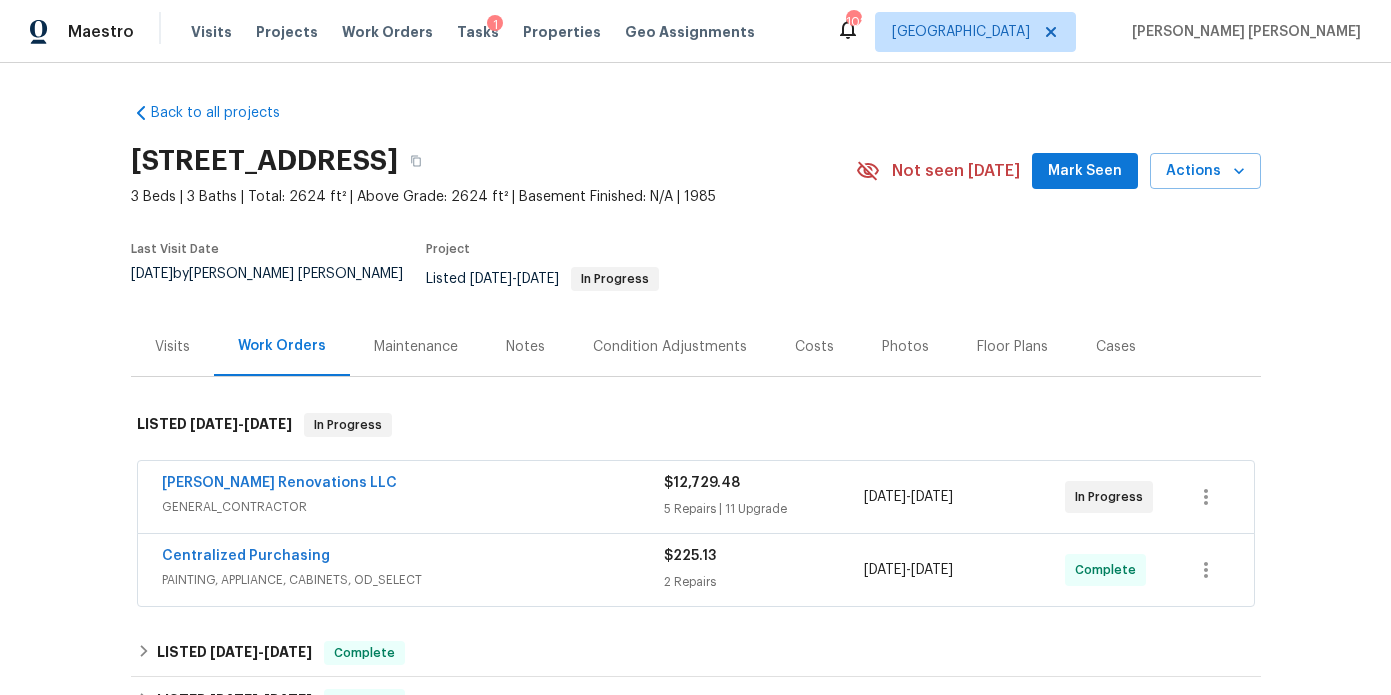 scroll, scrollTop: 0, scrollLeft: 0, axis: both 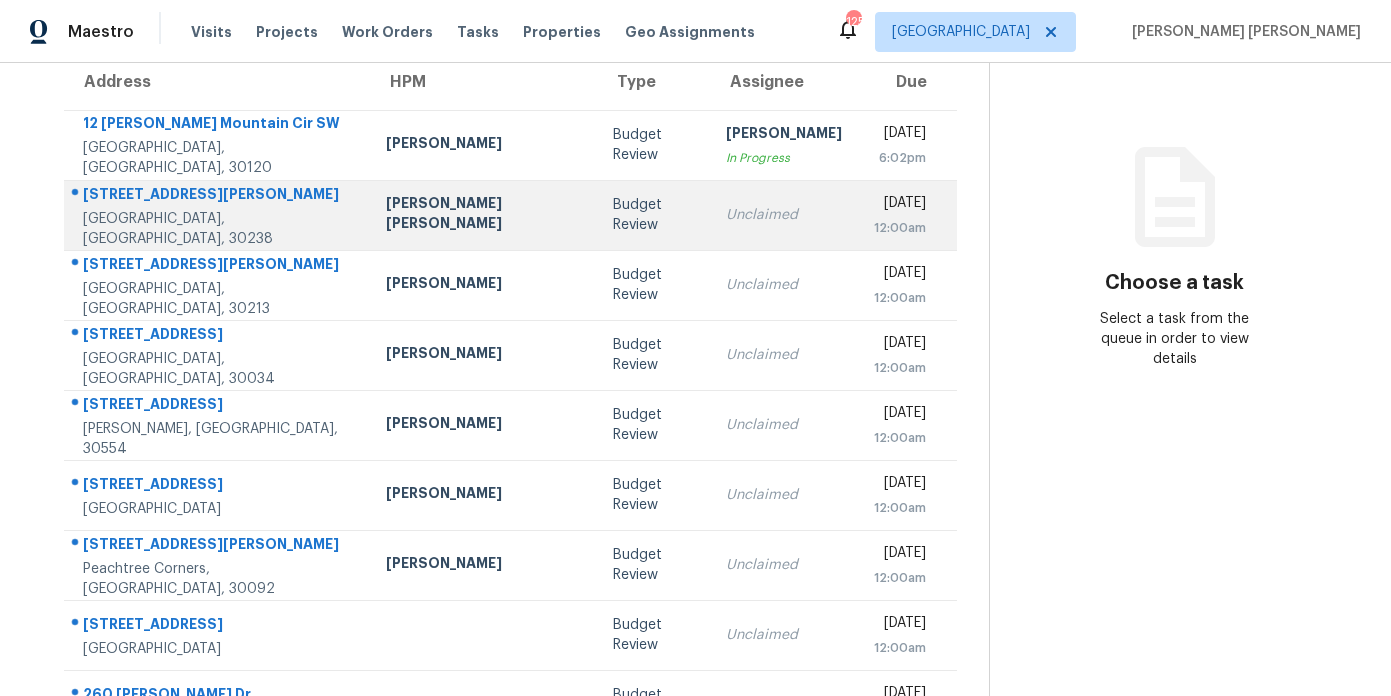 click on "Jonesboro, GA, 30238" at bounding box center [218, 229] 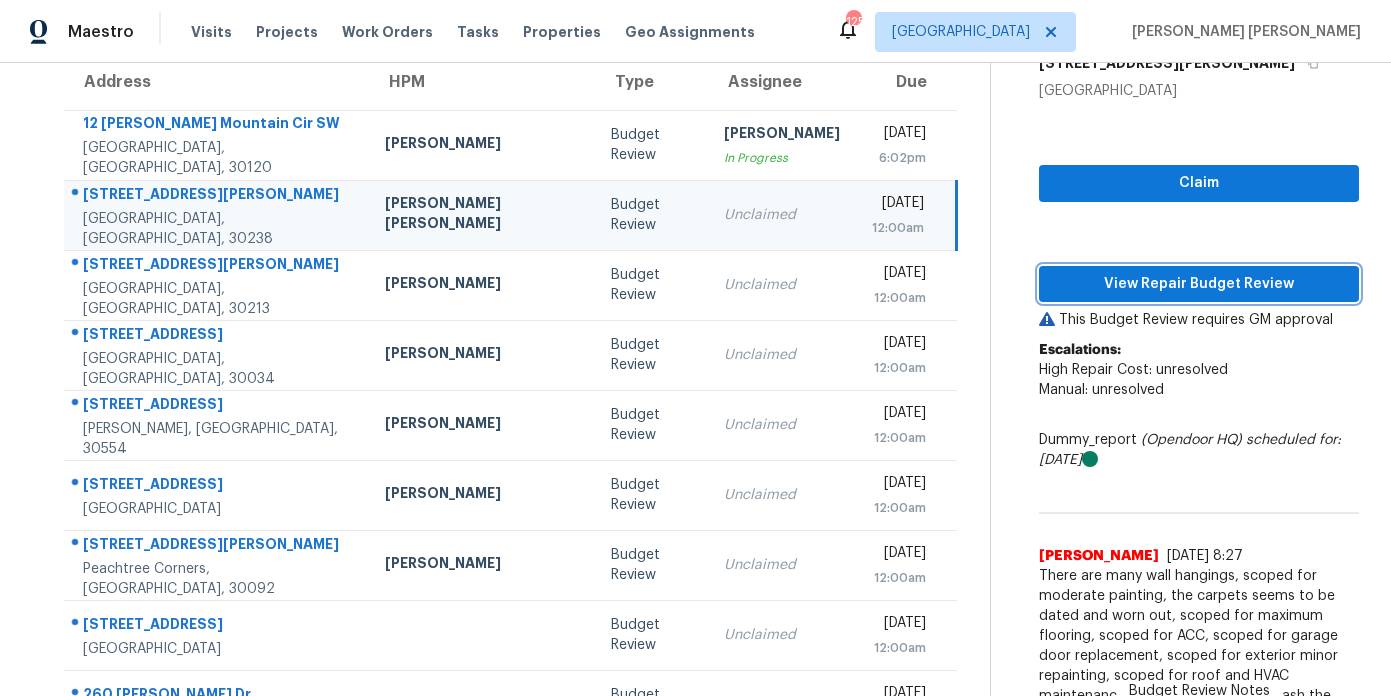 click on "View Repair Budget Review" at bounding box center [1199, 284] 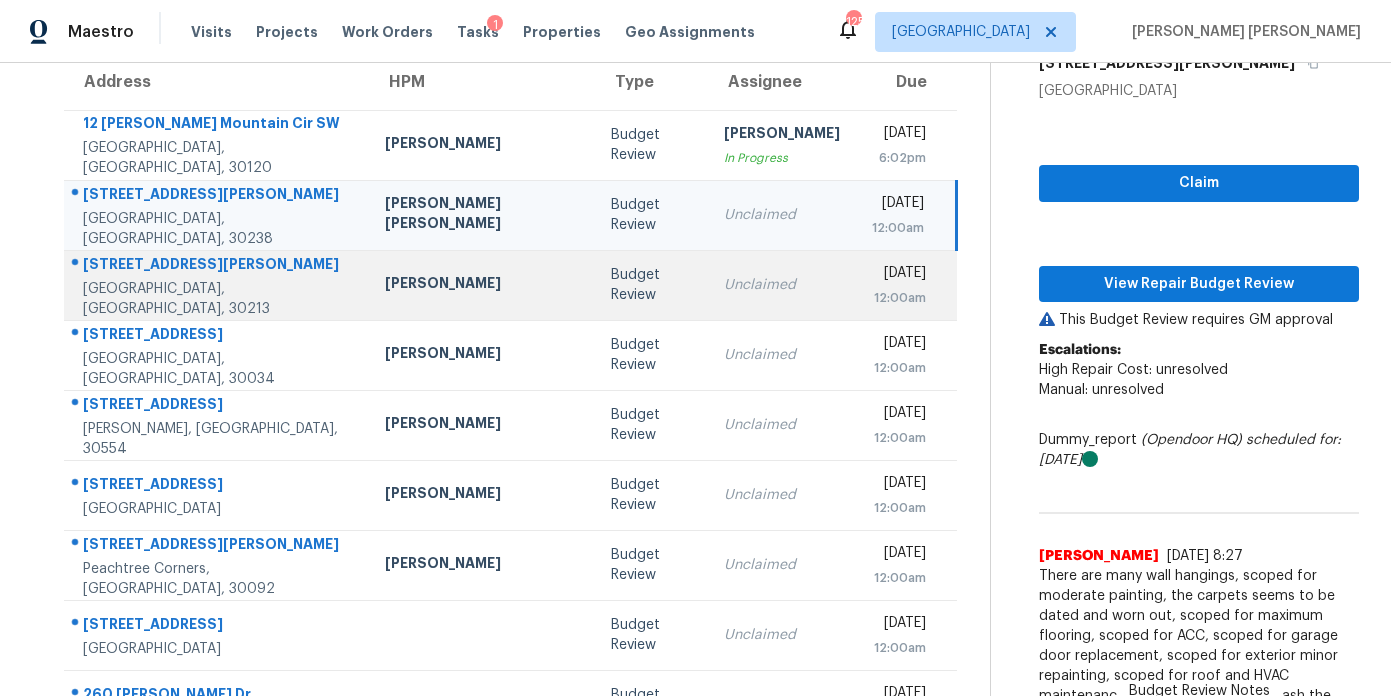 click on "Jaydon Entrekin" at bounding box center (482, 285) 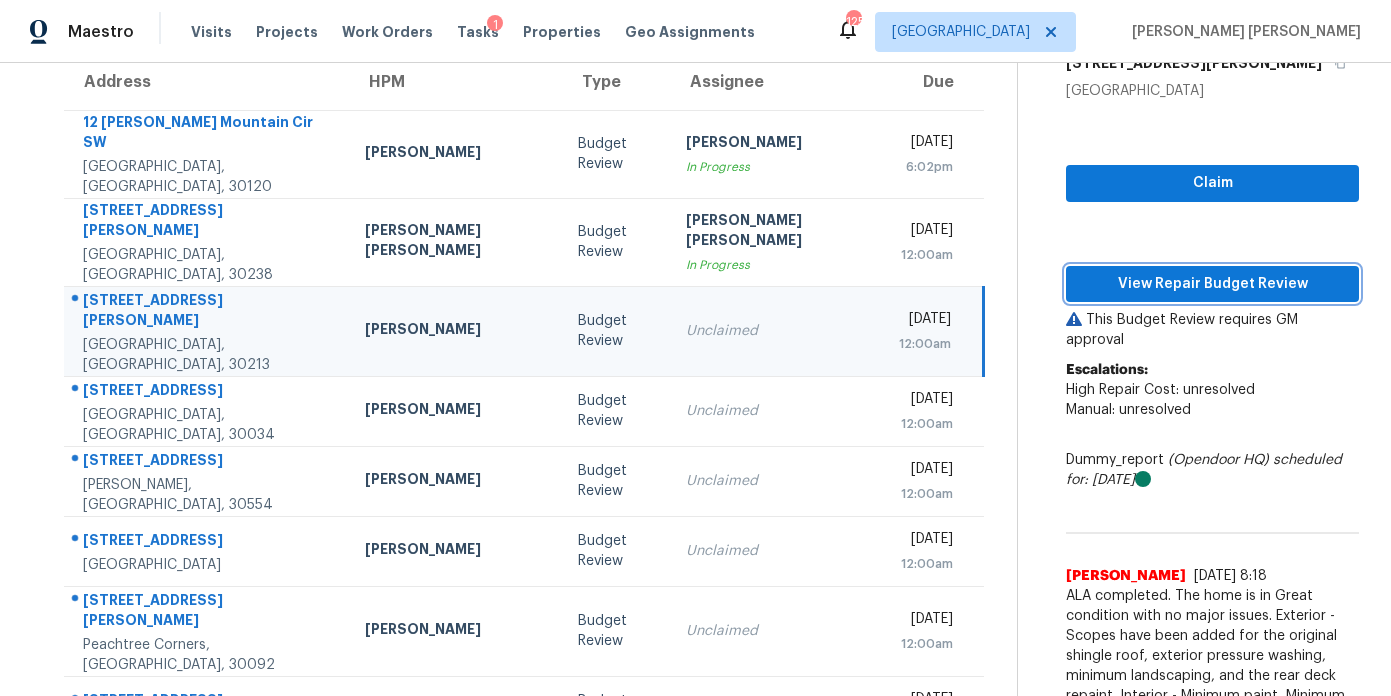 click on "View Repair Budget Review" at bounding box center [1212, 284] 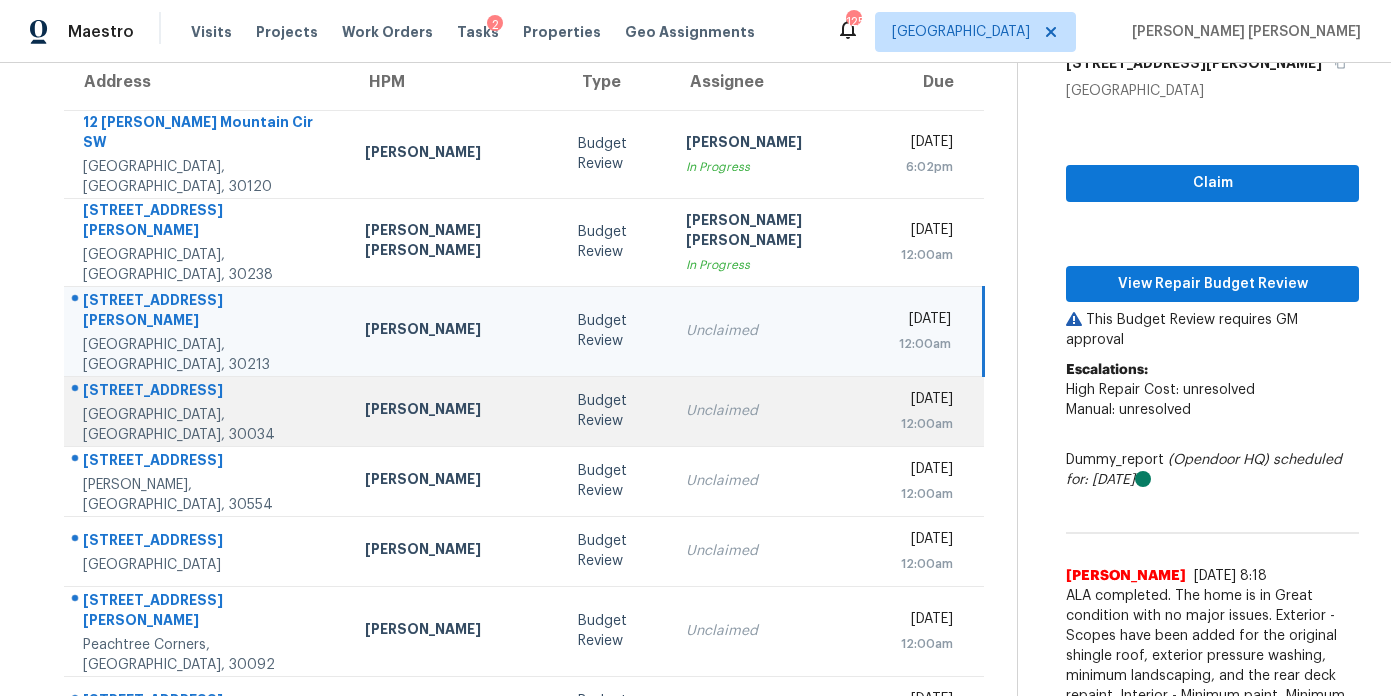 click on "4295 Sebring Walk" at bounding box center (208, 392) 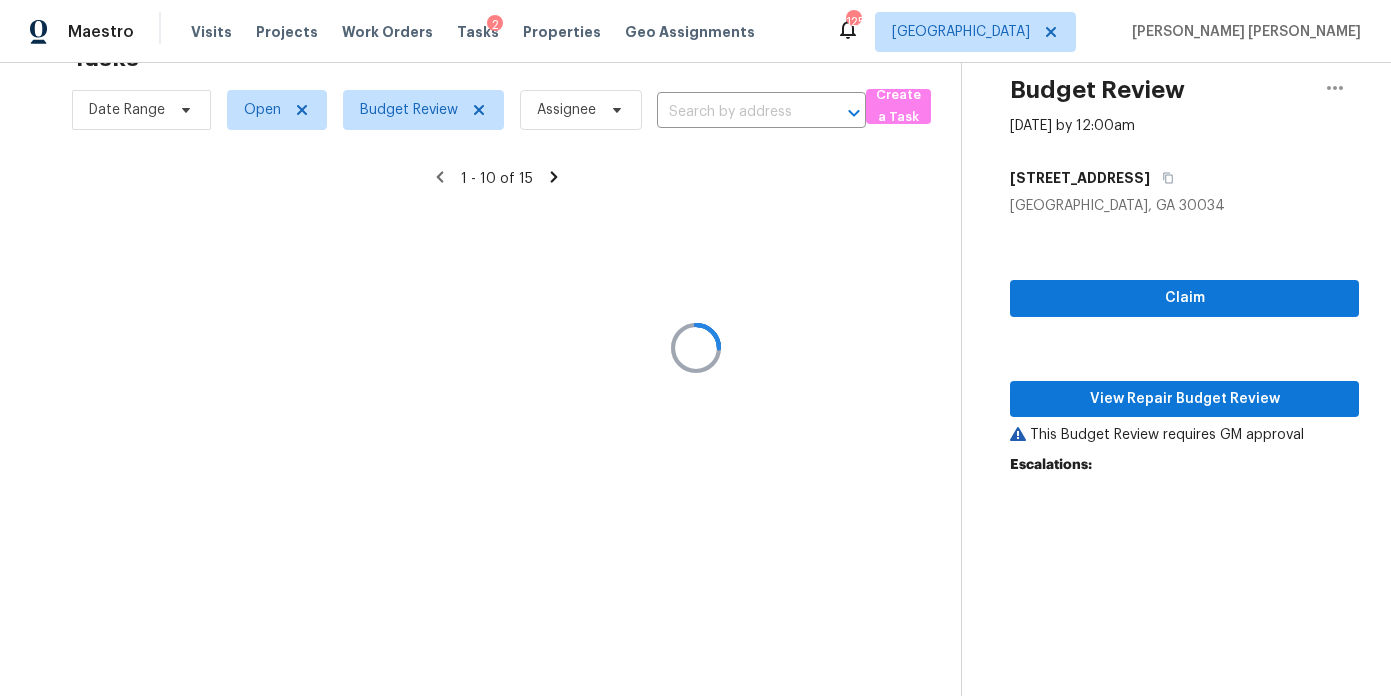scroll, scrollTop: 178, scrollLeft: 0, axis: vertical 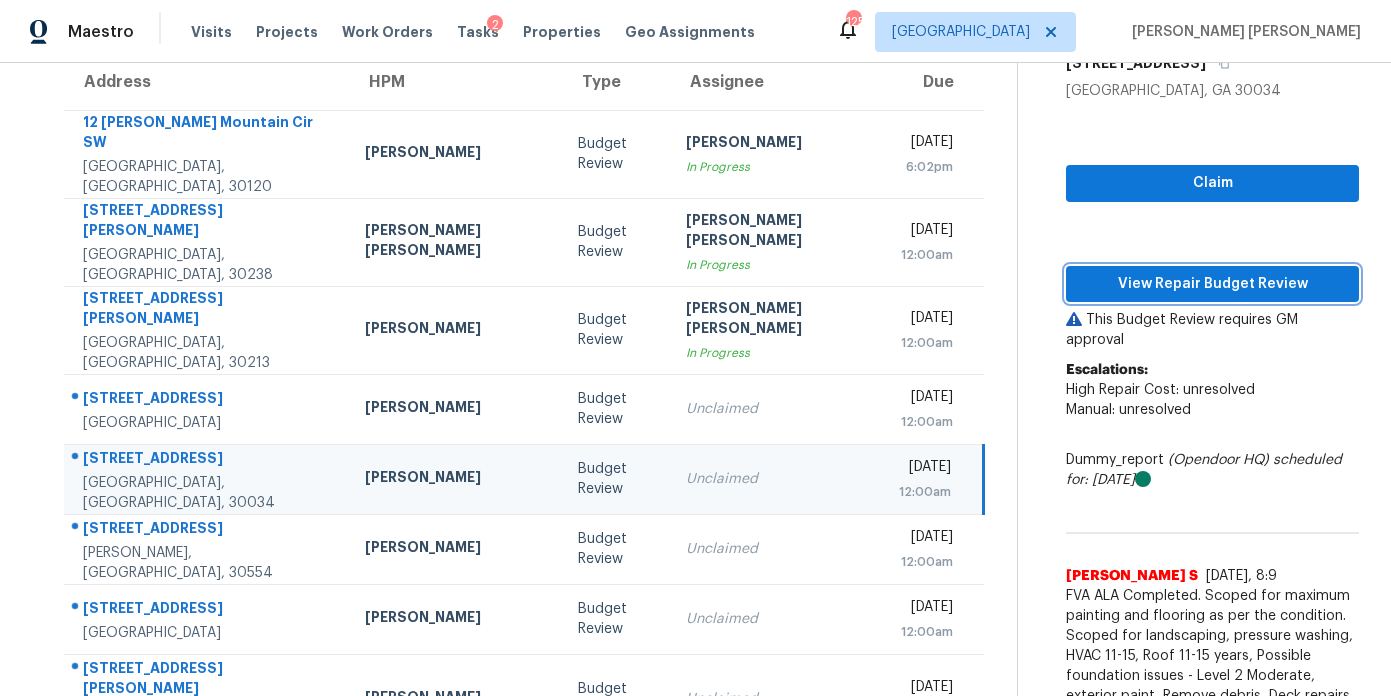 click on "View Repair Budget Review" at bounding box center [1212, 284] 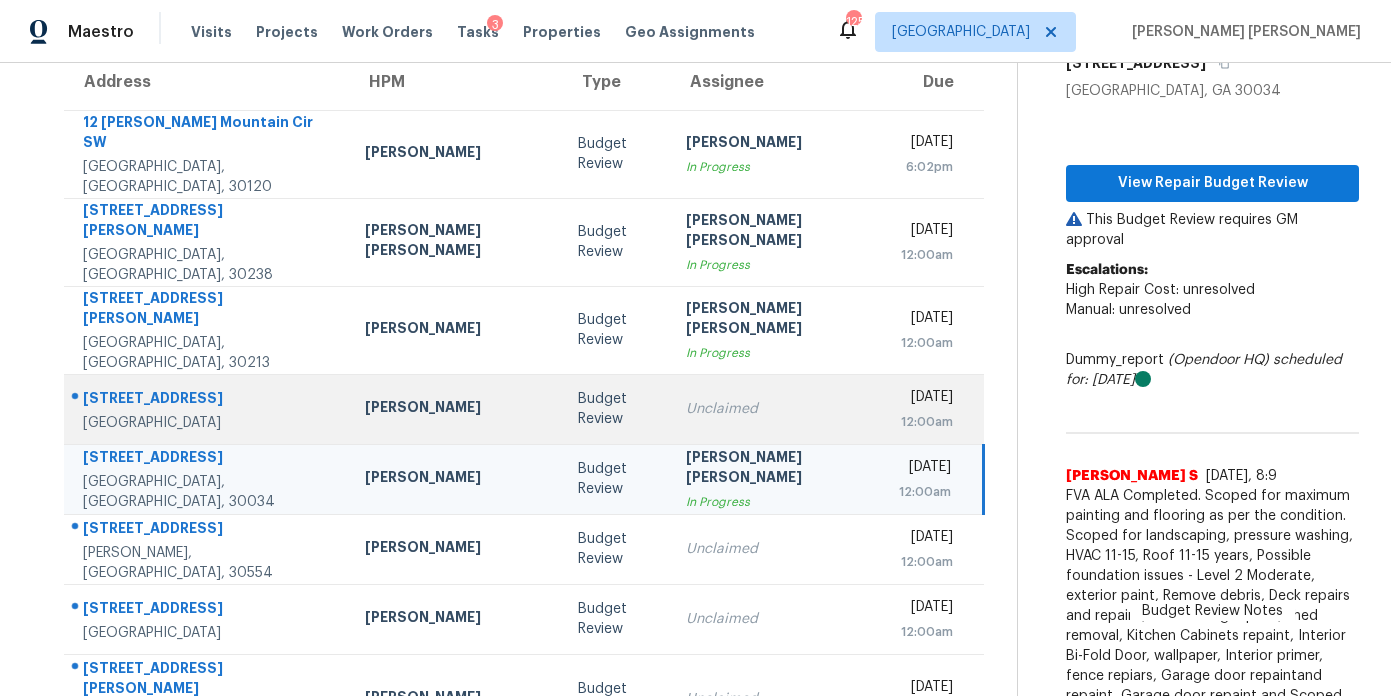 click on "Unclaimed" at bounding box center (776, 409) 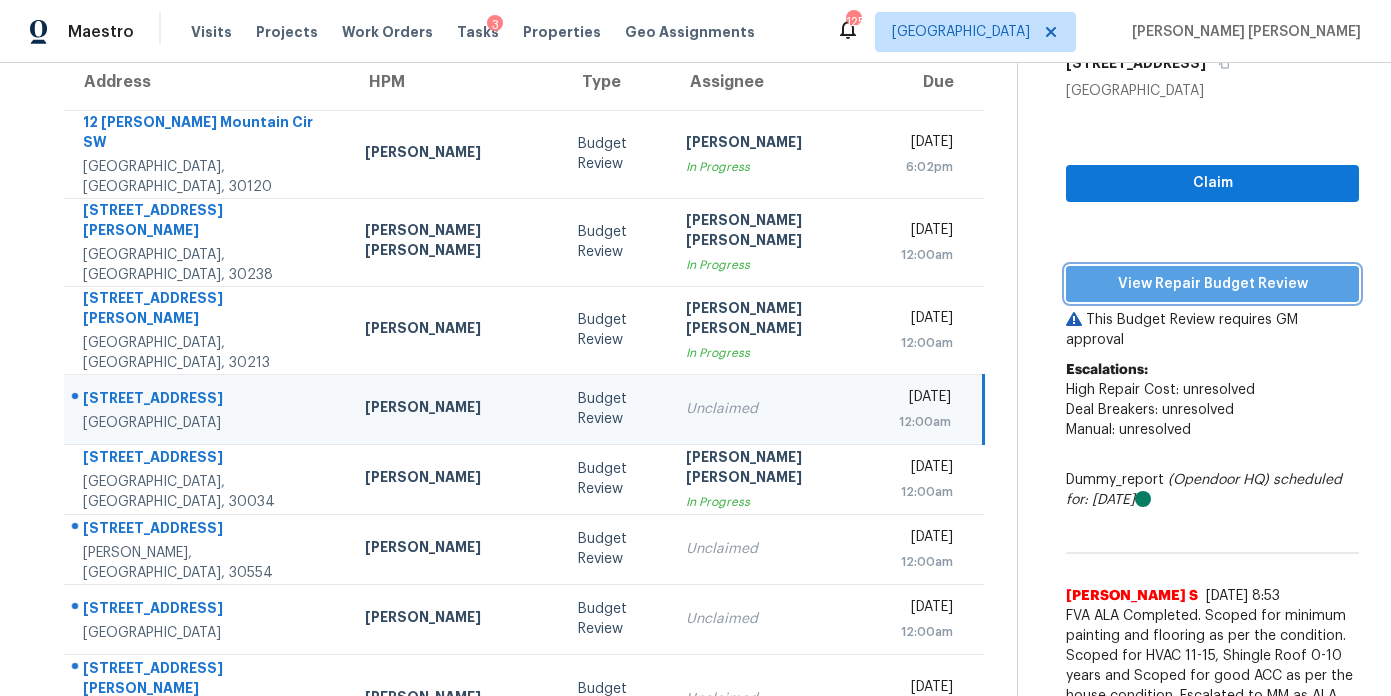 click on "View Repair Budget Review" at bounding box center (1212, 284) 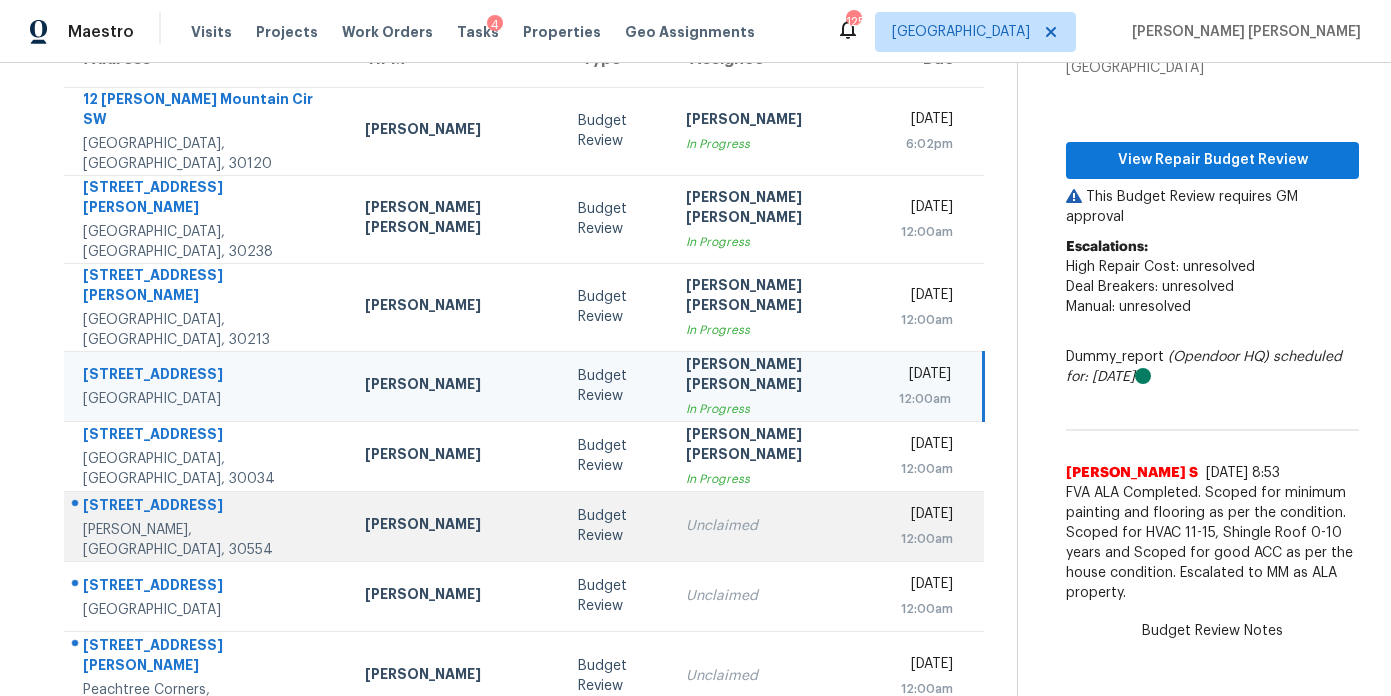 scroll, scrollTop: 194, scrollLeft: 0, axis: vertical 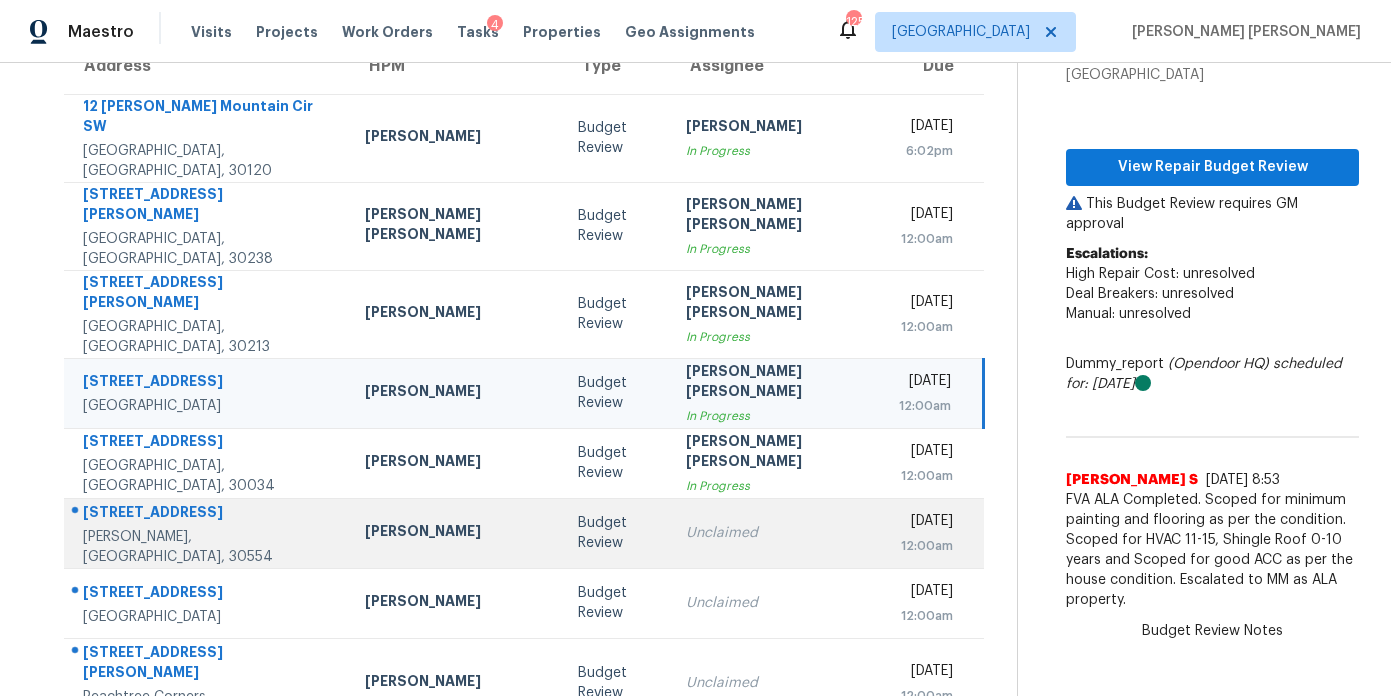 click on "Unclaimed" at bounding box center [776, 533] 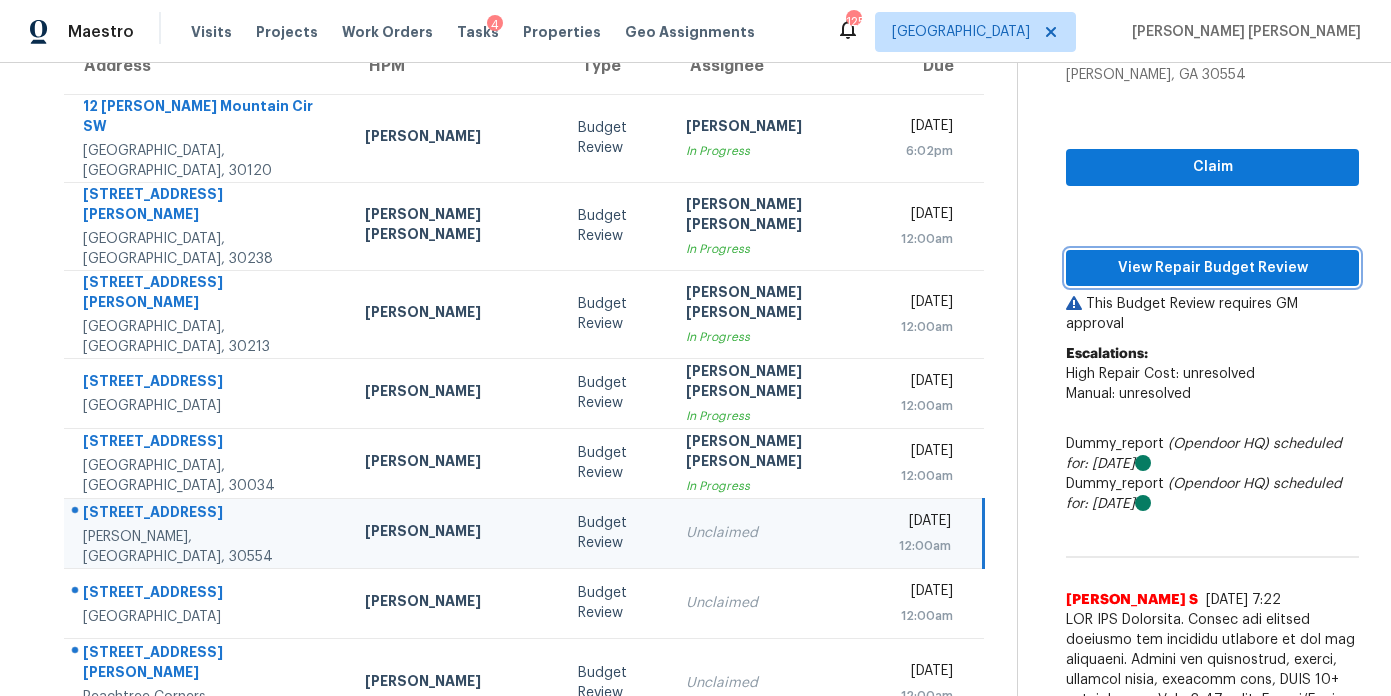 click on "View Repair Budget Review" at bounding box center (1212, 268) 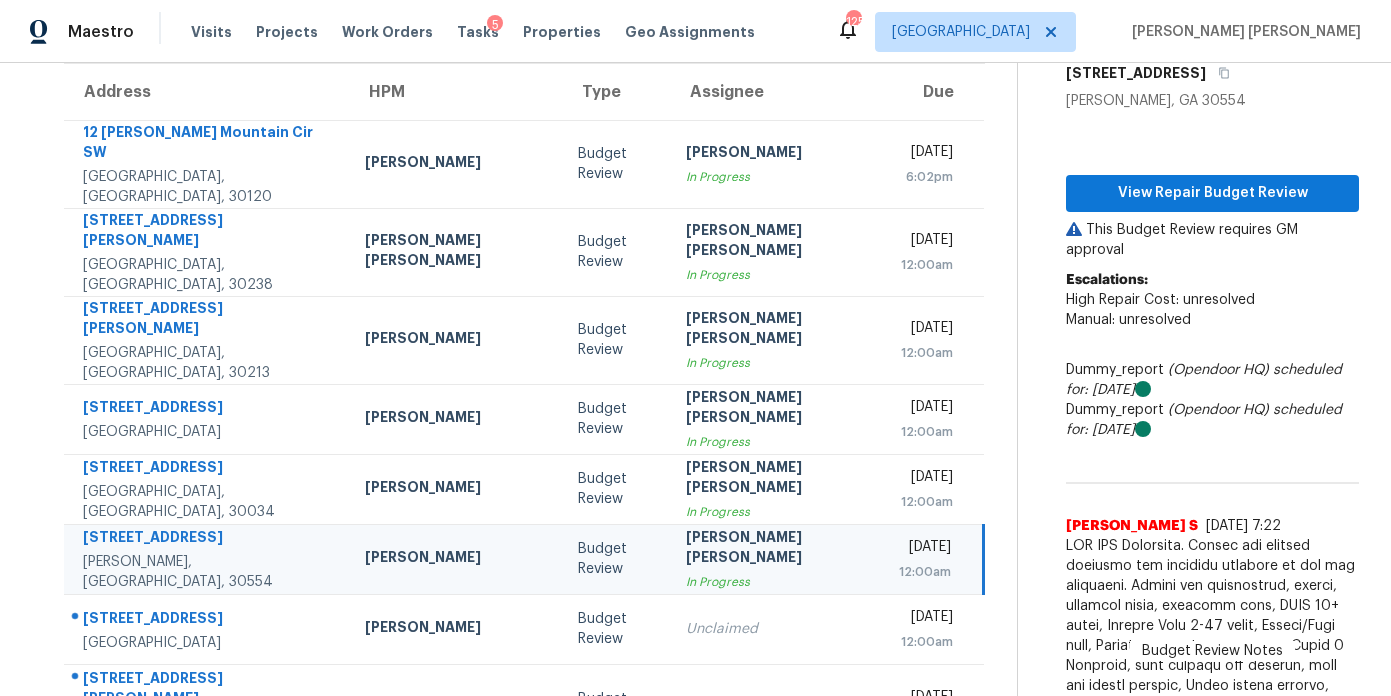 scroll, scrollTop: 198, scrollLeft: 0, axis: vertical 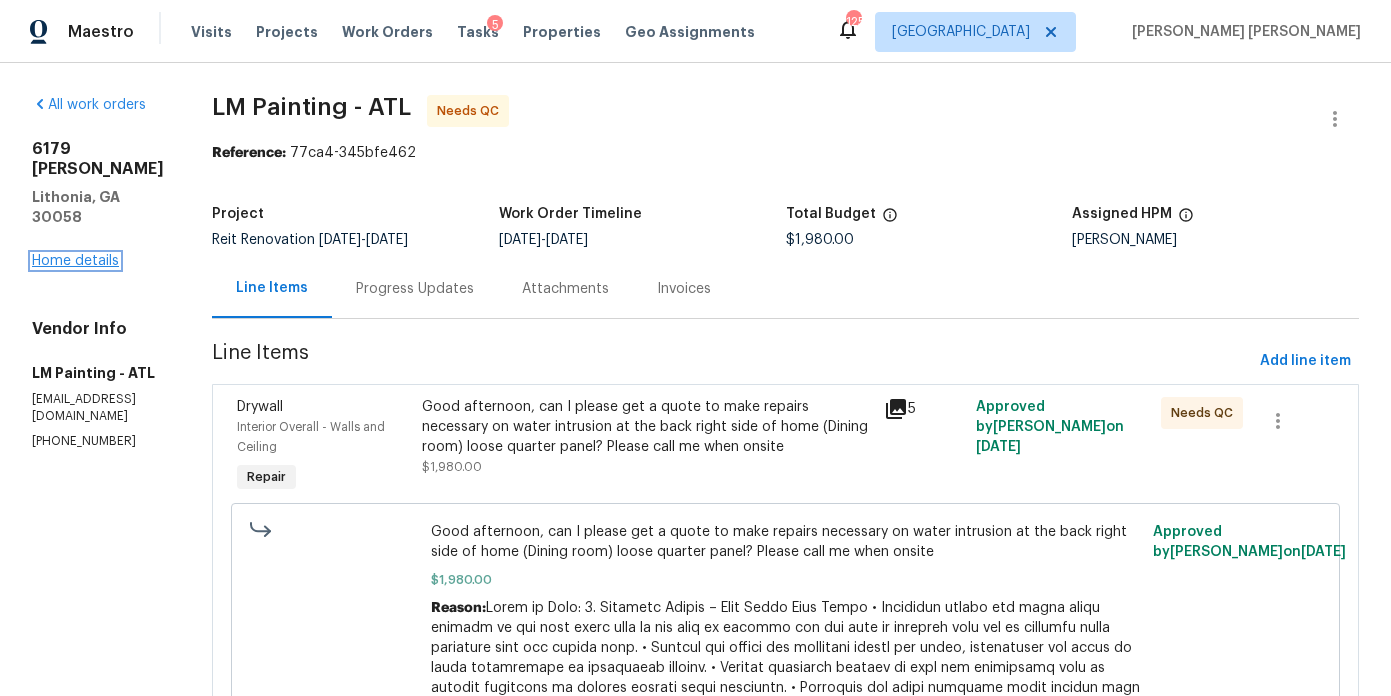 click on "Home details" at bounding box center (75, 261) 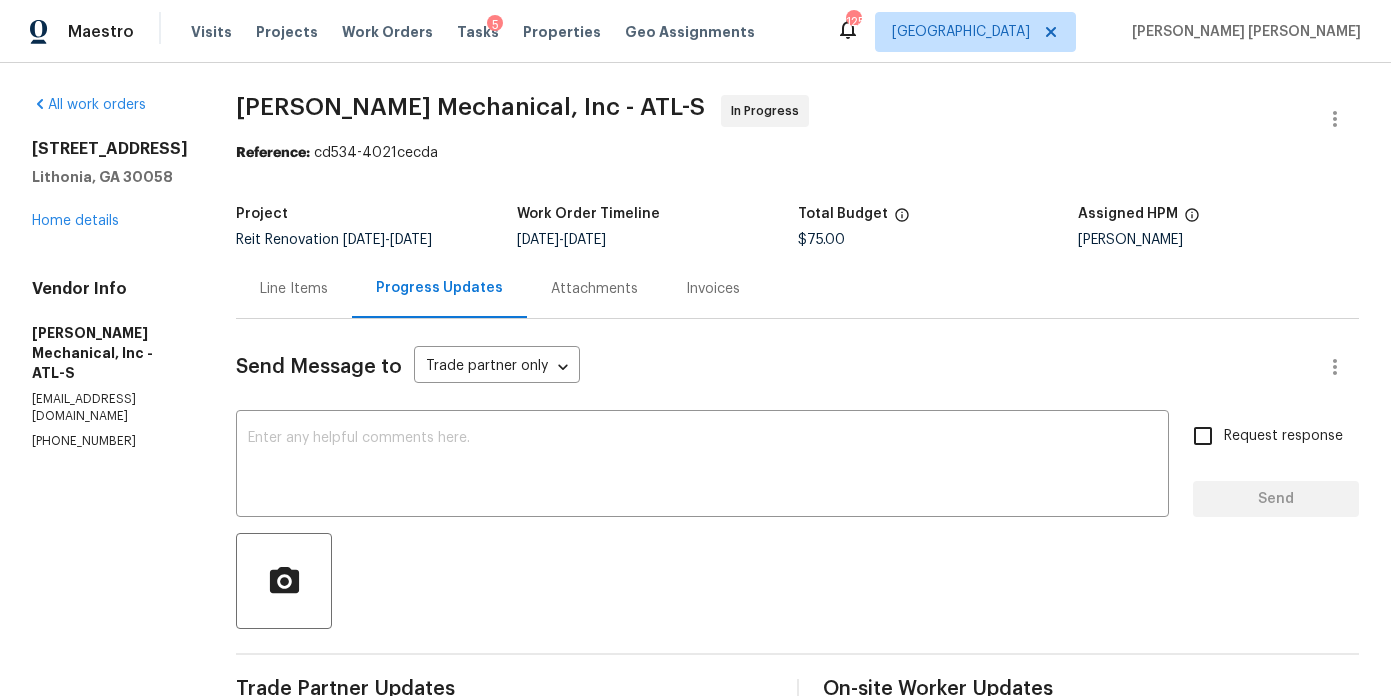 scroll, scrollTop: 0, scrollLeft: 0, axis: both 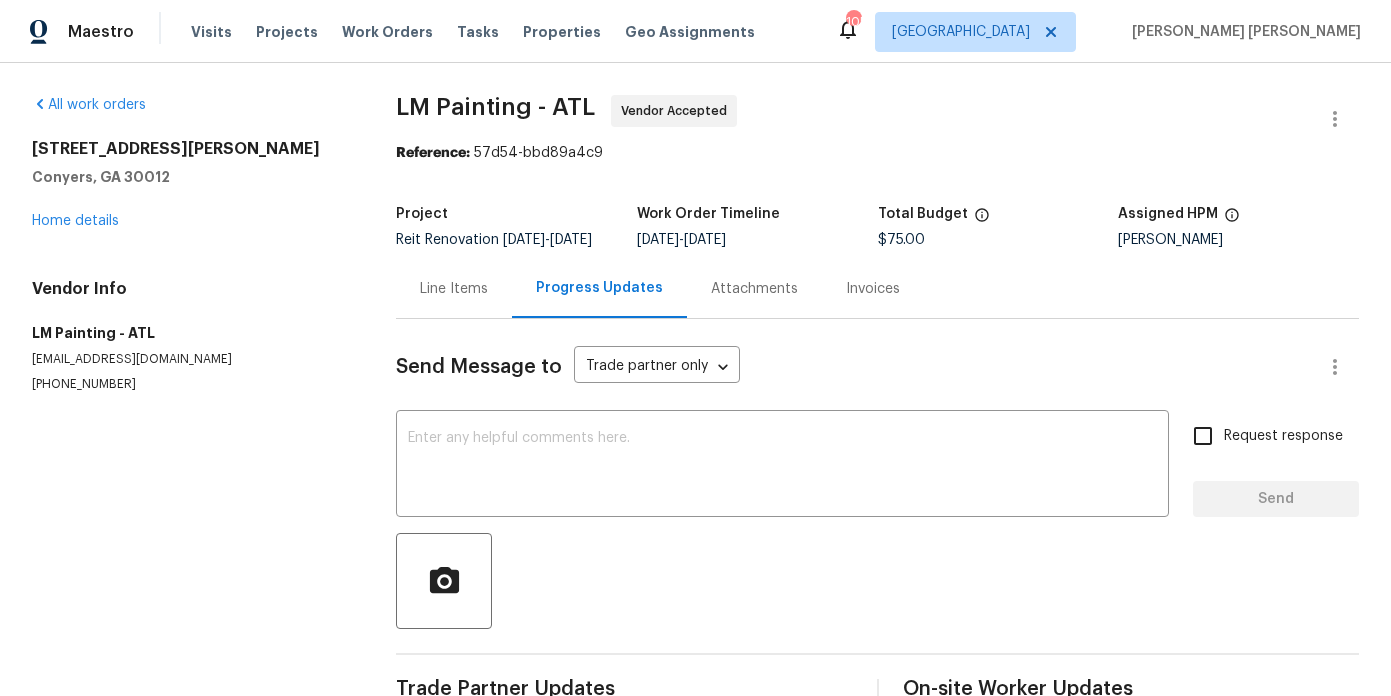 click on "All work orders [STREET_ADDRESS][PERSON_NAME] Home details Vendor Info LM Painting - ATL [EMAIL_ADDRESS][DOMAIN_NAME] [PHONE_NUMBER] LM Painting - ATL Vendor Accepted Reference:   57d54-bbd89a4c9 Project Reit Renovation   [DATE]  -  [DATE] Work Order Timeline [DATE]  -  [DATE] Total Budget $75.00 Assigned HPM [PERSON_NAME] Line Items Progress Updates Attachments Invoices Send Message to Trade partner only Trade partner only ​ x ​ Request response Send Trade Partner Updates On-site Worker Updates" at bounding box center (695, 403) 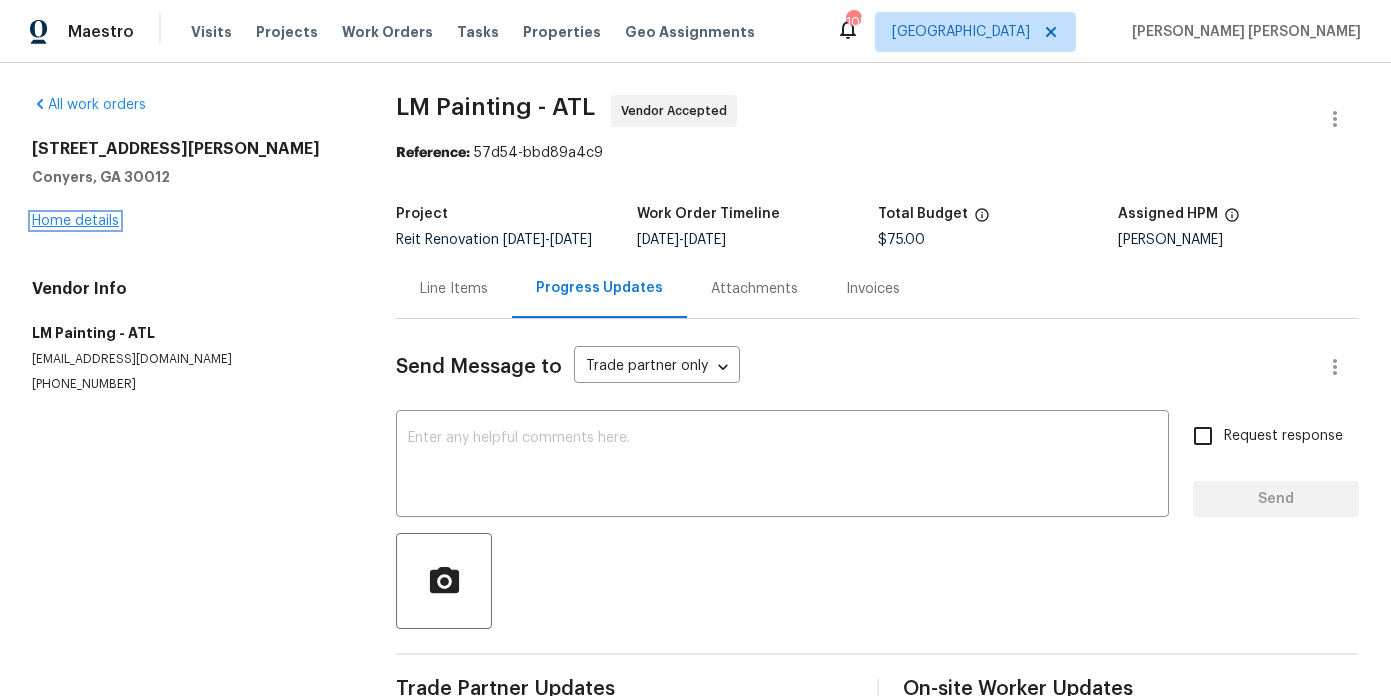 click on "Home details" at bounding box center [75, 221] 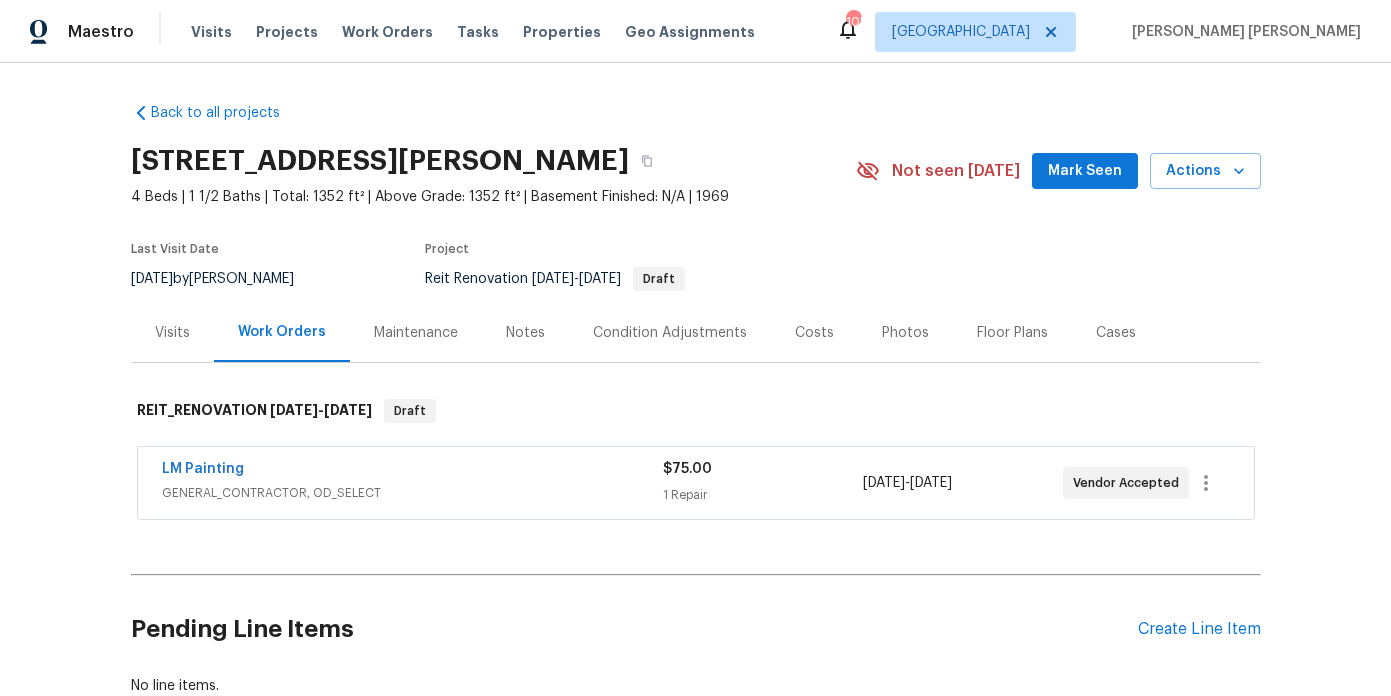 click on "GENERAL_CONTRACTOR, OD_SELECT" at bounding box center [412, 493] 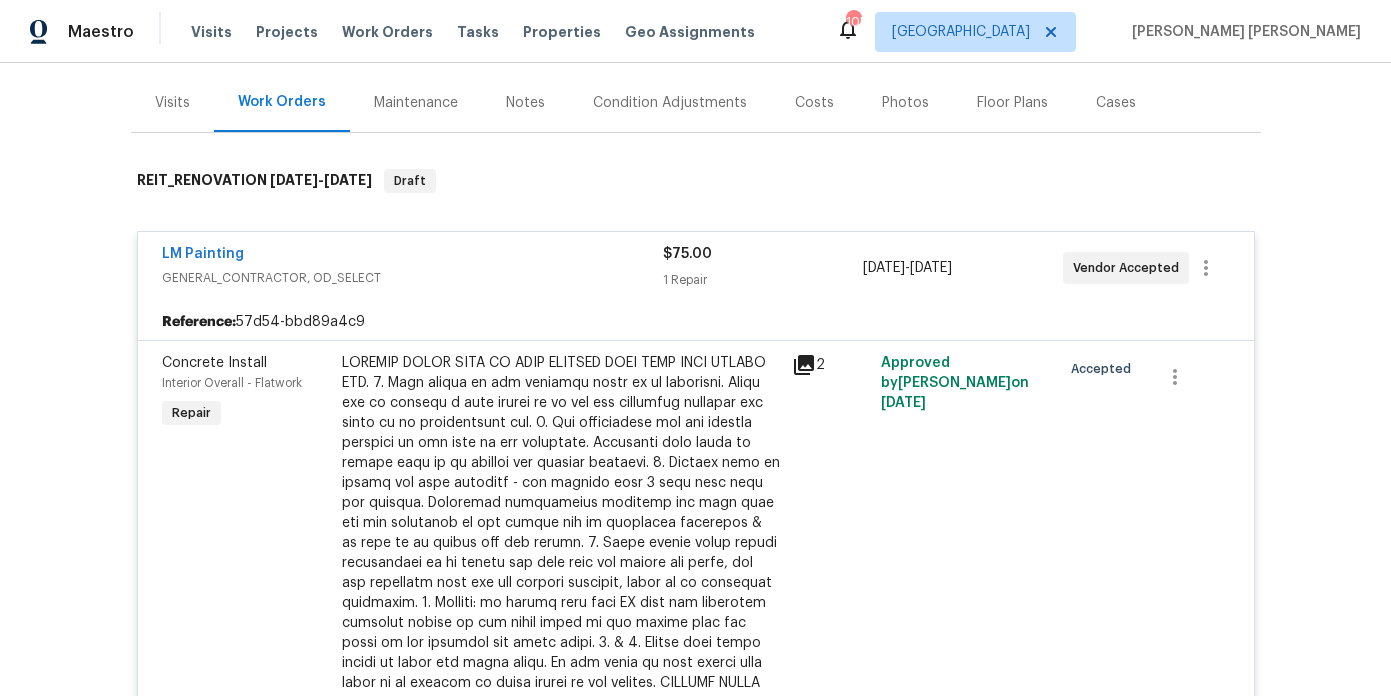 scroll, scrollTop: 0, scrollLeft: 0, axis: both 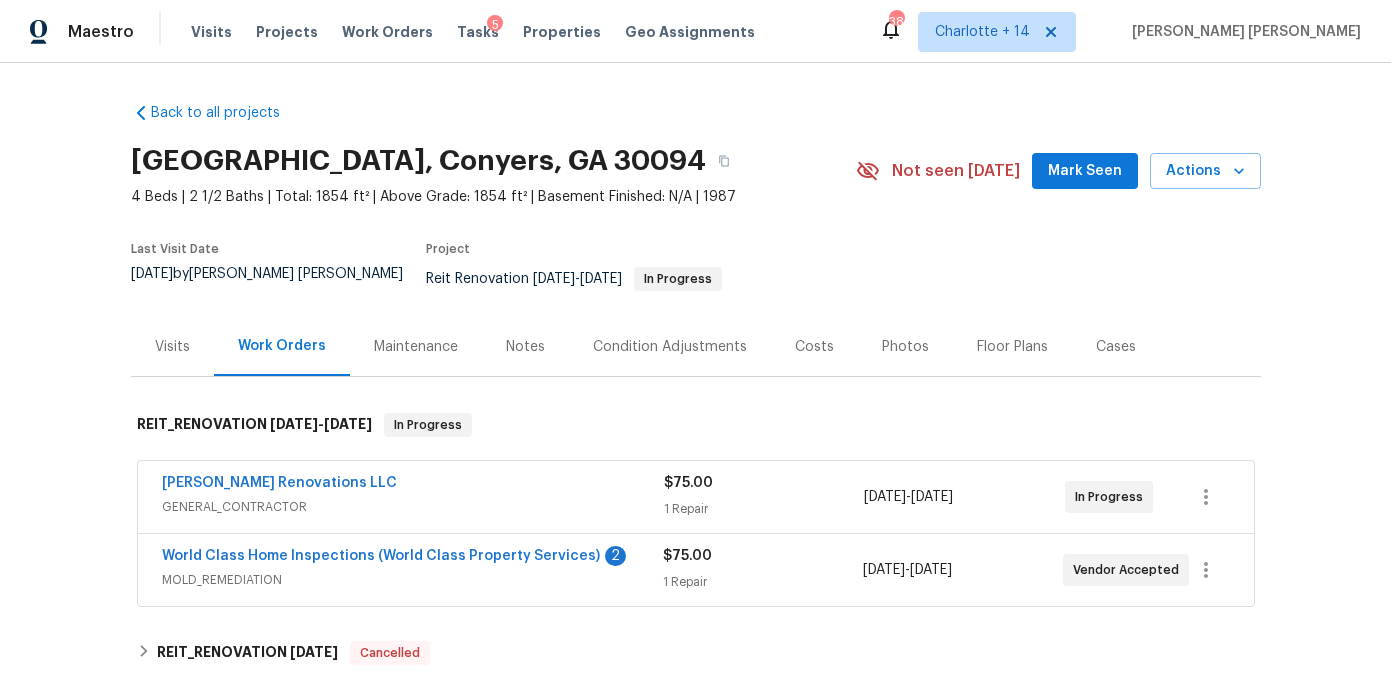 click on "Aseem Renovations LLC" at bounding box center [413, 485] 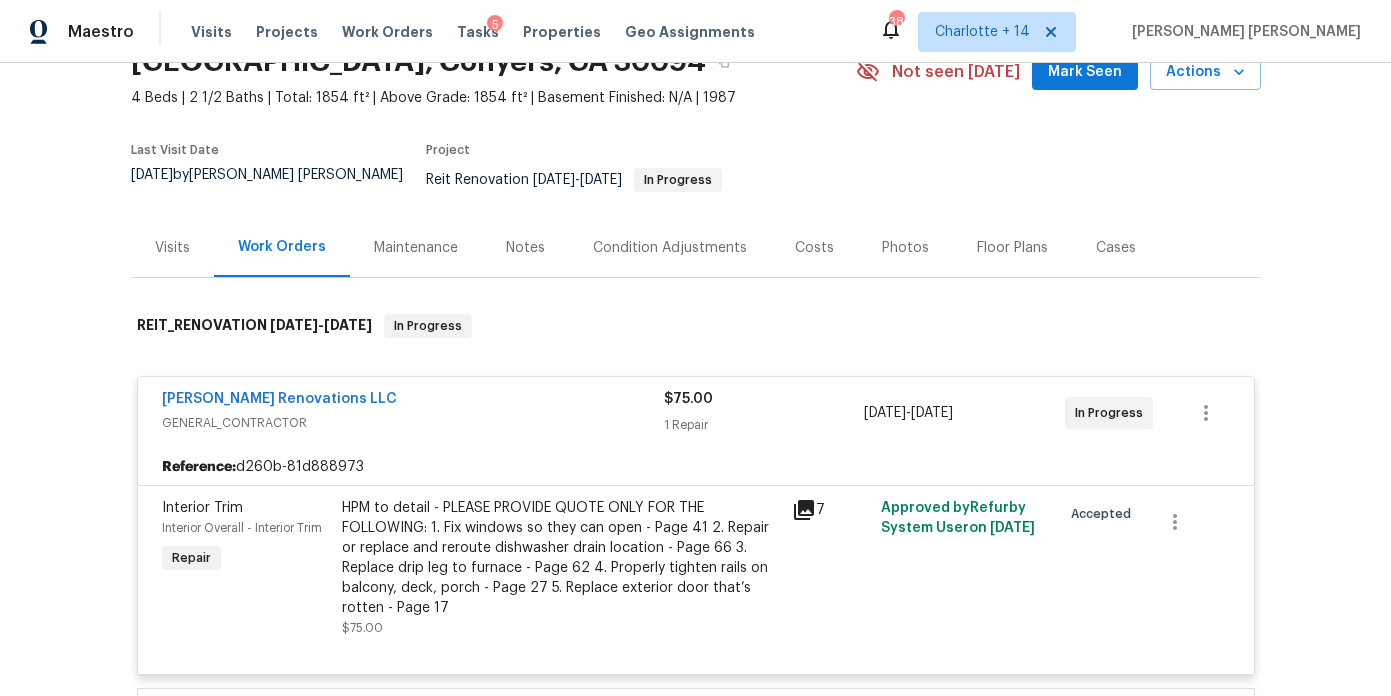 scroll, scrollTop: 104, scrollLeft: 0, axis: vertical 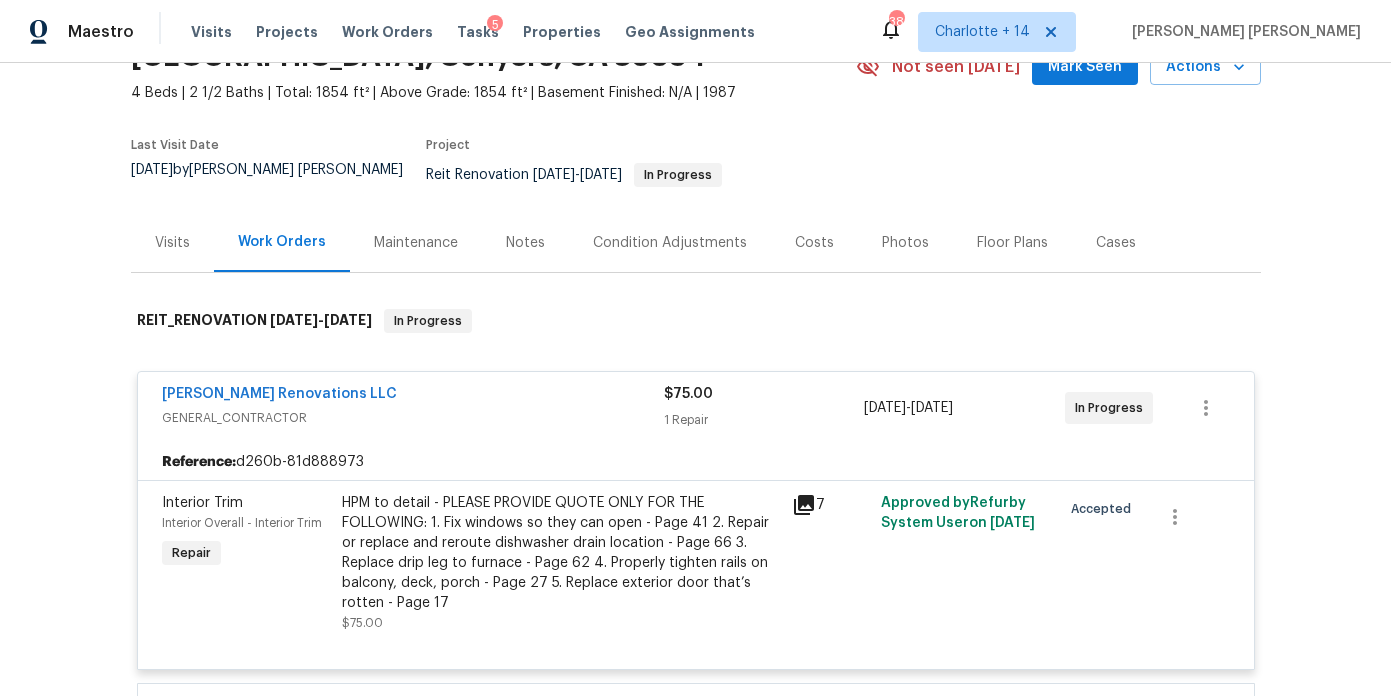 click on "Aseem Renovations LLC" at bounding box center [413, 396] 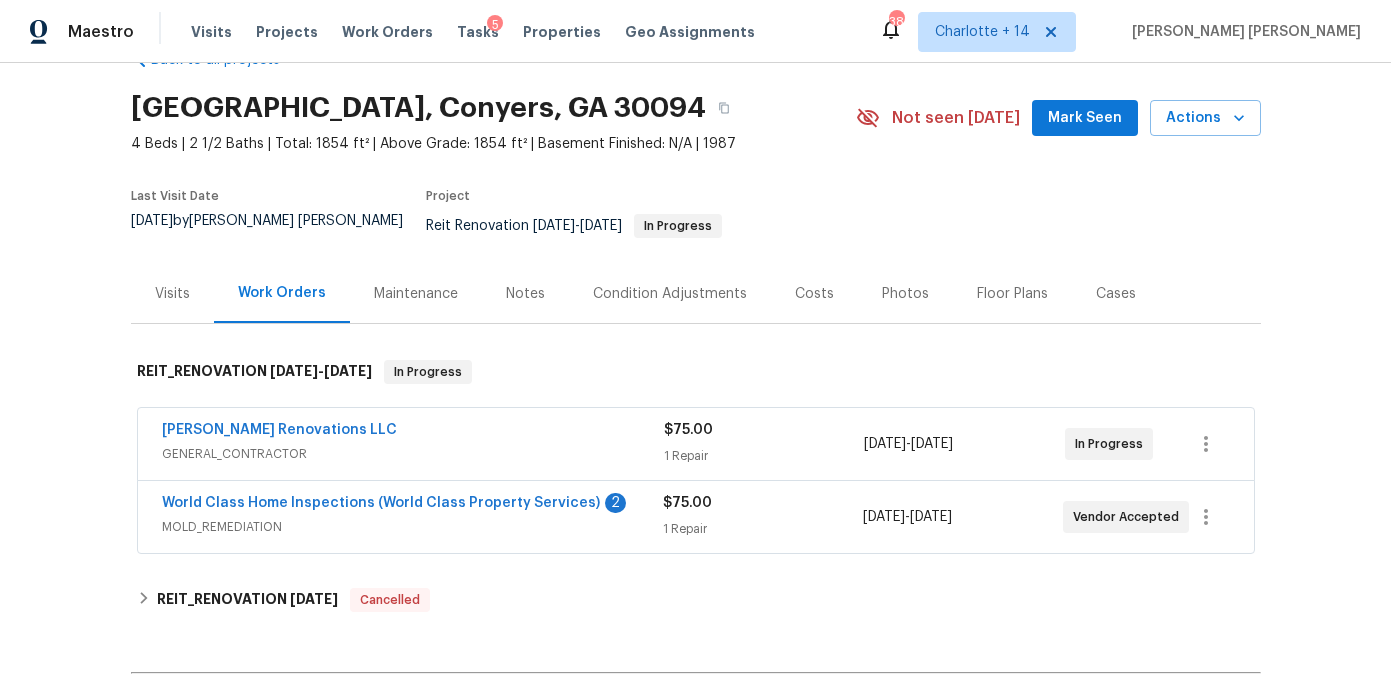 scroll, scrollTop: 48, scrollLeft: 0, axis: vertical 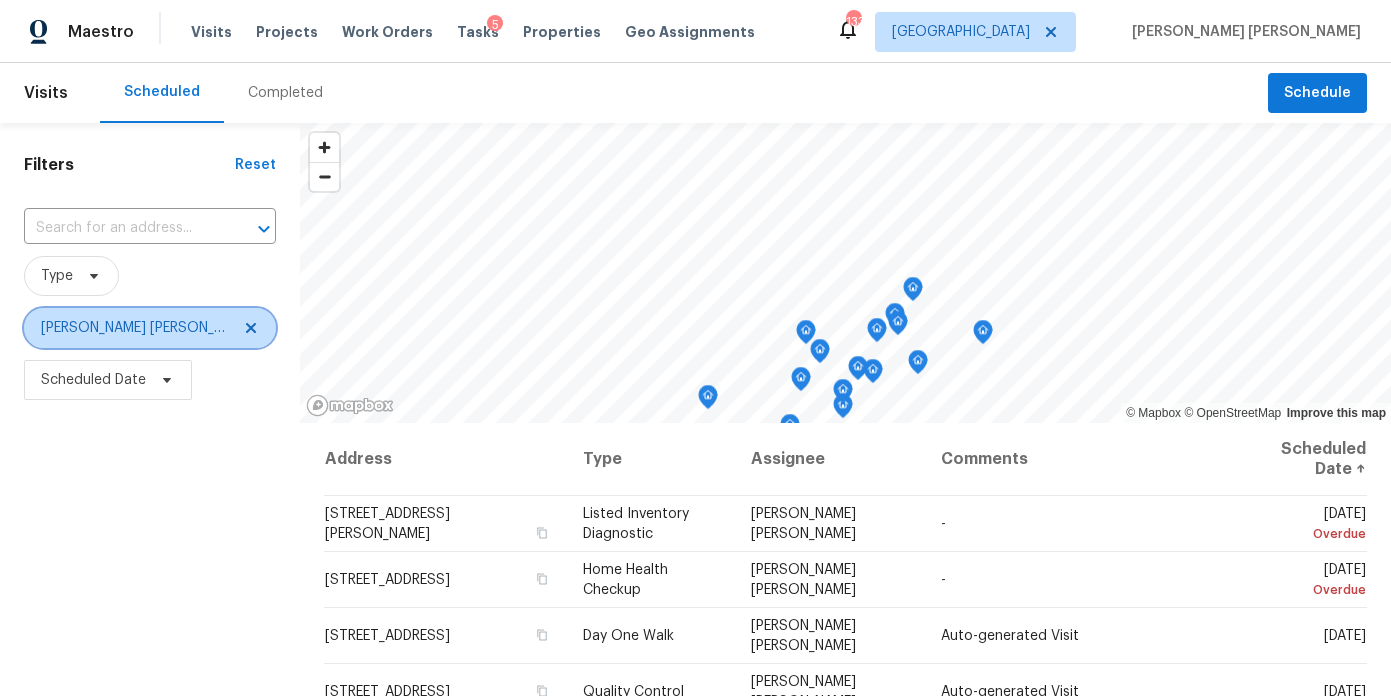 click 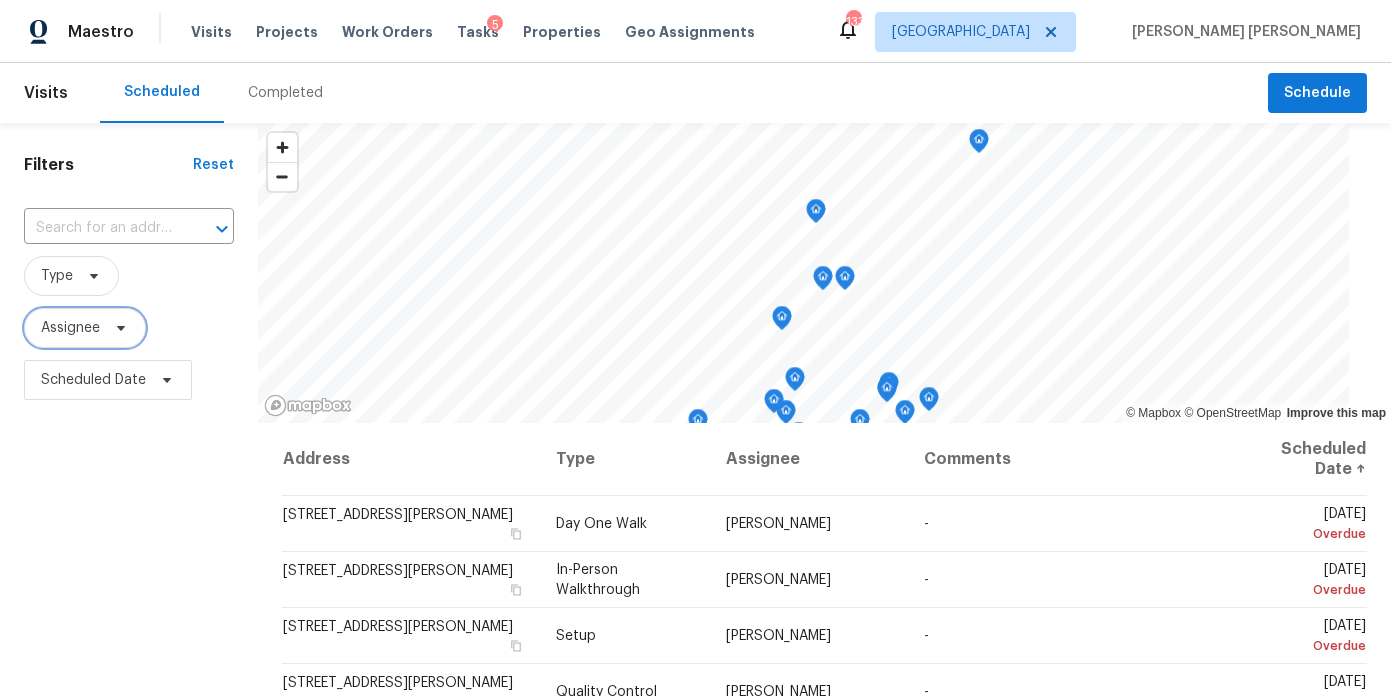 click on "Assignee" at bounding box center (70, 328) 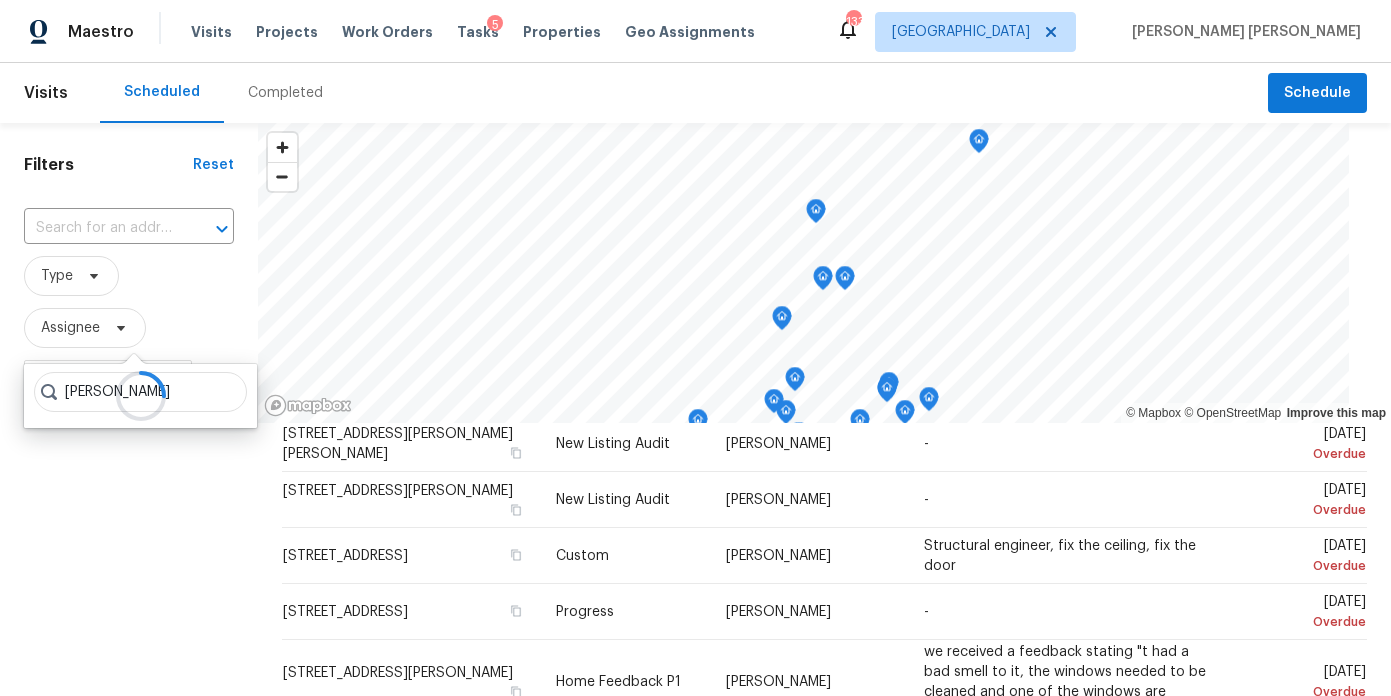 scroll, scrollTop: 716, scrollLeft: 0, axis: vertical 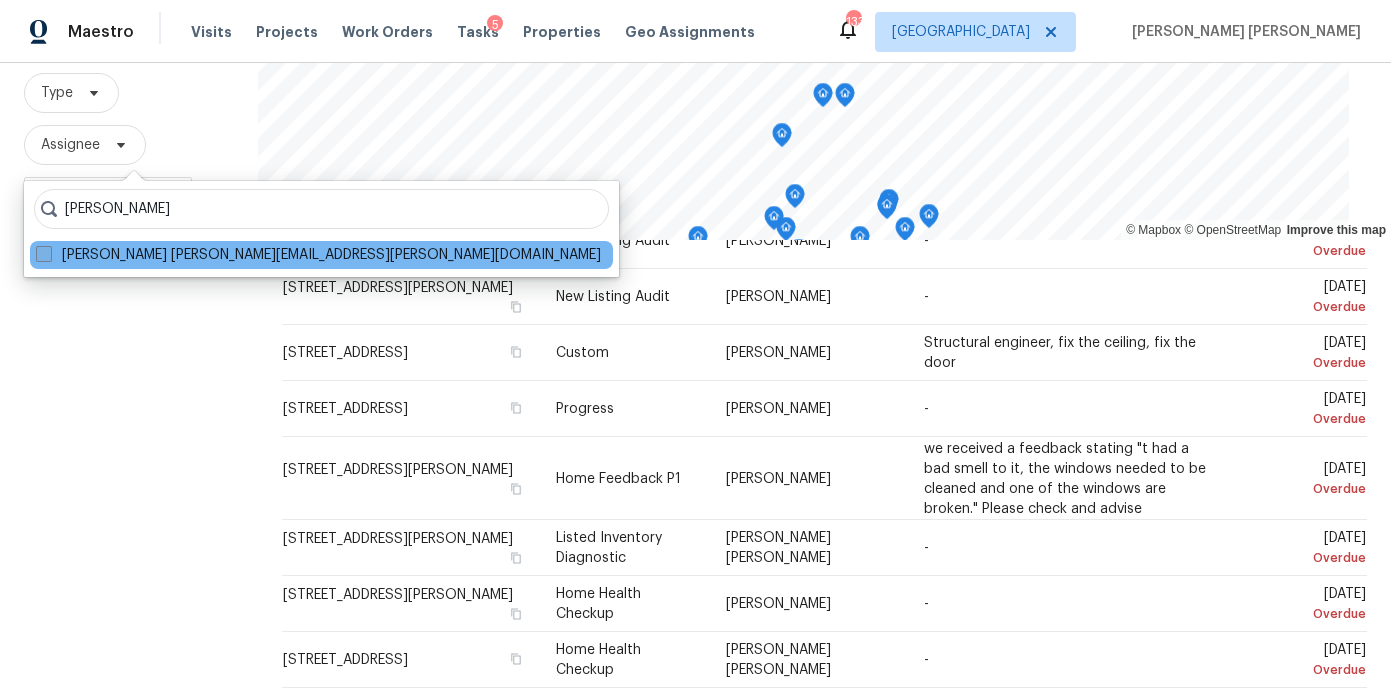 type on "Ryan fog" 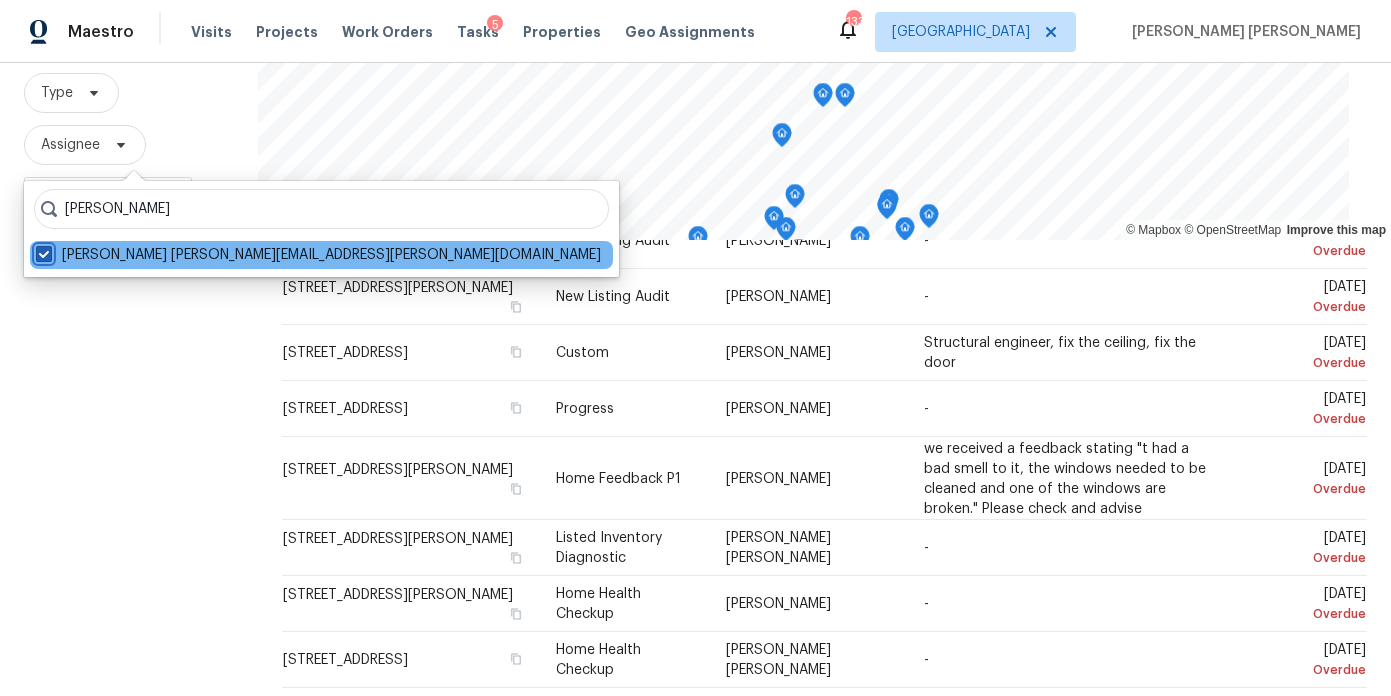 checkbox on "true" 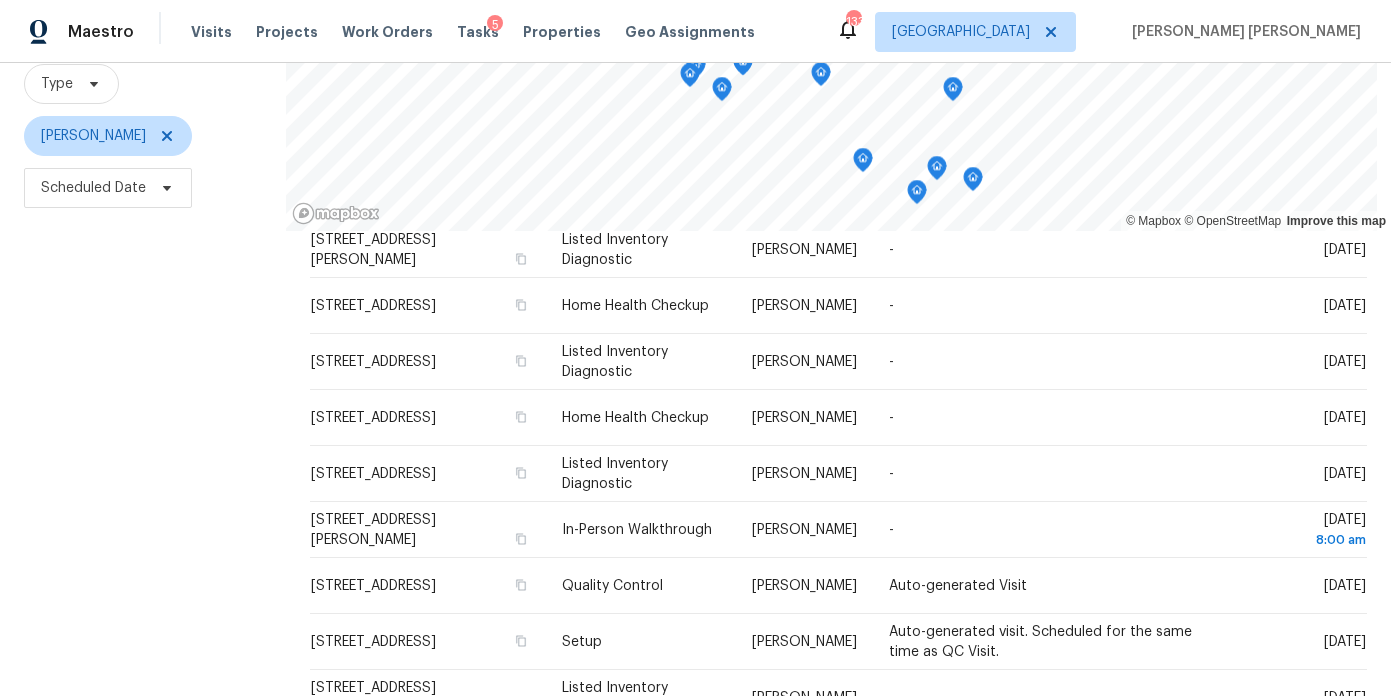 scroll, scrollTop: 228, scrollLeft: 0, axis: vertical 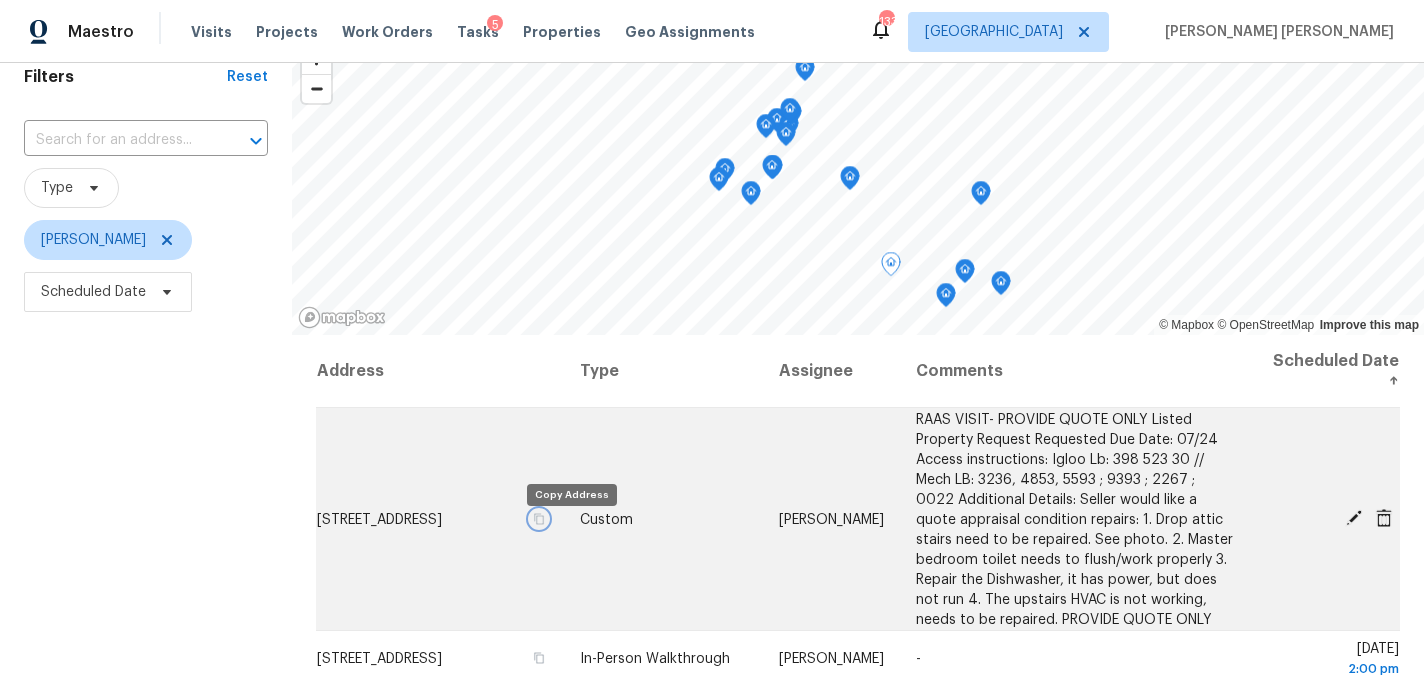 click 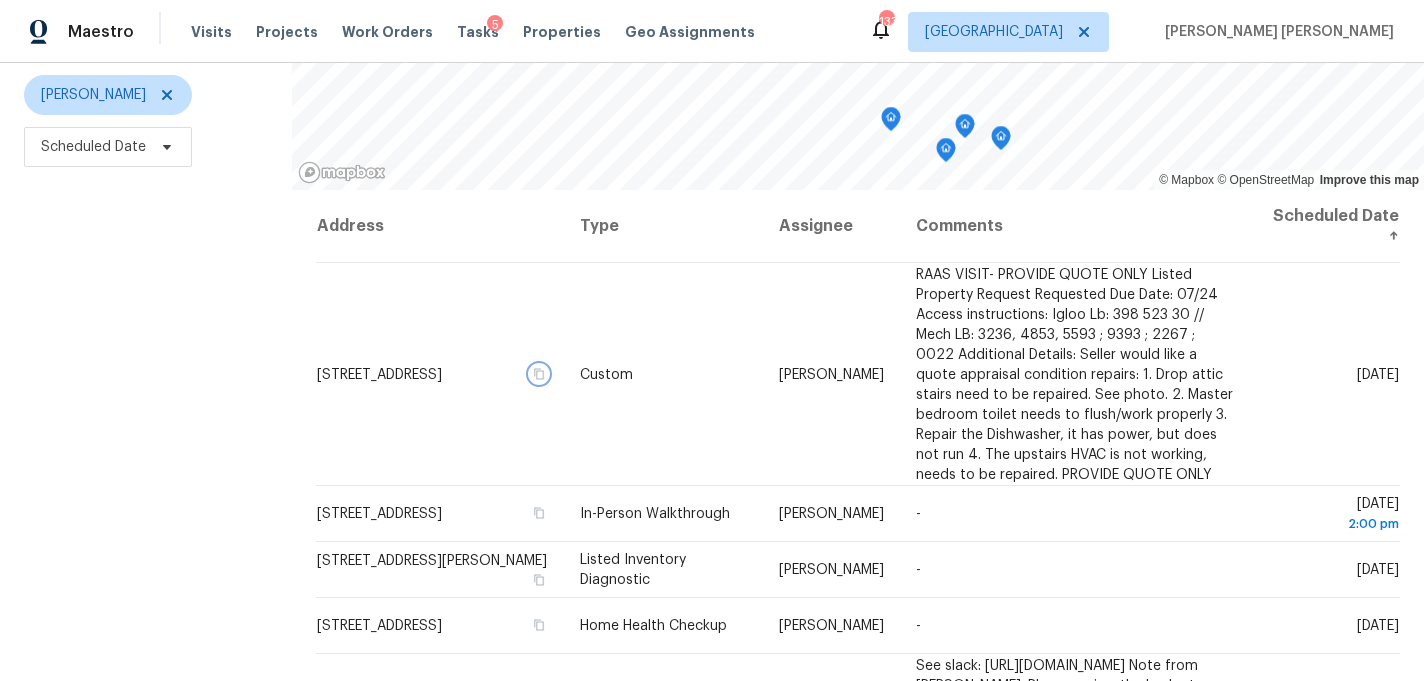scroll, scrollTop: 232, scrollLeft: 0, axis: vertical 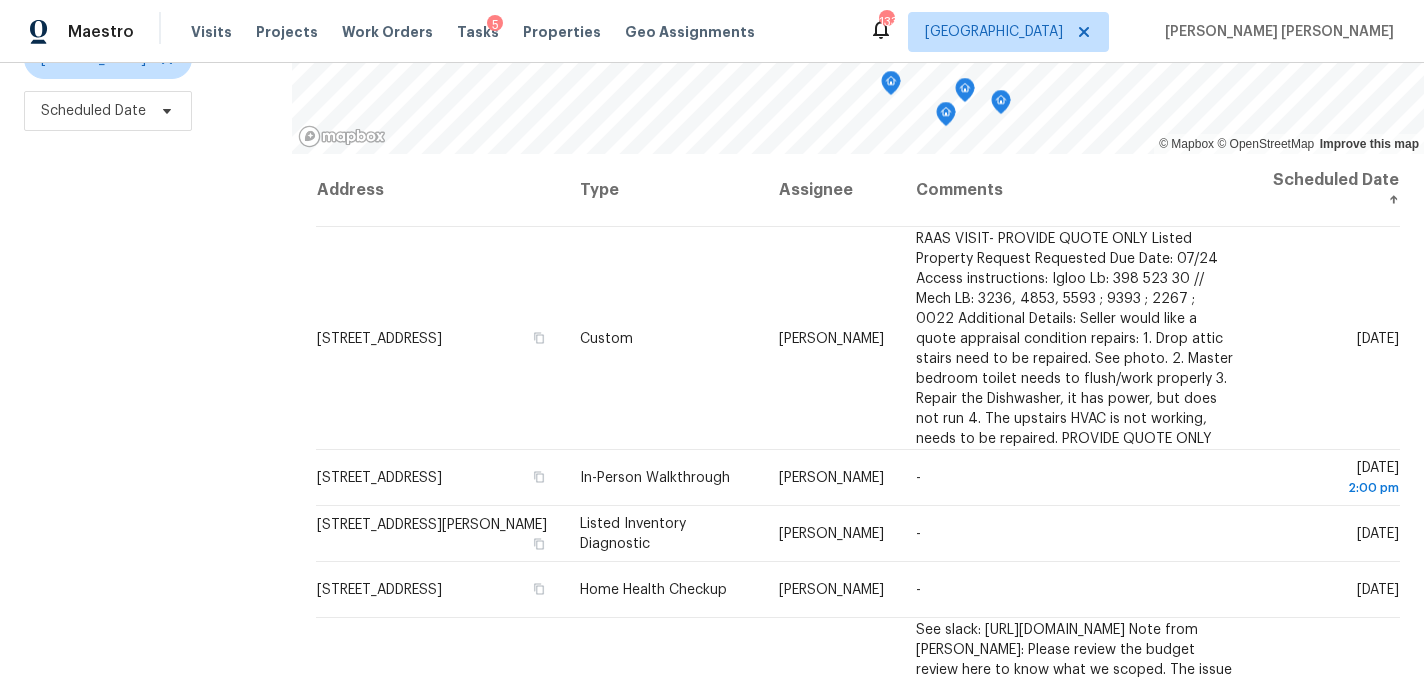 drag, startPoint x: 200, startPoint y: 289, endPoint x: 200, endPoint y: 328, distance: 39 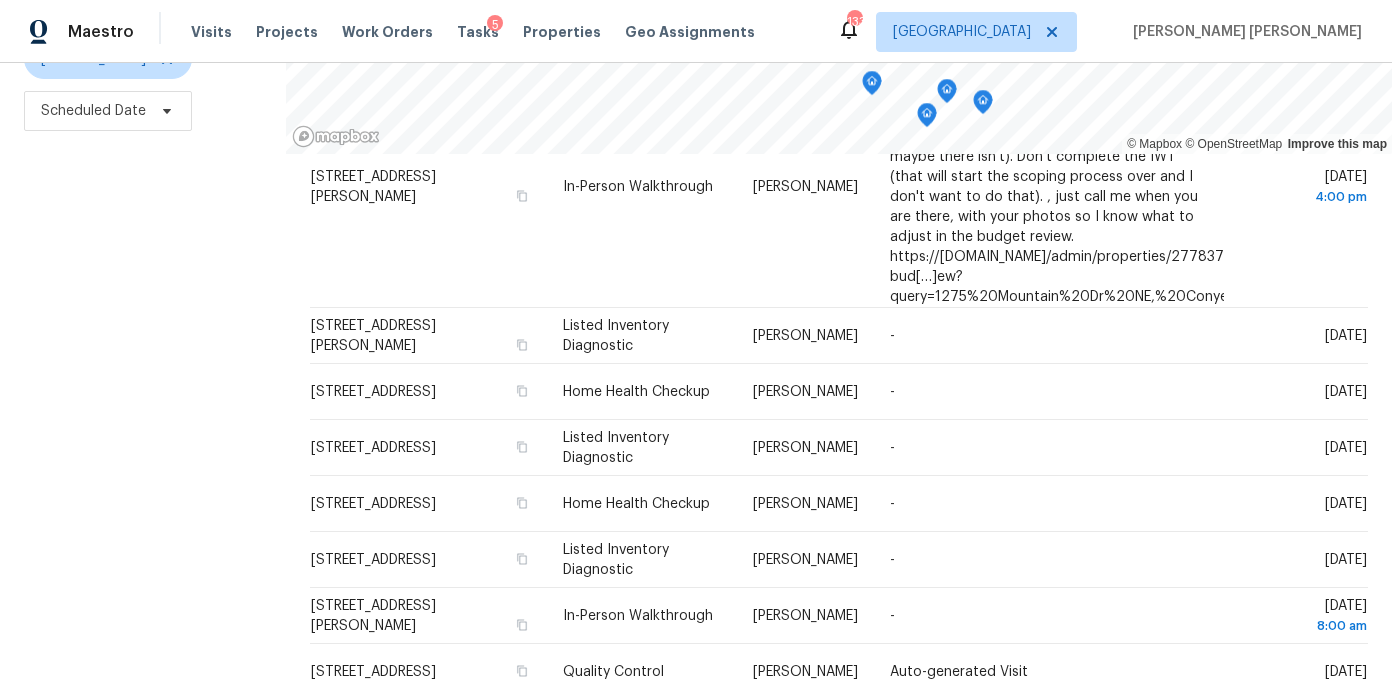 scroll, scrollTop: 452, scrollLeft: 0, axis: vertical 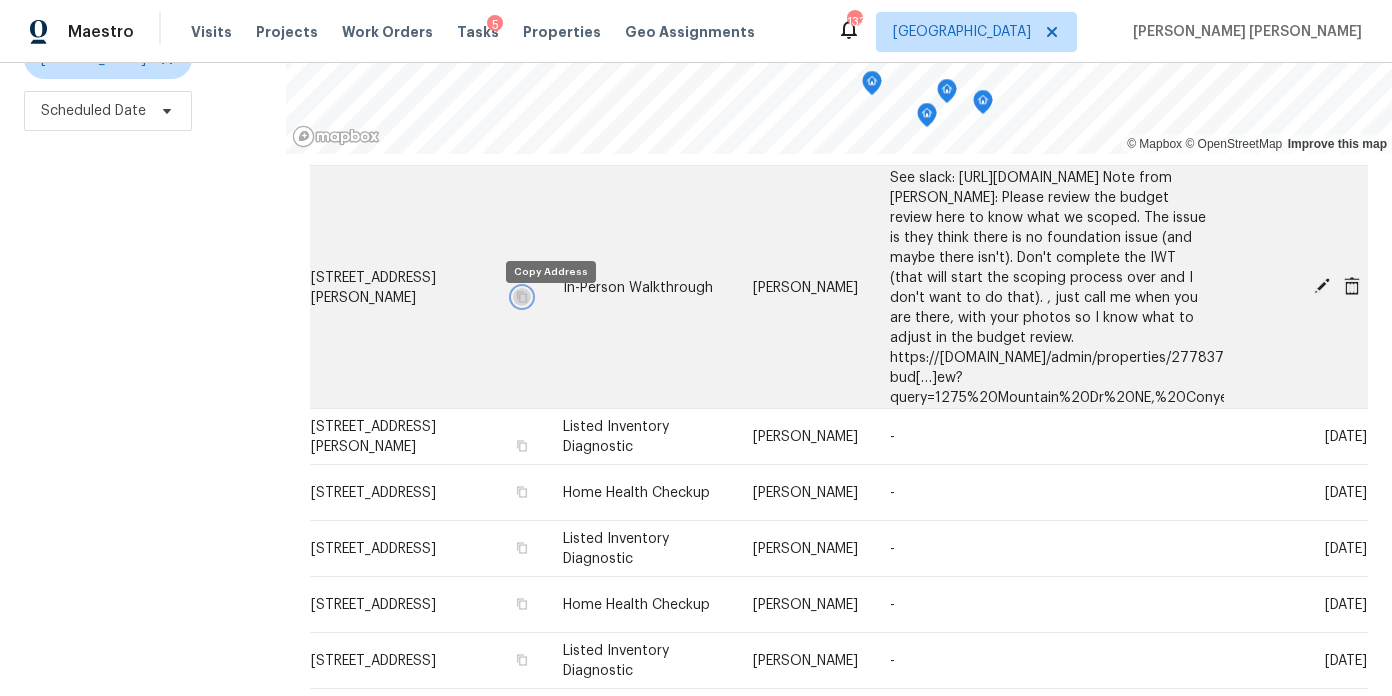 click 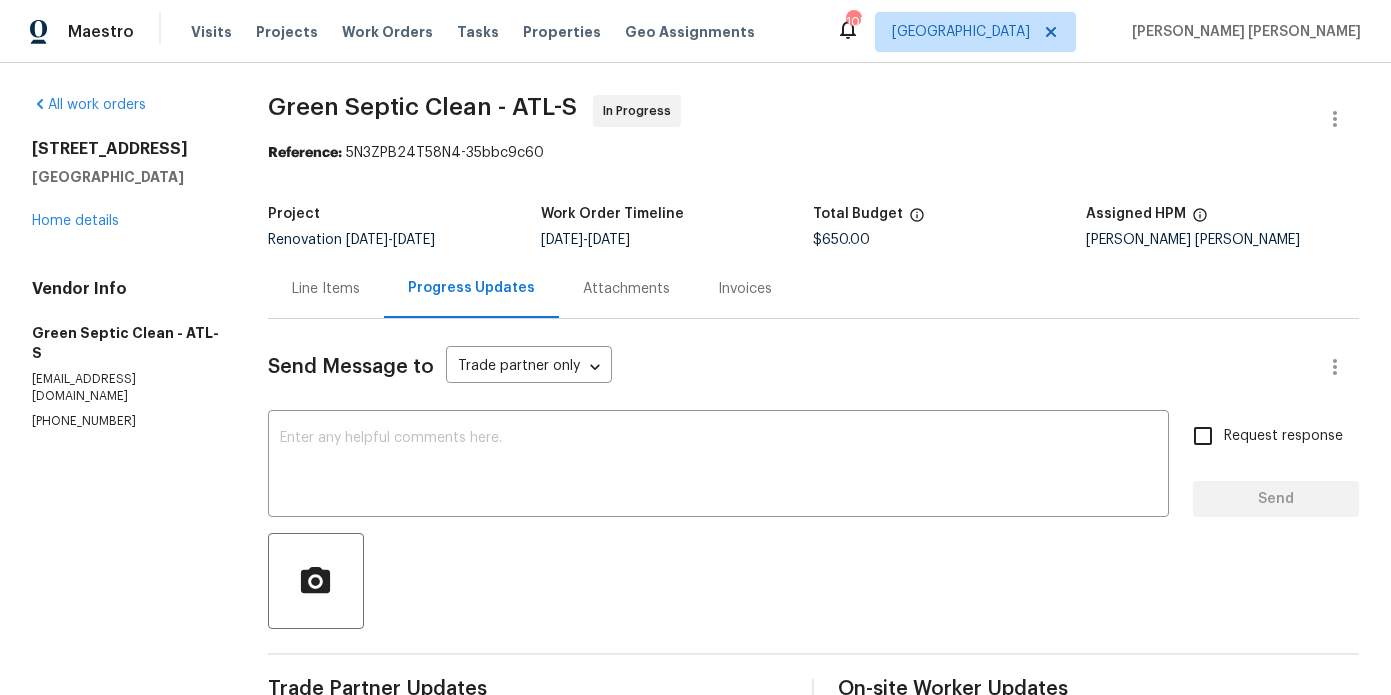 scroll, scrollTop: 0, scrollLeft: 0, axis: both 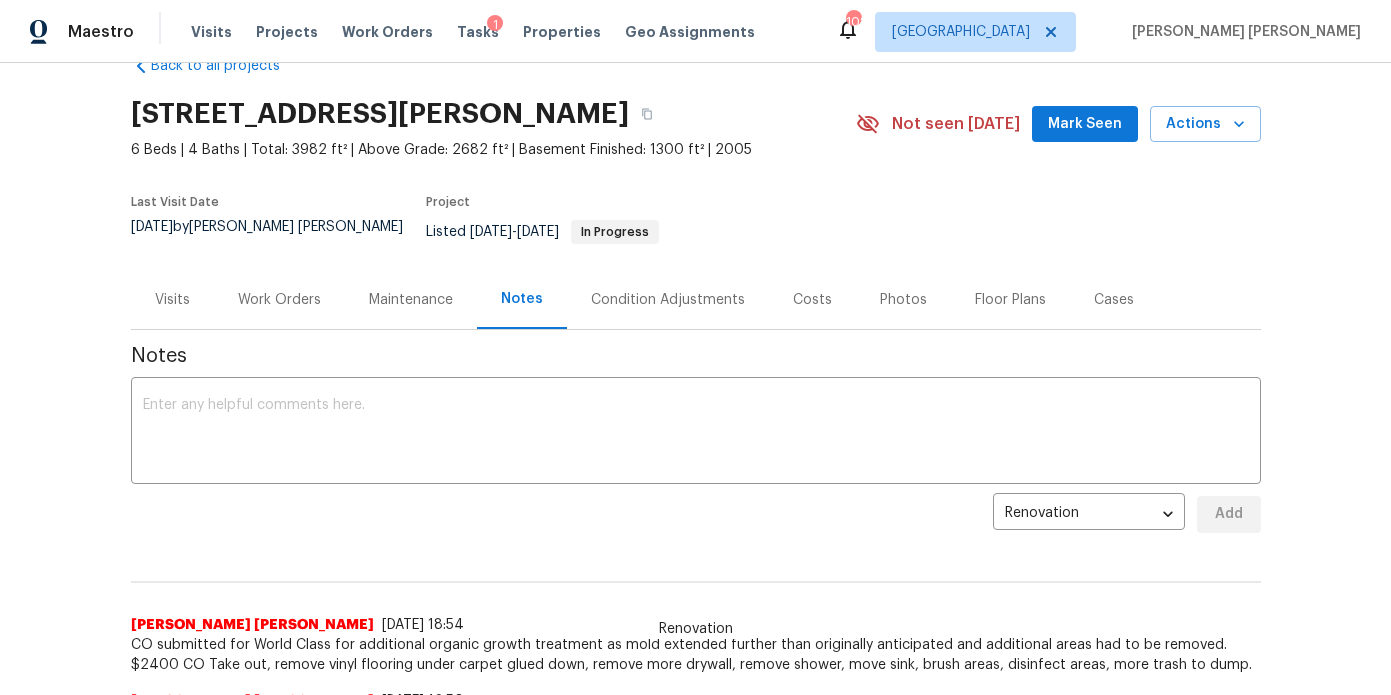 click on "Work Orders" at bounding box center (279, 300) 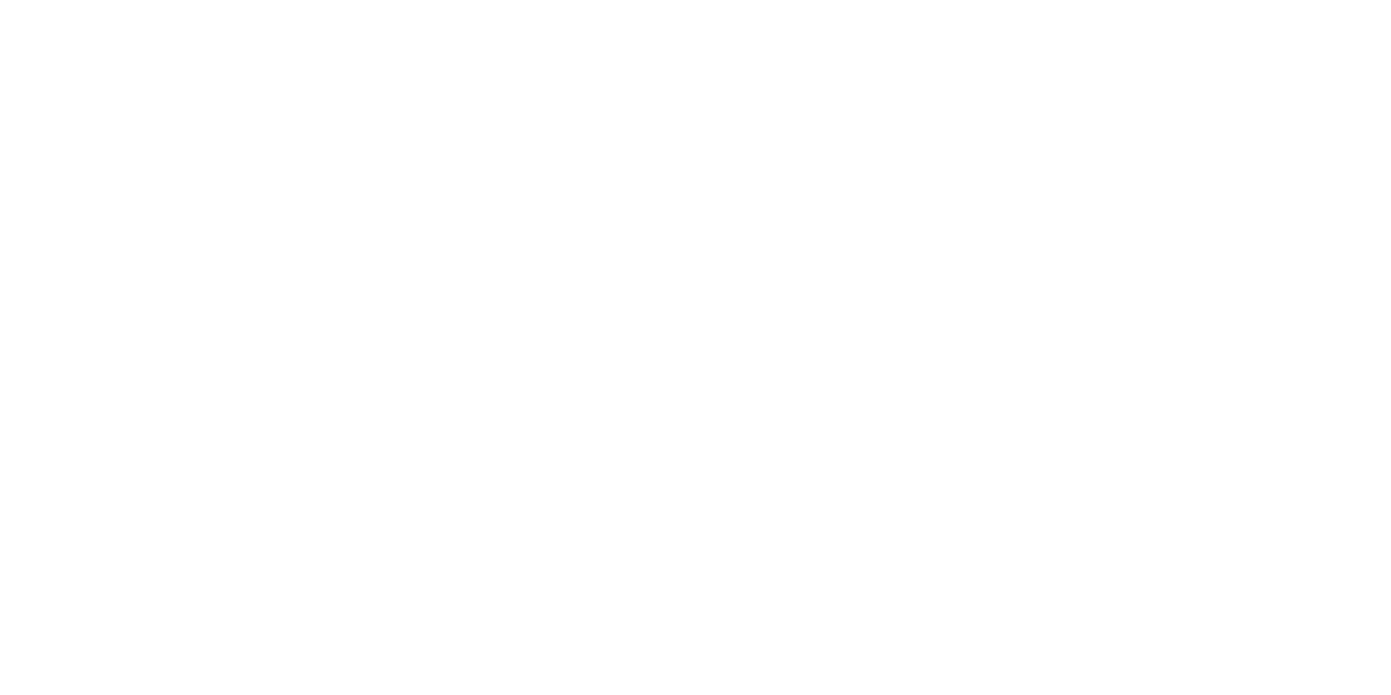scroll, scrollTop: 0, scrollLeft: 0, axis: both 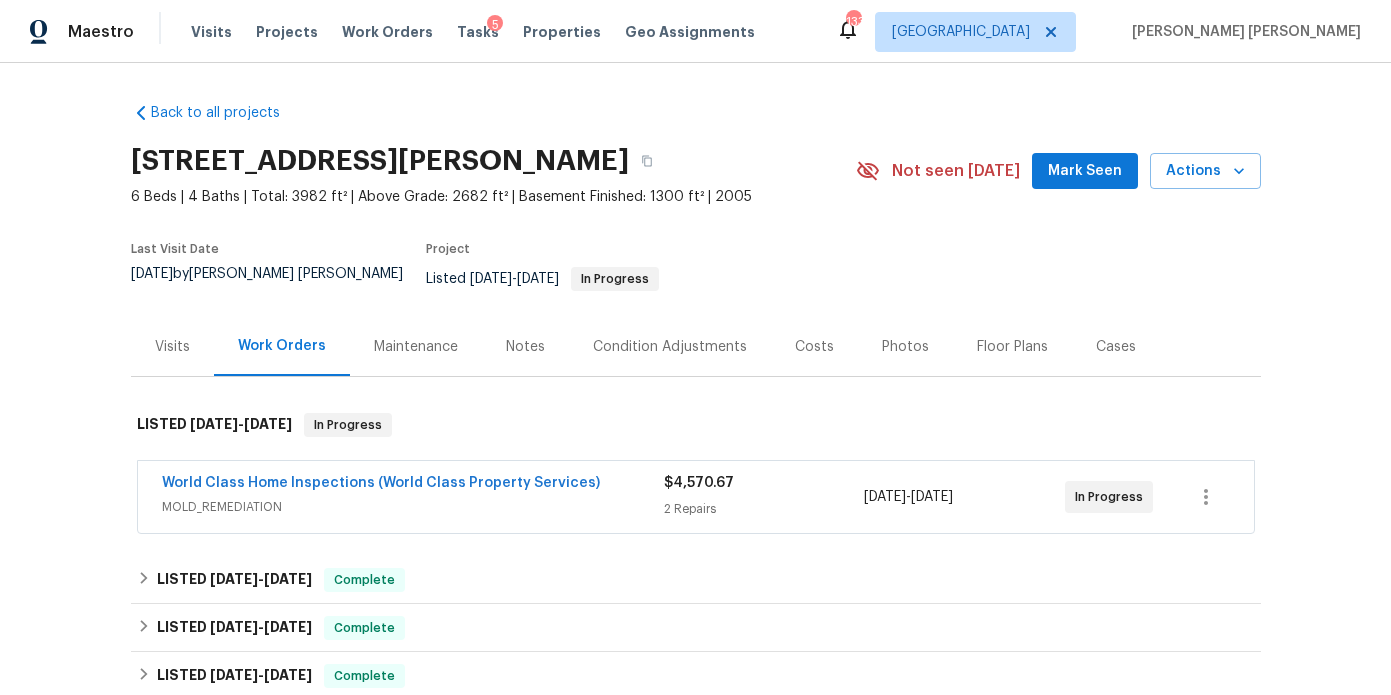 click on "Notes" at bounding box center [525, 346] 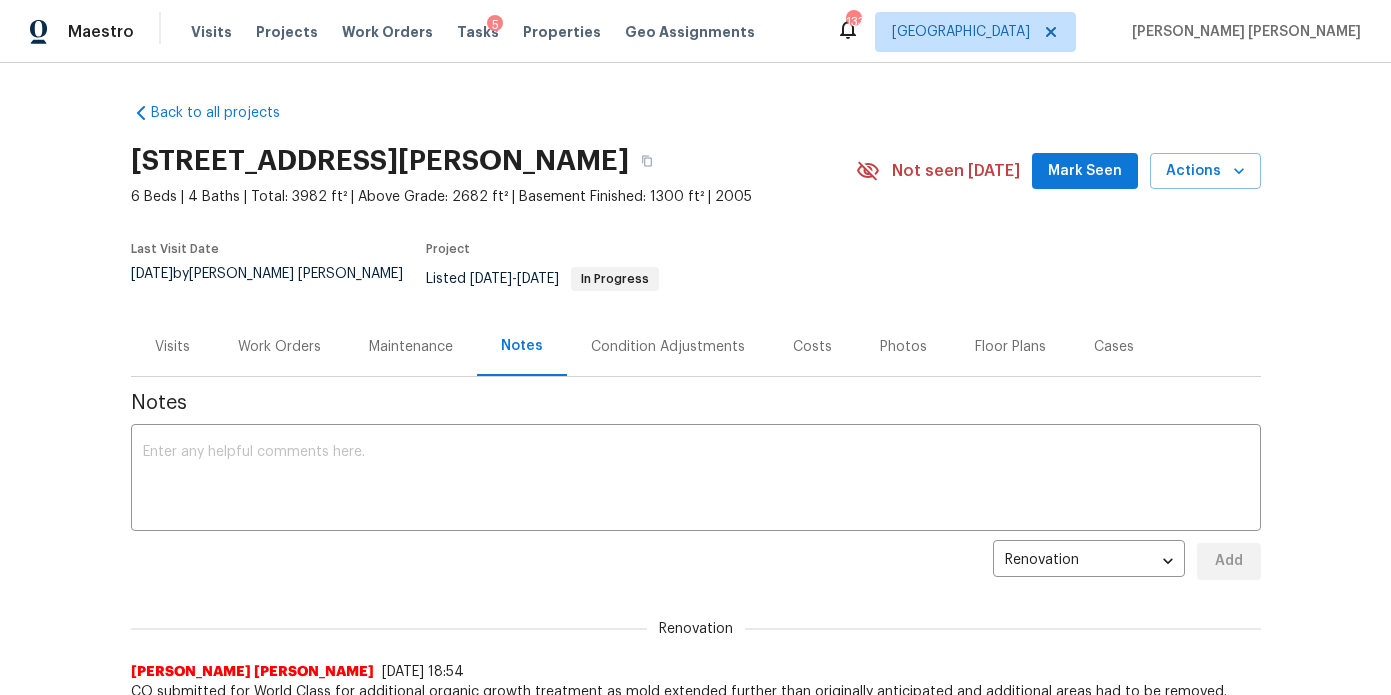 click on "Work Orders" at bounding box center [279, 347] 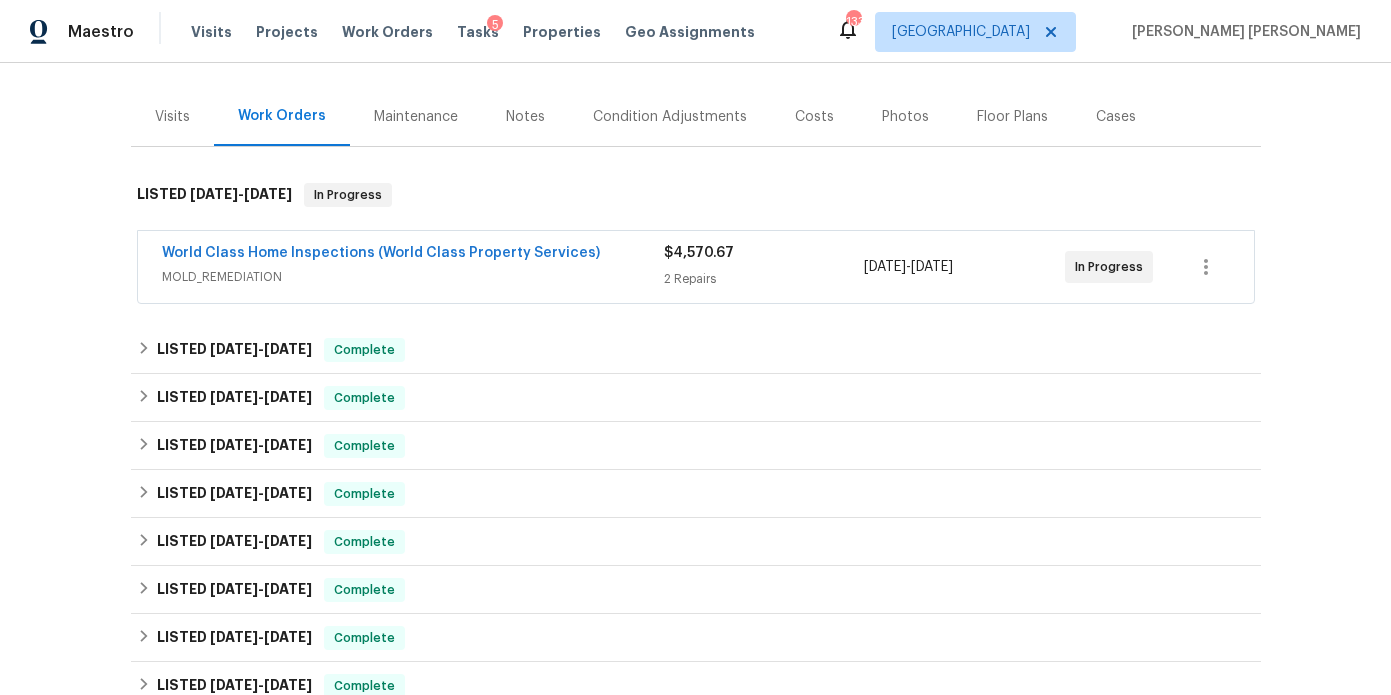 scroll, scrollTop: 275, scrollLeft: 0, axis: vertical 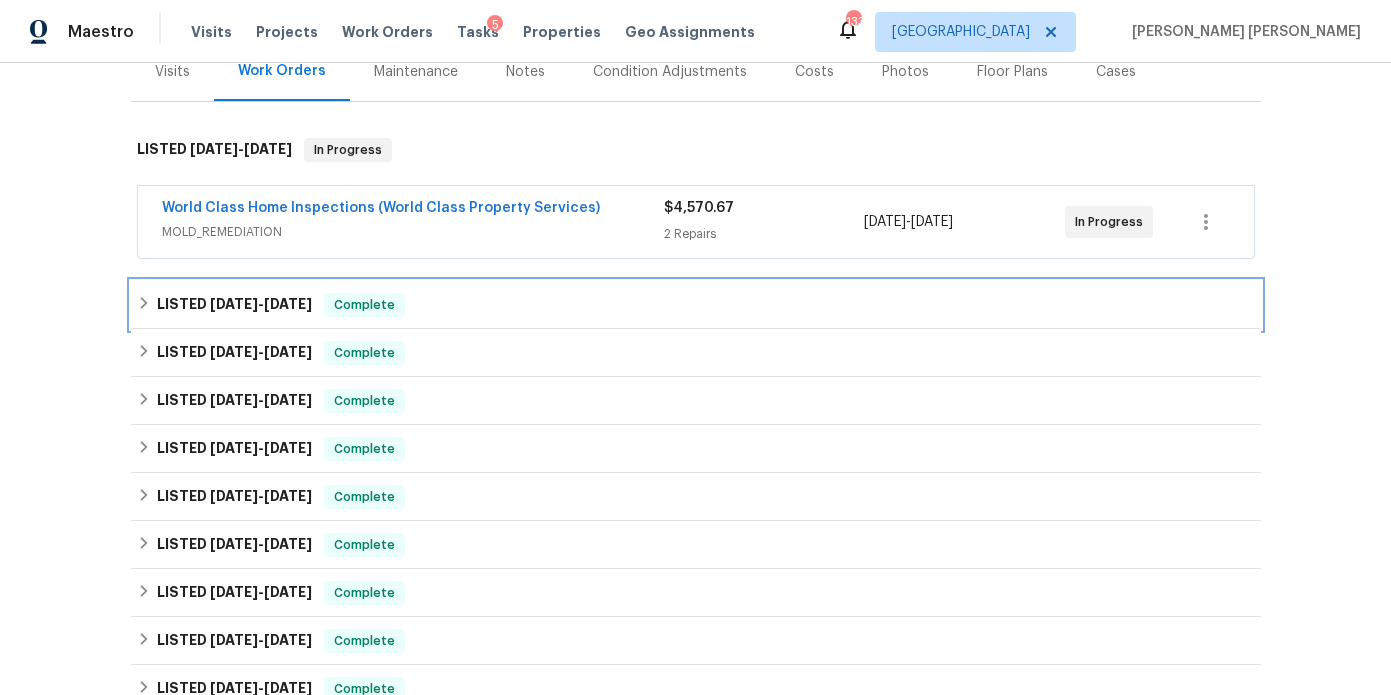 click on "LISTED   2/6/25  -  5/8/25 Complete" at bounding box center [696, 305] 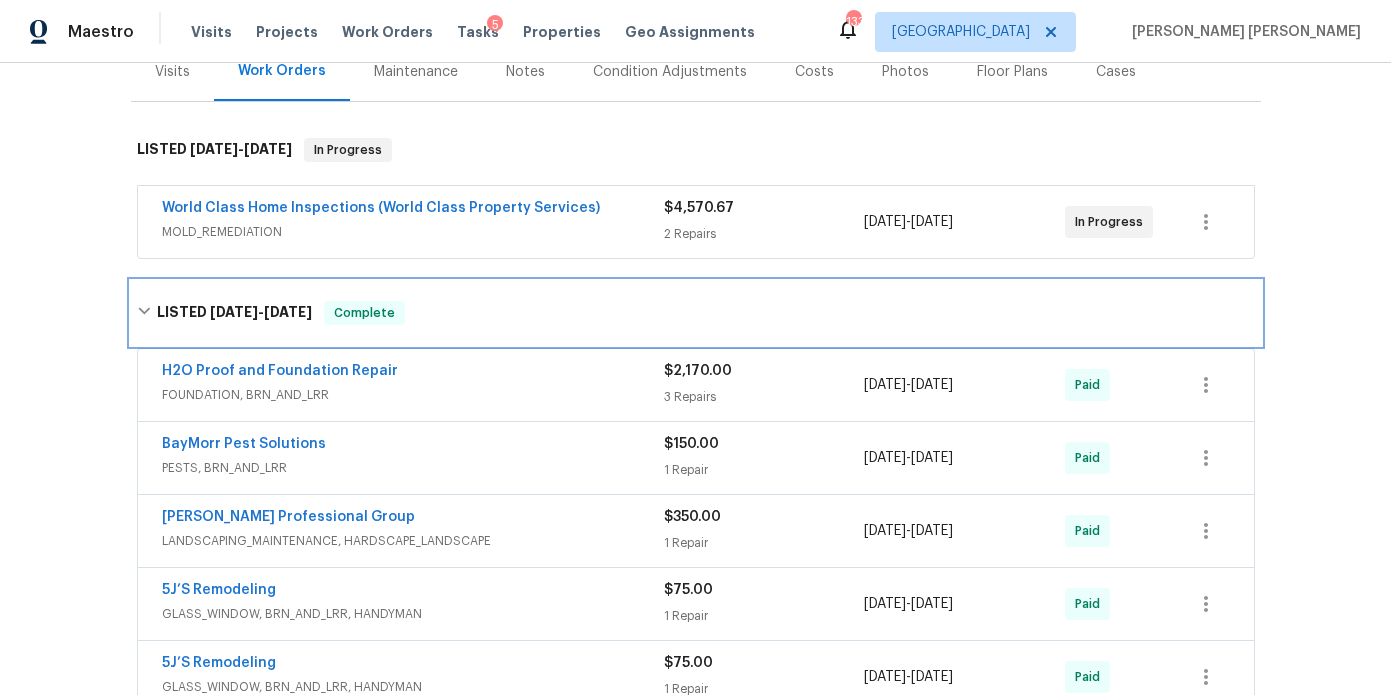 click on "LISTED   2/6/25  -  5/8/25" at bounding box center [234, 313] 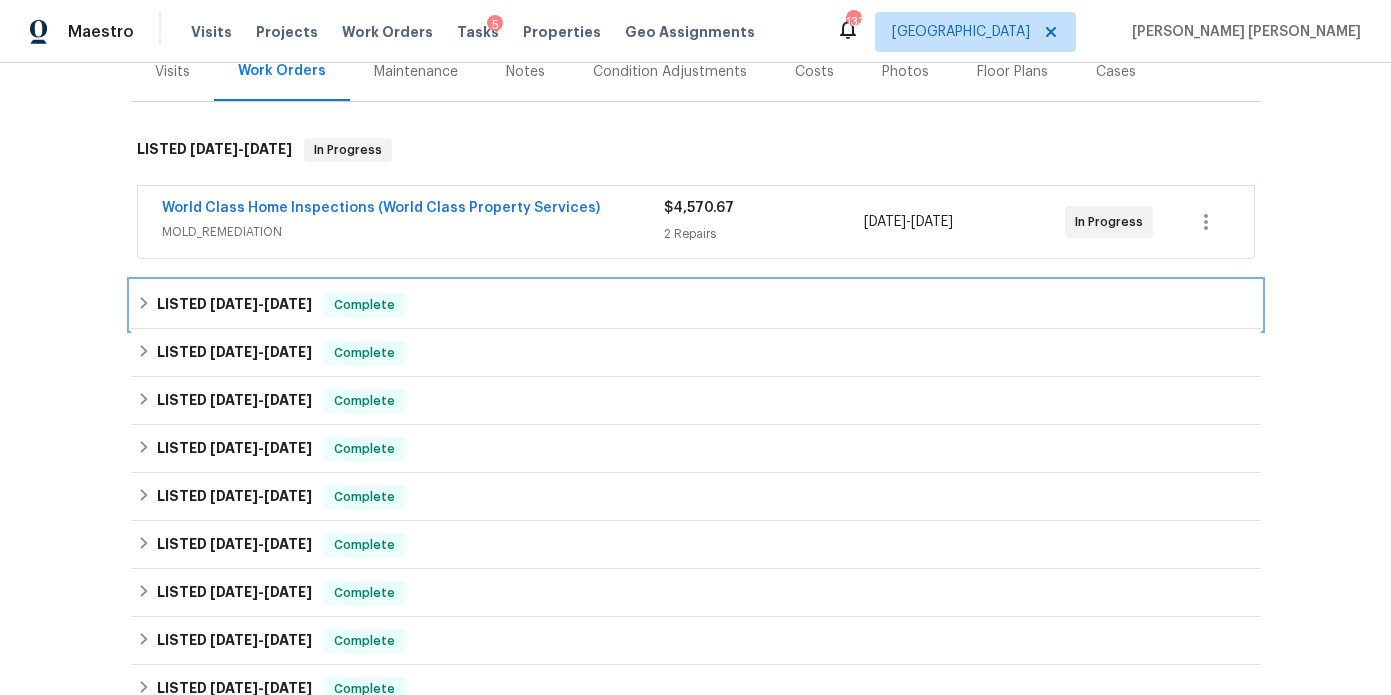 click on "LISTED   2/6/25  -  5/8/25 Complete" at bounding box center (696, 305) 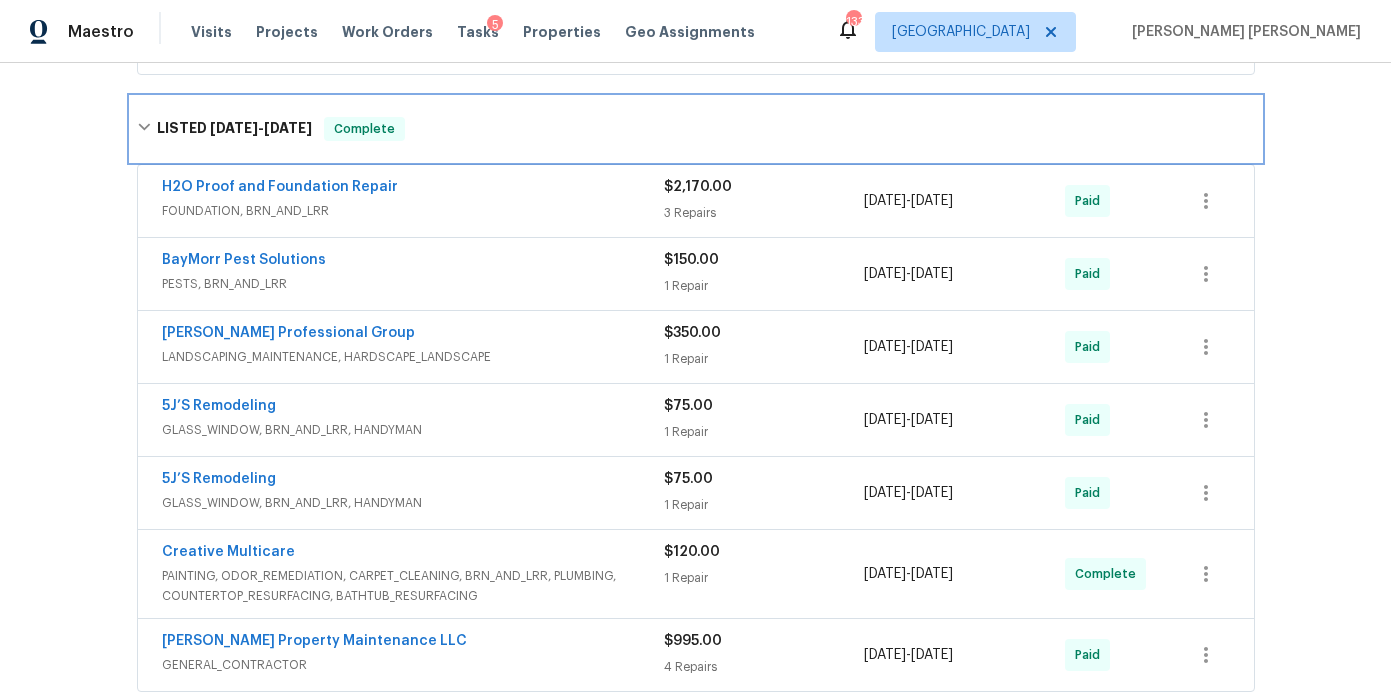 scroll, scrollTop: 451, scrollLeft: 0, axis: vertical 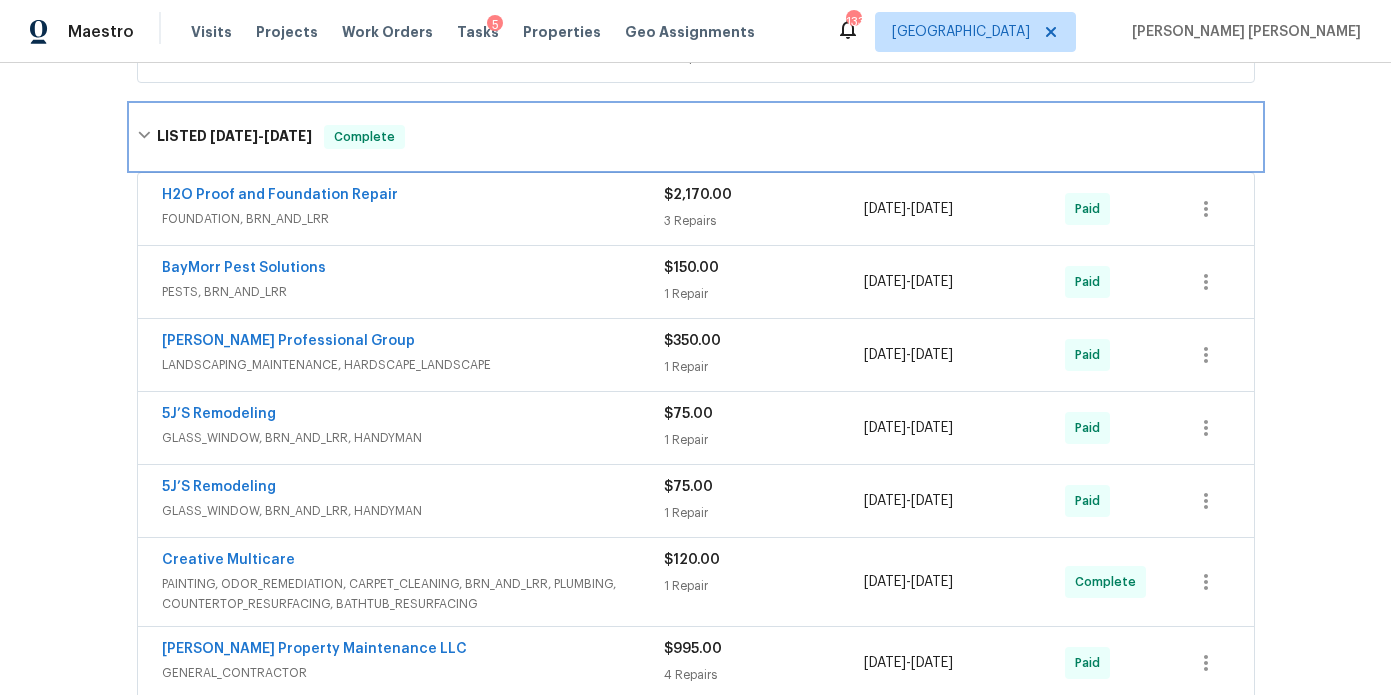 click on "LISTED   2/6/25  -  5/8/25" at bounding box center [234, 137] 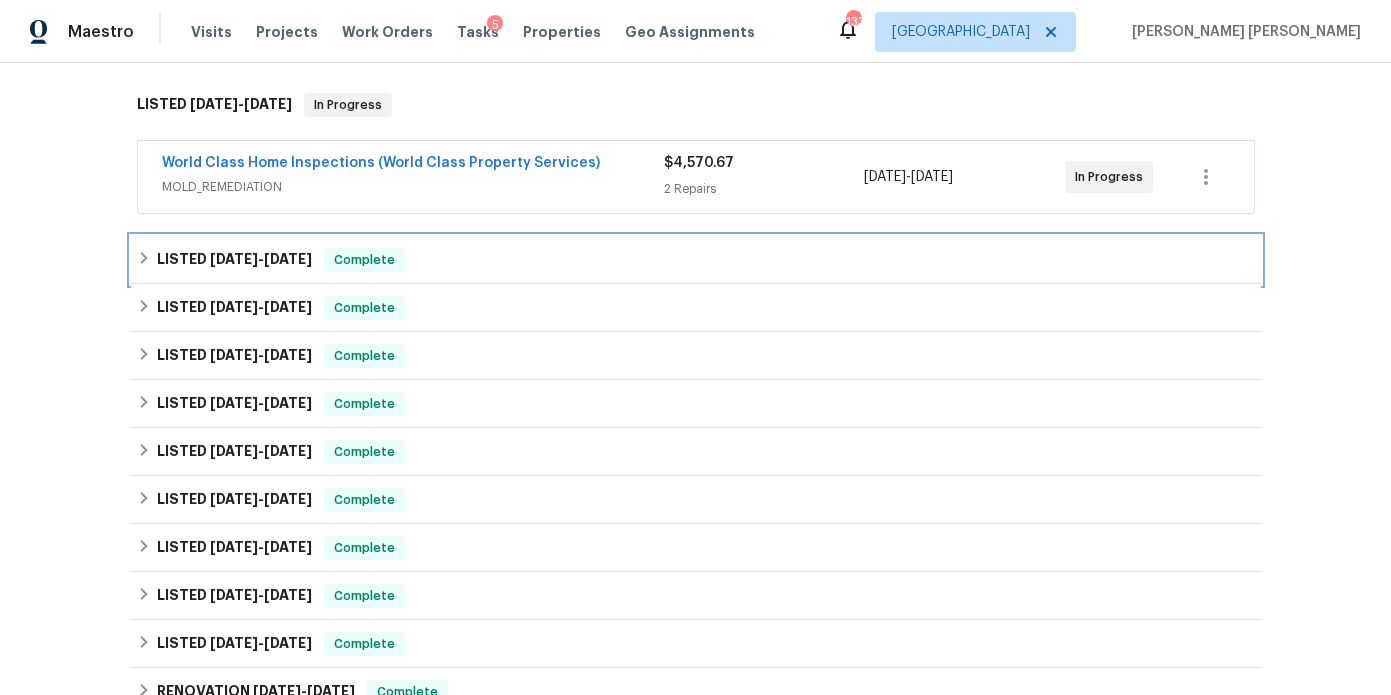 scroll, scrollTop: 287, scrollLeft: 0, axis: vertical 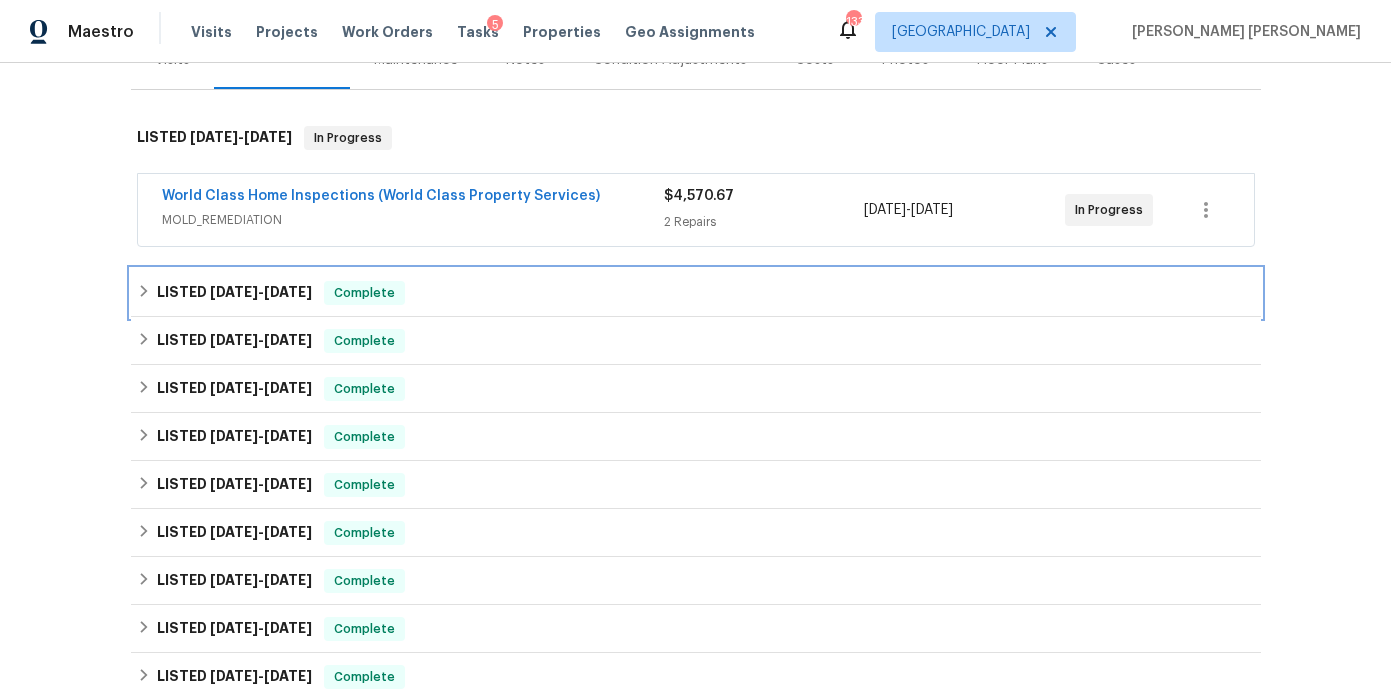 click on "2/6/25" at bounding box center [234, 292] 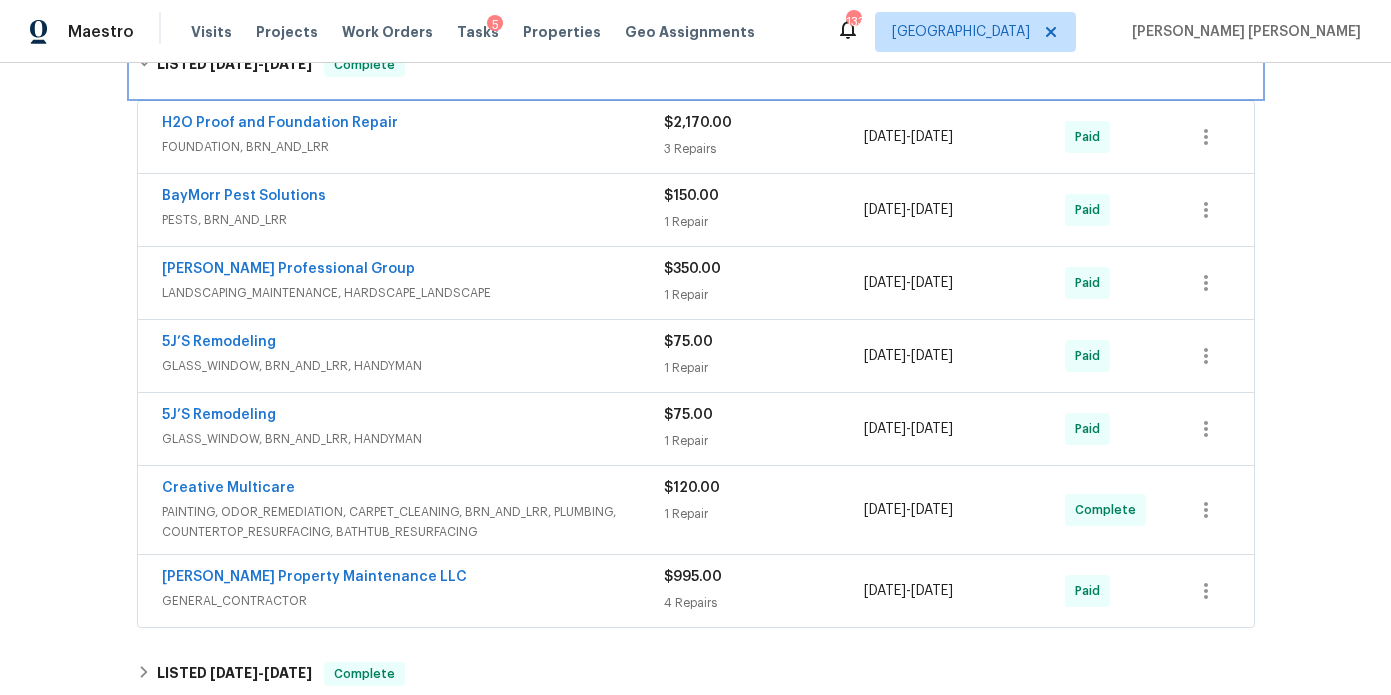 scroll, scrollTop: 544, scrollLeft: 0, axis: vertical 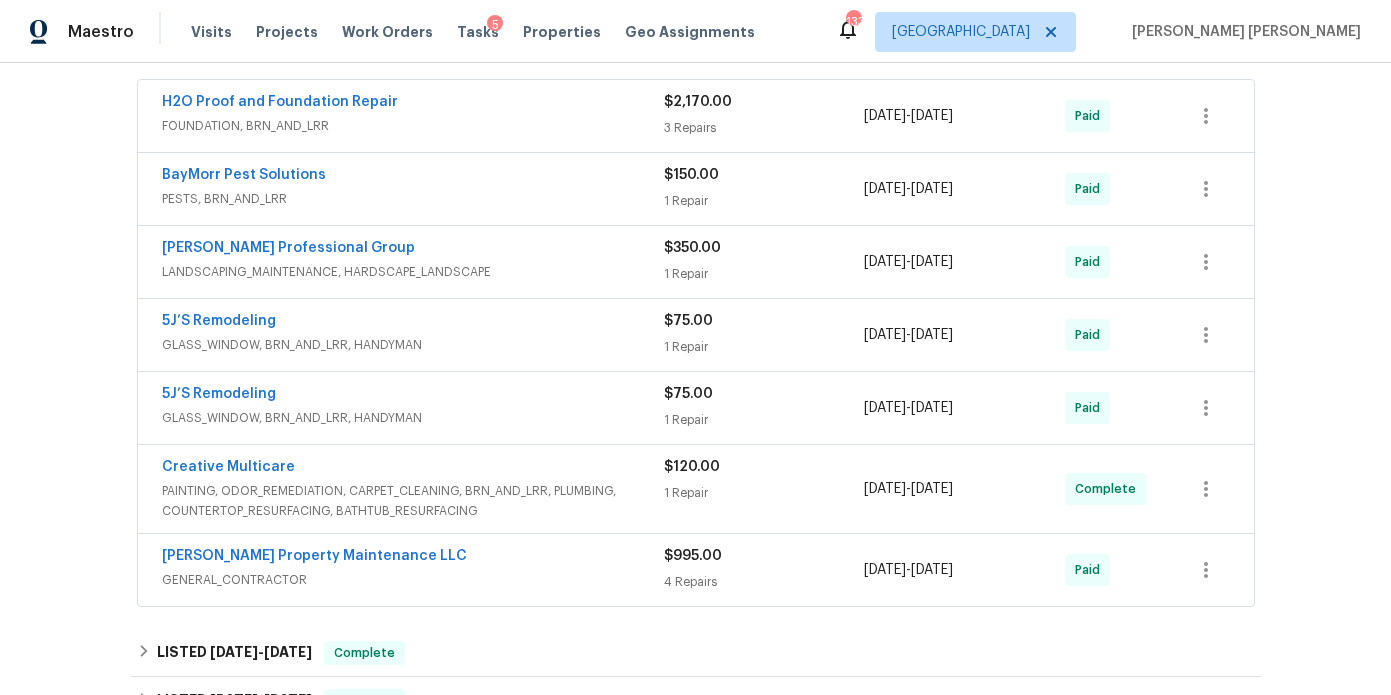 click on "Glen Property Maintenance LLC" at bounding box center (413, 558) 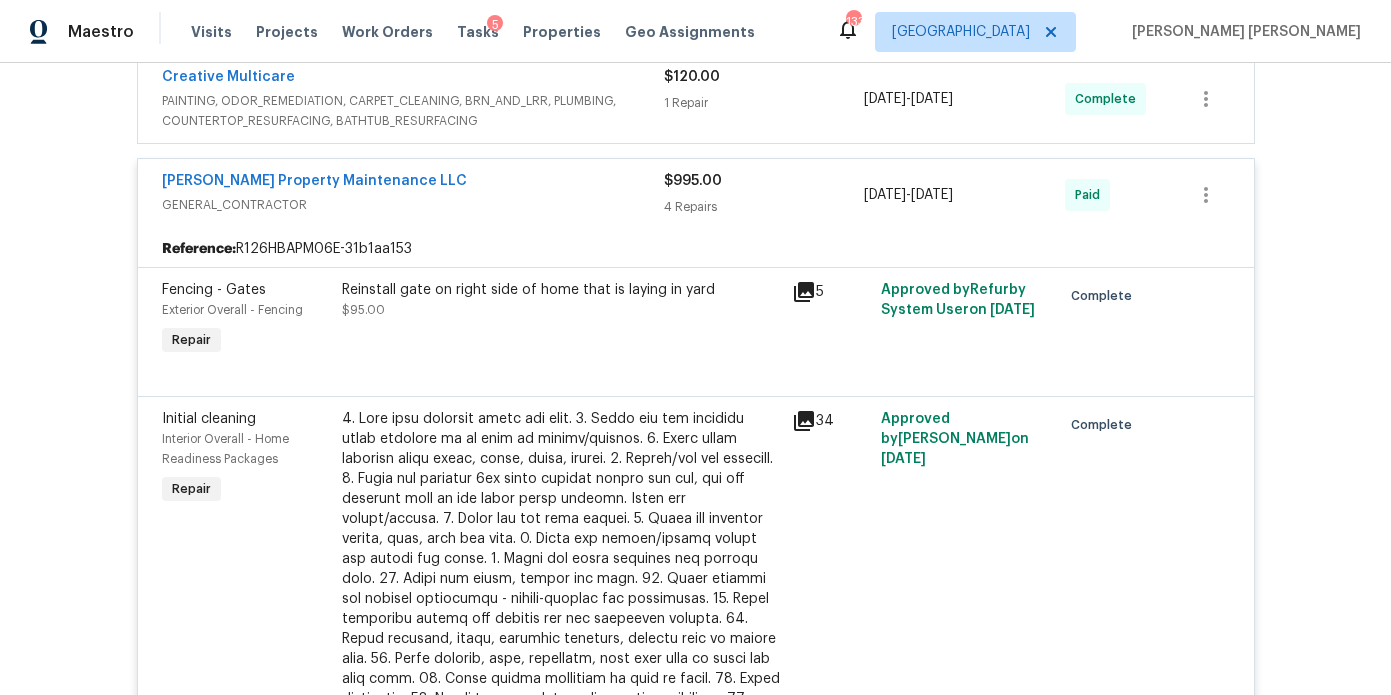 scroll, scrollTop: 951, scrollLeft: 0, axis: vertical 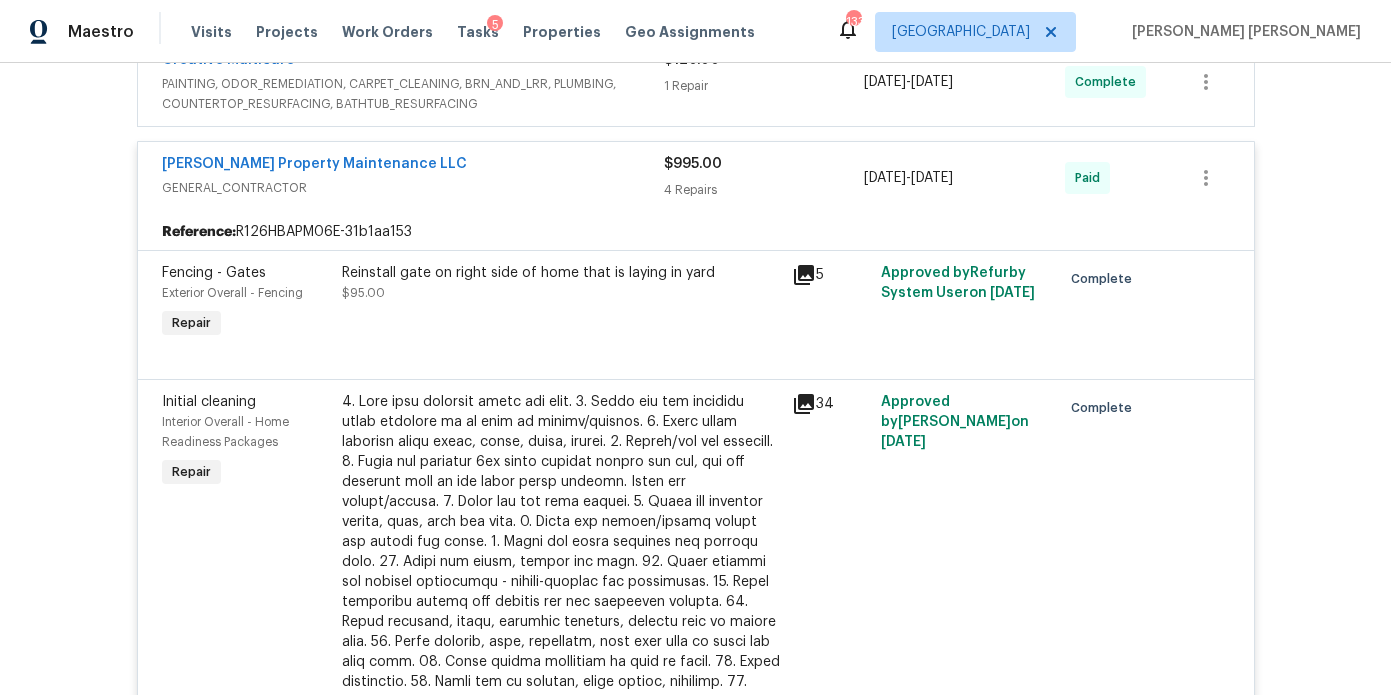 click on "GENERAL_CONTRACTOR" at bounding box center (413, 188) 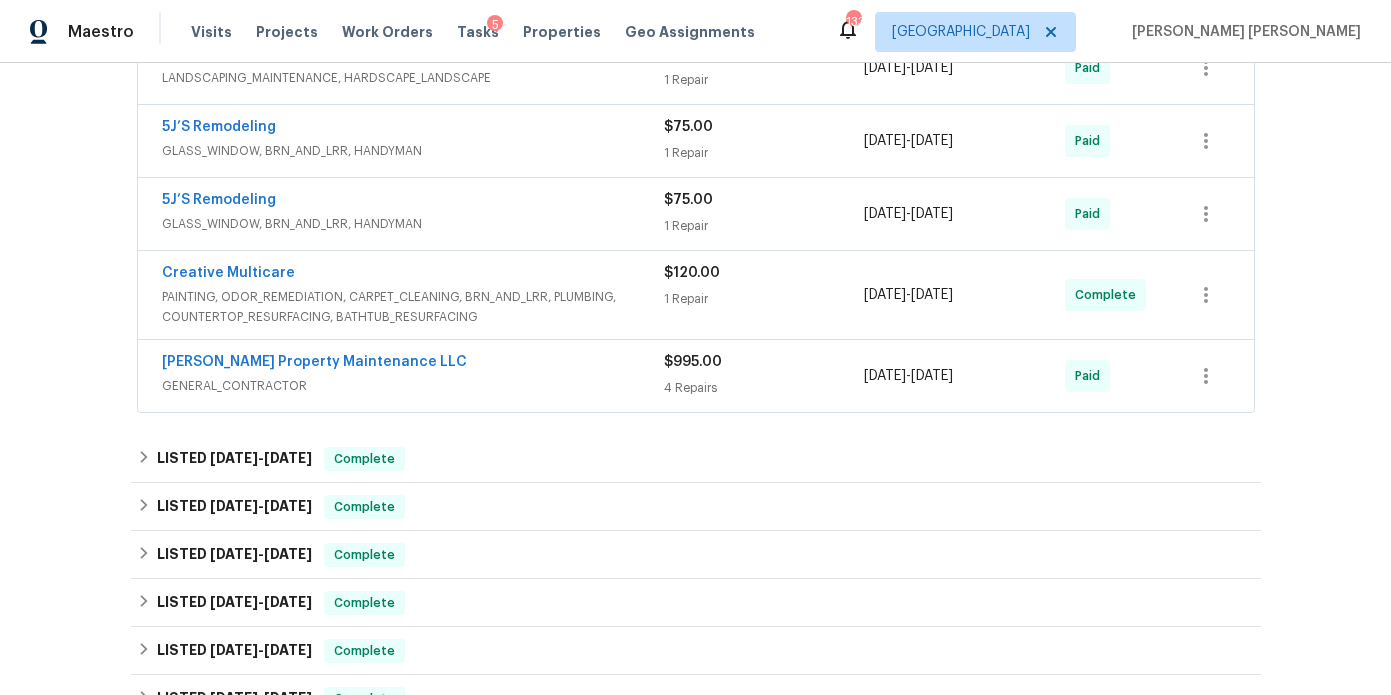 scroll, scrollTop: 734, scrollLeft: 0, axis: vertical 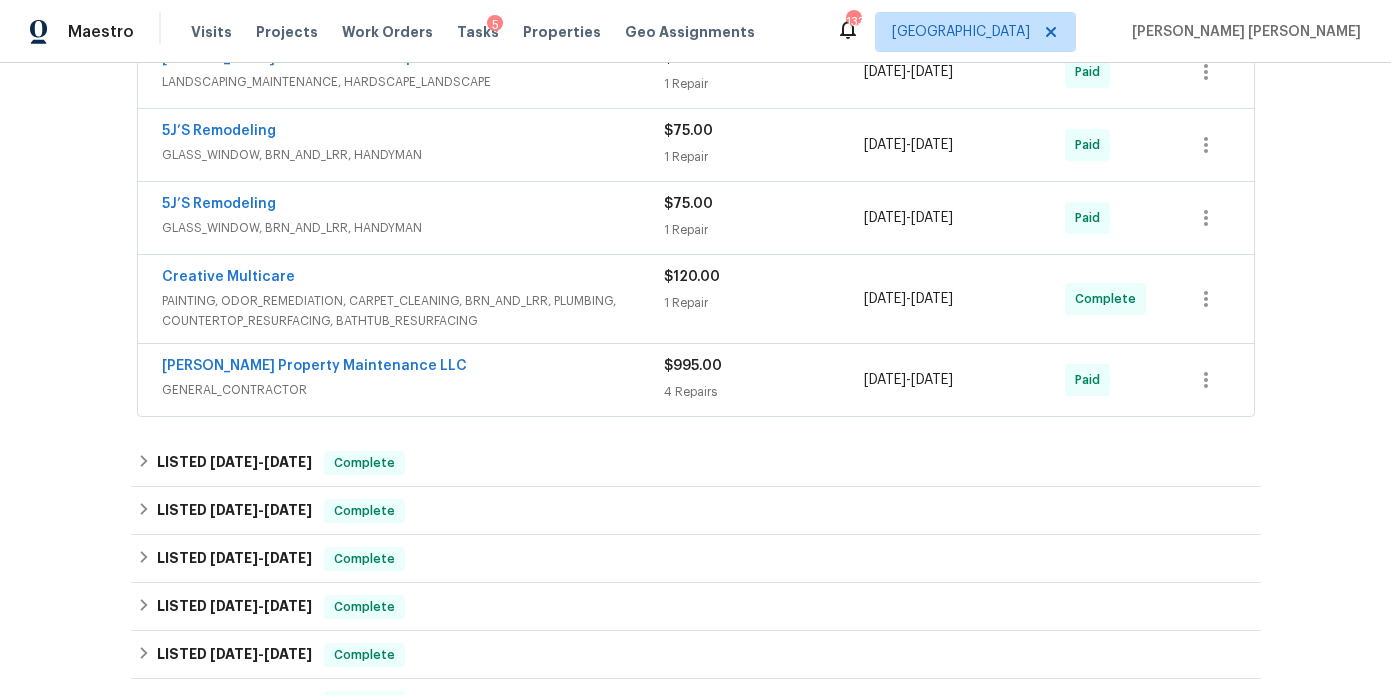 click on "Creative Multicare" at bounding box center (413, 279) 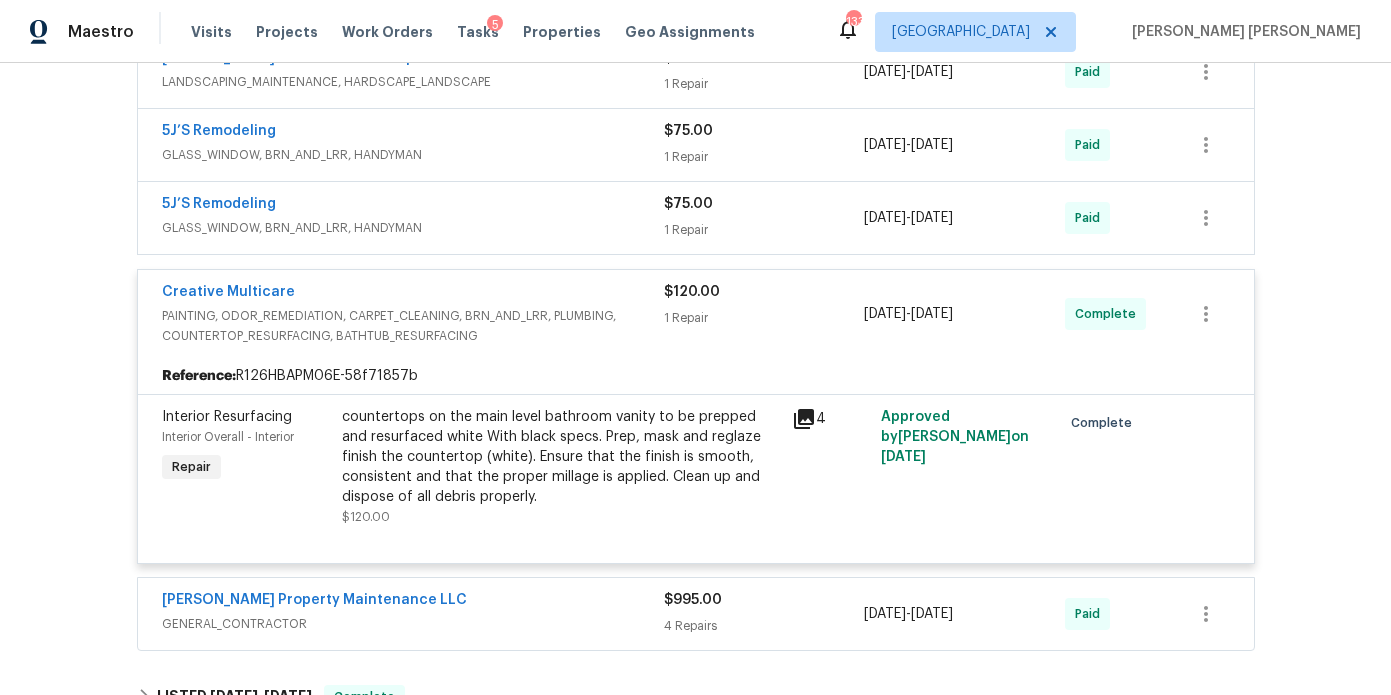 click on "Creative Multicare" at bounding box center [413, 294] 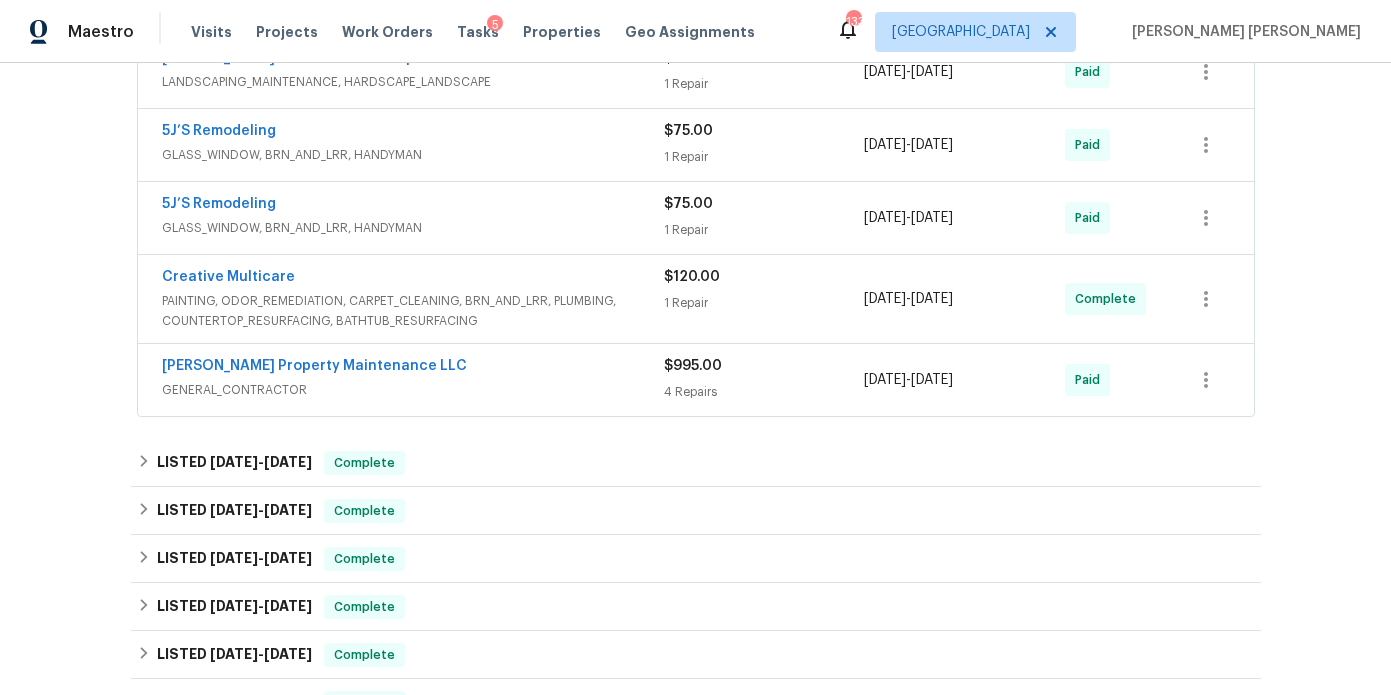 click on "GLASS_WINDOW, BRN_AND_LRR, HANDYMAN" at bounding box center [413, 228] 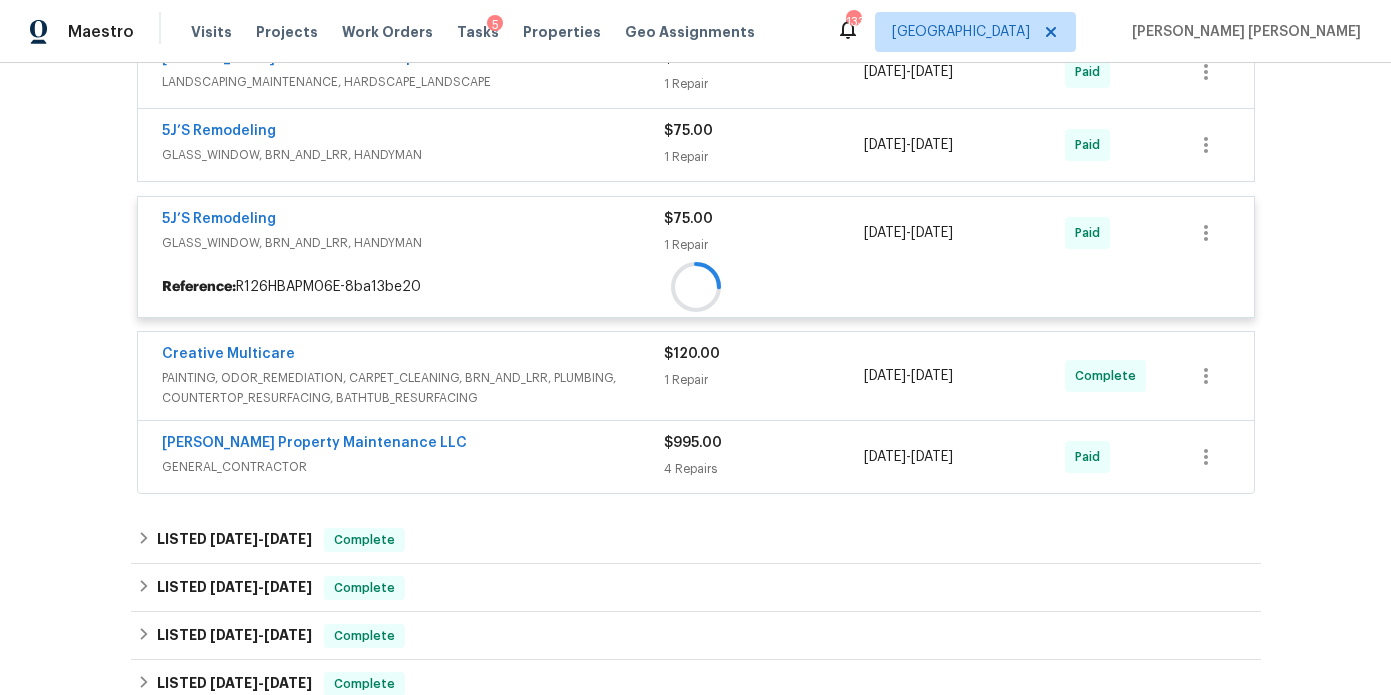 click on "5J’S Remodeling" at bounding box center [413, 221] 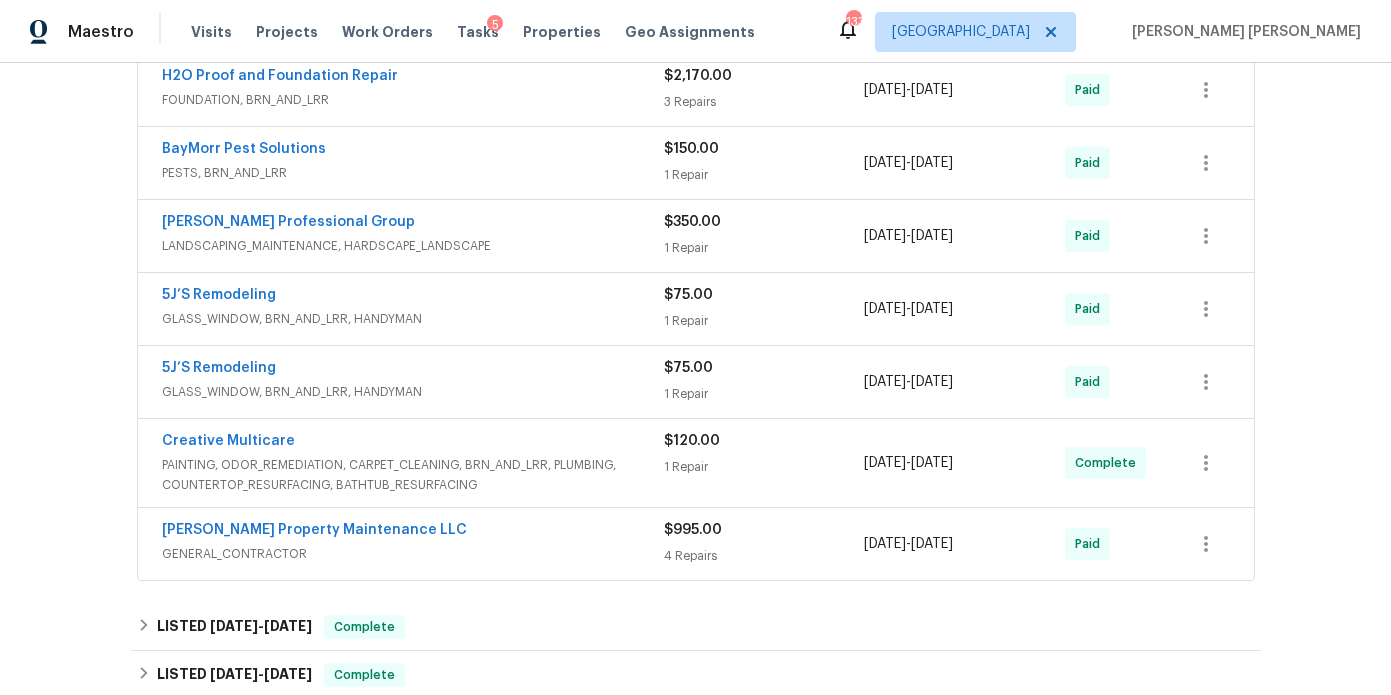 scroll, scrollTop: 499, scrollLeft: 0, axis: vertical 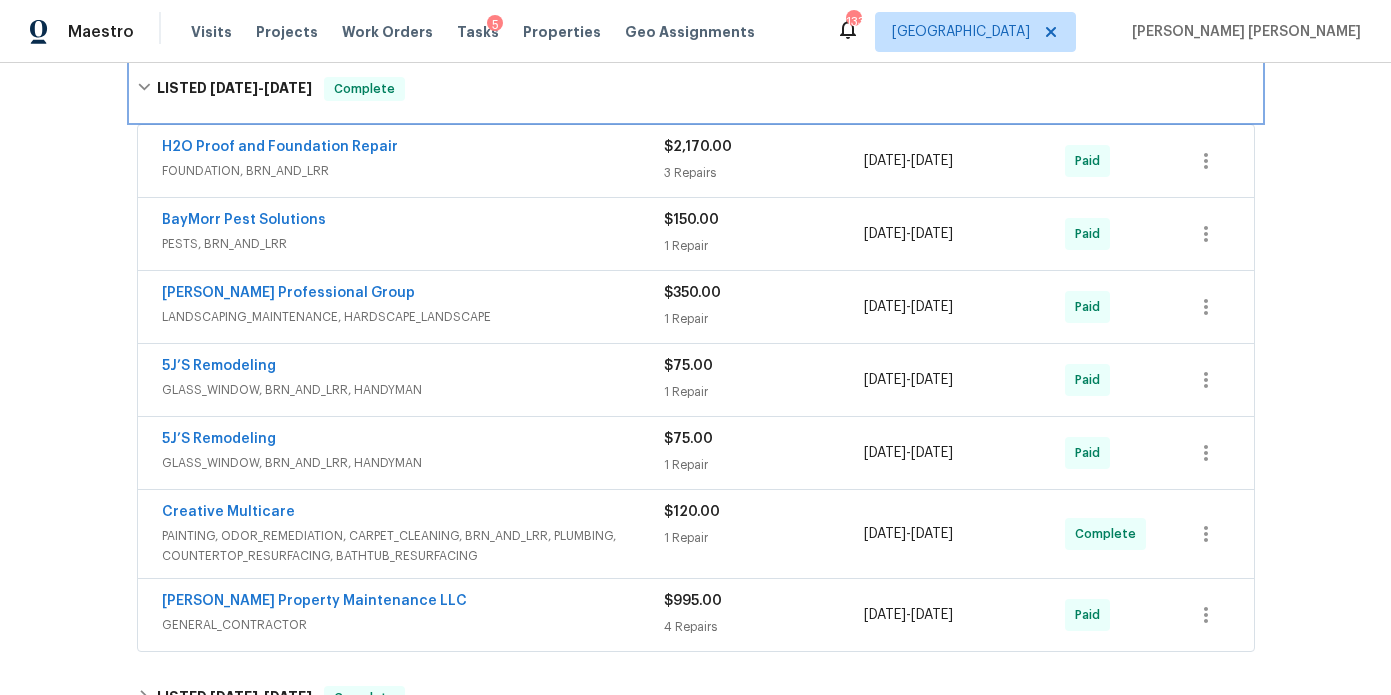 click on "2/6/25" at bounding box center [234, 88] 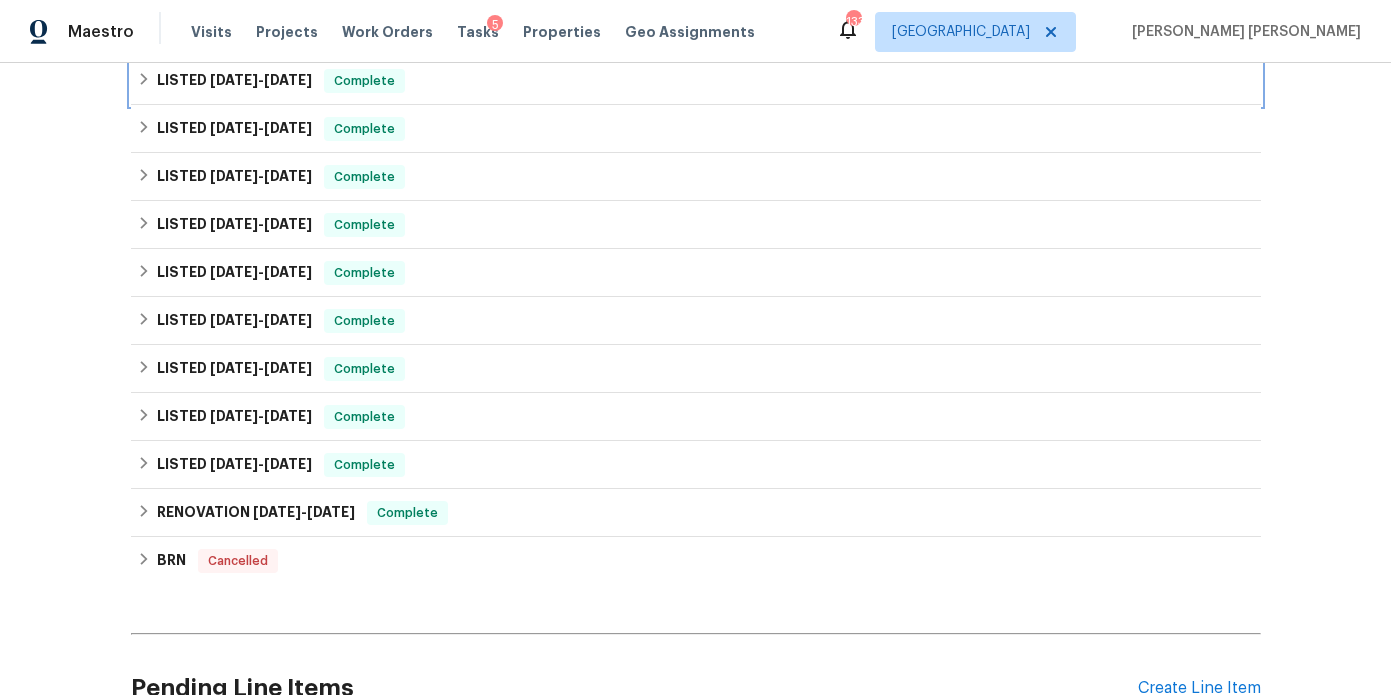scroll, scrollTop: 0, scrollLeft: 0, axis: both 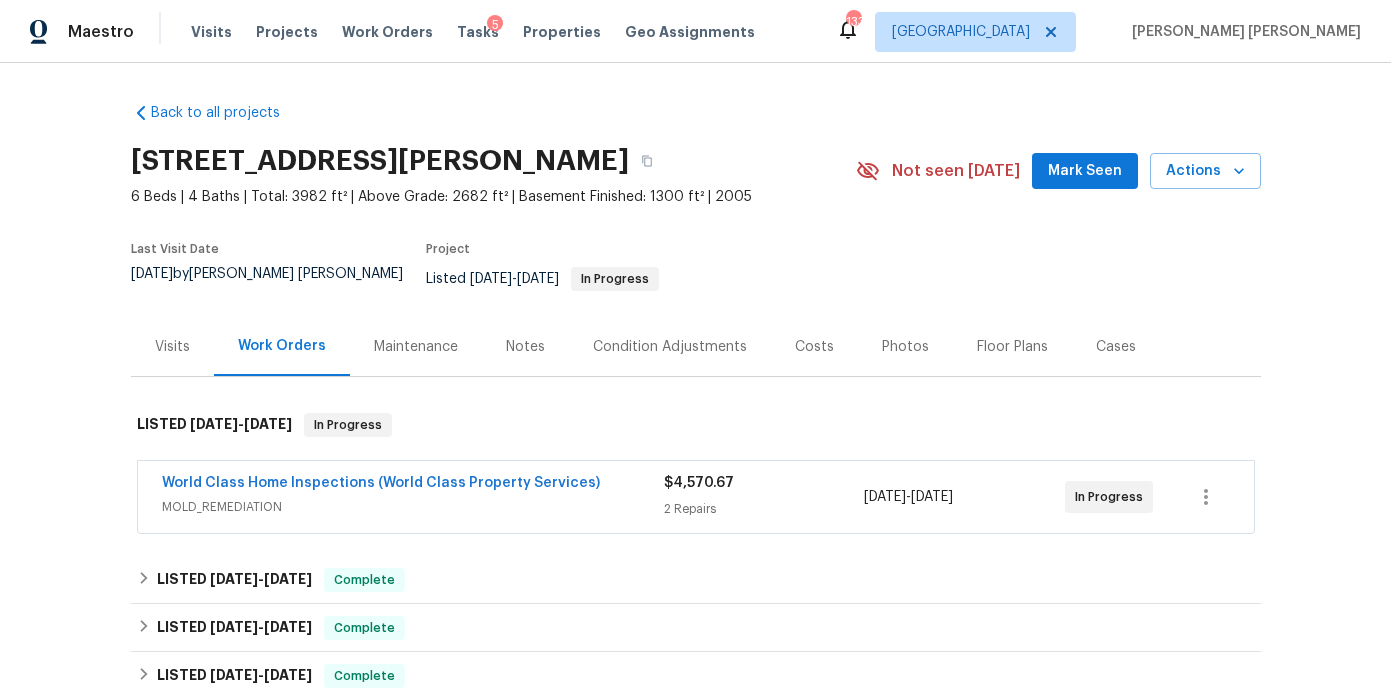 click on "Notes" at bounding box center (525, 347) 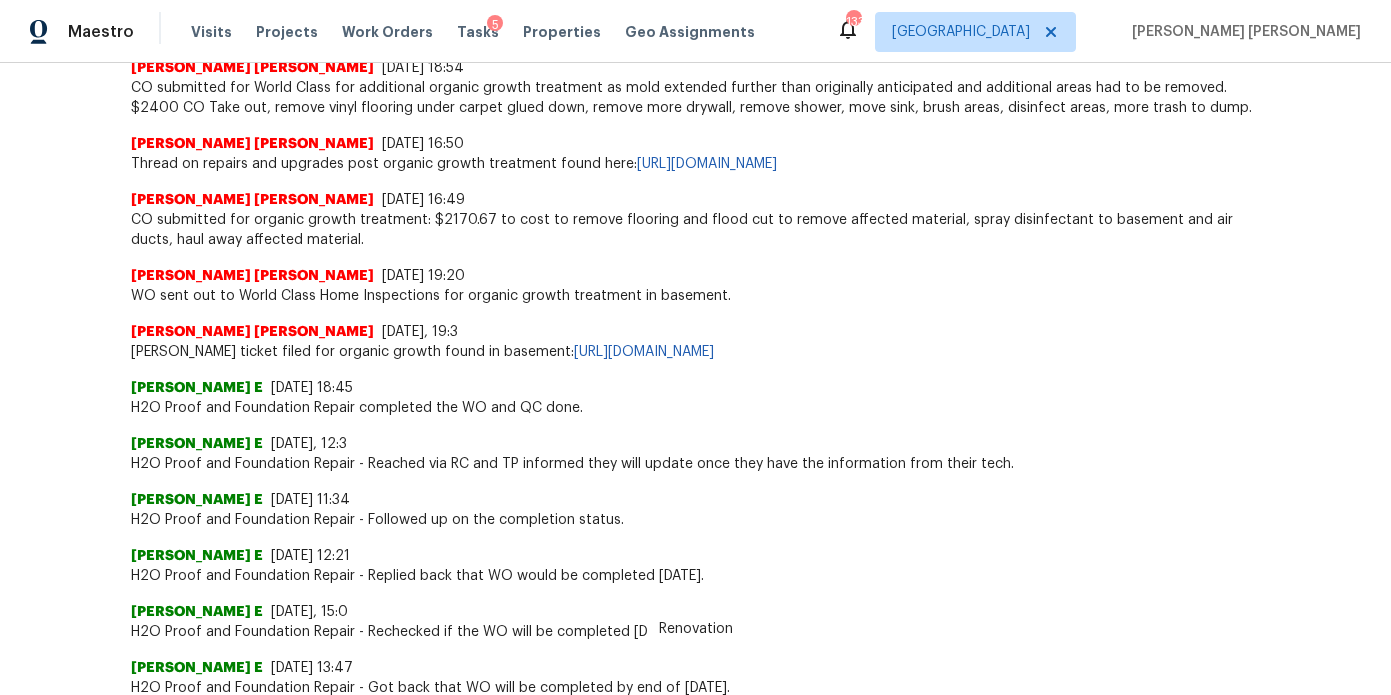 scroll, scrollTop: 603, scrollLeft: 0, axis: vertical 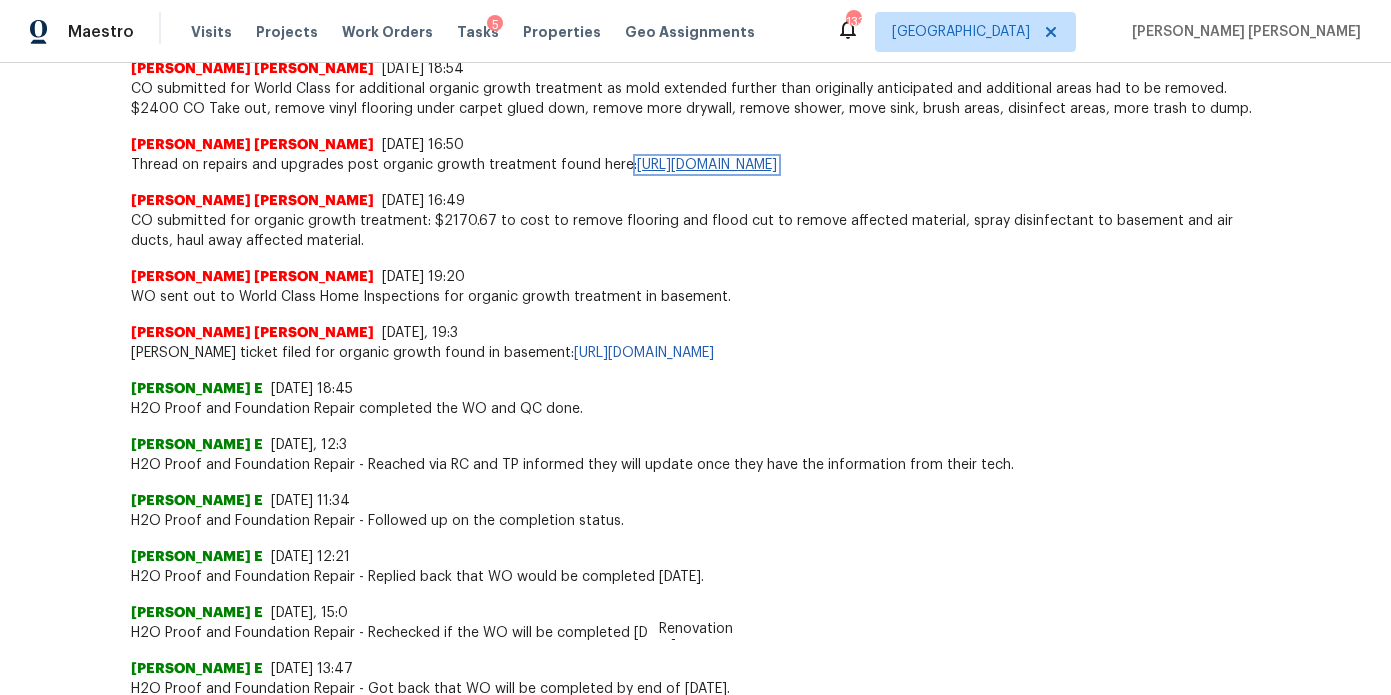 click on "https://opendoor.slack.com/archives/C02LGTRN7JT/p1751997686660739" at bounding box center [707, 165] 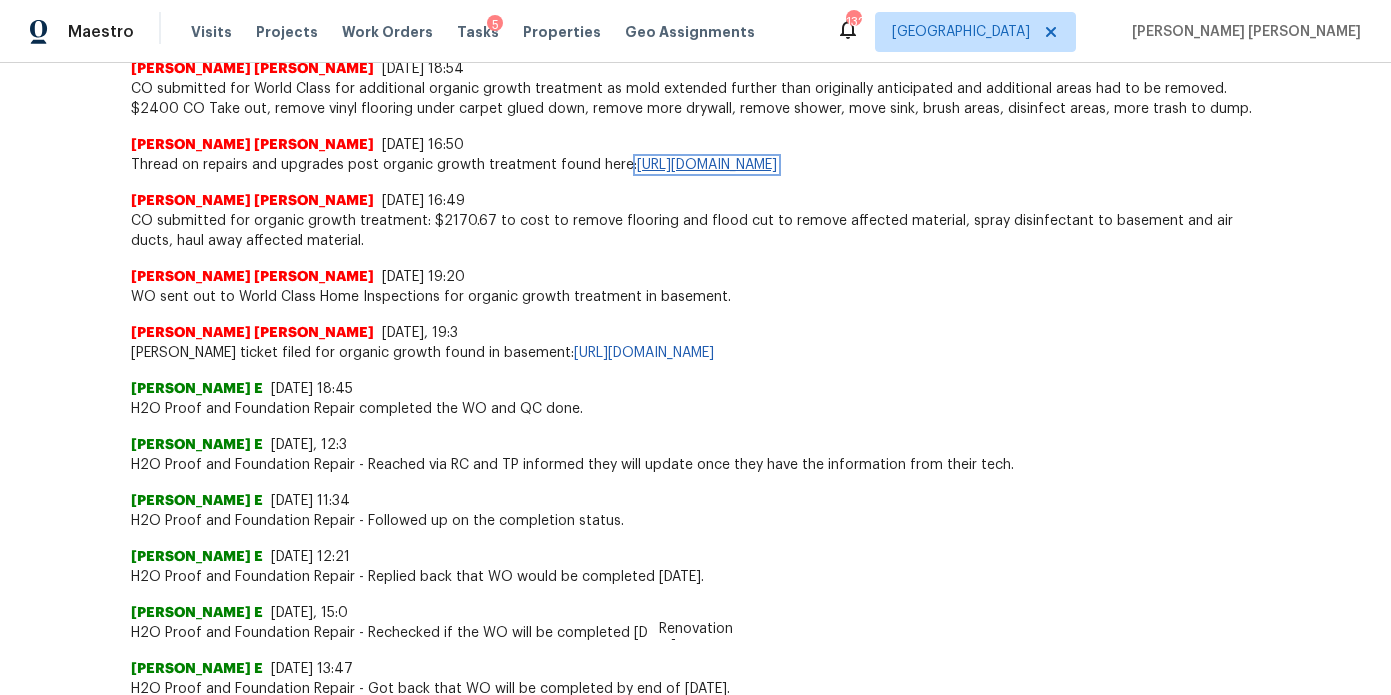 click on "https://opendoor.slack.com/archives/C02LGTRN7JT/p1751997686660739" at bounding box center (707, 165) 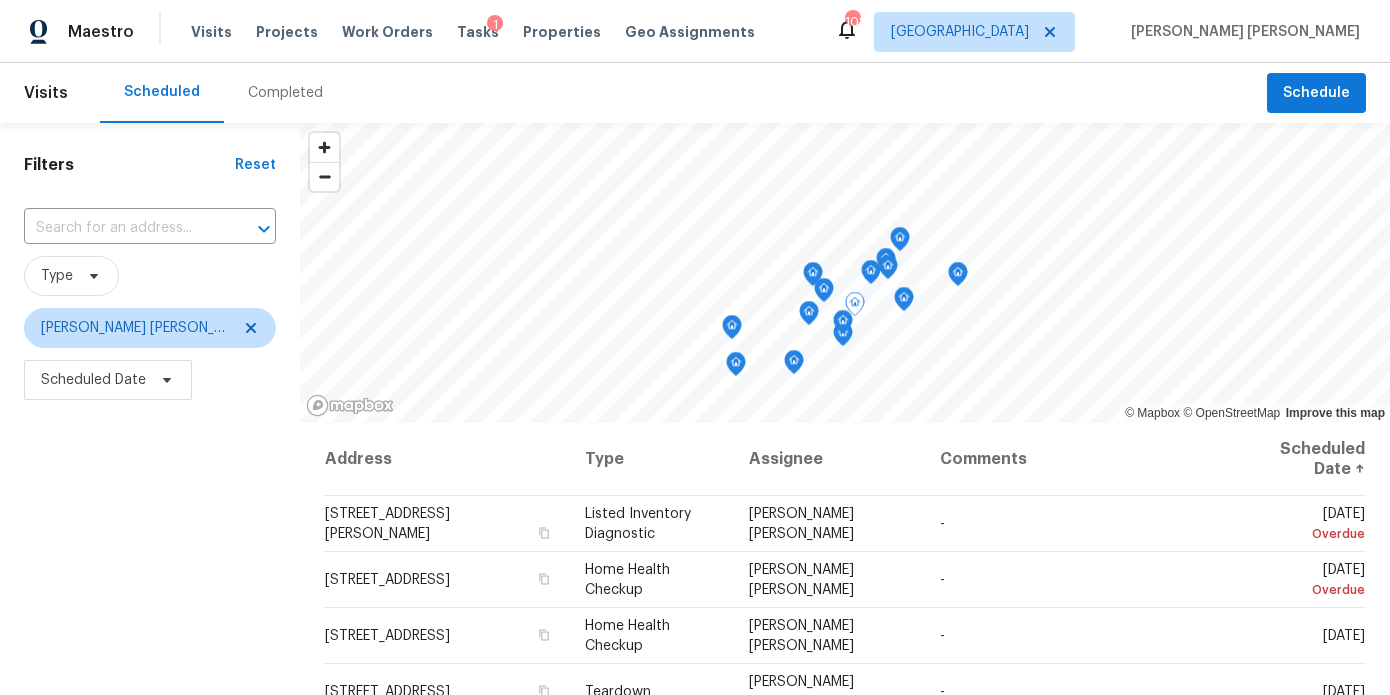 scroll, scrollTop: 0, scrollLeft: 0, axis: both 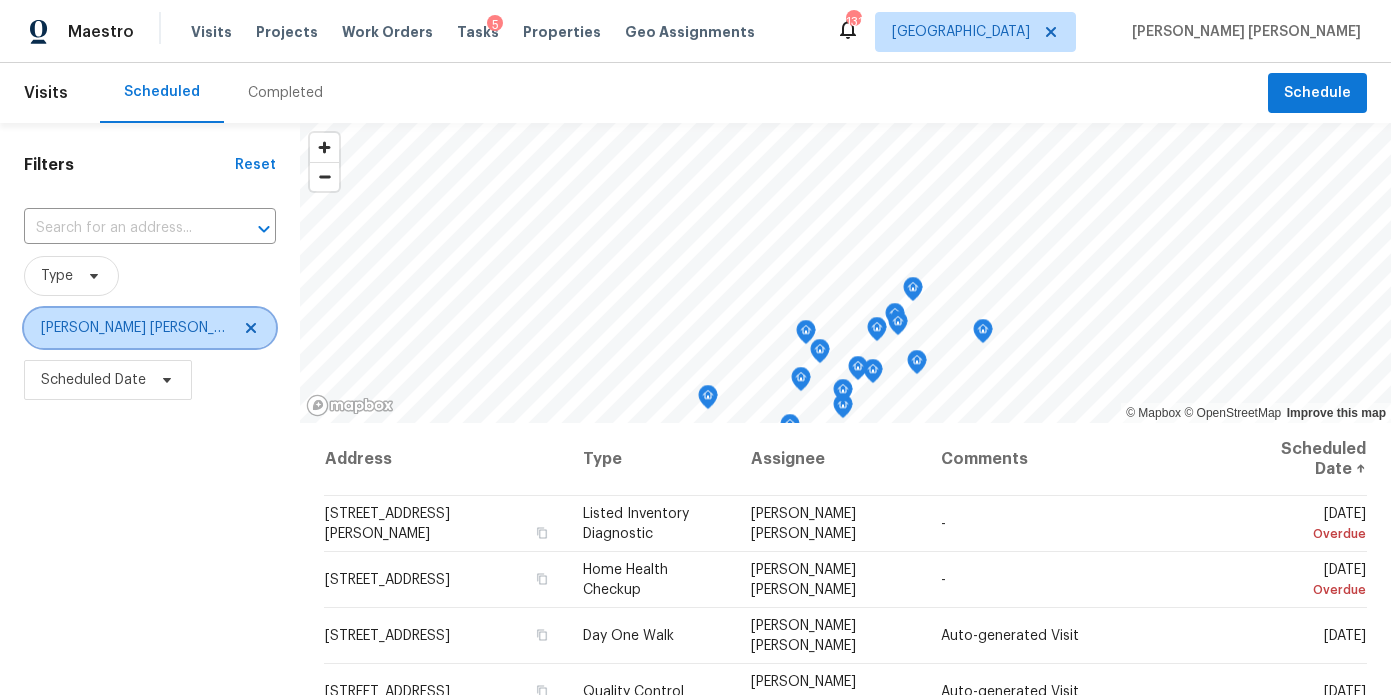 click 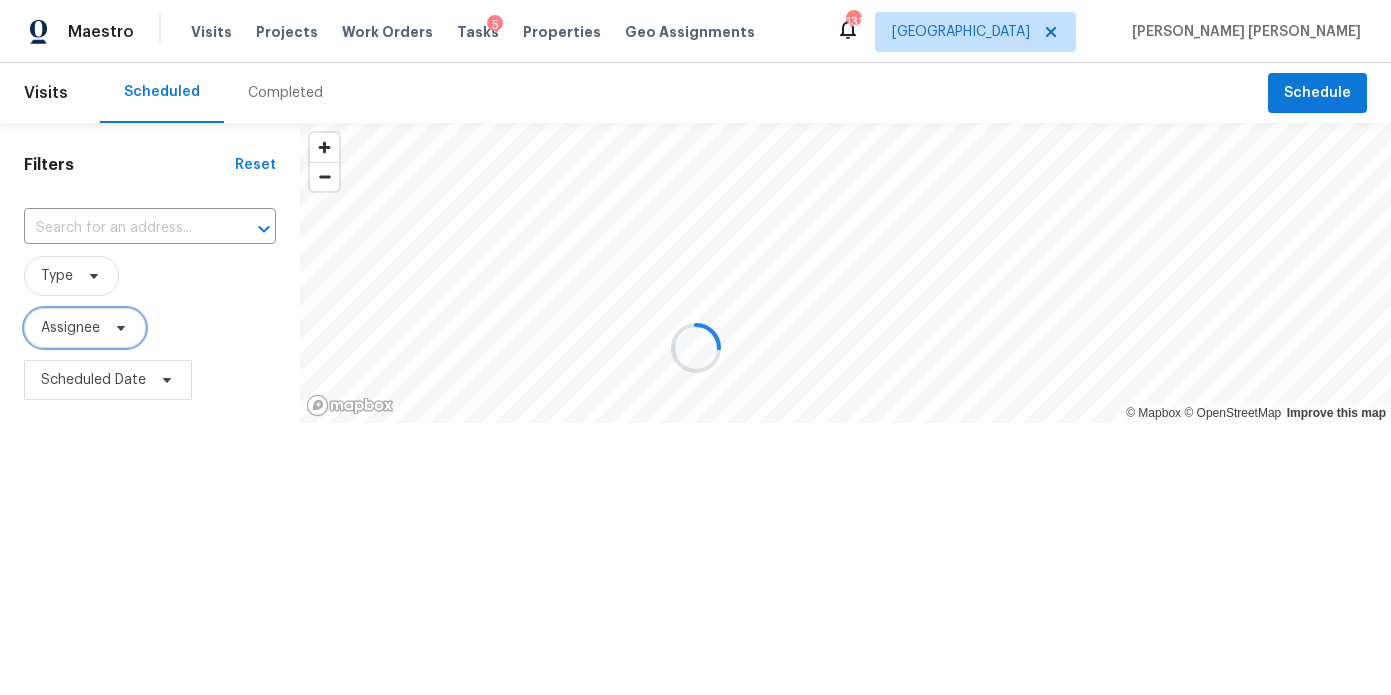 click on "Assignee" at bounding box center (85, 328) 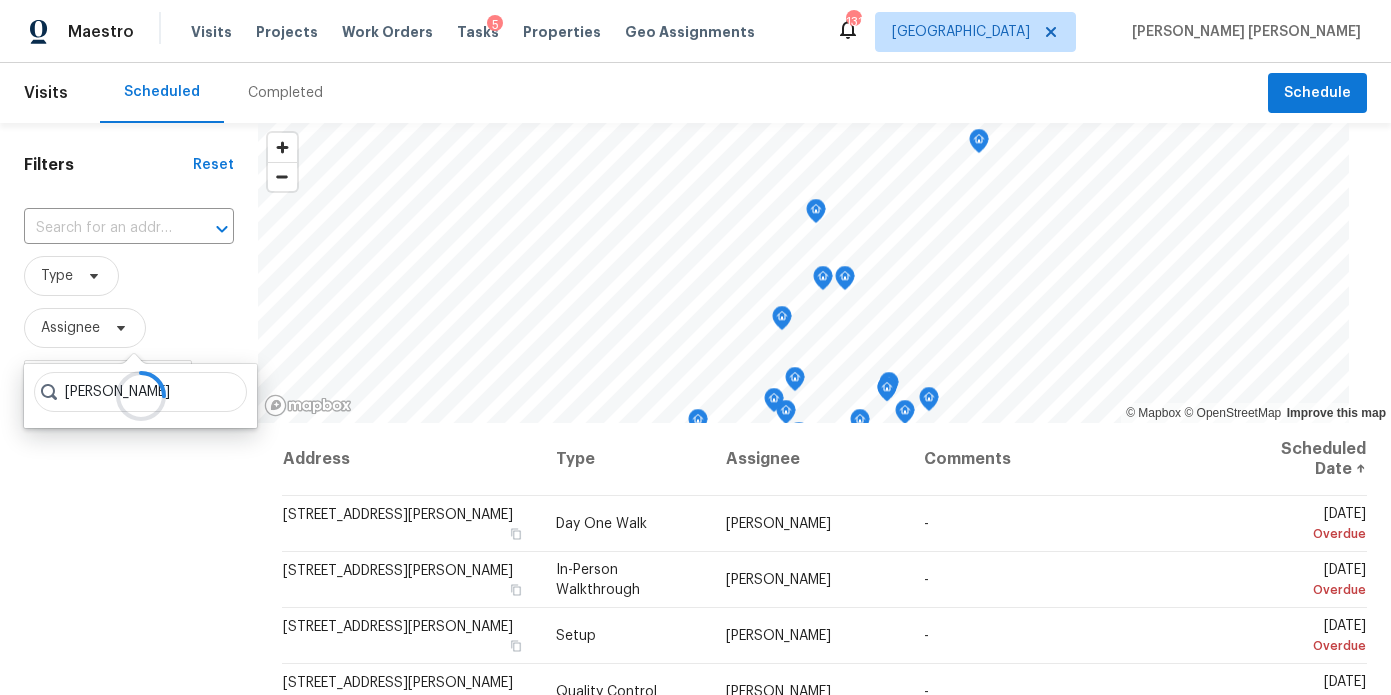 scroll, scrollTop: 16, scrollLeft: 0, axis: vertical 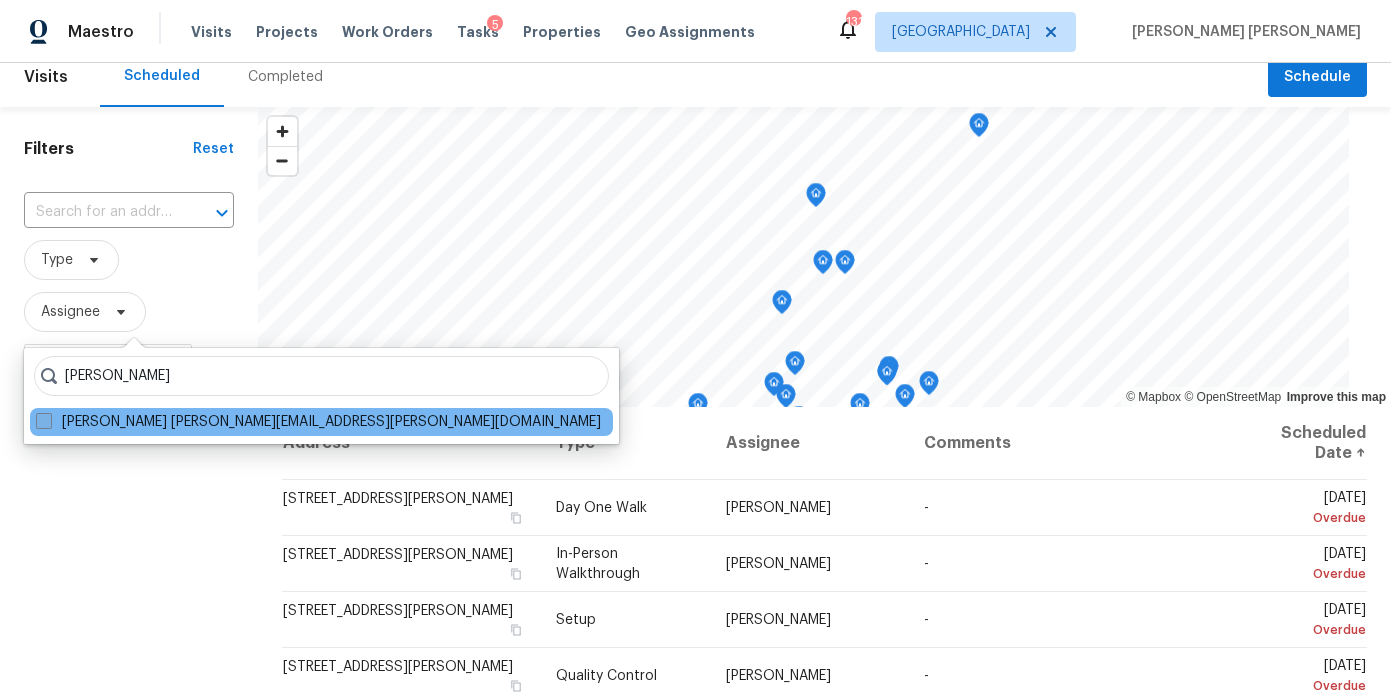 type on "[PERSON_NAME]" 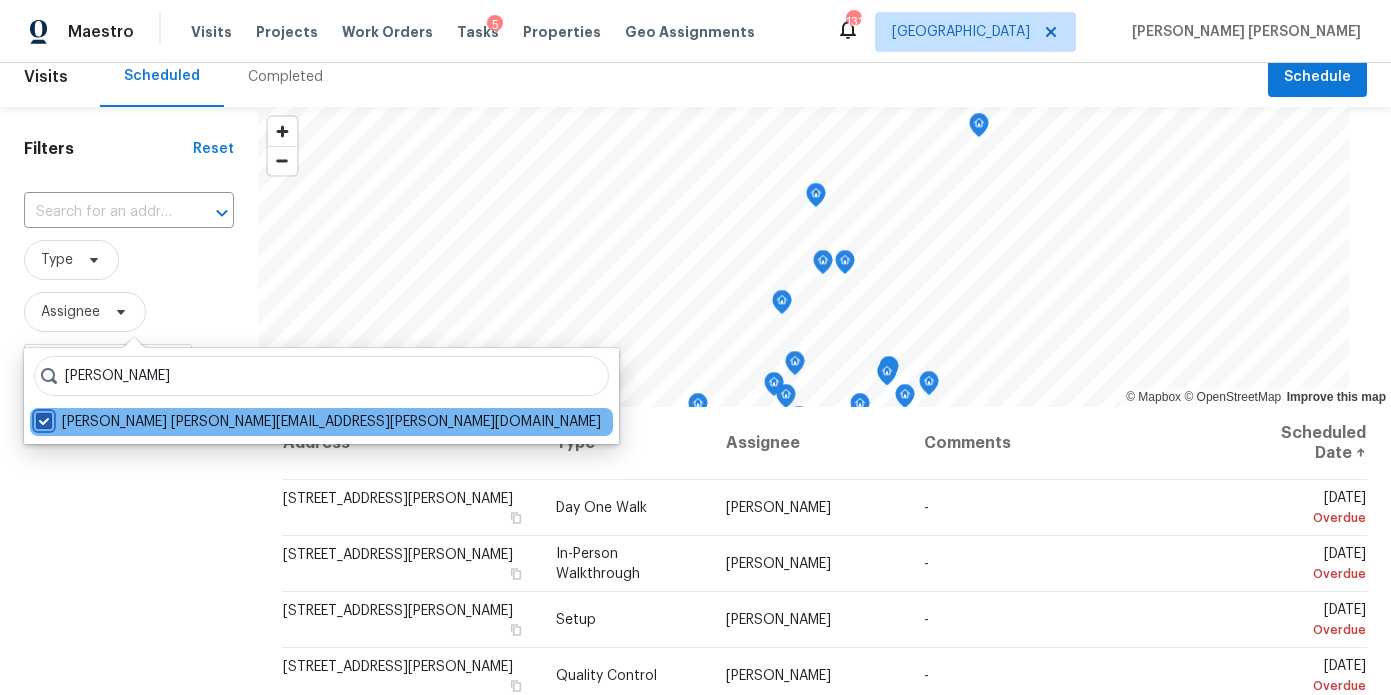 checkbox on "true" 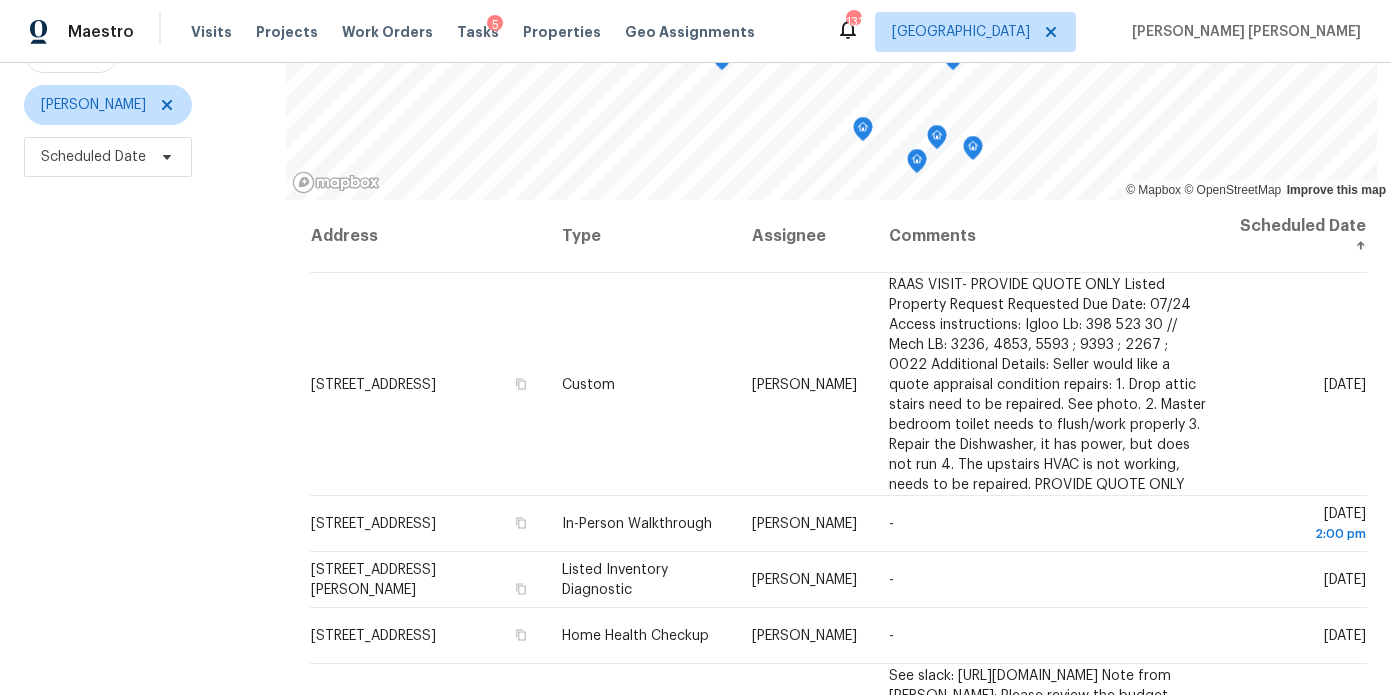 scroll, scrollTop: 238, scrollLeft: 0, axis: vertical 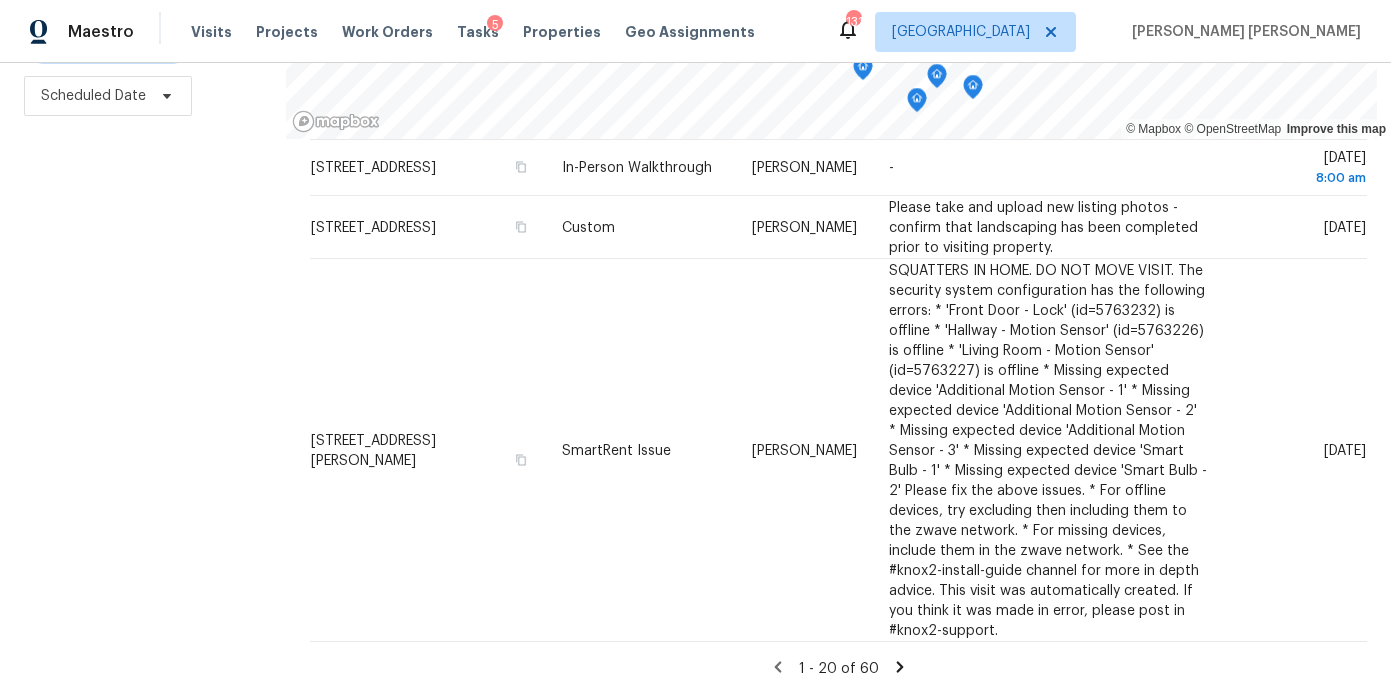 click 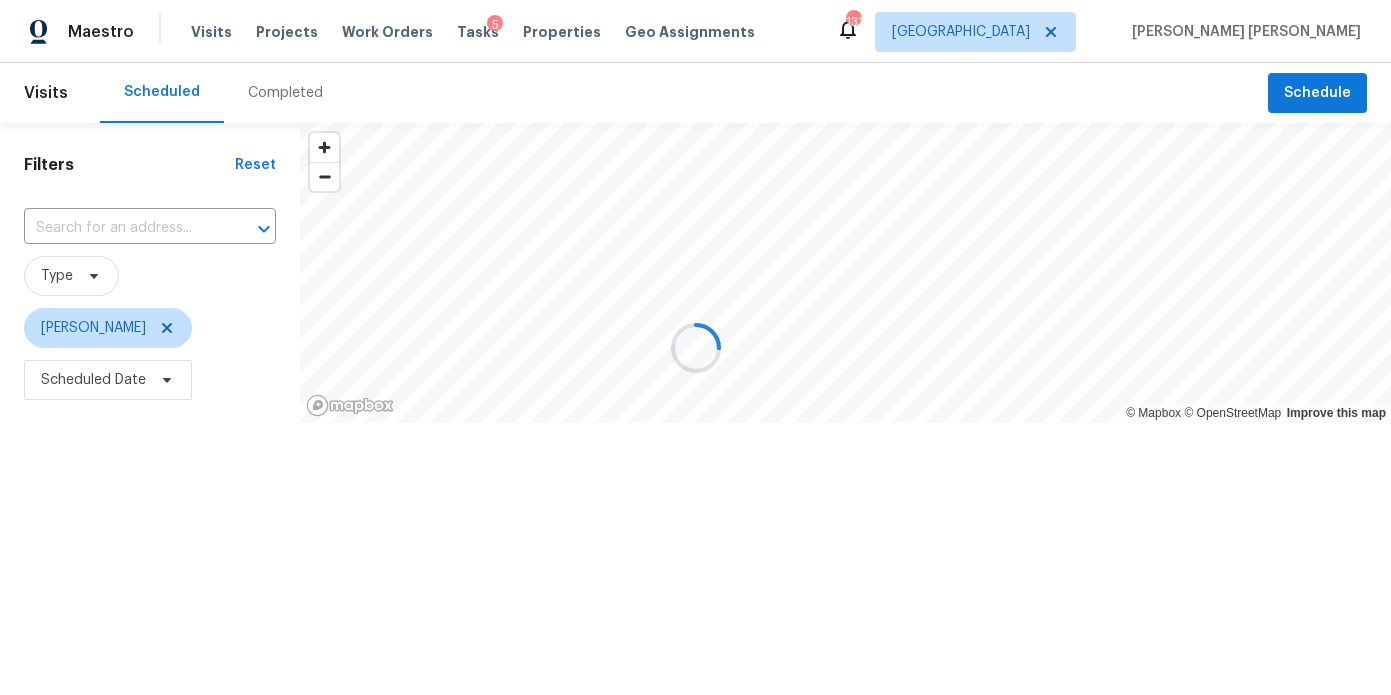 scroll, scrollTop: 0, scrollLeft: 0, axis: both 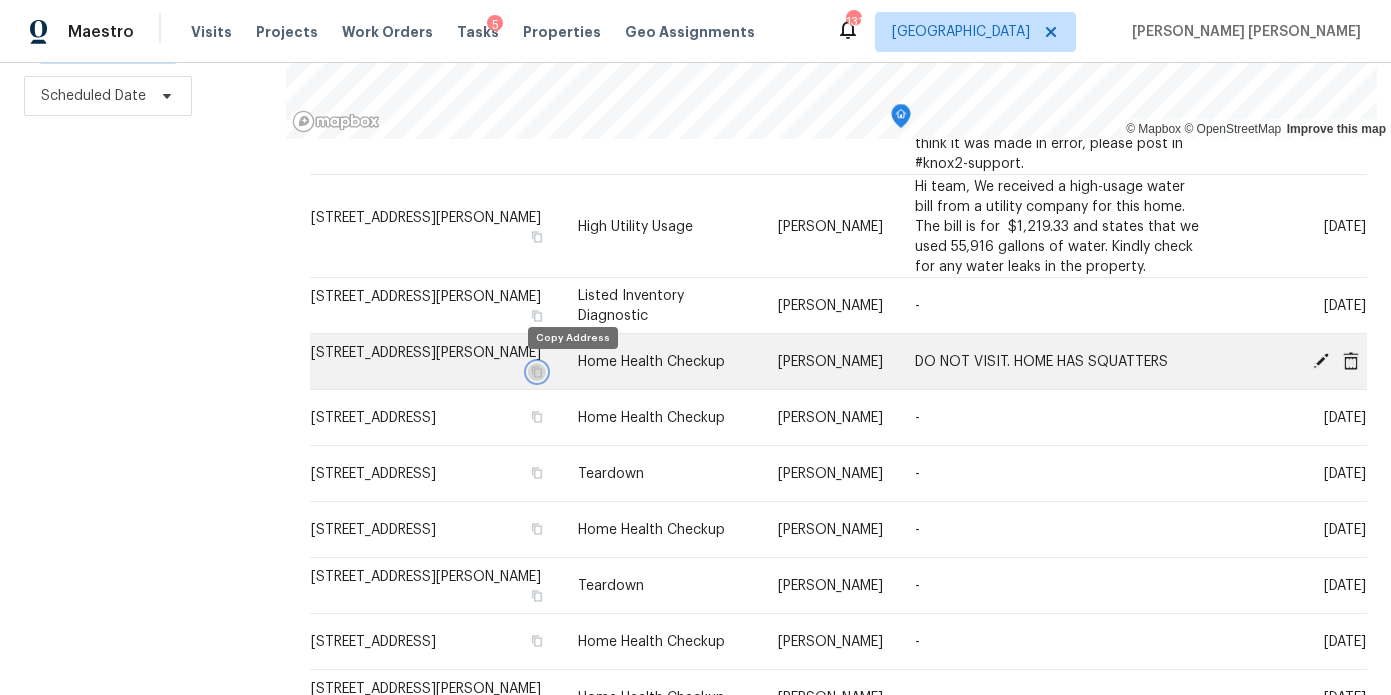 click 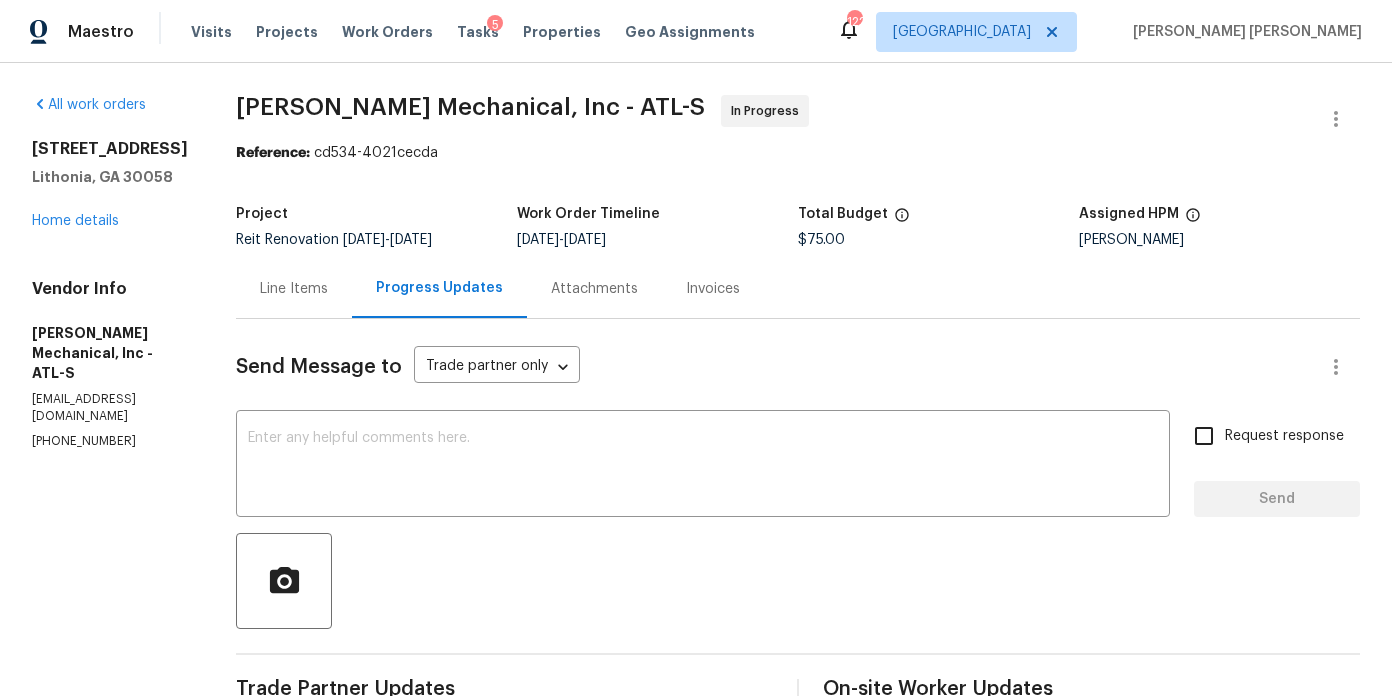 scroll, scrollTop: 0, scrollLeft: 0, axis: both 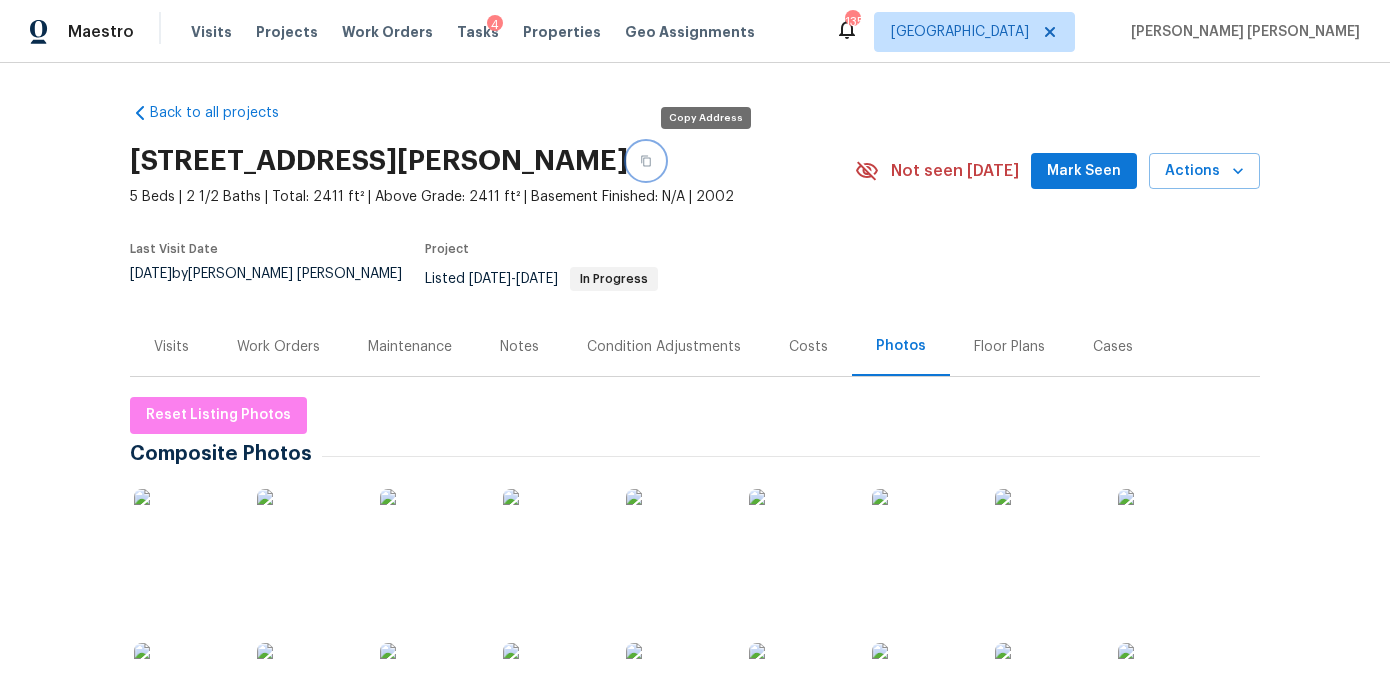click 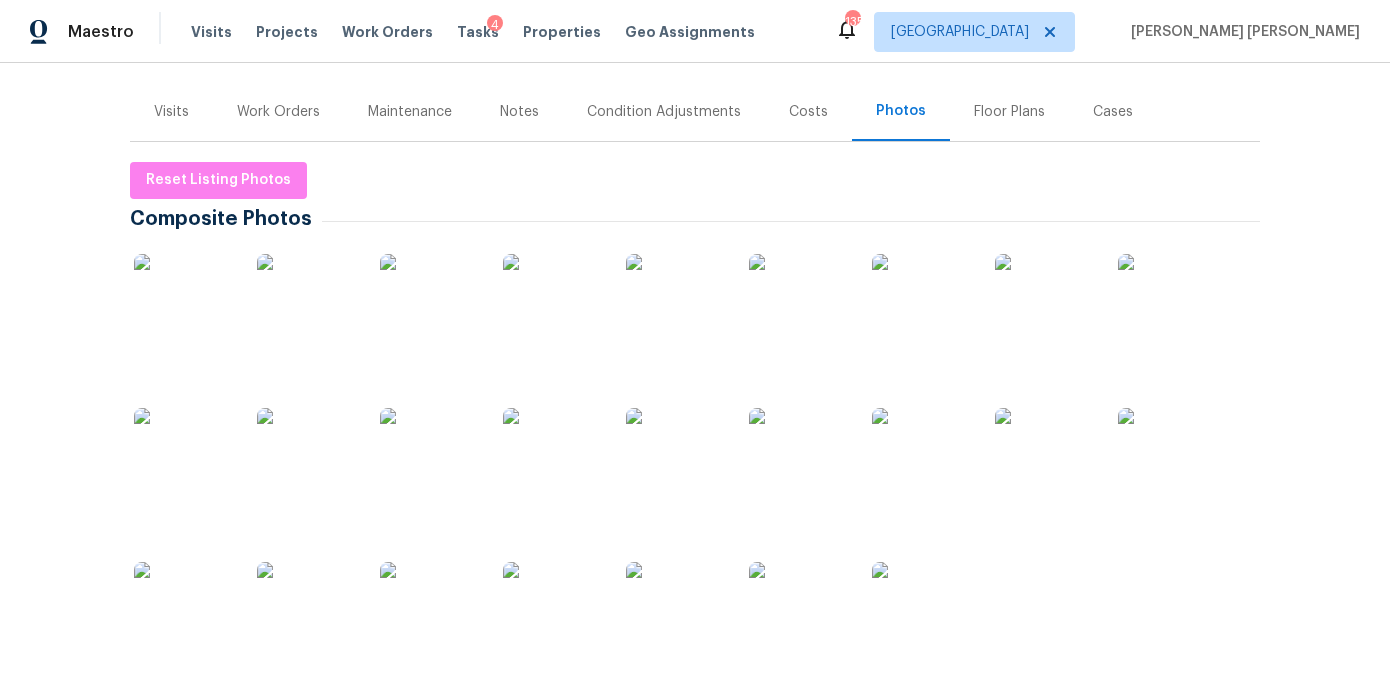 scroll, scrollTop: 236, scrollLeft: 0, axis: vertical 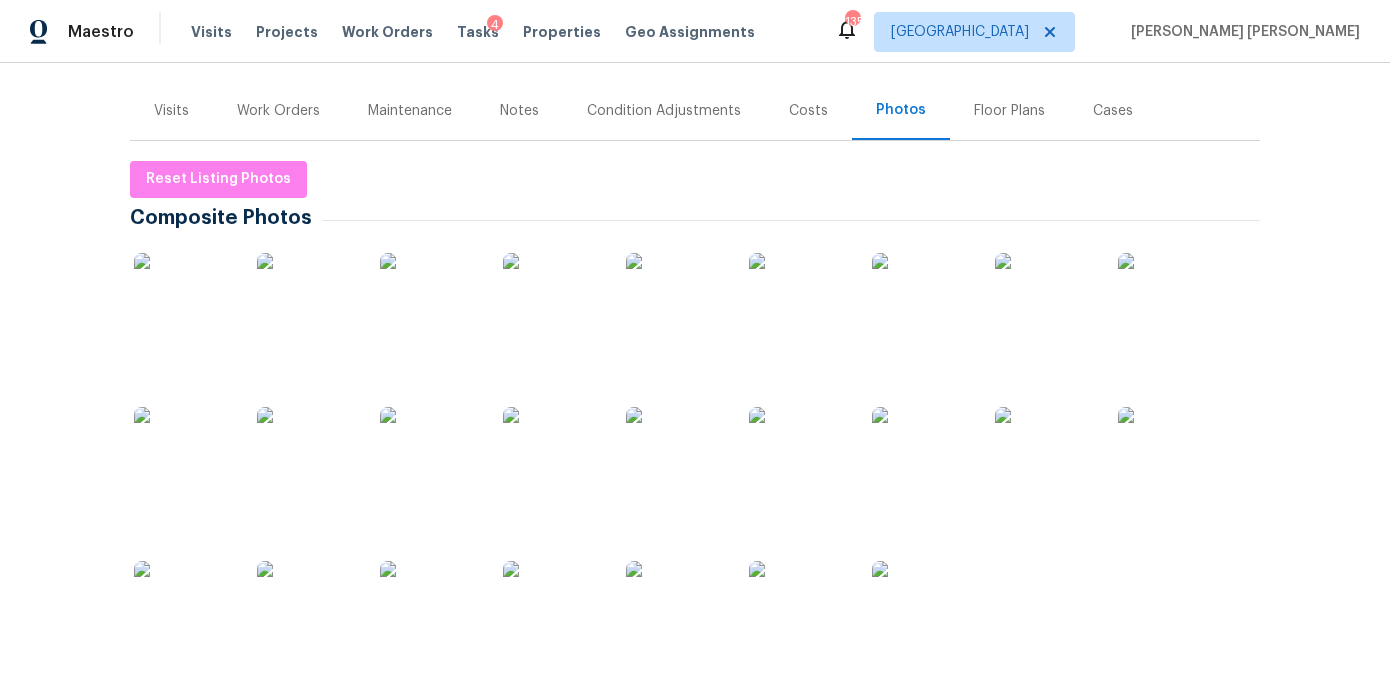 click at bounding box center (430, 611) 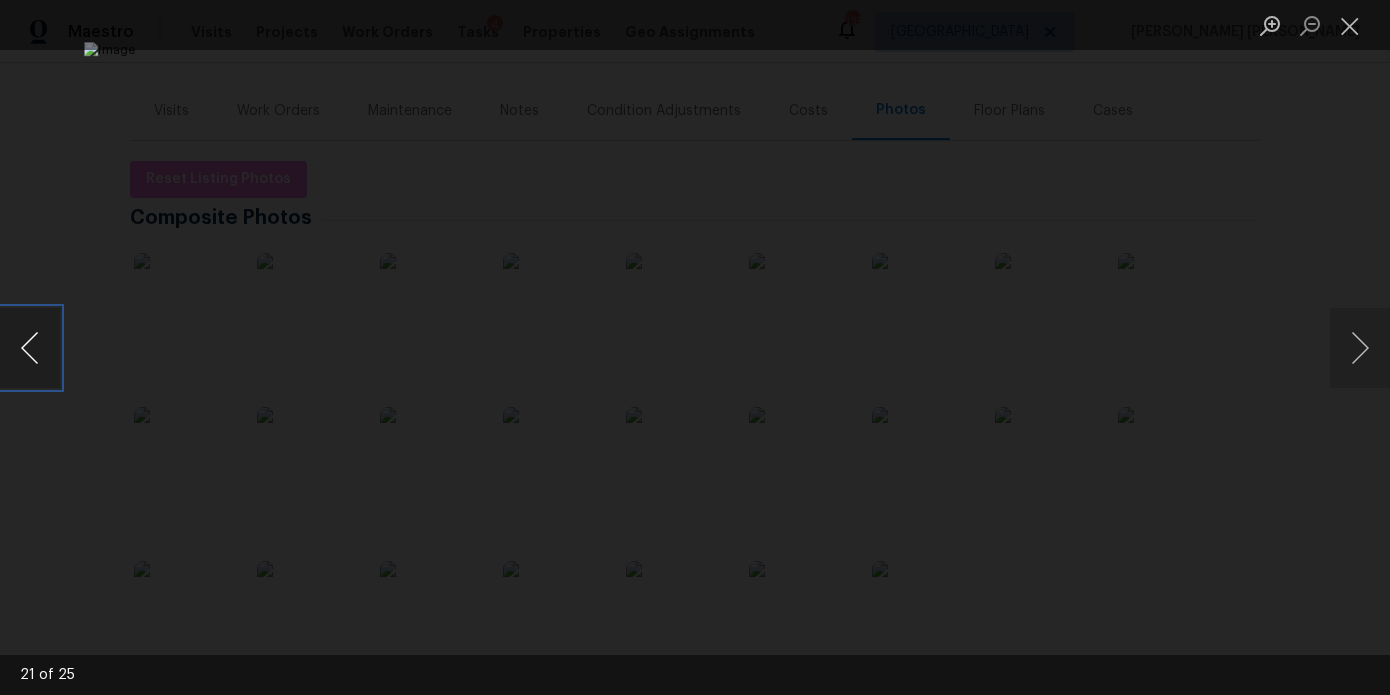 click at bounding box center (30, 348) 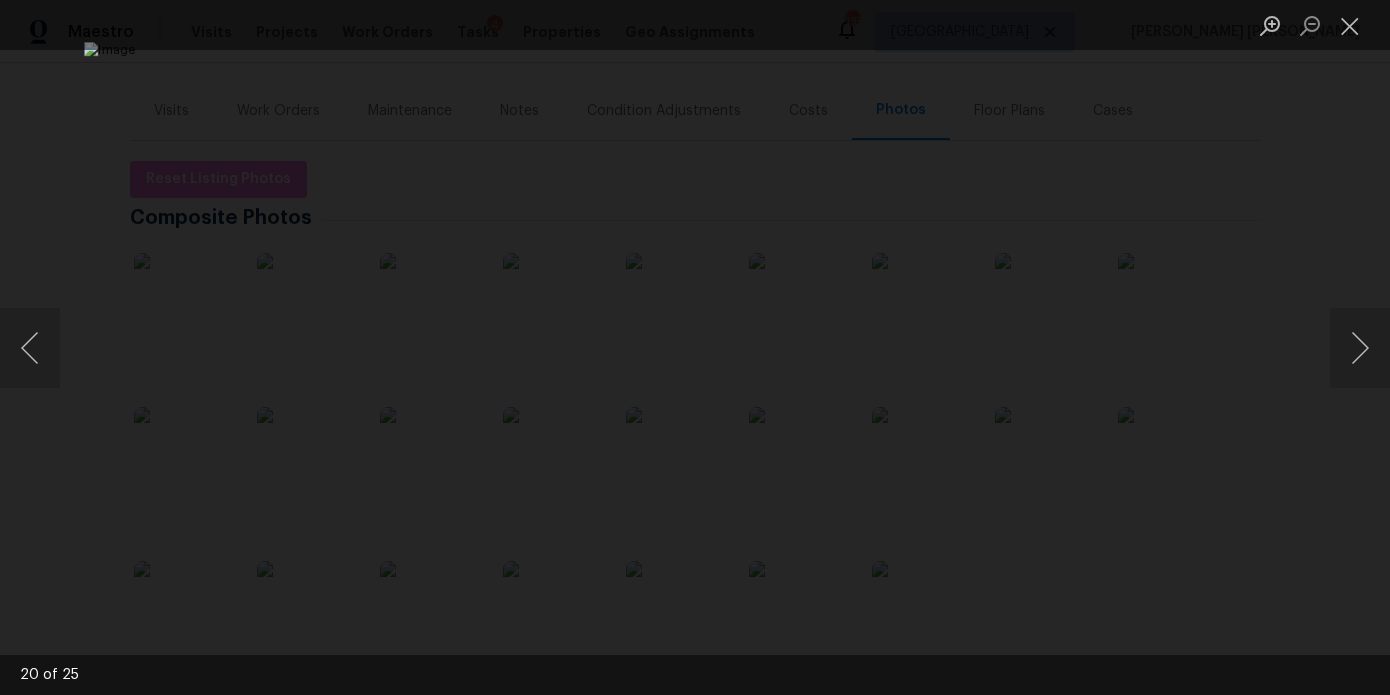 click at bounding box center [695, 347] 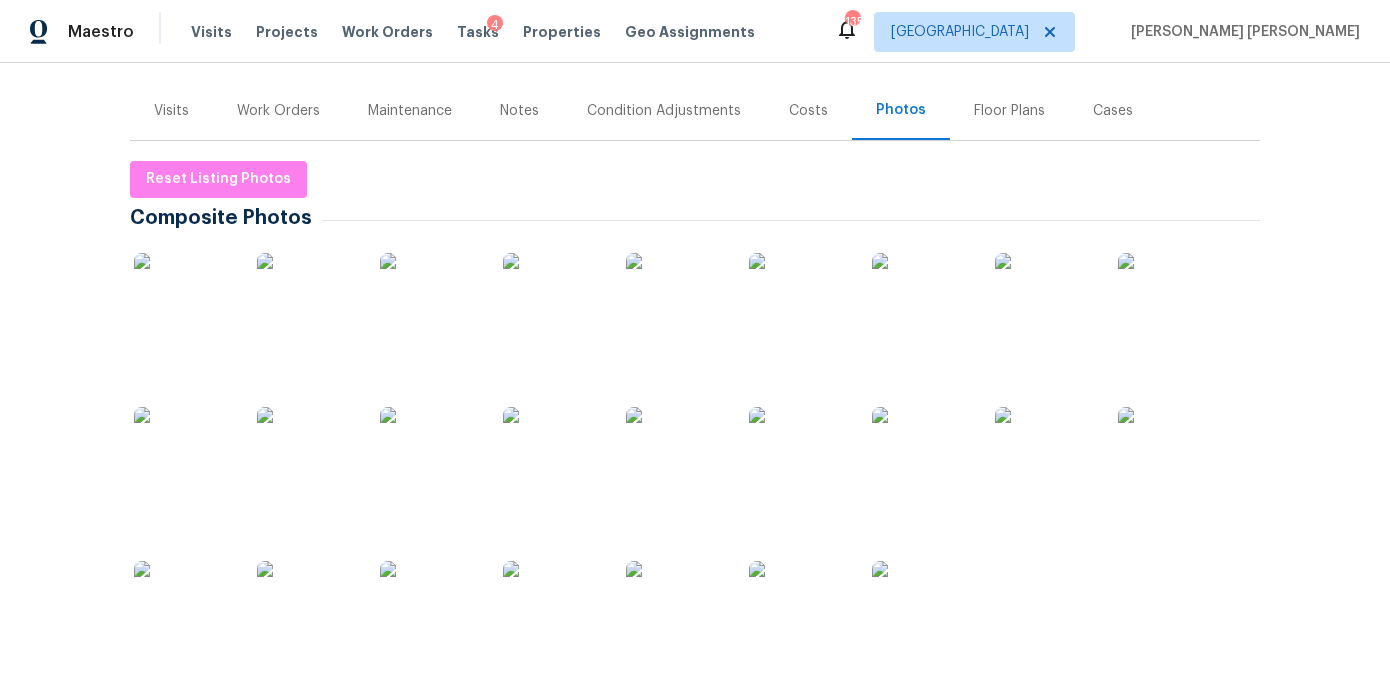 click at bounding box center (430, 303) 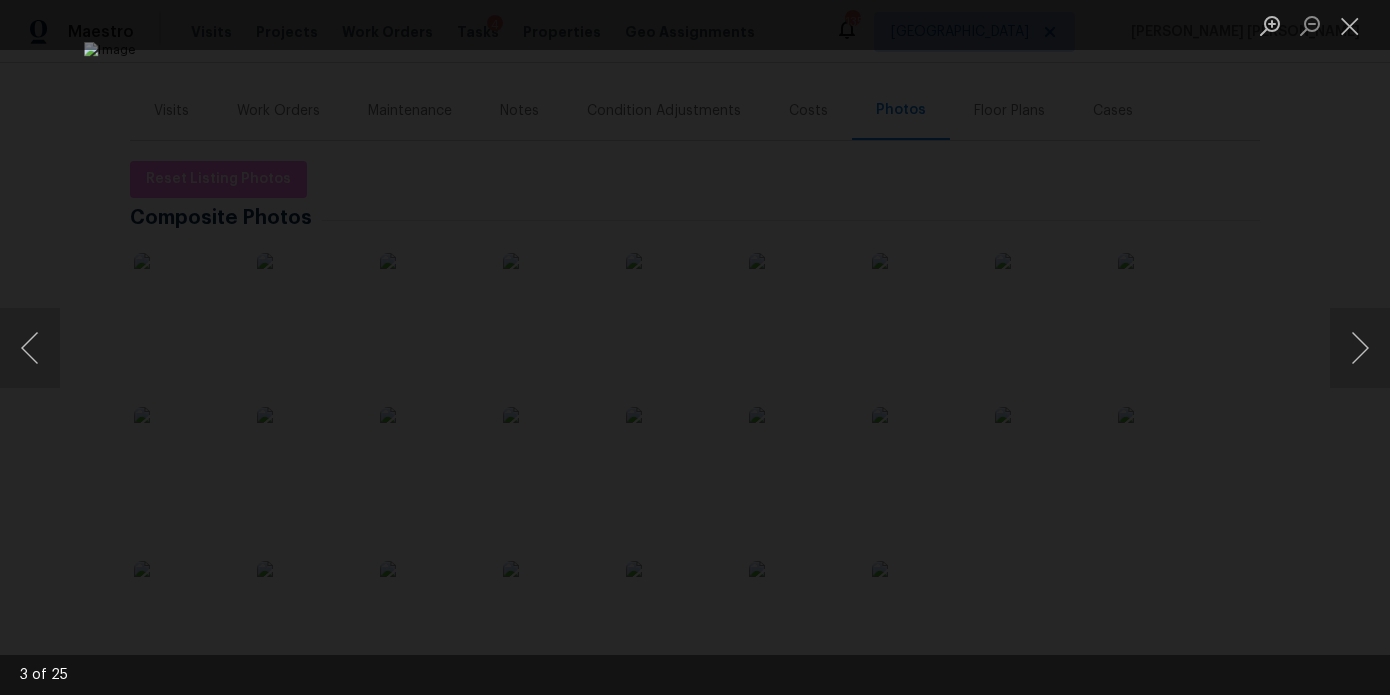 click at bounding box center (695, 347) 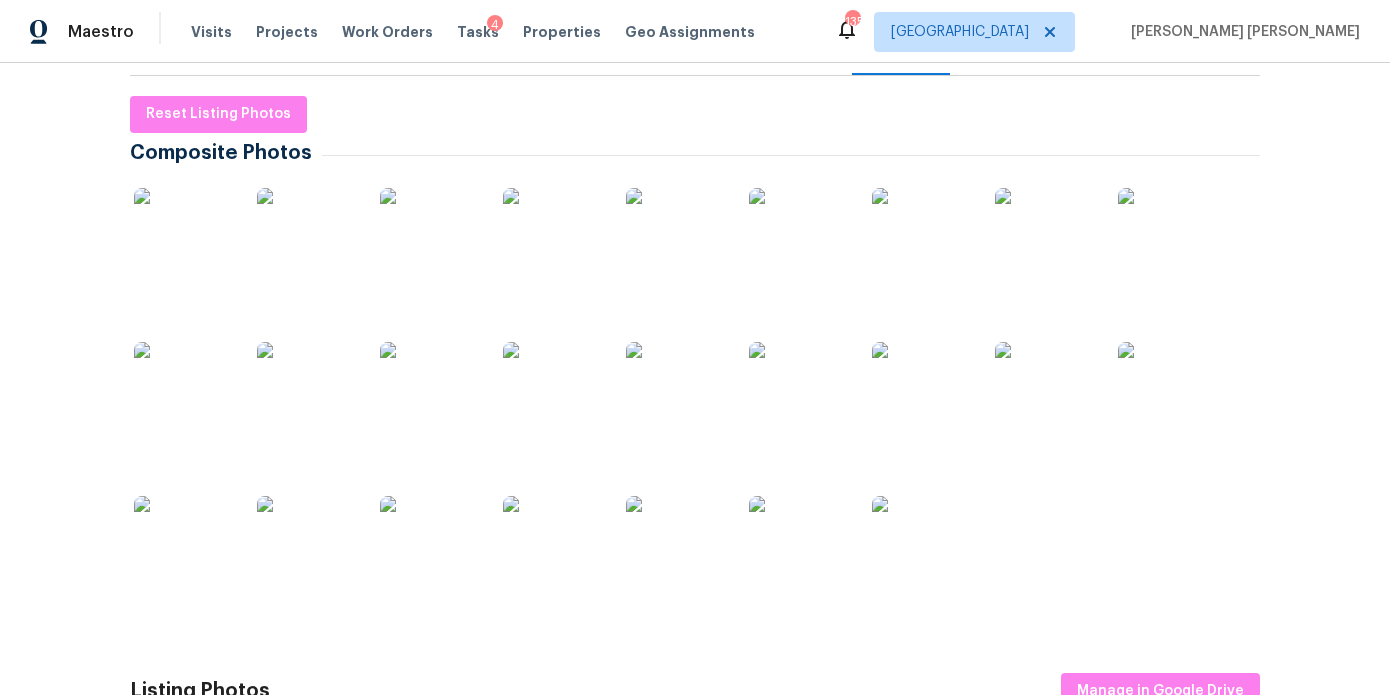 scroll, scrollTop: 318, scrollLeft: 0, axis: vertical 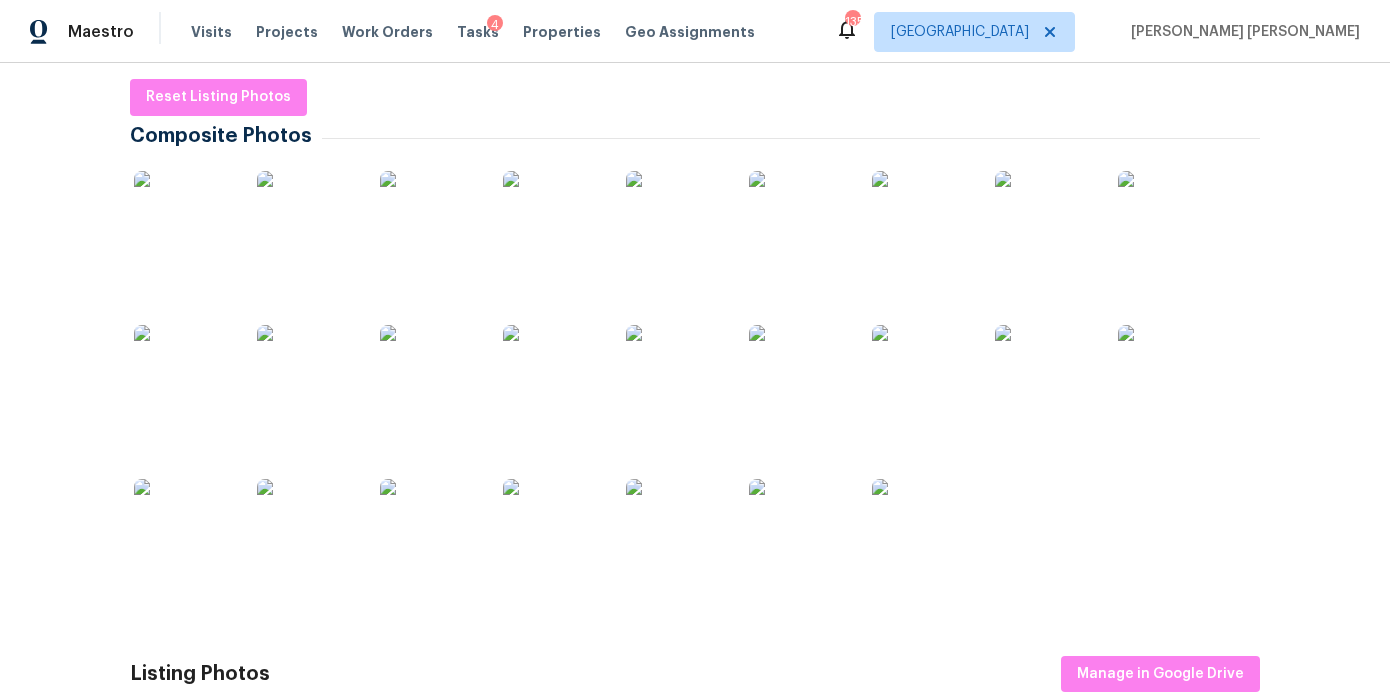 click at bounding box center (184, 529) 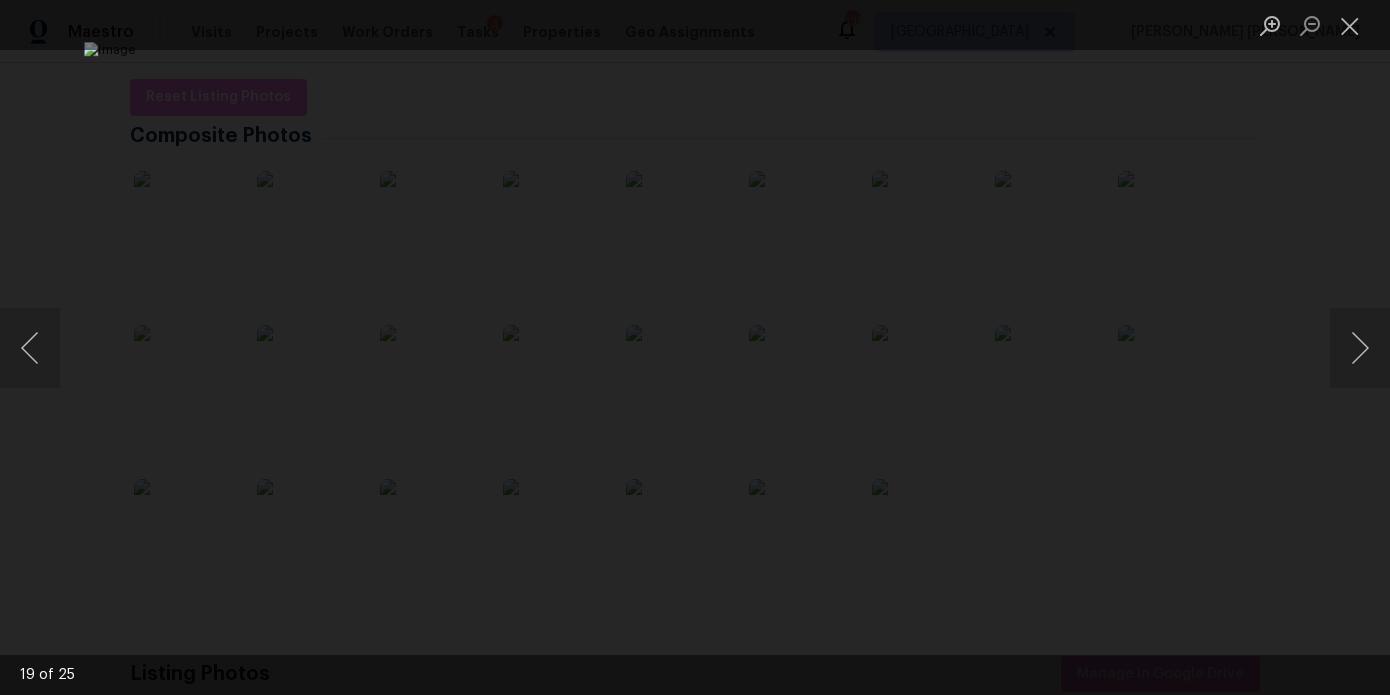 click at bounding box center (695, 347) 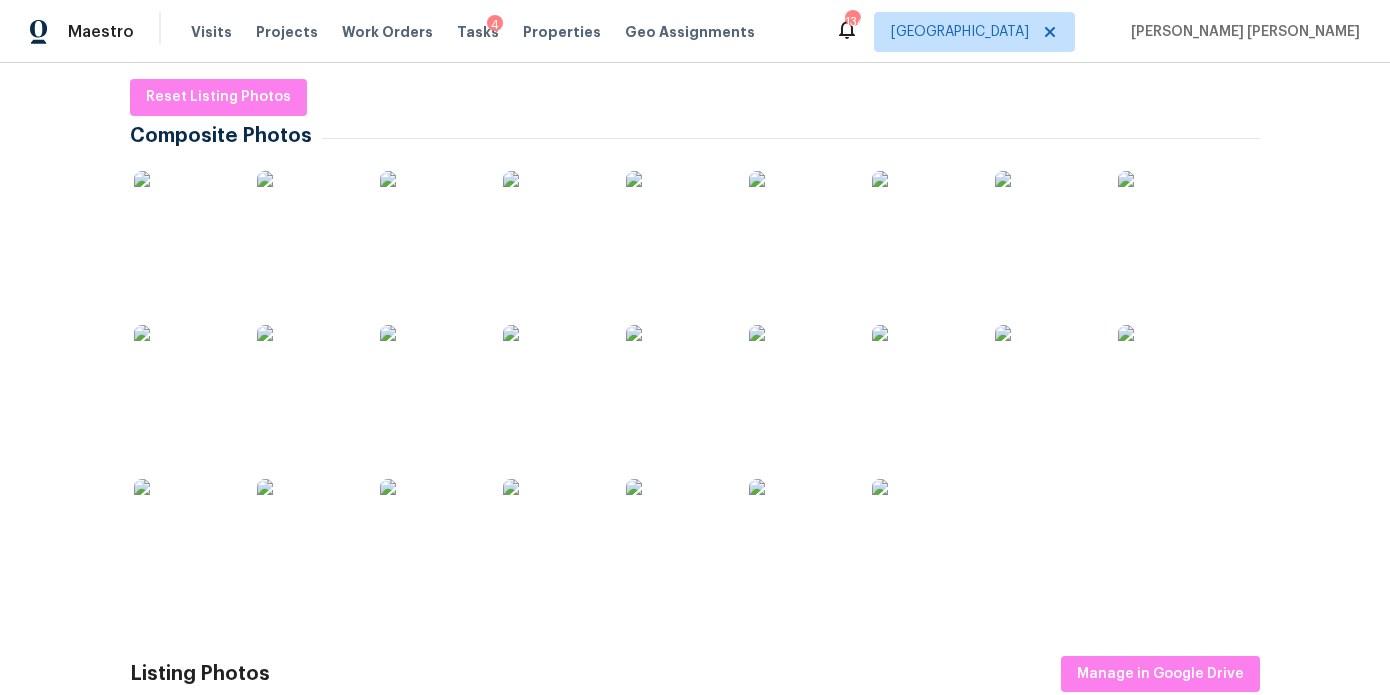 click at bounding box center (695, 390) 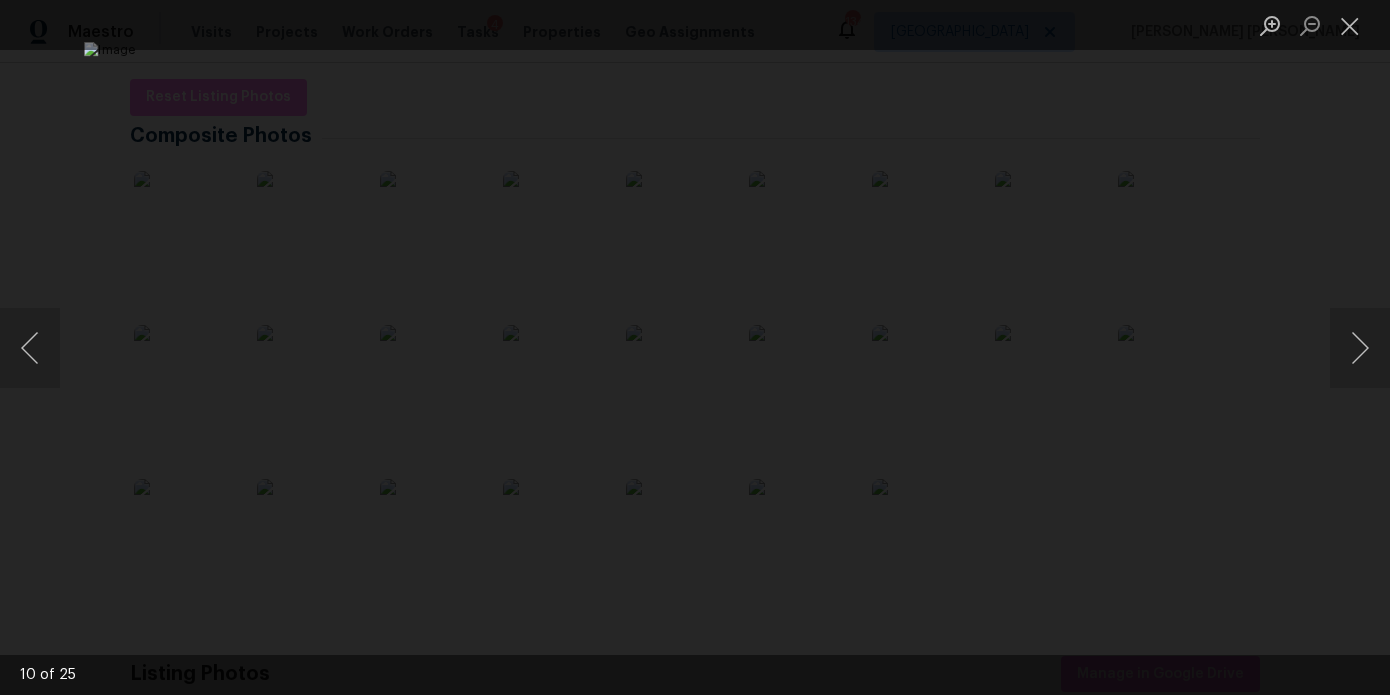 click at bounding box center [695, 347] 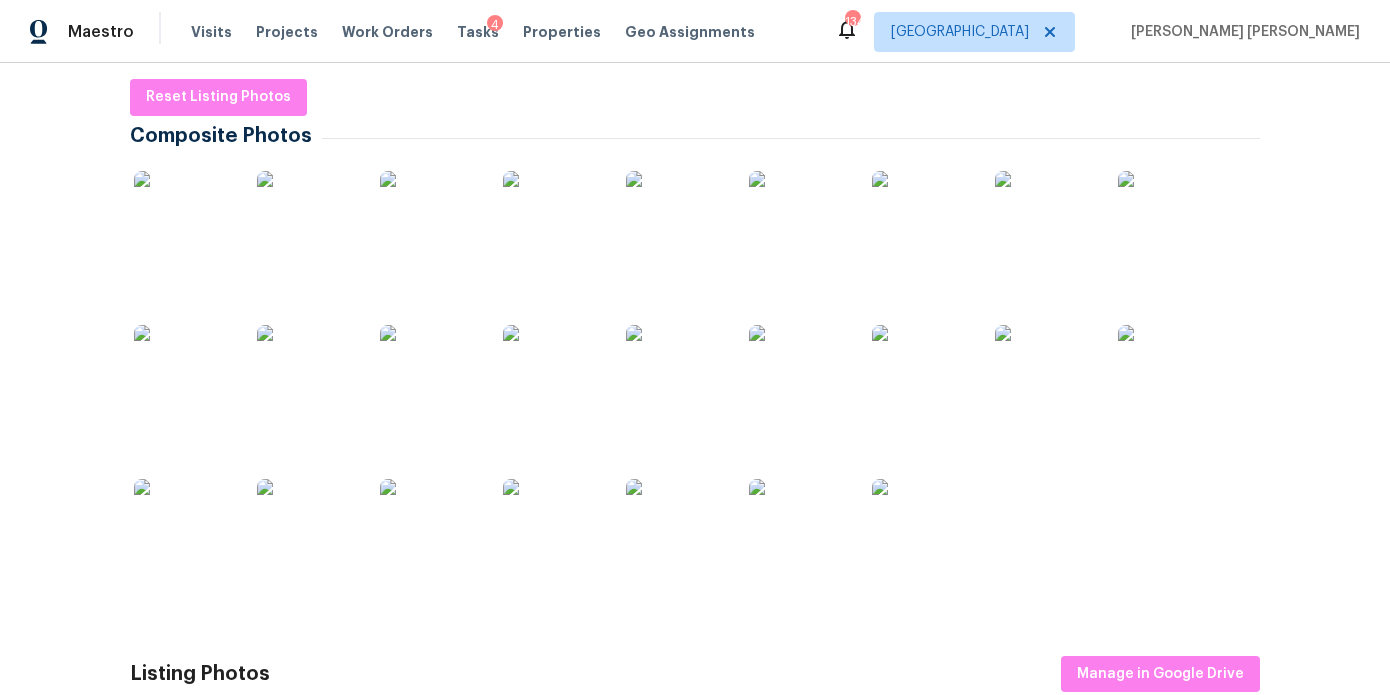click at bounding box center (184, 529) 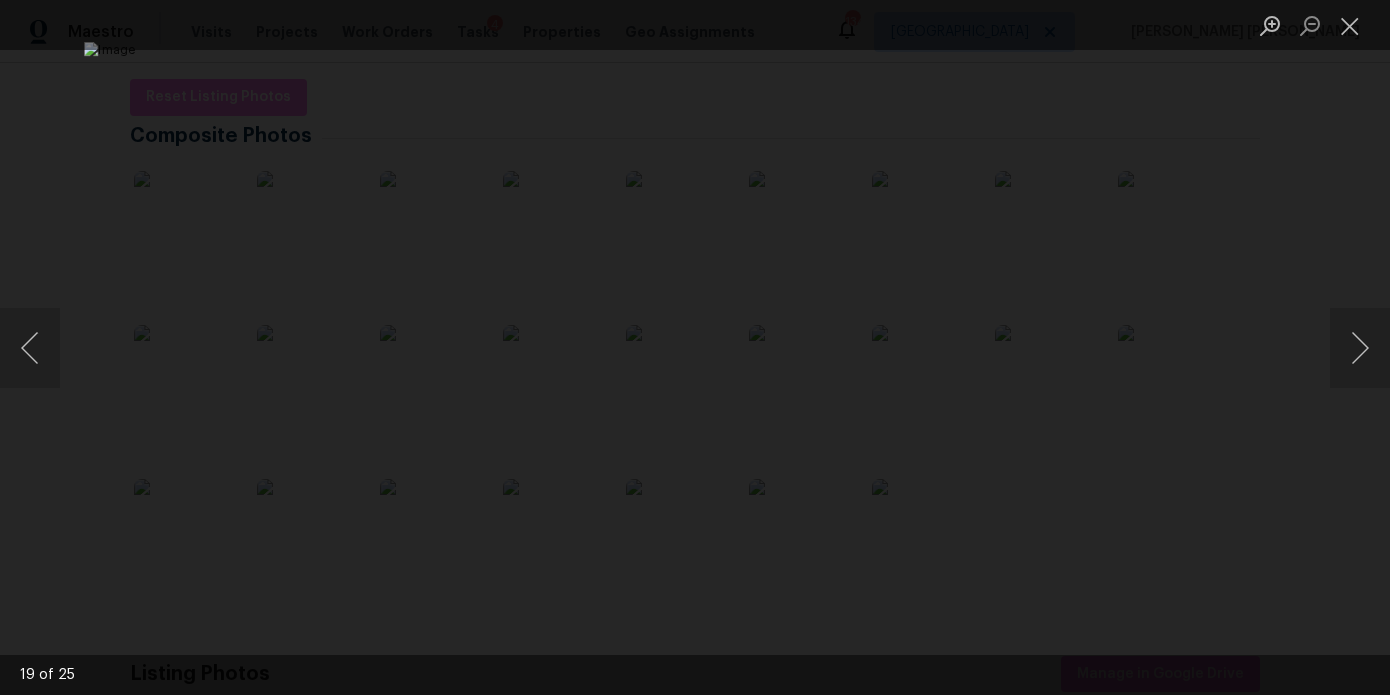 click at bounding box center (695, 347) 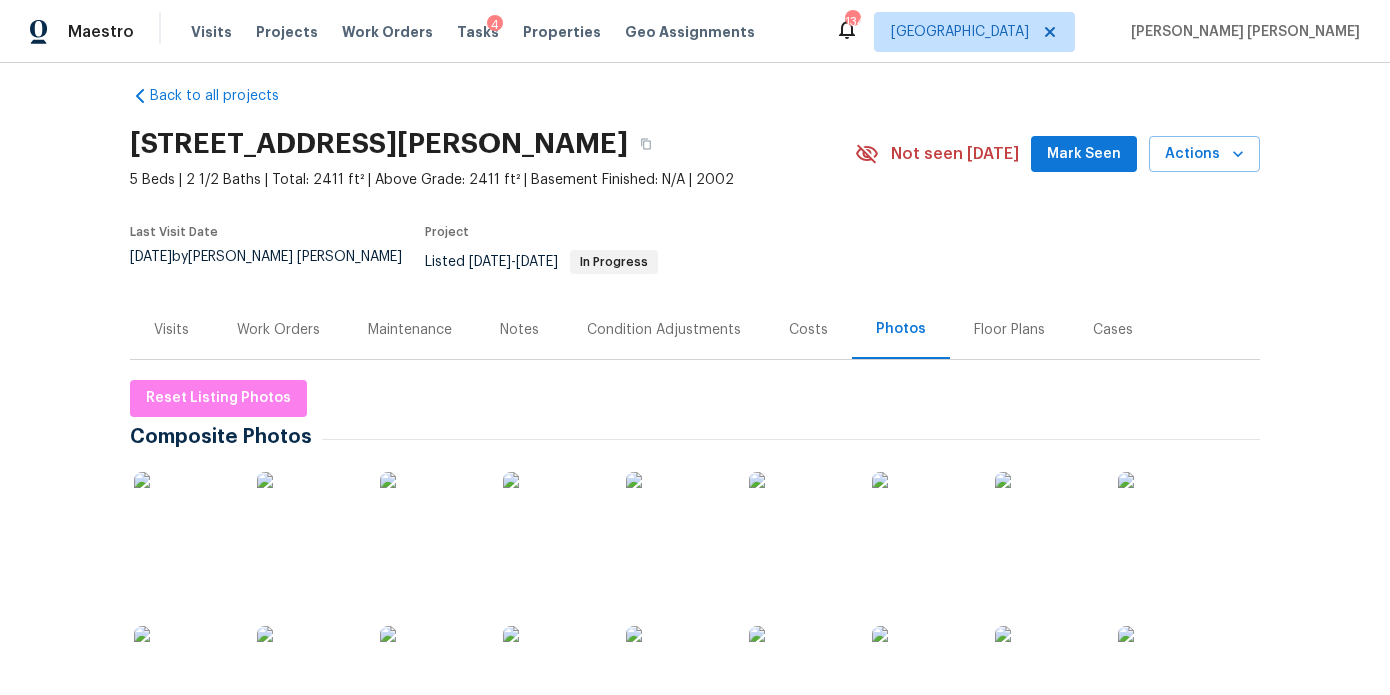 scroll, scrollTop: 0, scrollLeft: 0, axis: both 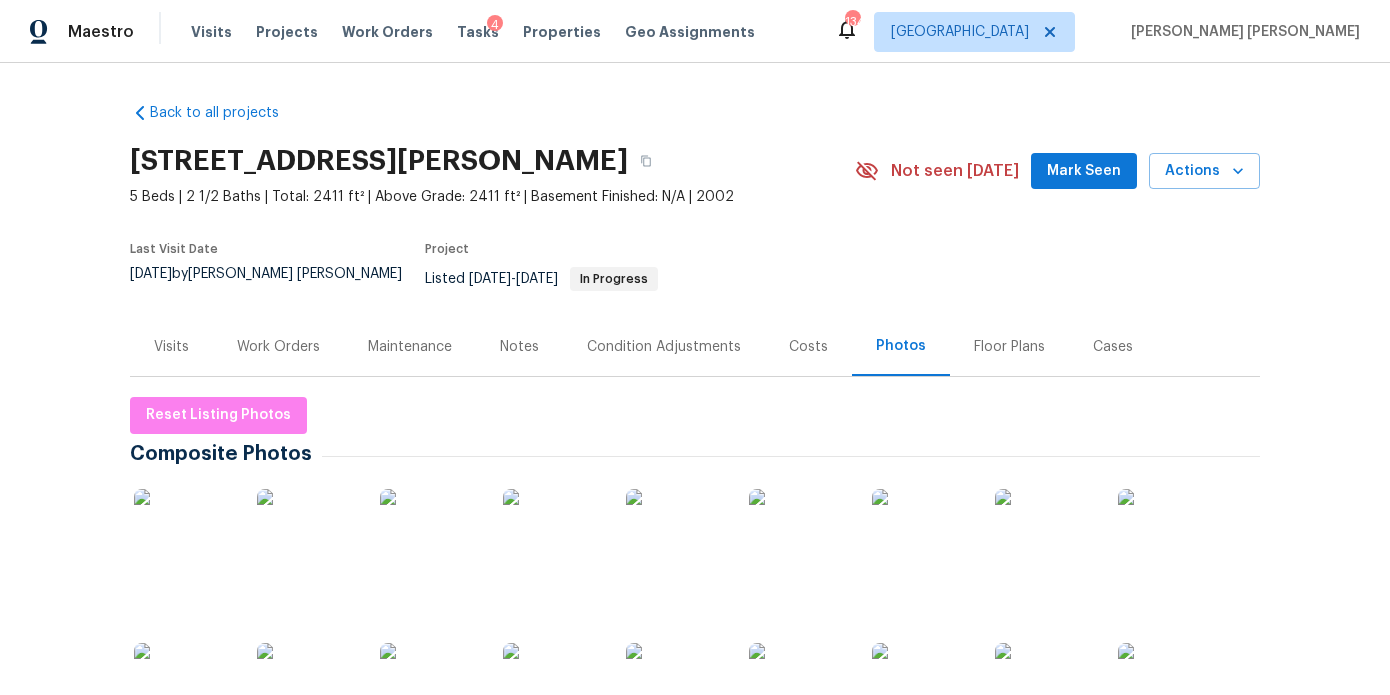 click on "Work Orders" at bounding box center (278, 347) 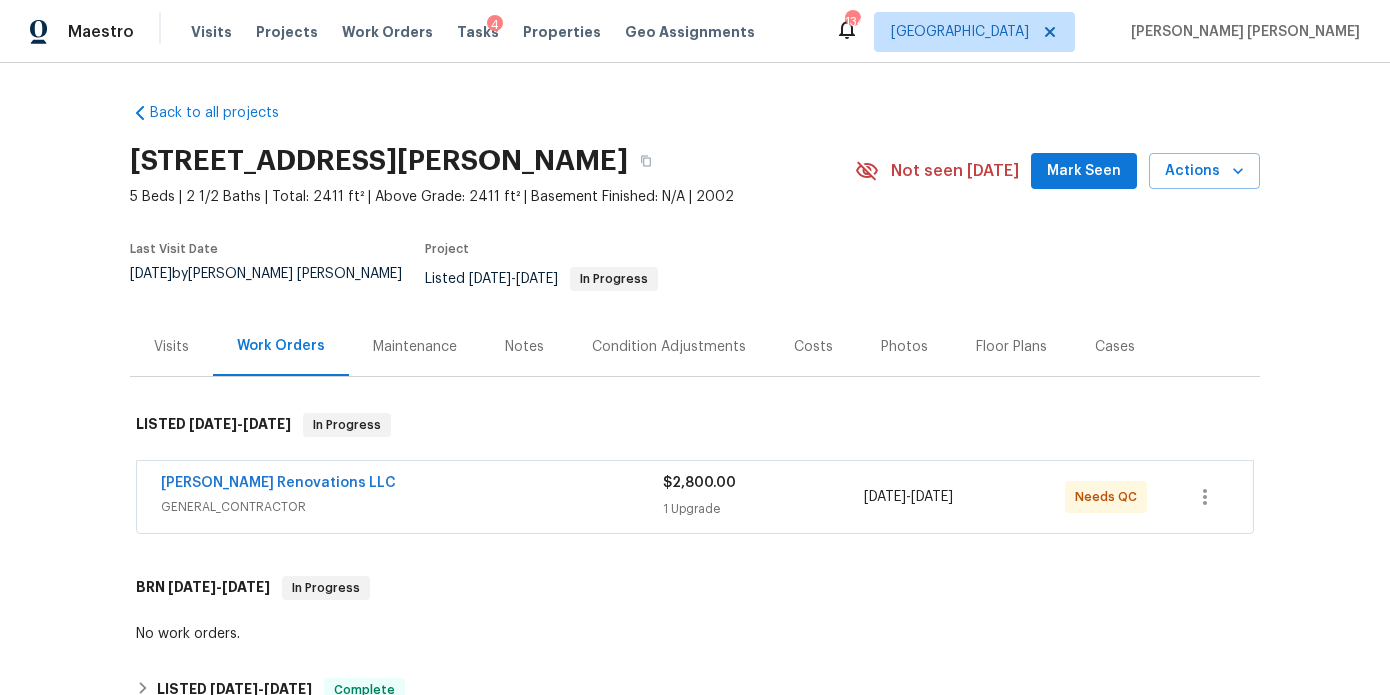 click on "Aseem Renovations LLC" at bounding box center (412, 485) 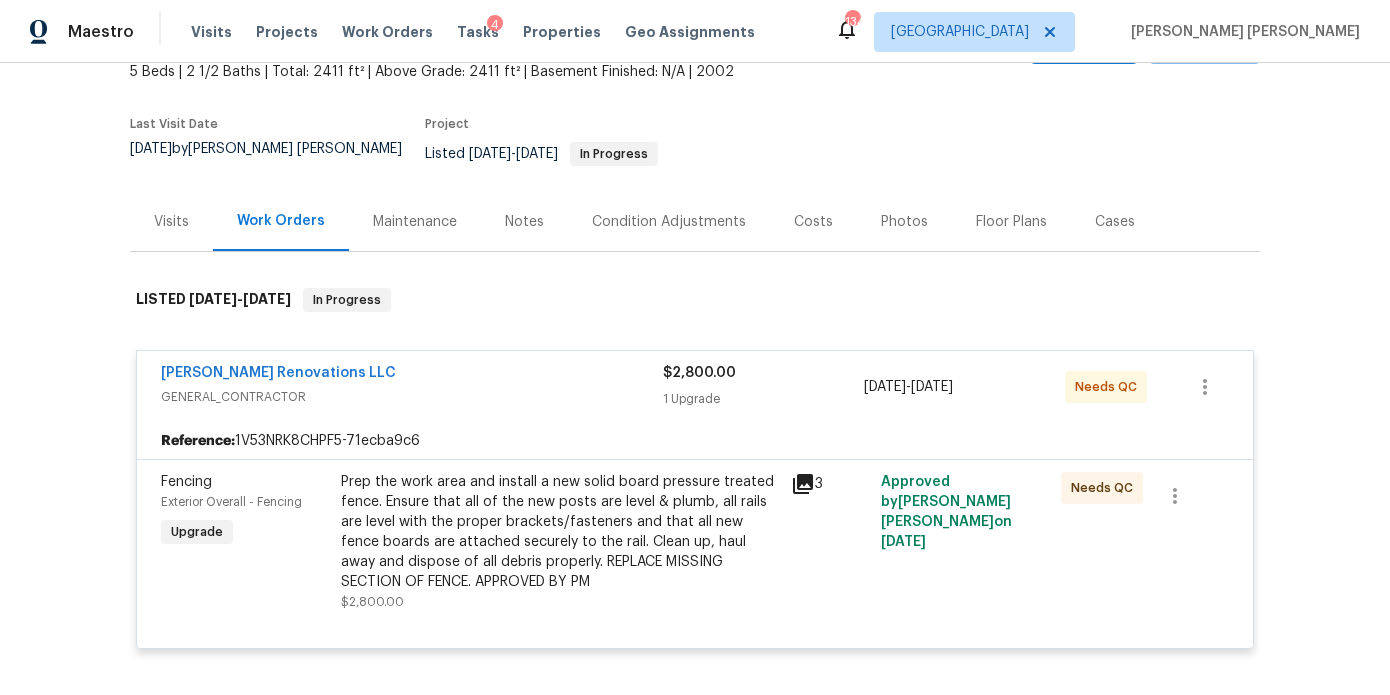 scroll, scrollTop: 187, scrollLeft: 0, axis: vertical 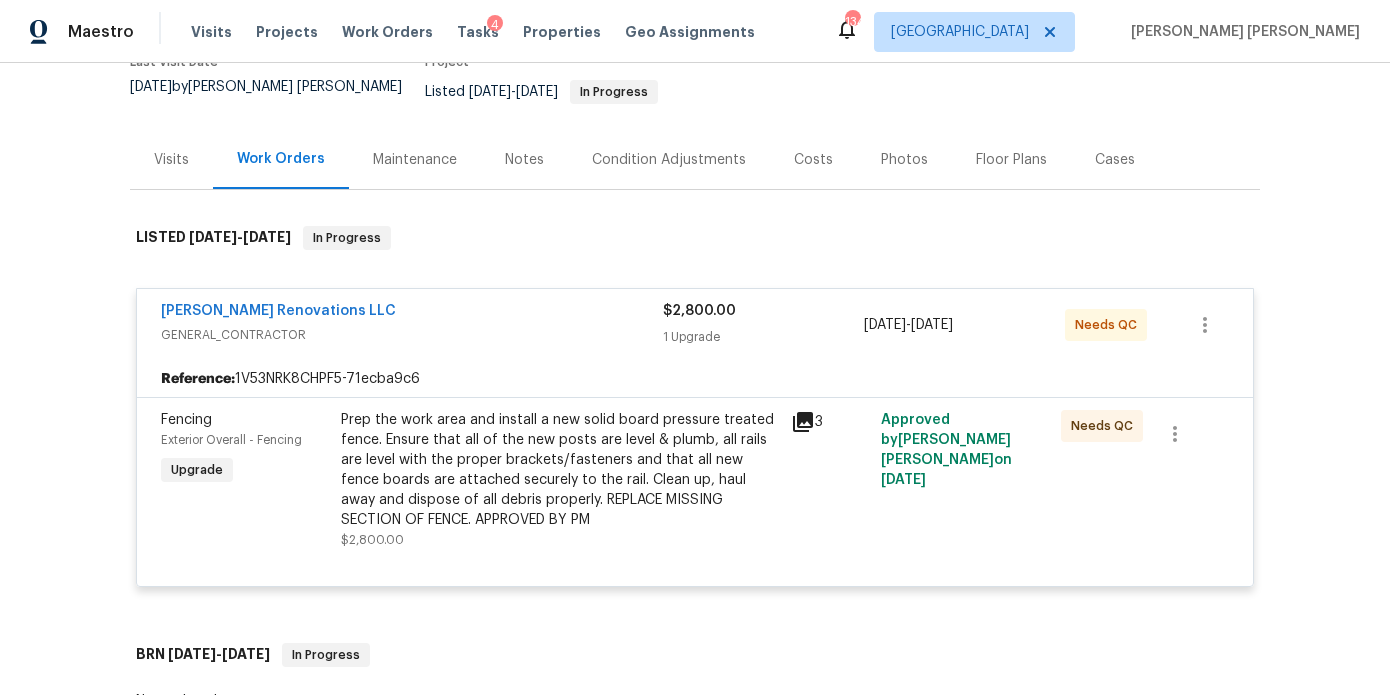 click on "Prep the work area and install a new solid board pressure treated fence. Ensure that all of the new posts are level & plumb, all rails are level with the proper brackets/fasteners and that all new fence boards are attached securely to the rail. Clean up, haul away and dispose of all debris properly. REPLACE MISSING SECTION OF FENCE. APPROVED BY PM" at bounding box center (560, 470) 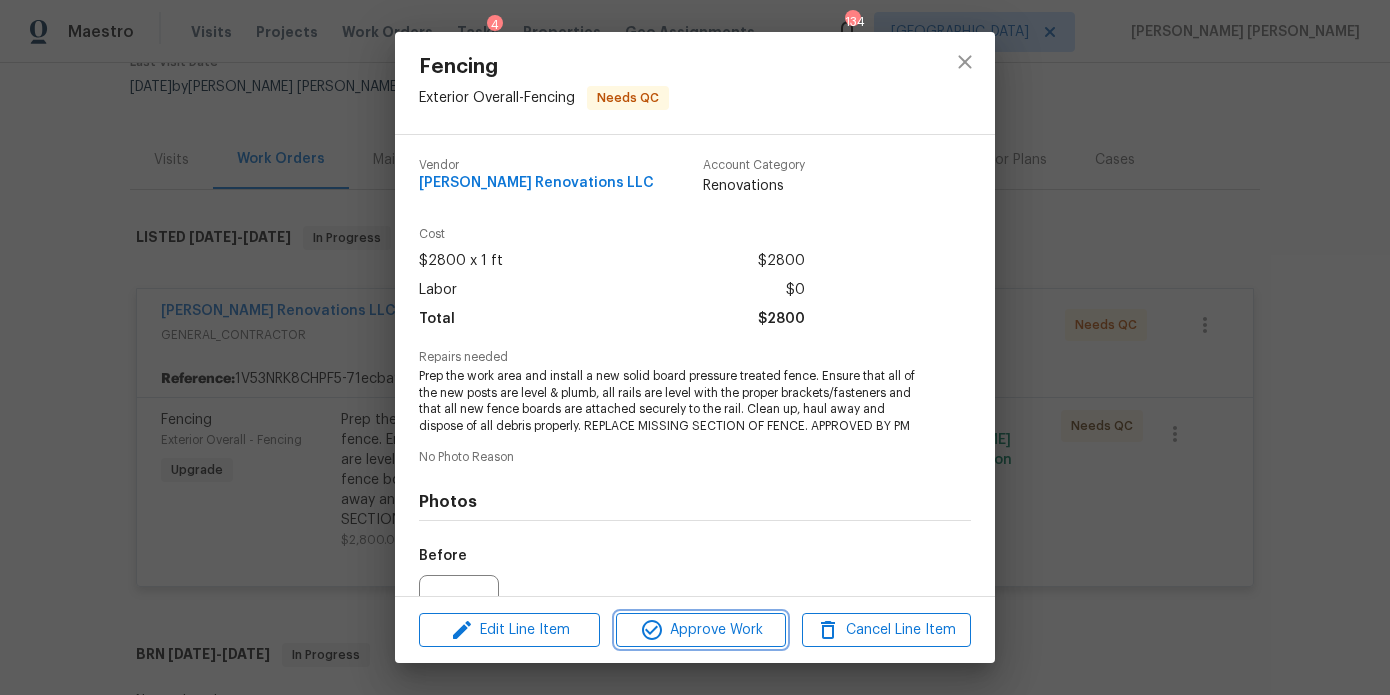 click on "Approve Work" at bounding box center (700, 630) 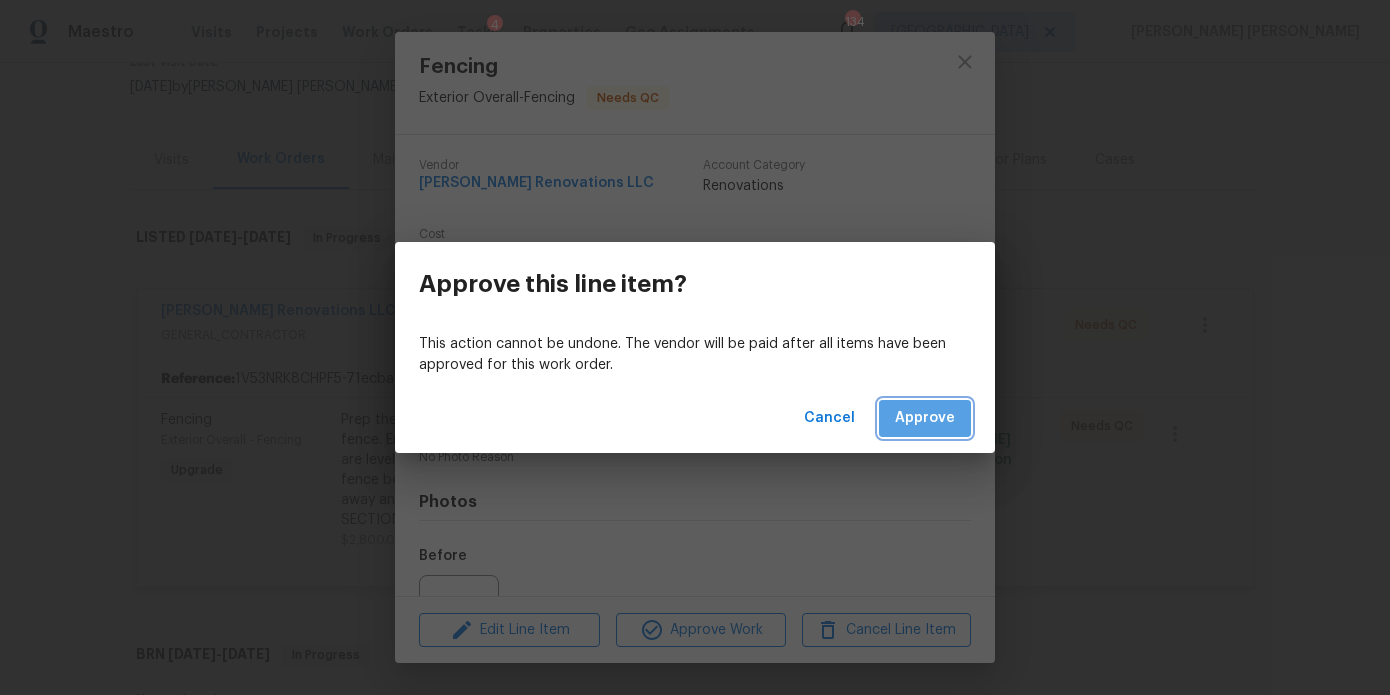 click on "Approve" at bounding box center [925, 418] 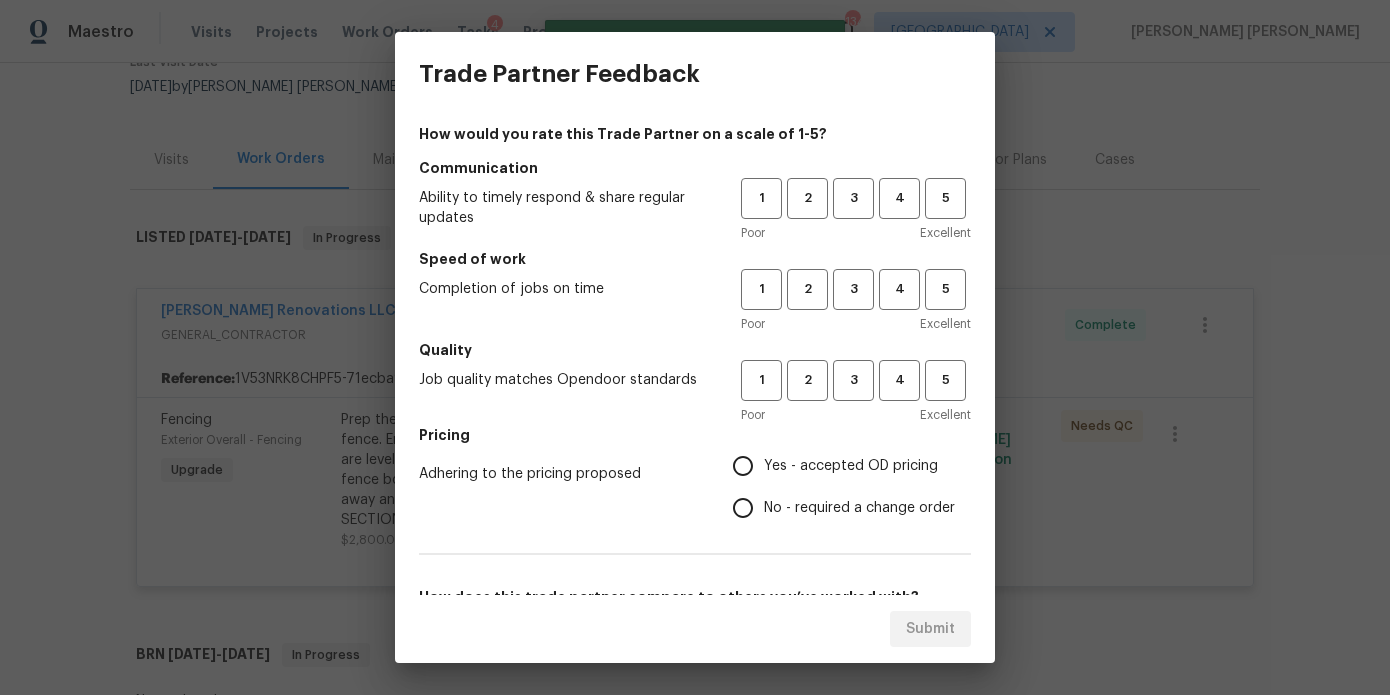 scroll, scrollTop: 0, scrollLeft: 0, axis: both 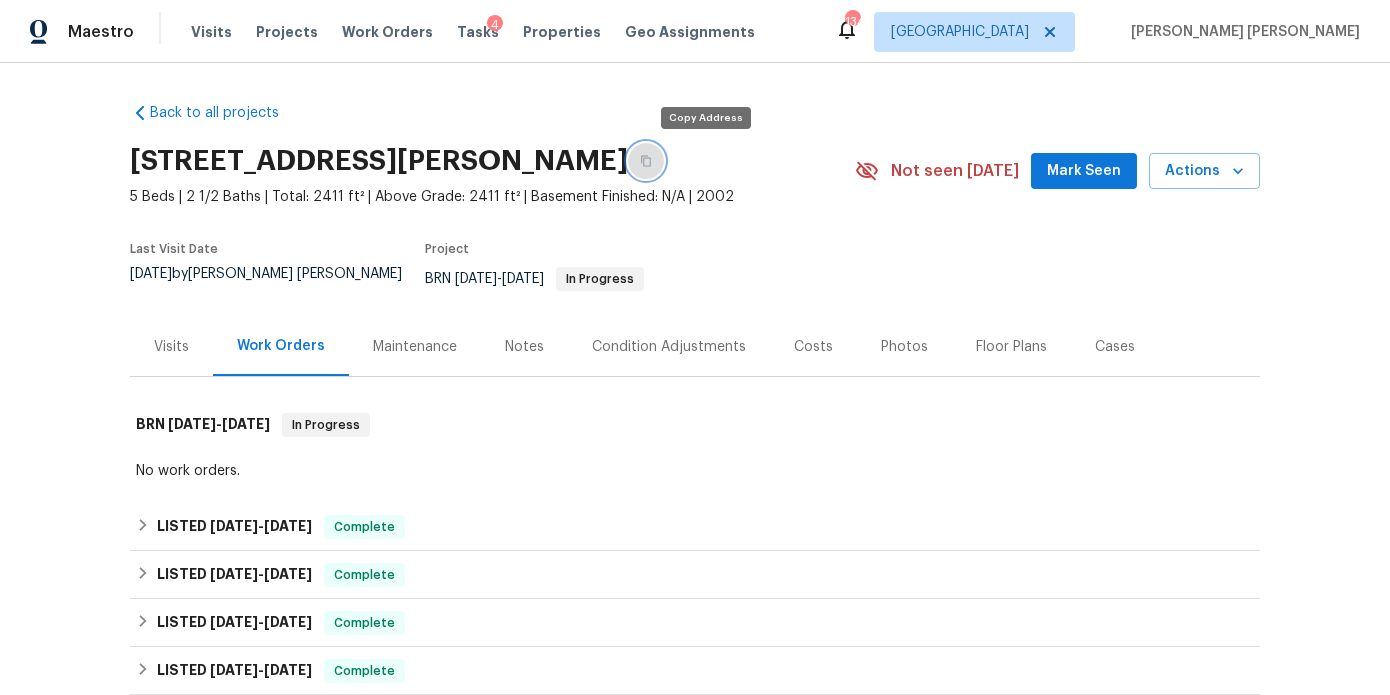 click at bounding box center (646, 161) 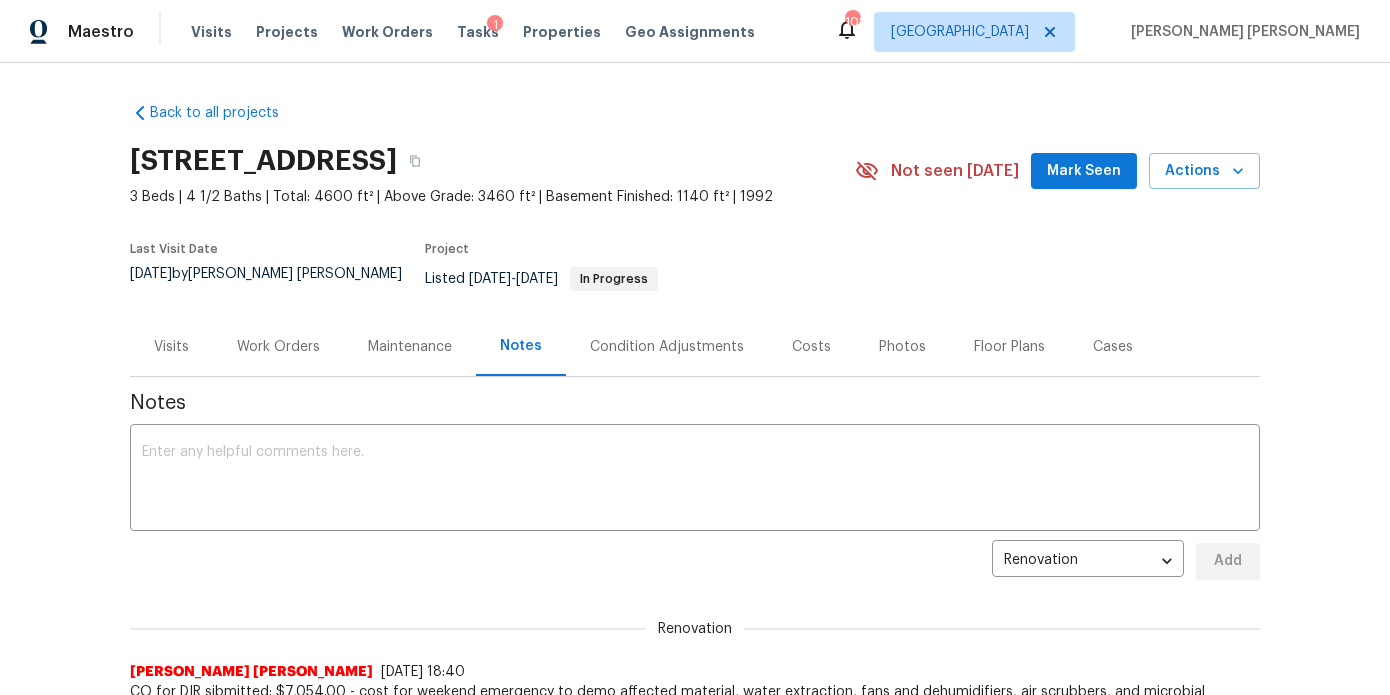 scroll, scrollTop: 0, scrollLeft: 0, axis: both 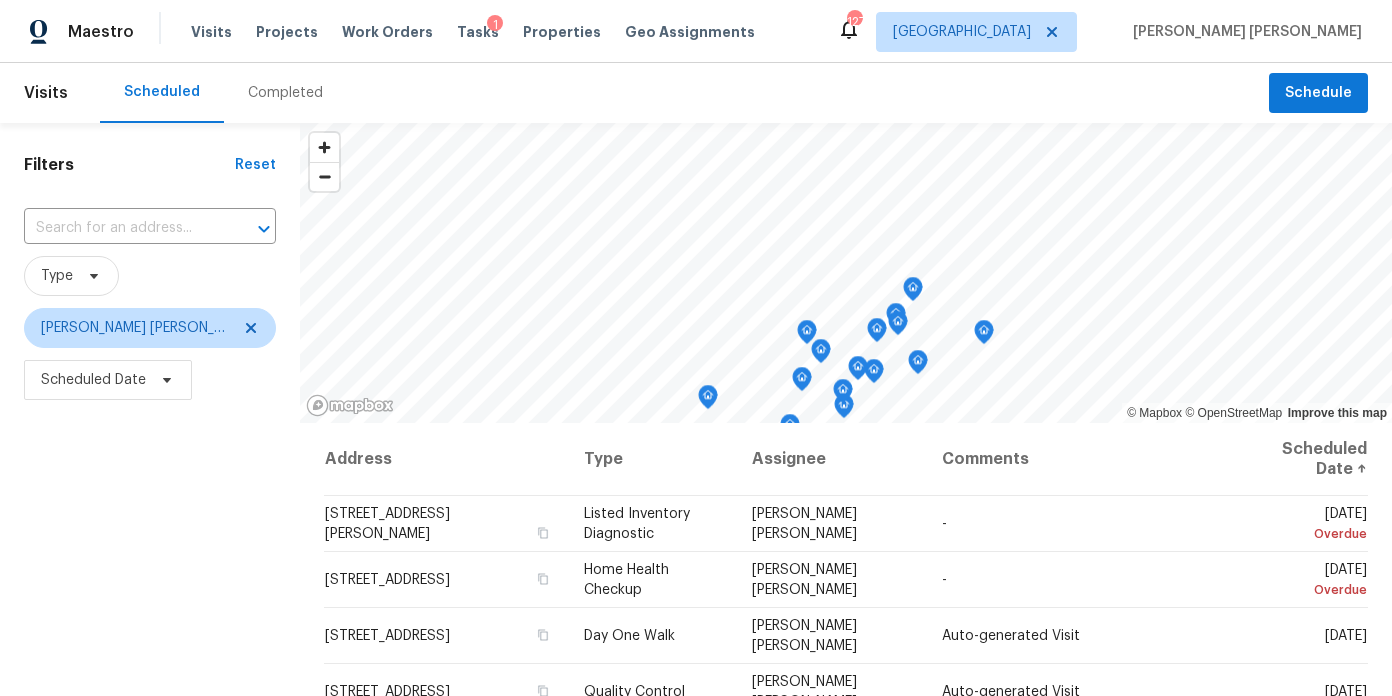 click on "Completed" at bounding box center (285, 93) 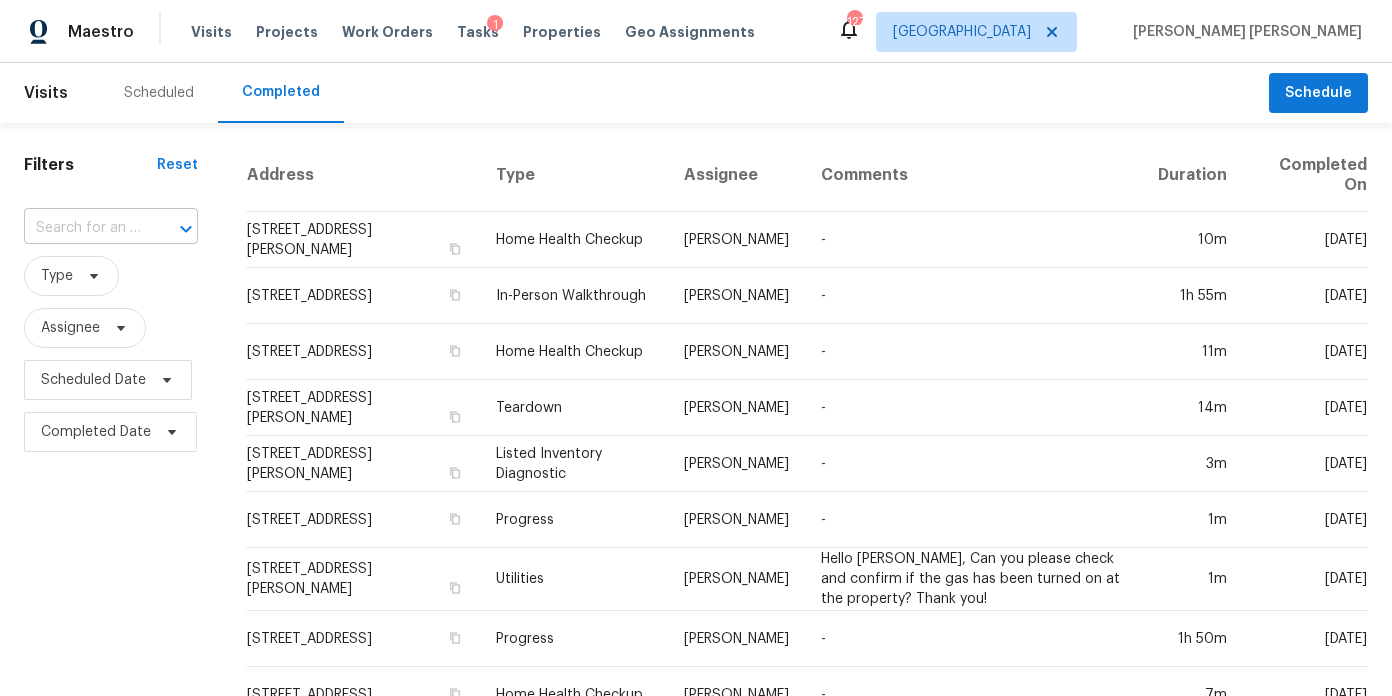 click 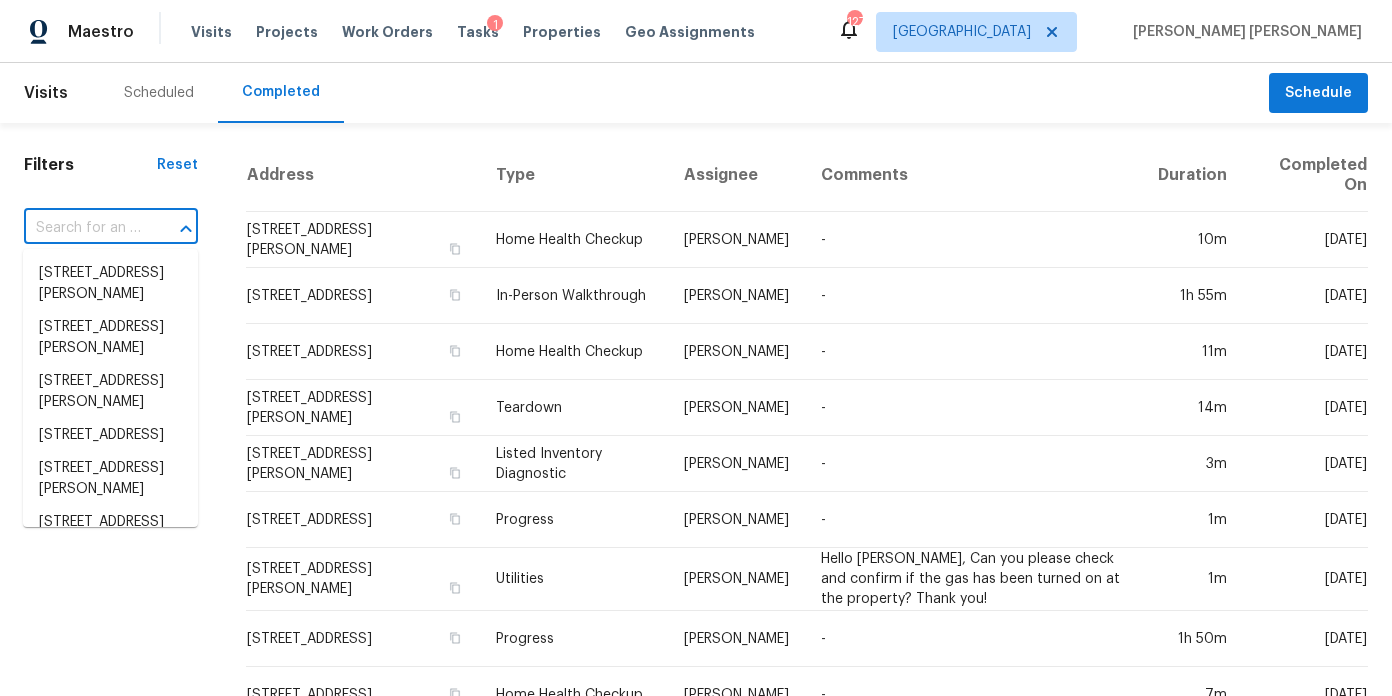 click at bounding box center (83, 228) 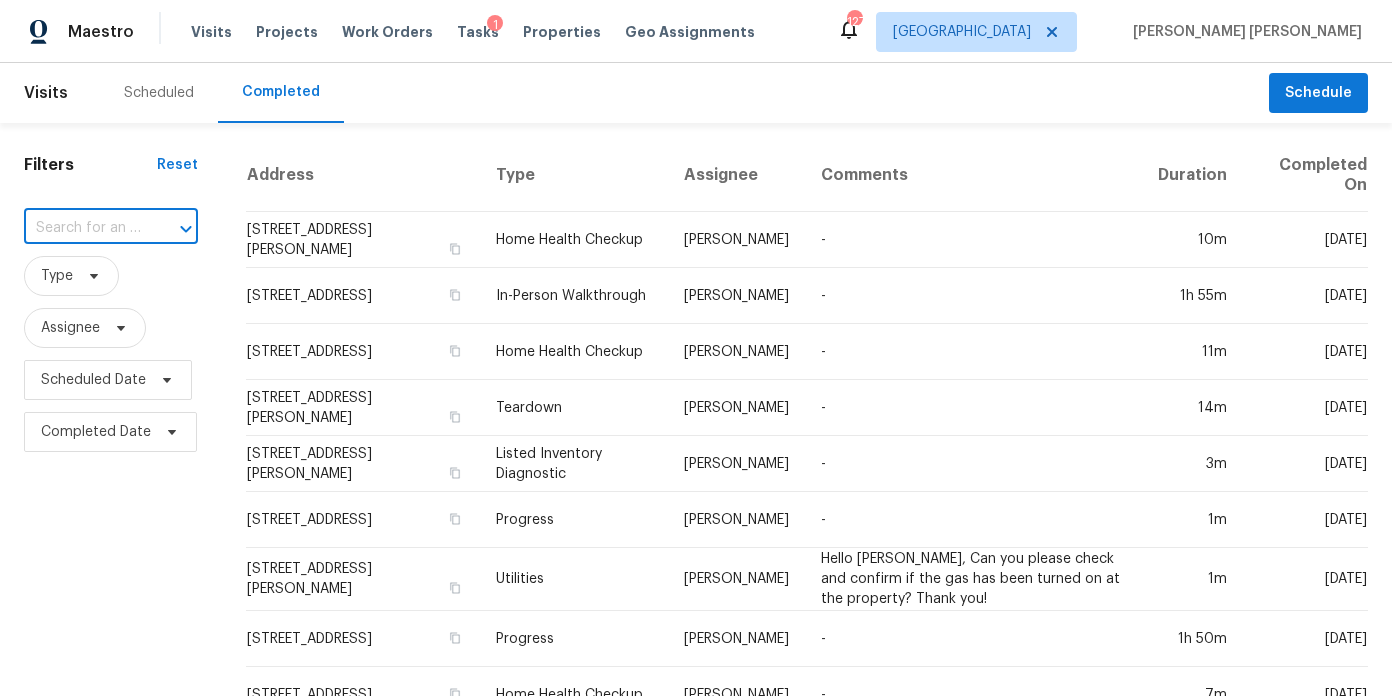 paste on "142 Hampton St, Lula, GA 30554" 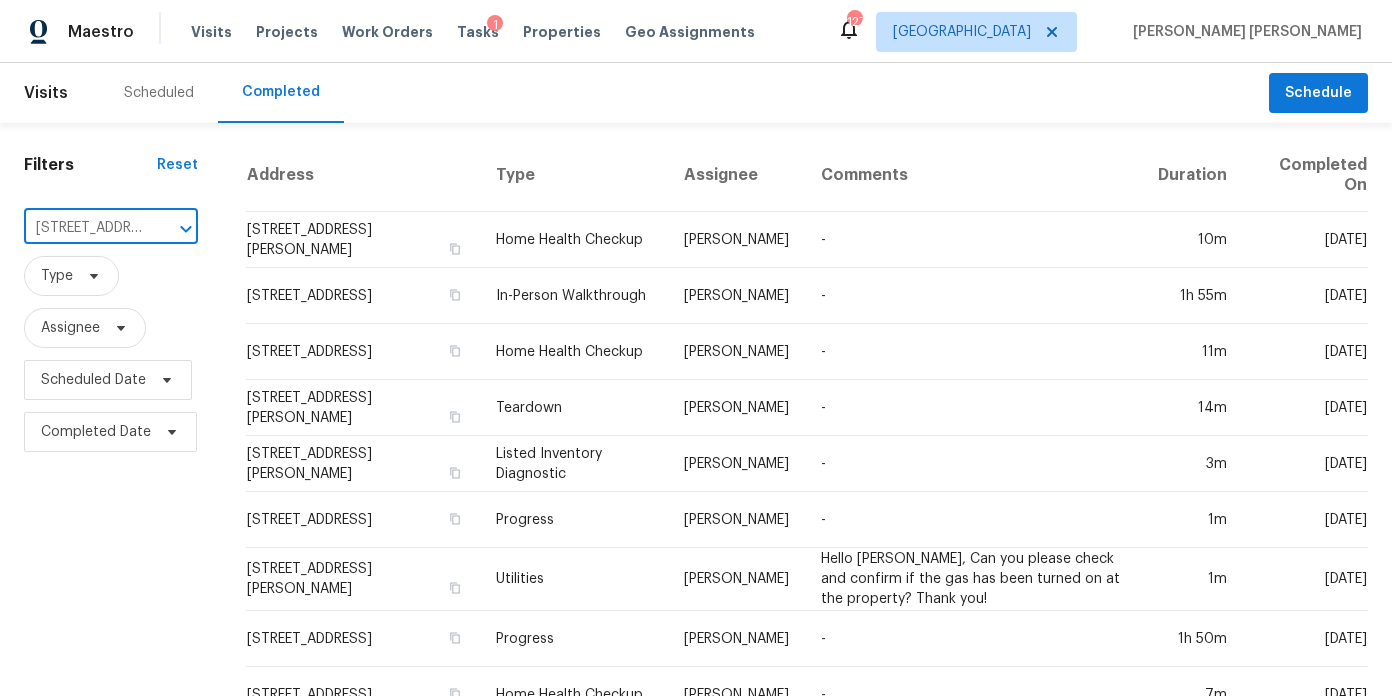 scroll, scrollTop: 0, scrollLeft: 105, axis: horizontal 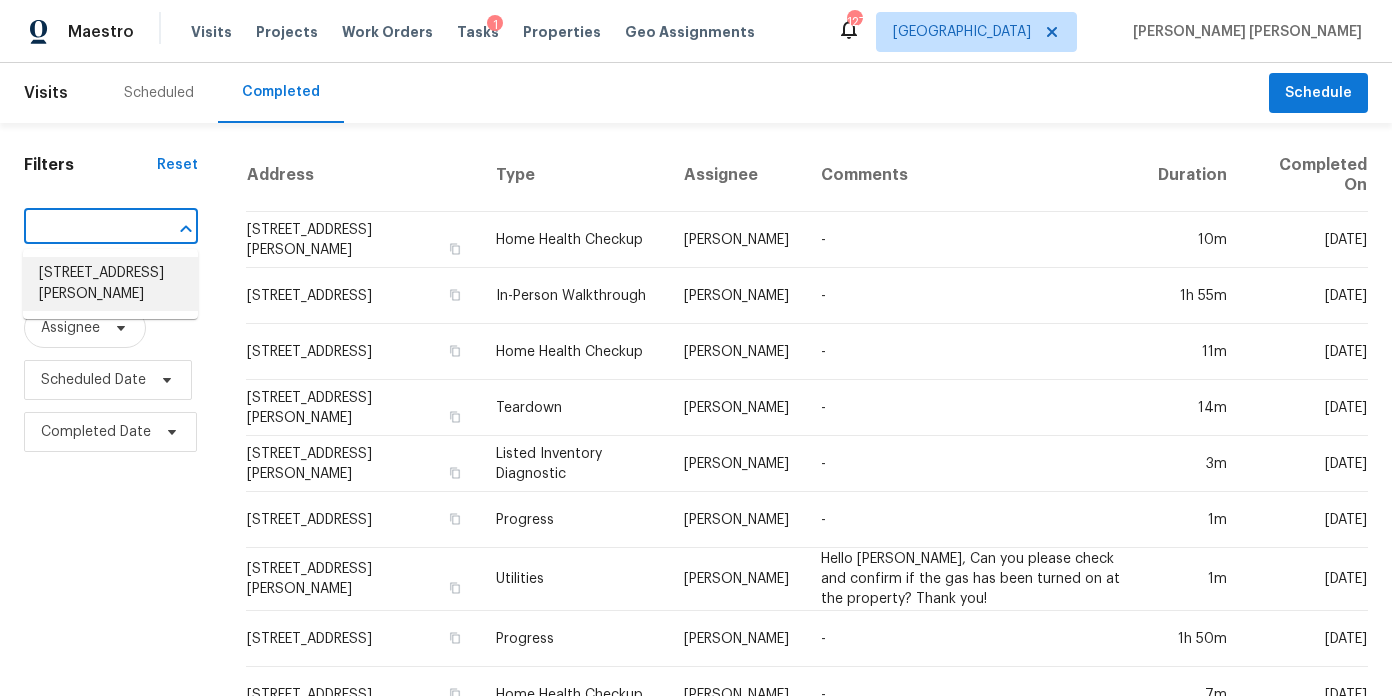 click on "142 Hampton St, Lula, GA 30554" at bounding box center [110, 284] 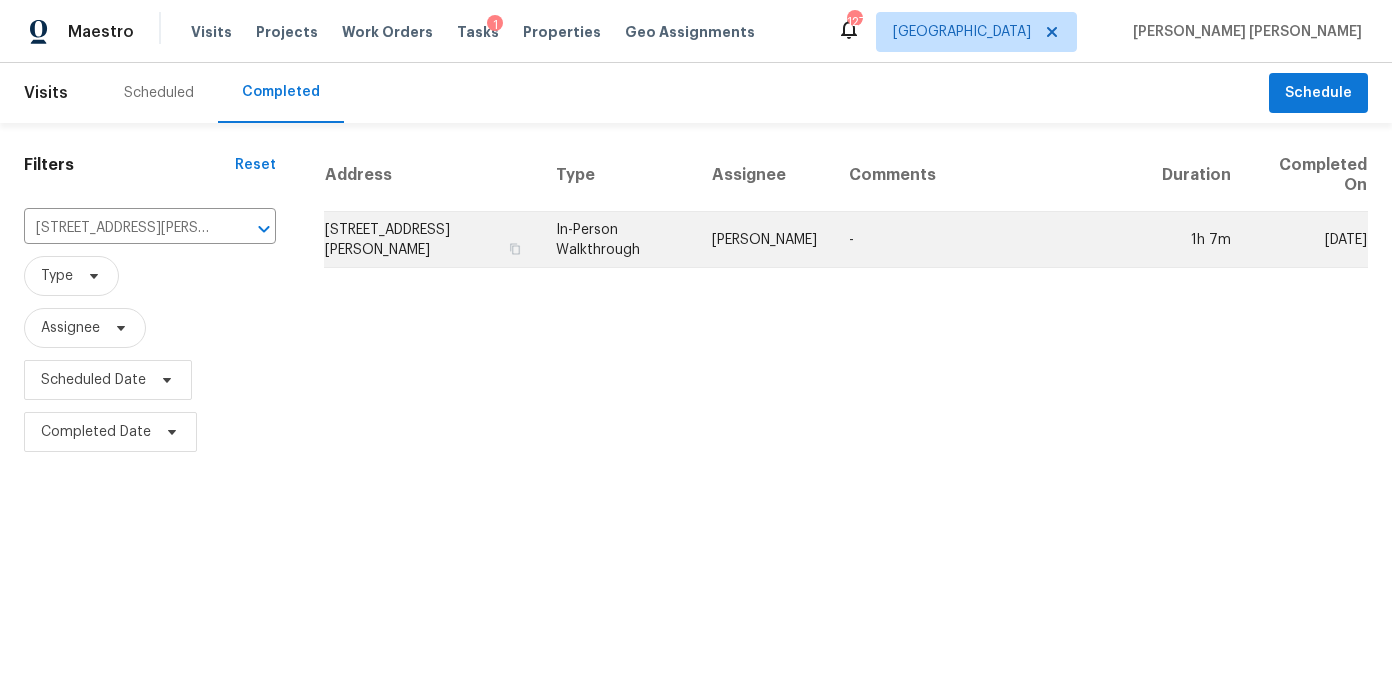 click on "In-Person Walkthrough" at bounding box center (618, 240) 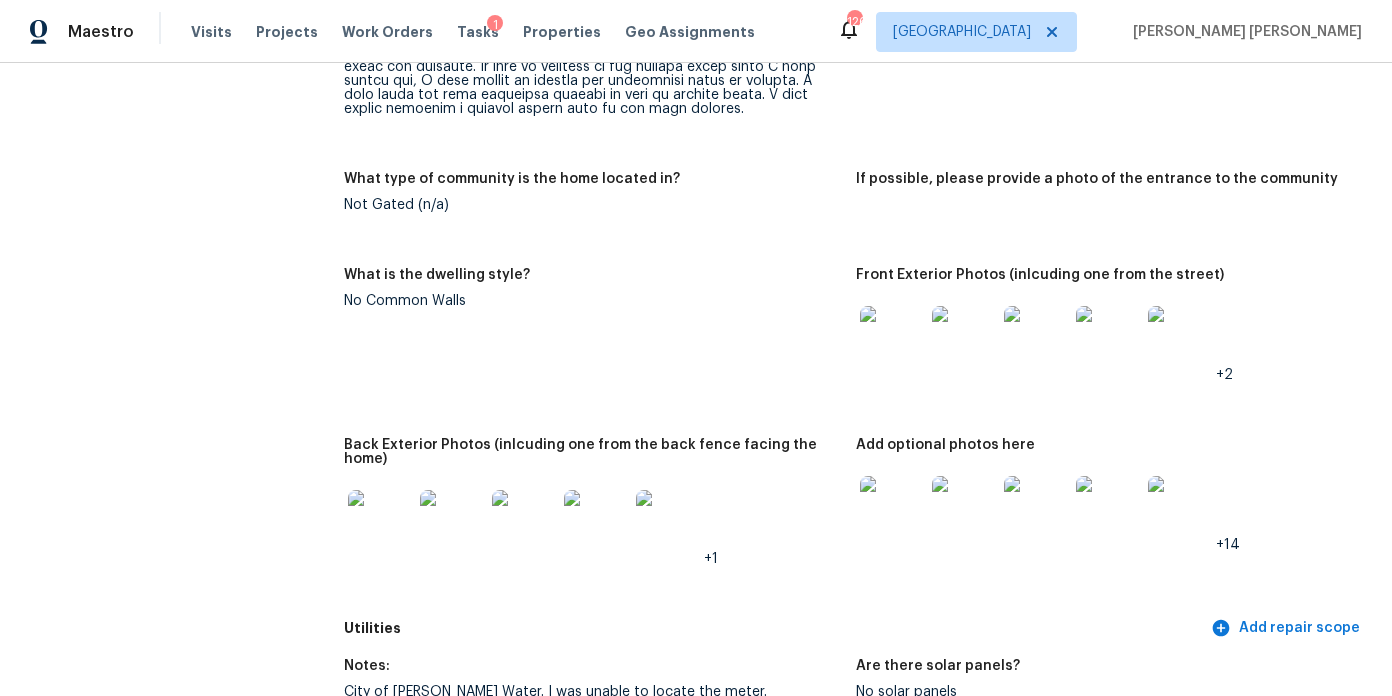 scroll, scrollTop: 1051, scrollLeft: 0, axis: vertical 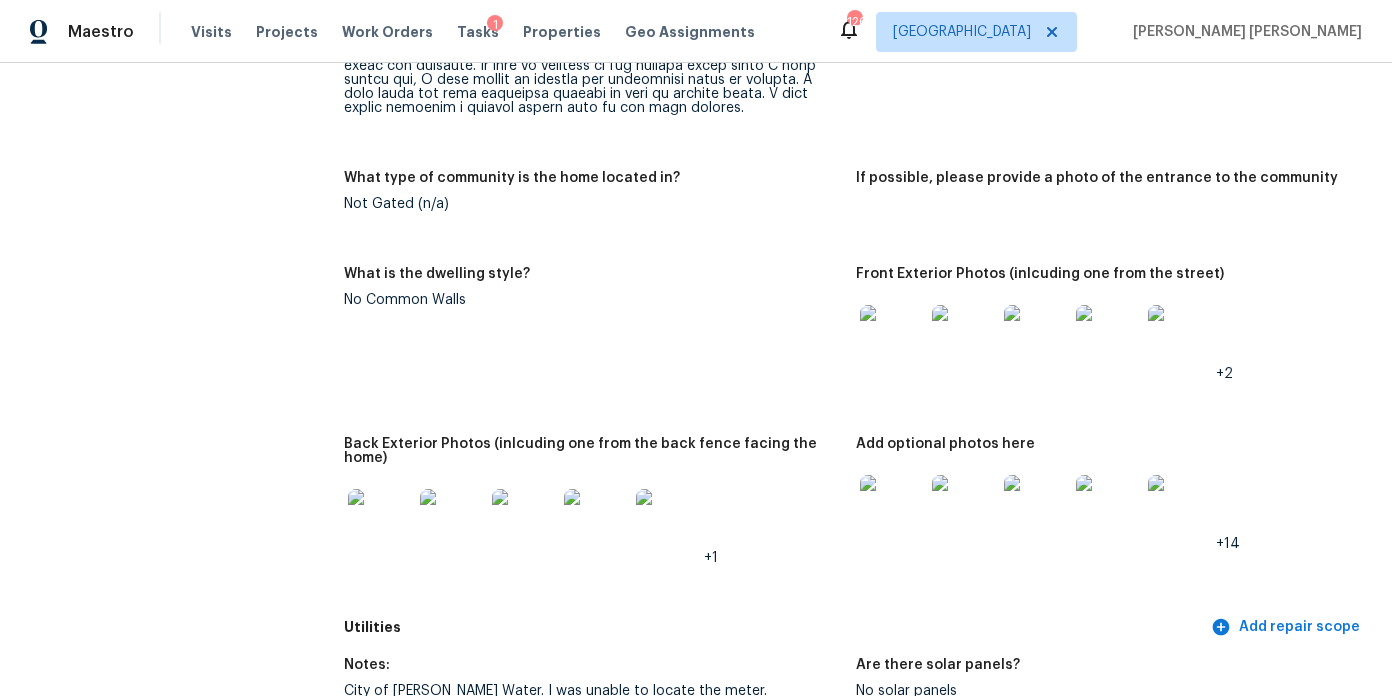 click at bounding box center [892, 507] 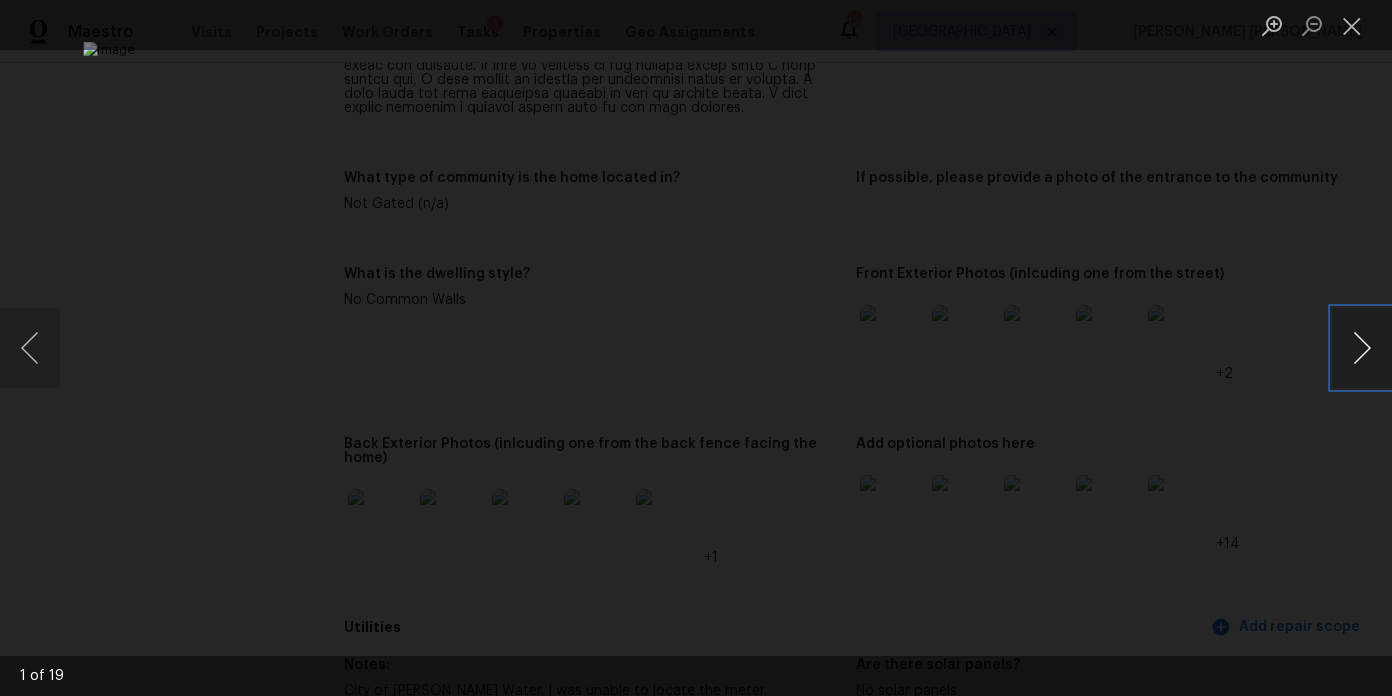 click at bounding box center (1362, 348) 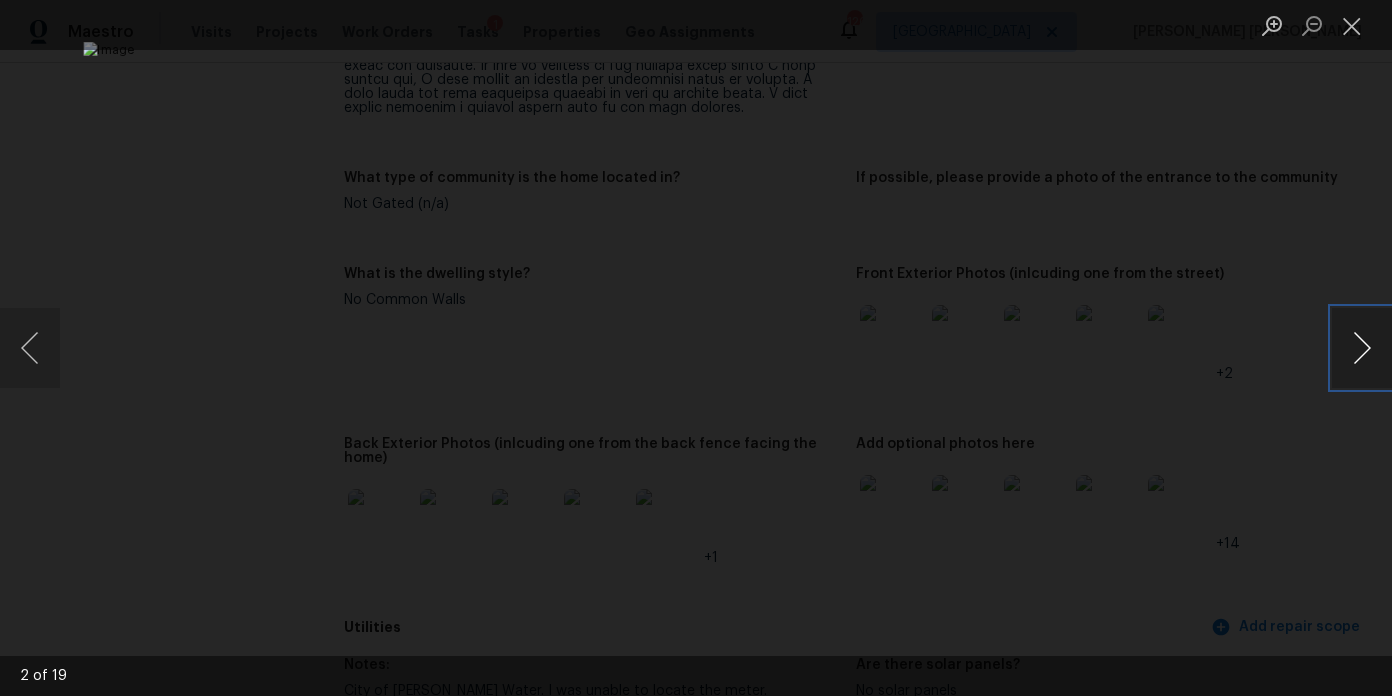 click at bounding box center (1362, 348) 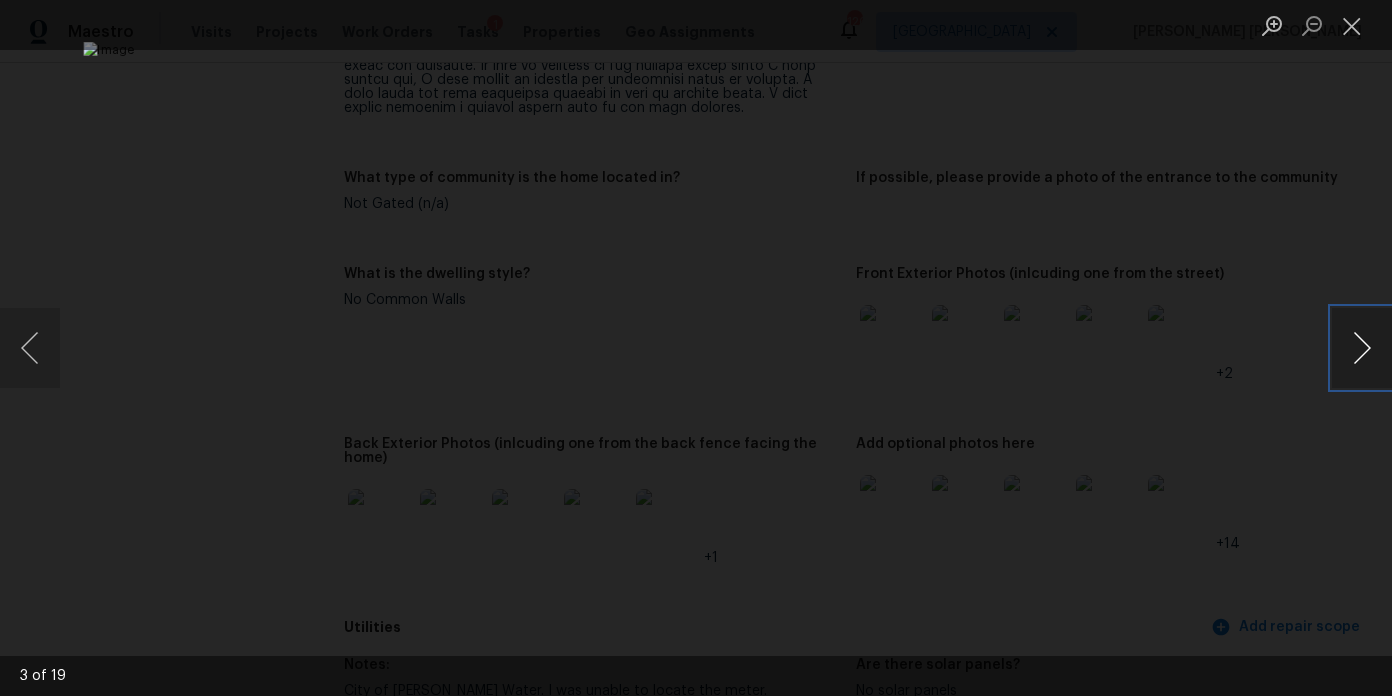 click at bounding box center (1362, 348) 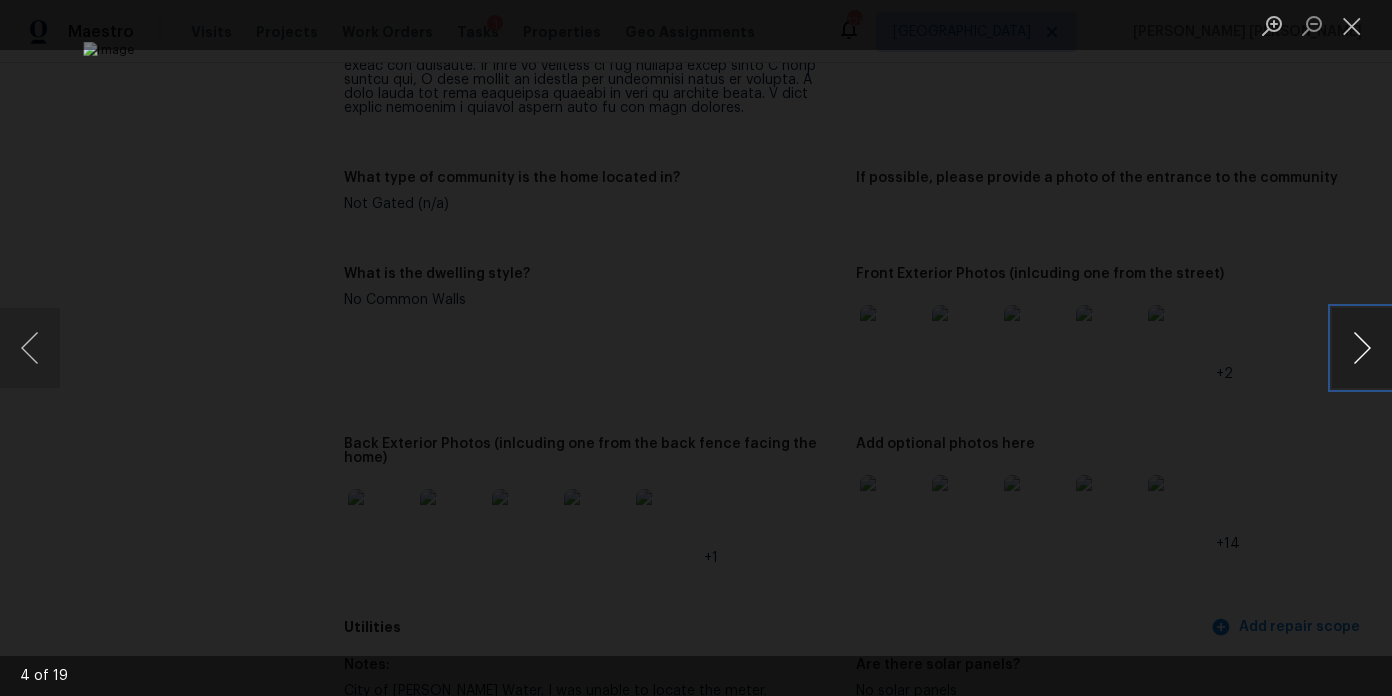 click at bounding box center (1362, 348) 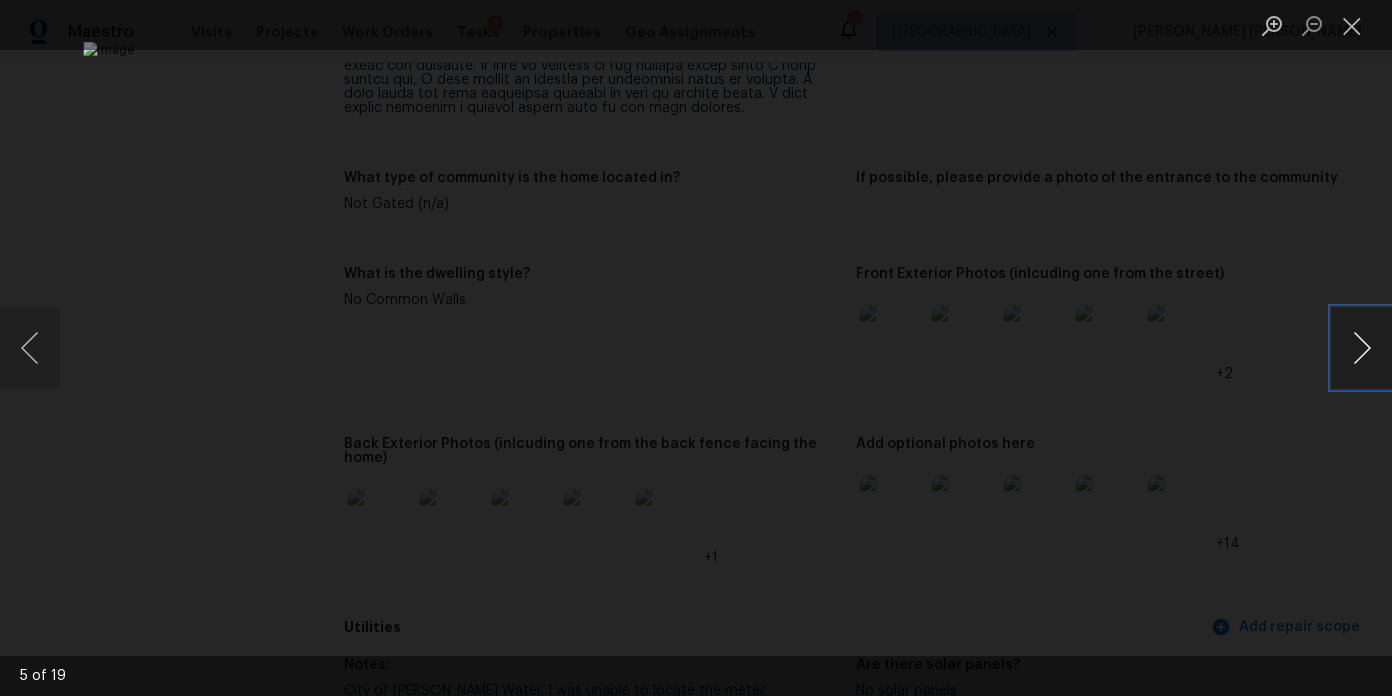 click at bounding box center (1362, 348) 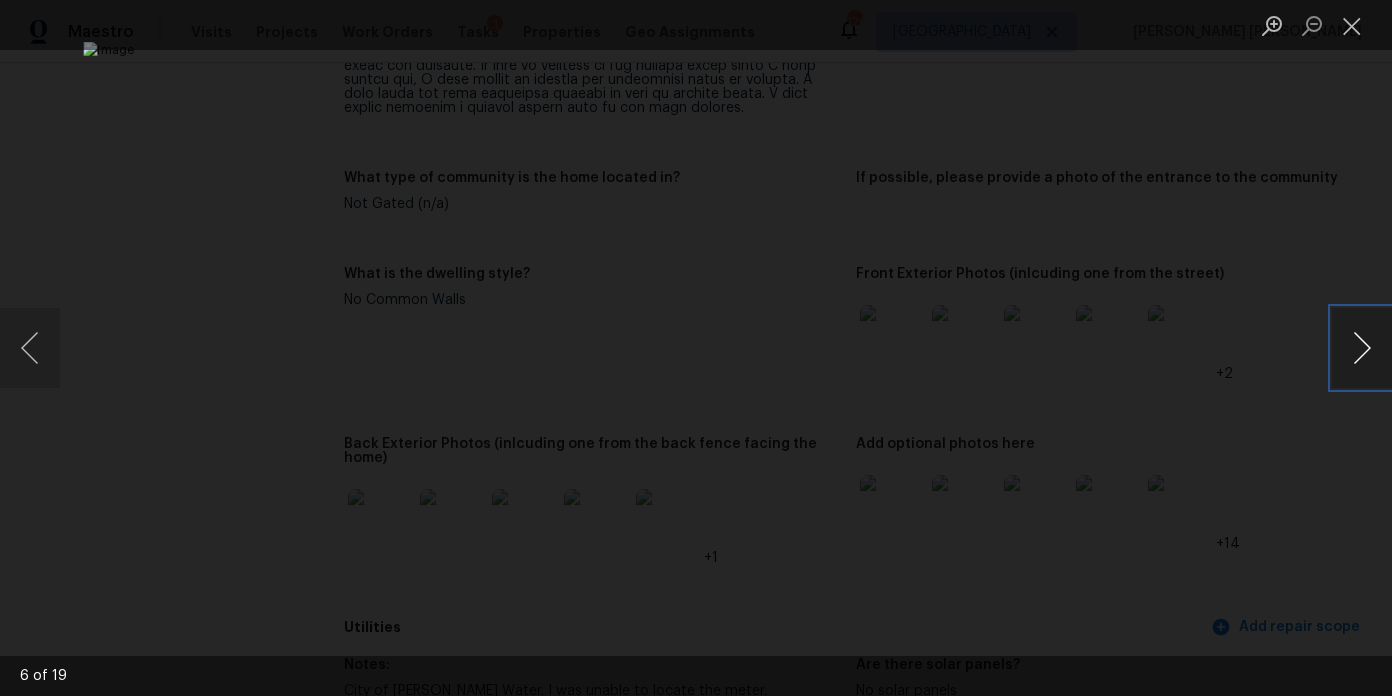 click at bounding box center (1362, 348) 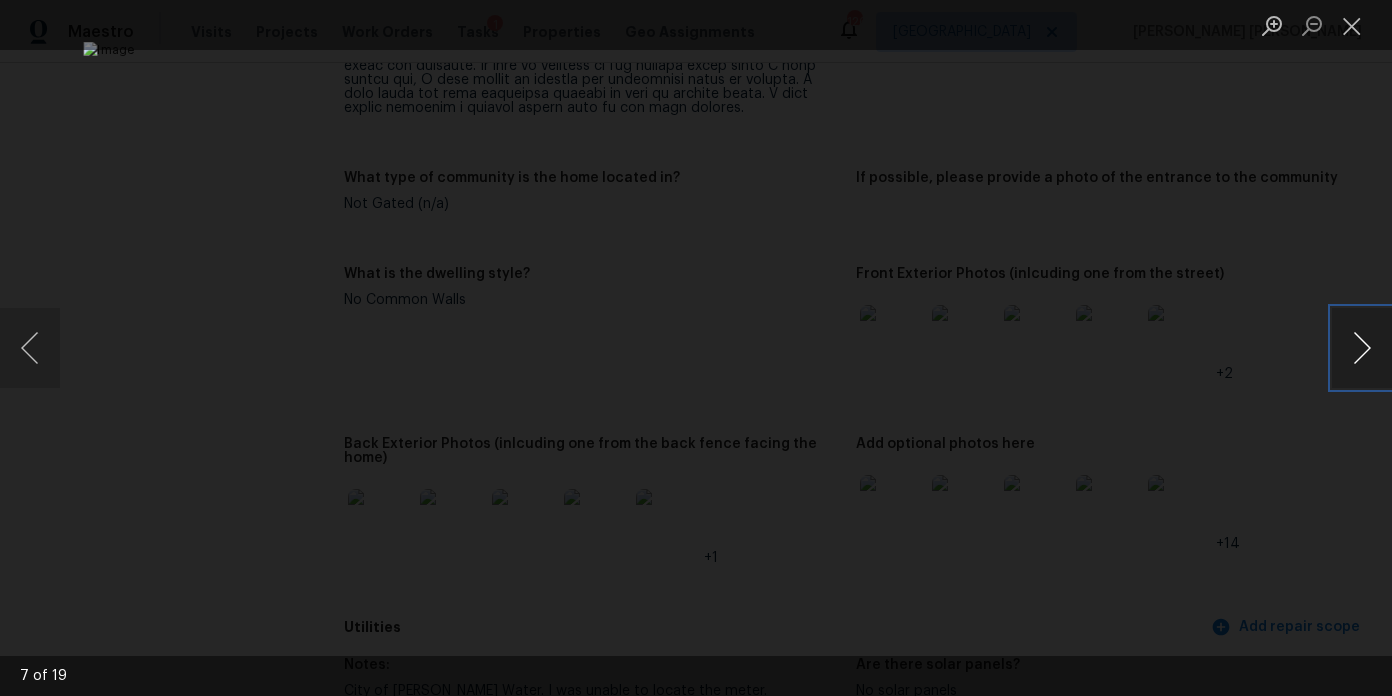 click at bounding box center (1362, 348) 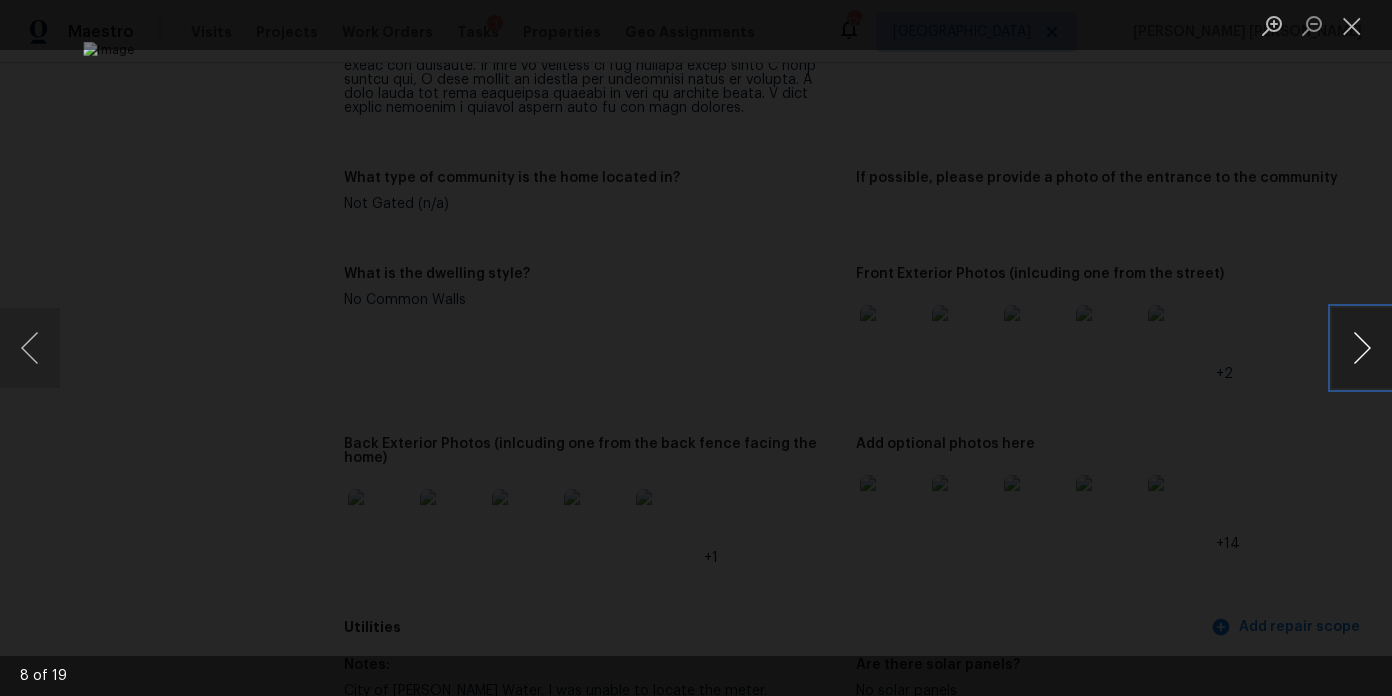 click at bounding box center [1362, 348] 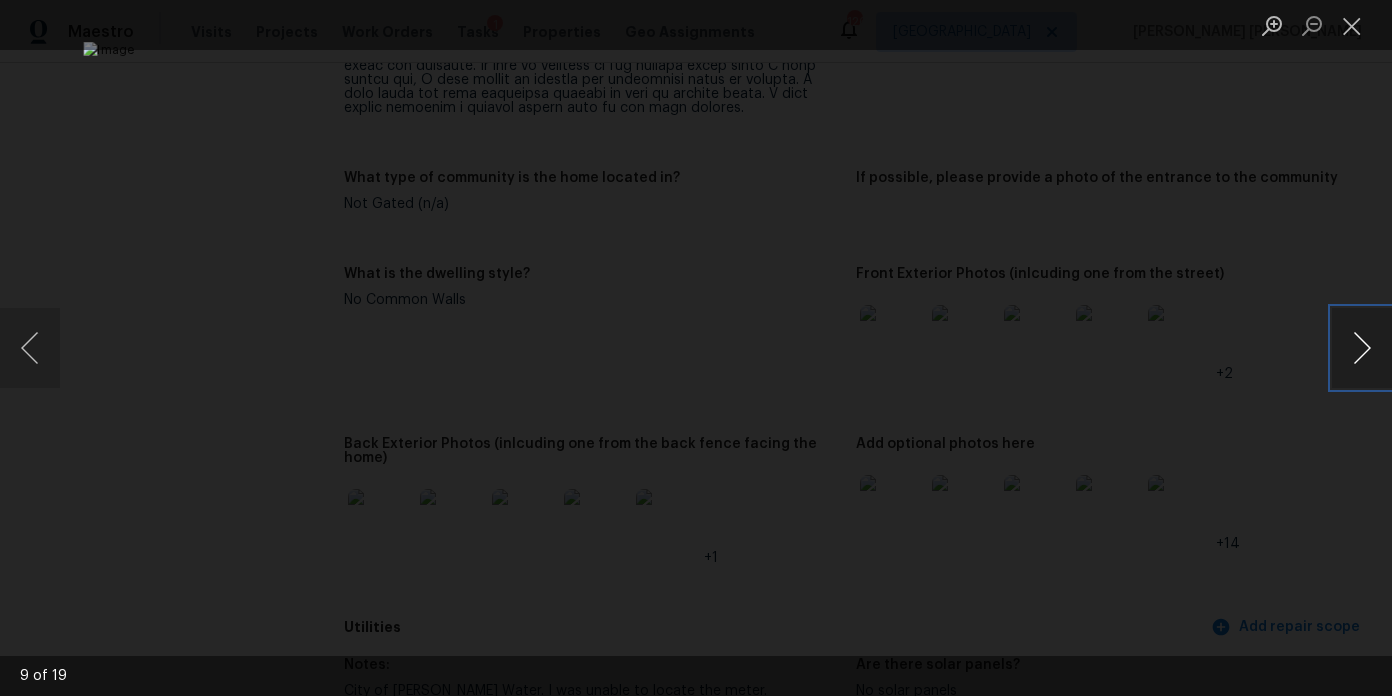 click at bounding box center (1362, 348) 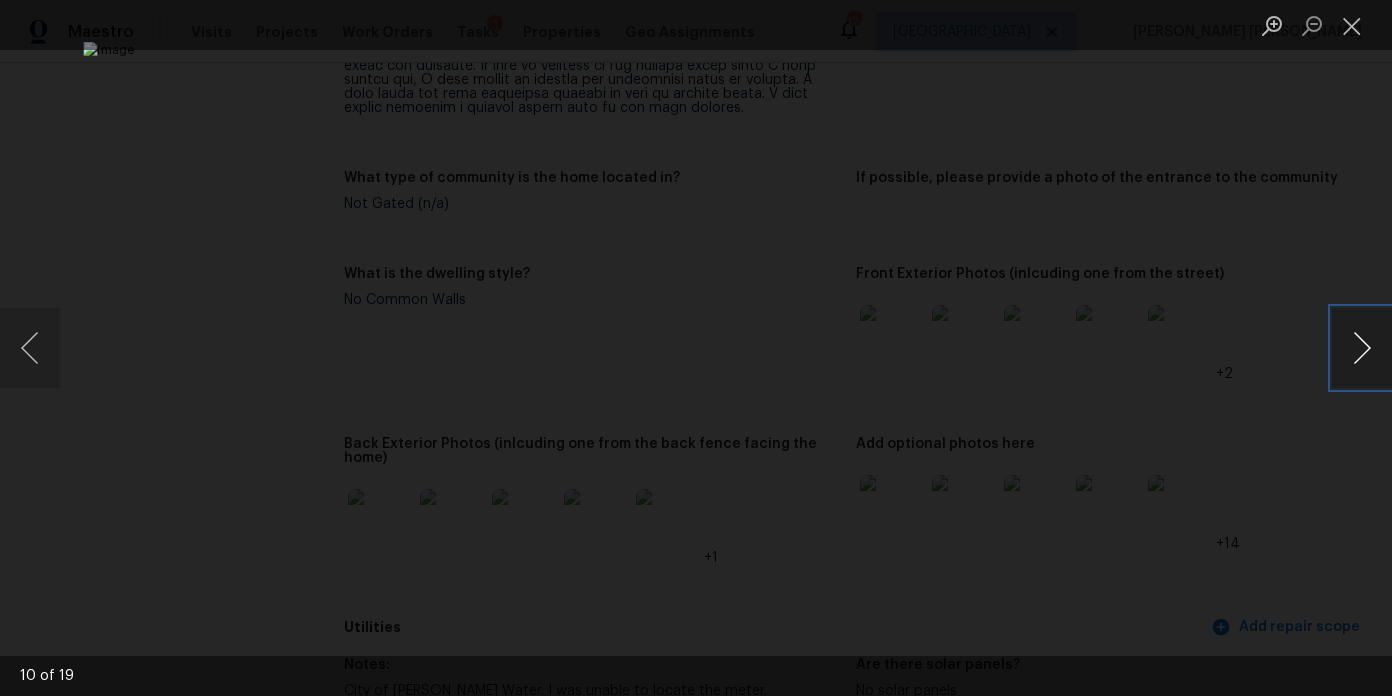 click at bounding box center (1362, 348) 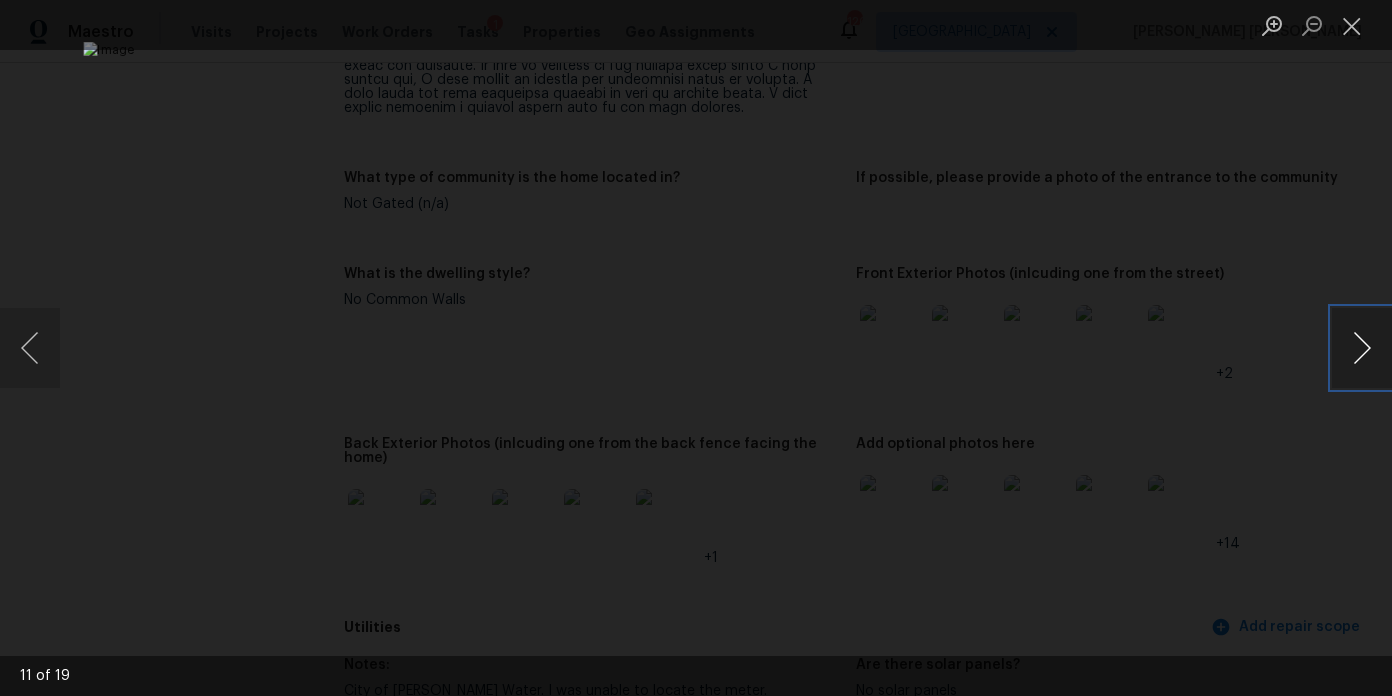click at bounding box center (1362, 348) 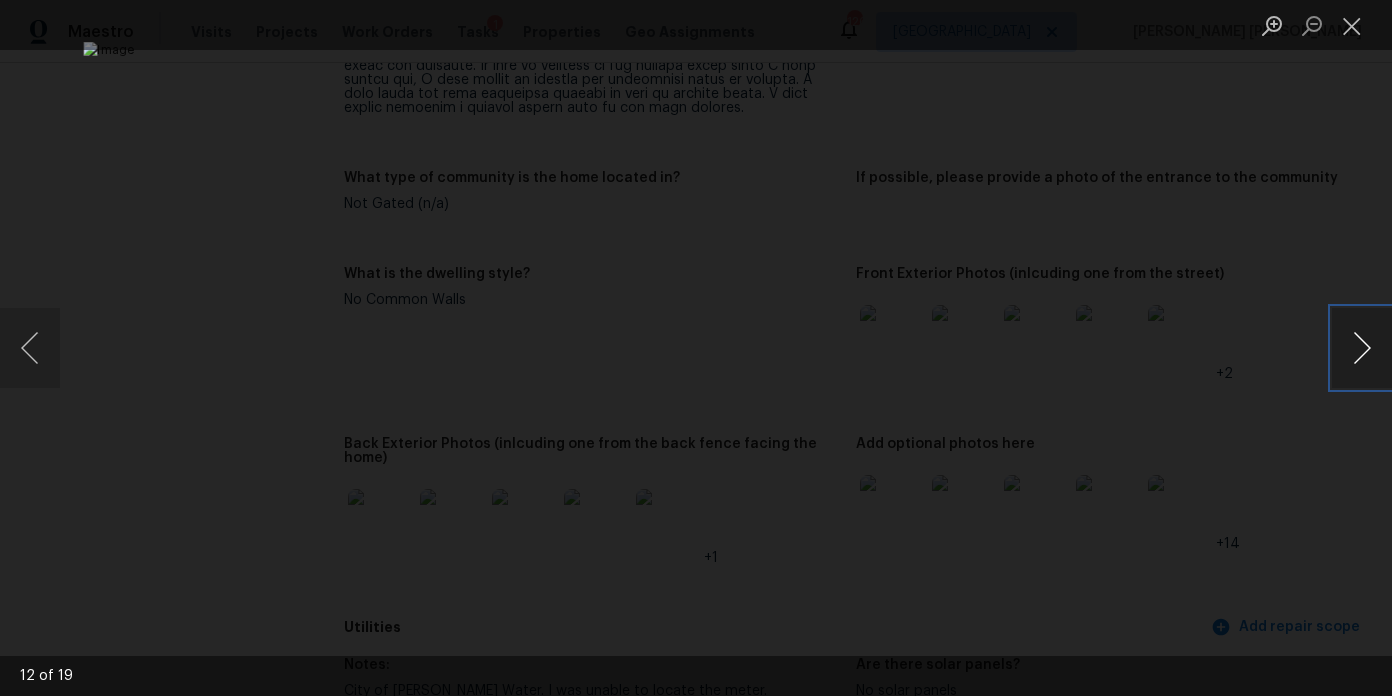 click at bounding box center [1362, 348] 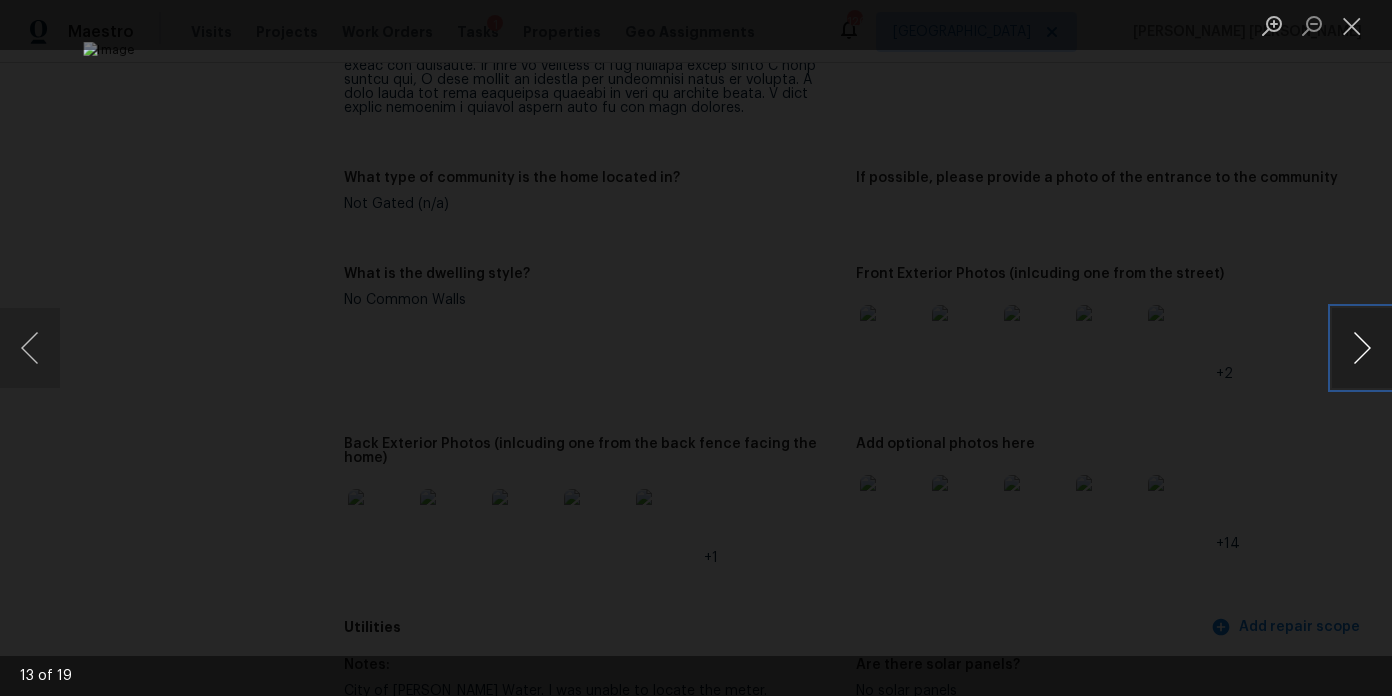click at bounding box center [1362, 348] 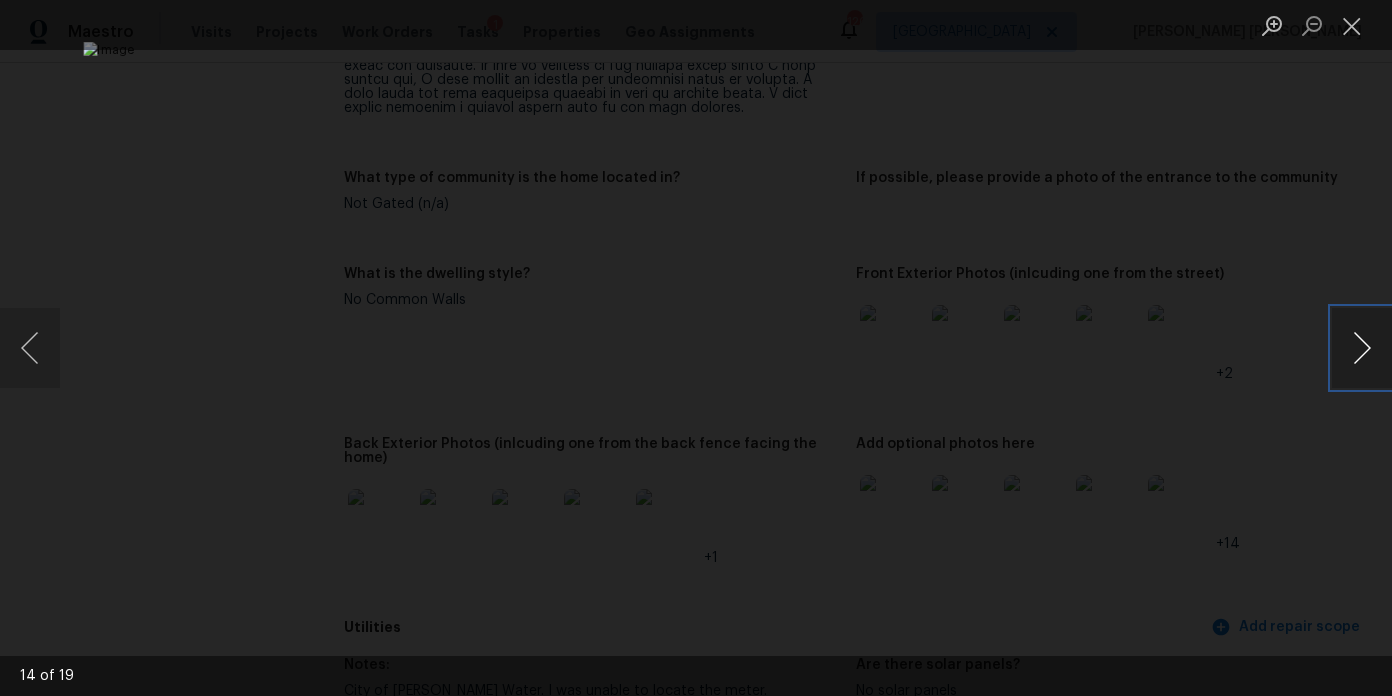 click at bounding box center (1362, 348) 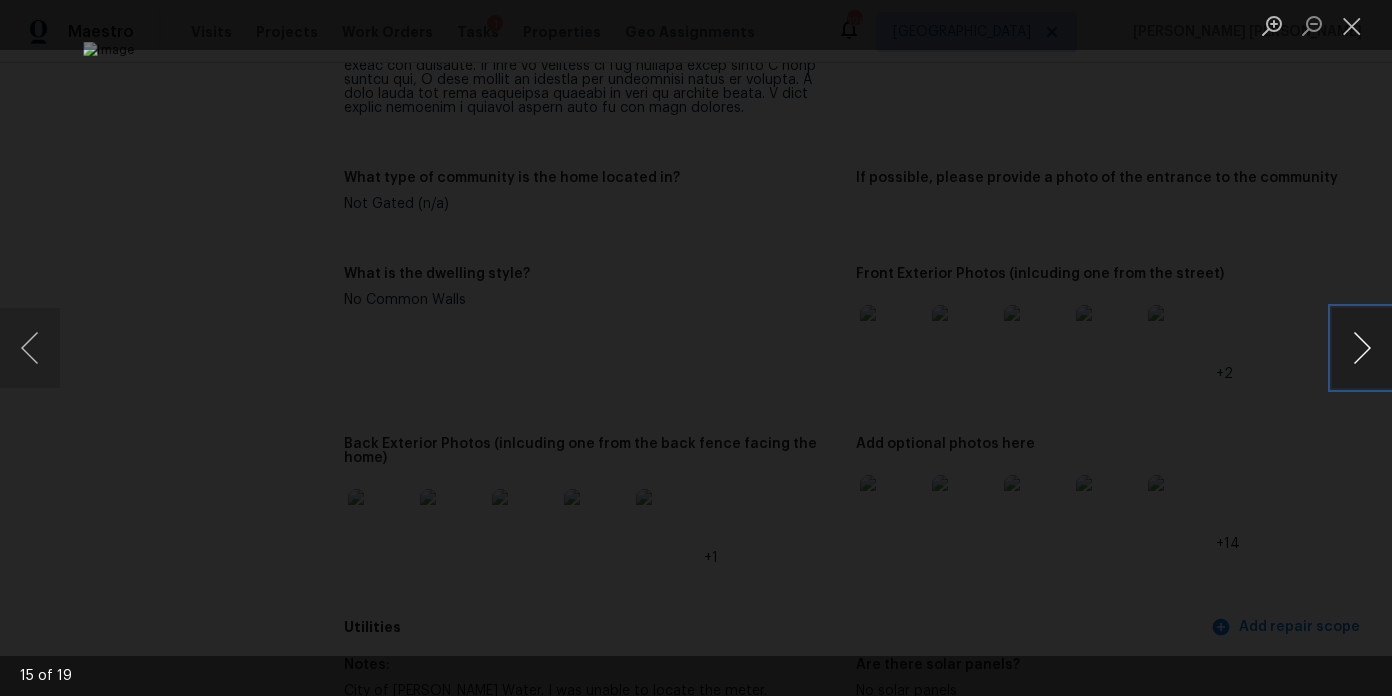 click at bounding box center (1362, 348) 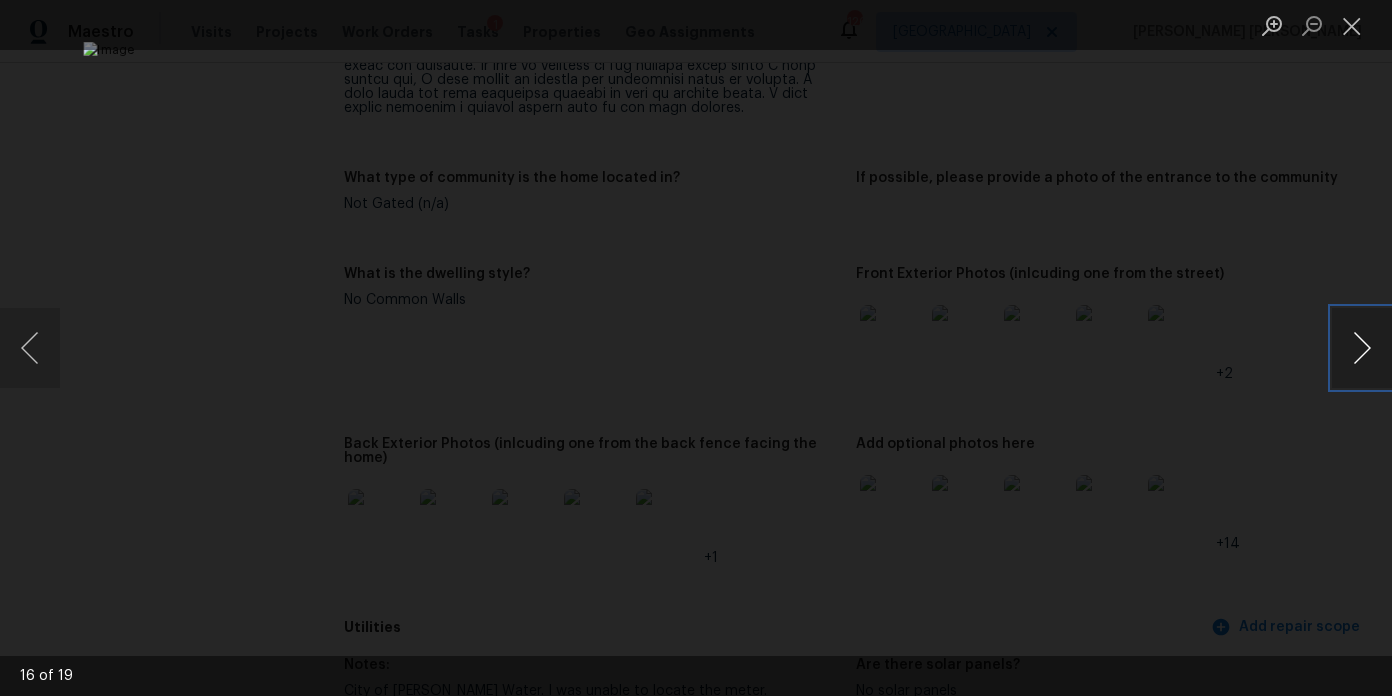 click at bounding box center [1362, 348] 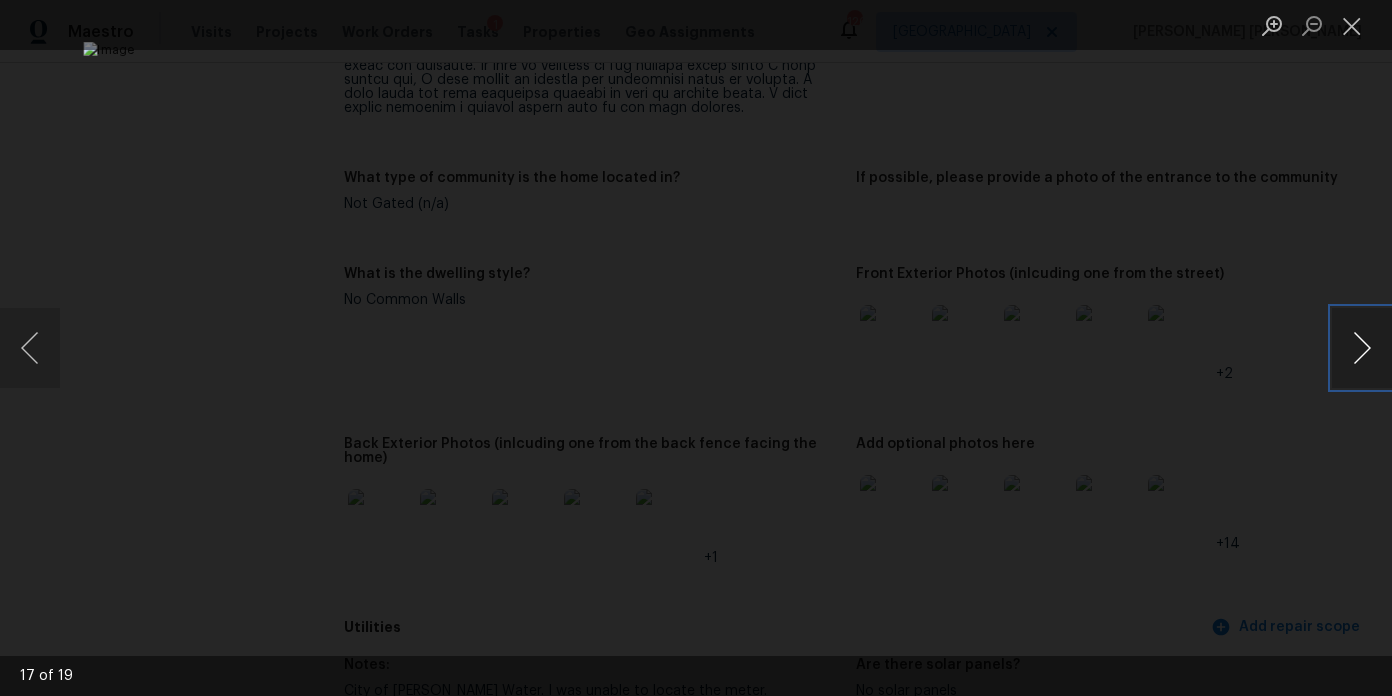 click at bounding box center (1362, 348) 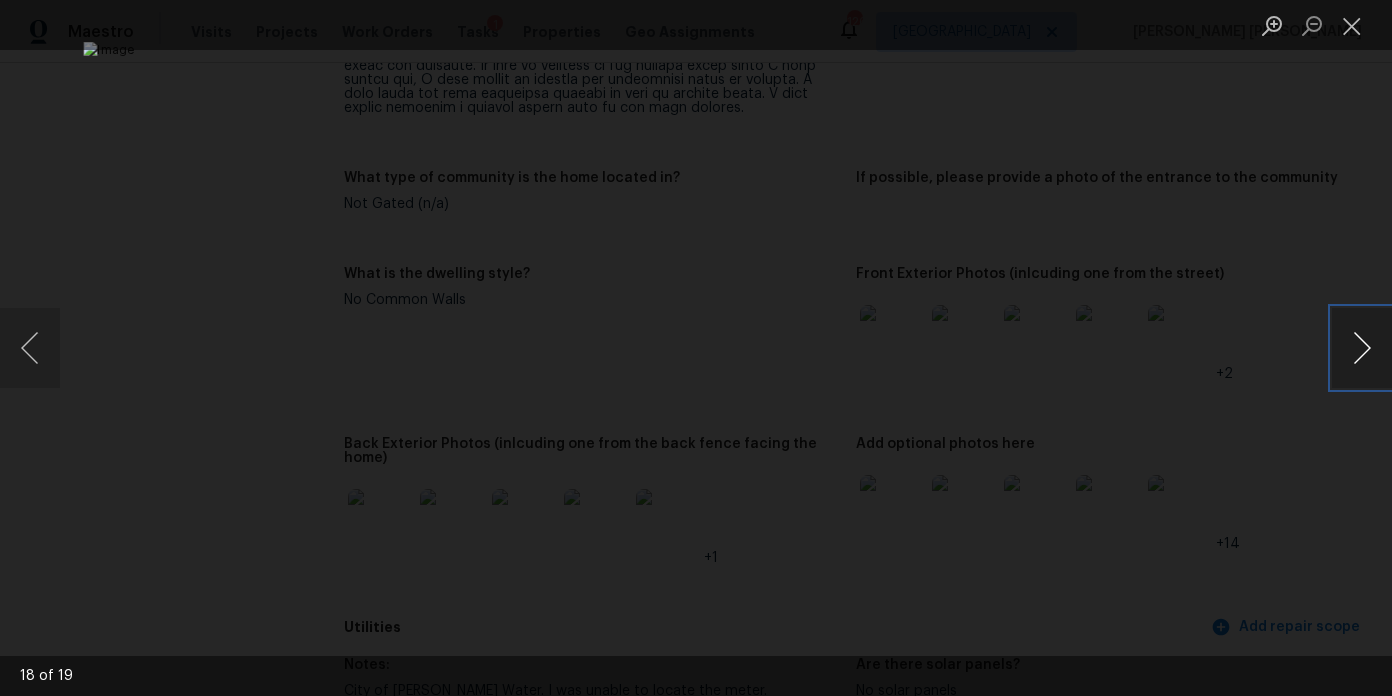 click at bounding box center [1362, 348] 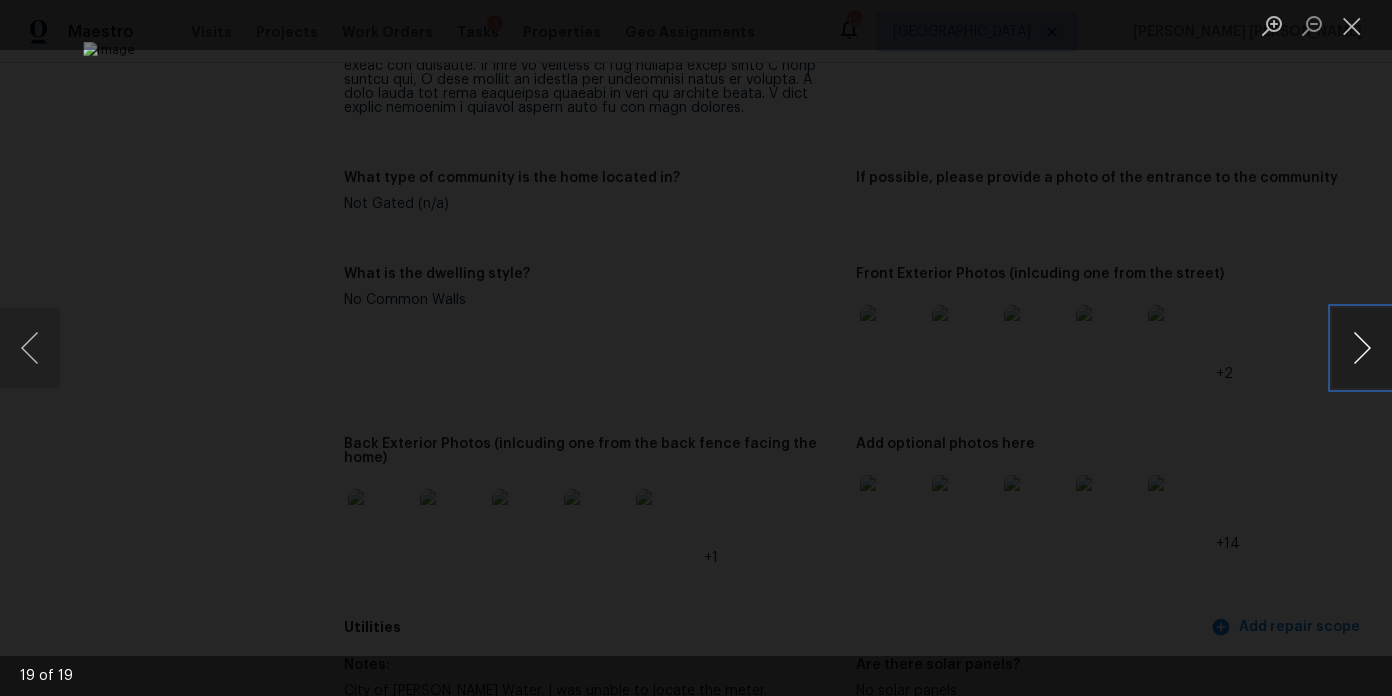click at bounding box center [1362, 348] 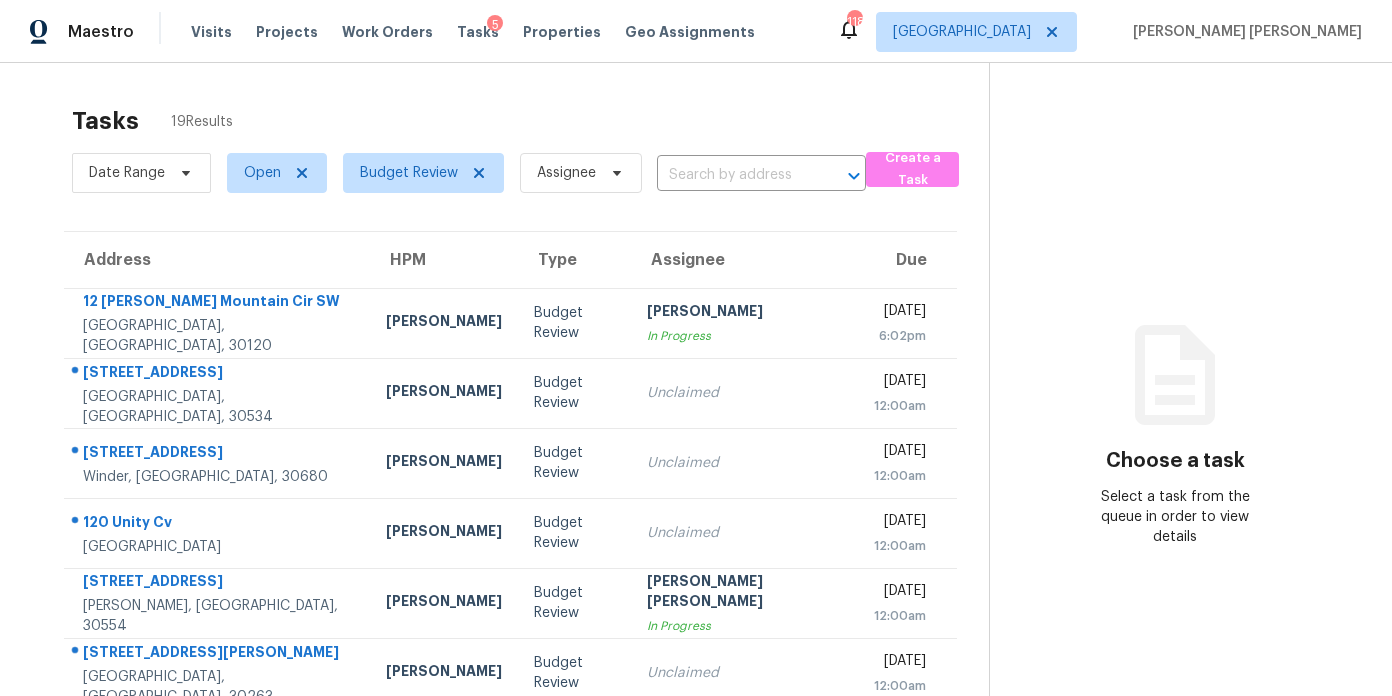 scroll, scrollTop: 0, scrollLeft: 0, axis: both 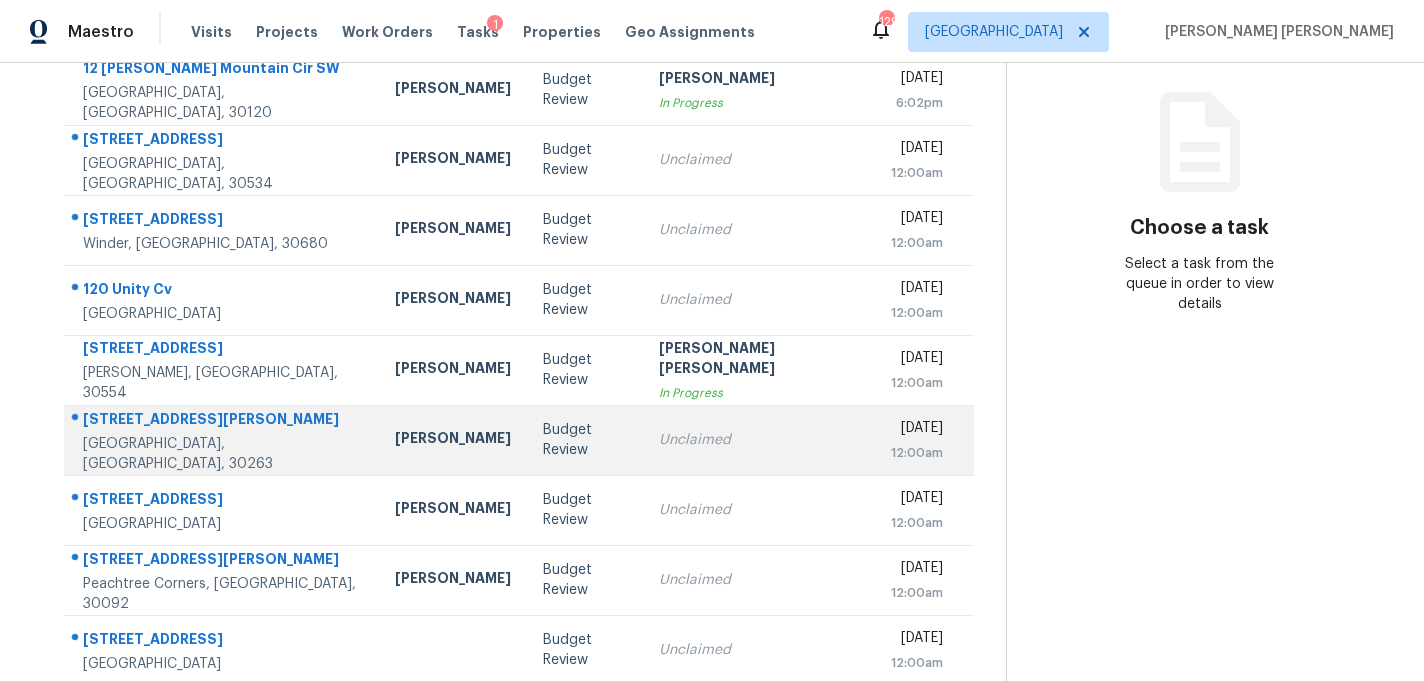 click on "[STREET_ADDRESS][PERSON_NAME]" at bounding box center (223, 421) 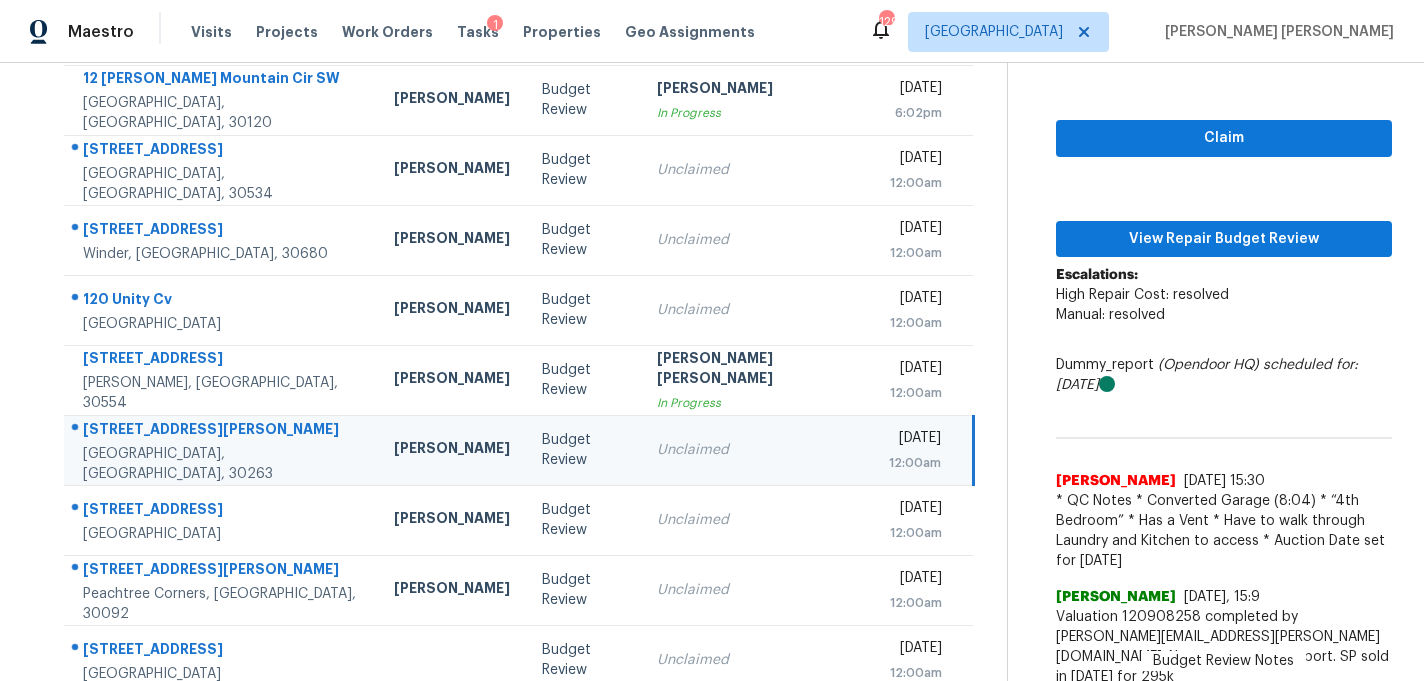 scroll, scrollTop: 193, scrollLeft: 0, axis: vertical 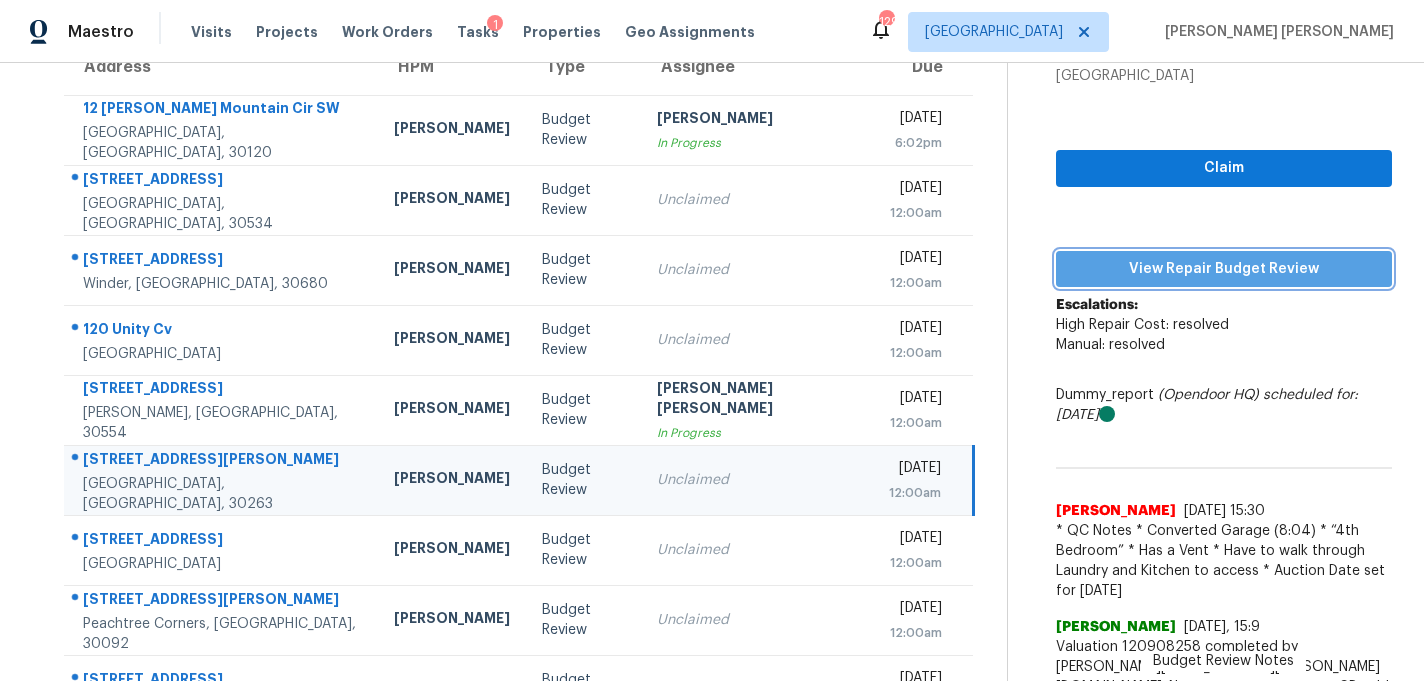 click on "View Repair Budget Review" at bounding box center (1224, 269) 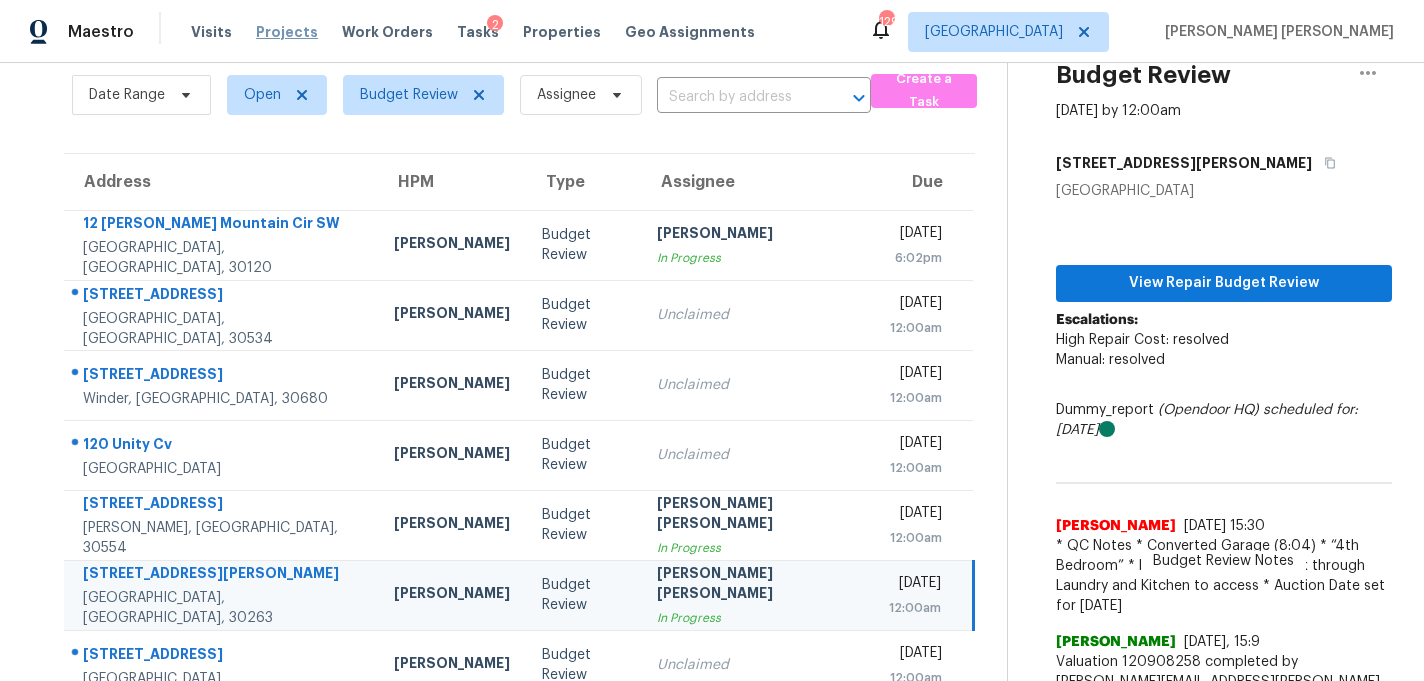 scroll, scrollTop: 250, scrollLeft: 0, axis: vertical 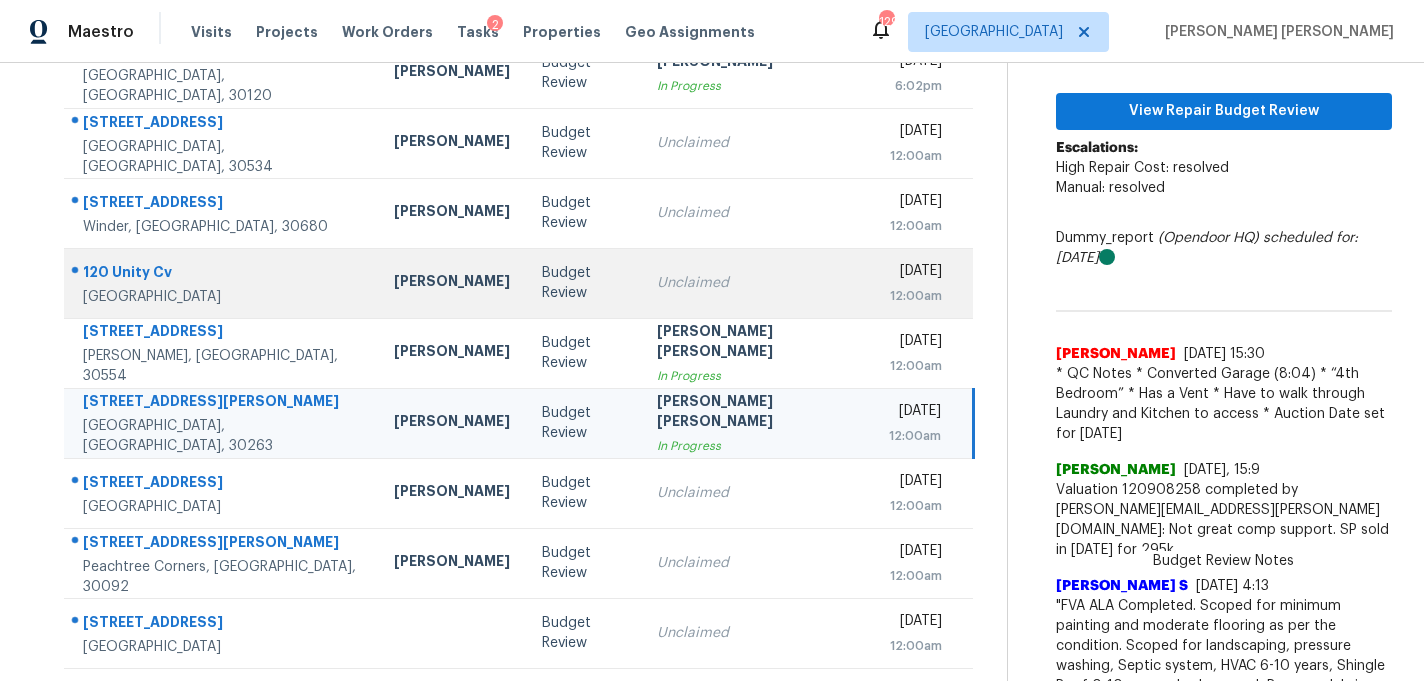 click on "Budget Review" at bounding box center (584, 283) 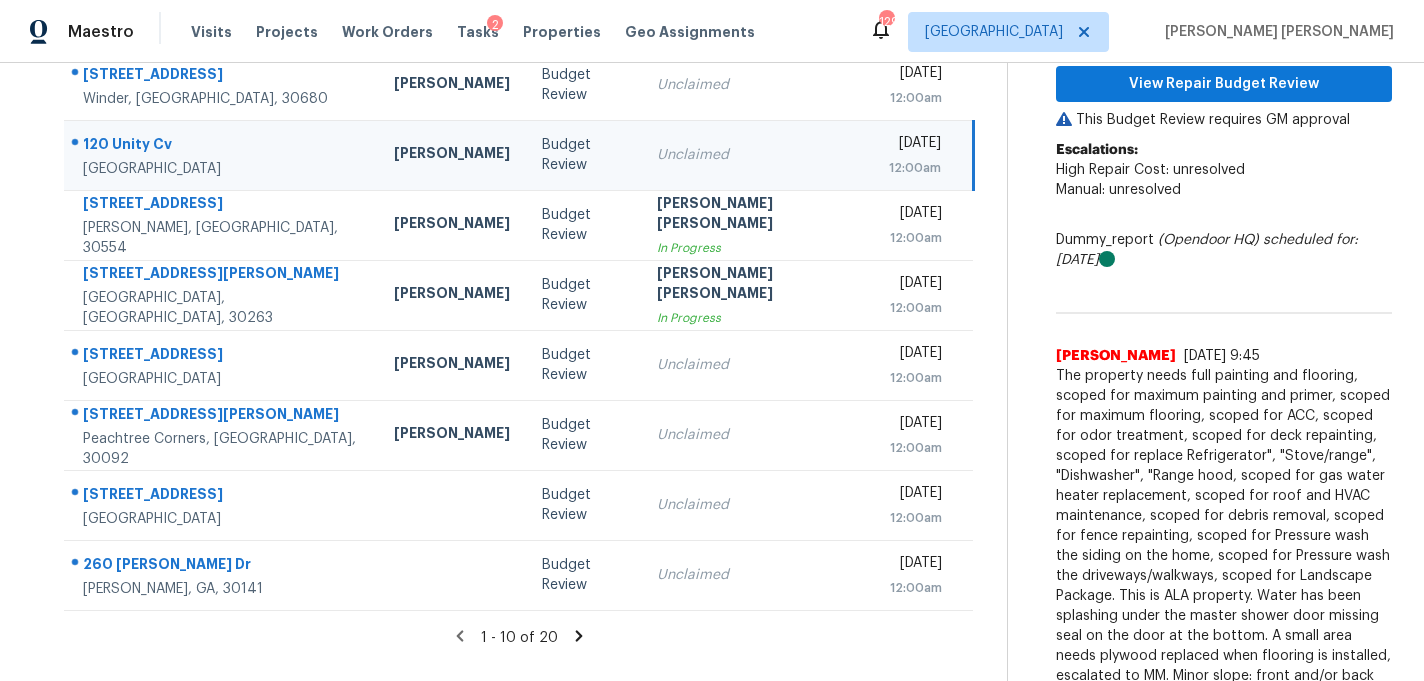 scroll, scrollTop: 321, scrollLeft: 0, axis: vertical 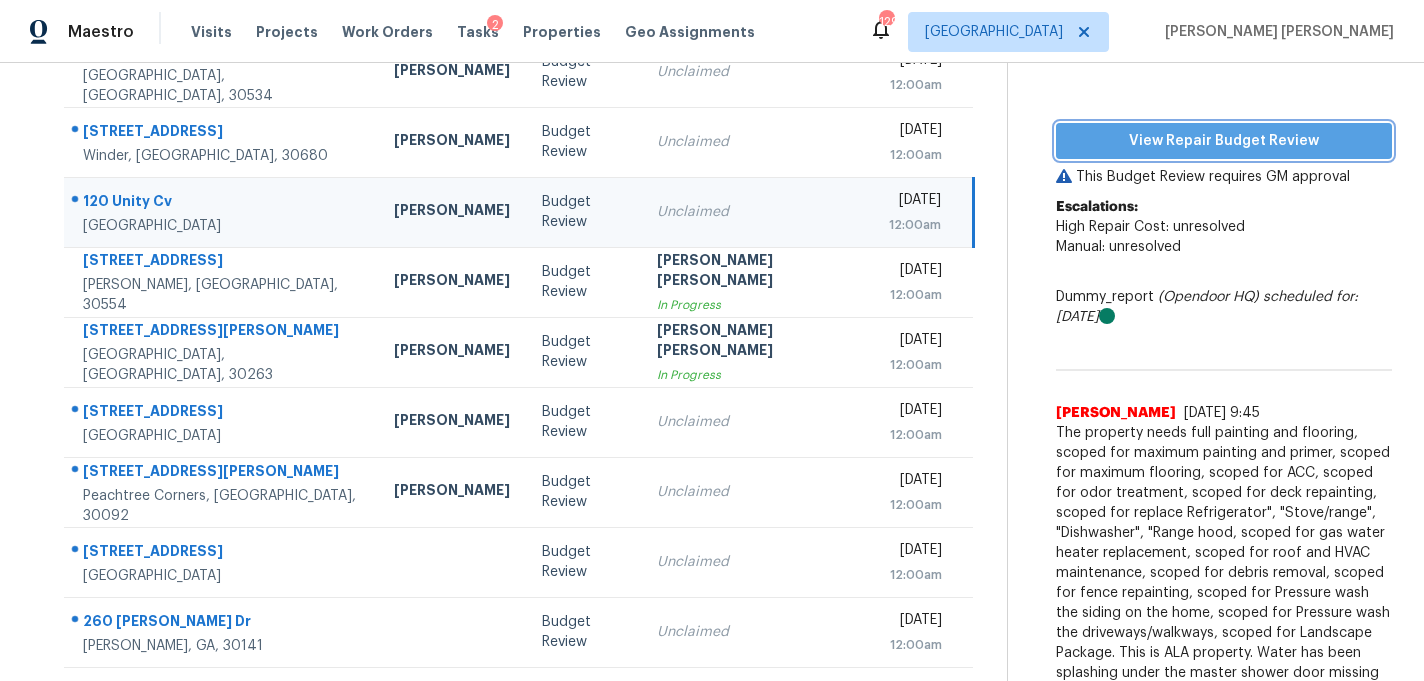click on "View Repair Budget Review" at bounding box center [1224, 141] 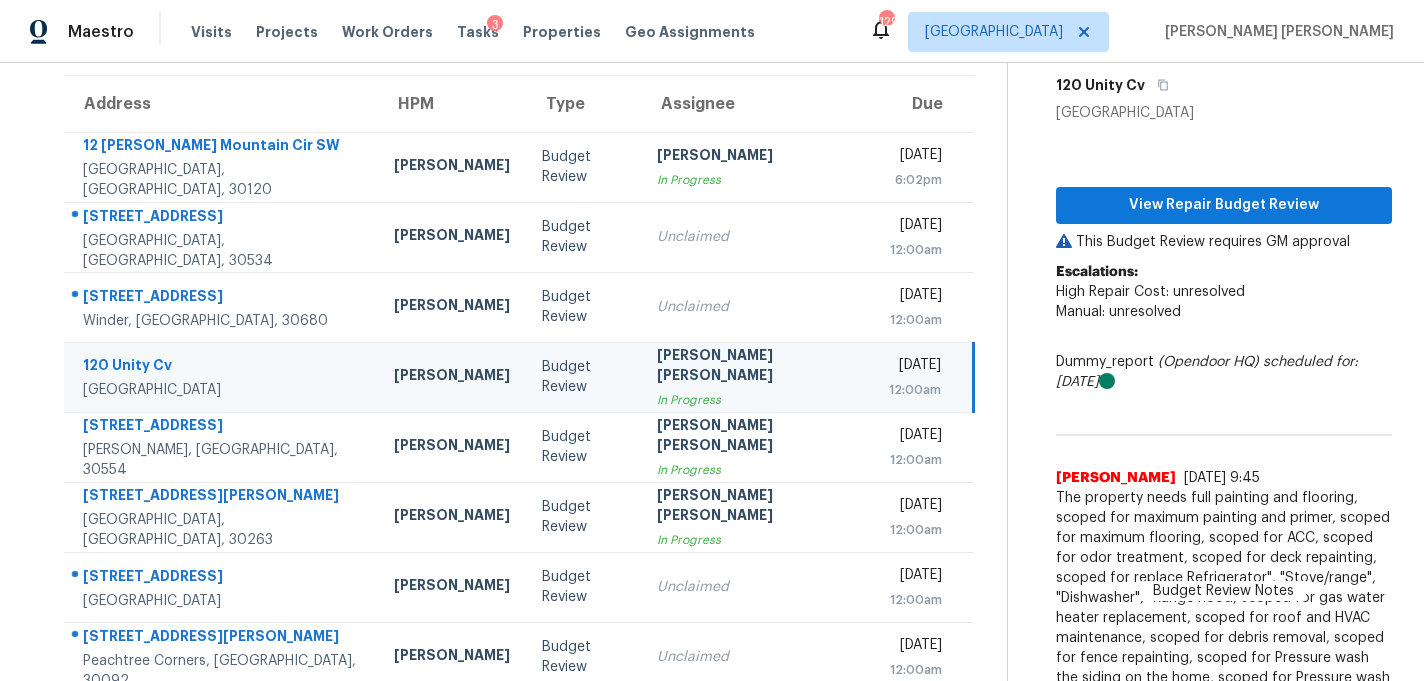 scroll, scrollTop: 157, scrollLeft: 0, axis: vertical 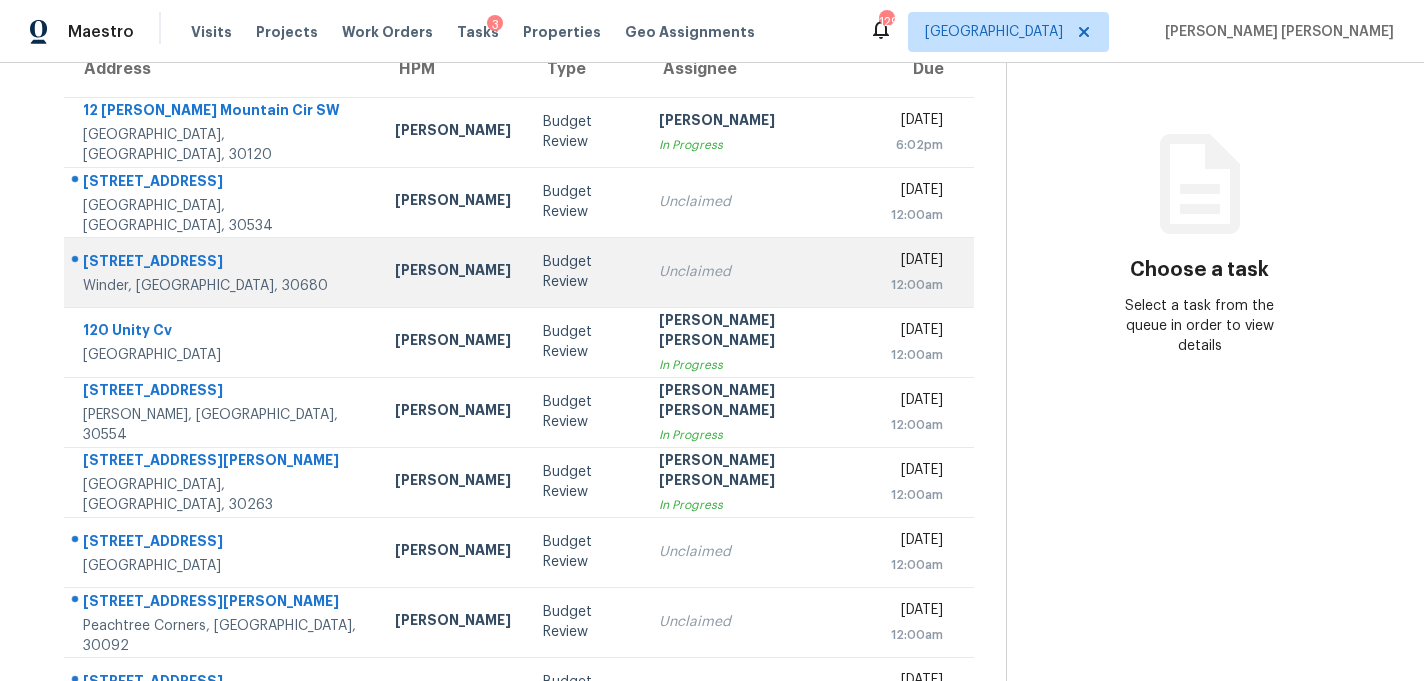 click on "Budget Review" at bounding box center (585, 272) 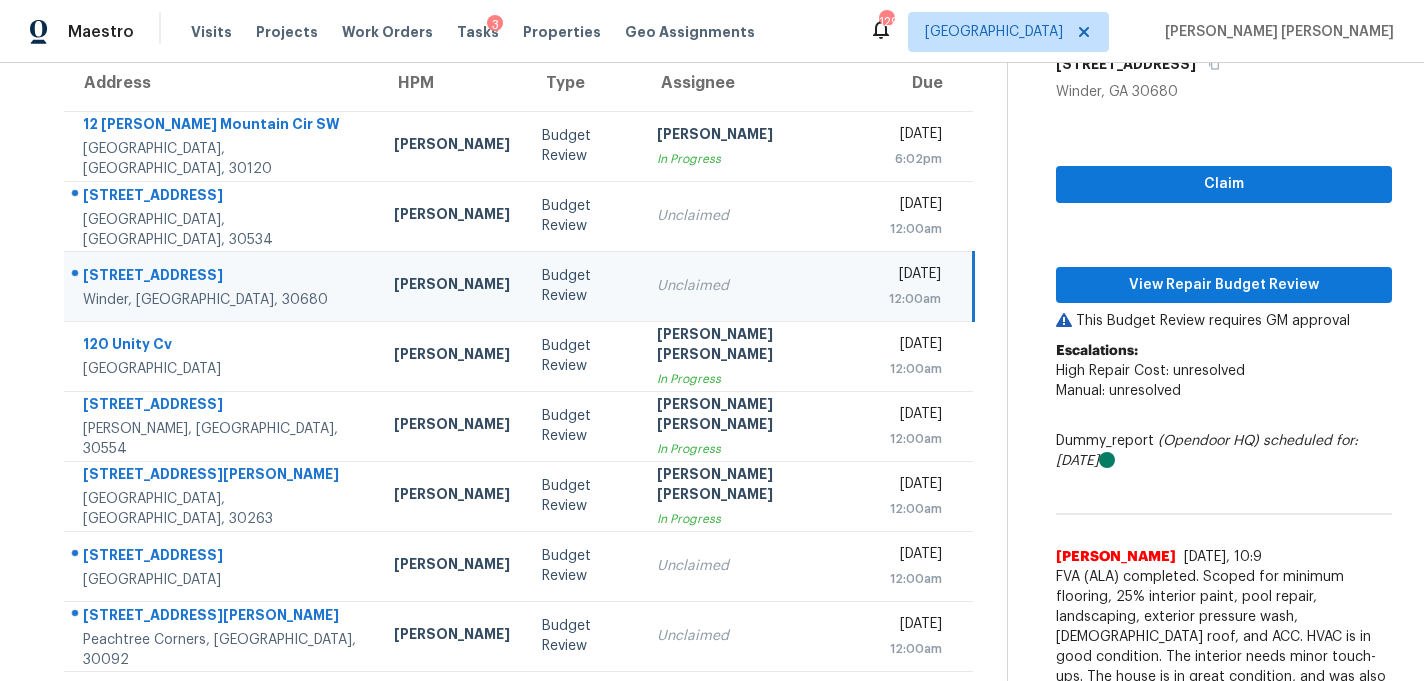 scroll, scrollTop: 121, scrollLeft: 0, axis: vertical 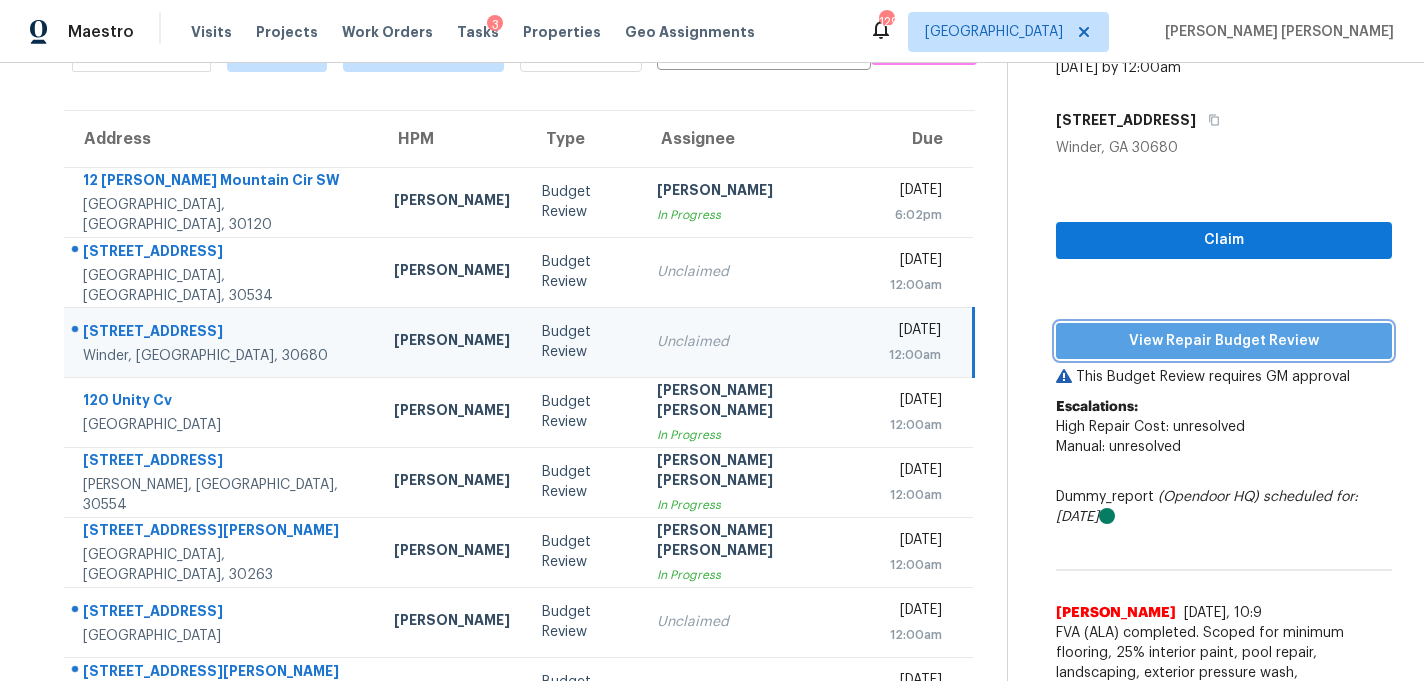 click on "View Repair Budget Review" at bounding box center [1224, 341] 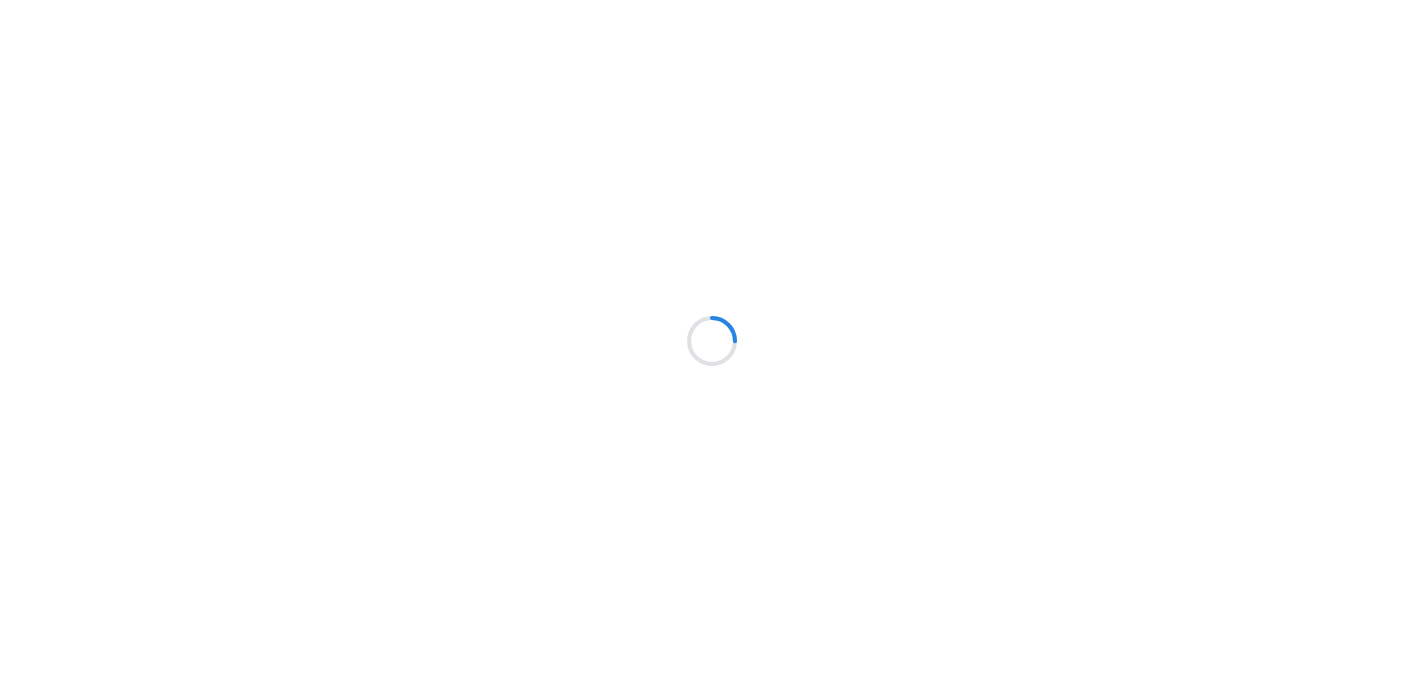 scroll, scrollTop: 0, scrollLeft: 0, axis: both 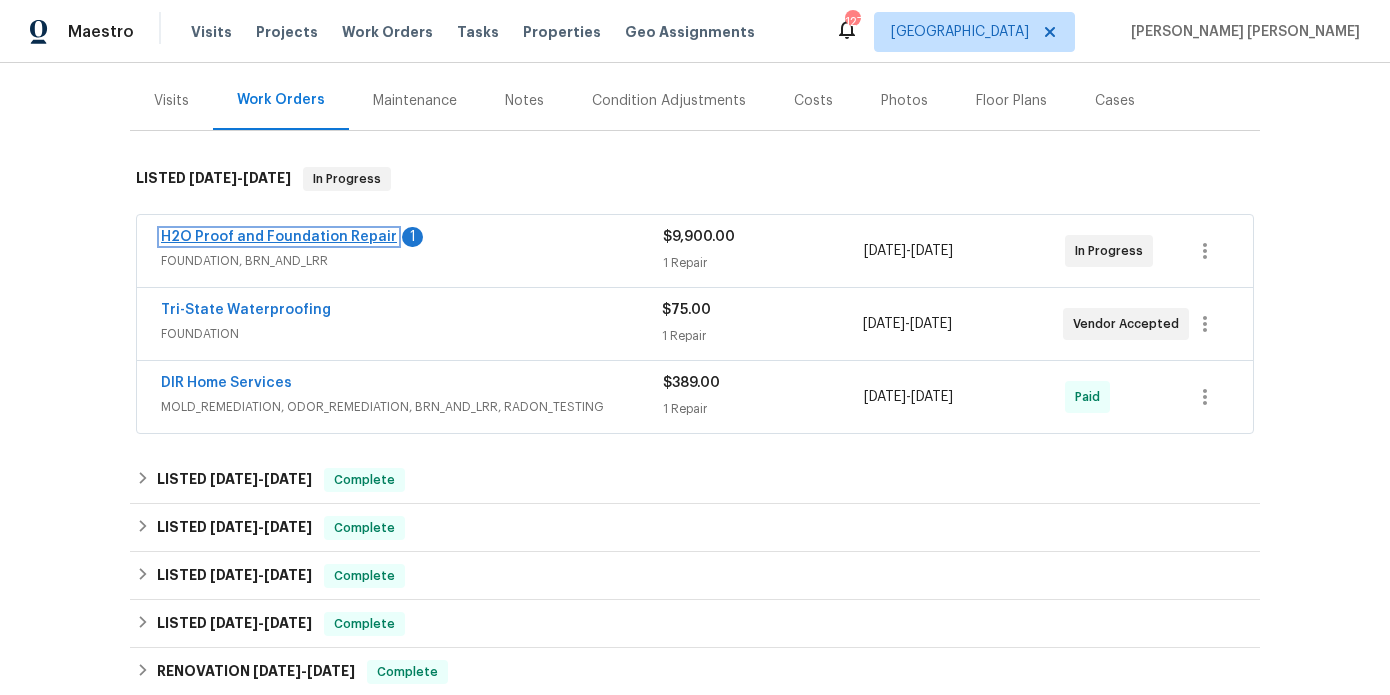 click on "H2O Proof and Foundation Repair" at bounding box center [279, 237] 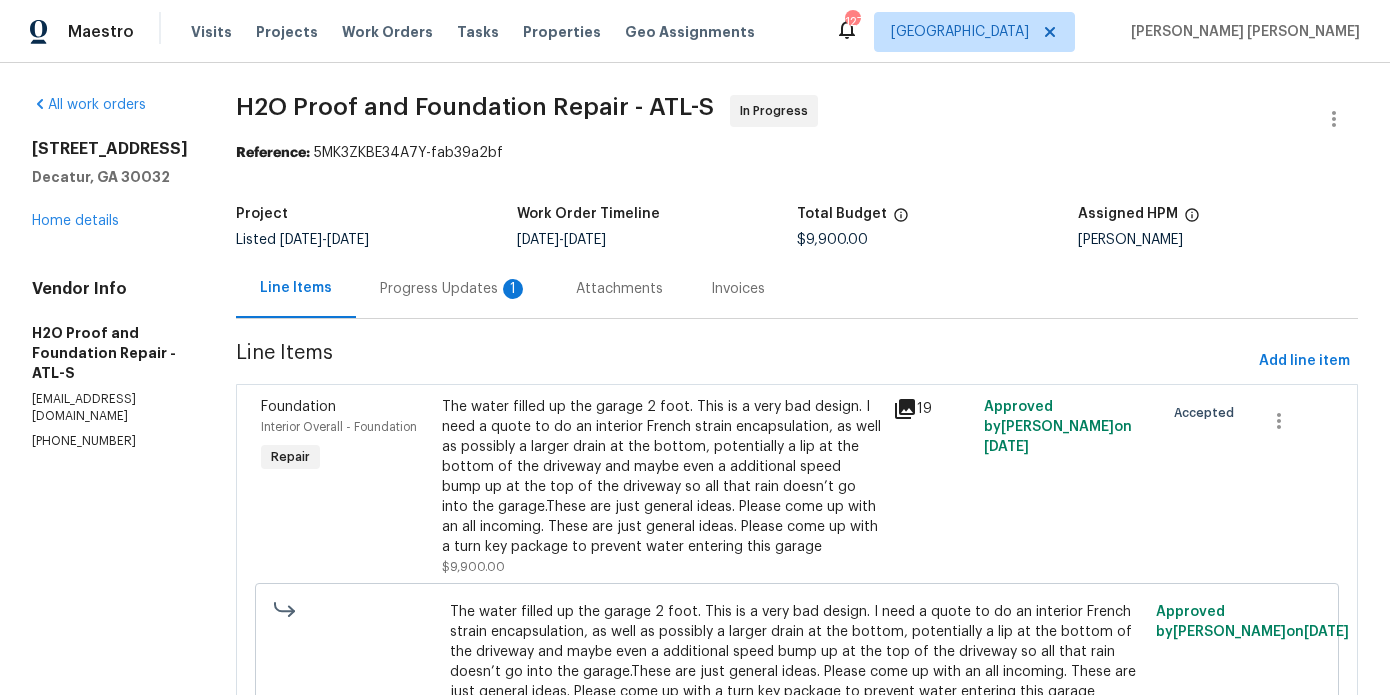 click on "Attachments" at bounding box center [619, 289] 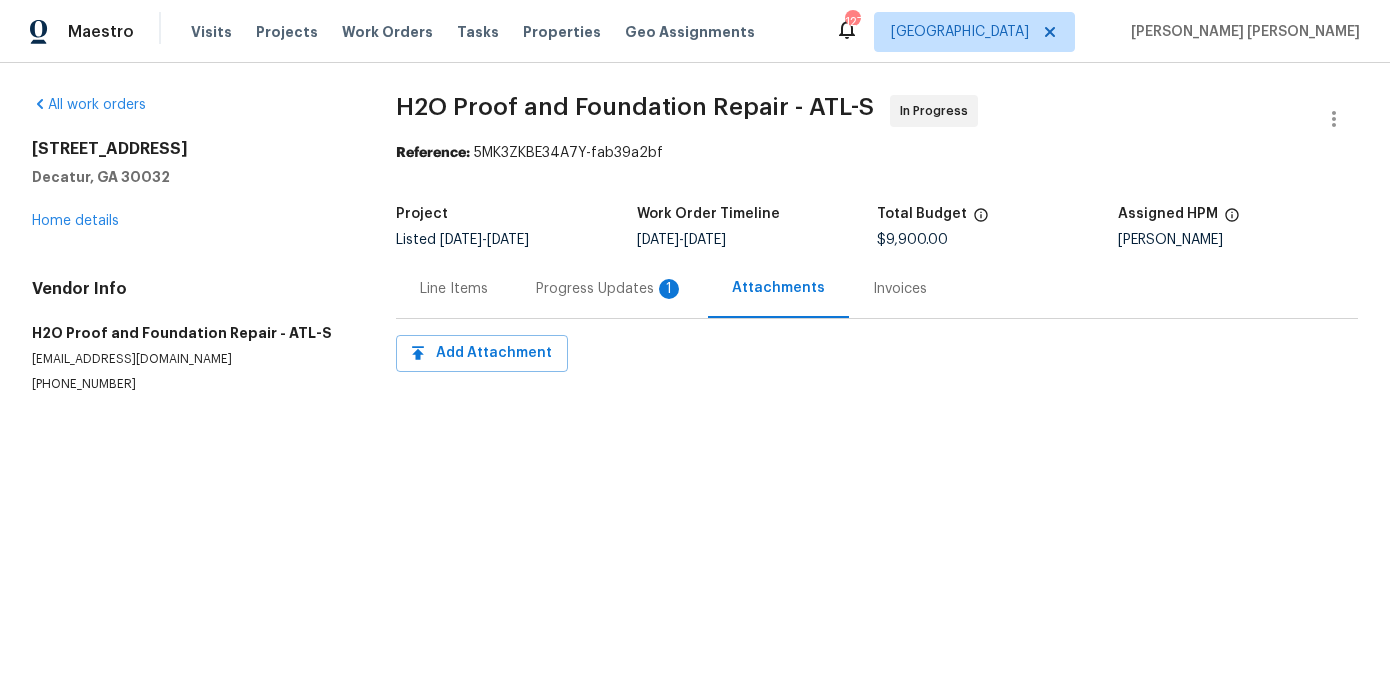 click on "Progress Updates 1" at bounding box center (610, 288) 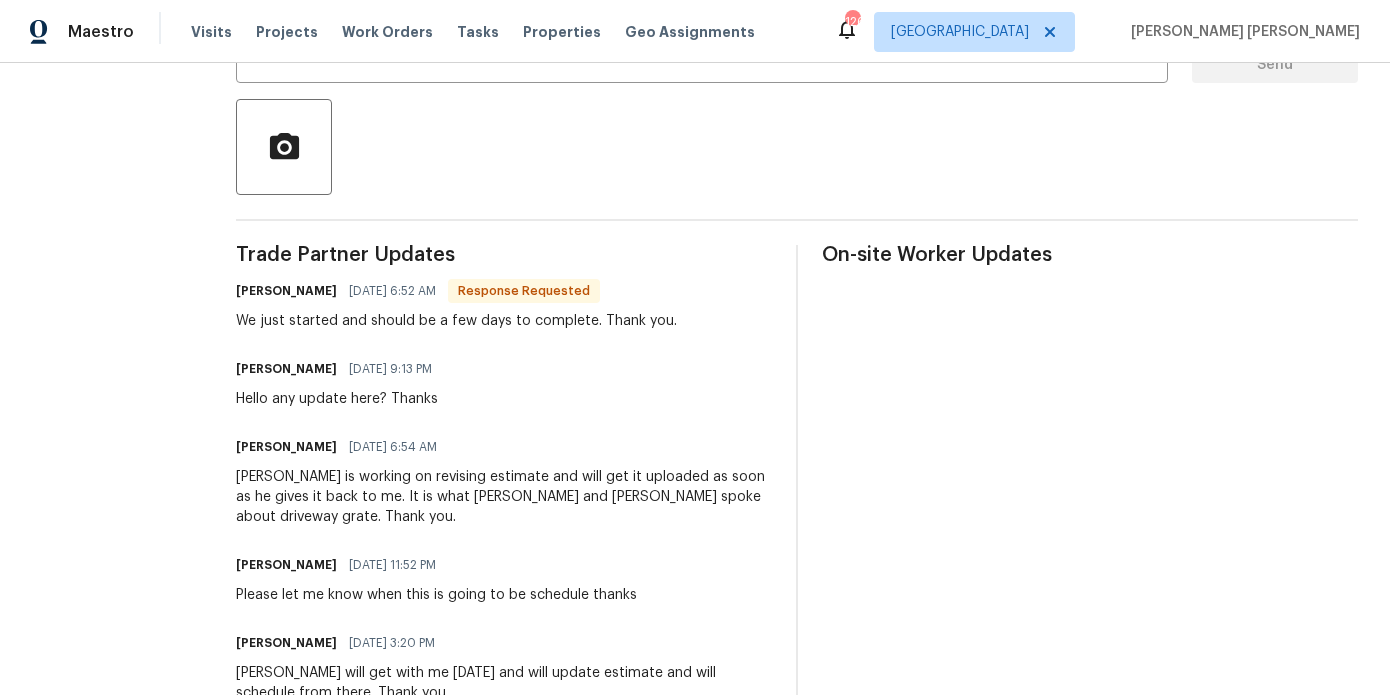 scroll, scrollTop: 452, scrollLeft: 0, axis: vertical 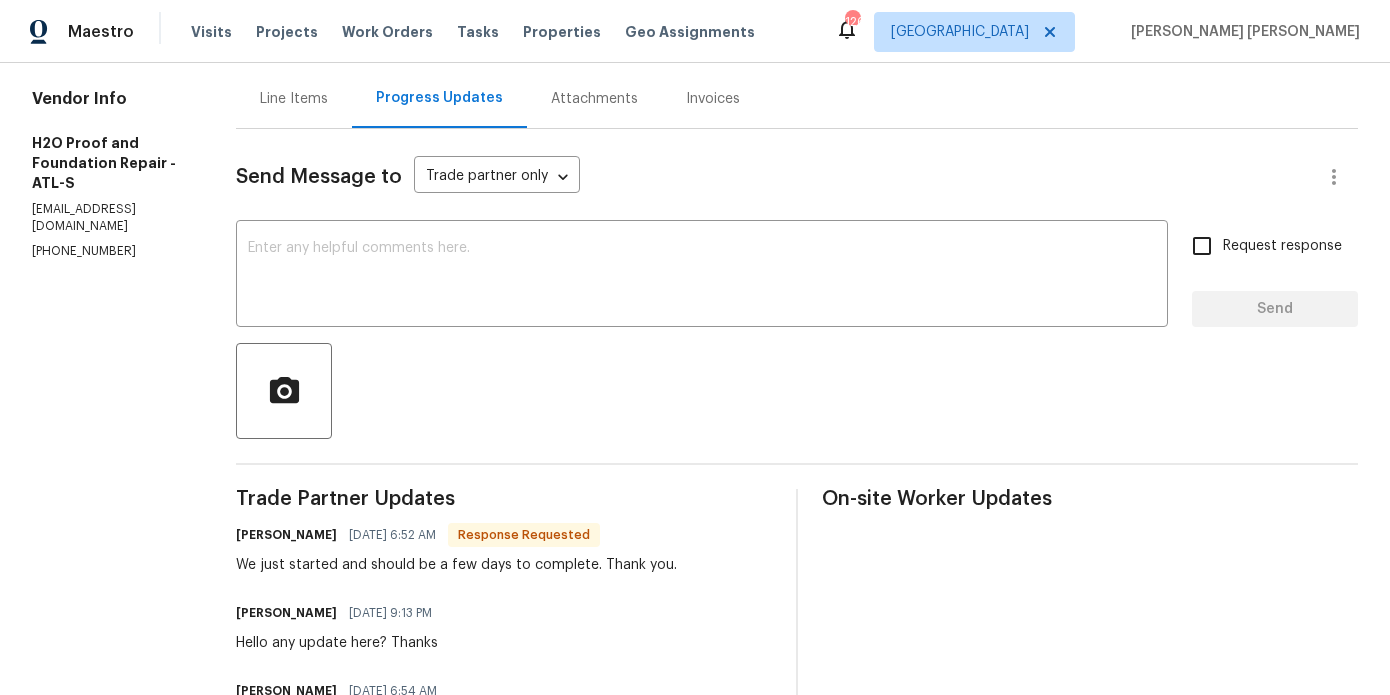 click on "Line Items" at bounding box center (294, 99) 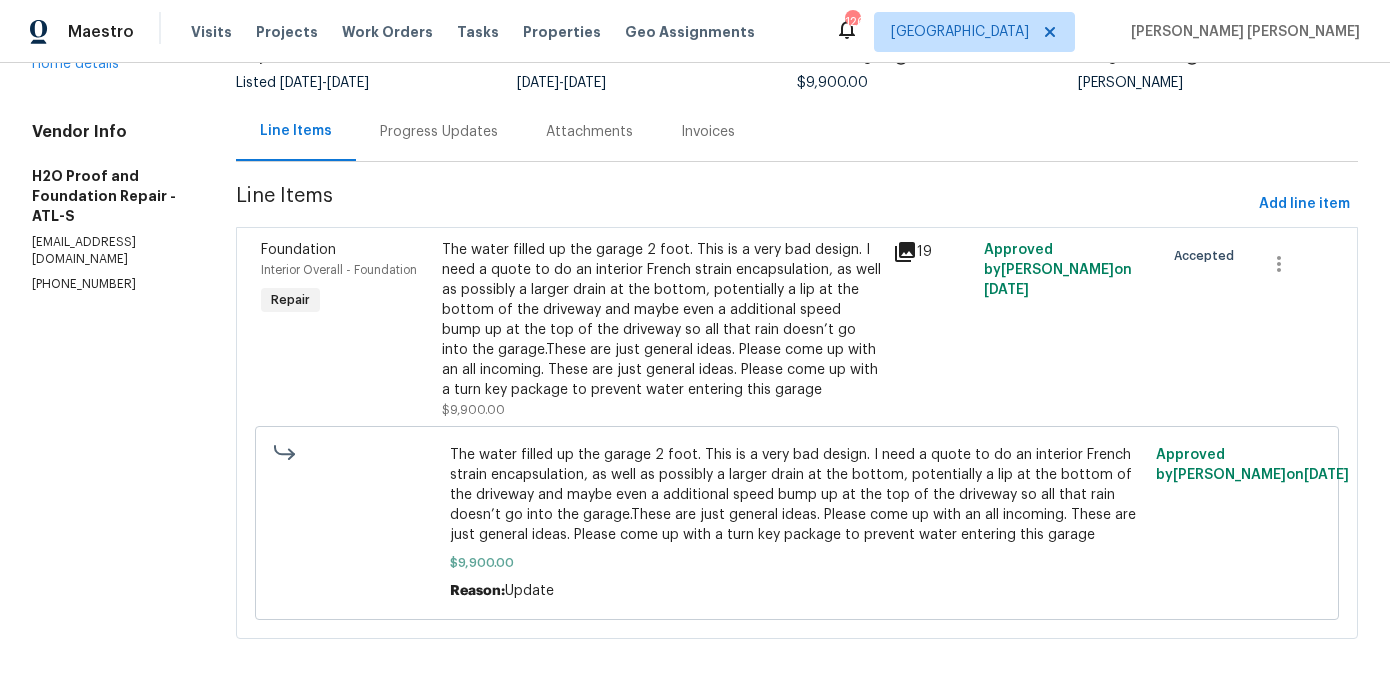 click on "The water filled up the garage 2 foot. This is a very bad design. I need a quote to do an interior French strain encapsulation, as well as possibly a larger drain at the bottom, potentially a lip at the bottom of the driveway and maybe even a additional speed bump up at the top of the driveway so all that rain doesn’t go into the garage.These are just general ideas. Please come up with an all incoming.  These are just general ideas. Please come up with a turn key package to prevent water entering this garage" at bounding box center (662, 320) 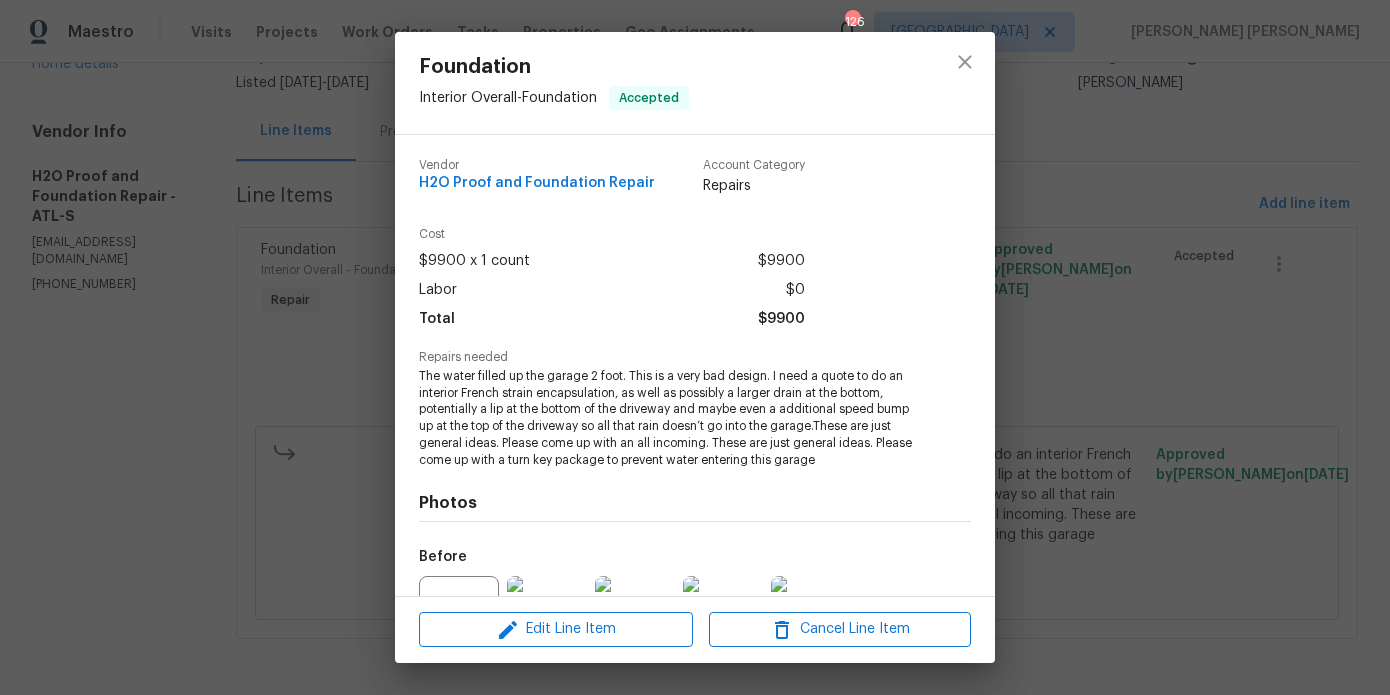 scroll, scrollTop: 209, scrollLeft: 0, axis: vertical 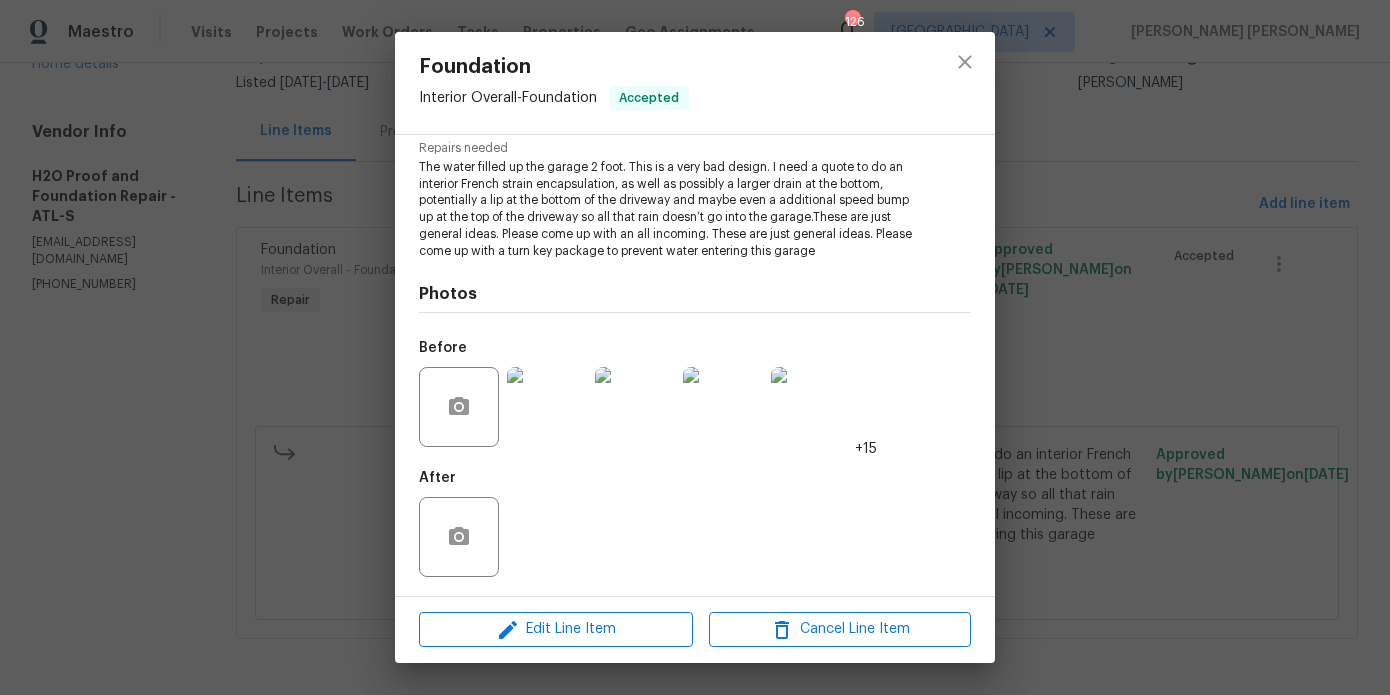 click at bounding box center [547, 407] 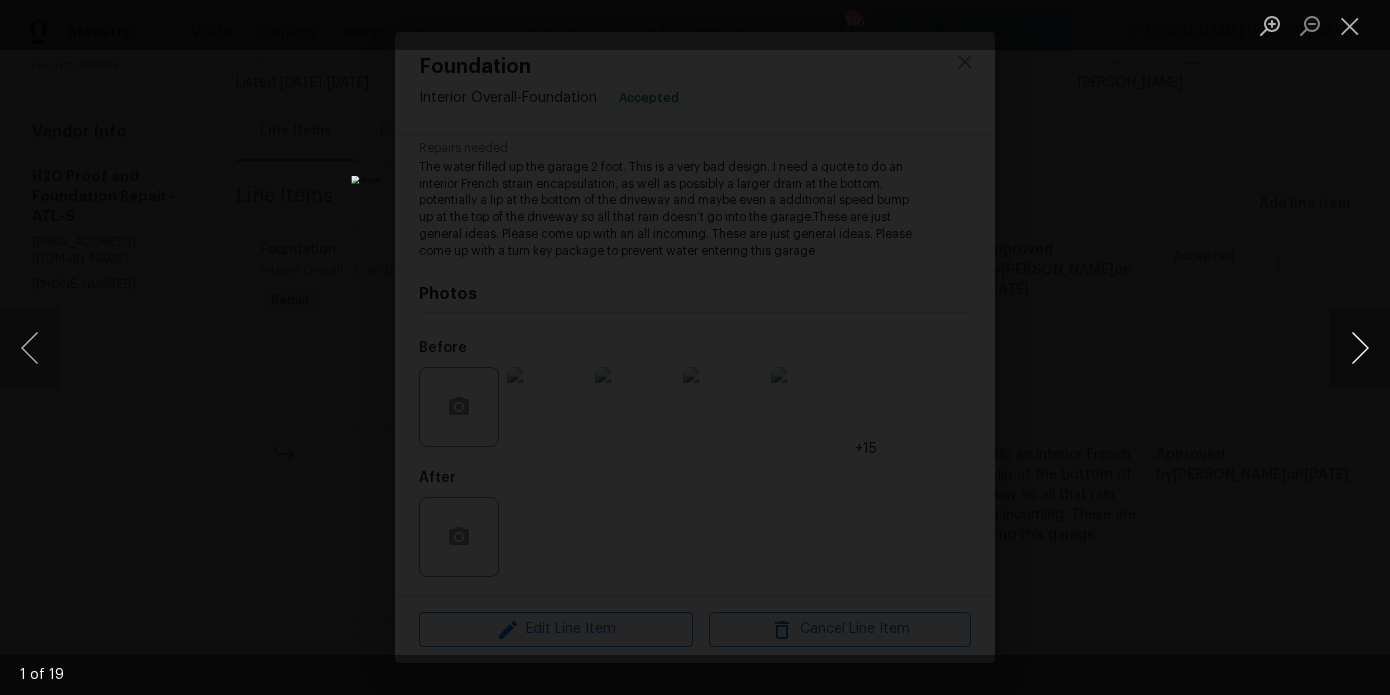 click at bounding box center [1360, 348] 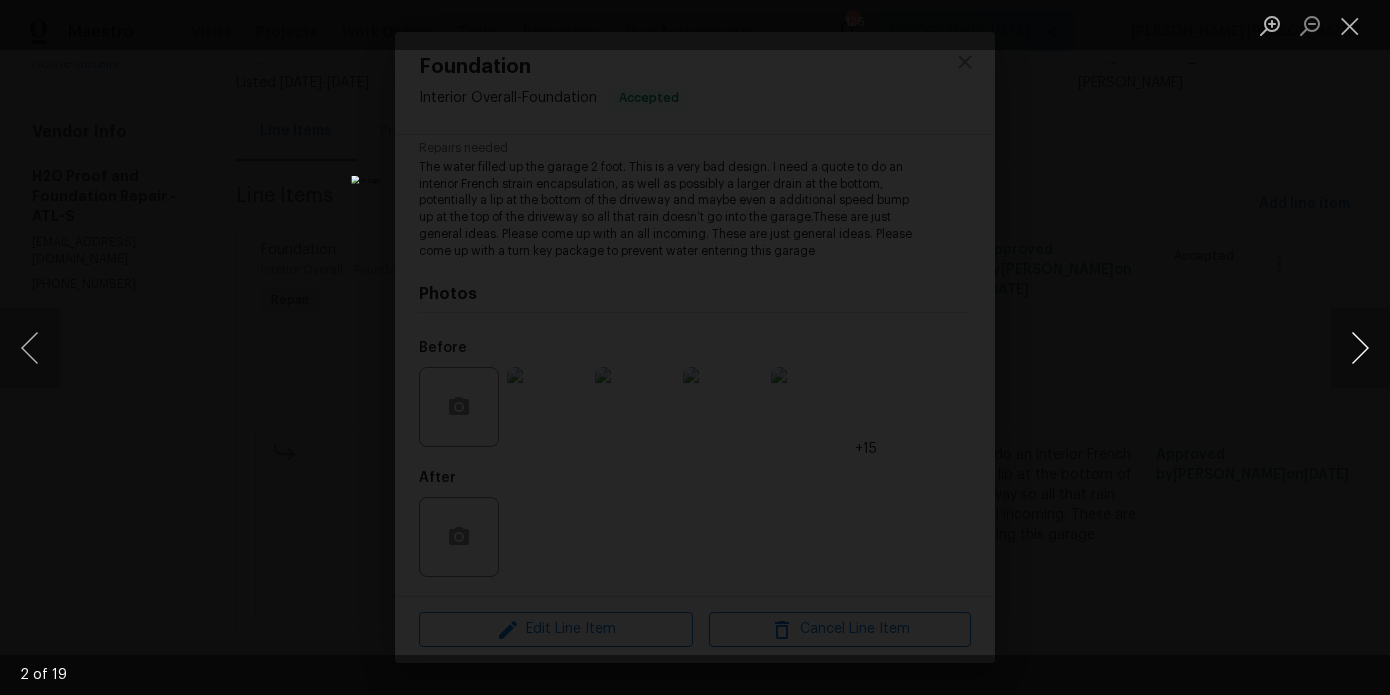 click at bounding box center [1360, 348] 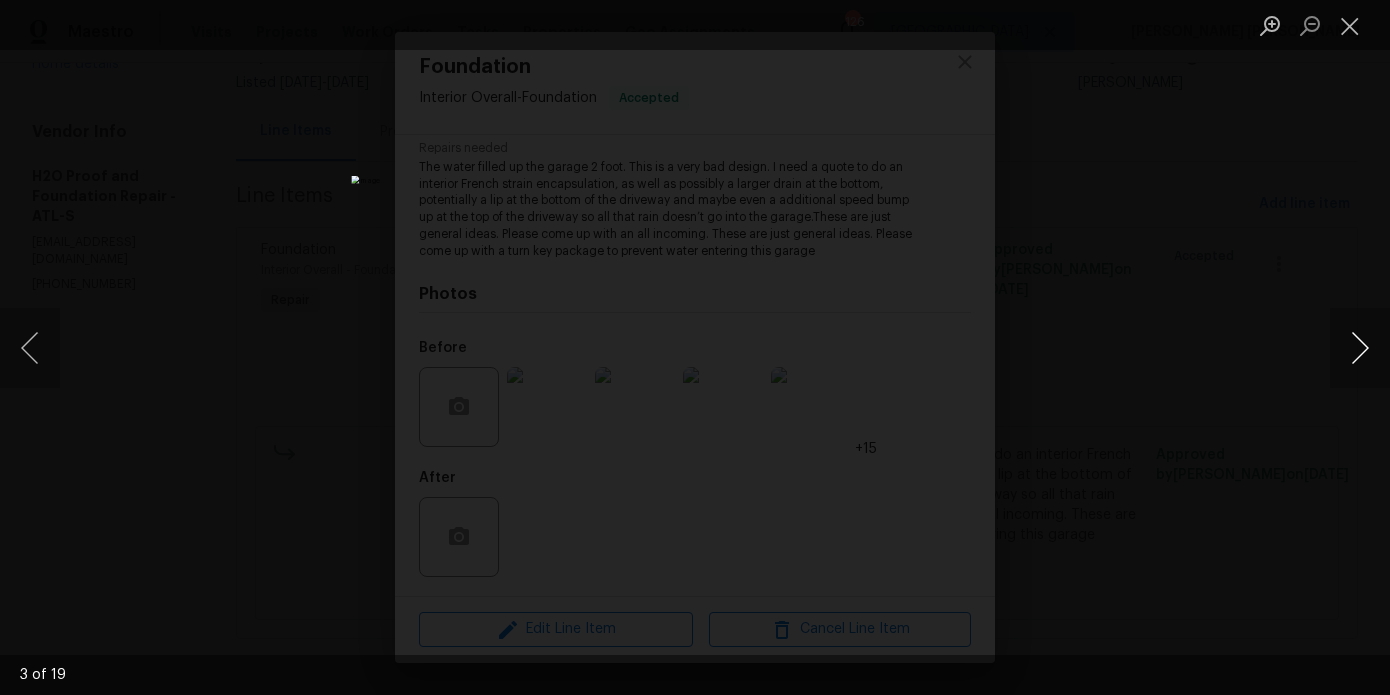click at bounding box center [1360, 348] 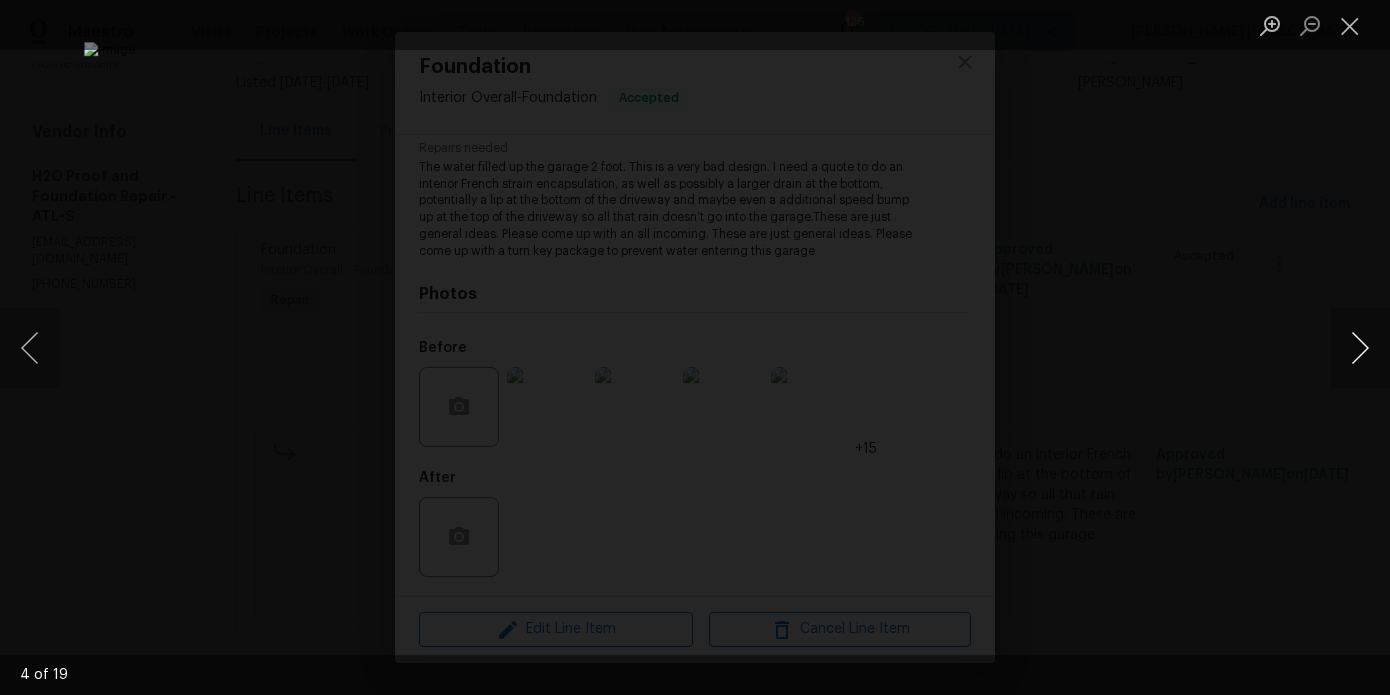 click at bounding box center (1360, 348) 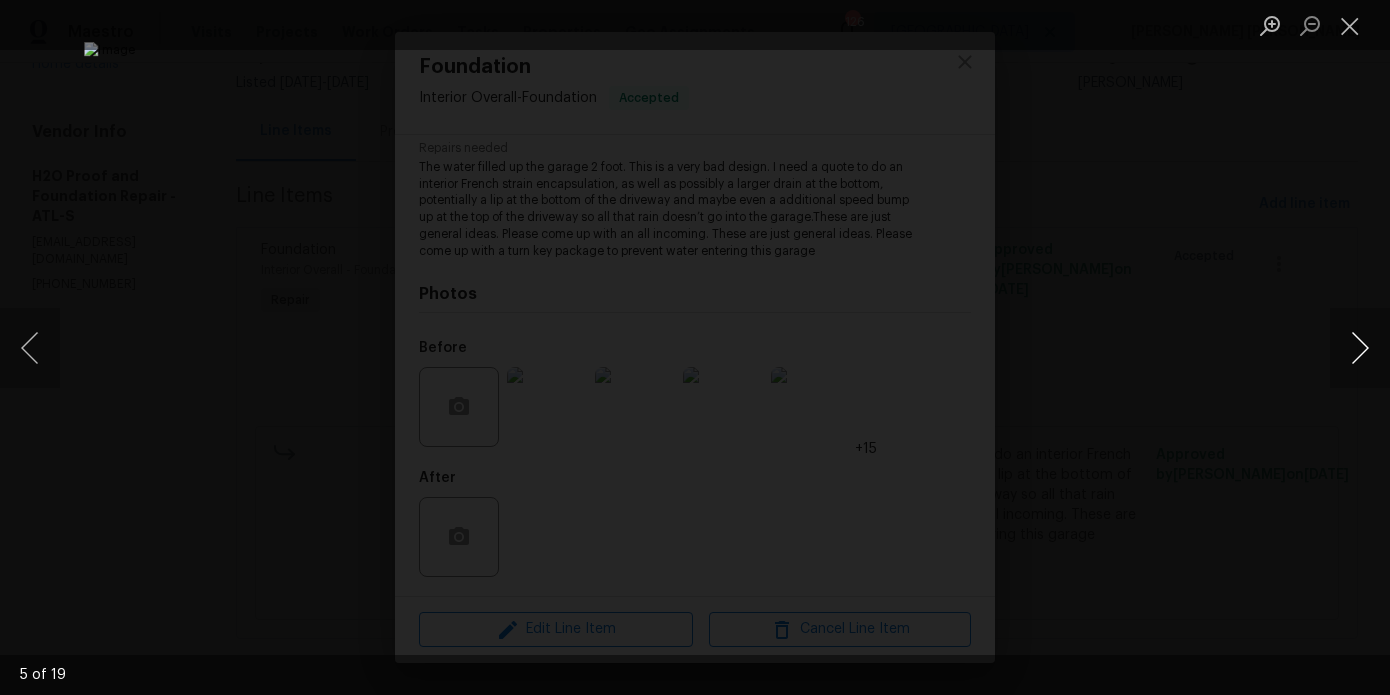 click at bounding box center (1360, 348) 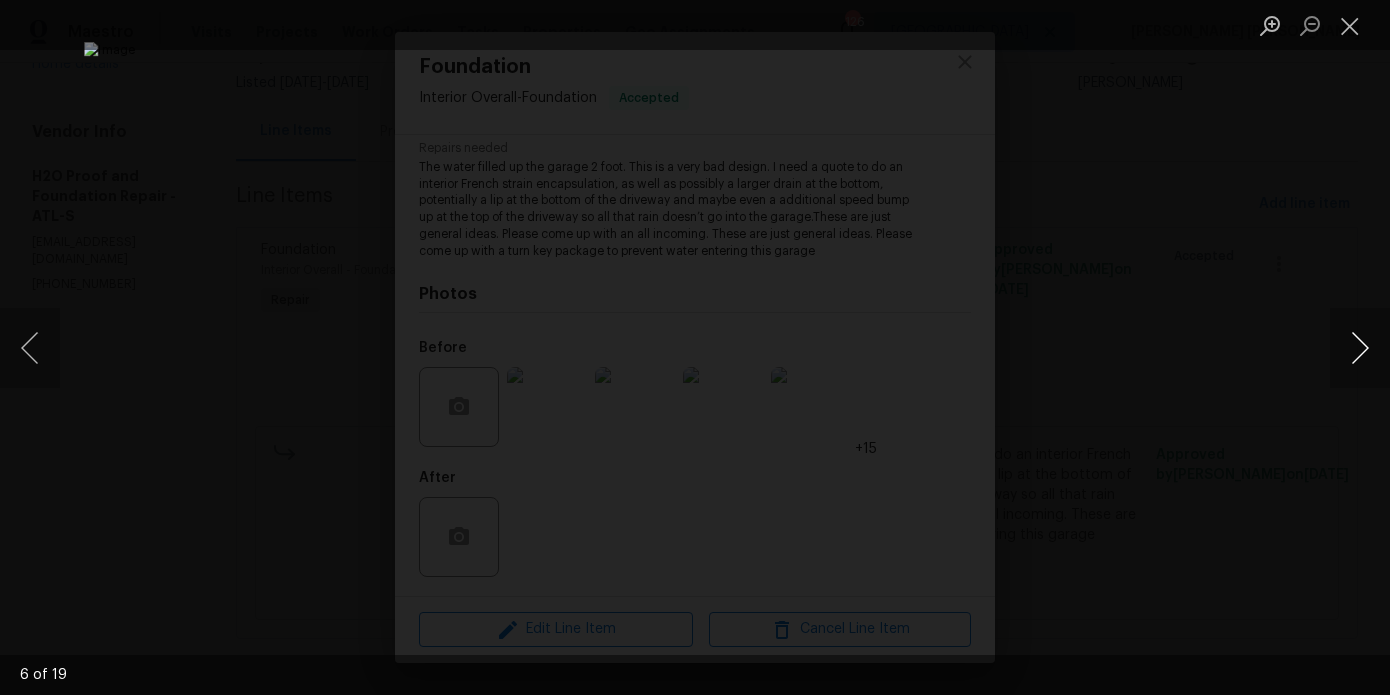 click at bounding box center (1360, 348) 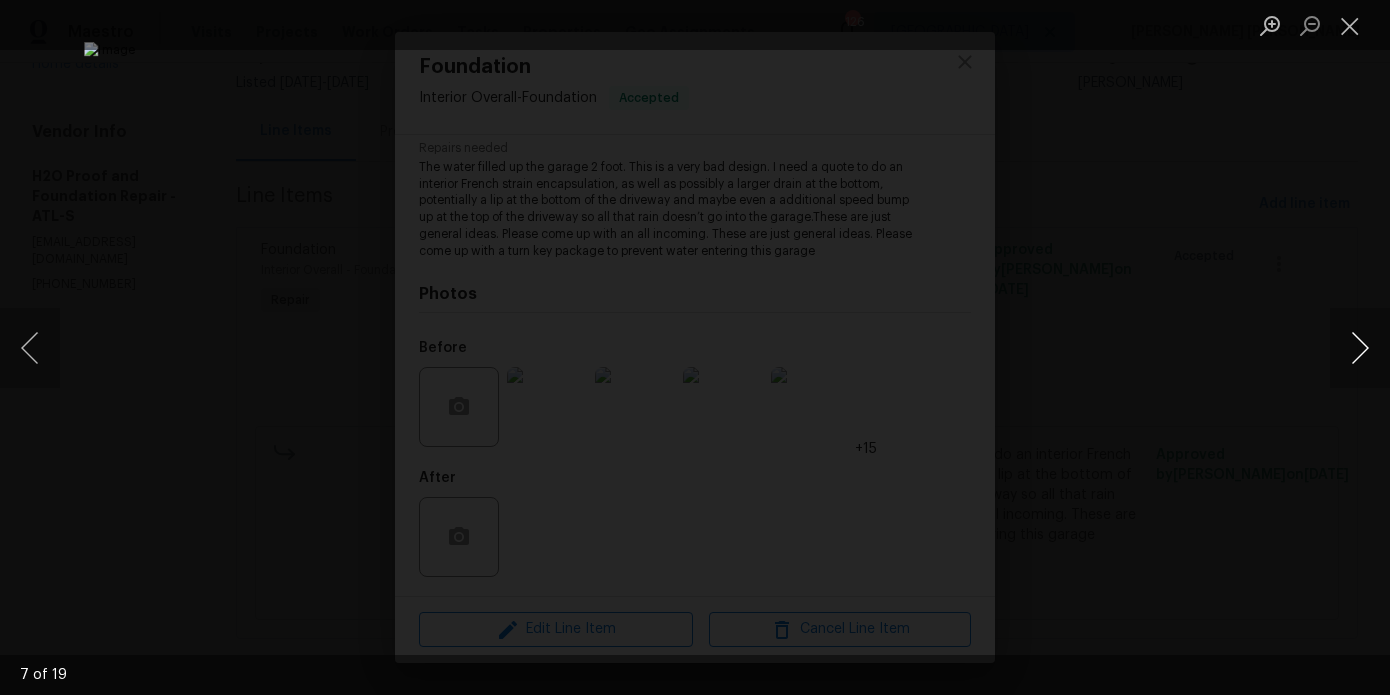 click at bounding box center (1360, 348) 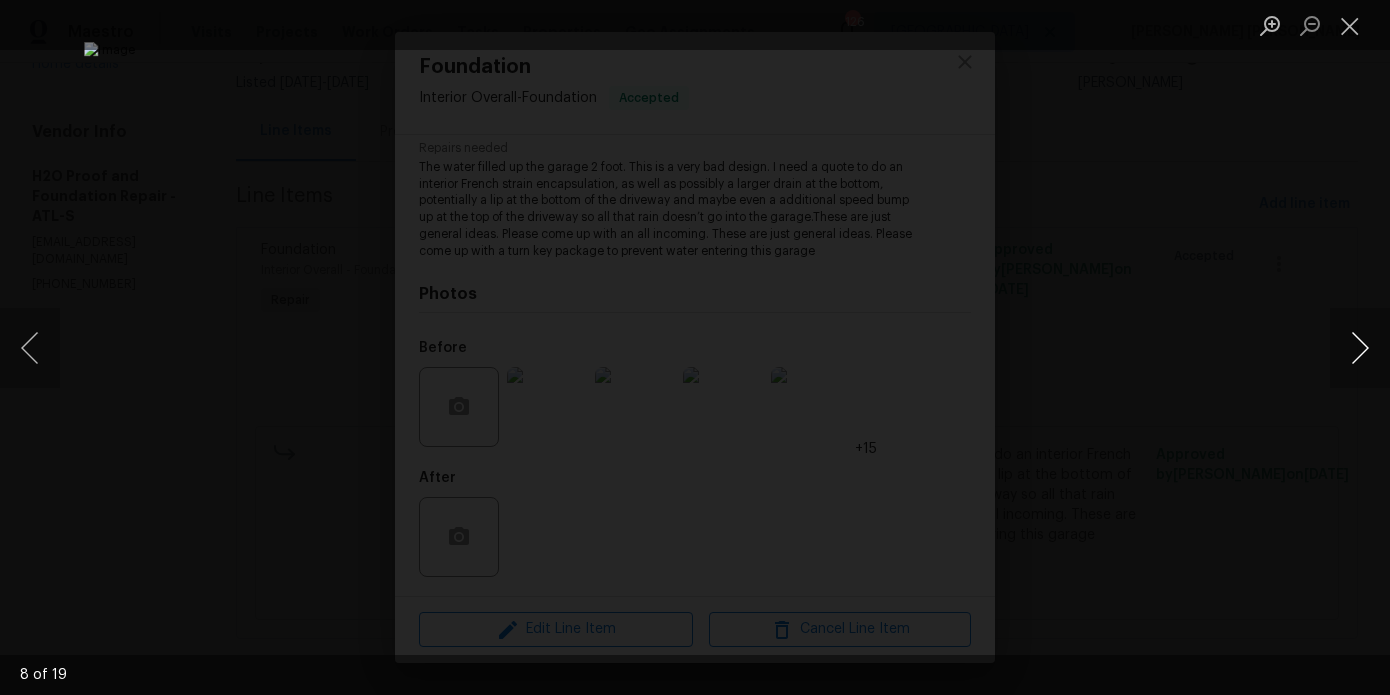 click at bounding box center [1360, 348] 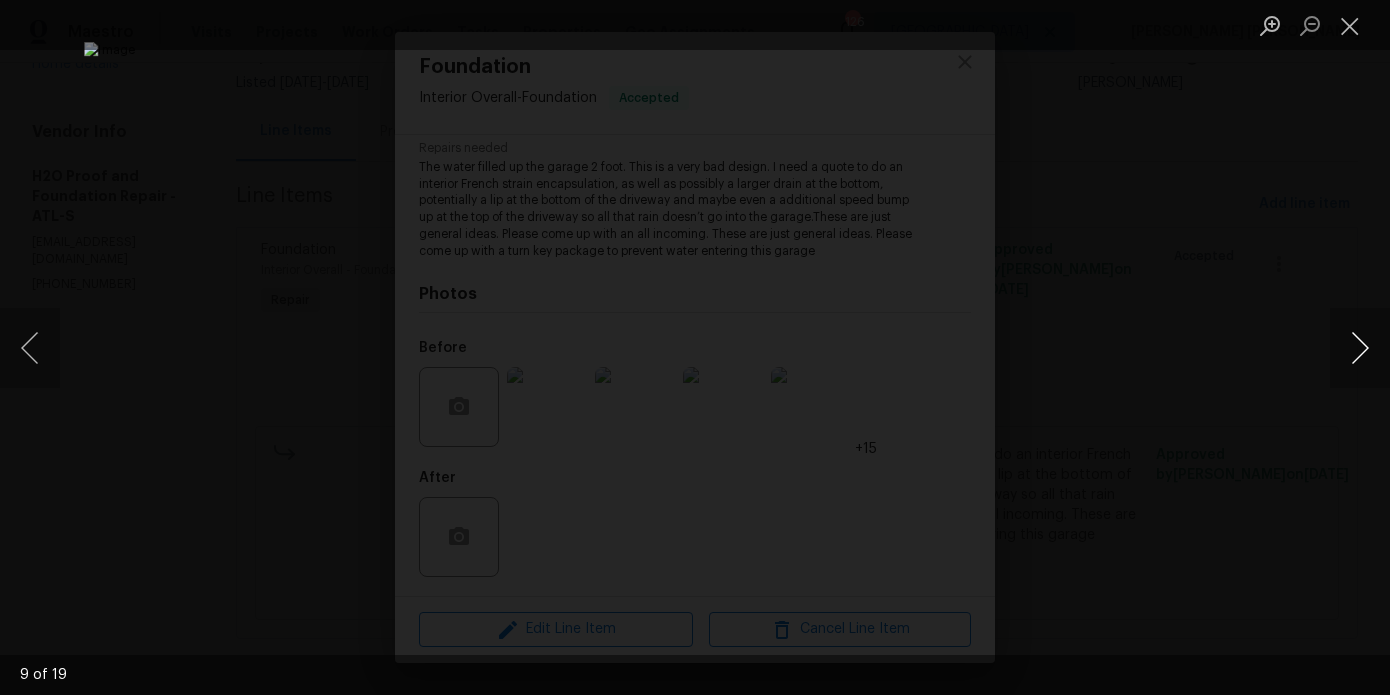click at bounding box center [1360, 348] 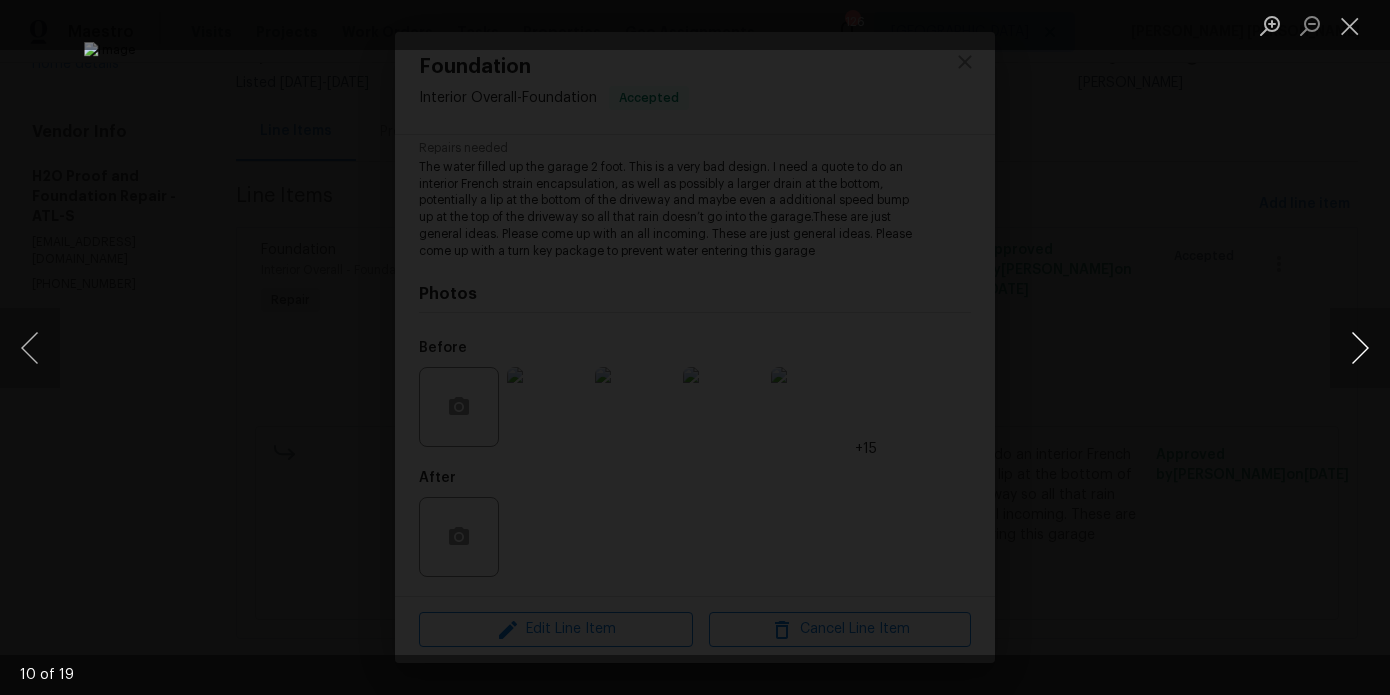 click at bounding box center (1360, 348) 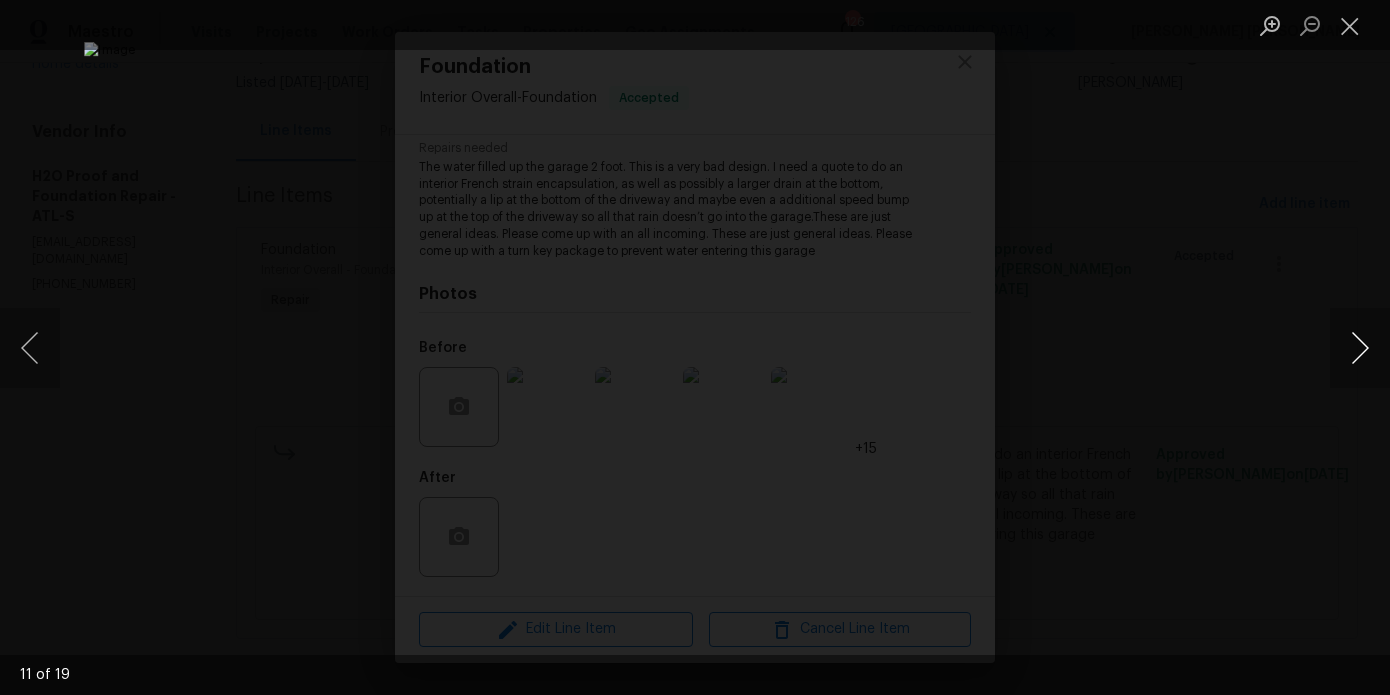 click at bounding box center (1360, 348) 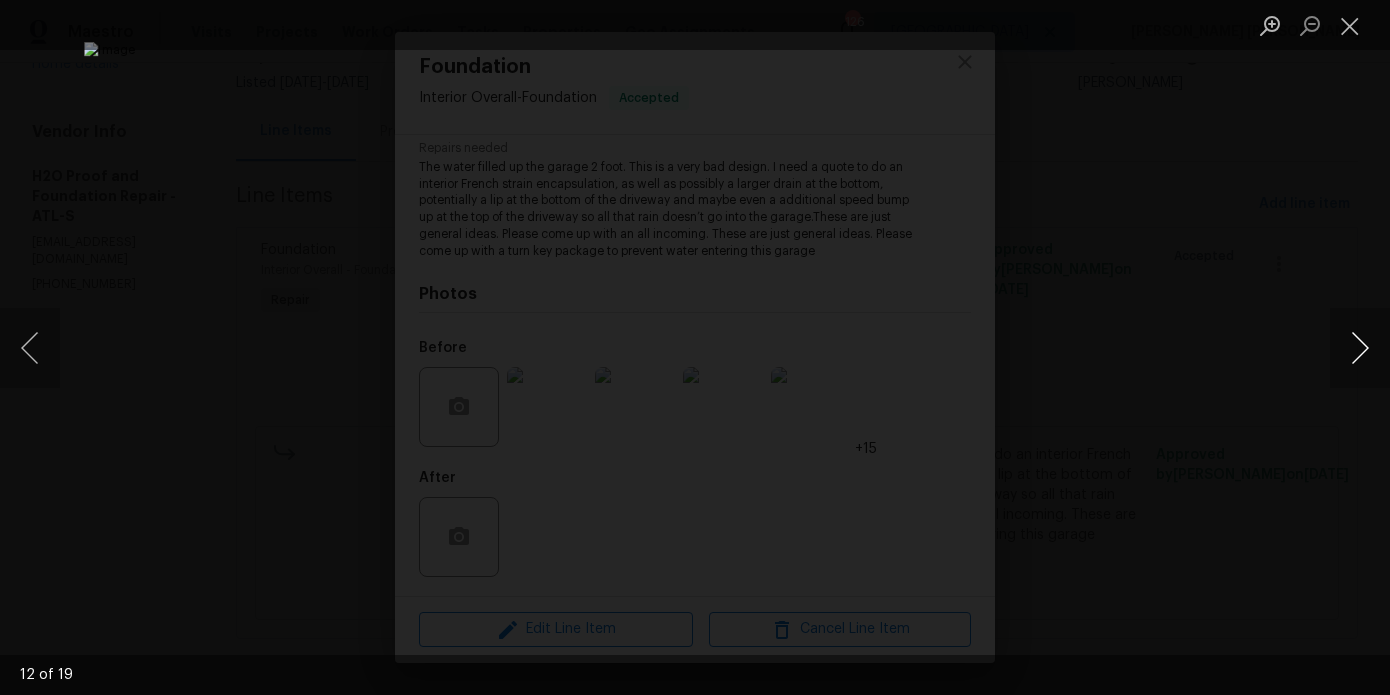 click at bounding box center [1360, 348] 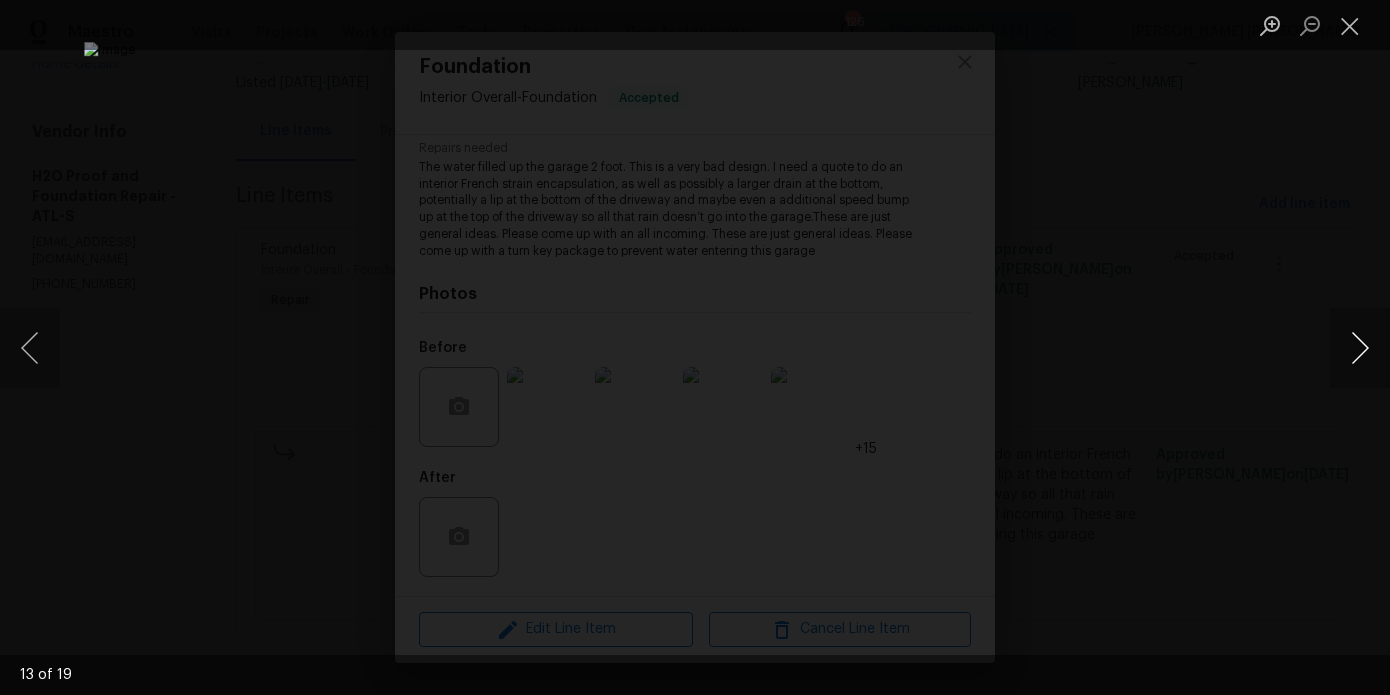 click at bounding box center (1360, 348) 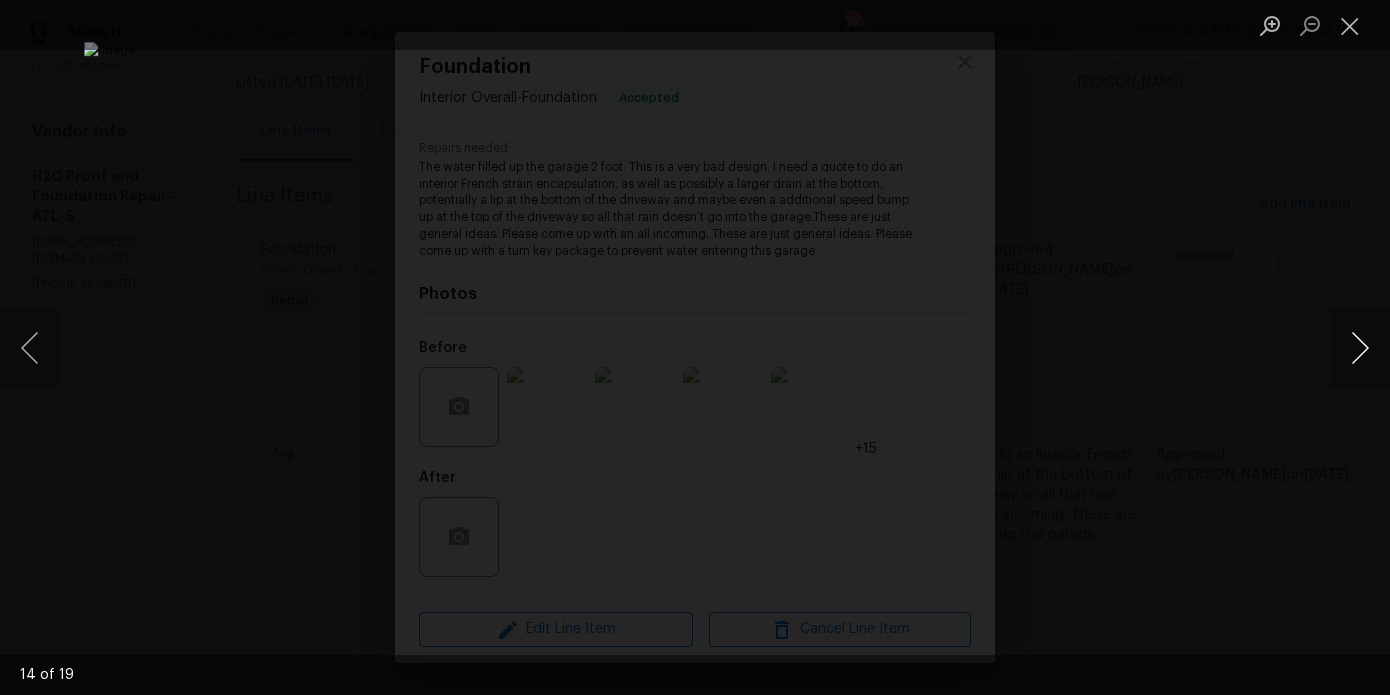 click at bounding box center [1360, 348] 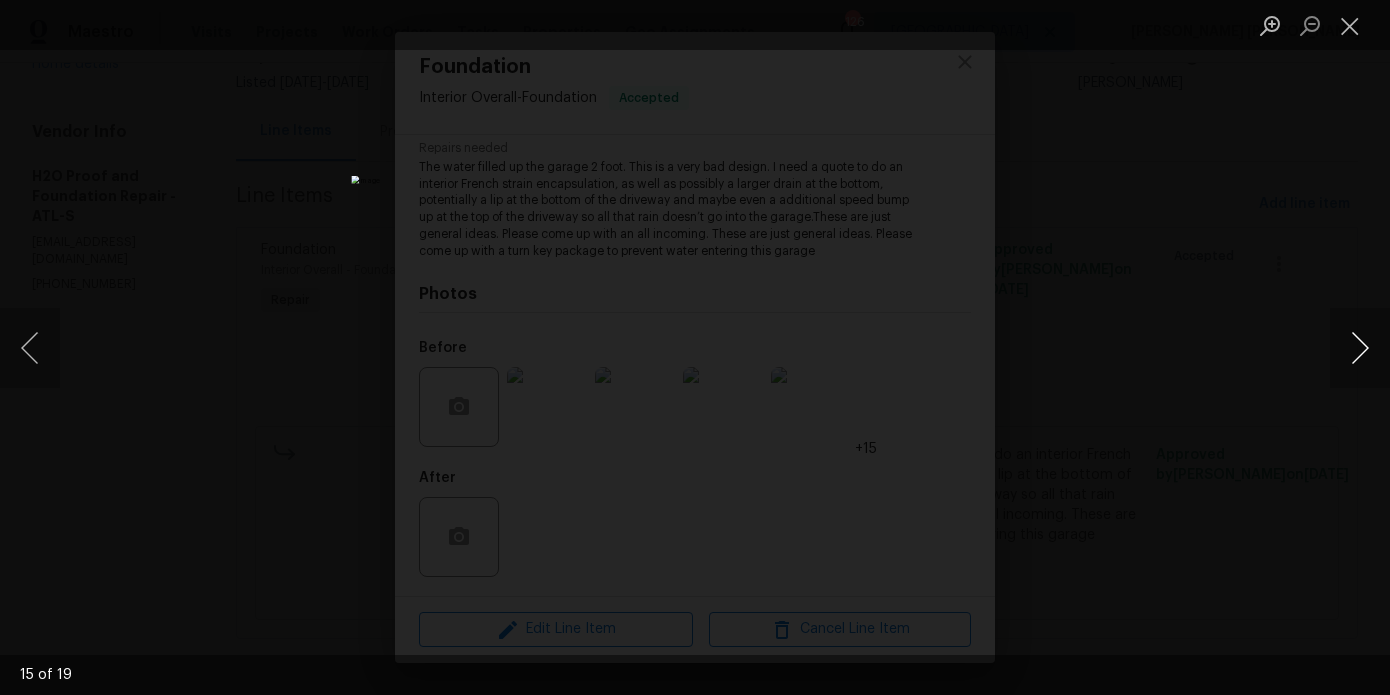 click at bounding box center (1360, 348) 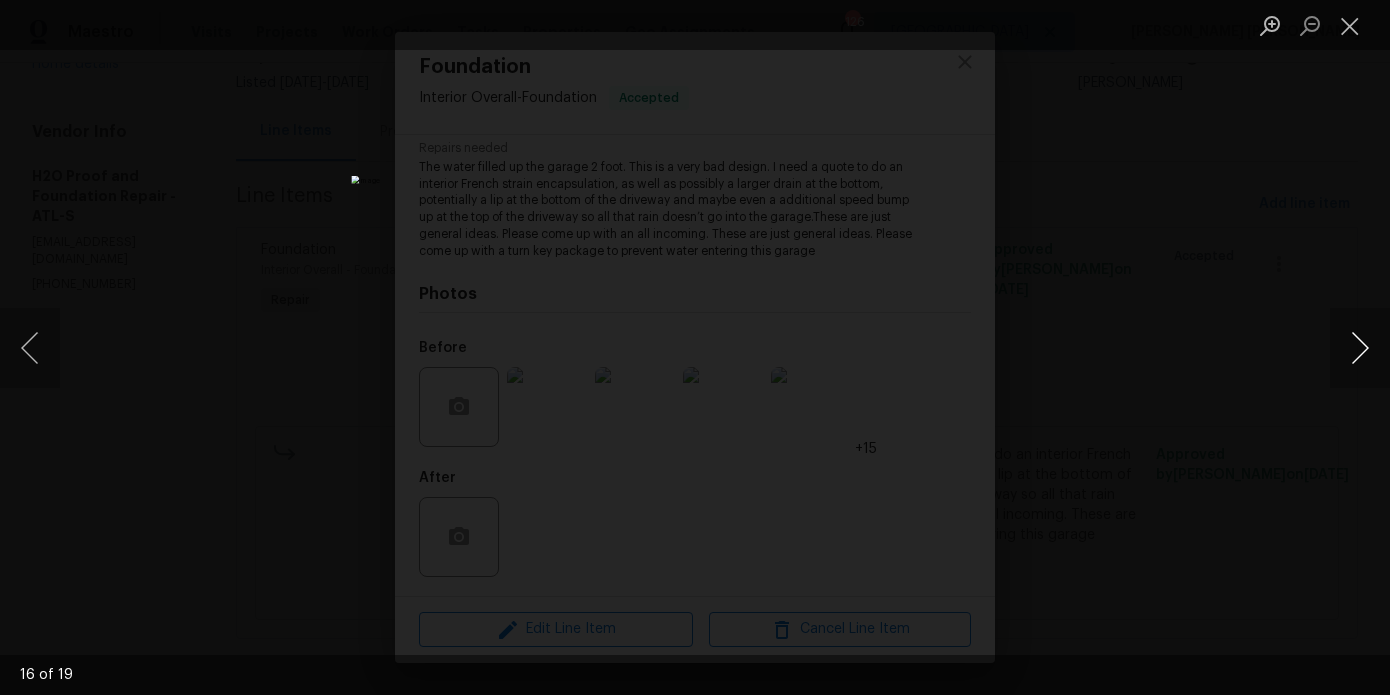 click at bounding box center (1360, 348) 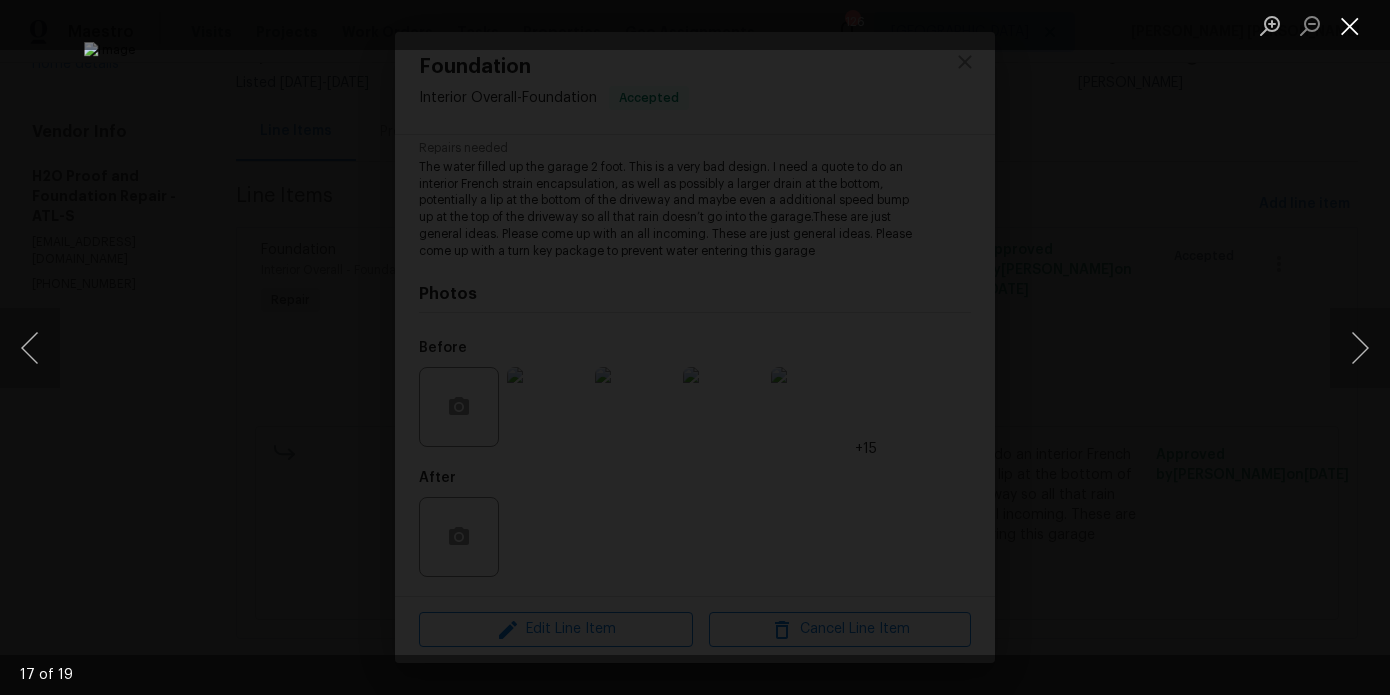 click at bounding box center (1350, 25) 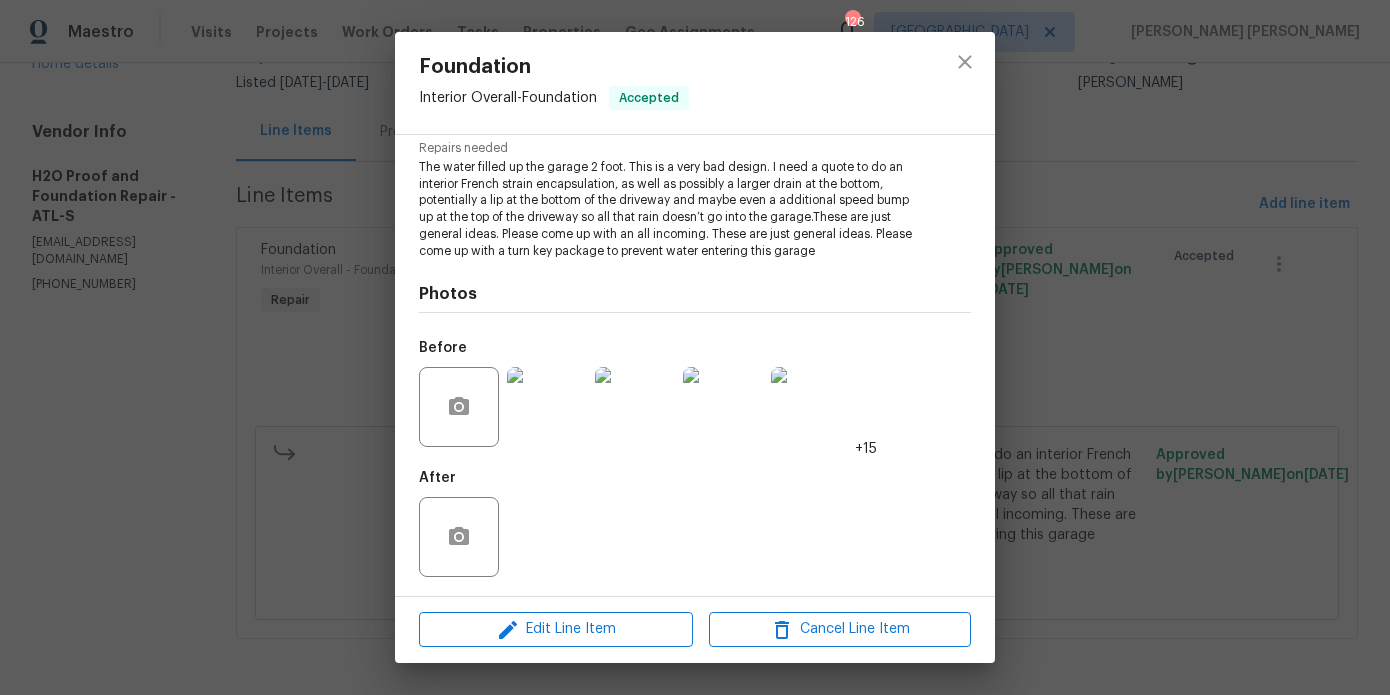 click on "Foundation Interior Overall  -  Foundation Accepted Vendor H2O Proof and Foundation Repair Account Category Repairs Cost $9900 x 1 count $9900 Labor $0 Total $9900 Repairs needed The water filled up the garage 2 foot. This is a very bad design. I need a quote to do an interior French strain encapsulation, as well as possibly a larger drain at the bottom, potentially a lip at the bottom of the driveway and maybe even a additional speed bump up at the top of the driveway so all that rain doesn’t go into the garage.These are just general ideas. Please come up with an all incoming.  These are just general ideas. Please come up with a turn key package to prevent water entering this garage Photos Before  +15 After  Edit Line Item  Cancel Line Item" at bounding box center (695, 347) 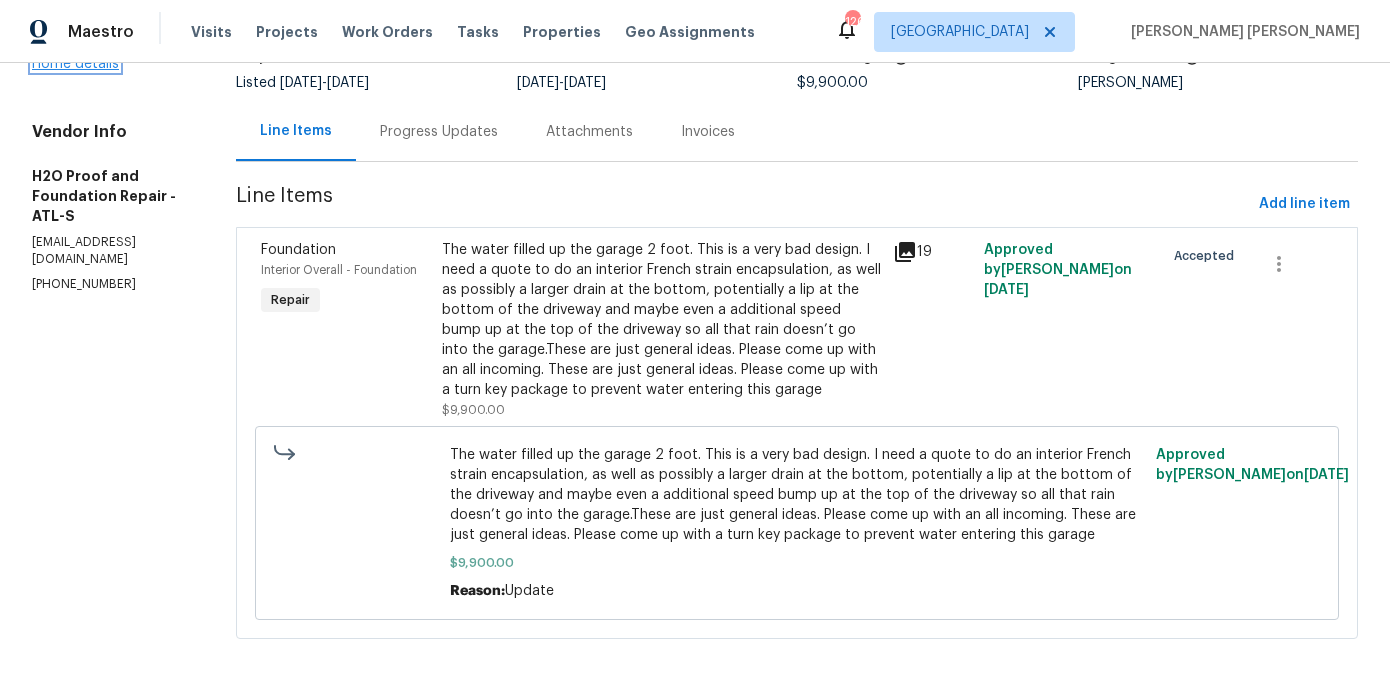 click on "Home details" at bounding box center (75, 64) 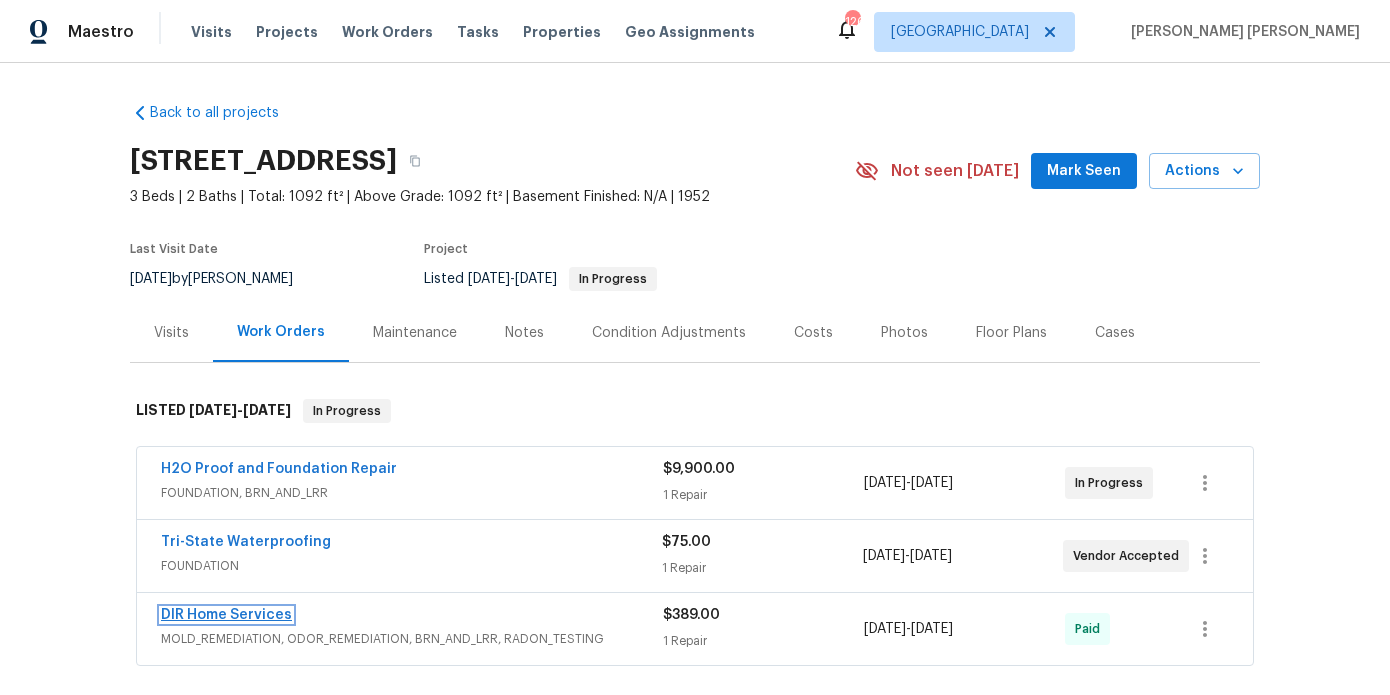 click on "DIR Home Services" at bounding box center (226, 615) 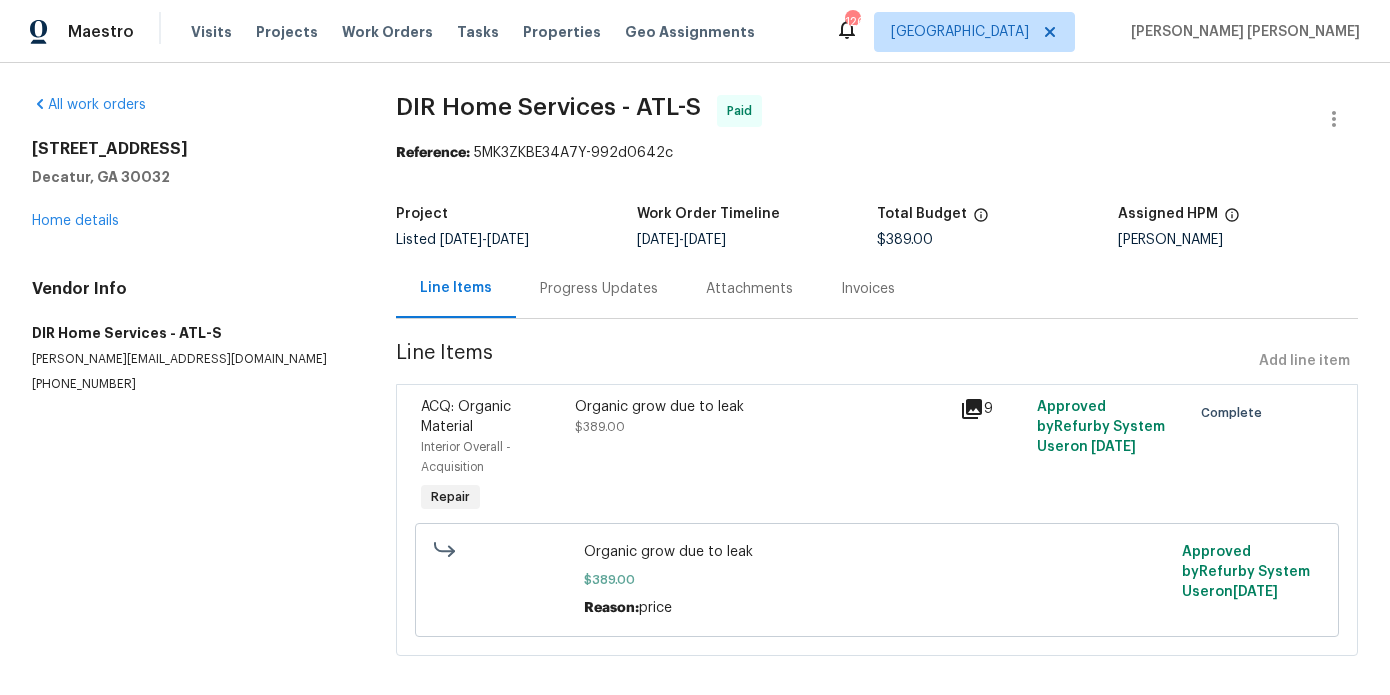 click on "Progress Updates" at bounding box center (599, 288) 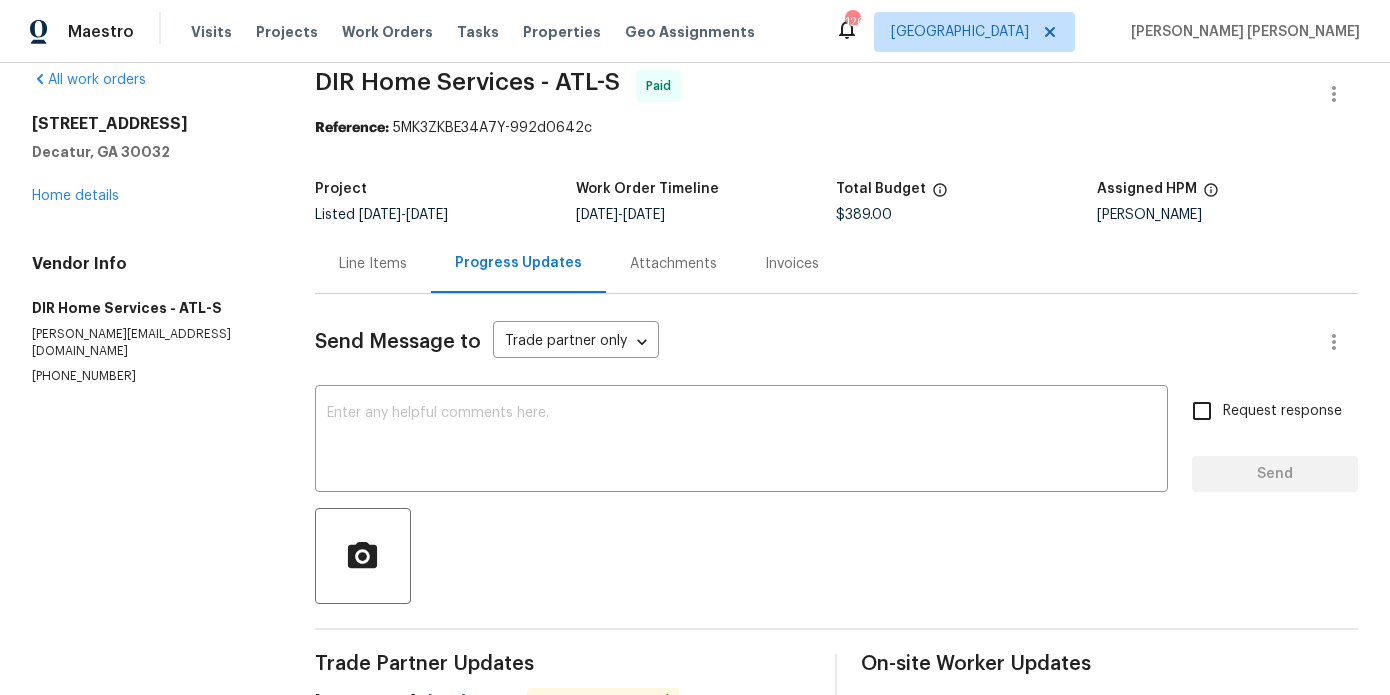 scroll, scrollTop: 0, scrollLeft: 0, axis: both 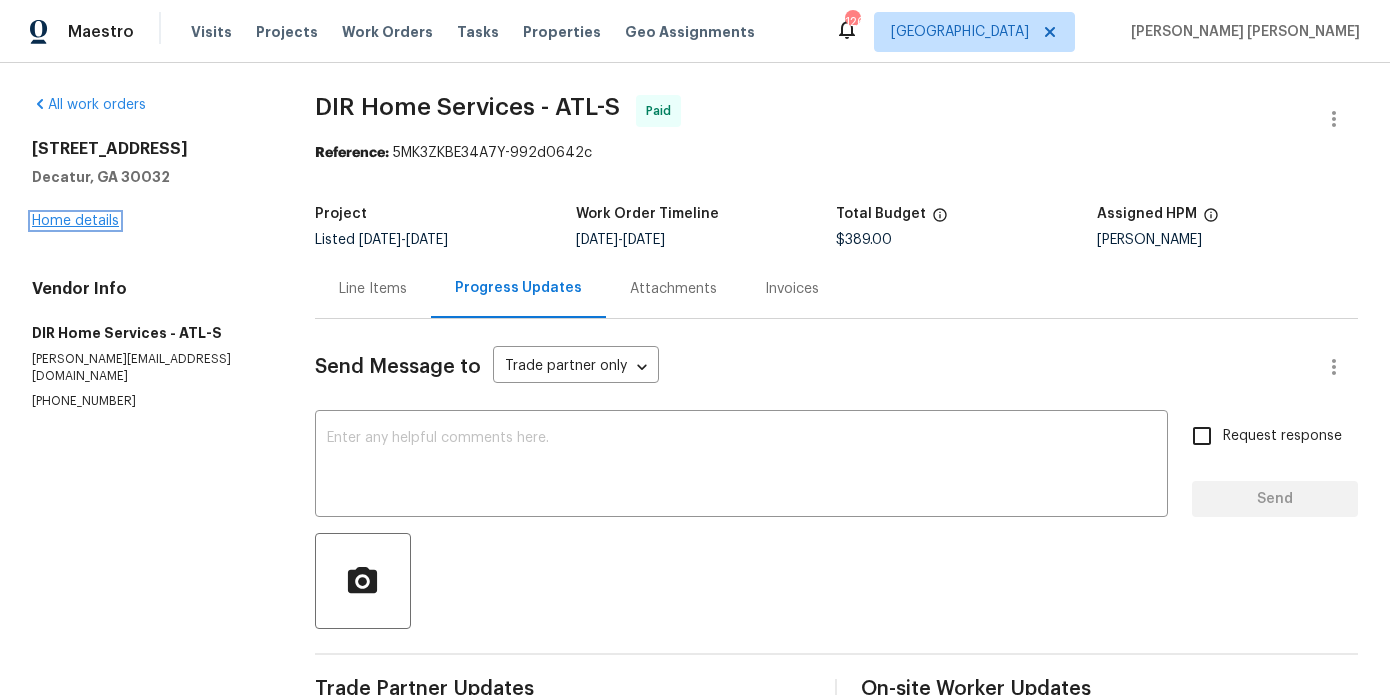 click on "Home details" at bounding box center [75, 221] 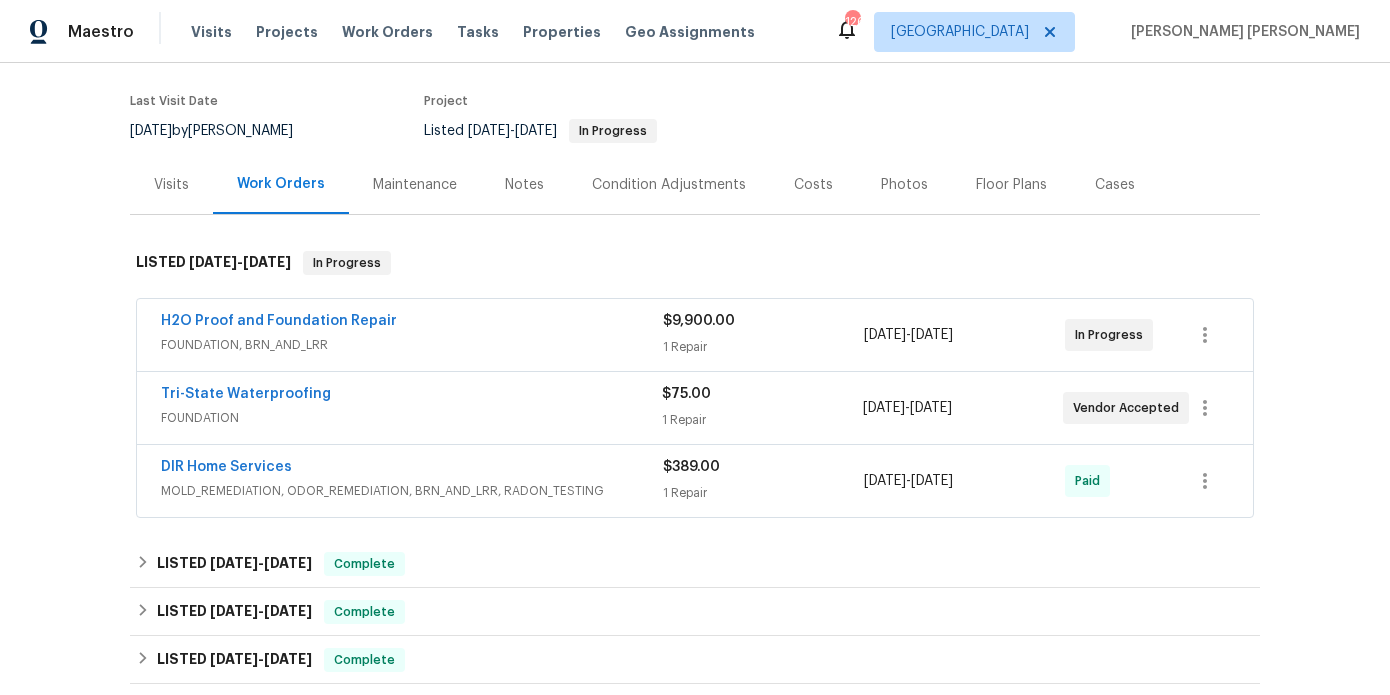 scroll, scrollTop: 130, scrollLeft: 0, axis: vertical 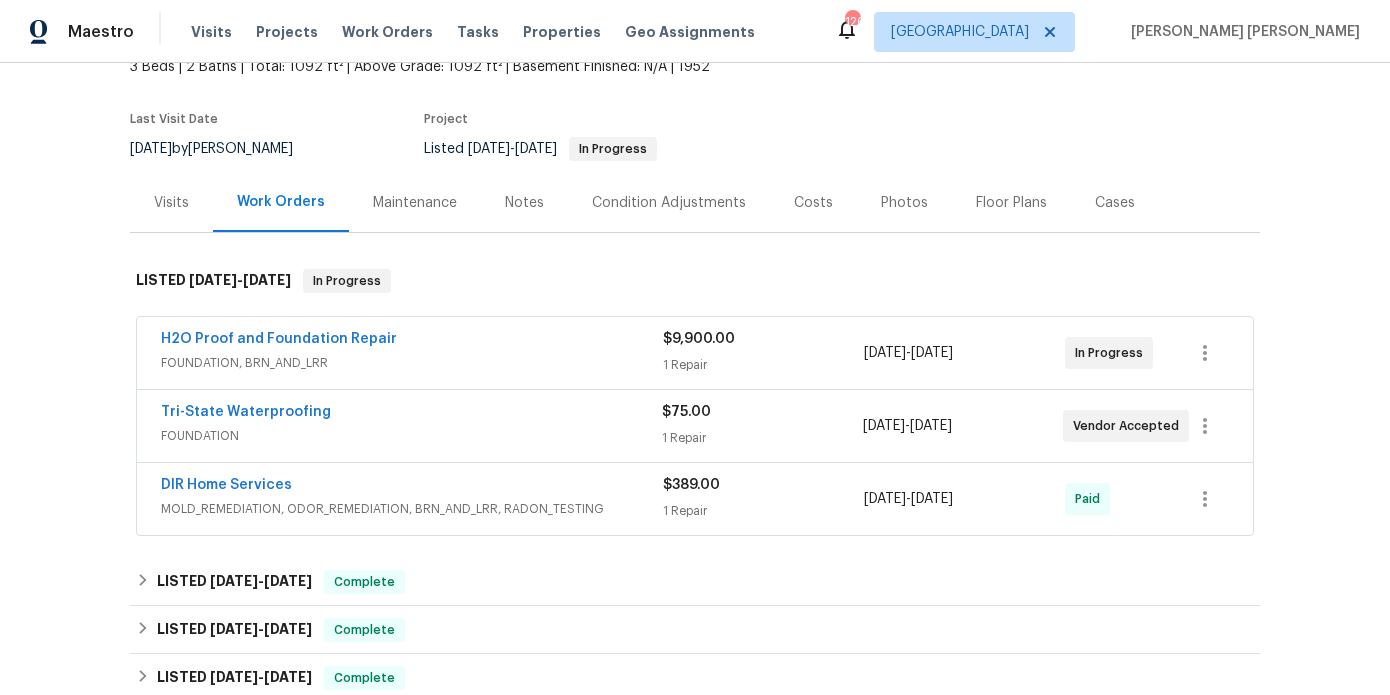 click on "Notes" at bounding box center (524, 203) 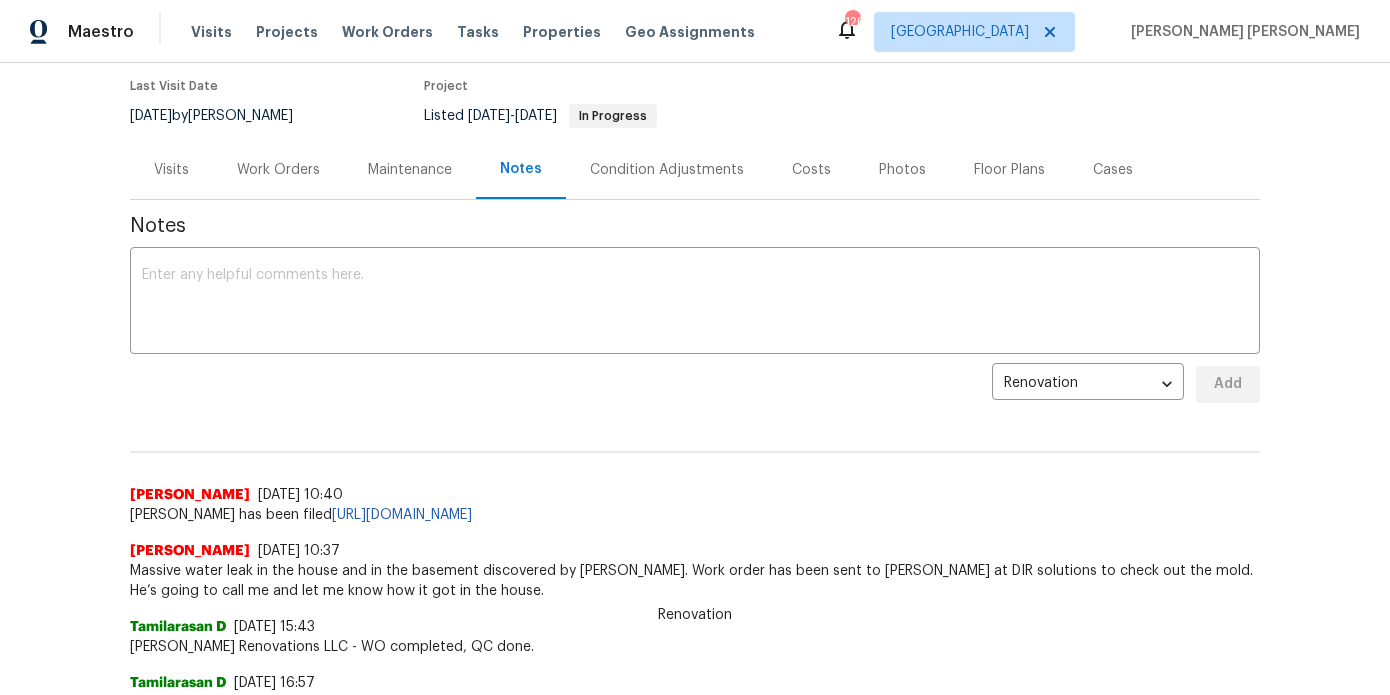 scroll, scrollTop: 156, scrollLeft: 0, axis: vertical 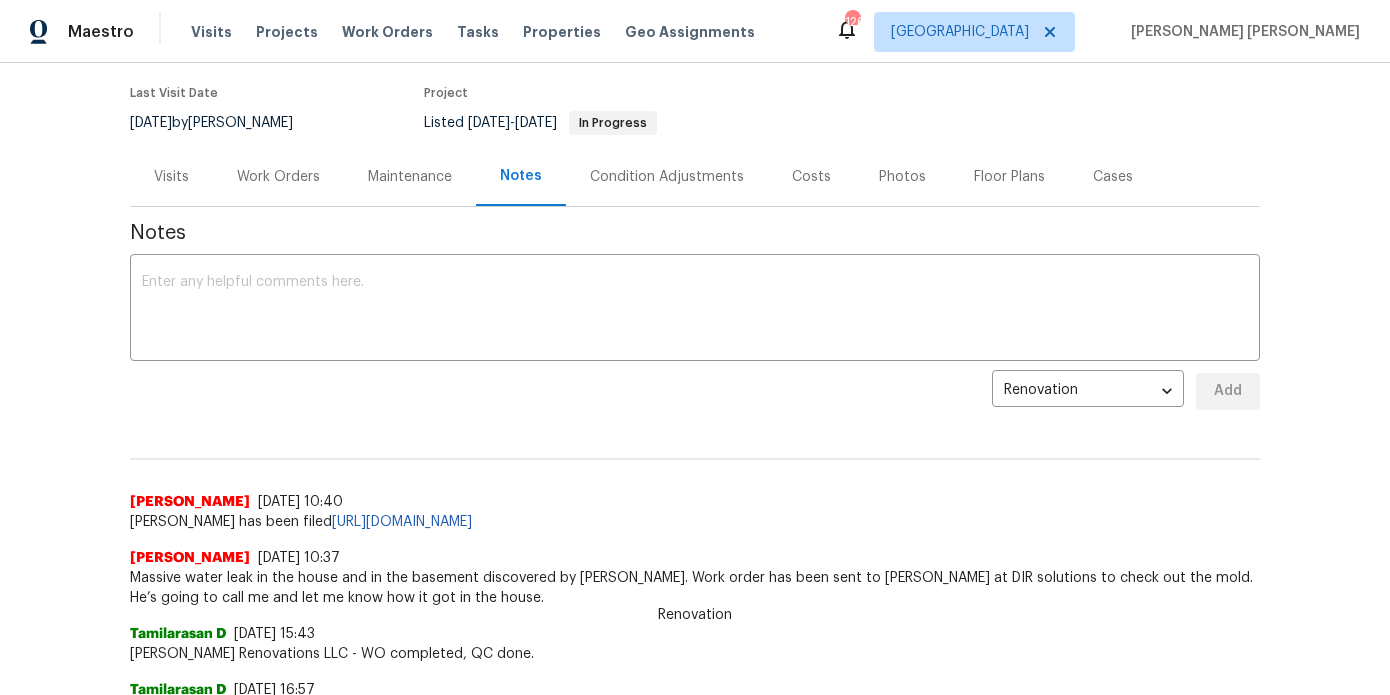 click on "Visits" at bounding box center [171, 176] 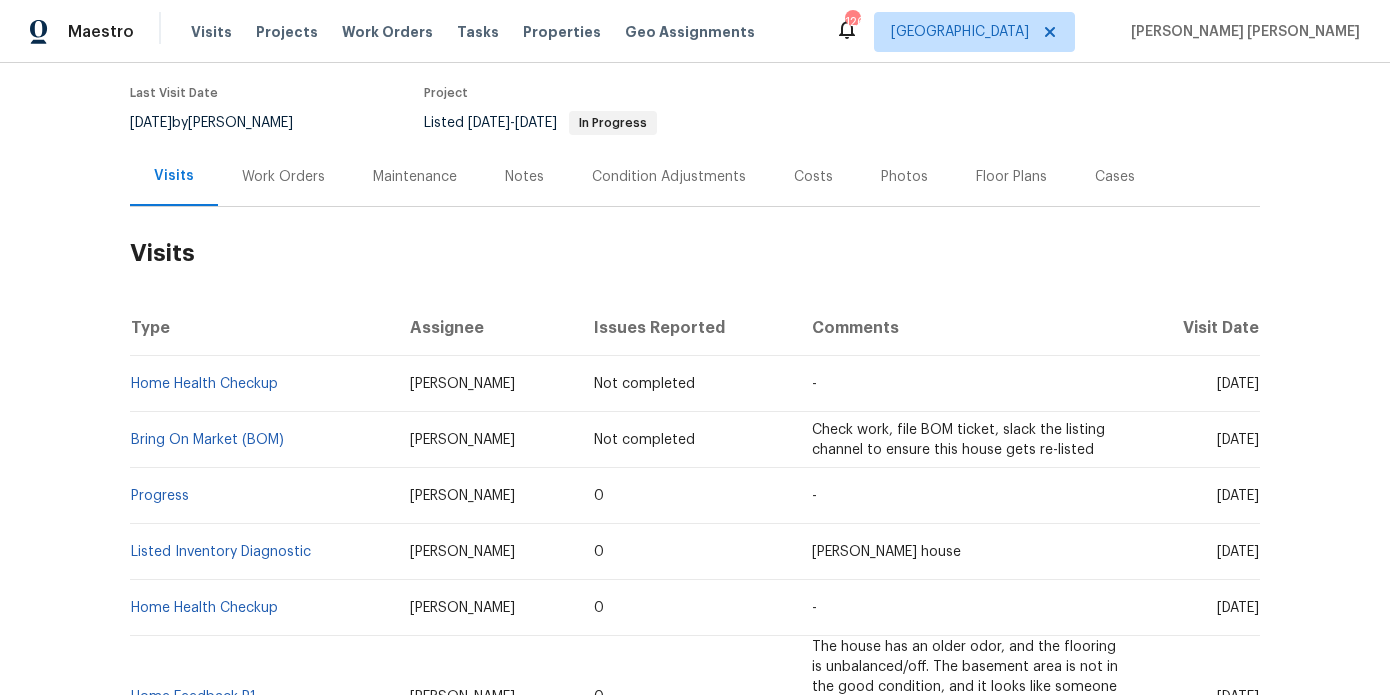 click on "Maintenance" at bounding box center [415, 177] 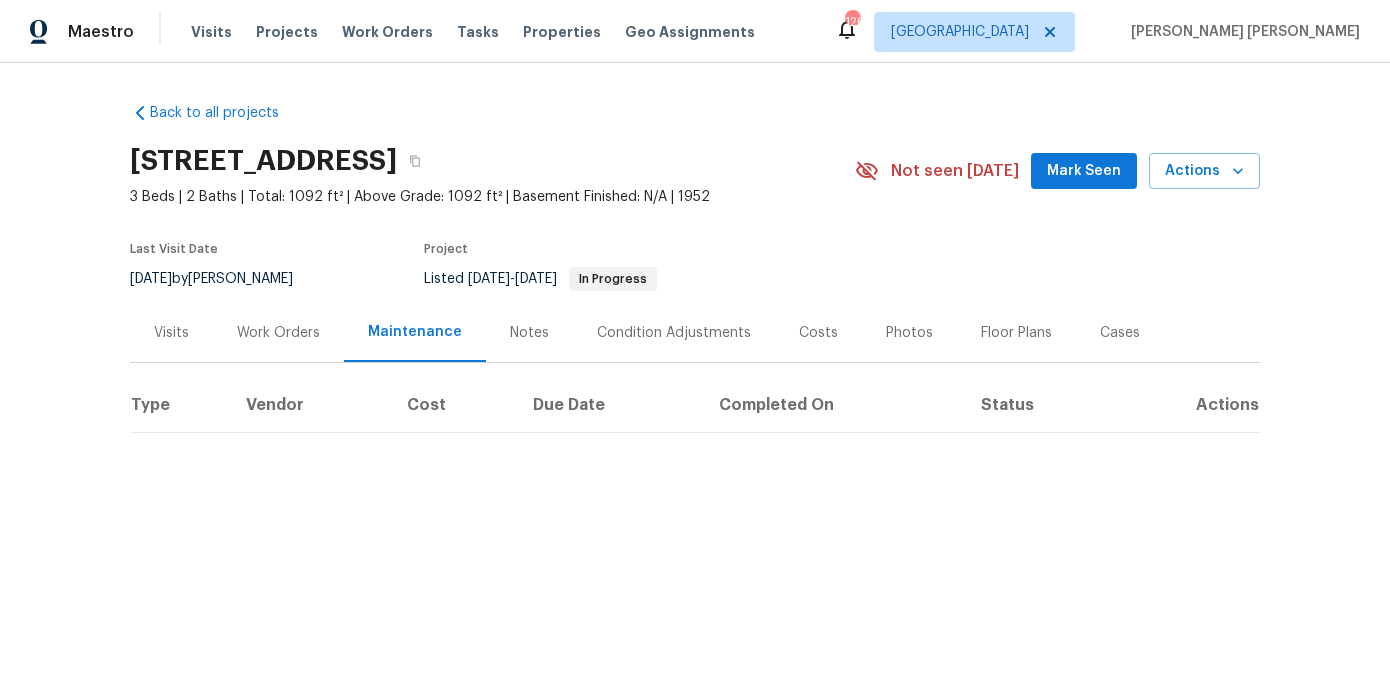 scroll, scrollTop: 0, scrollLeft: 0, axis: both 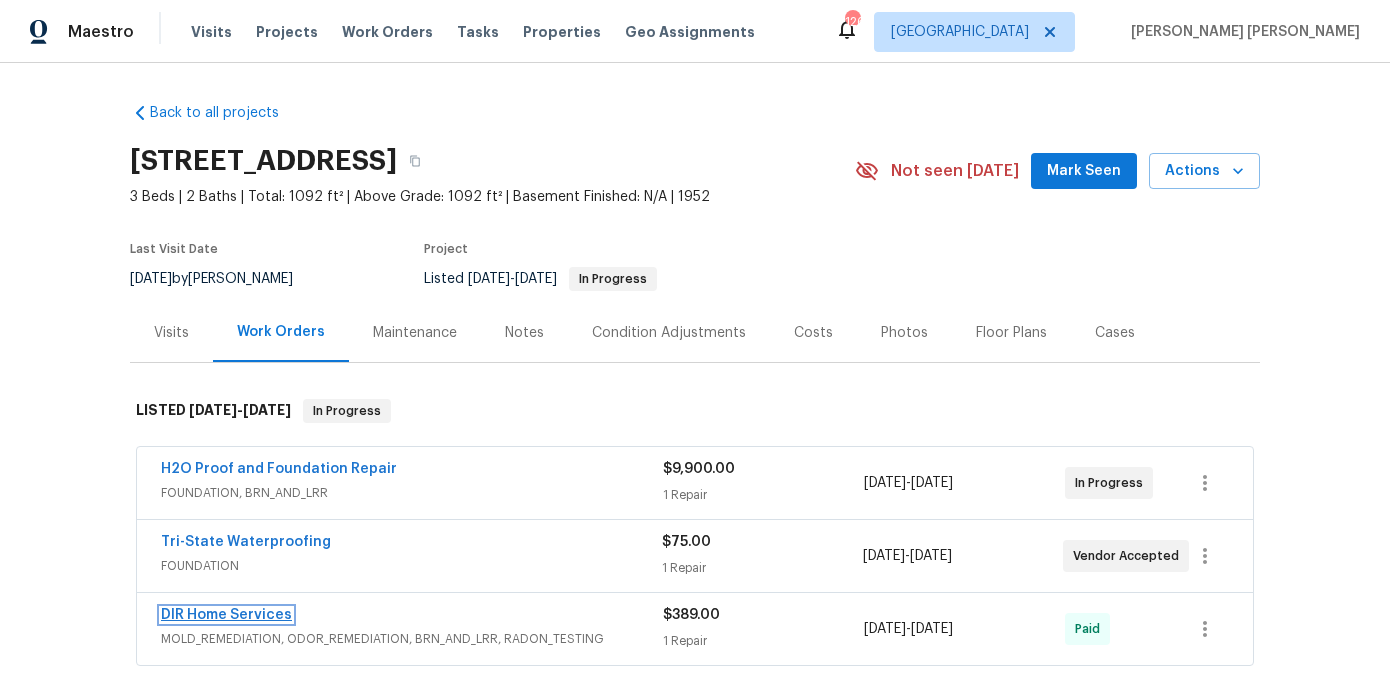 click on "DIR Home Services" at bounding box center [226, 615] 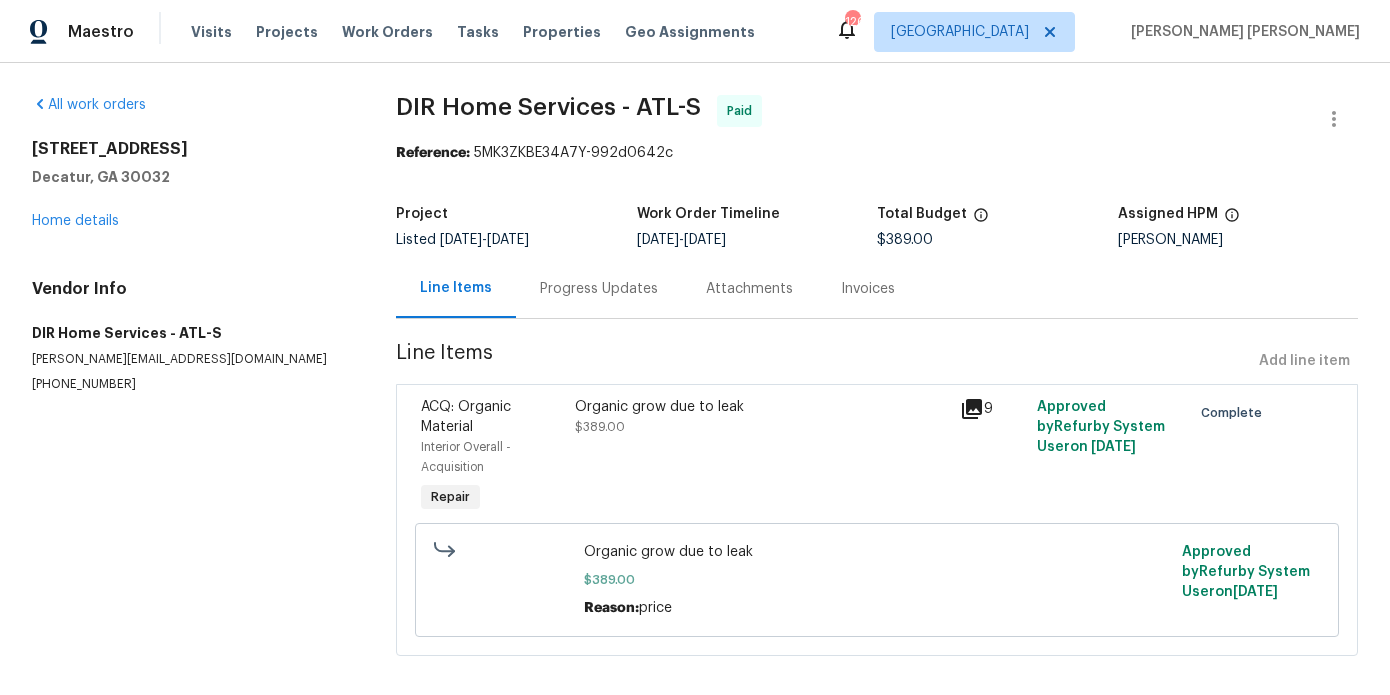 scroll, scrollTop: 18, scrollLeft: 0, axis: vertical 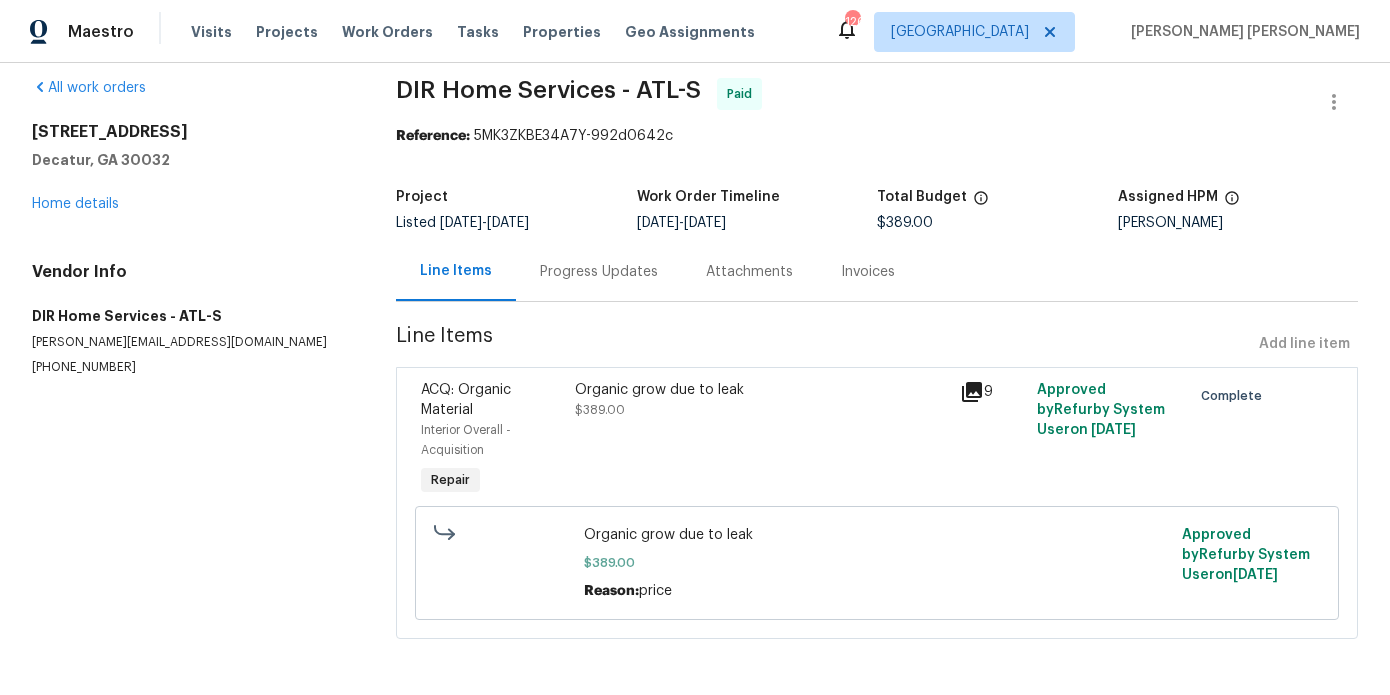 click 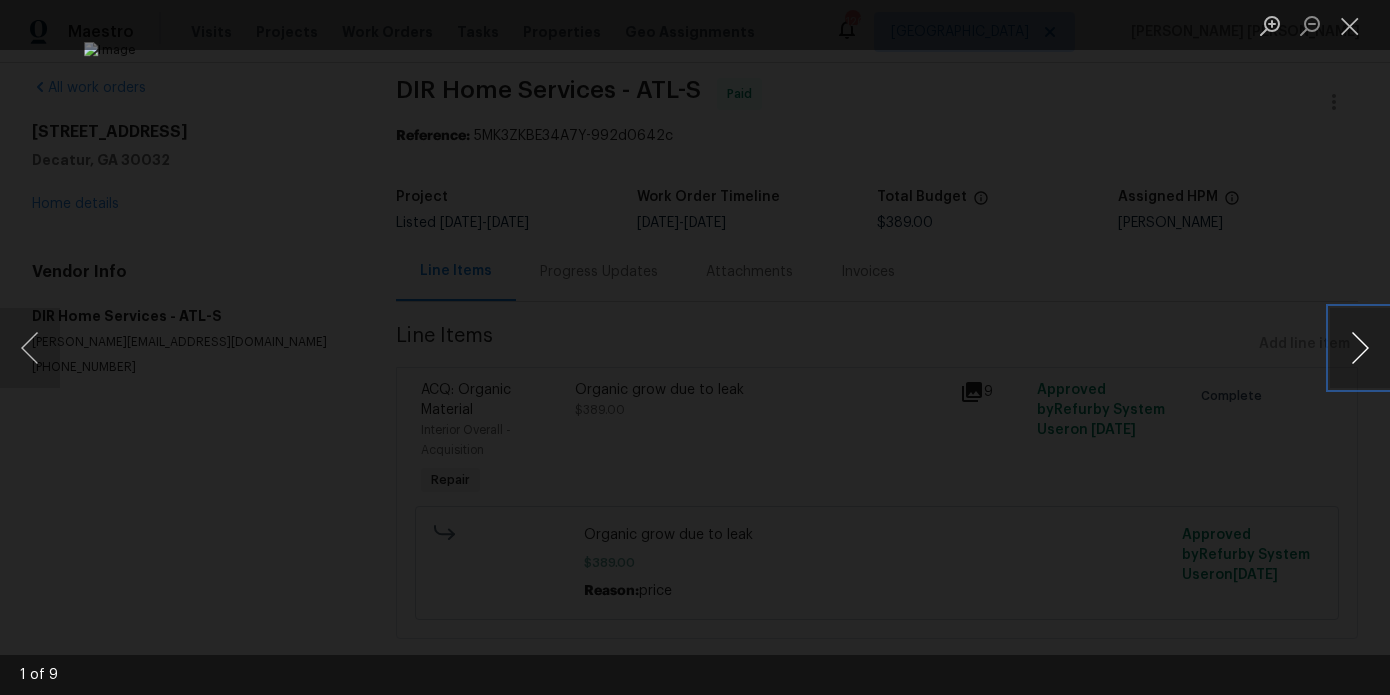 click at bounding box center (1360, 348) 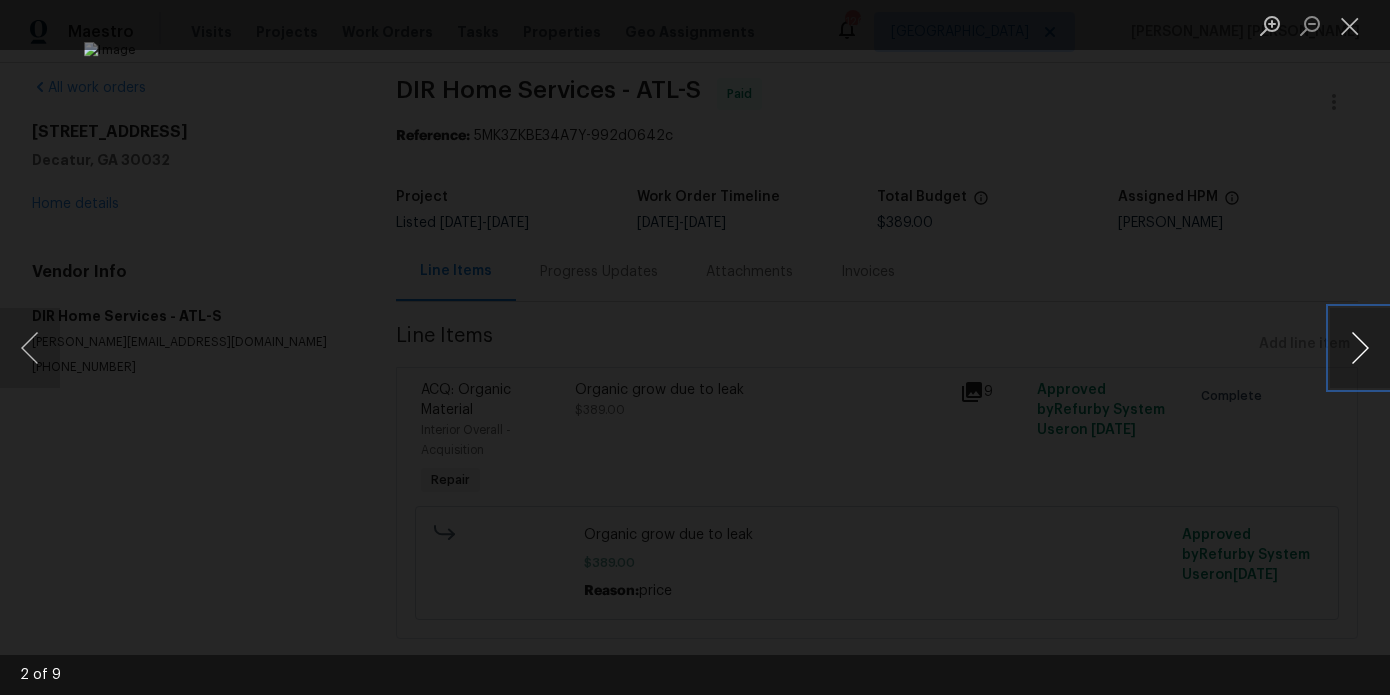 click at bounding box center [1360, 348] 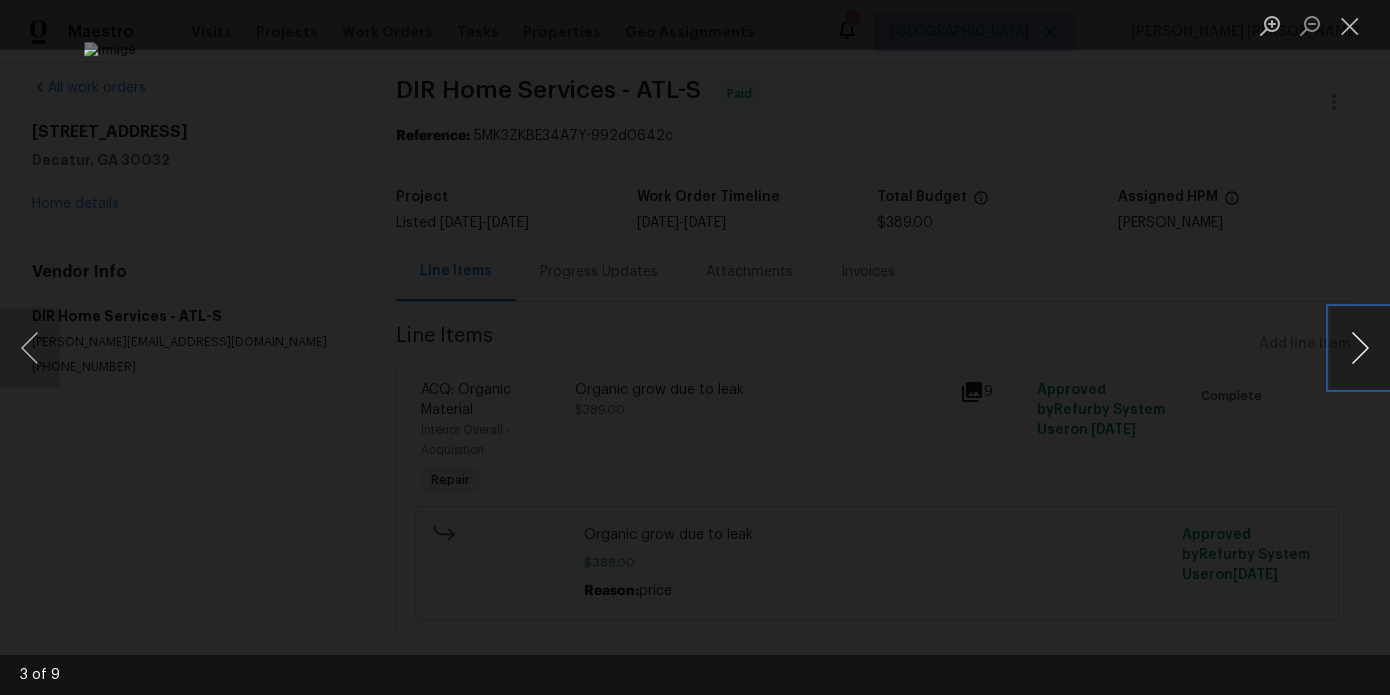 click at bounding box center [1360, 348] 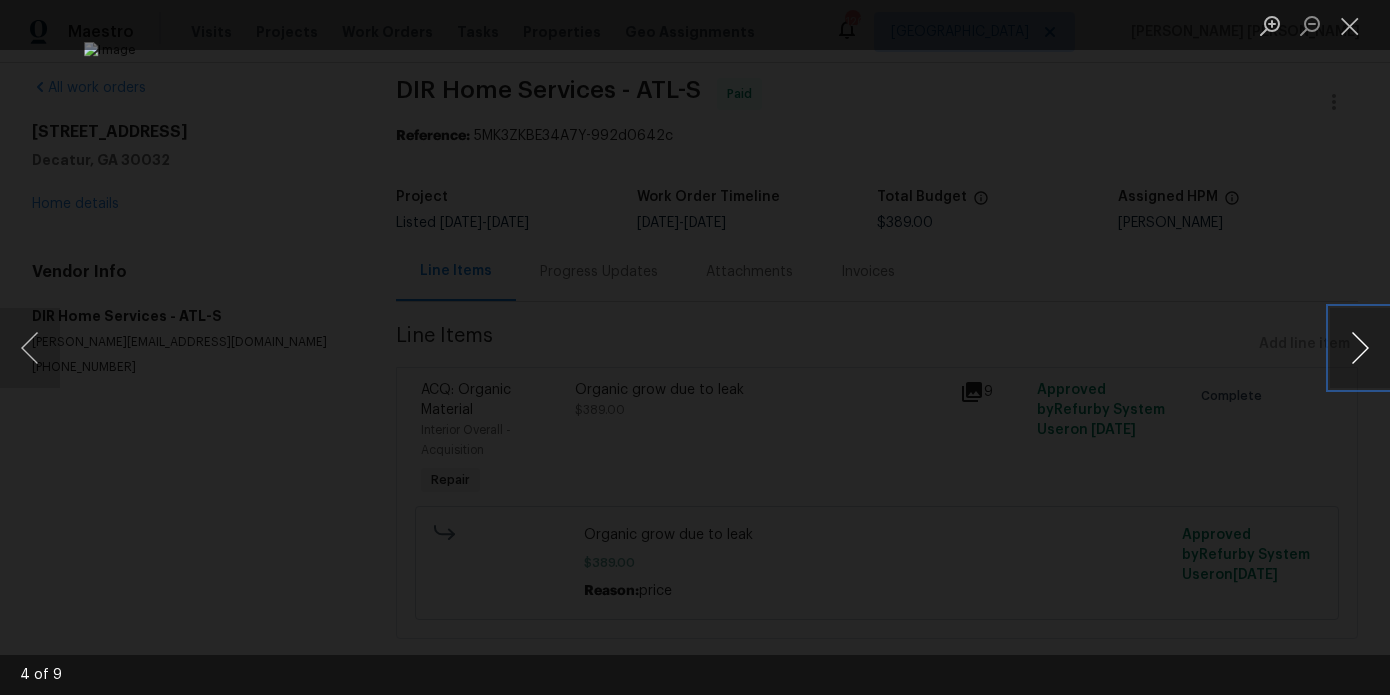 click at bounding box center (1360, 348) 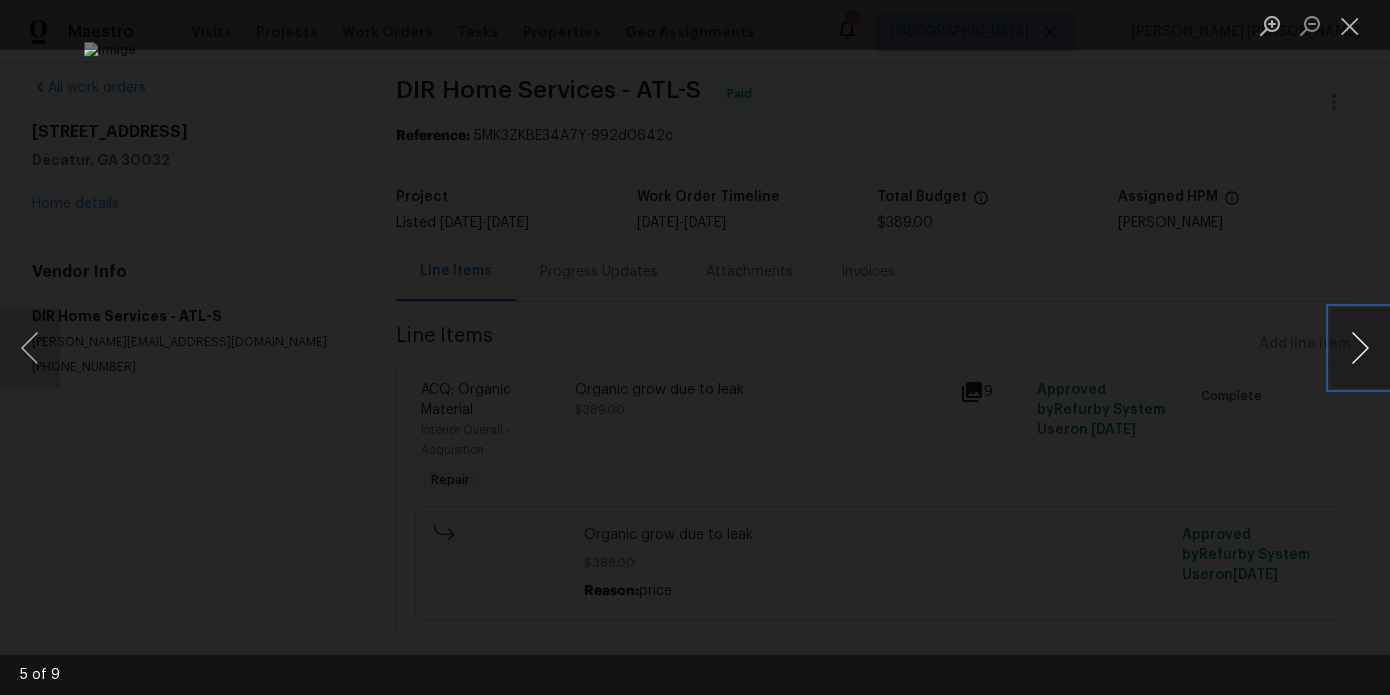 click at bounding box center (1360, 348) 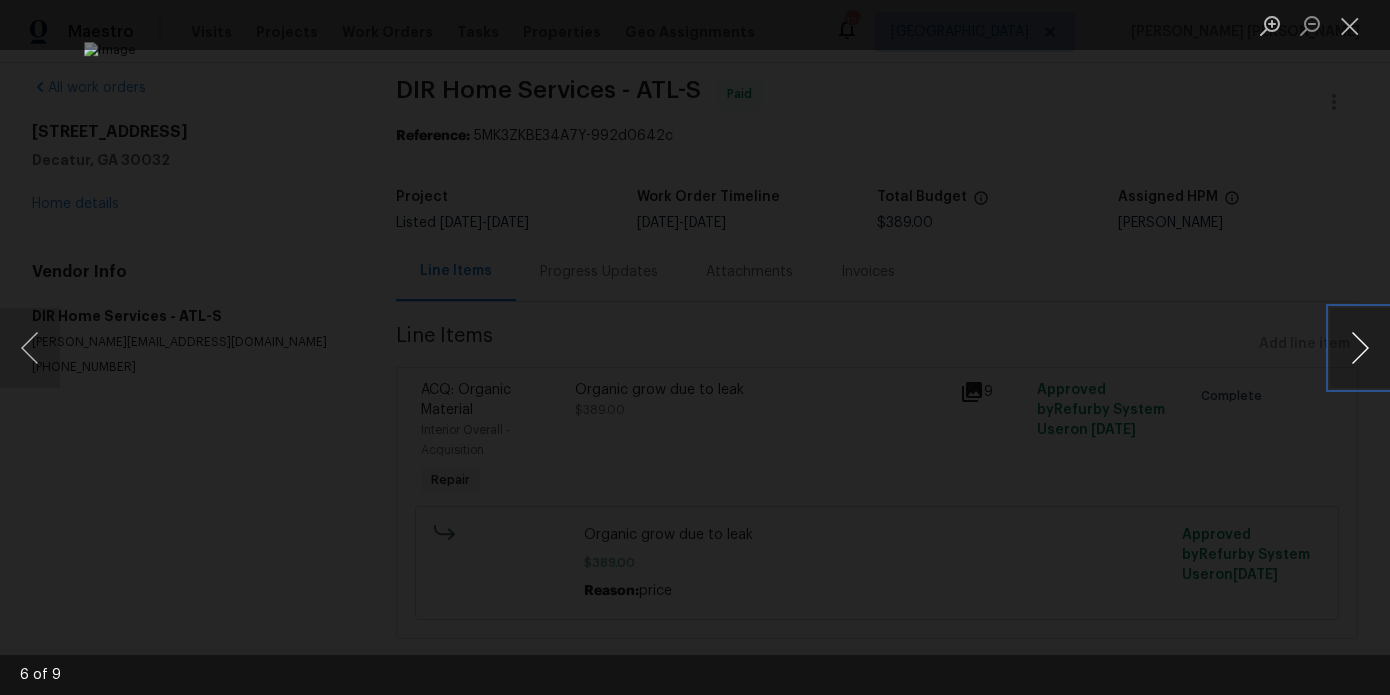 click at bounding box center (1360, 348) 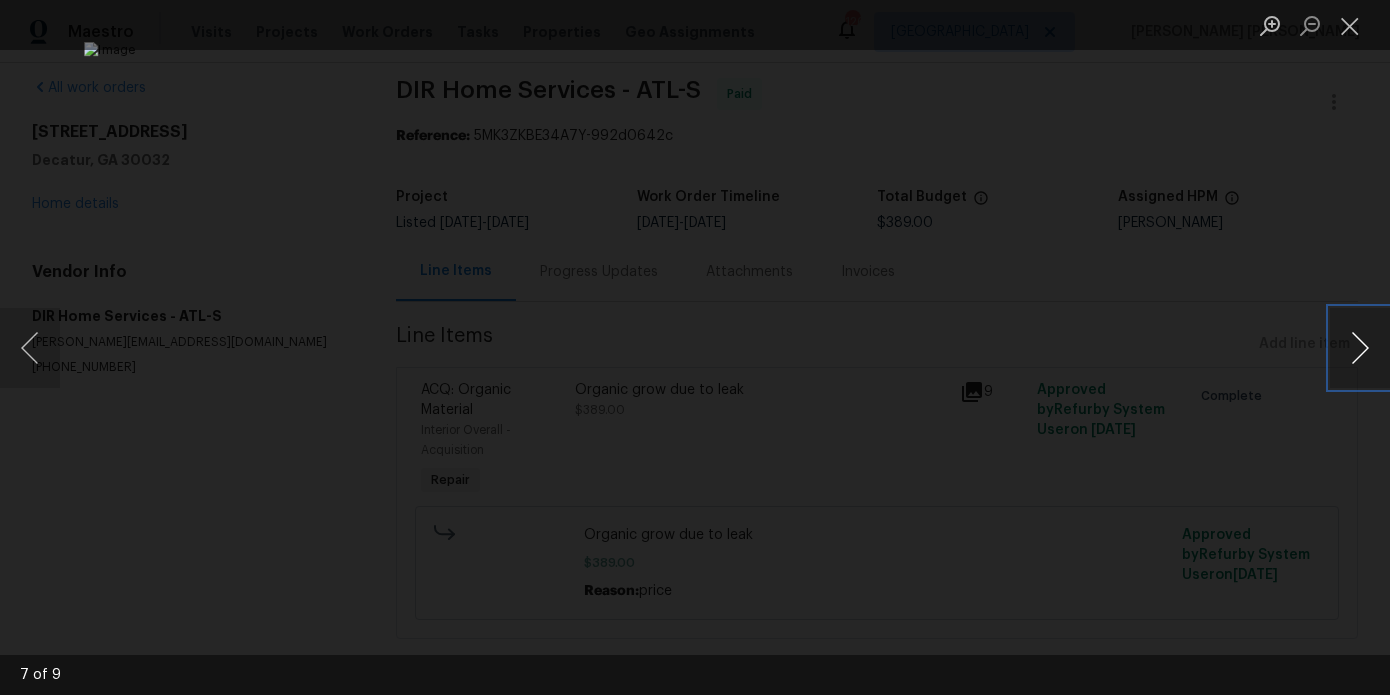 click at bounding box center [1360, 348] 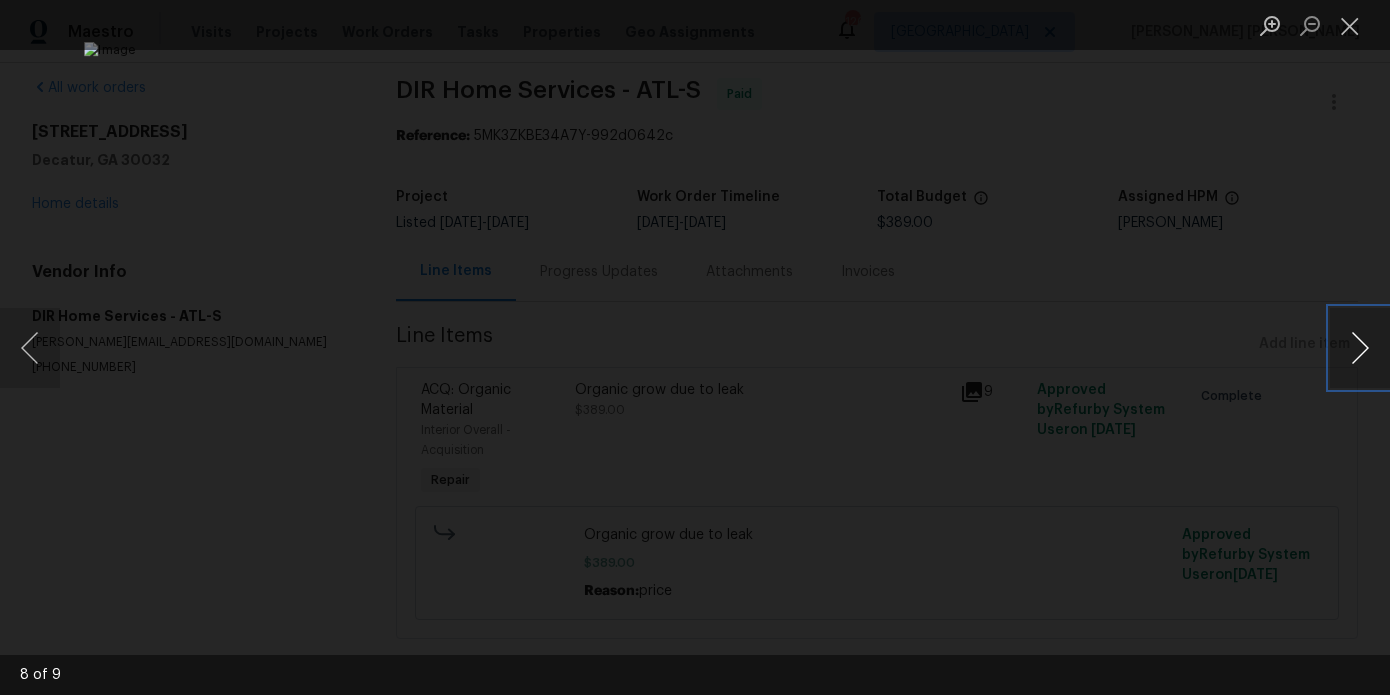 click at bounding box center [1360, 348] 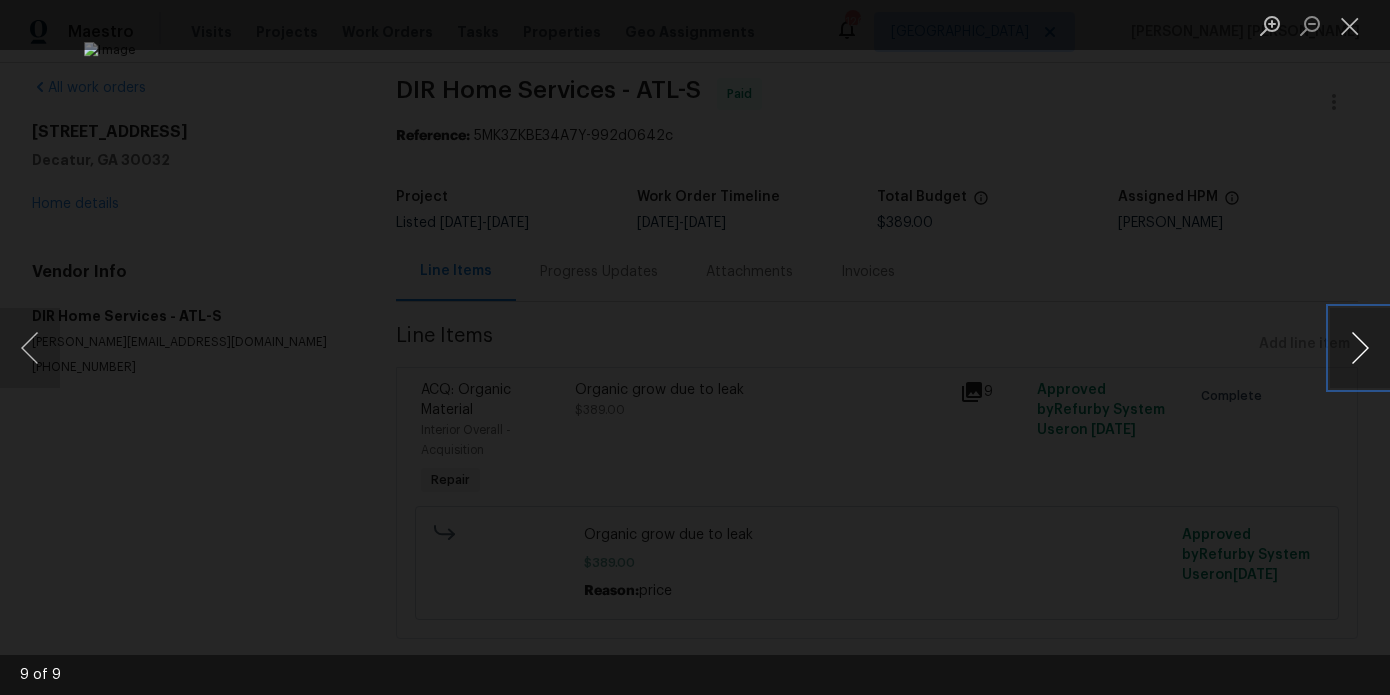 click at bounding box center (1360, 348) 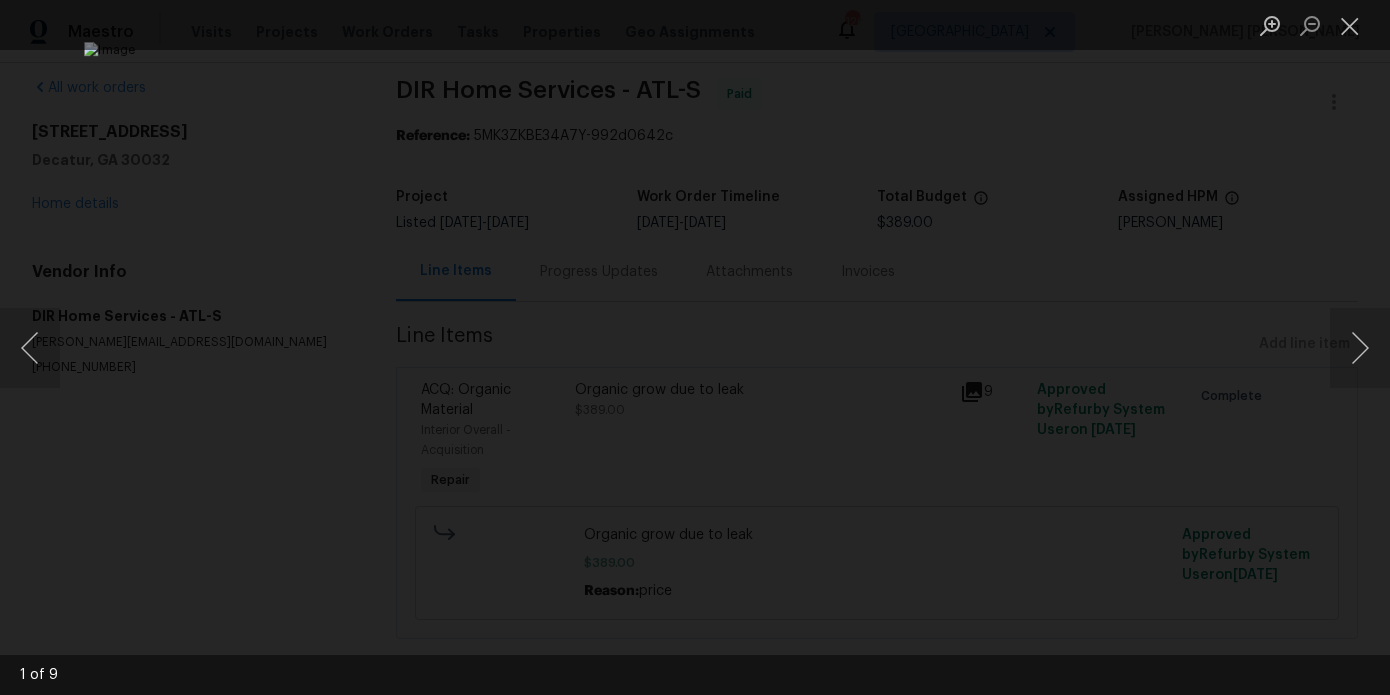 click at bounding box center (695, 347) 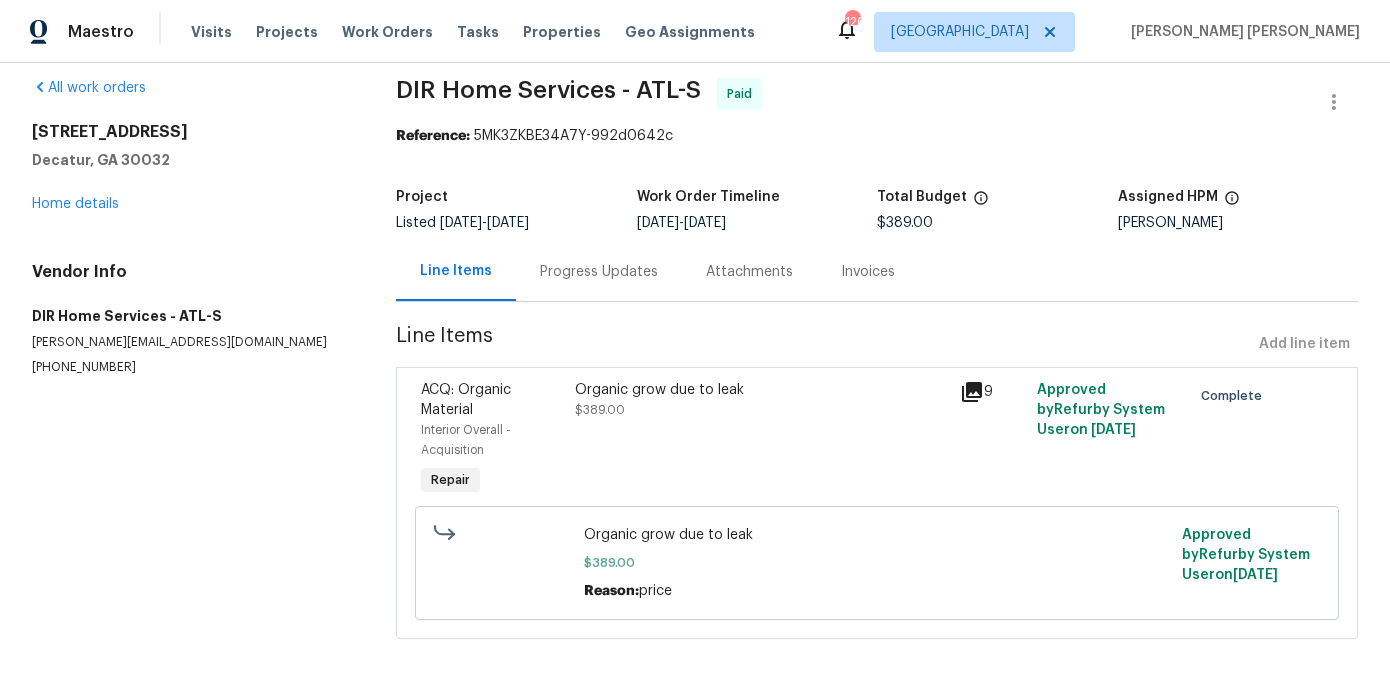 click on "Progress Updates" at bounding box center [599, 272] 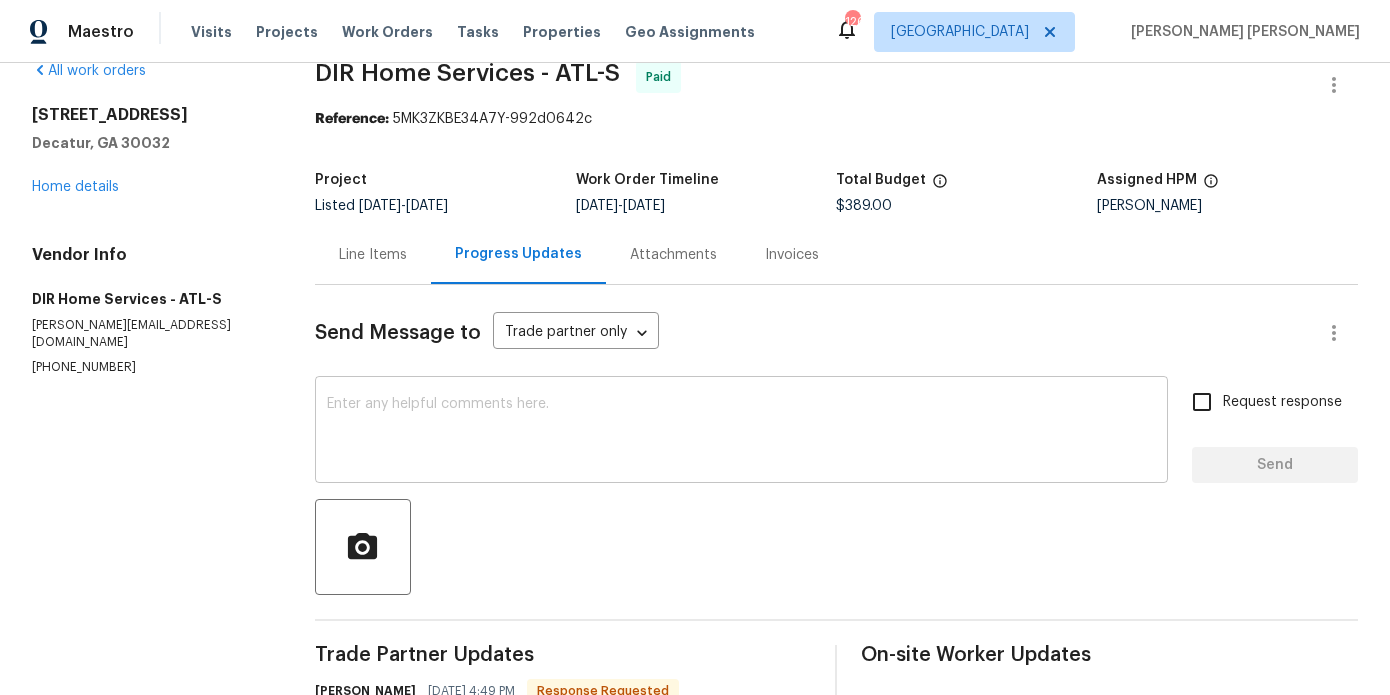 scroll, scrollTop: 166, scrollLeft: 0, axis: vertical 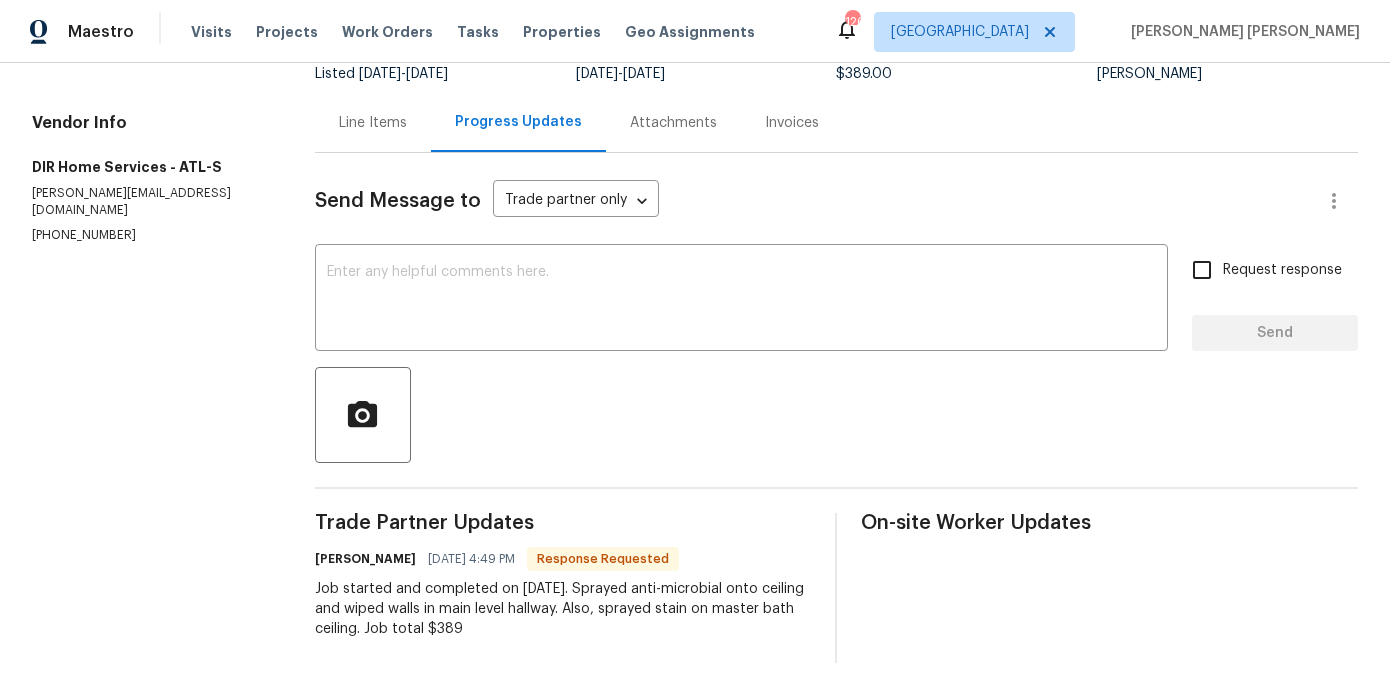 click on "Line Items" at bounding box center (373, 123) 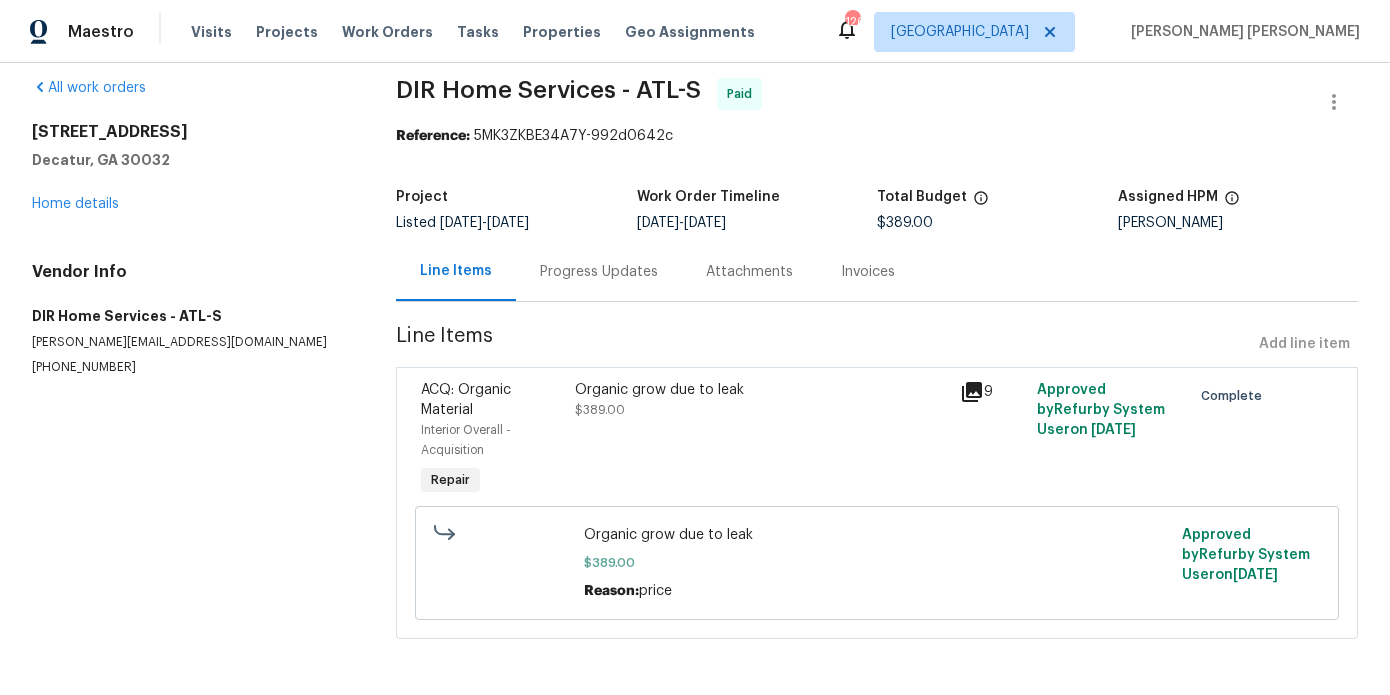 scroll, scrollTop: 18, scrollLeft: 0, axis: vertical 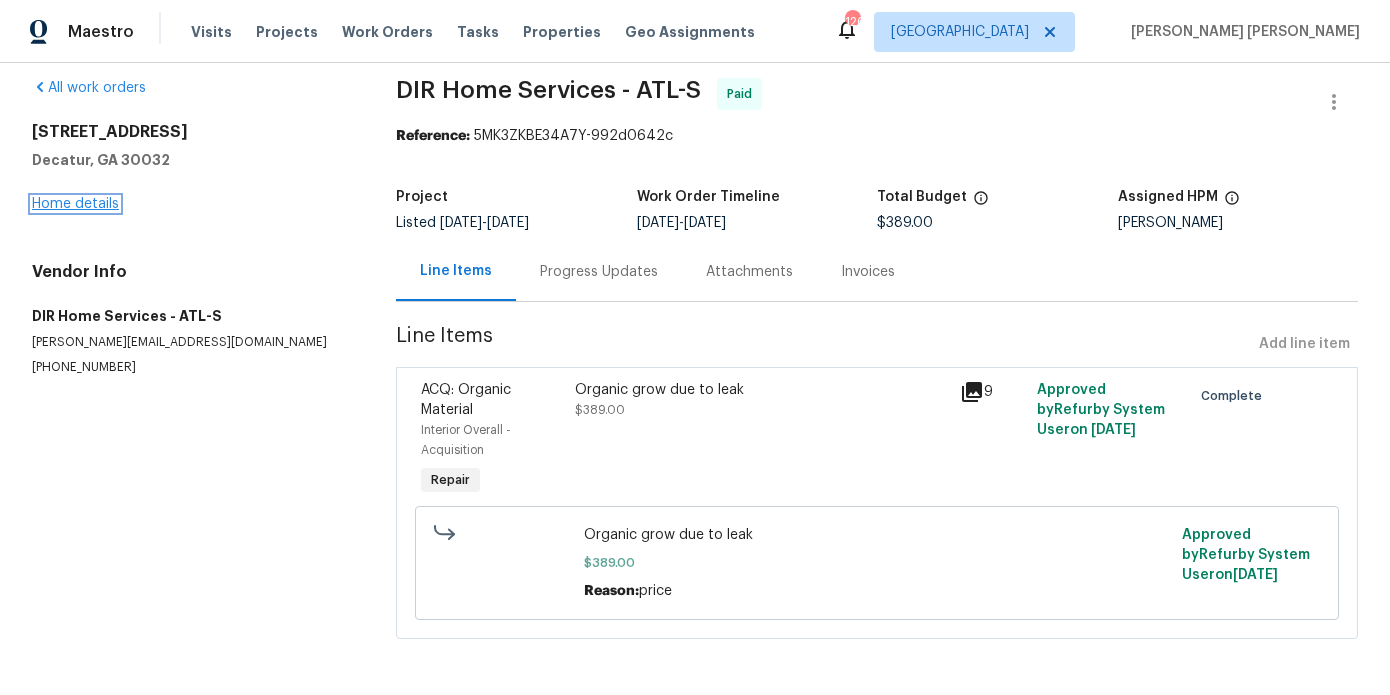 click on "Home details" at bounding box center (75, 204) 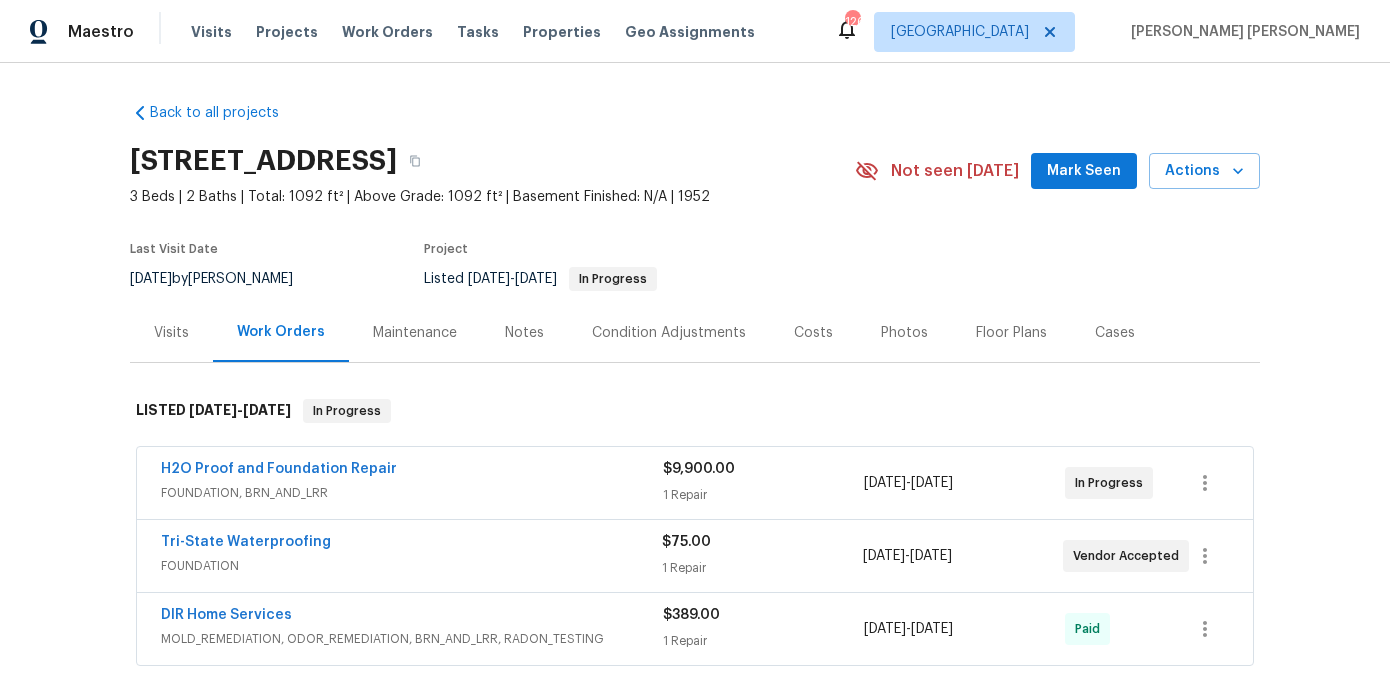 scroll, scrollTop: 1, scrollLeft: 0, axis: vertical 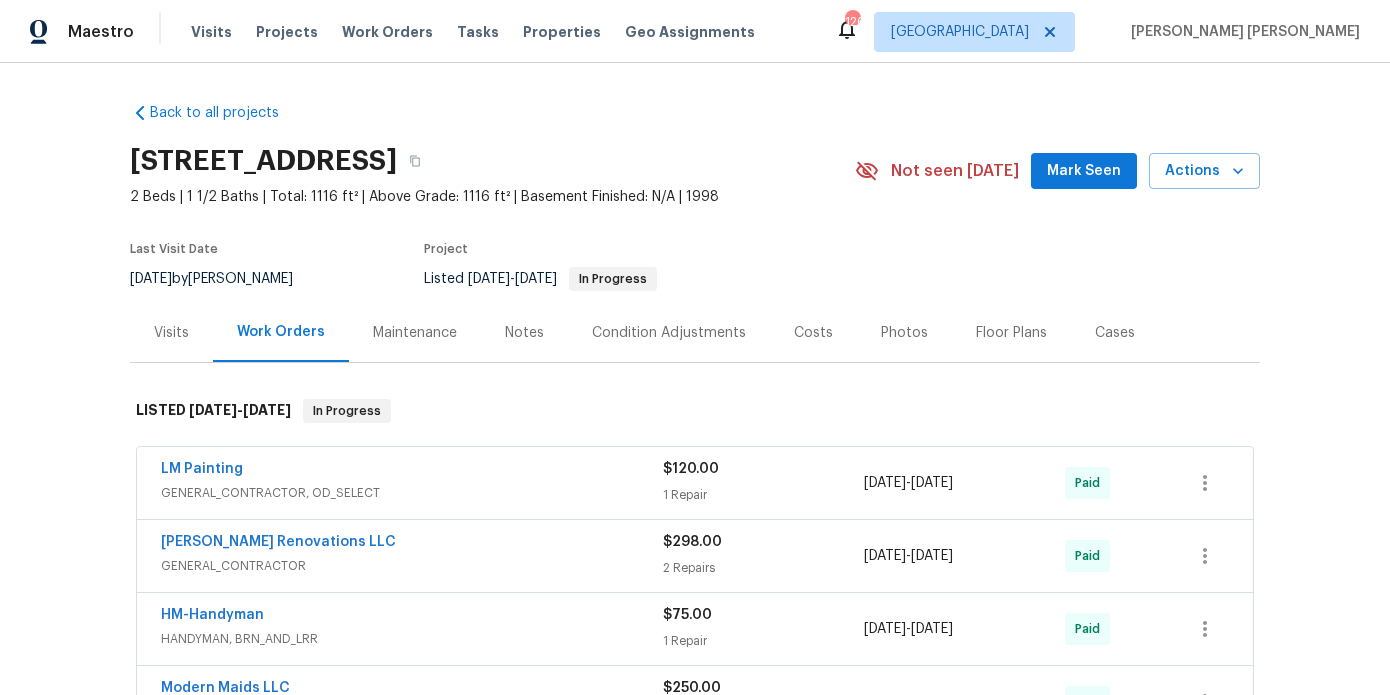 click on "Visits" at bounding box center (171, 333) 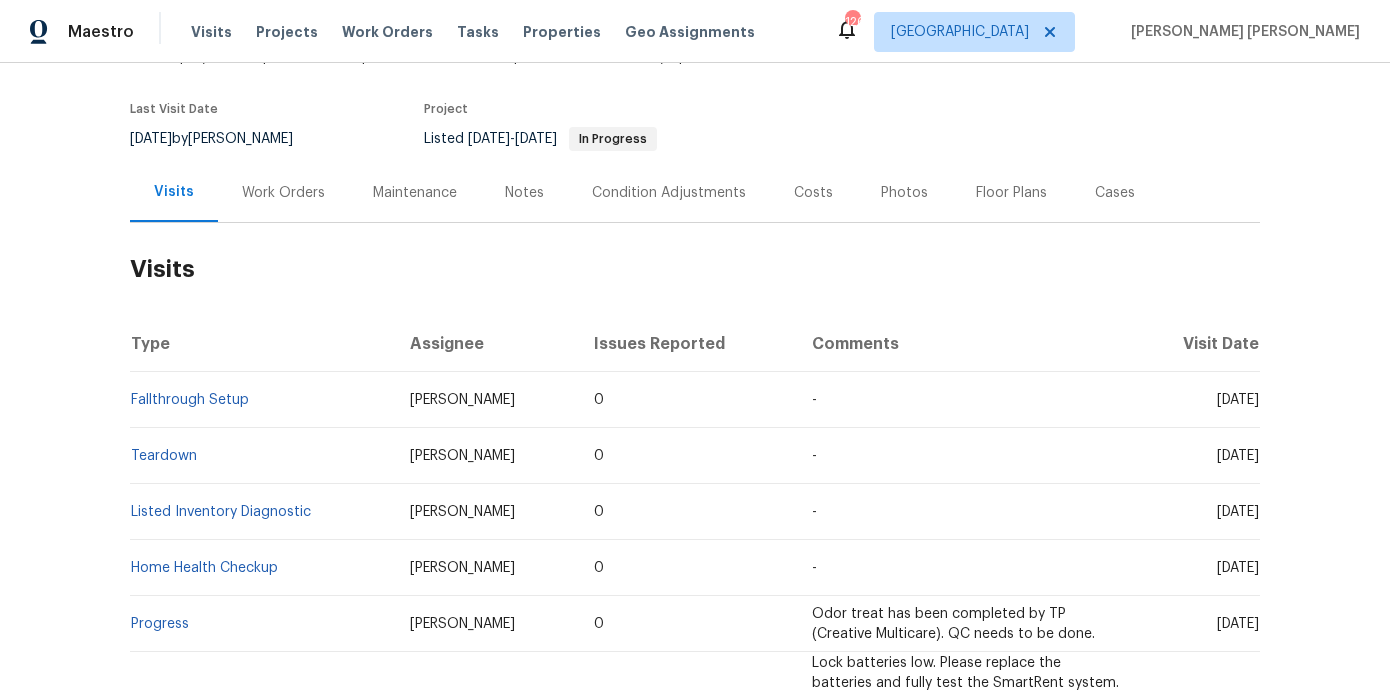 scroll, scrollTop: 139, scrollLeft: 0, axis: vertical 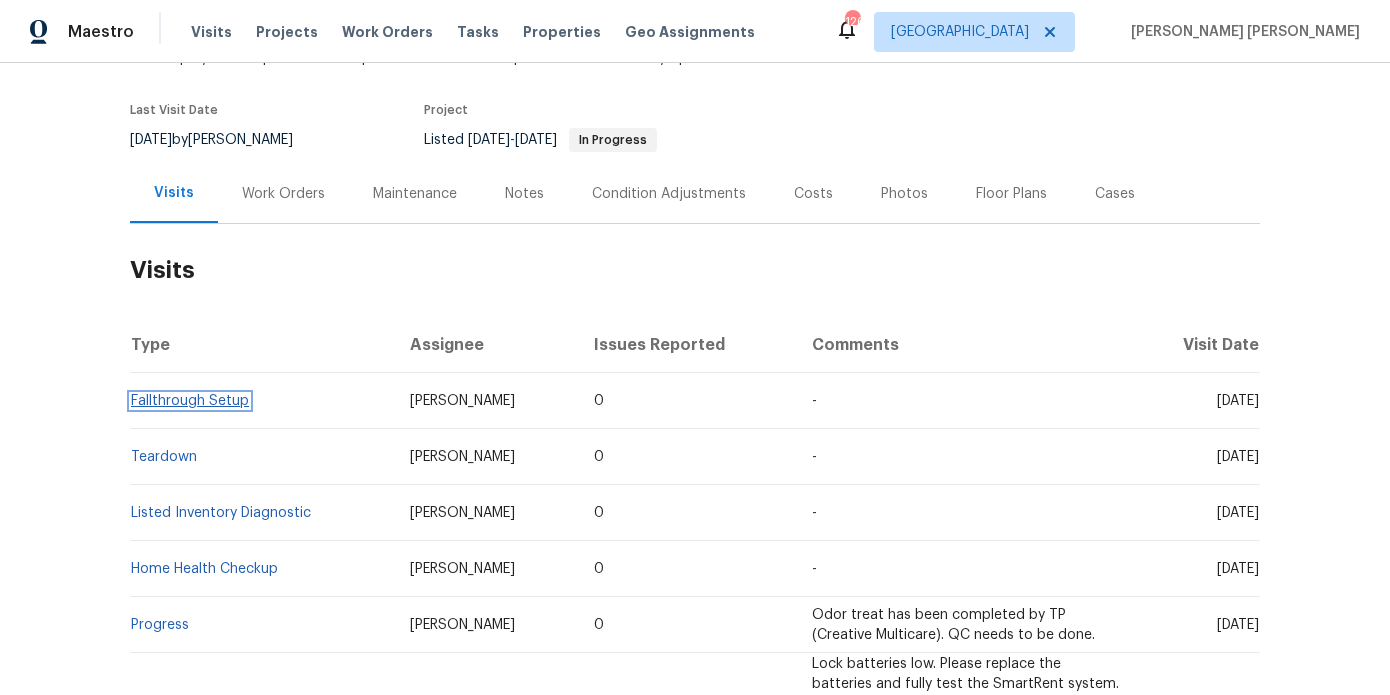 click on "Fallthrough Setup" at bounding box center (190, 401) 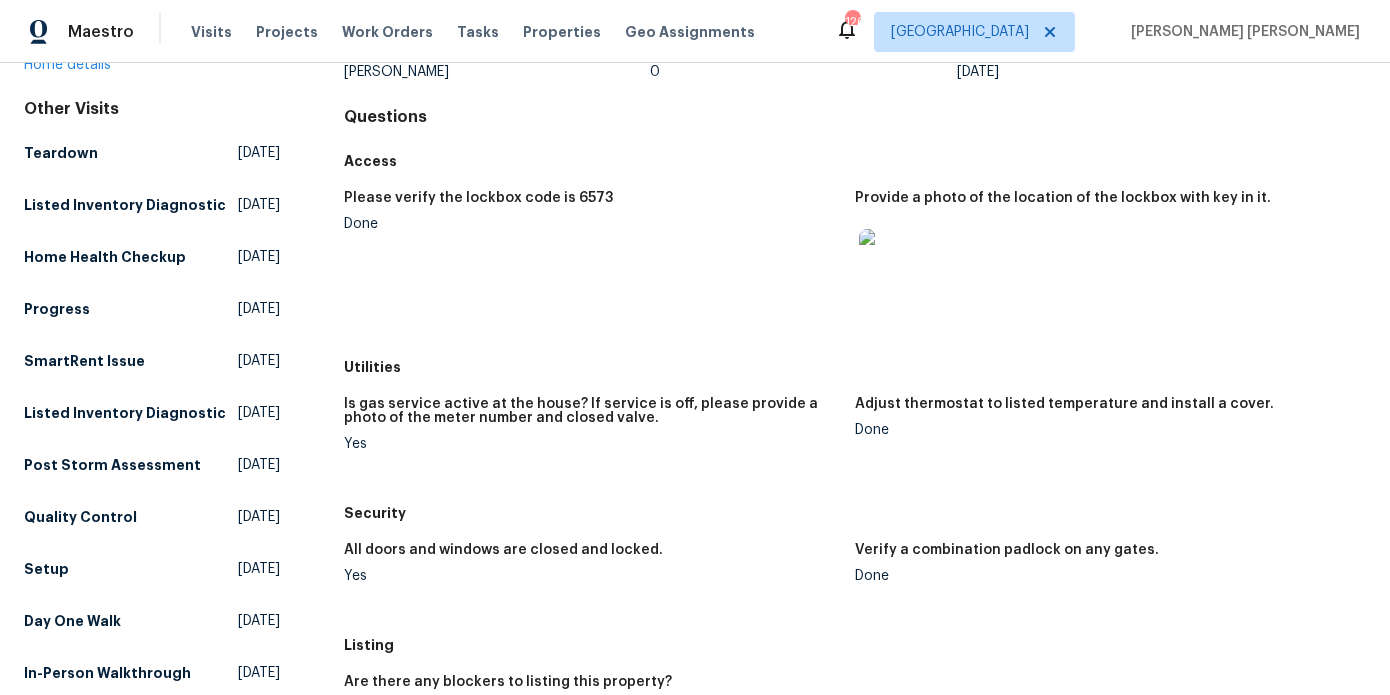 scroll, scrollTop: 165, scrollLeft: 0, axis: vertical 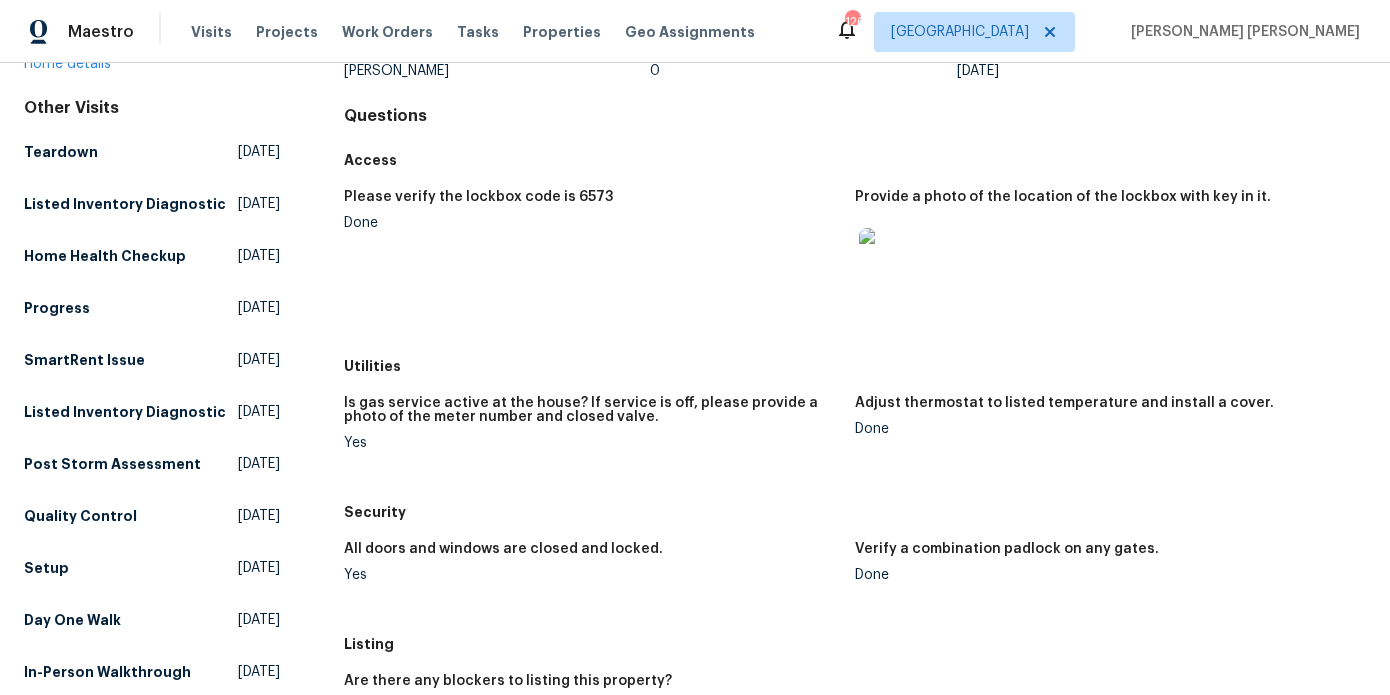 click at bounding box center [891, 260] 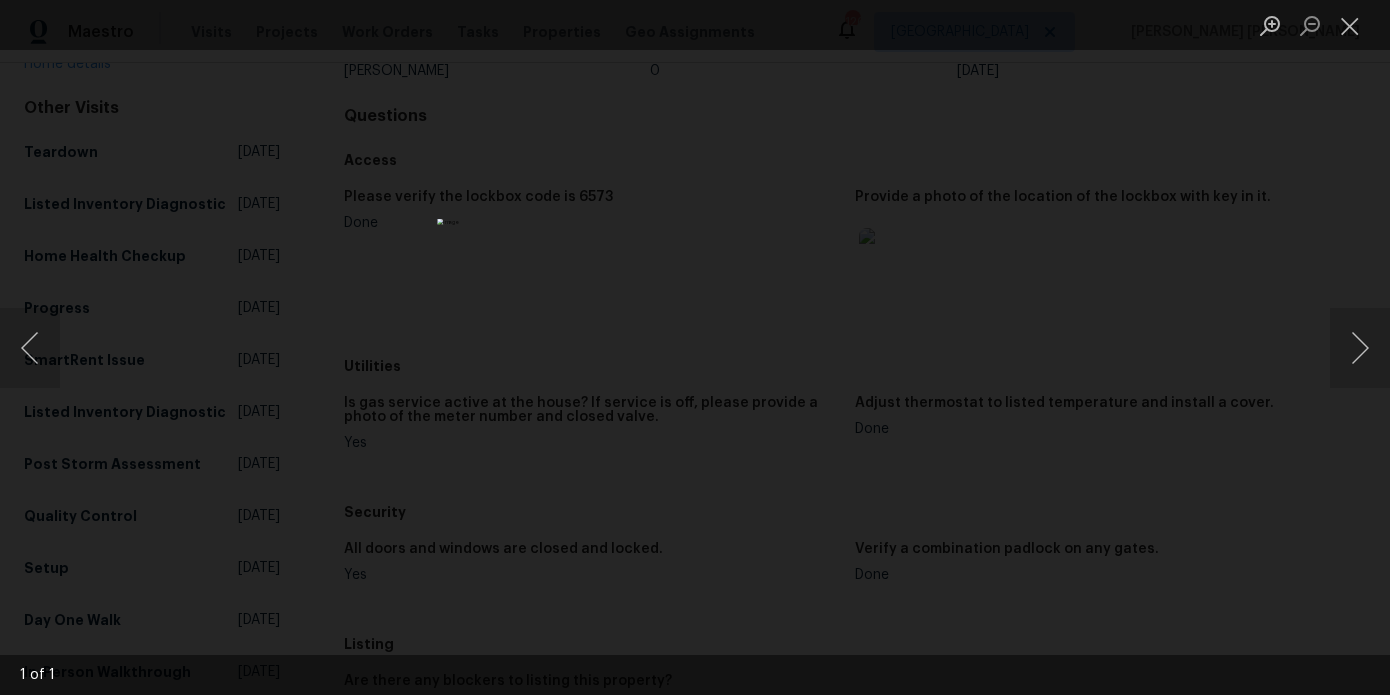 click at bounding box center [695, 347] 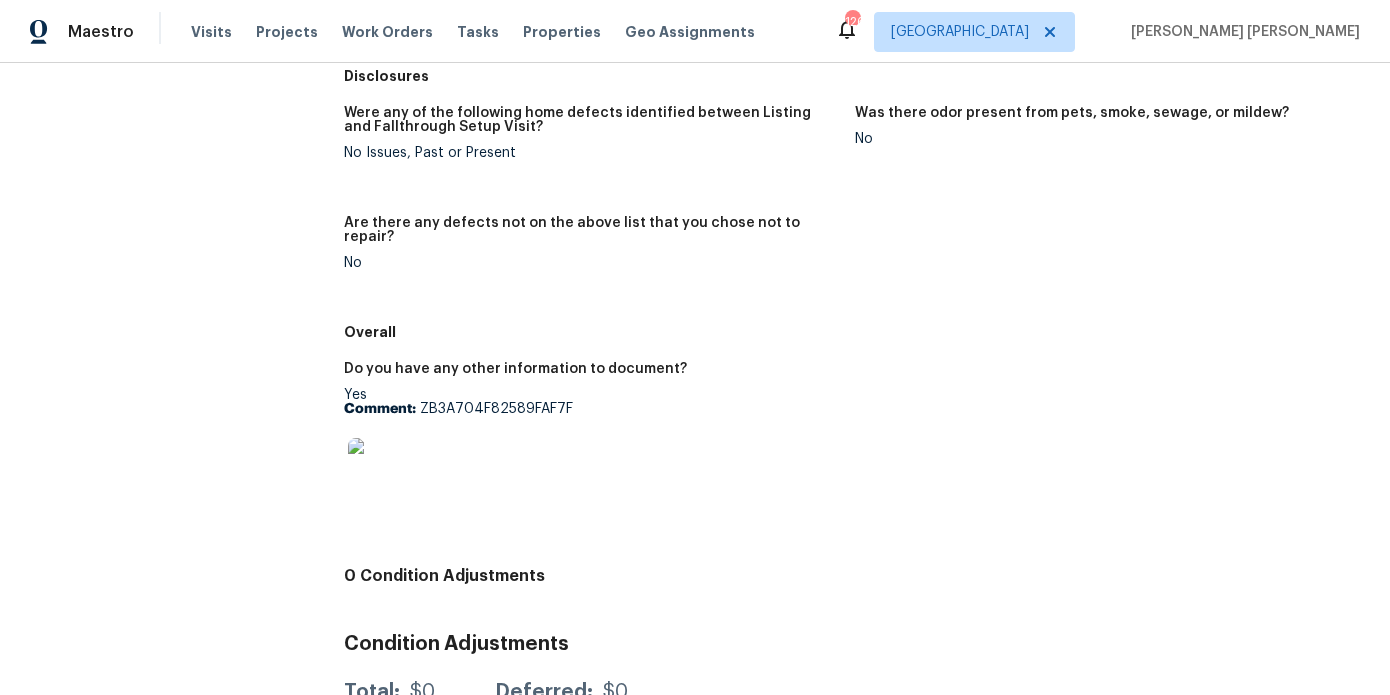 scroll, scrollTop: 1080, scrollLeft: 0, axis: vertical 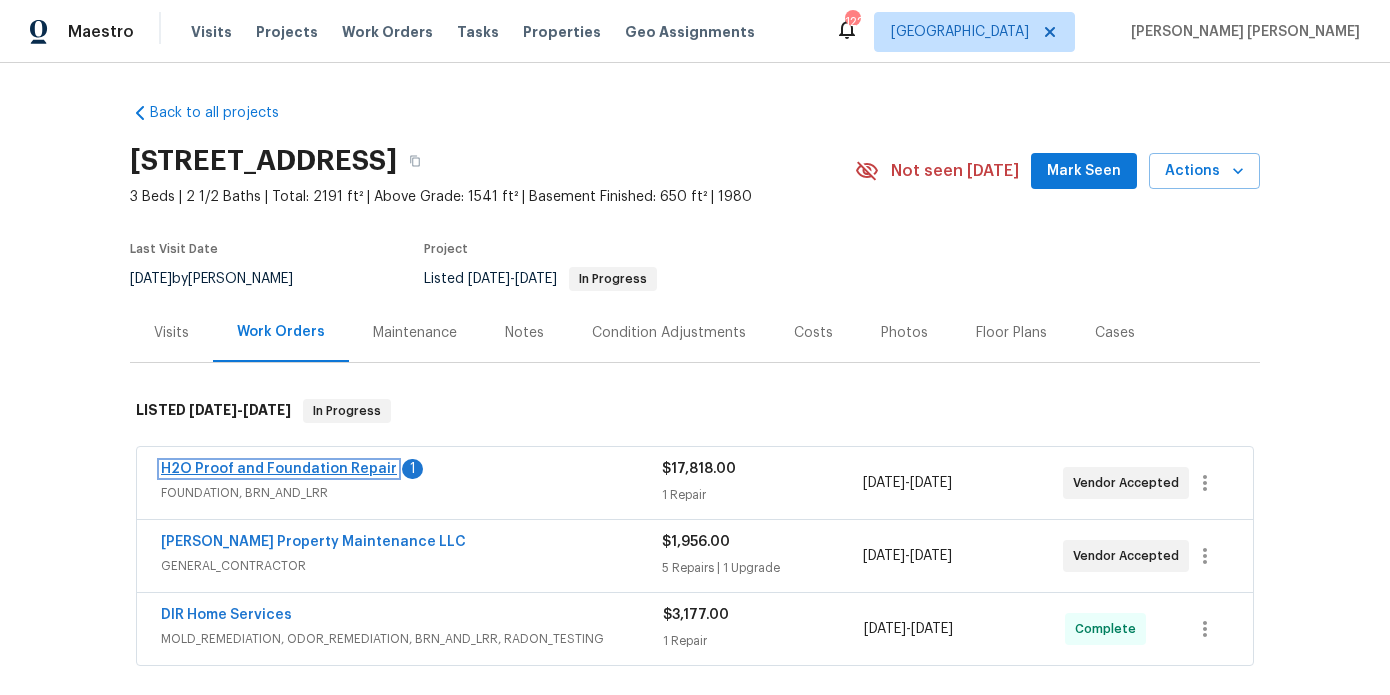 click on "H2O Proof and Foundation Repair" at bounding box center [279, 469] 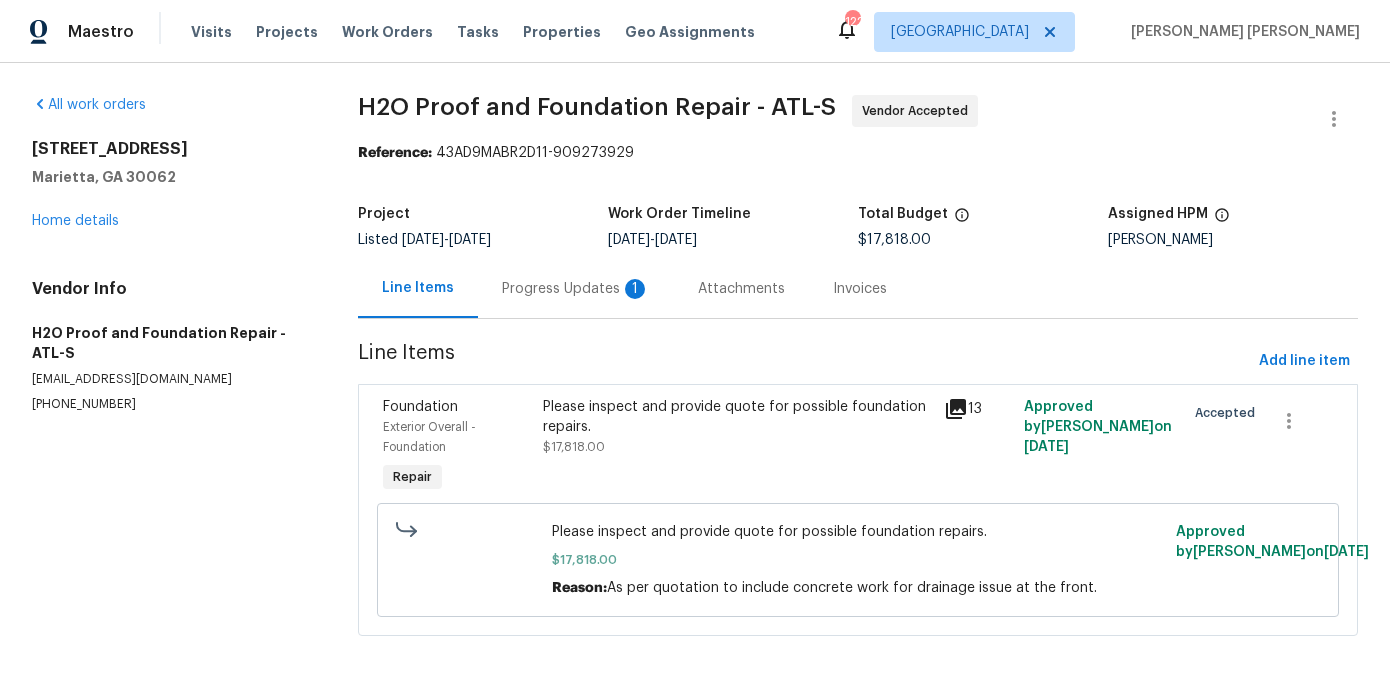 click on "Progress Updates 1" at bounding box center [576, 289] 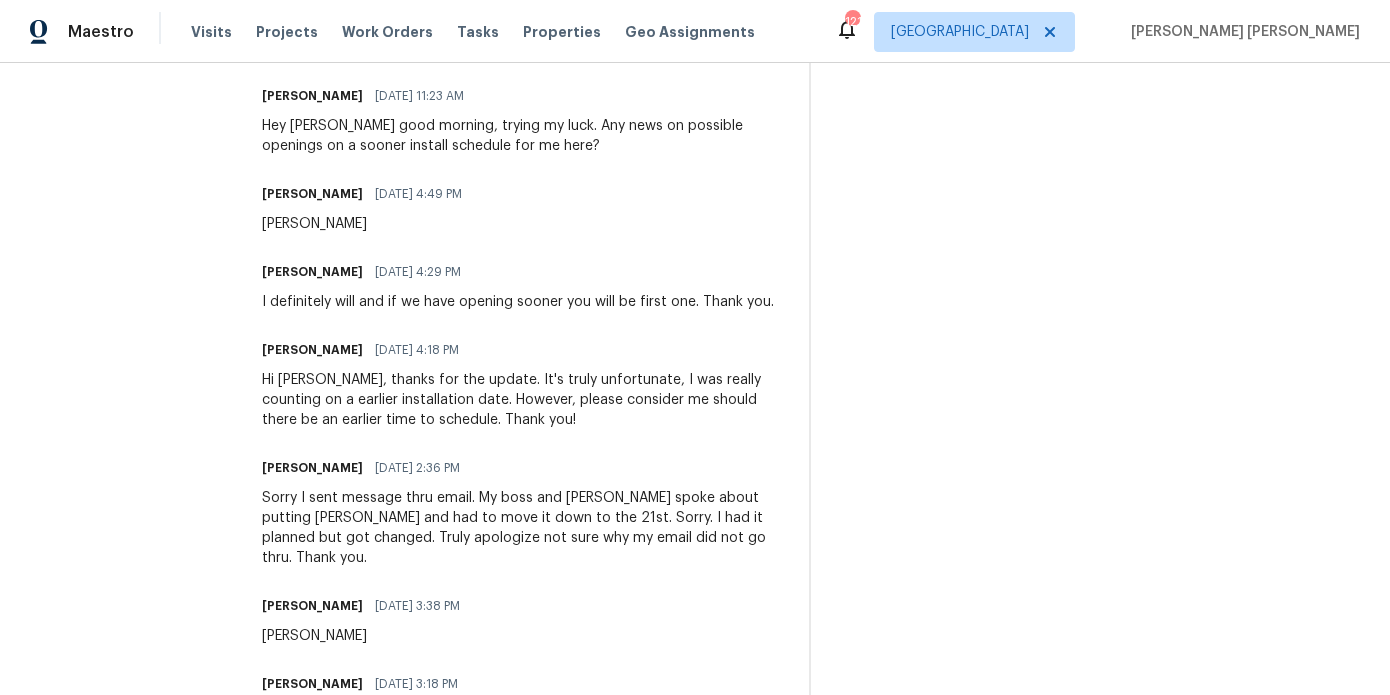 scroll, scrollTop: 807, scrollLeft: 0, axis: vertical 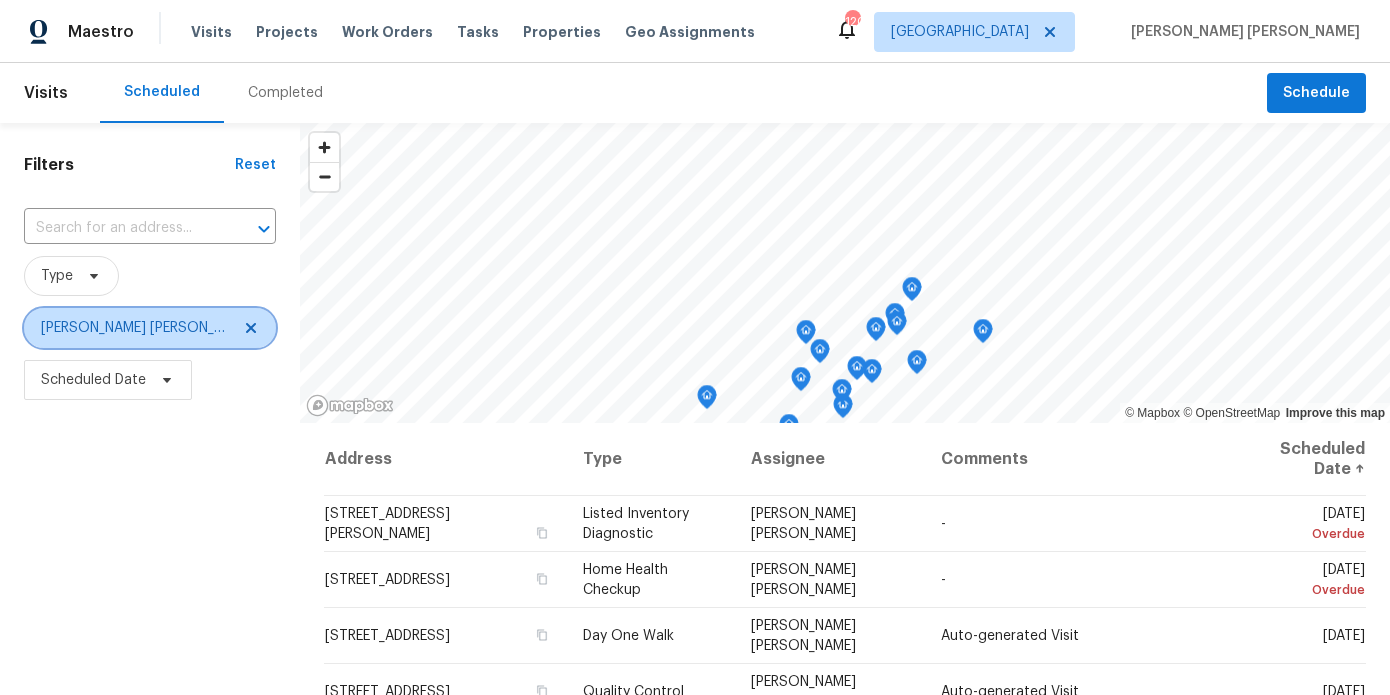 click 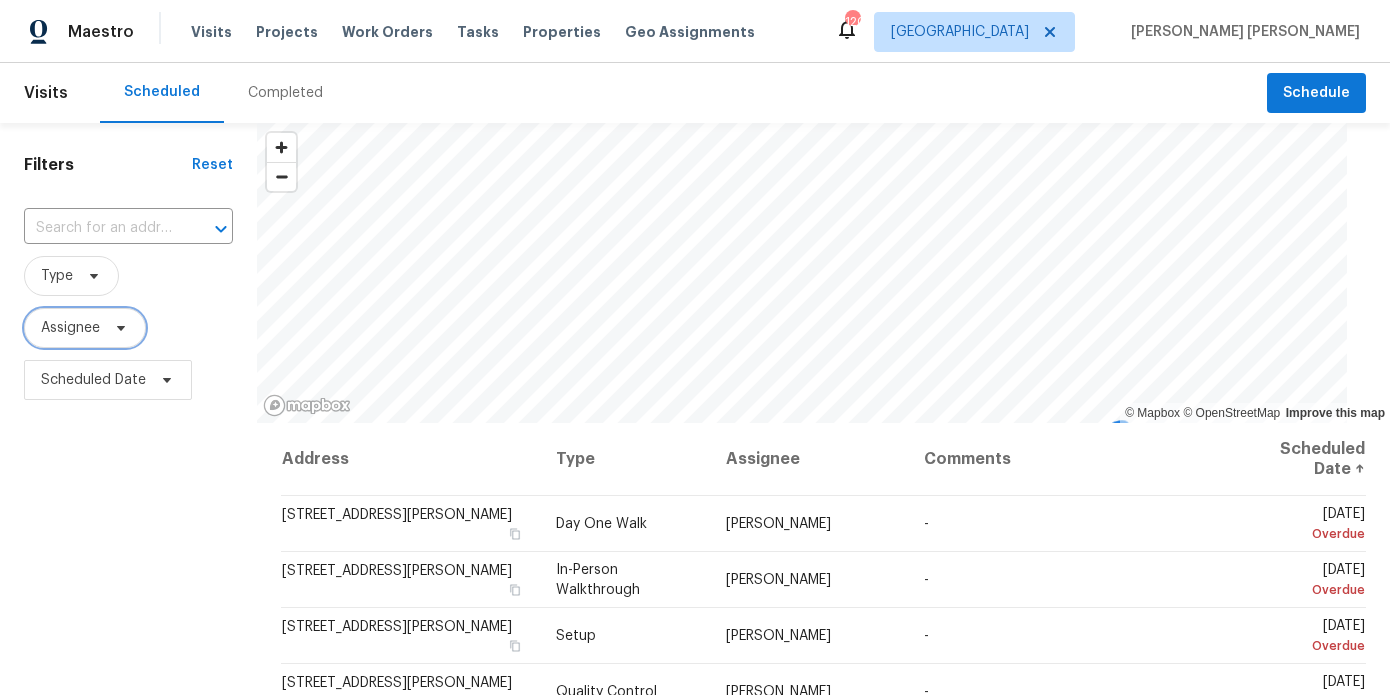 click 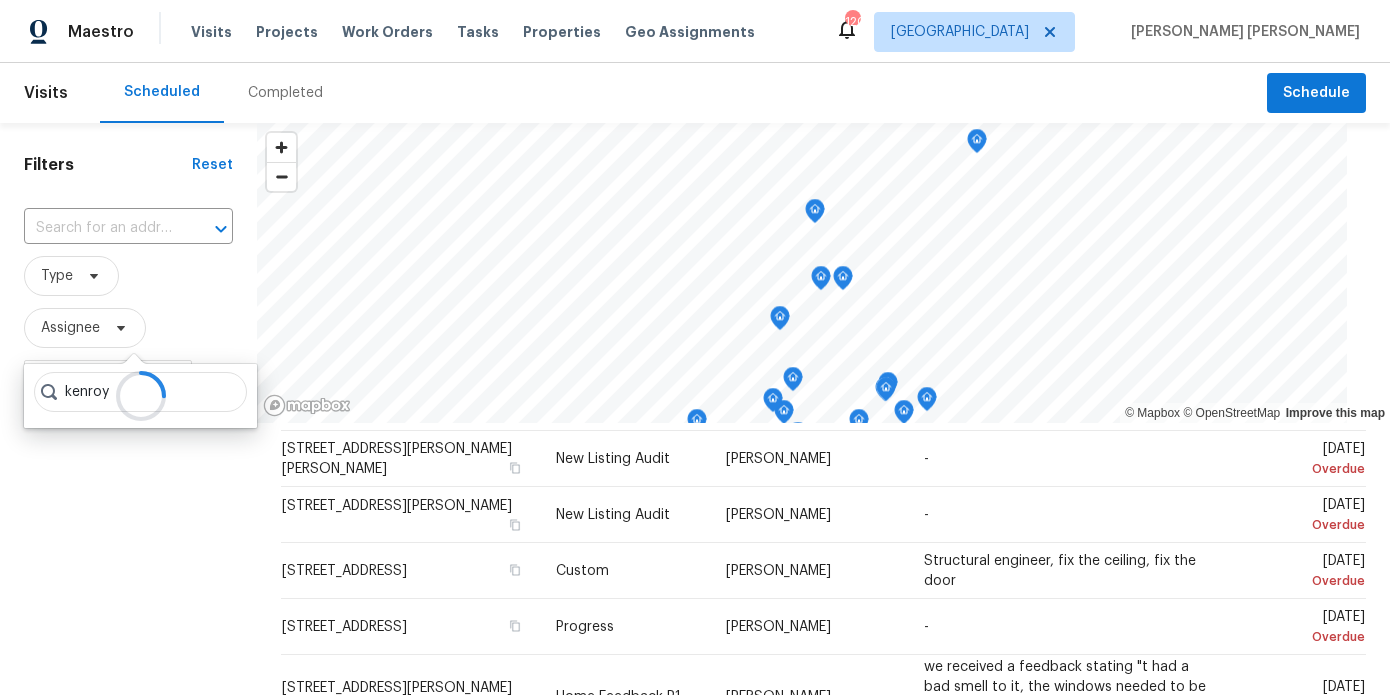 scroll, scrollTop: 717, scrollLeft: 0, axis: vertical 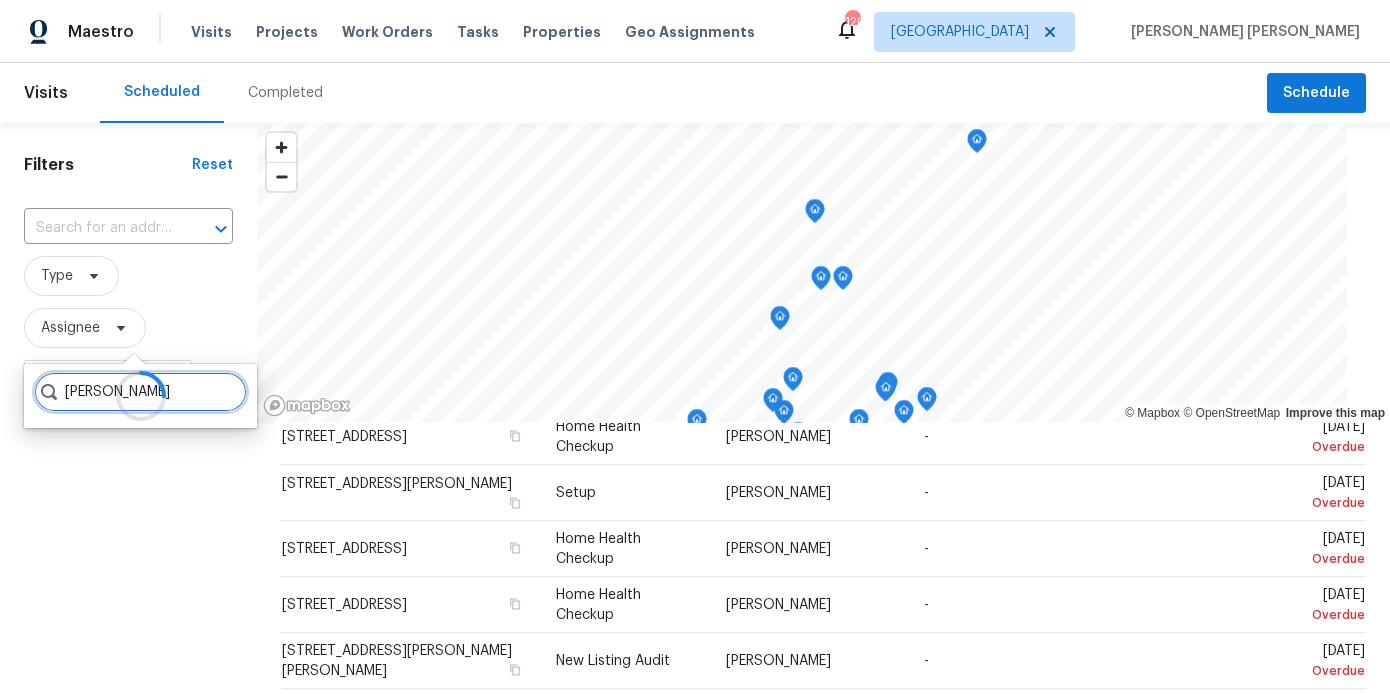 type on "kenroy hoilett" 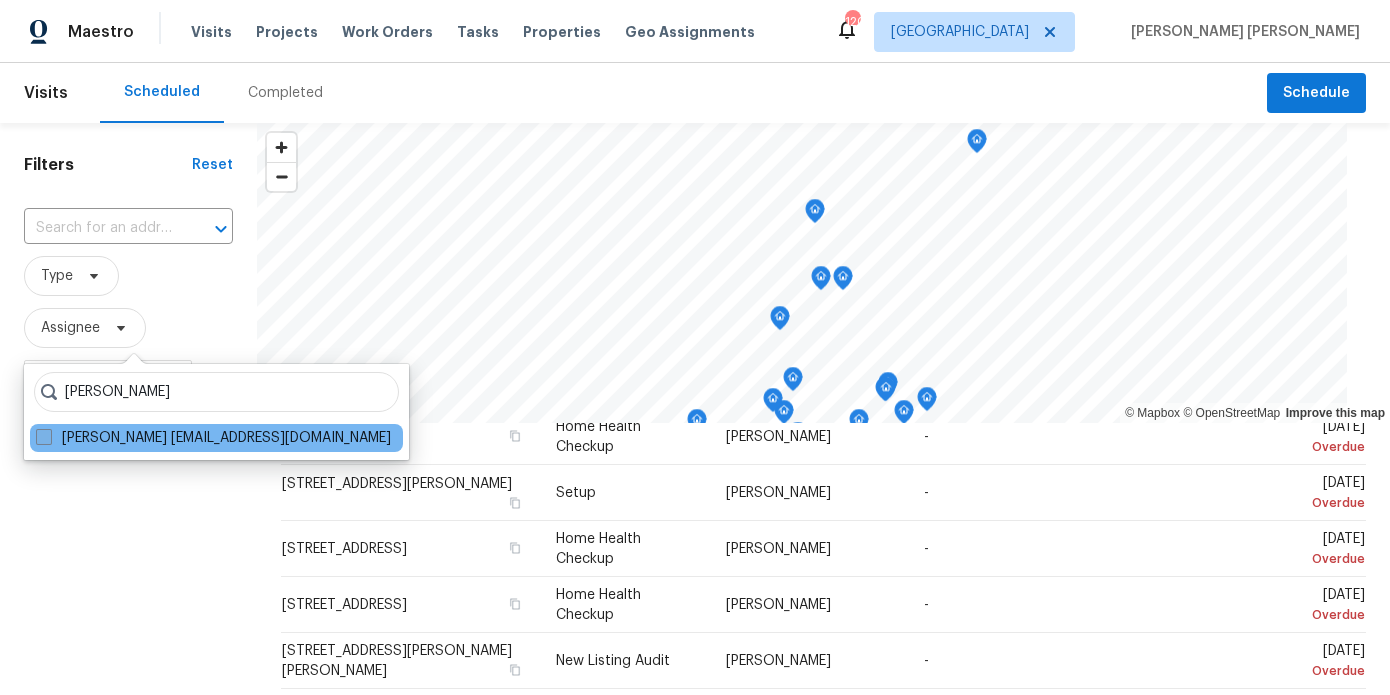 click at bounding box center (44, 437) 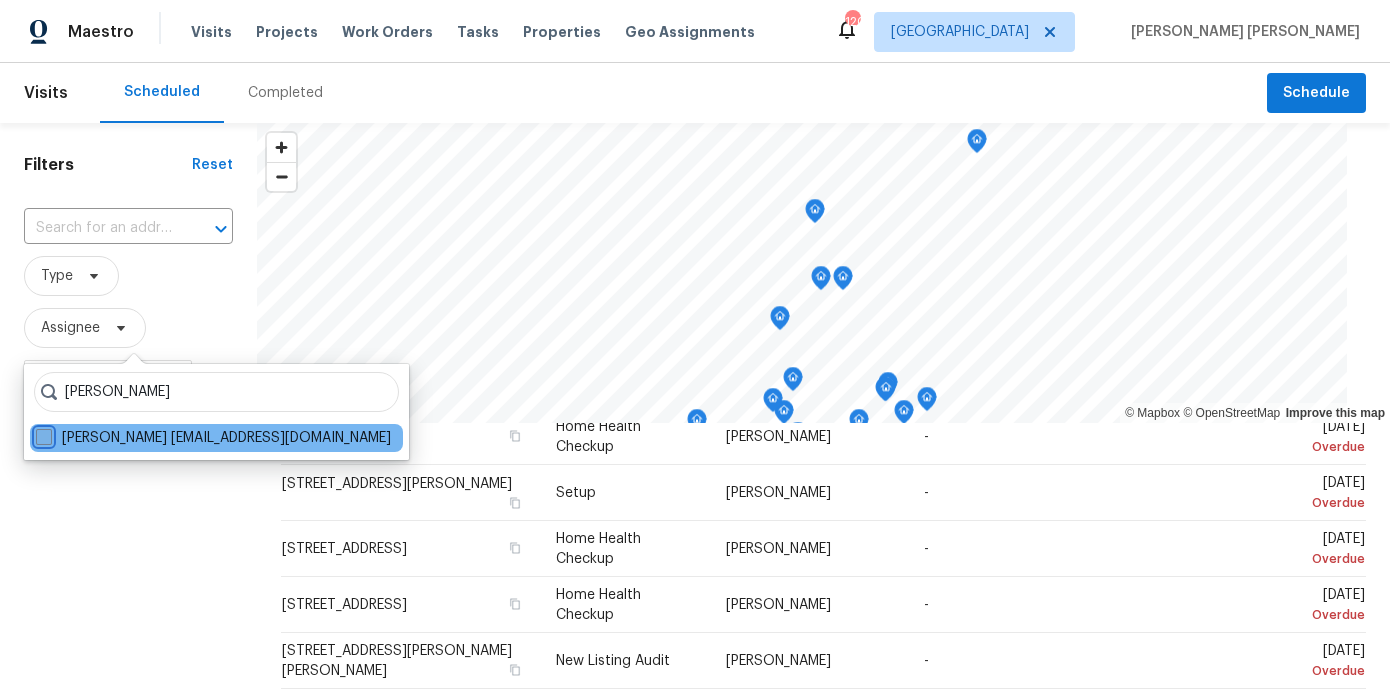 click on "Kenroy Hoilett
kenroy.hoilett@opendoor.com" at bounding box center [42, 434] 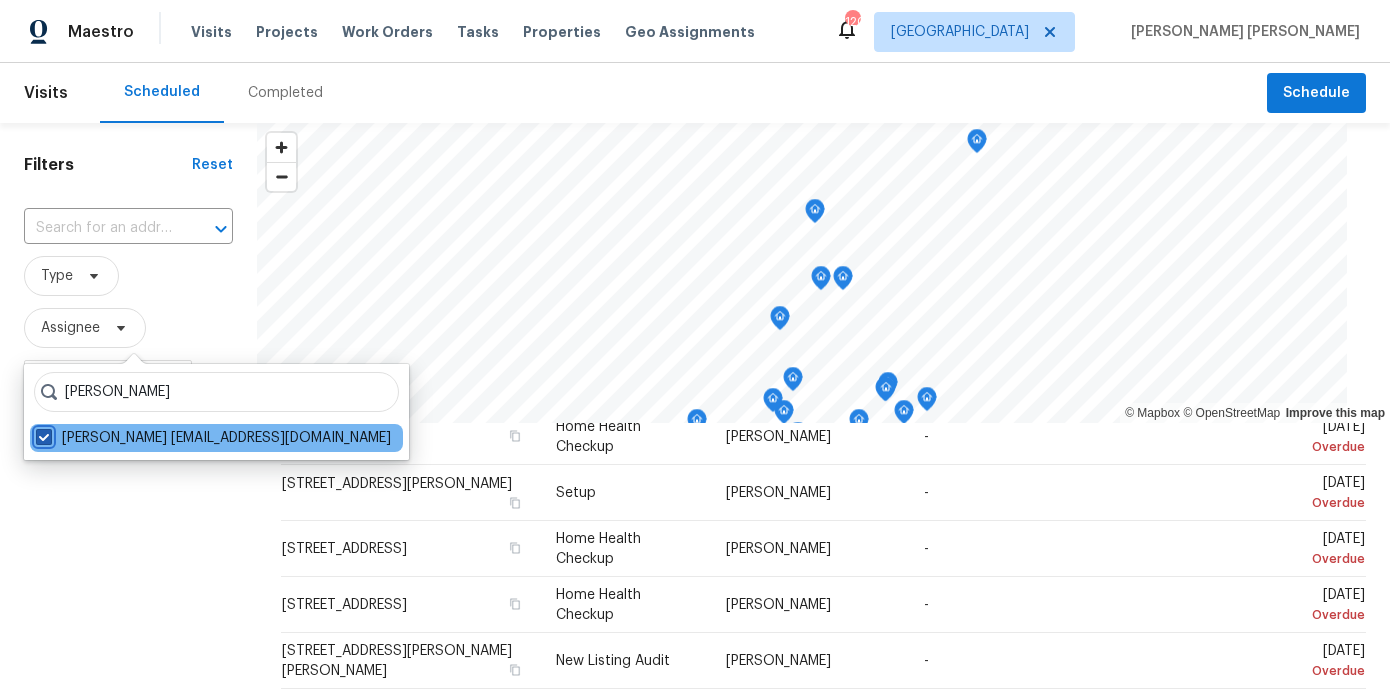 checkbox on "true" 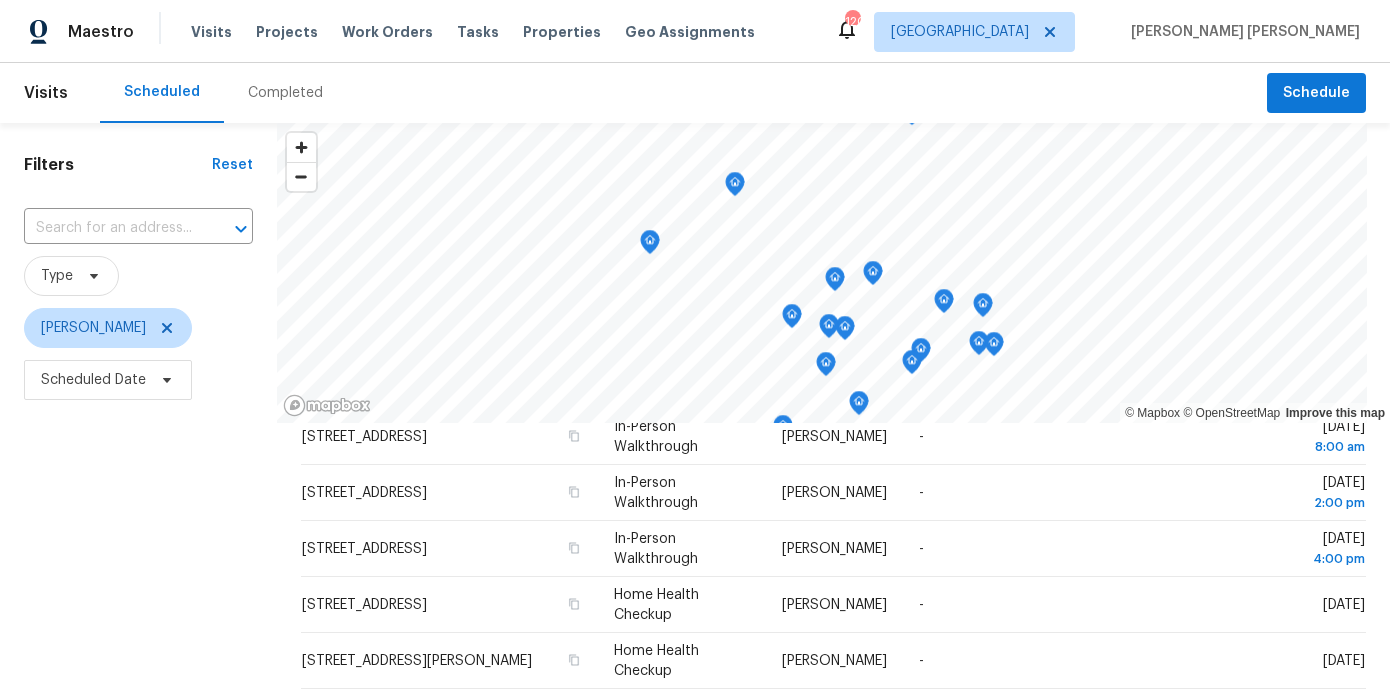 scroll, scrollTop: 46, scrollLeft: 0, axis: vertical 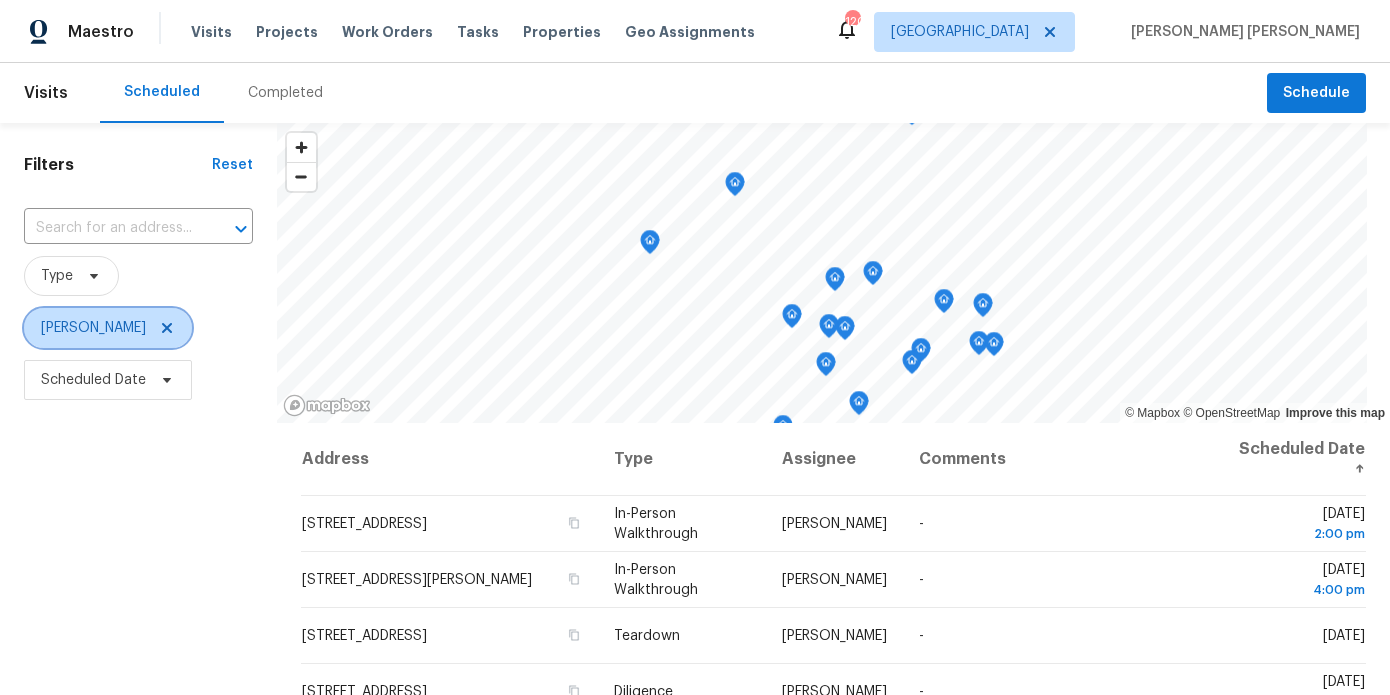drag, startPoint x: 131, startPoint y: 328, endPoint x: 38, endPoint y: 332, distance: 93.08598 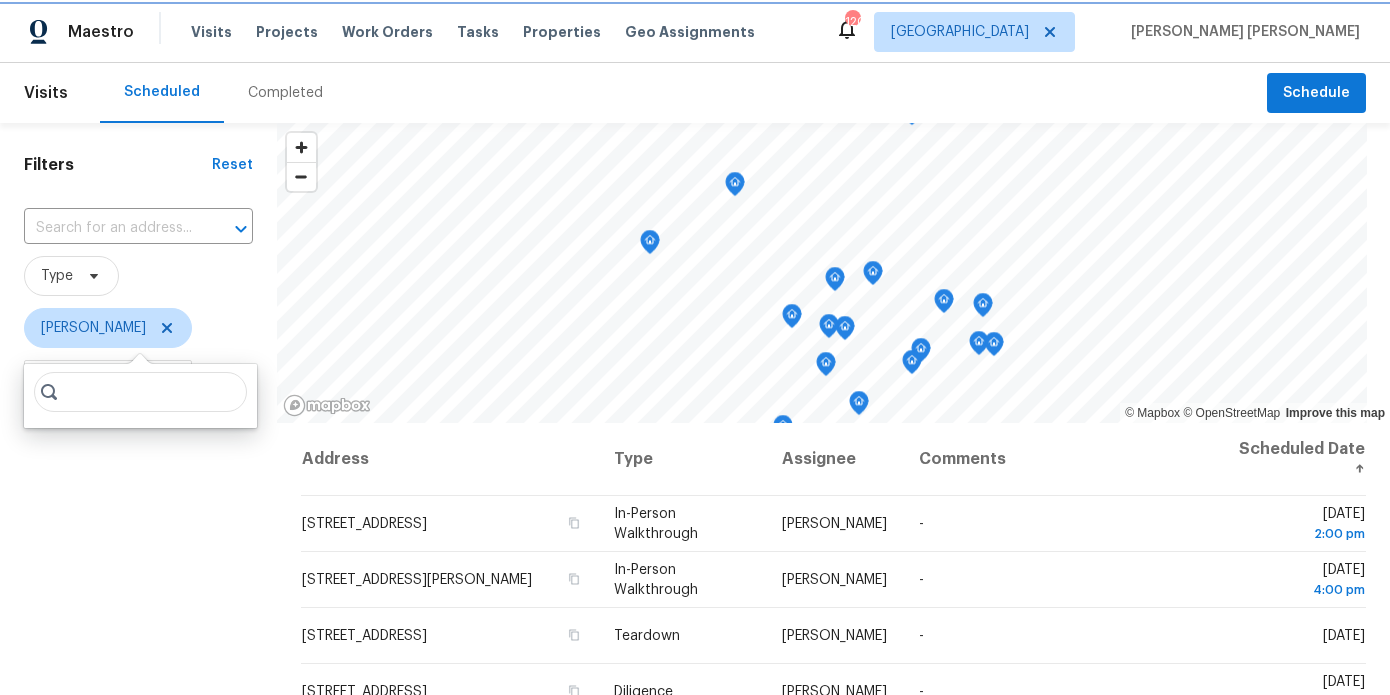 drag, startPoint x: 37, startPoint y: 327, endPoint x: 121, endPoint y: 328, distance: 84.00595 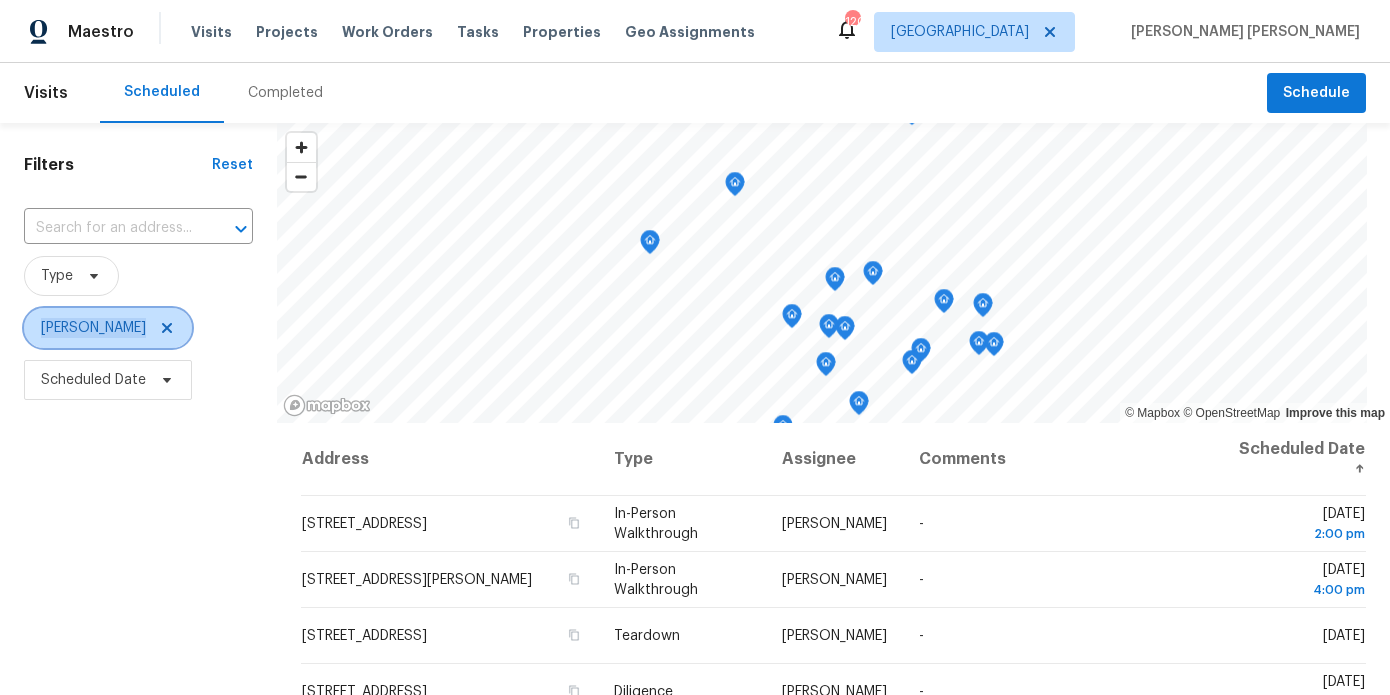 drag, startPoint x: 130, startPoint y: 328, endPoint x: 41, endPoint y: 328, distance: 89 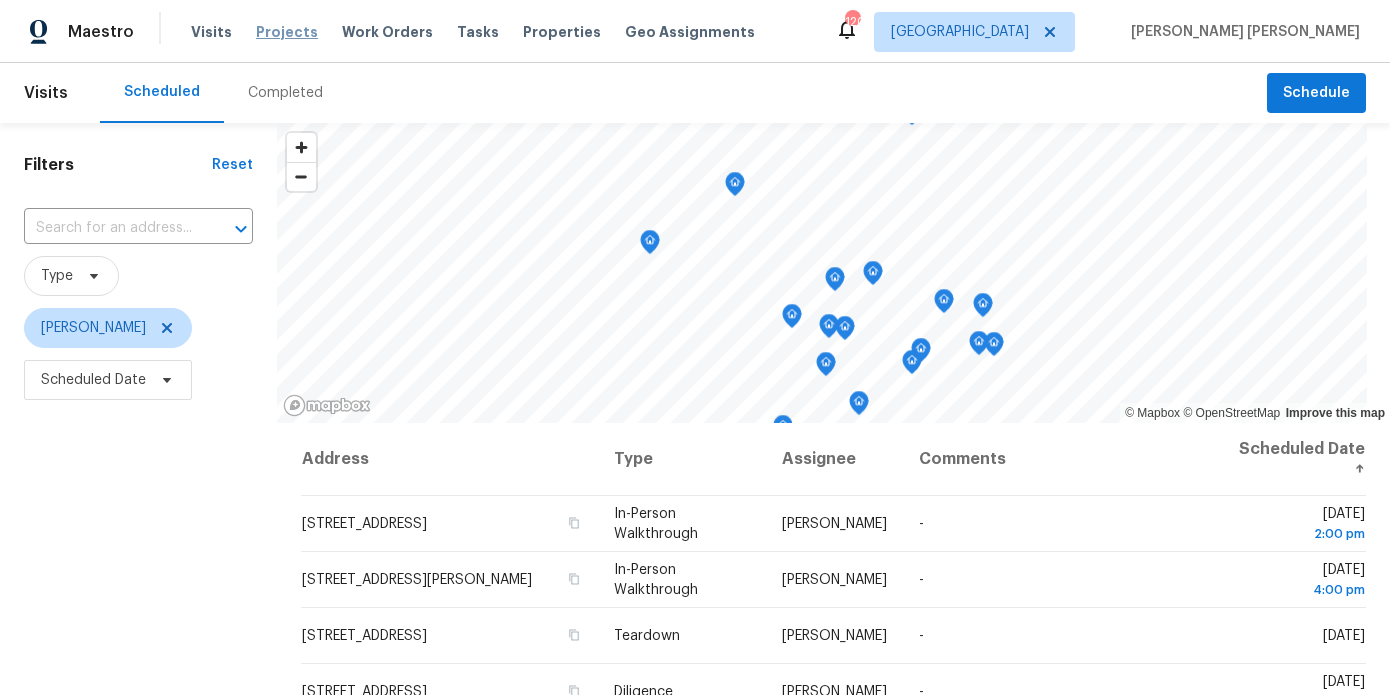 click on "Projects" at bounding box center (287, 32) 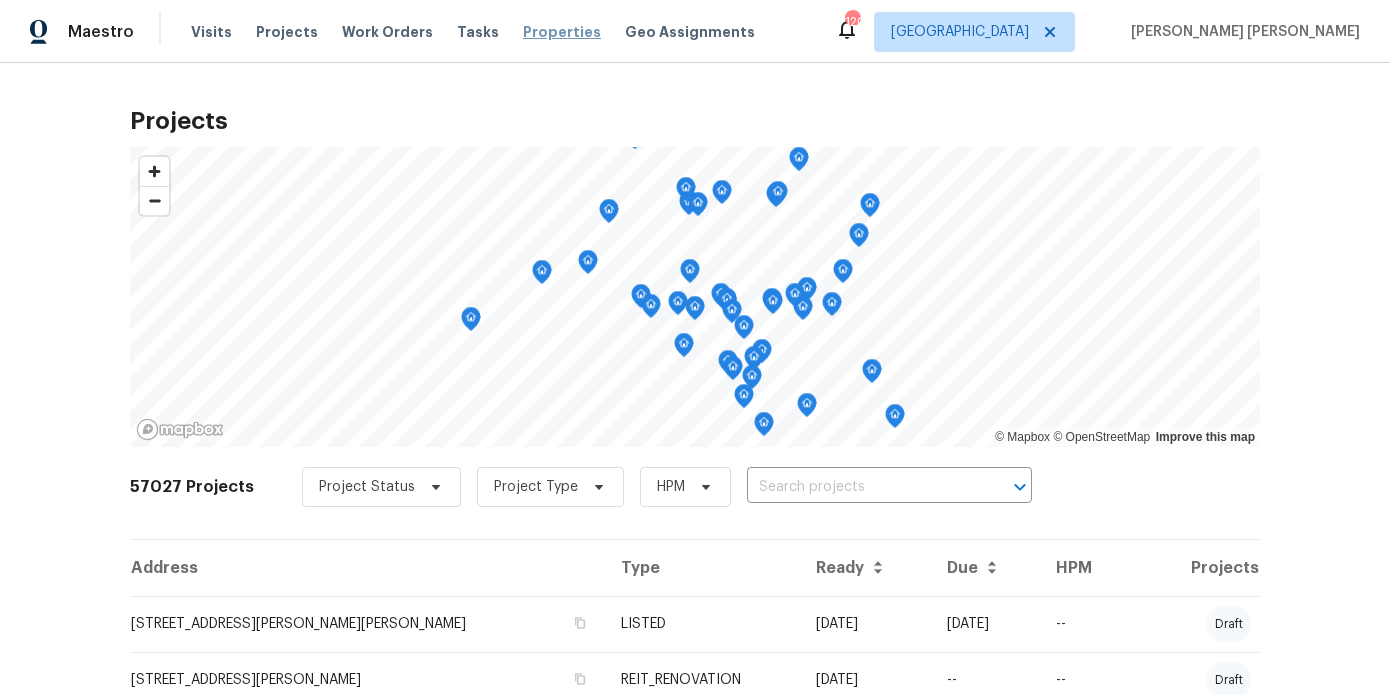 click on "Properties" at bounding box center (562, 32) 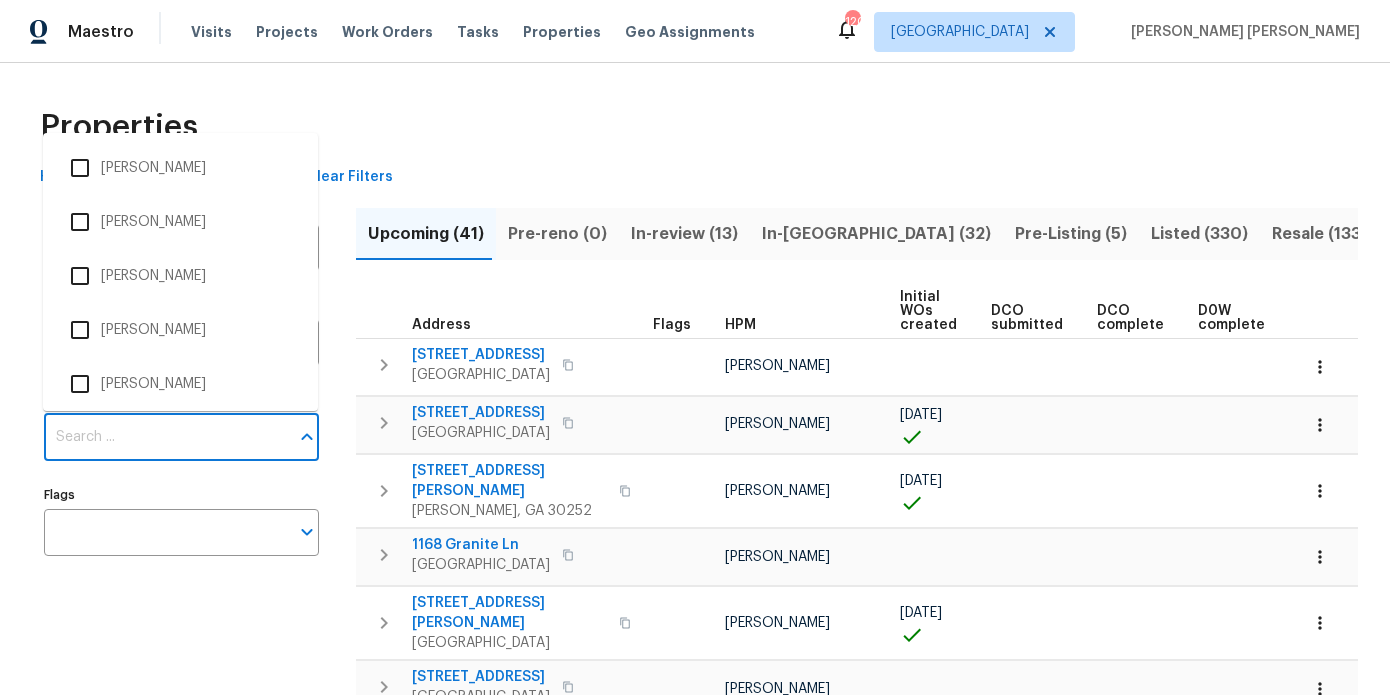 click on "Individuals" at bounding box center [166, 437] 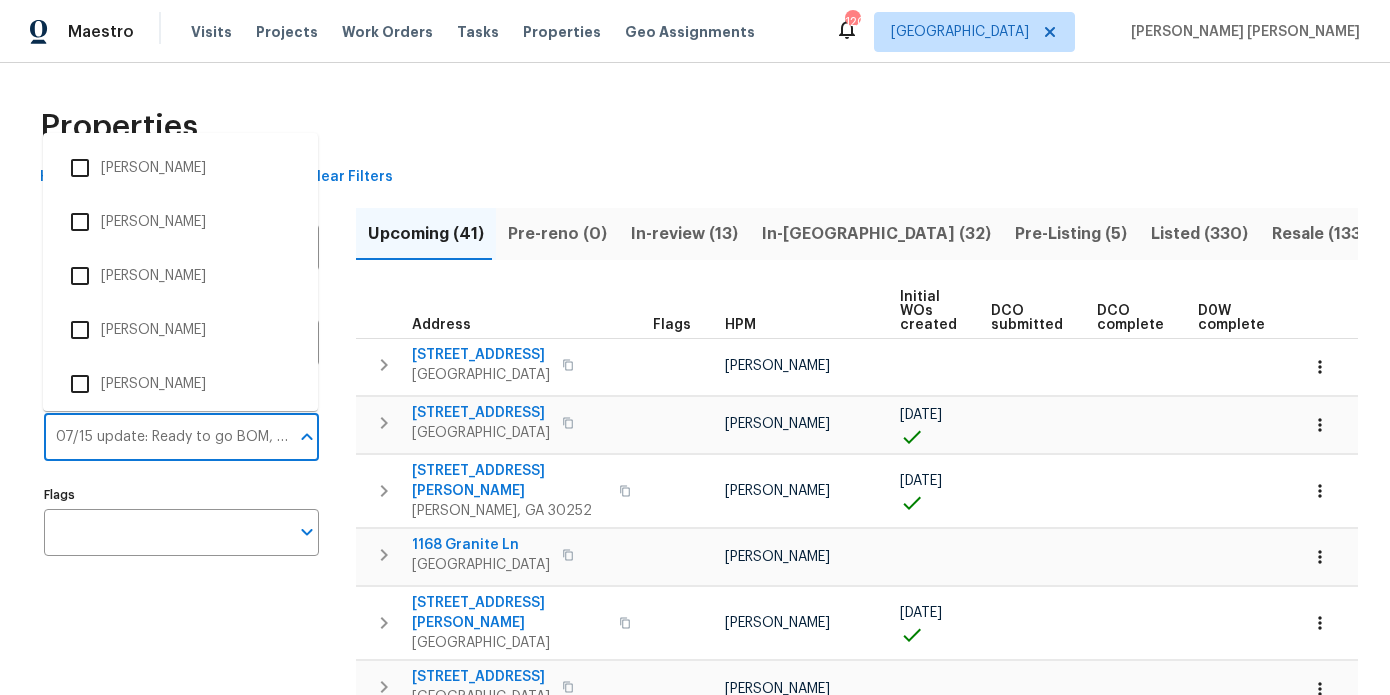 scroll, scrollTop: 0, scrollLeft: 77, axis: horizontal 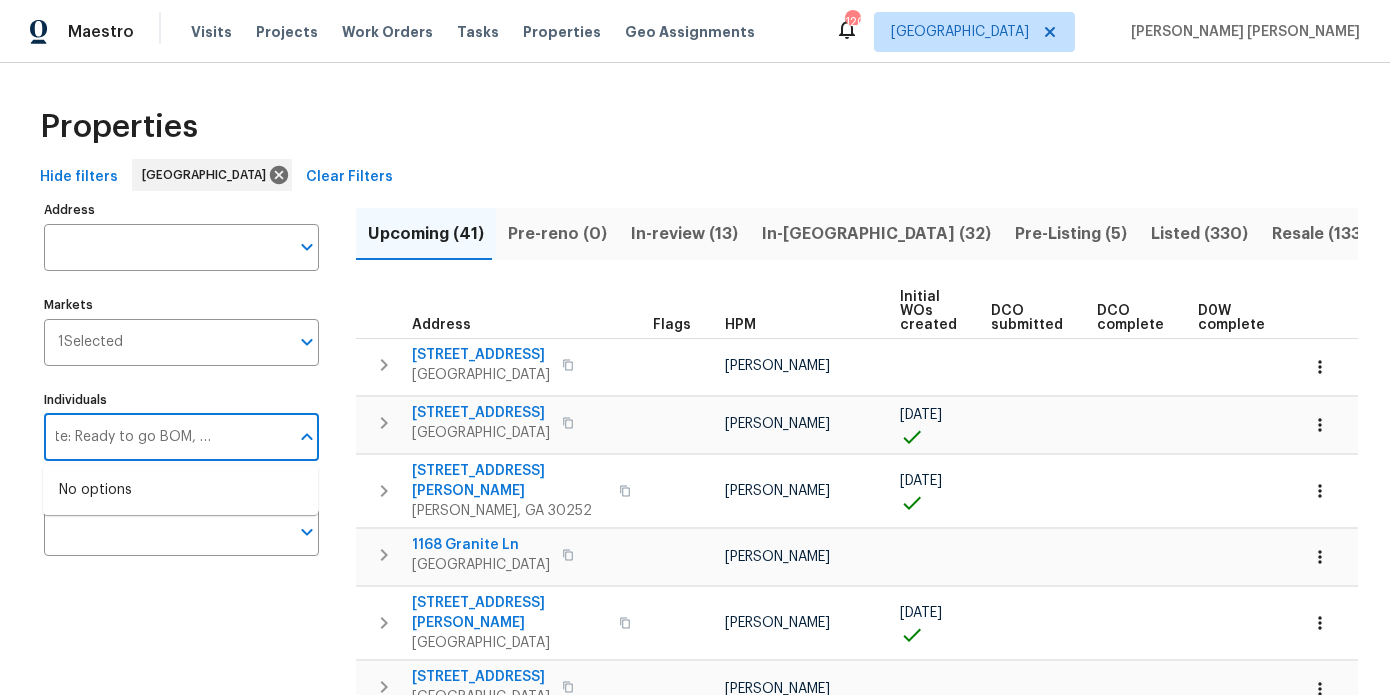 click on "07/15 update: Ready to go BOM, waiting on PM." at bounding box center (166, 437) 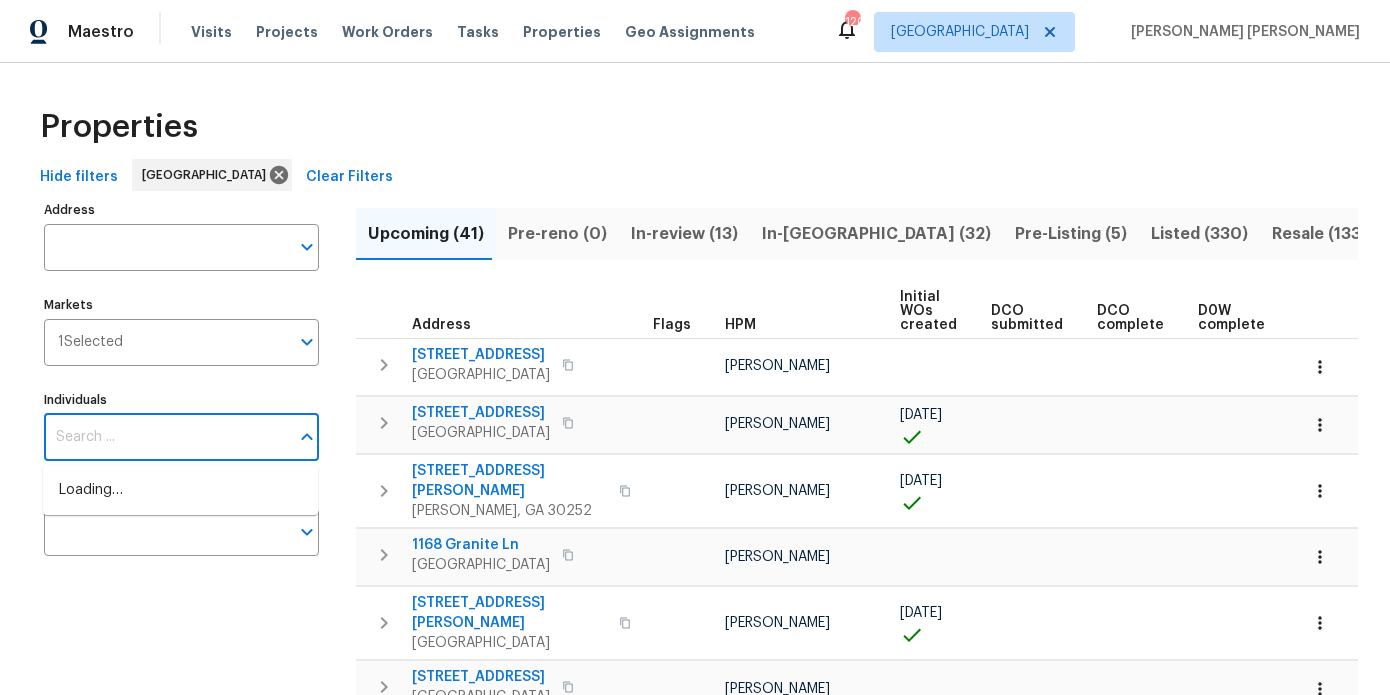 scroll, scrollTop: 0, scrollLeft: 0, axis: both 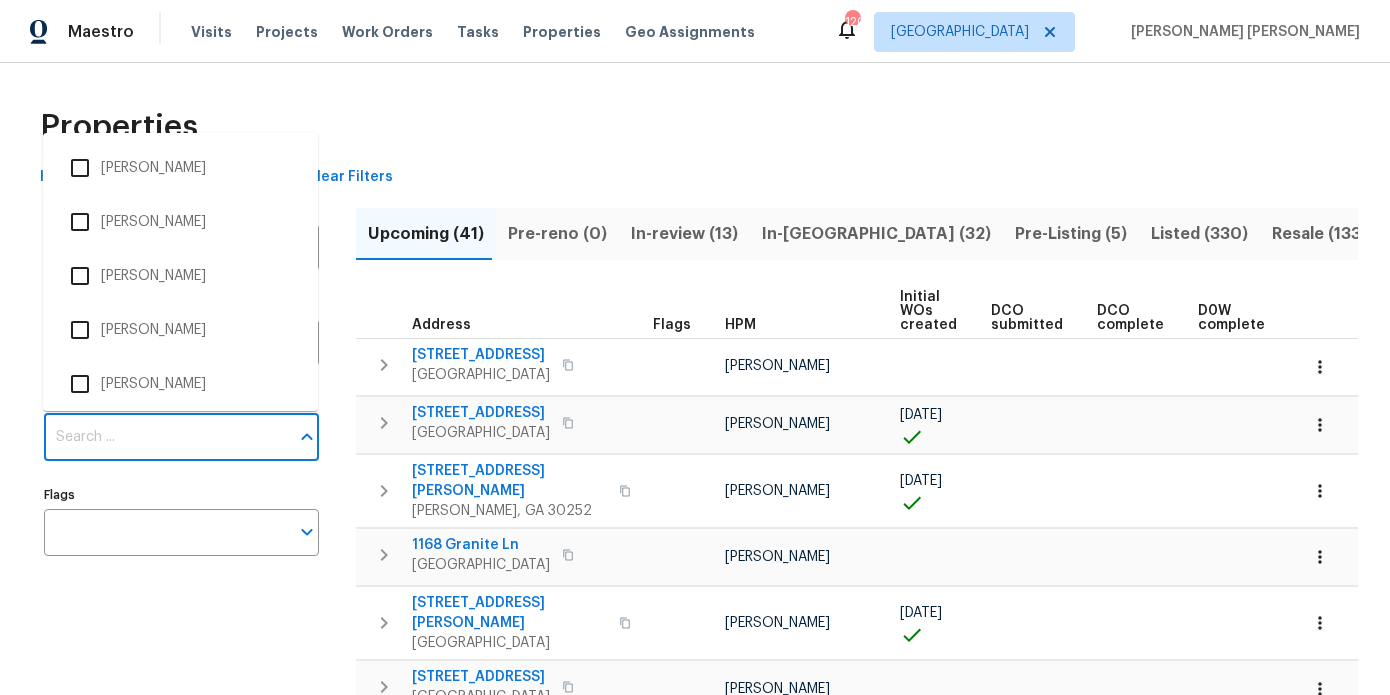 type on "g" 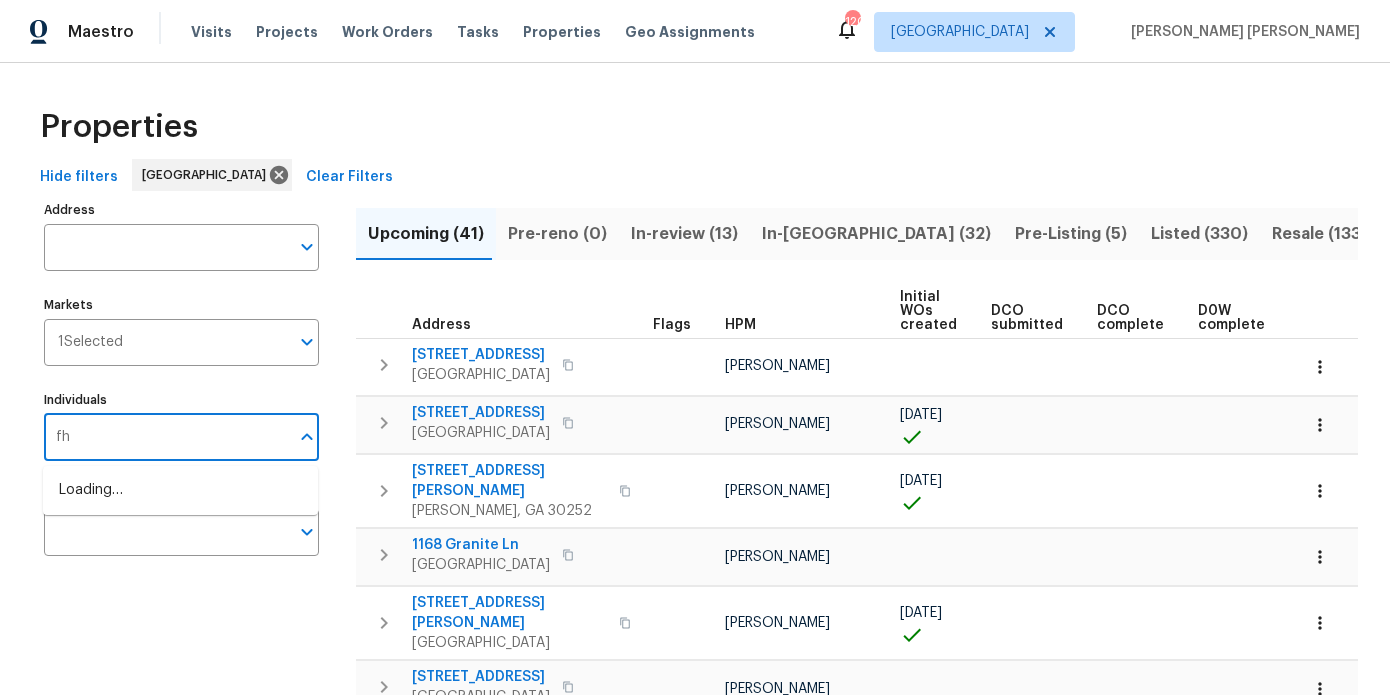 type on "f" 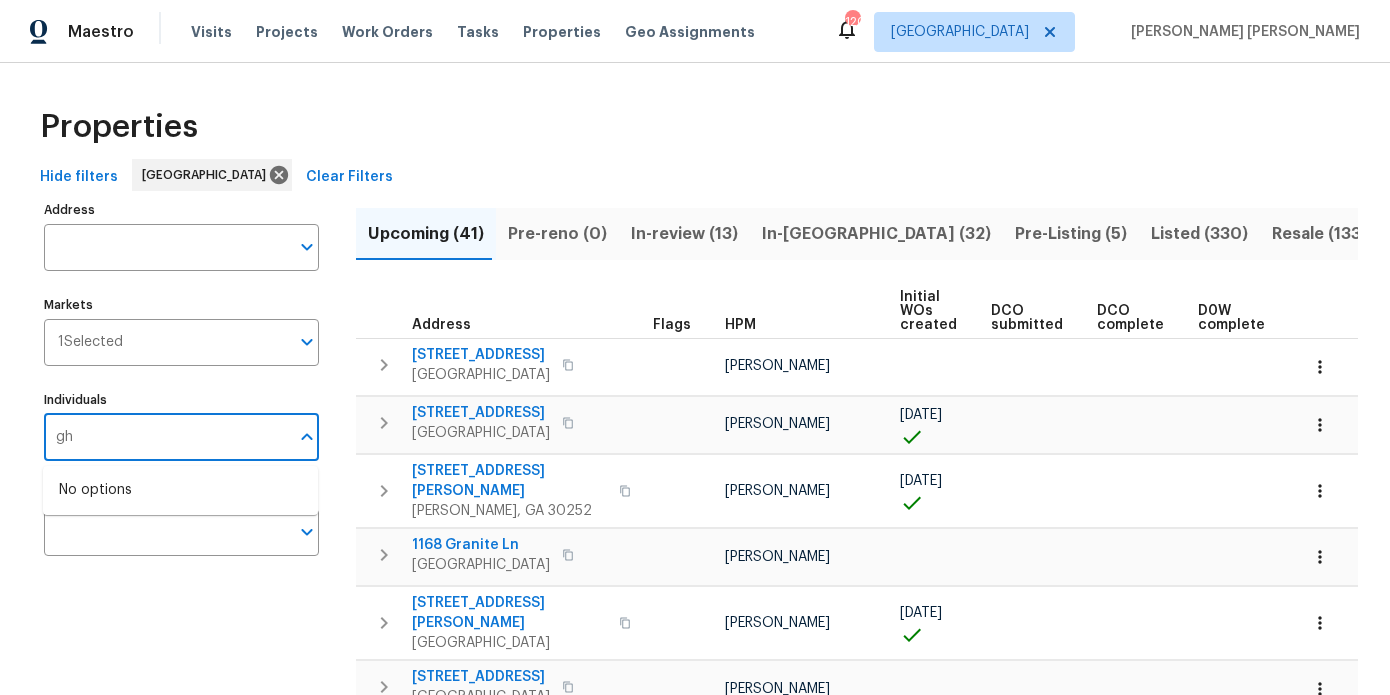 type on "g" 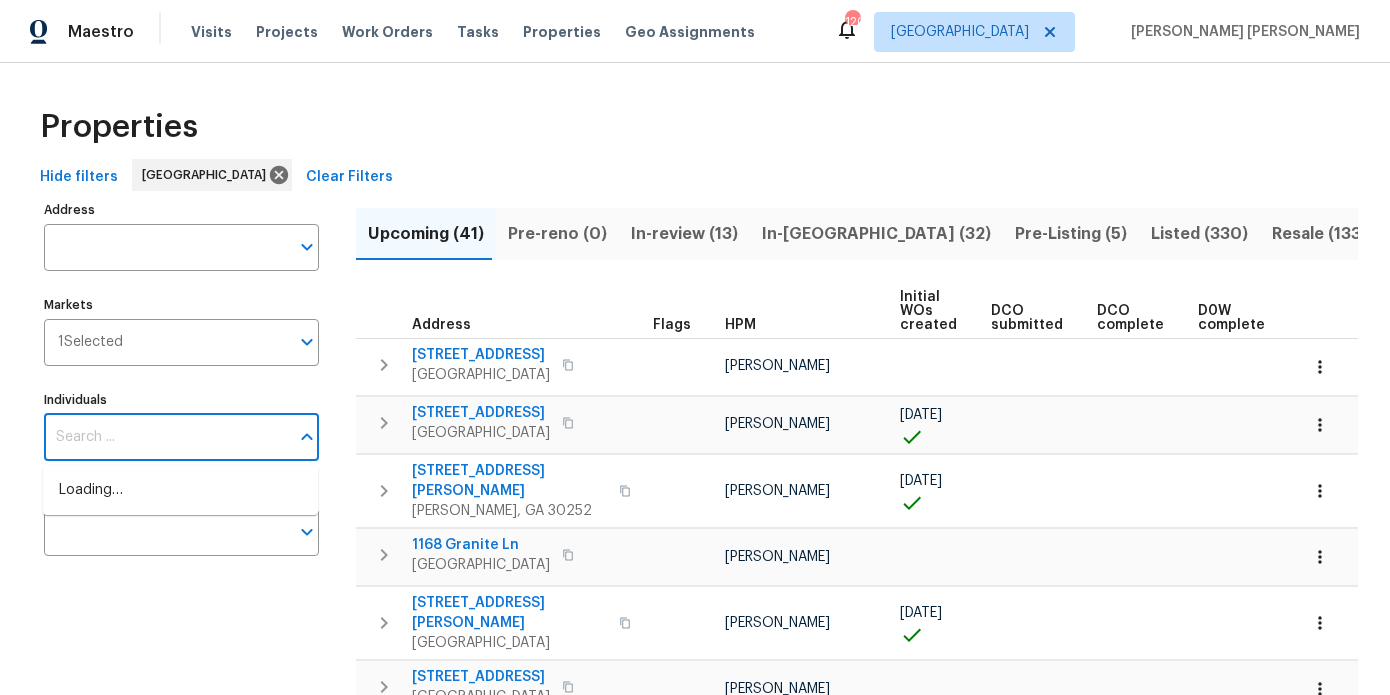 type on "h" 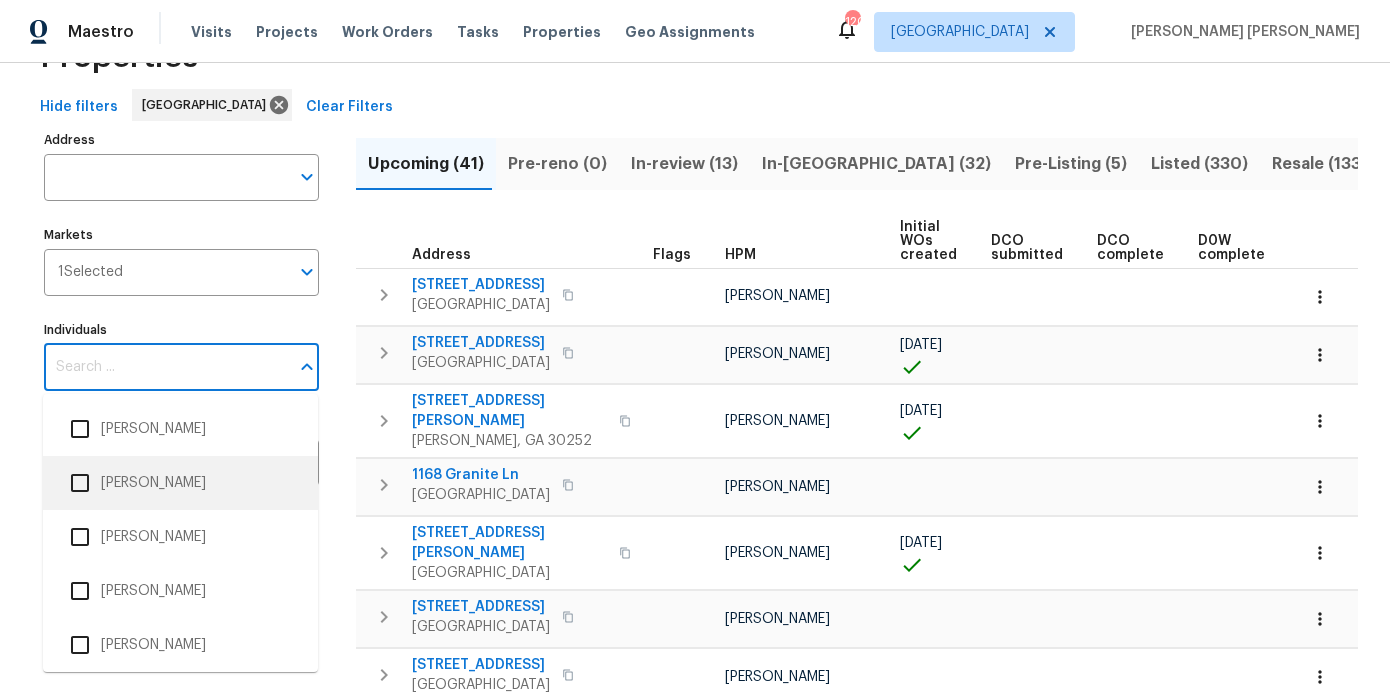scroll, scrollTop: 75, scrollLeft: 0, axis: vertical 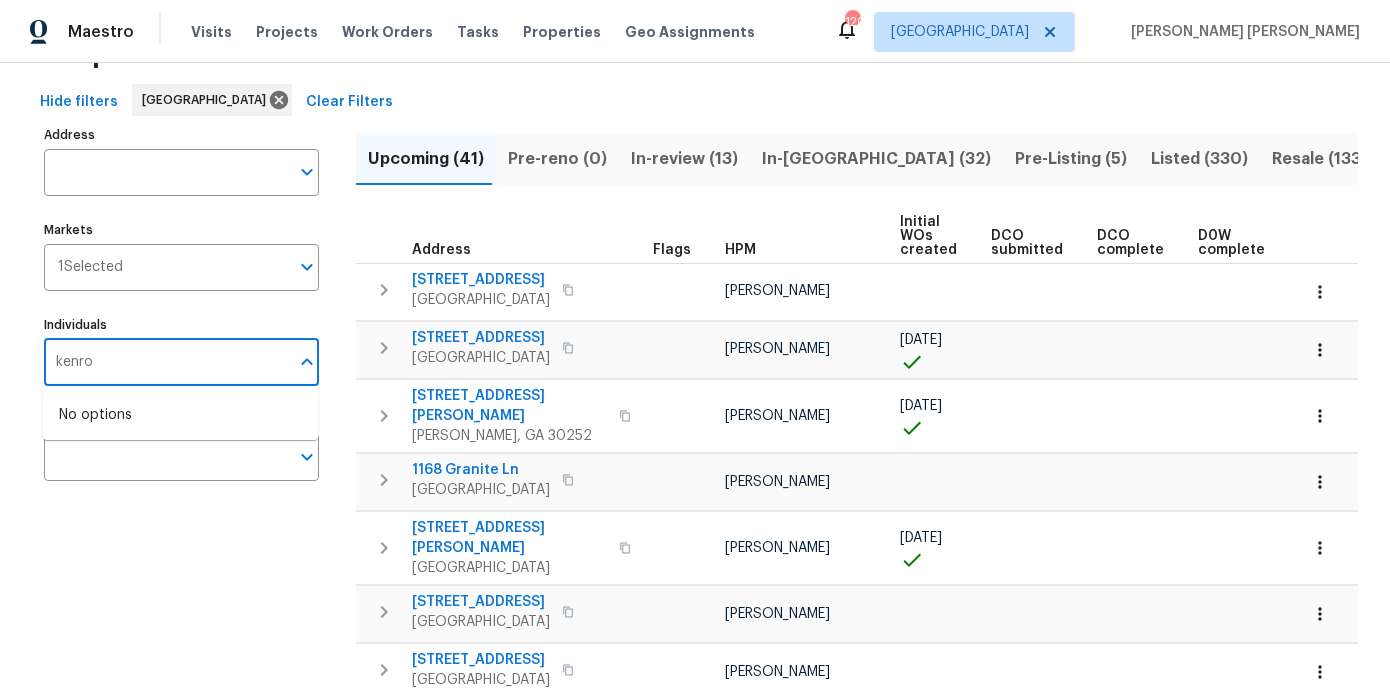 type on "kenroy" 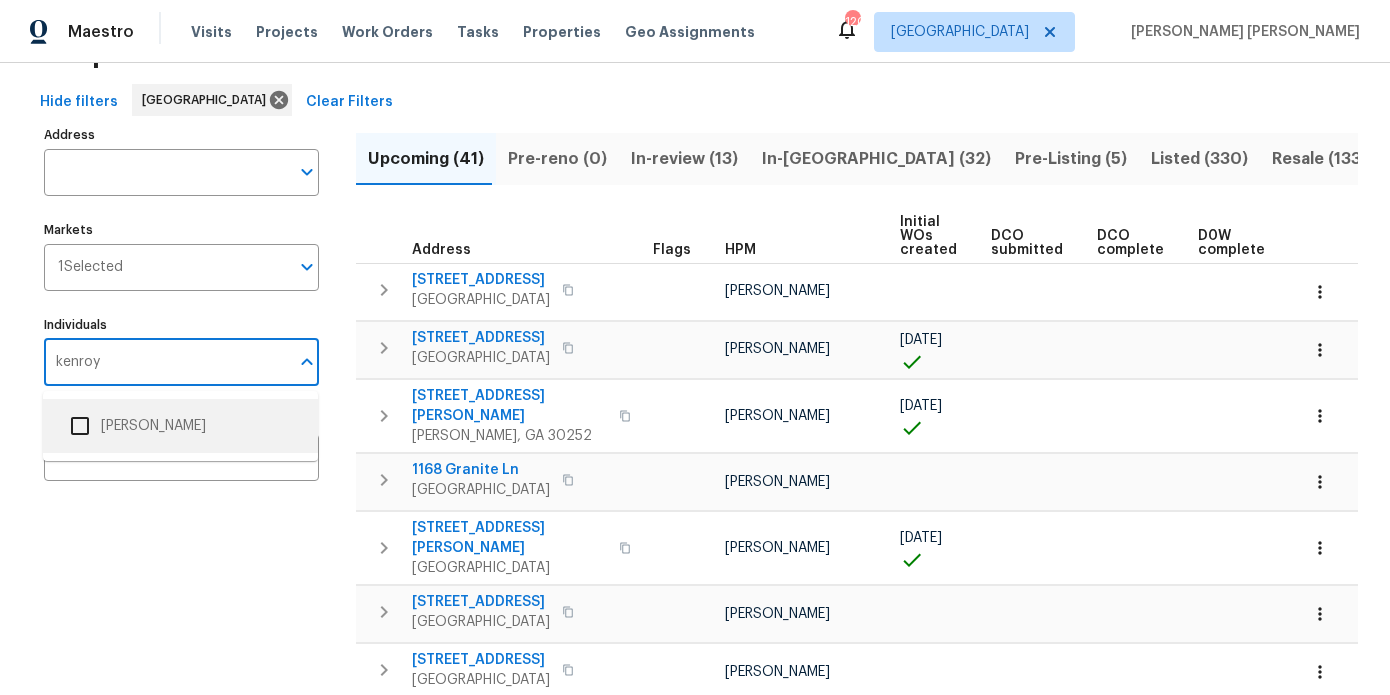 click at bounding box center (80, 426) 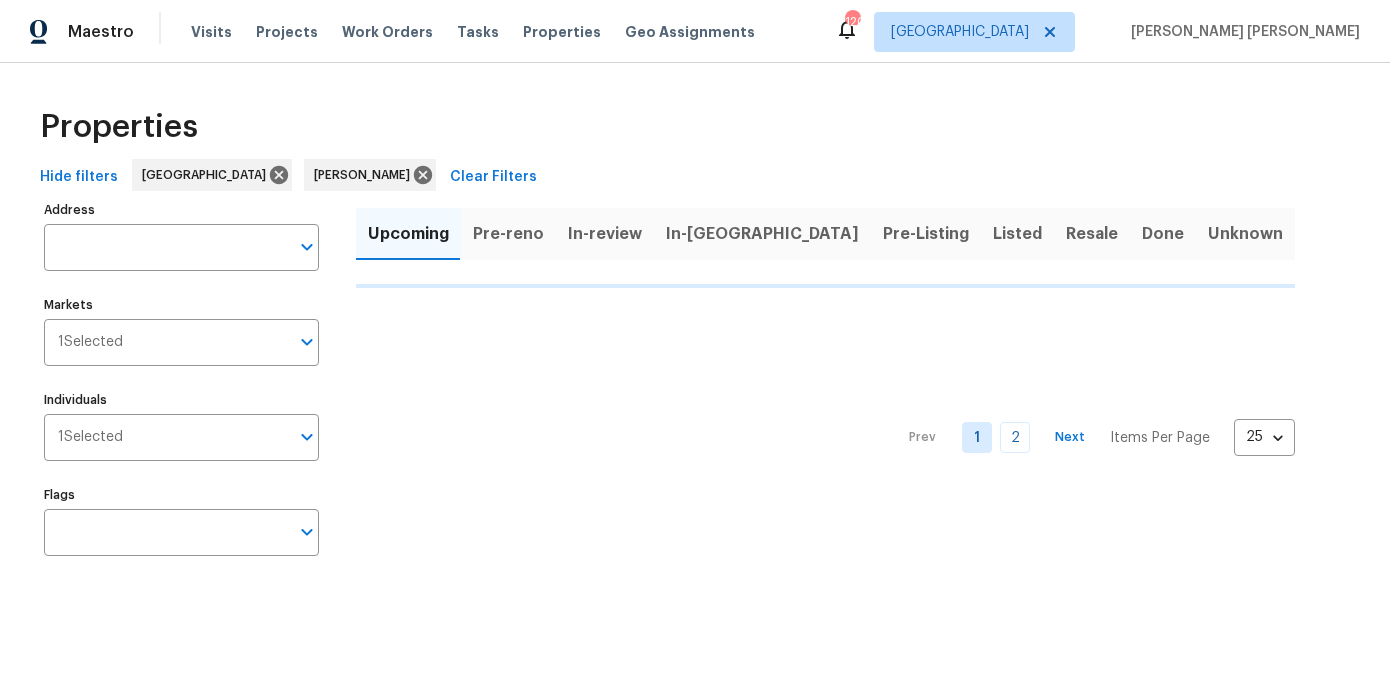 scroll, scrollTop: 0, scrollLeft: 0, axis: both 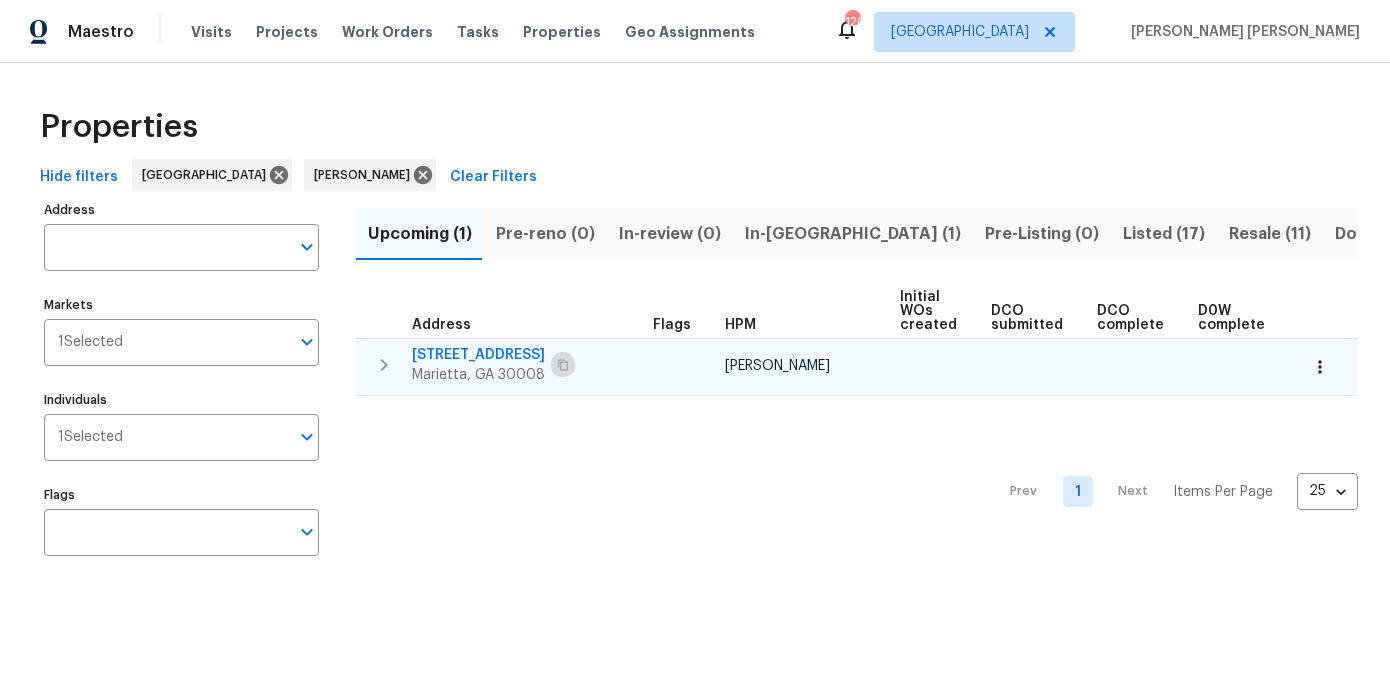 click 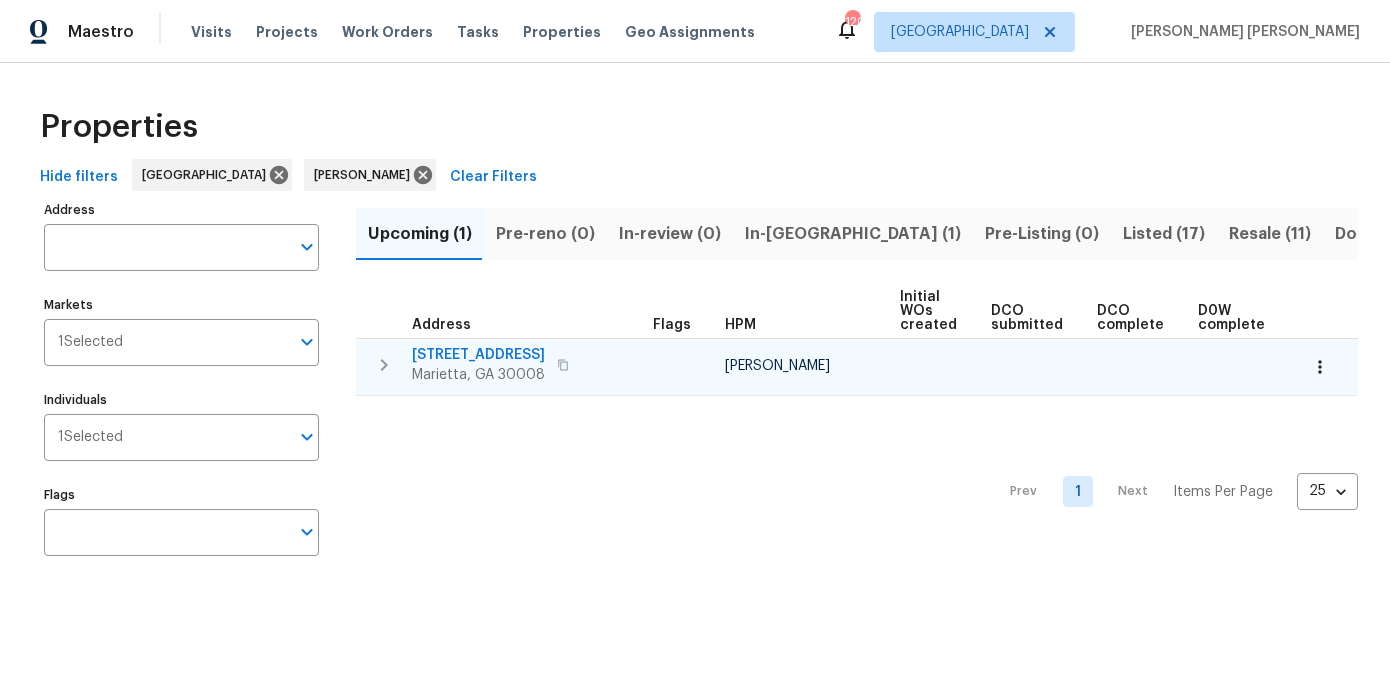 drag, startPoint x: 825, startPoint y: 370, endPoint x: 724, endPoint y: 369, distance: 101.00495 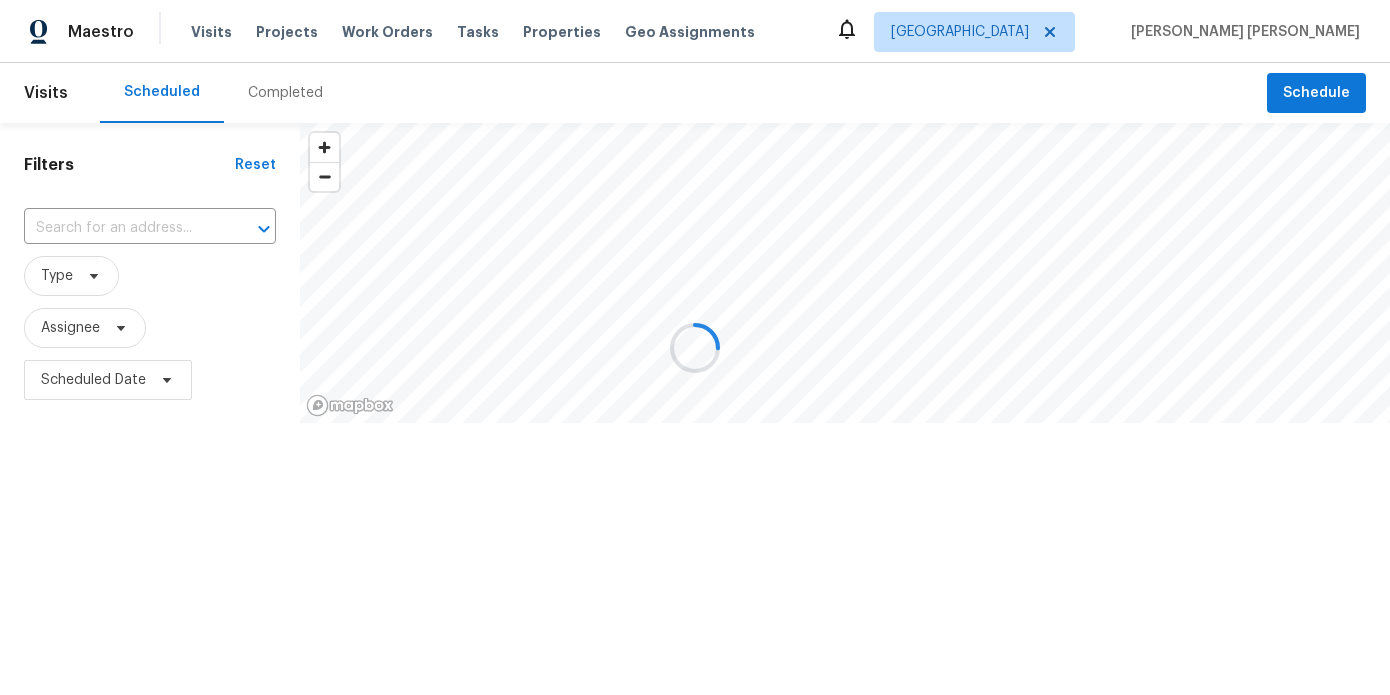 scroll, scrollTop: 0, scrollLeft: 0, axis: both 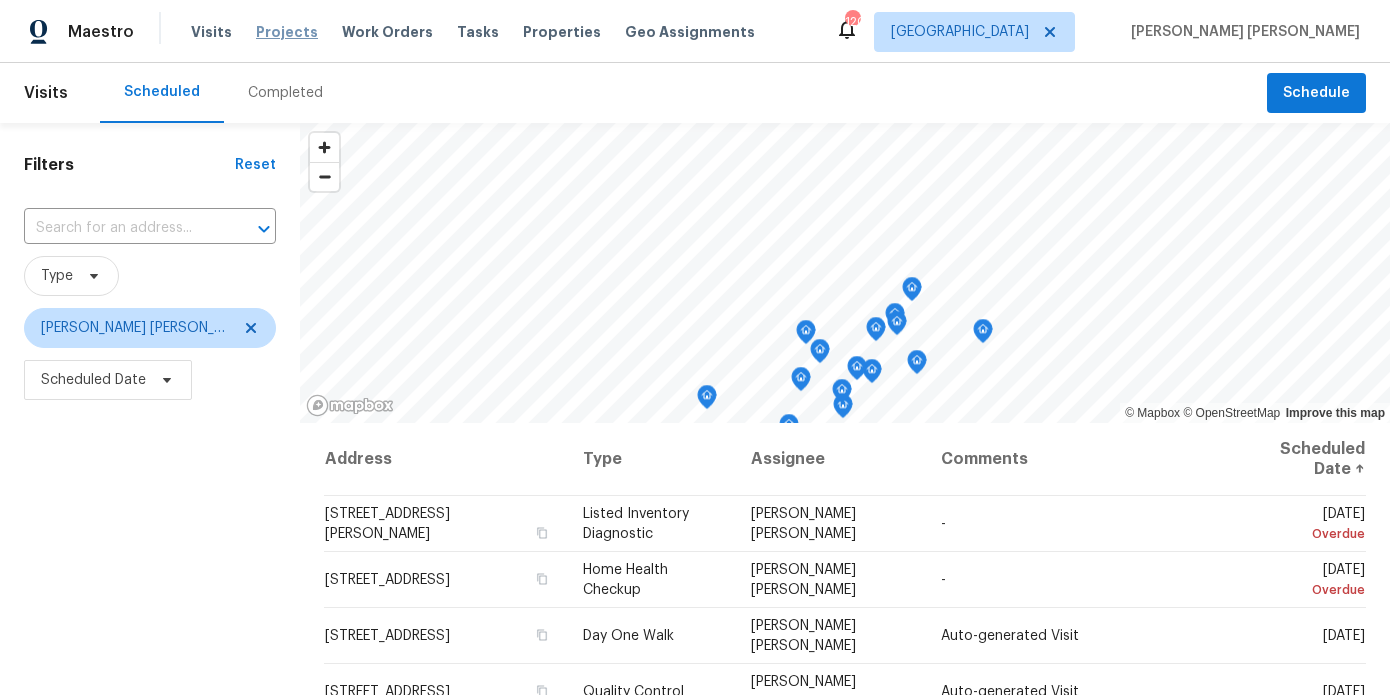 click on "Projects" at bounding box center (287, 32) 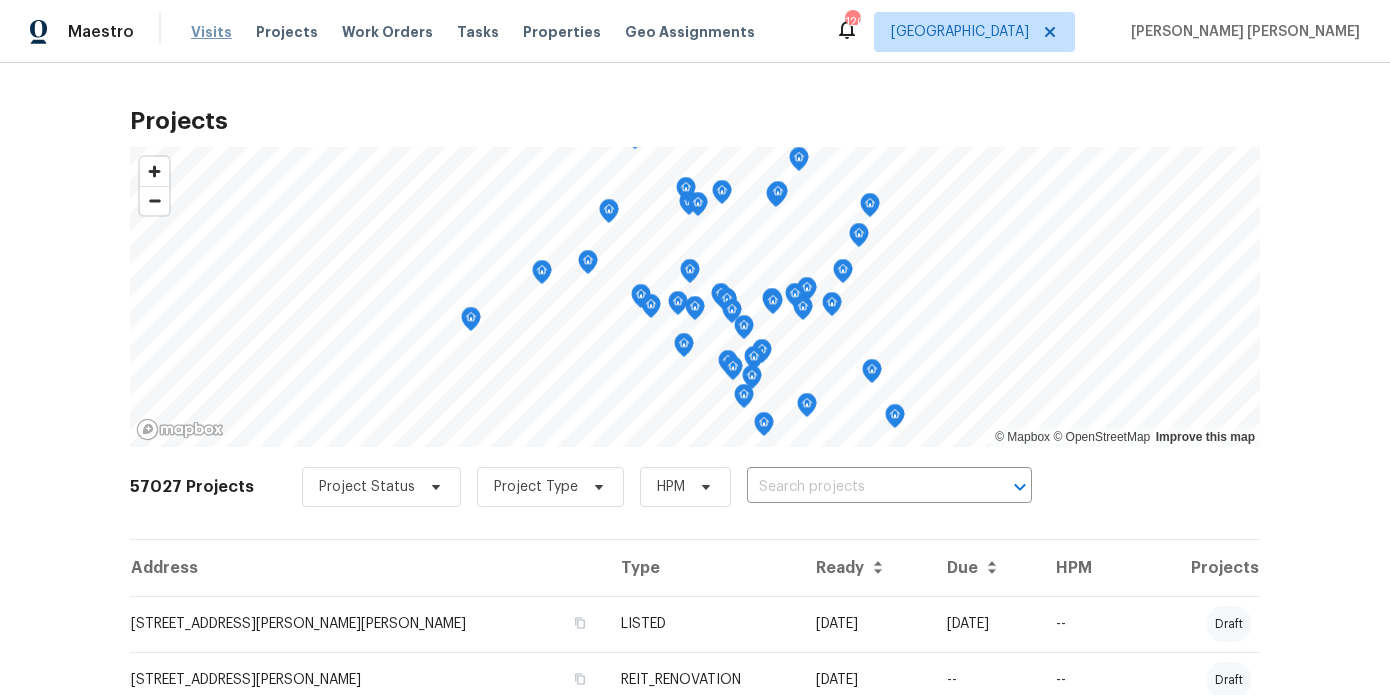 click on "Visits" at bounding box center [211, 32] 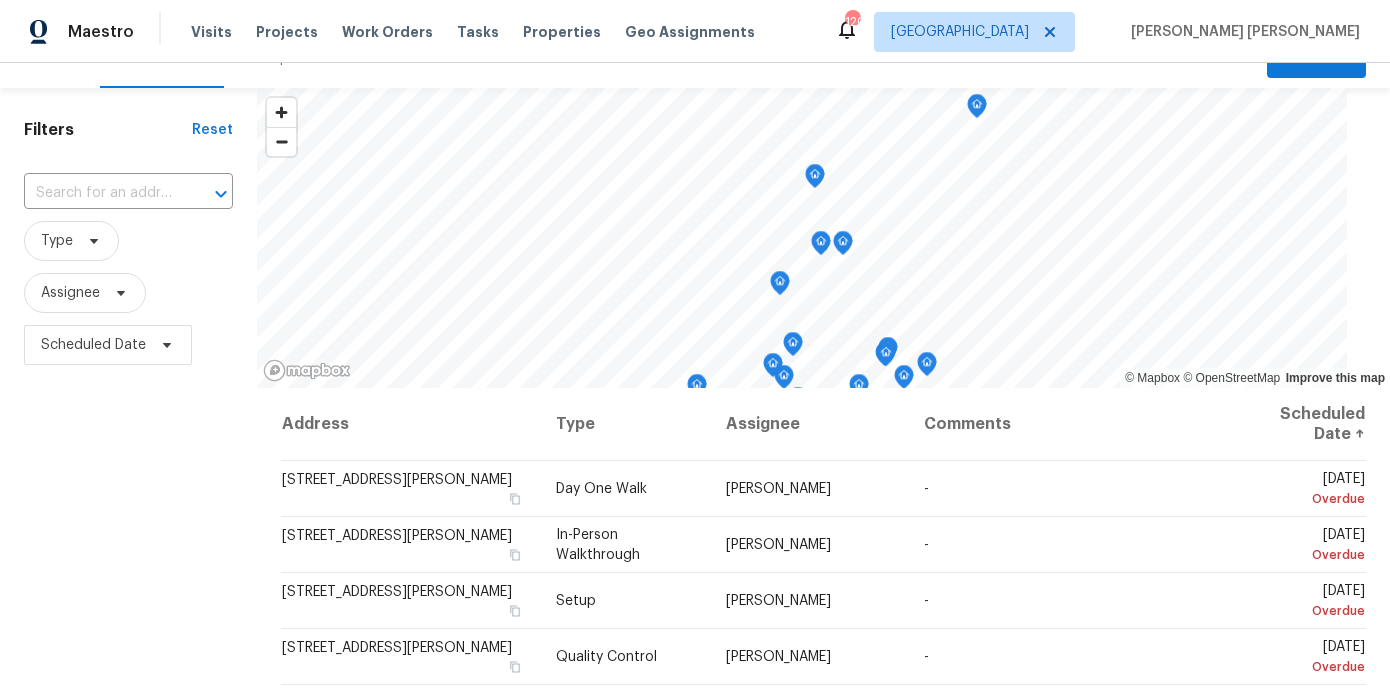 scroll, scrollTop: 0, scrollLeft: 0, axis: both 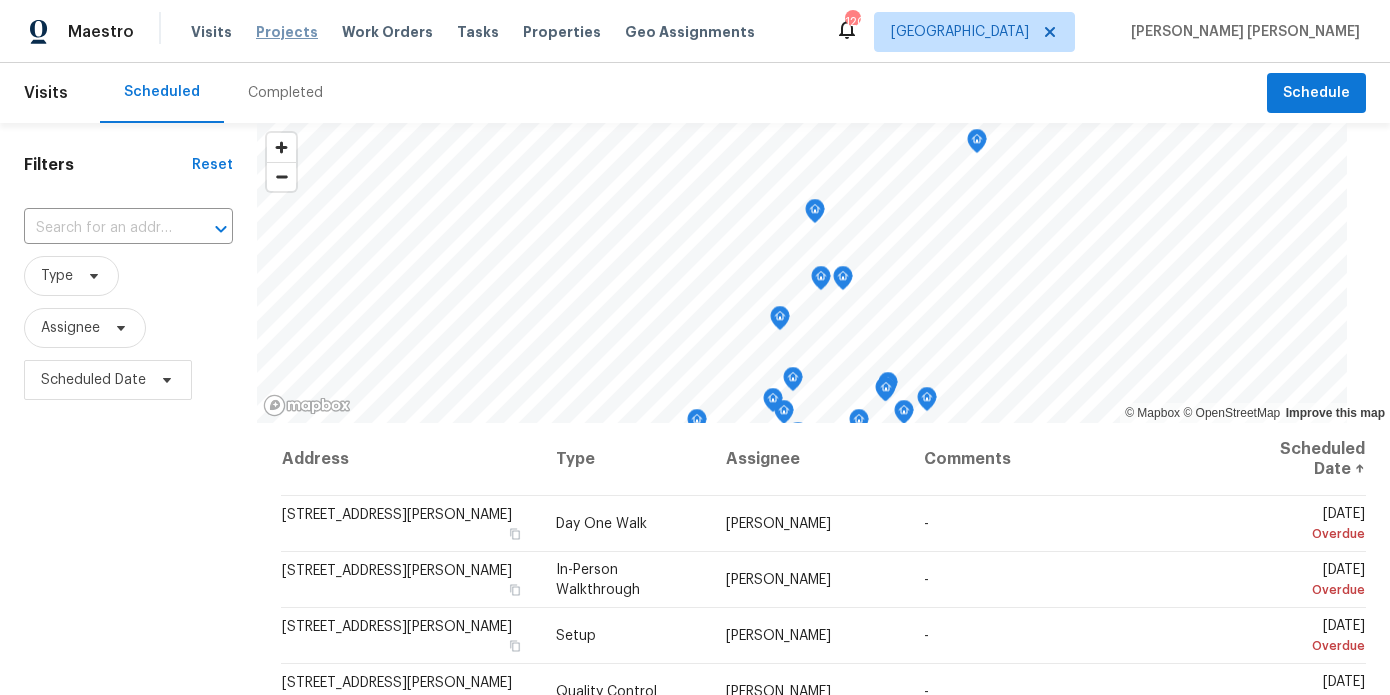 click on "Projects" at bounding box center [287, 32] 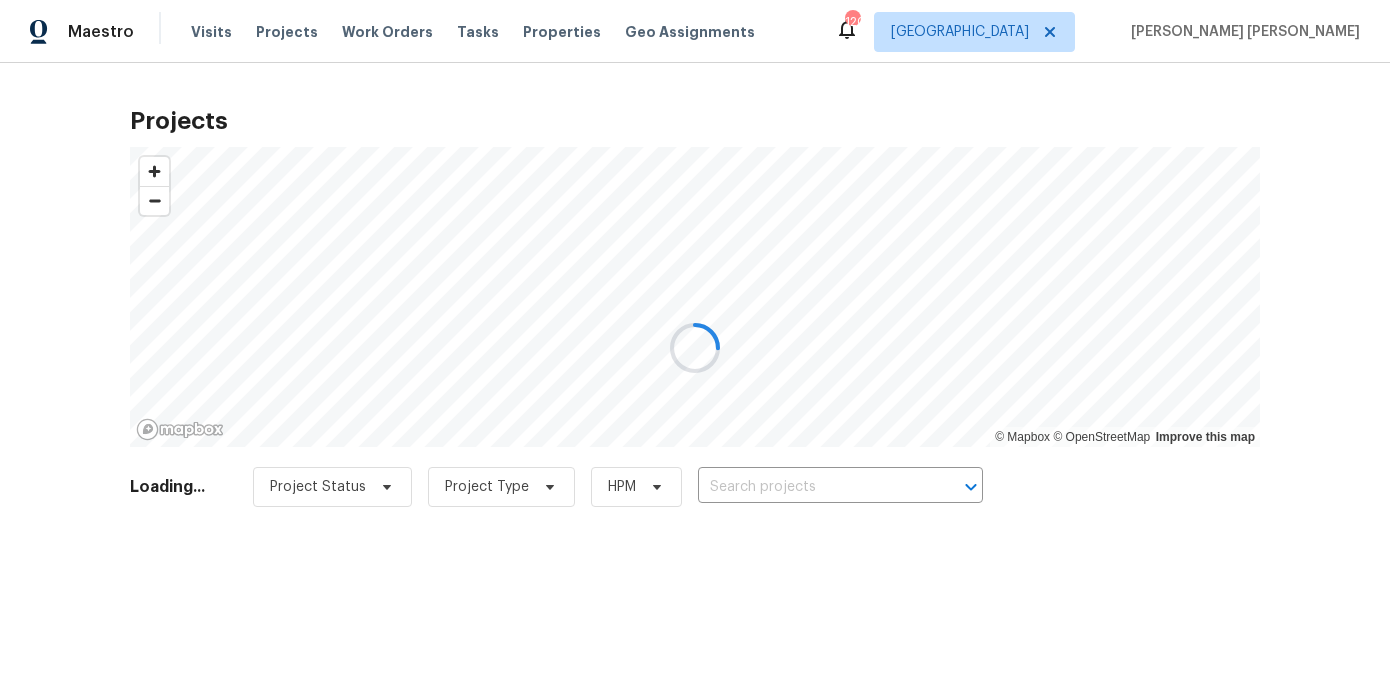 click at bounding box center (695, 347) 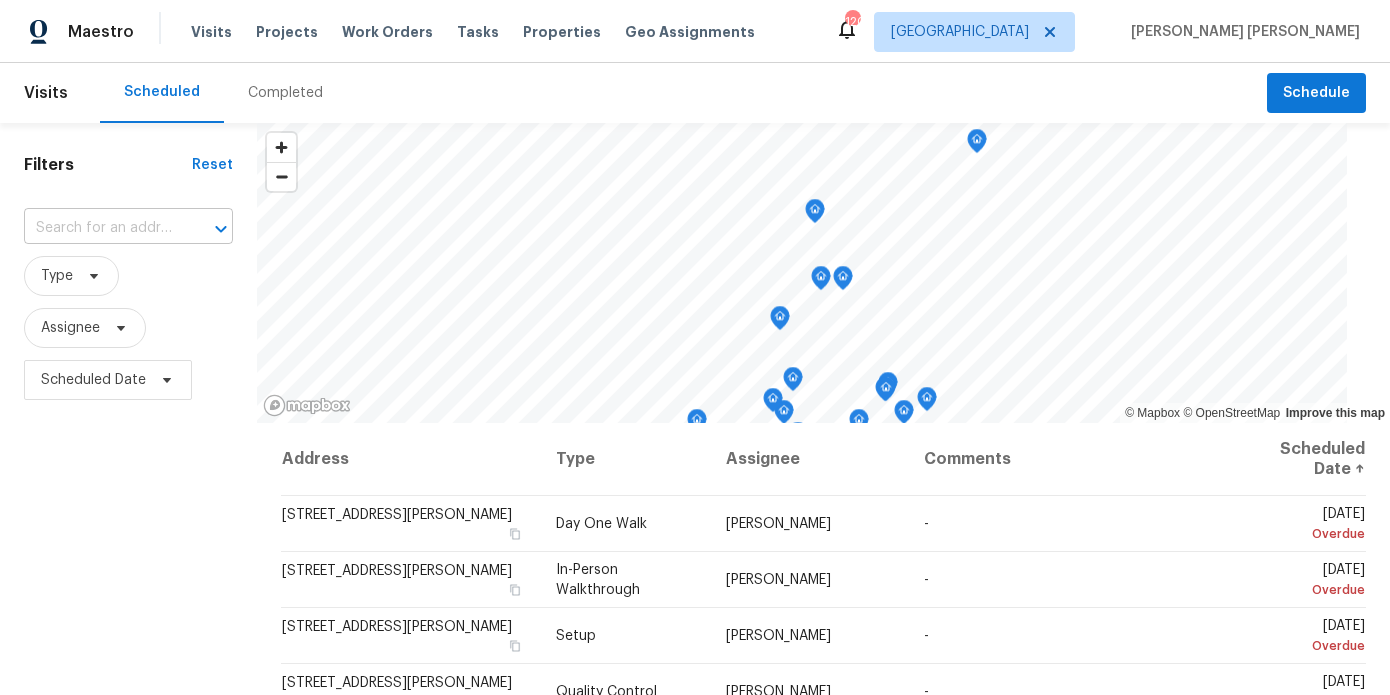 click at bounding box center [100, 228] 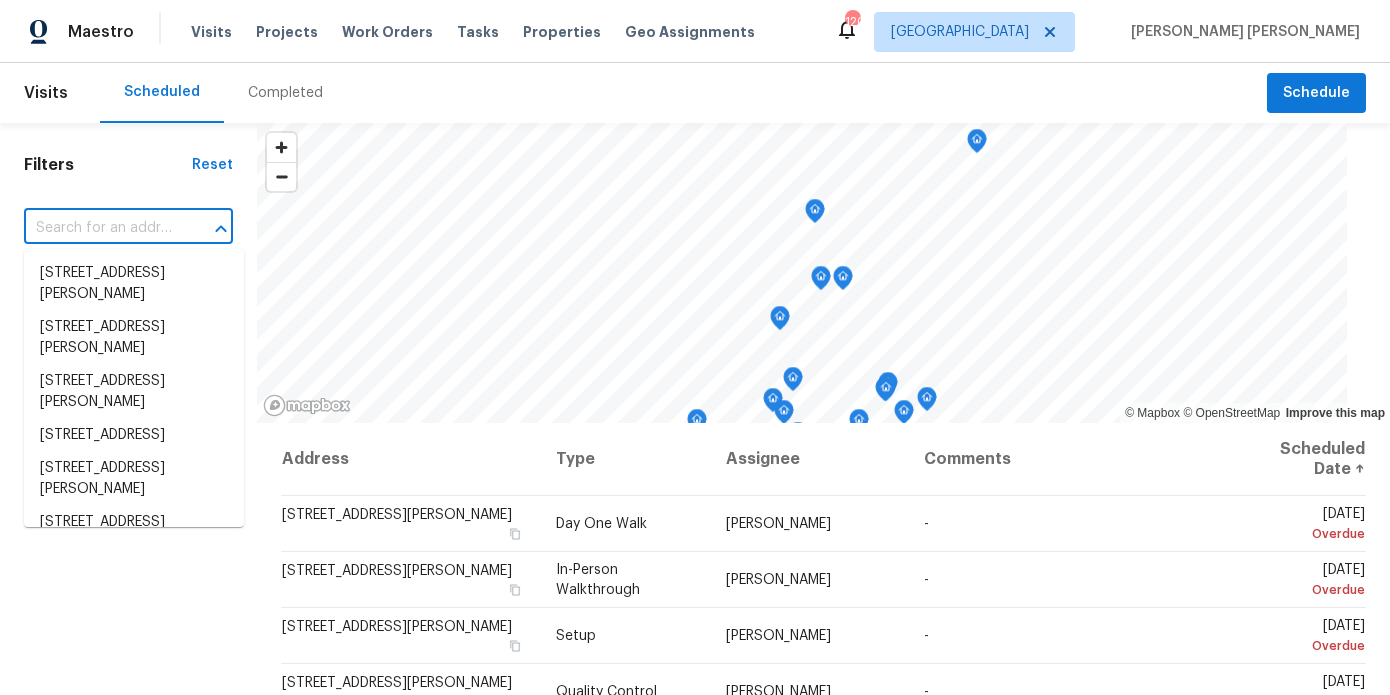 paste on "Kenroy Hoilett" 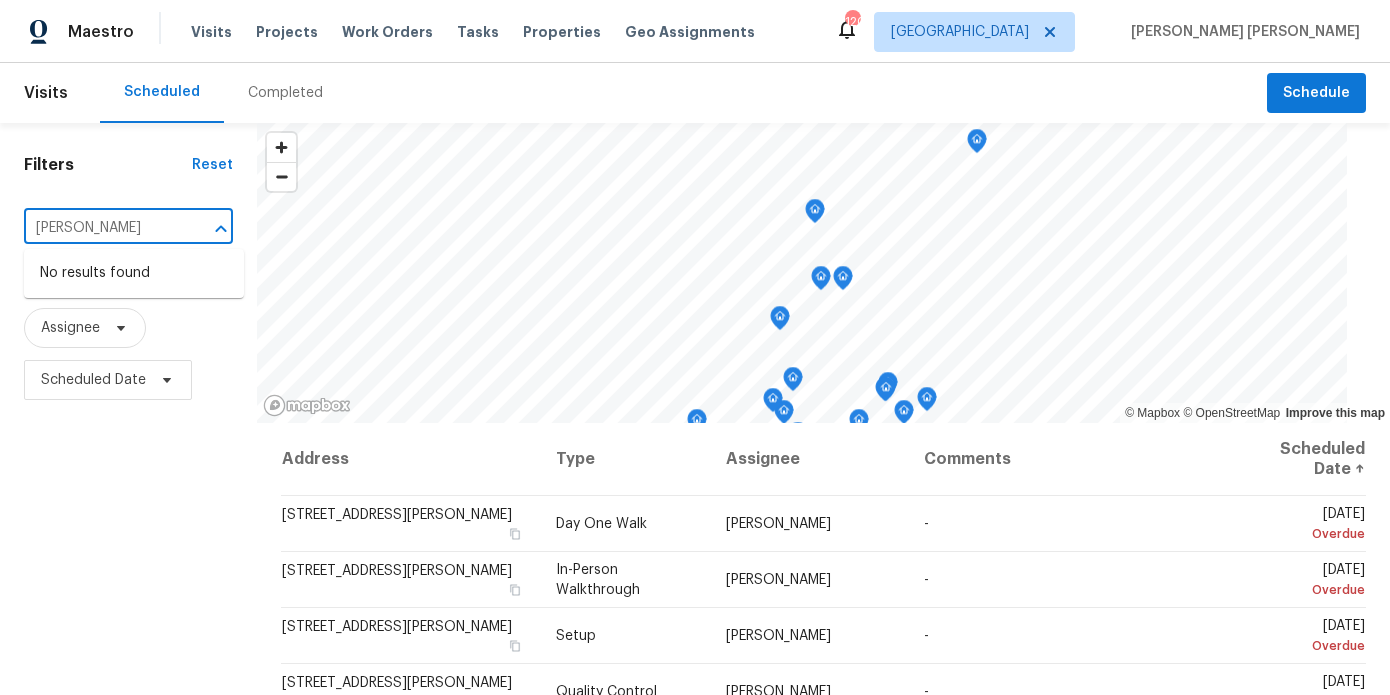 click at bounding box center [207, 229] 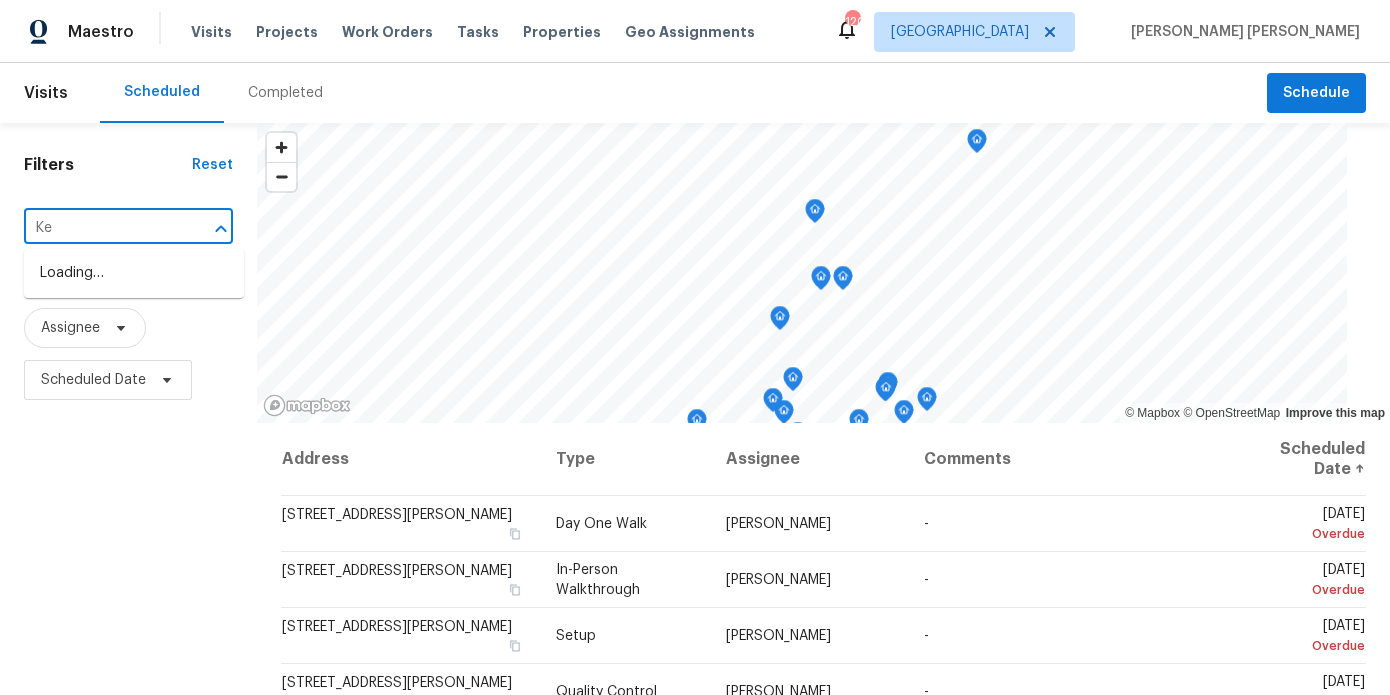 type on "K" 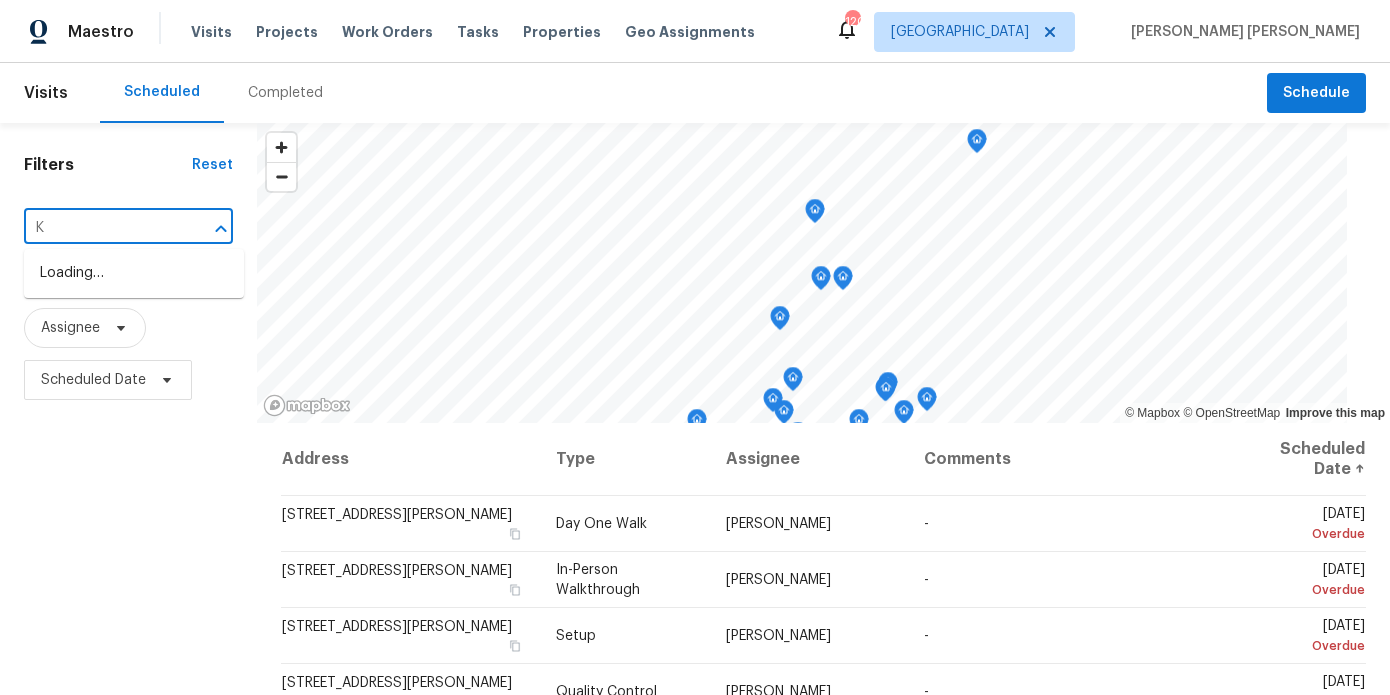 type 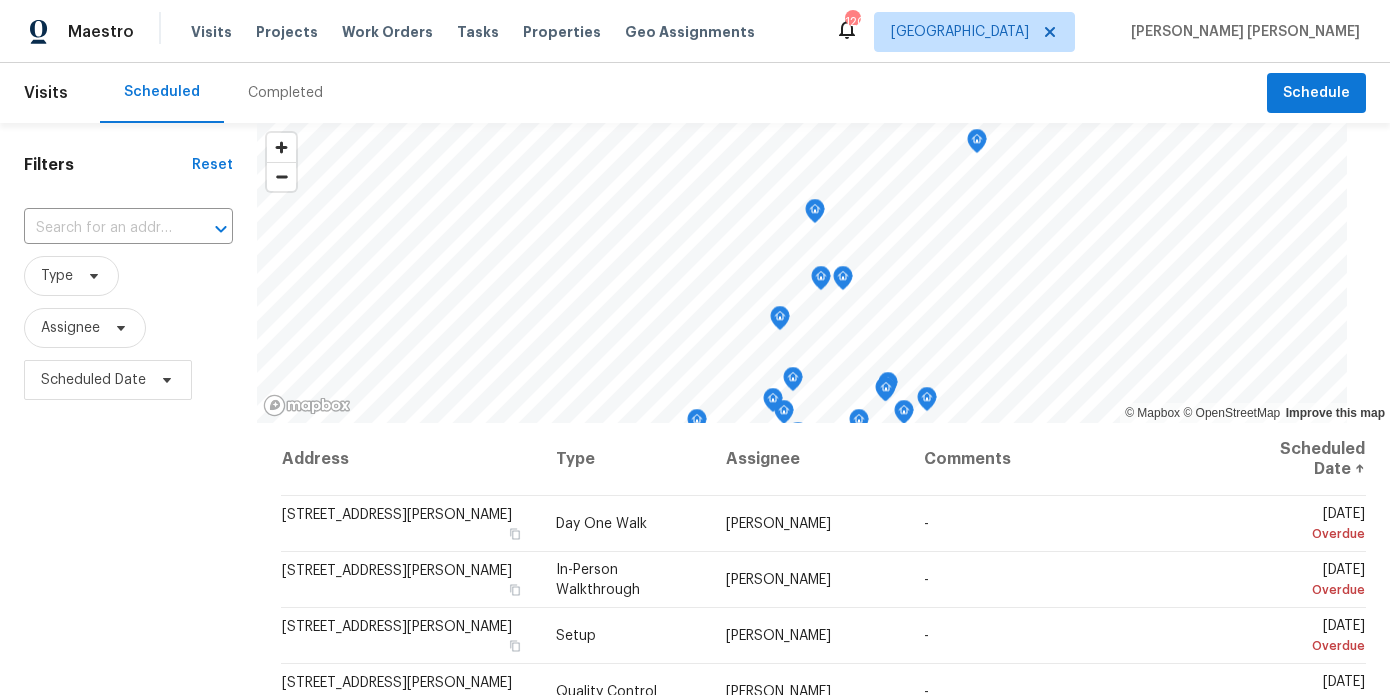 click on "Filters Reset ​ Type Assignee Scheduled Date" at bounding box center (128, 551) 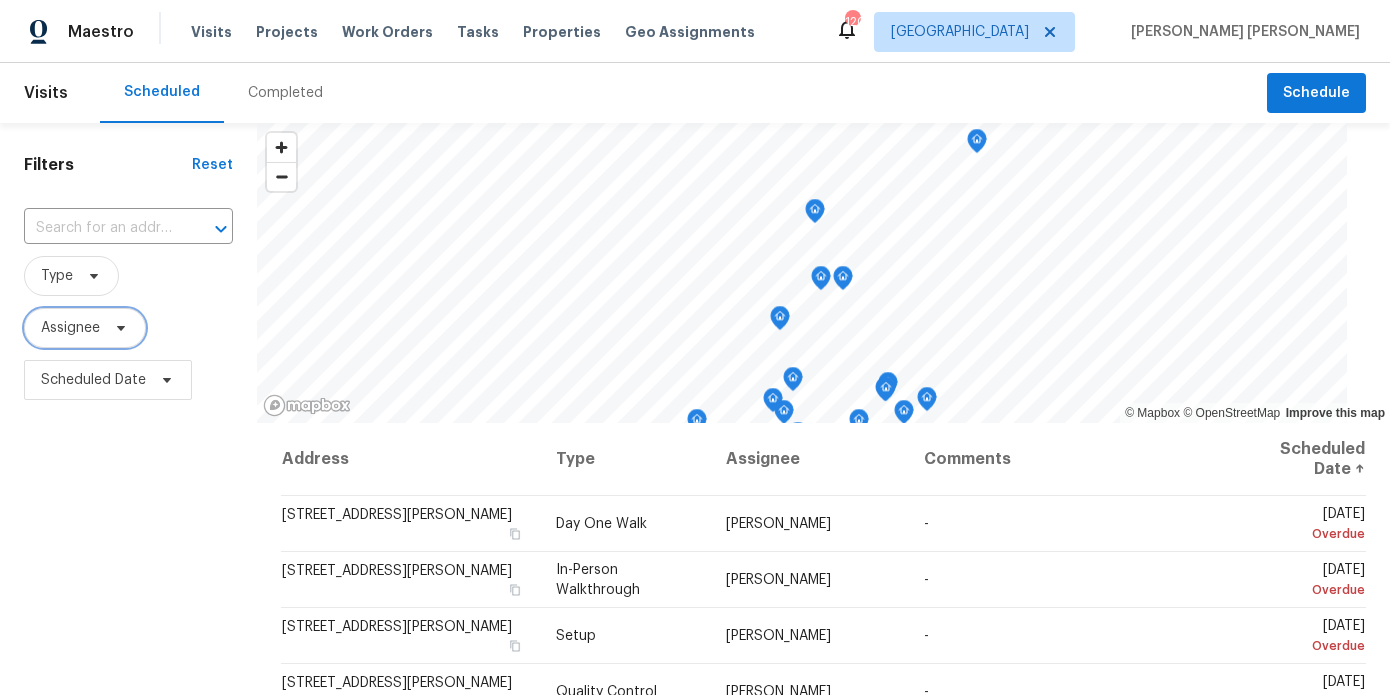 click 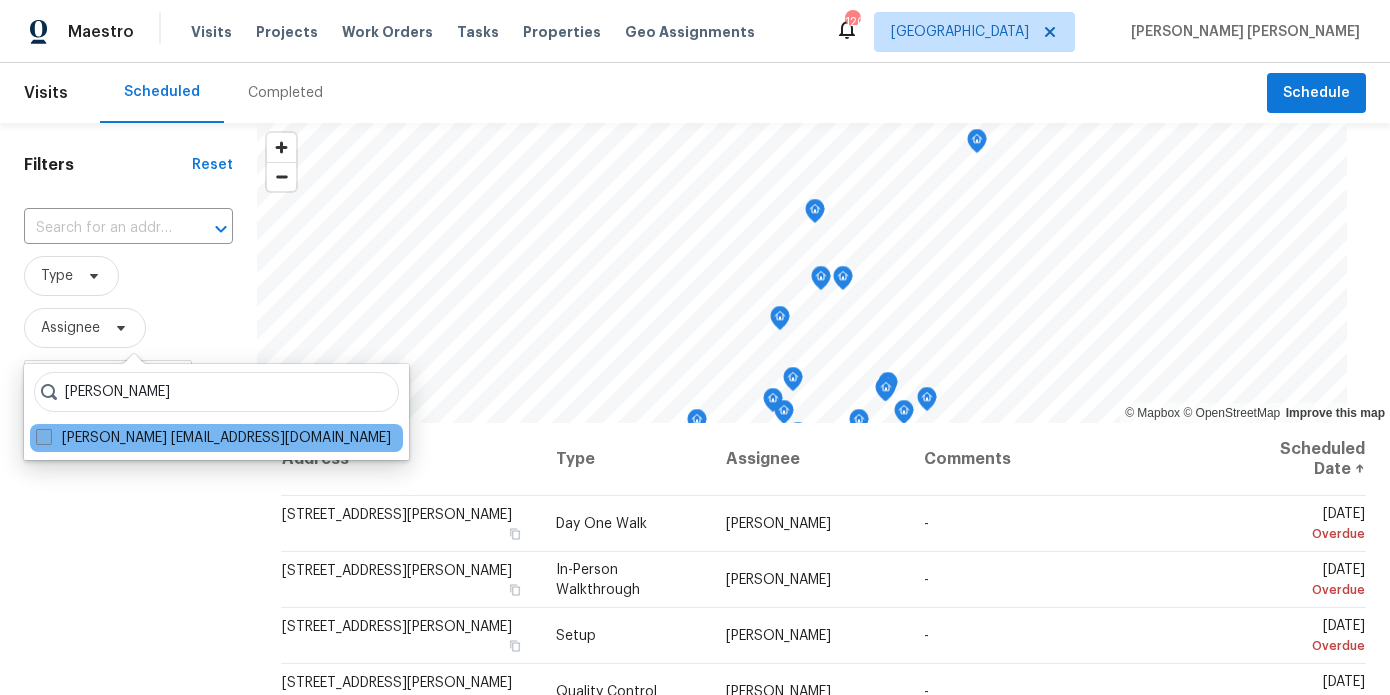 type on "Kenroy Hoilett" 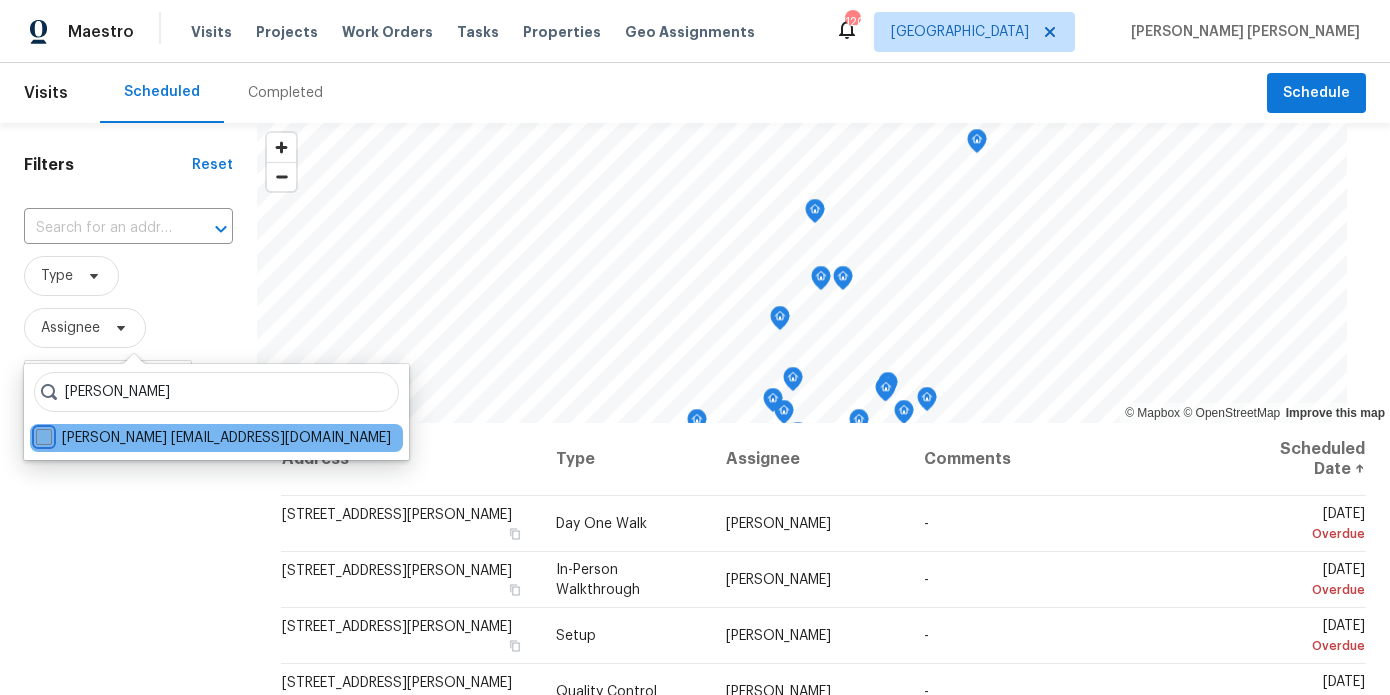 click on "Kenroy Hoilett
kenroy.hoilett@opendoor.com" at bounding box center [42, 434] 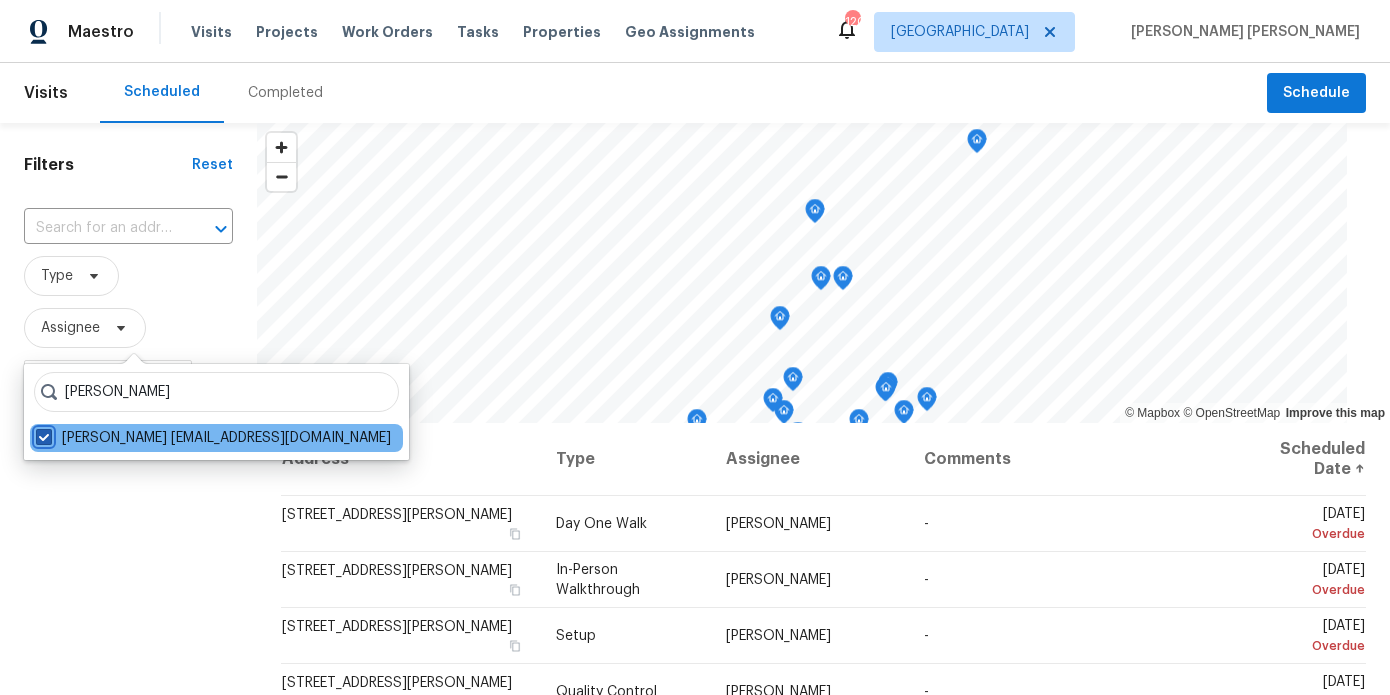 checkbox on "true" 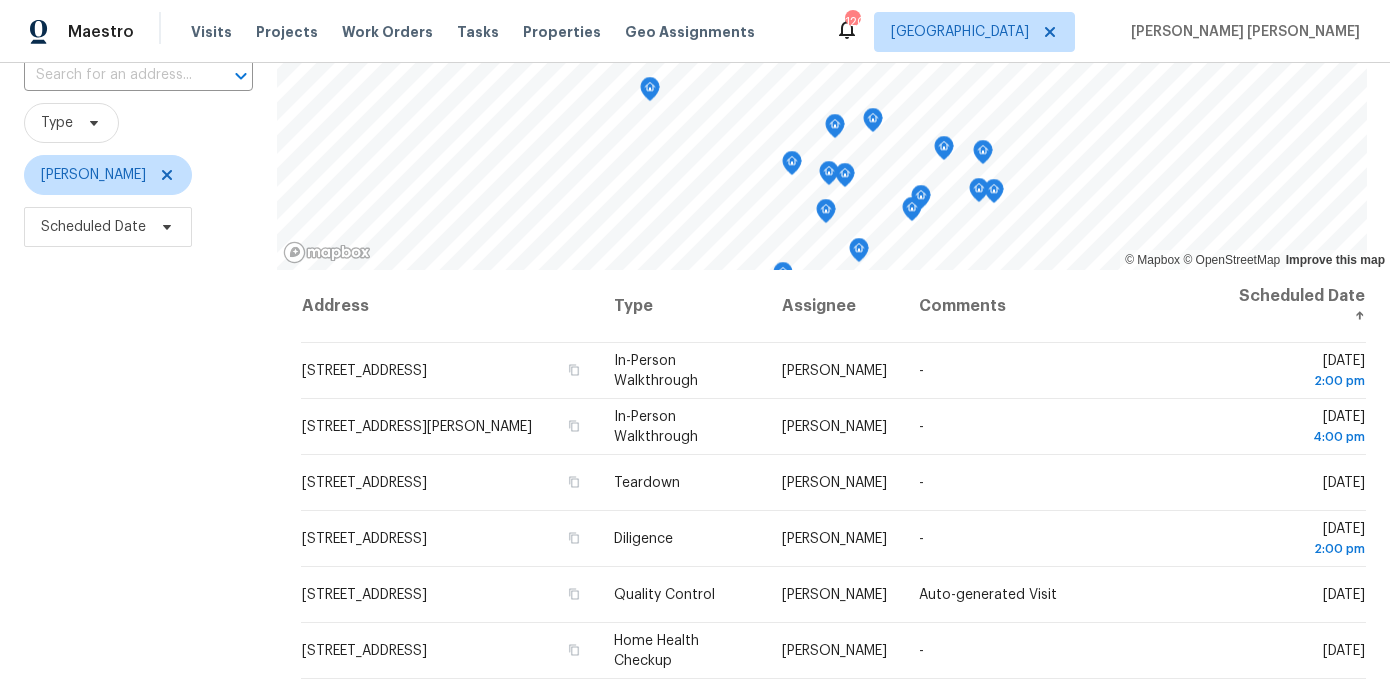 scroll, scrollTop: 156, scrollLeft: 0, axis: vertical 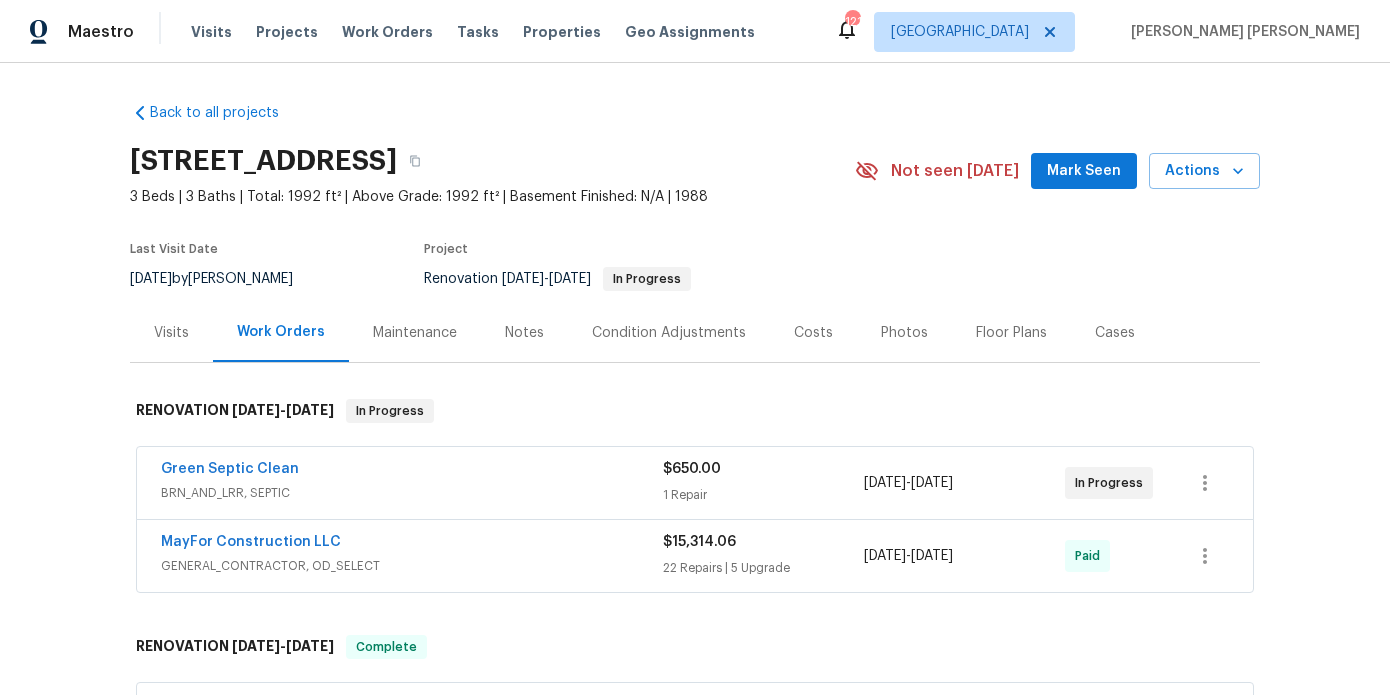 click on "Visits" at bounding box center (171, 333) 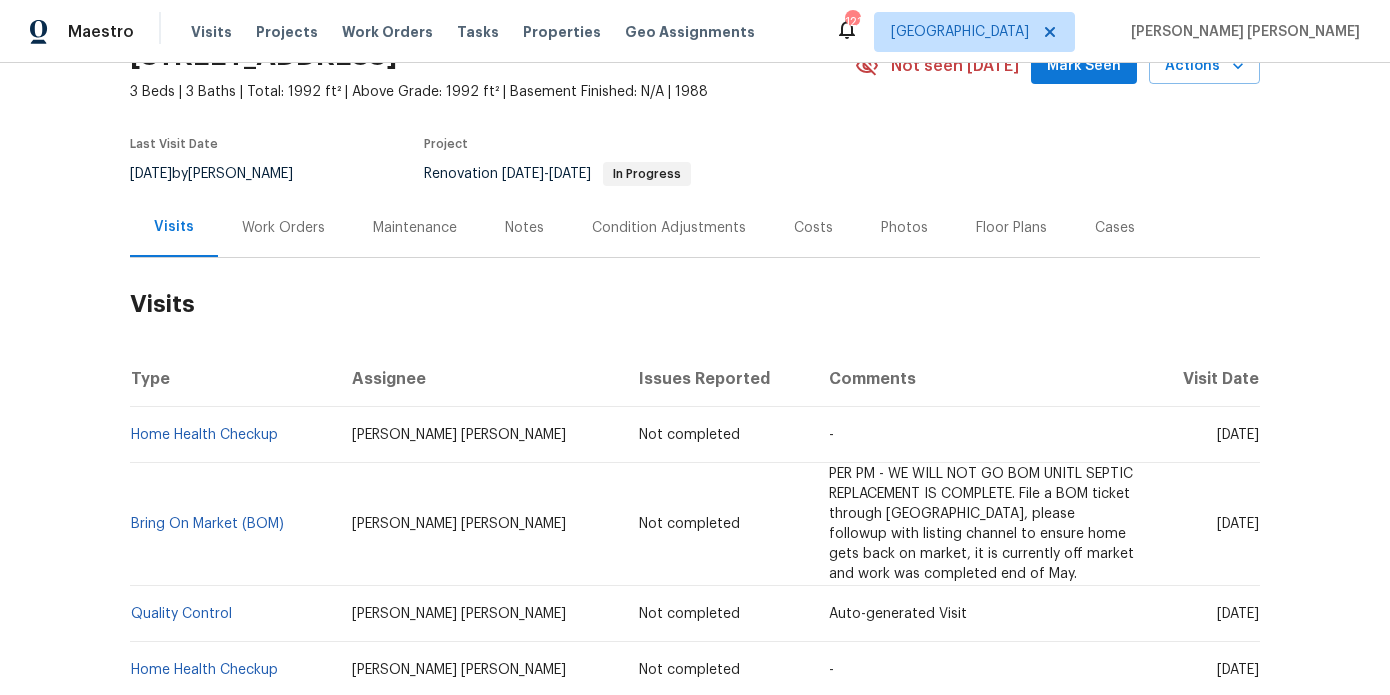 scroll, scrollTop: 85, scrollLeft: 0, axis: vertical 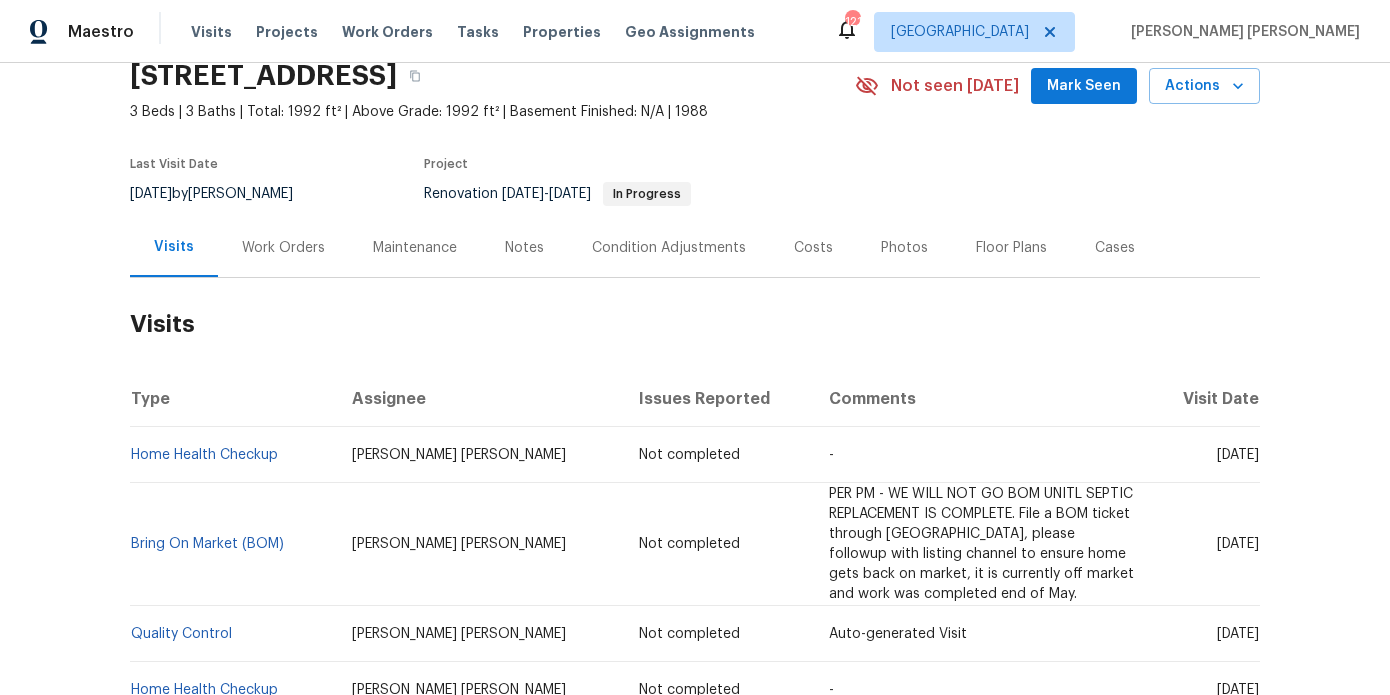 click on "Work Orders" at bounding box center (283, 247) 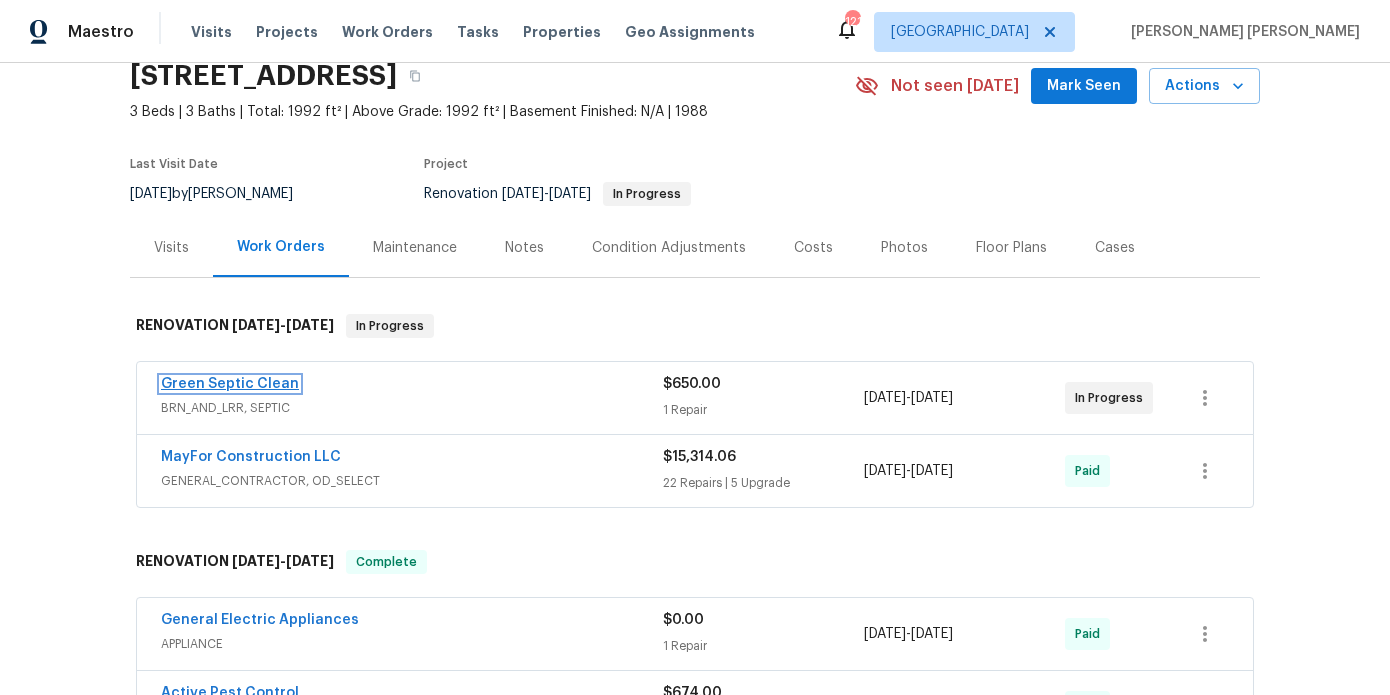 click on "Green Septic Clean" at bounding box center (230, 384) 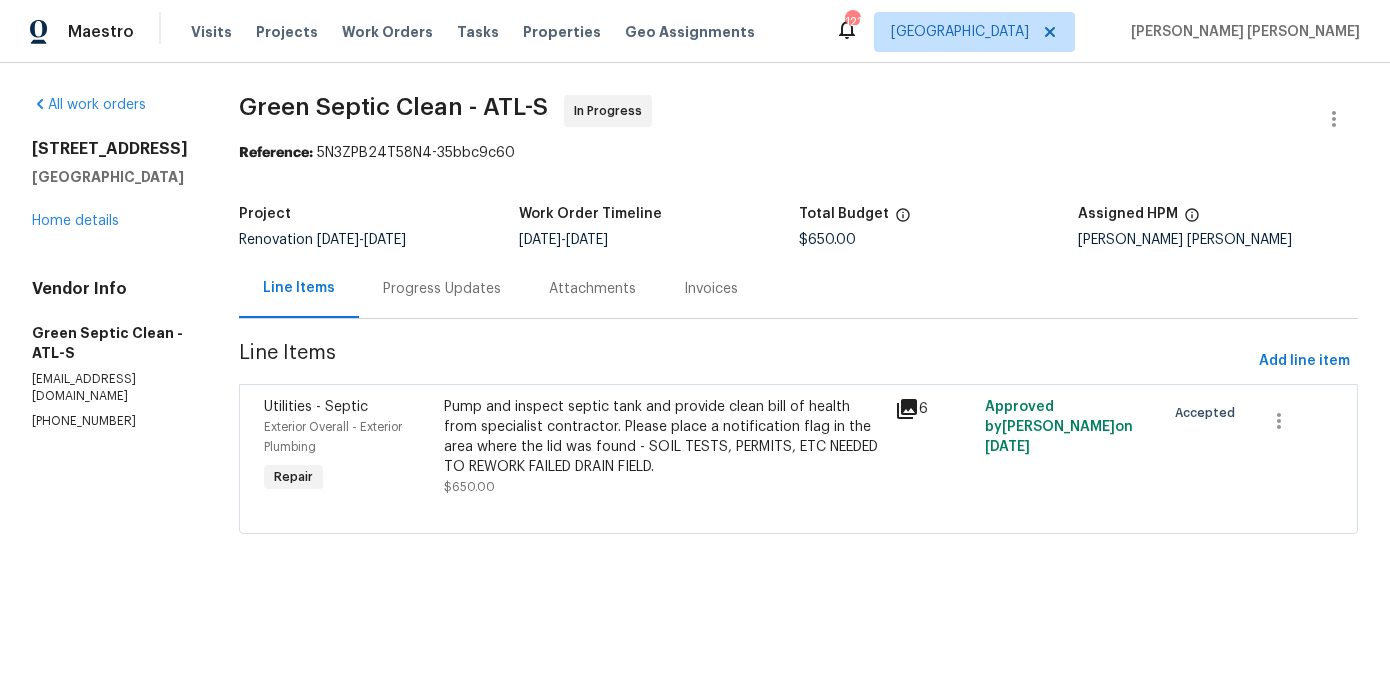 click on "Progress Updates" at bounding box center [442, 289] 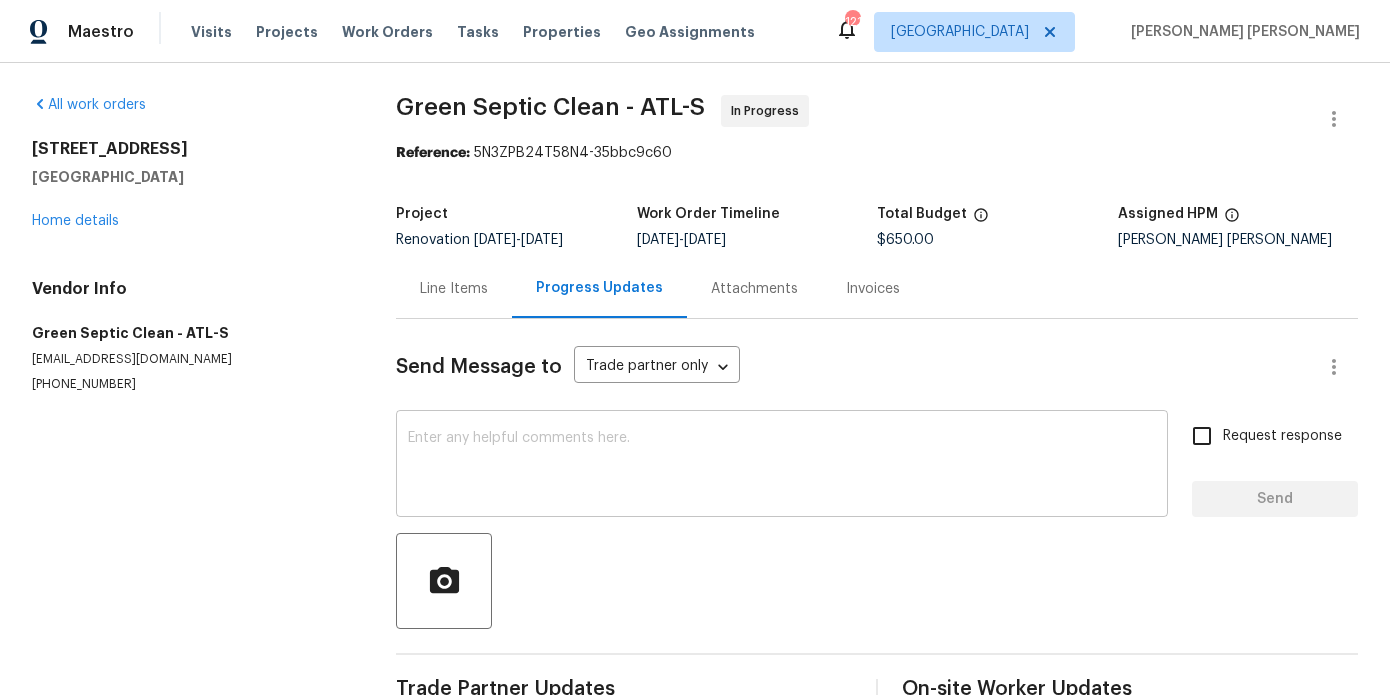 click at bounding box center (782, 466) 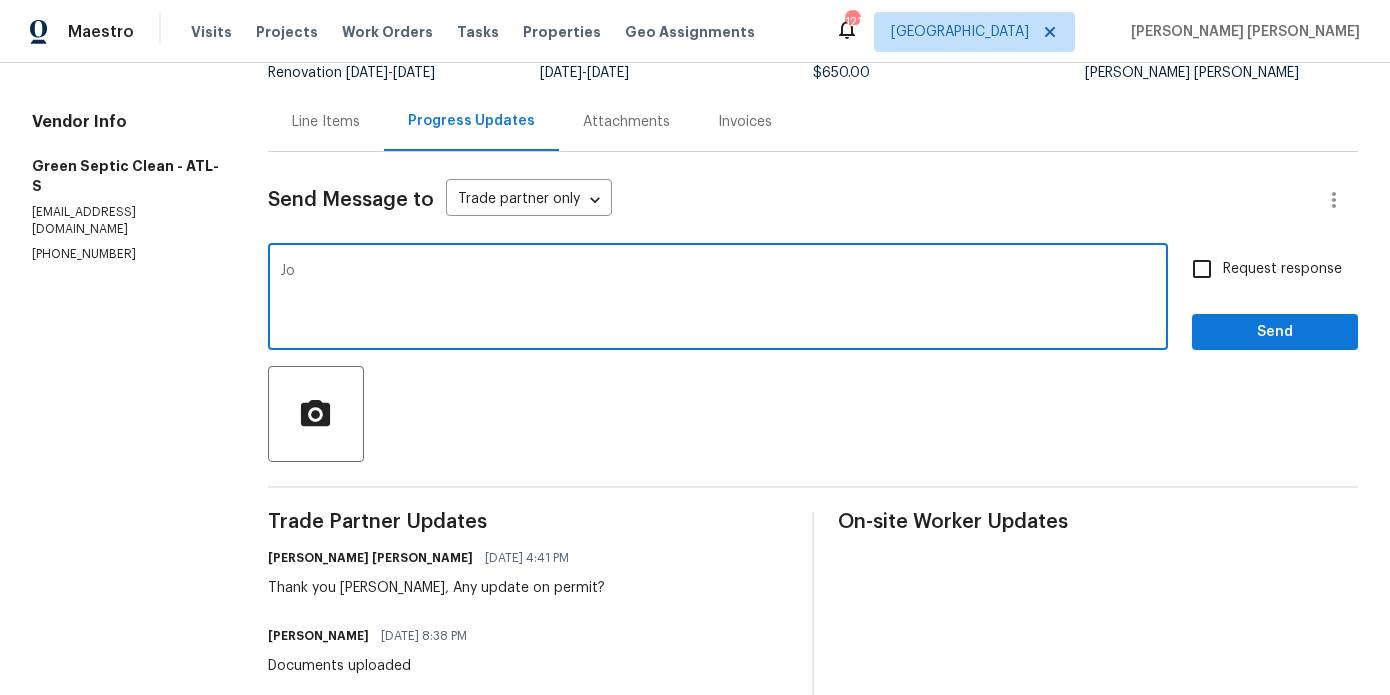 scroll, scrollTop: 174, scrollLeft: 0, axis: vertical 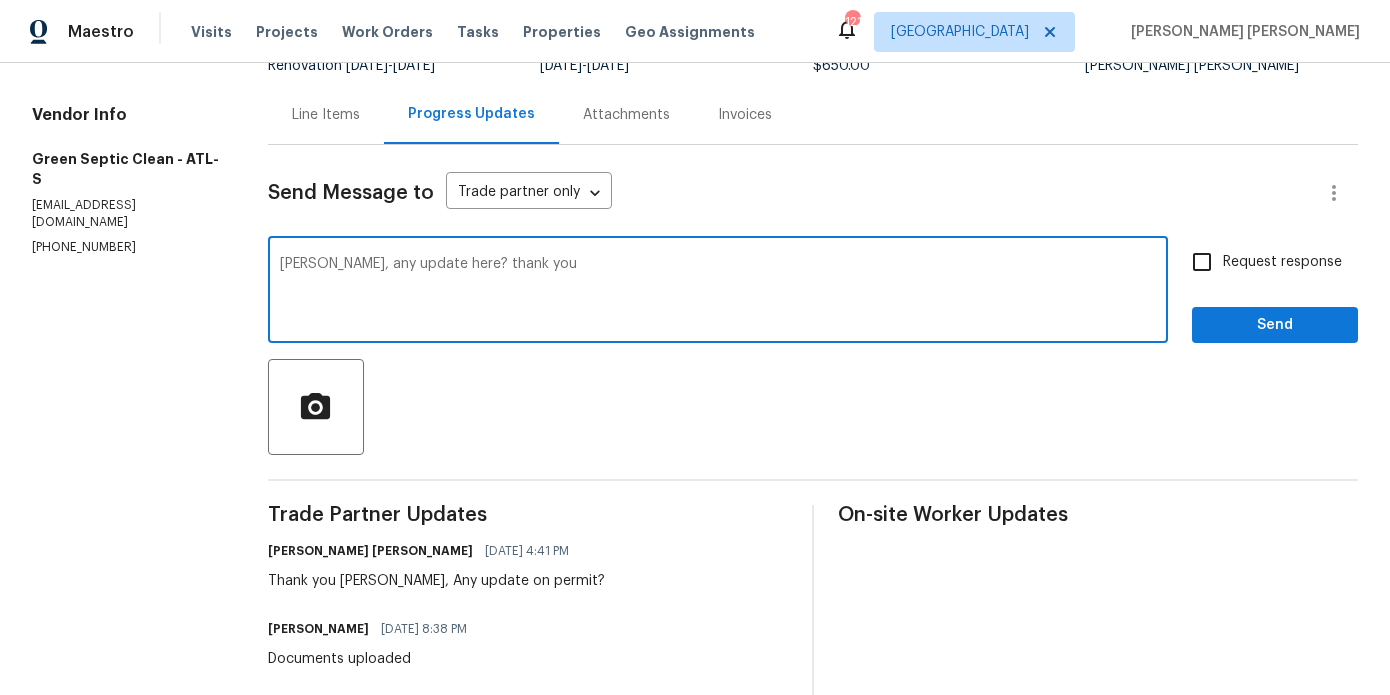 type on "[PERSON_NAME], any update here? thank you" 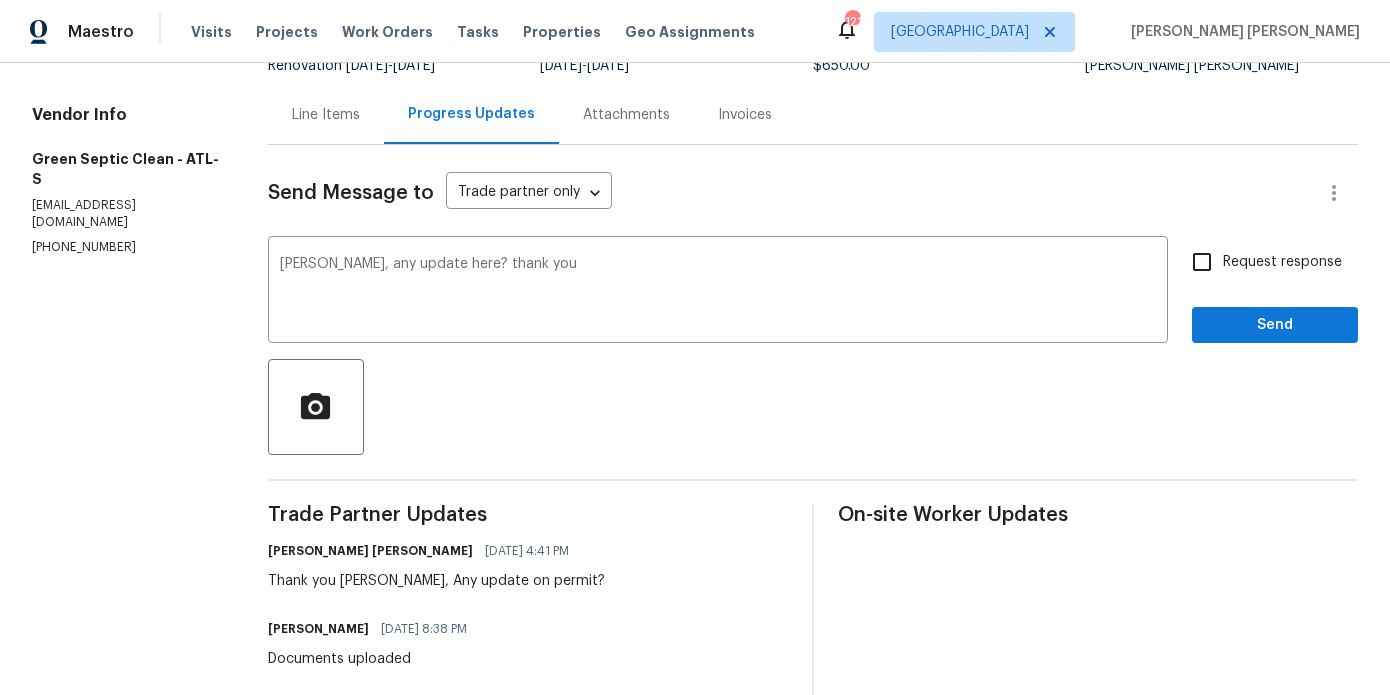 click on "Request response" at bounding box center [1261, 262] 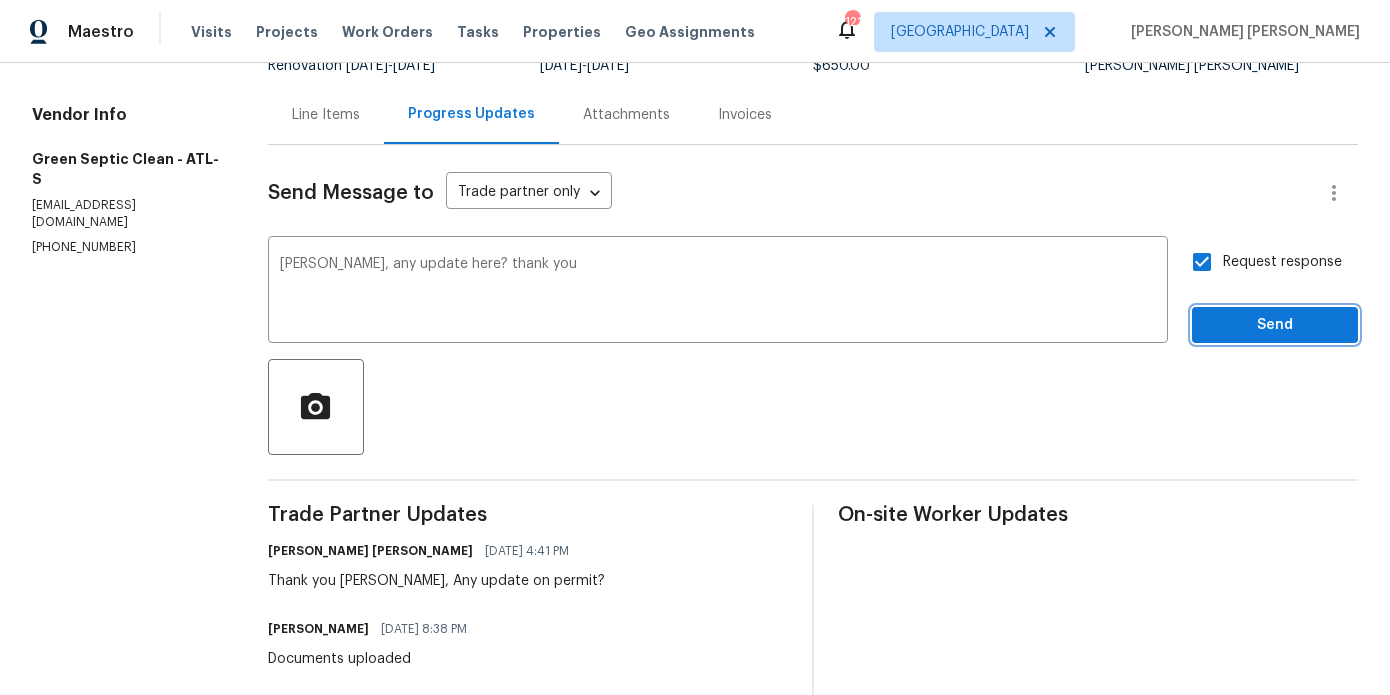 click on "Send" at bounding box center (1275, 325) 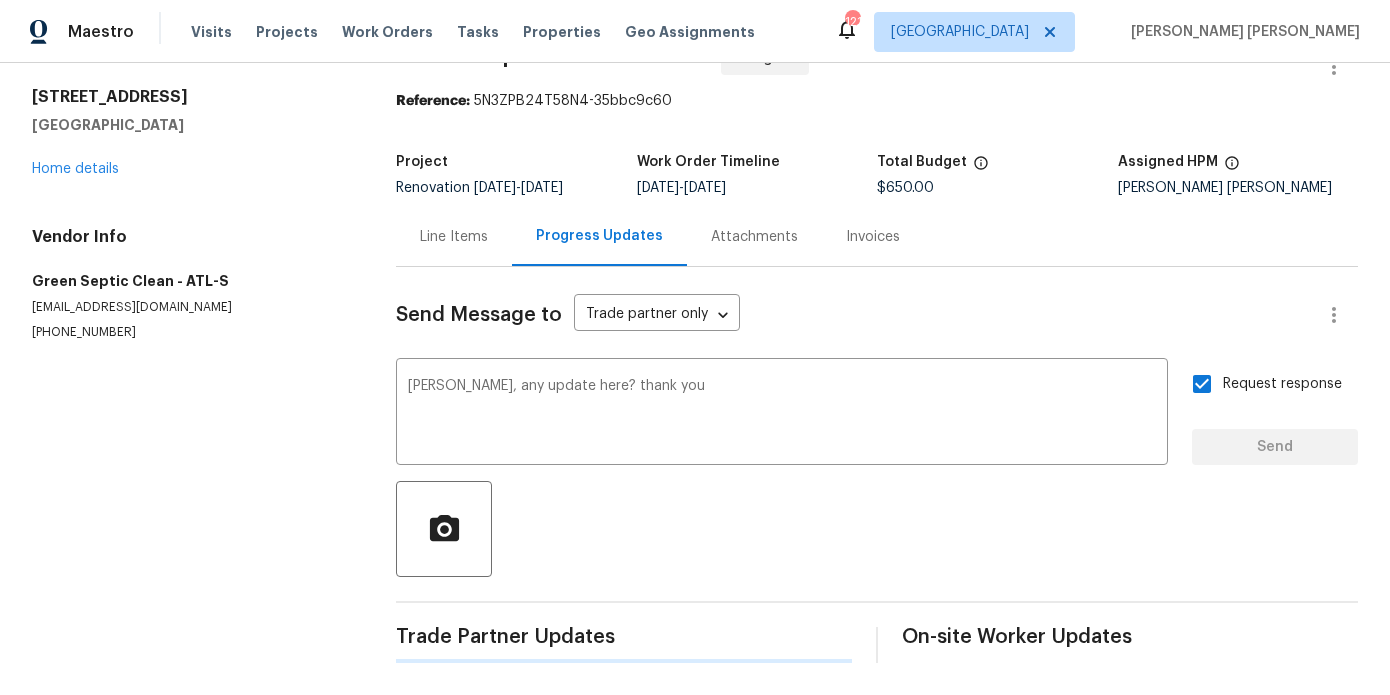 type 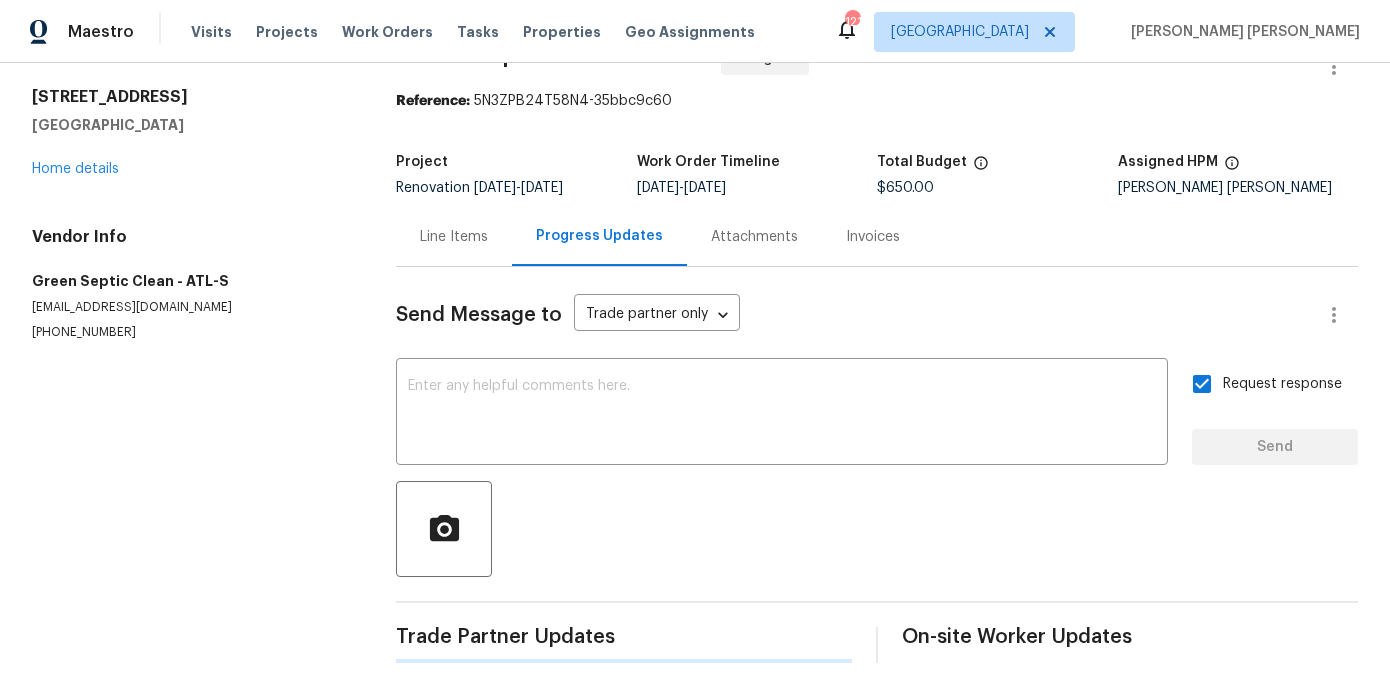 scroll, scrollTop: 174, scrollLeft: 0, axis: vertical 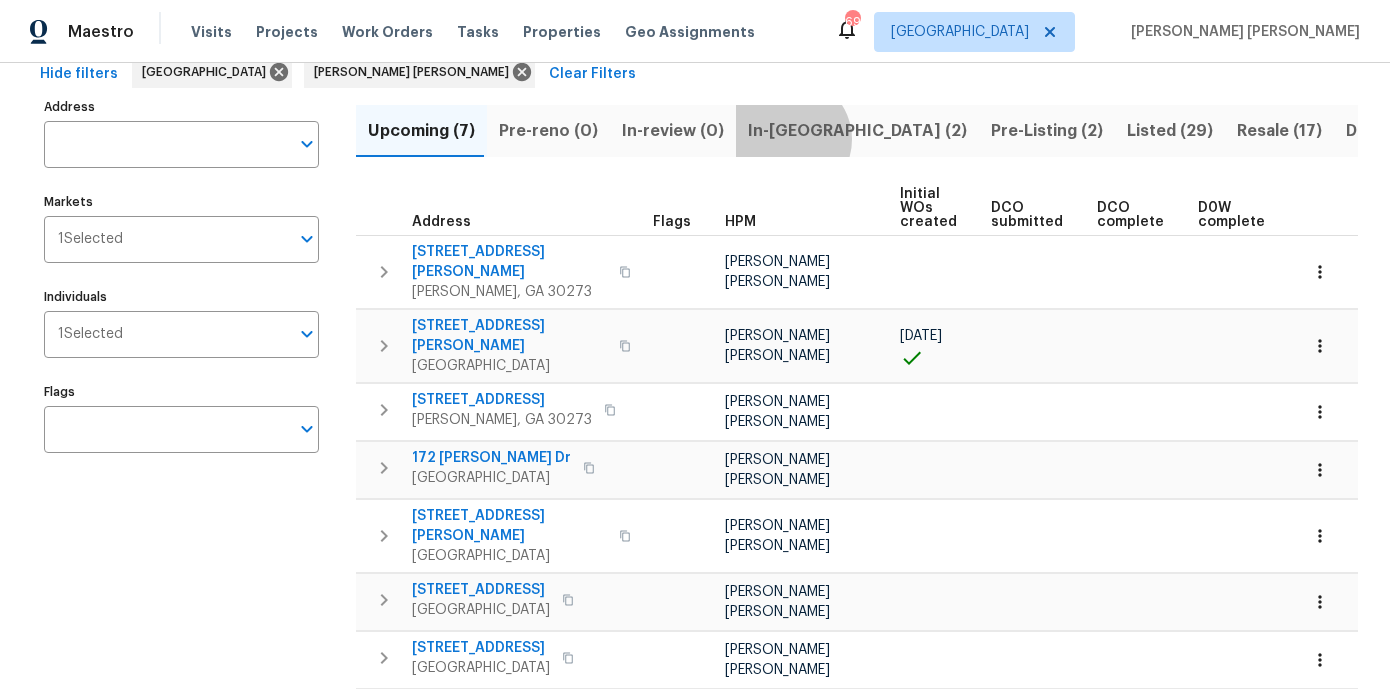 click on "In-[GEOGRAPHIC_DATA] (2)" at bounding box center [857, 131] 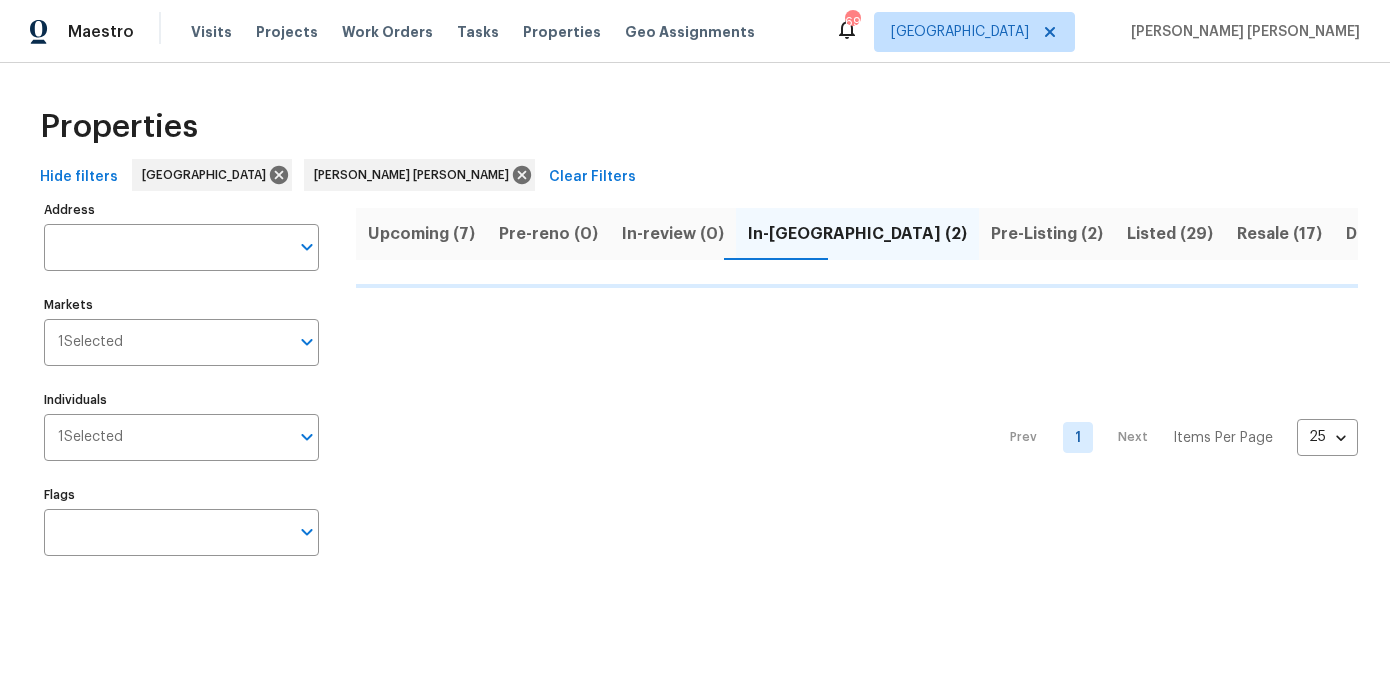 scroll, scrollTop: 0, scrollLeft: 0, axis: both 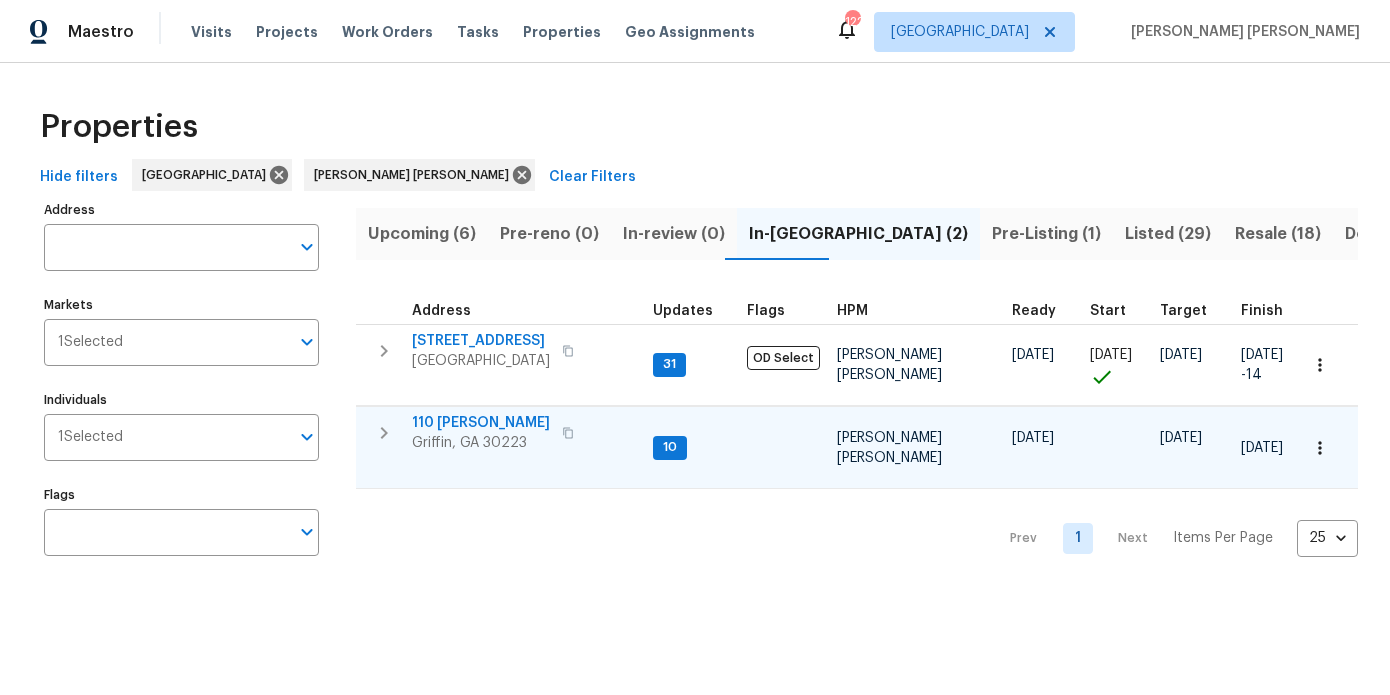 click on "110 Janie Ln" at bounding box center [481, 423] 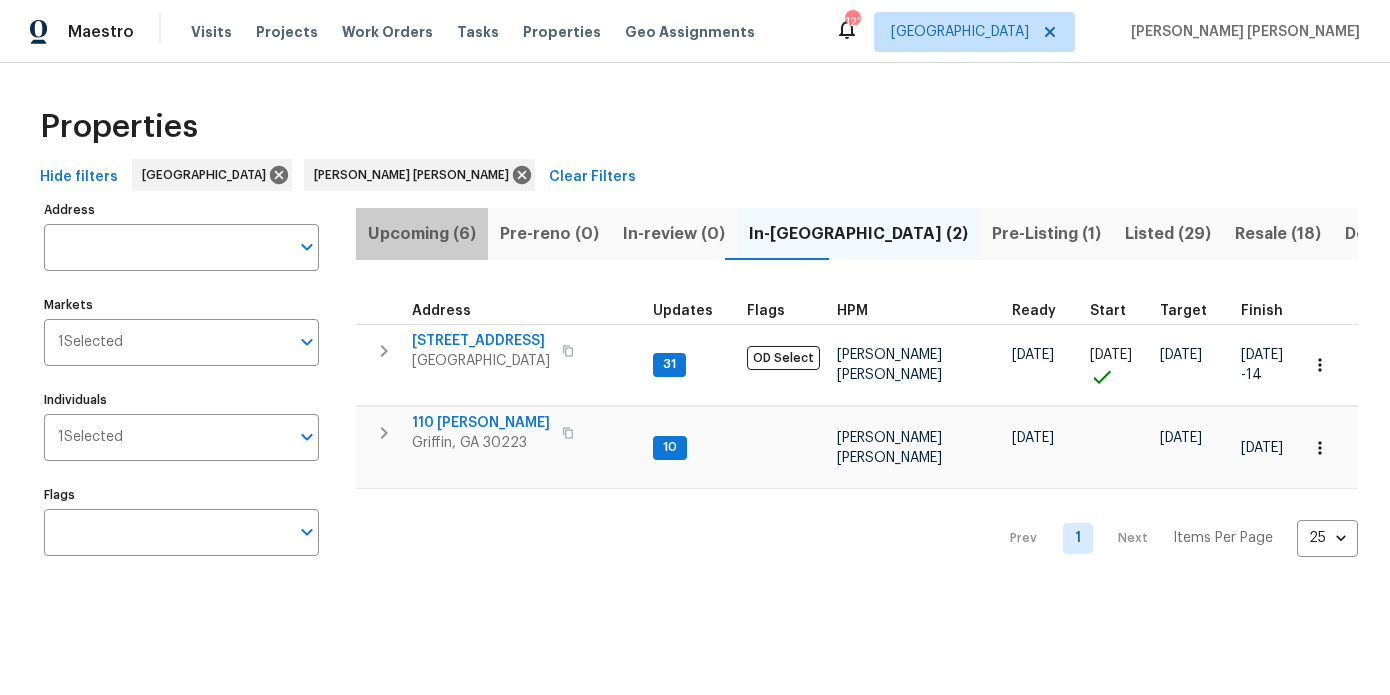 click on "Upcoming (6)" at bounding box center [422, 234] 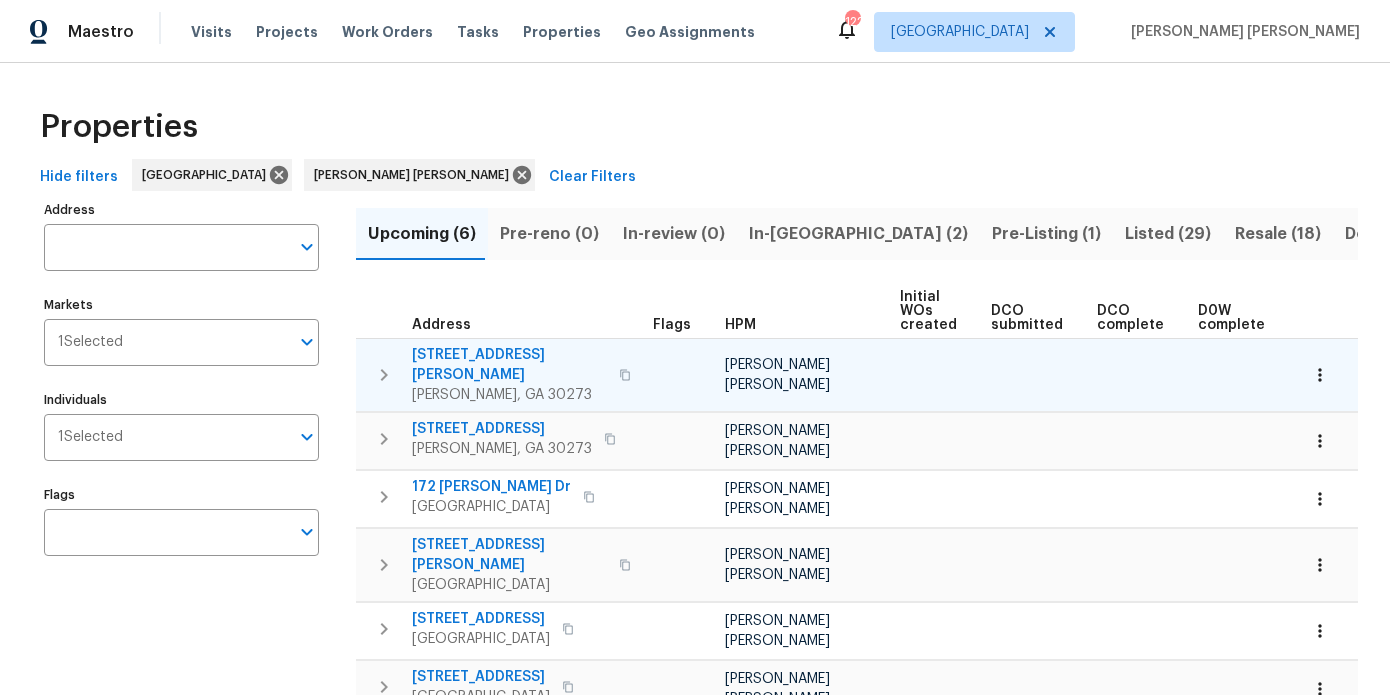 scroll, scrollTop: 54, scrollLeft: 0, axis: vertical 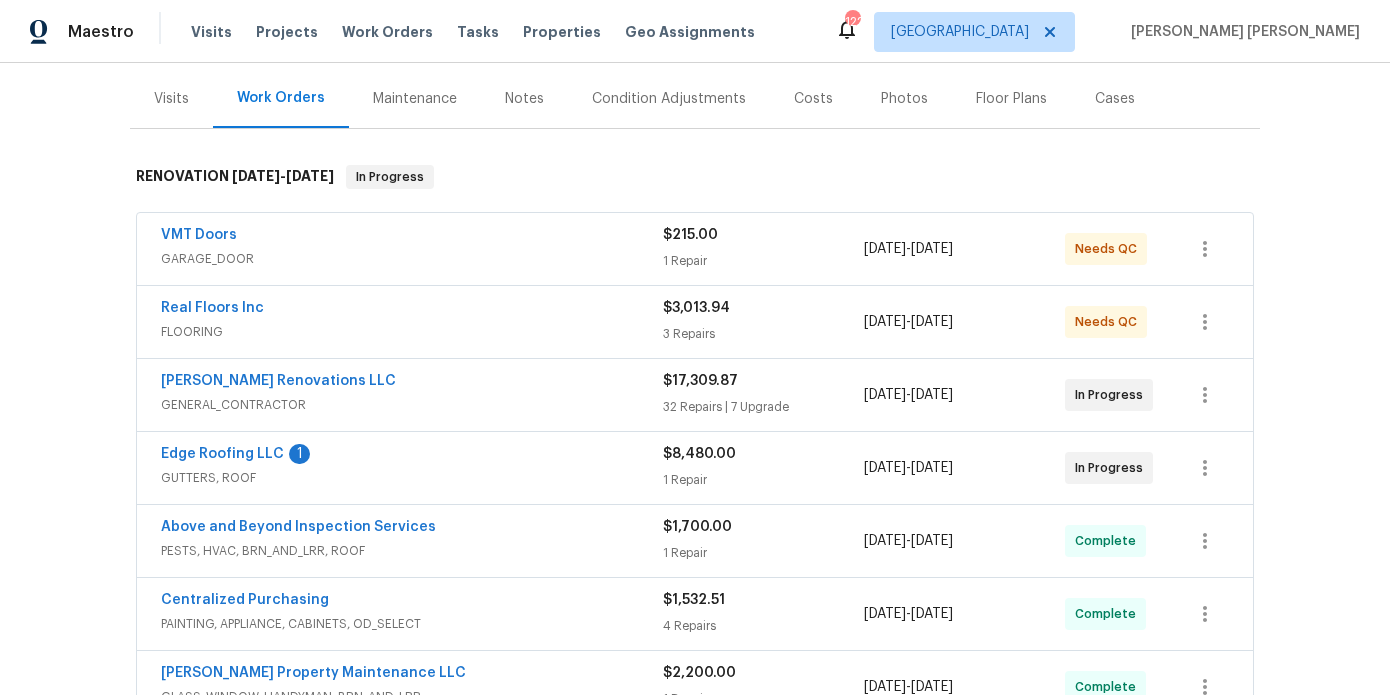 click on "Notes" at bounding box center [524, 98] 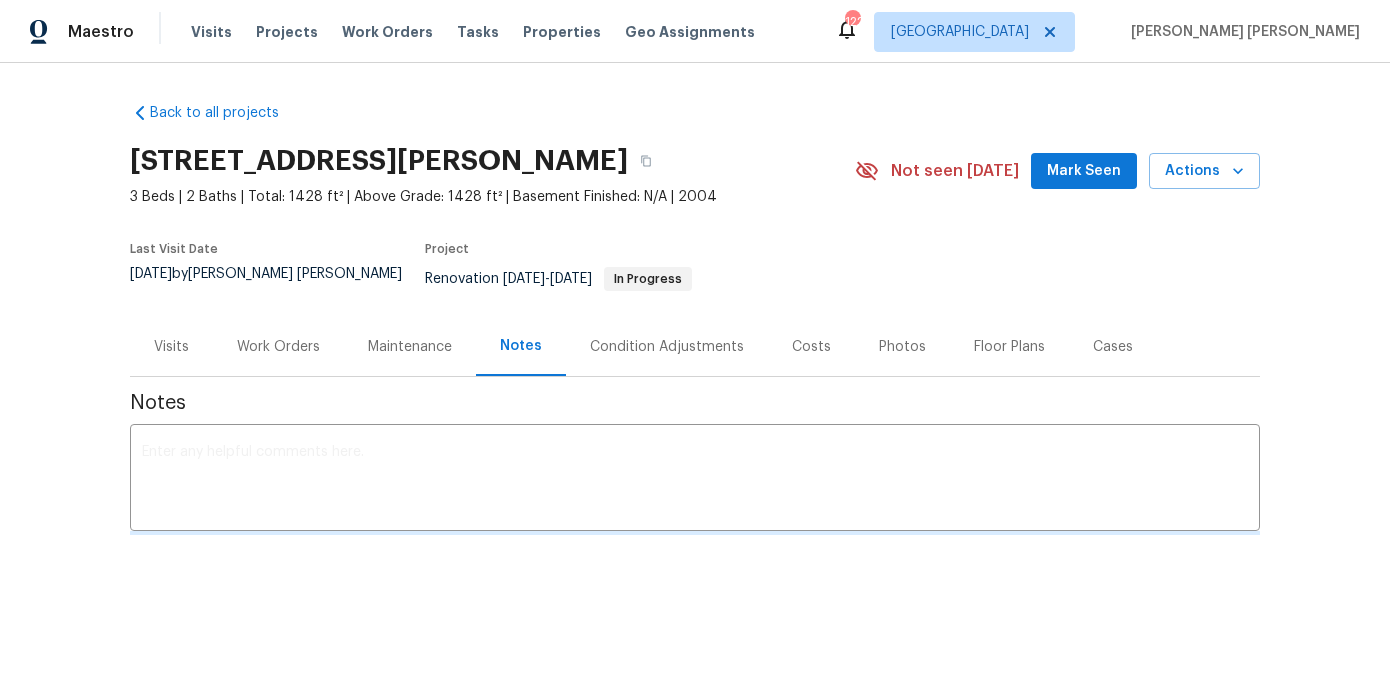 scroll, scrollTop: 0, scrollLeft: 0, axis: both 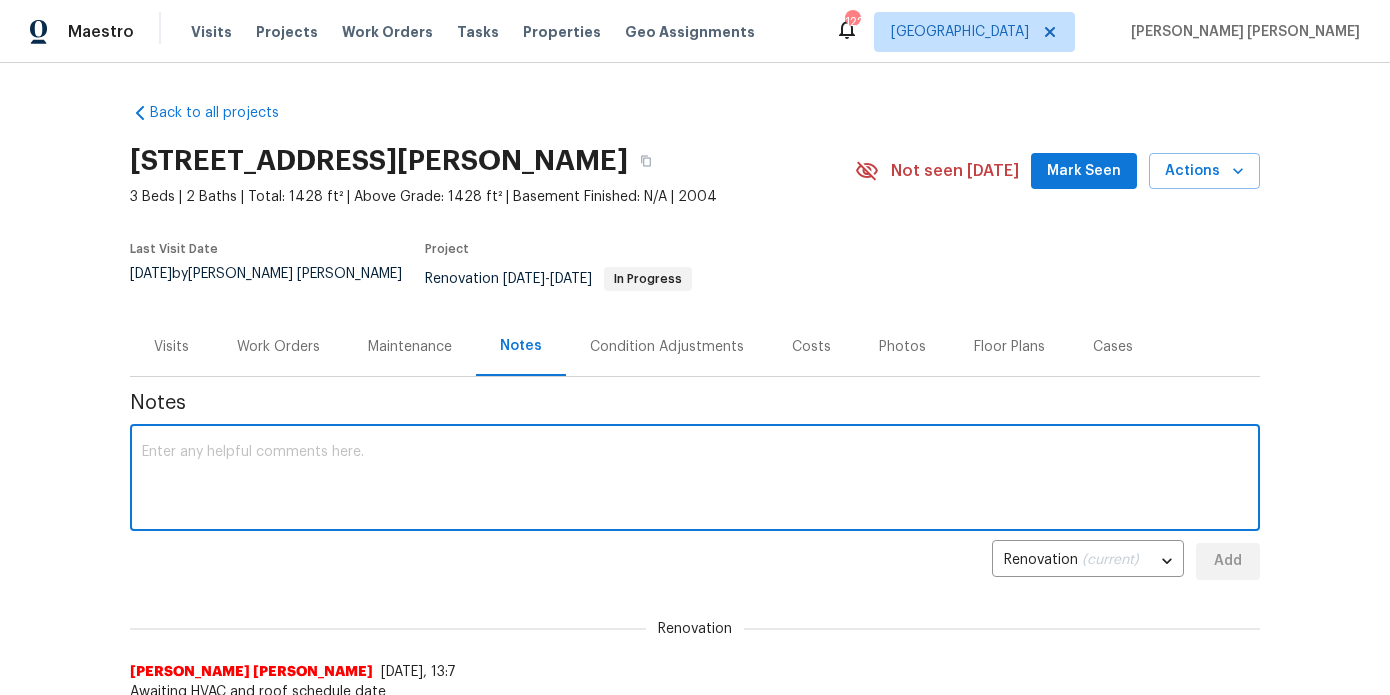 click at bounding box center [695, 480] 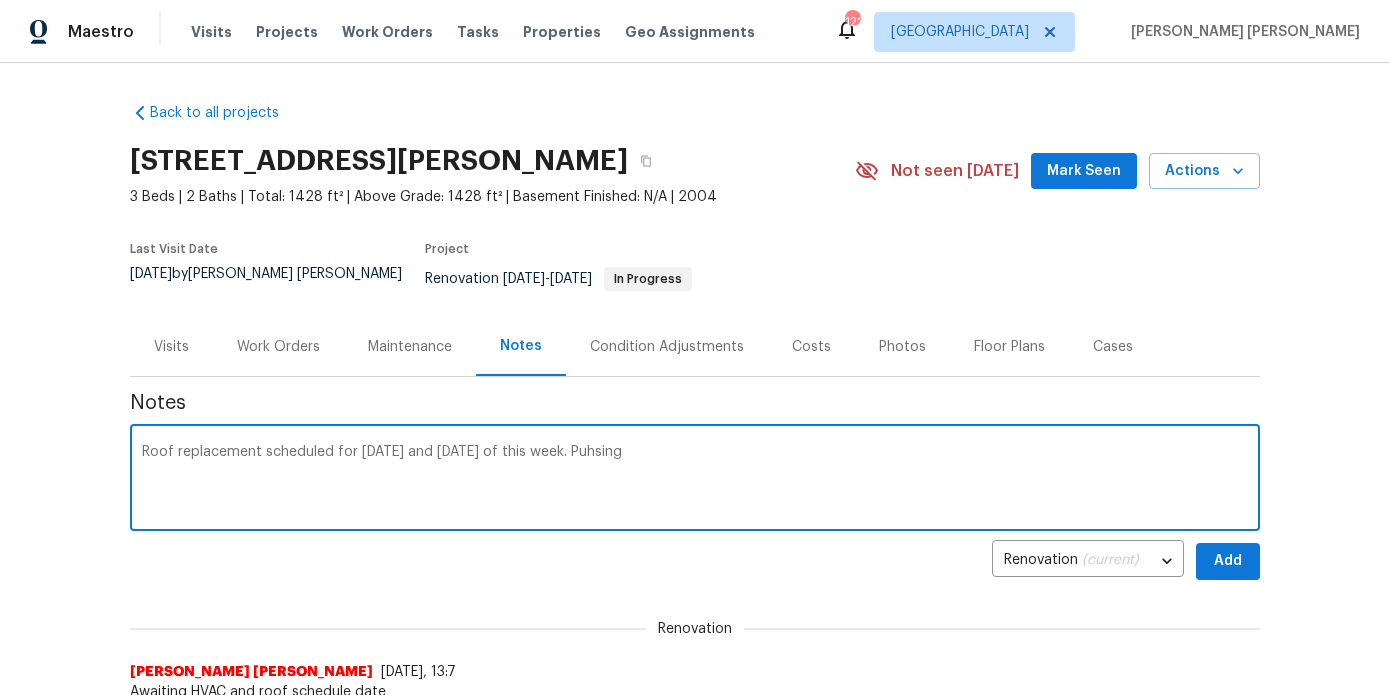 click on "Roof replacement scheduled for [DATE] and [DATE] of this week. Puhsing" at bounding box center [695, 480] 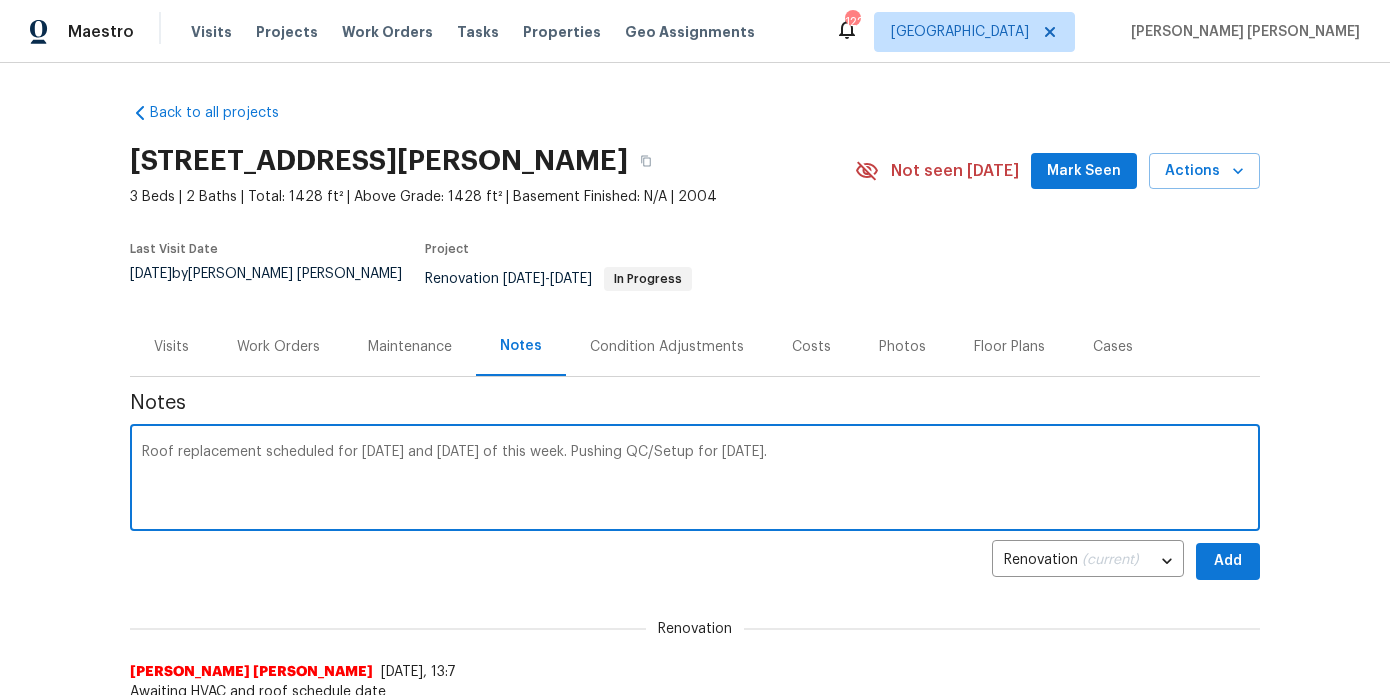 type on "Roof replacement scheduled for Wednesday and Thursday of this week. Pushing QC/Setup for Friday, July 18th." 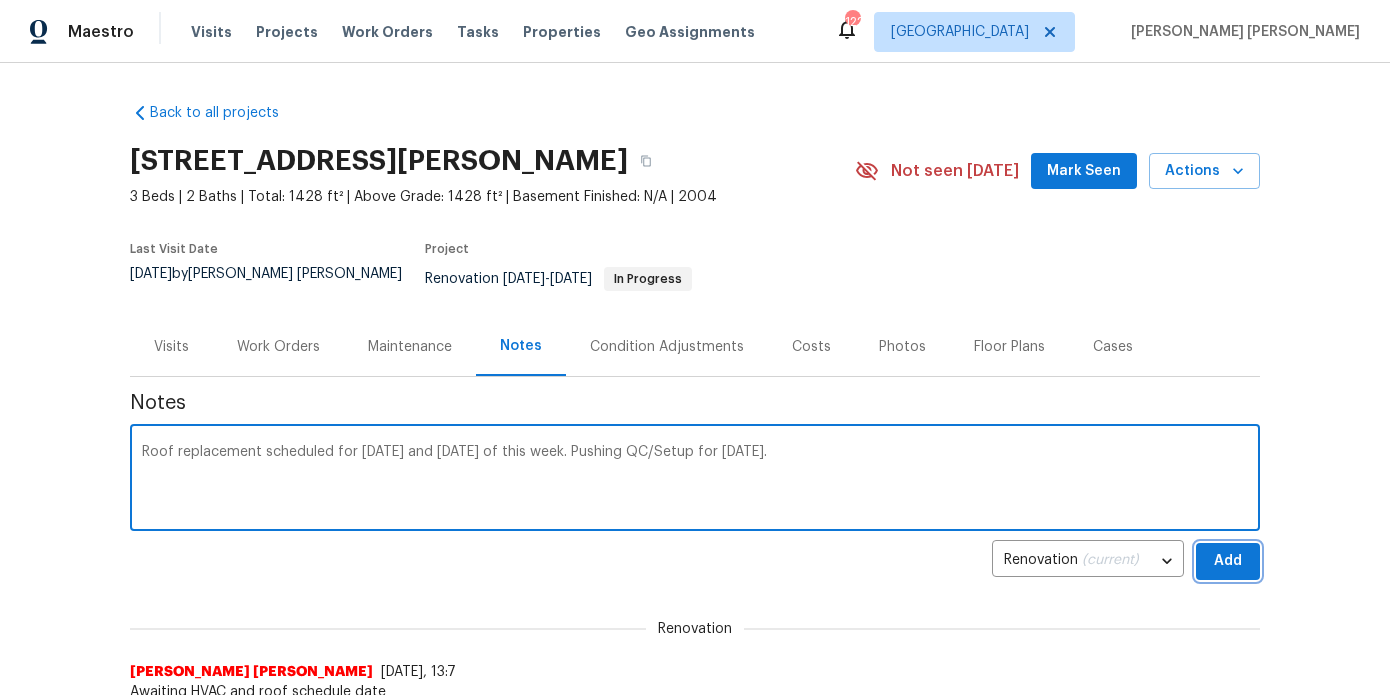 click on "Add" at bounding box center [1228, 561] 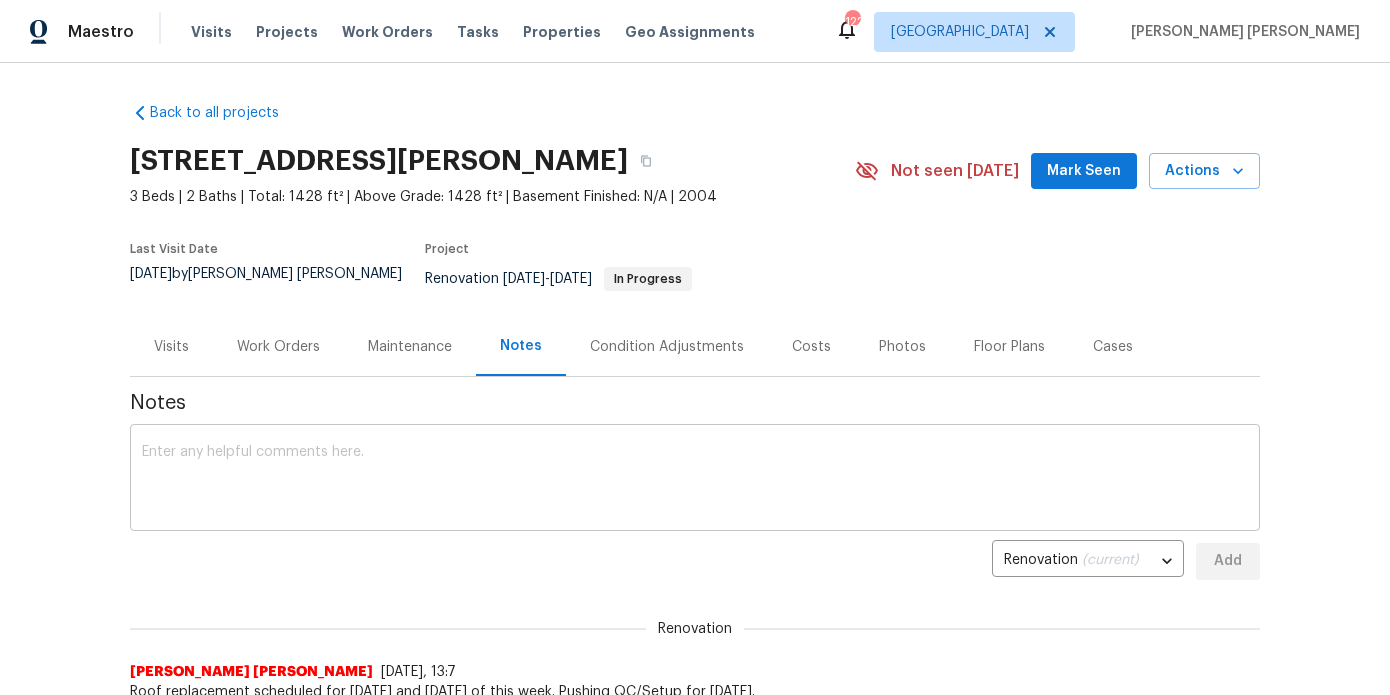 click at bounding box center [695, 480] 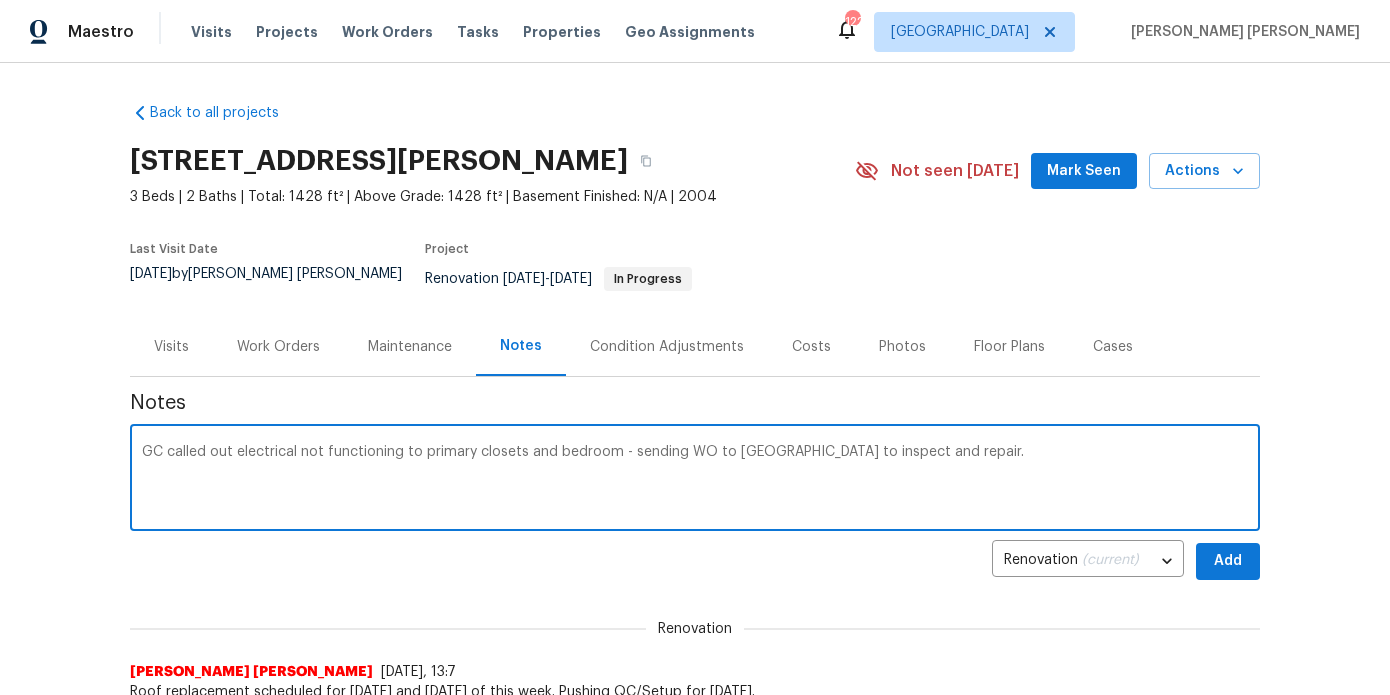 type on "GC called out electrical not functioning to primary closets and bedroom - sending WO to Pattons to inspect and repair." 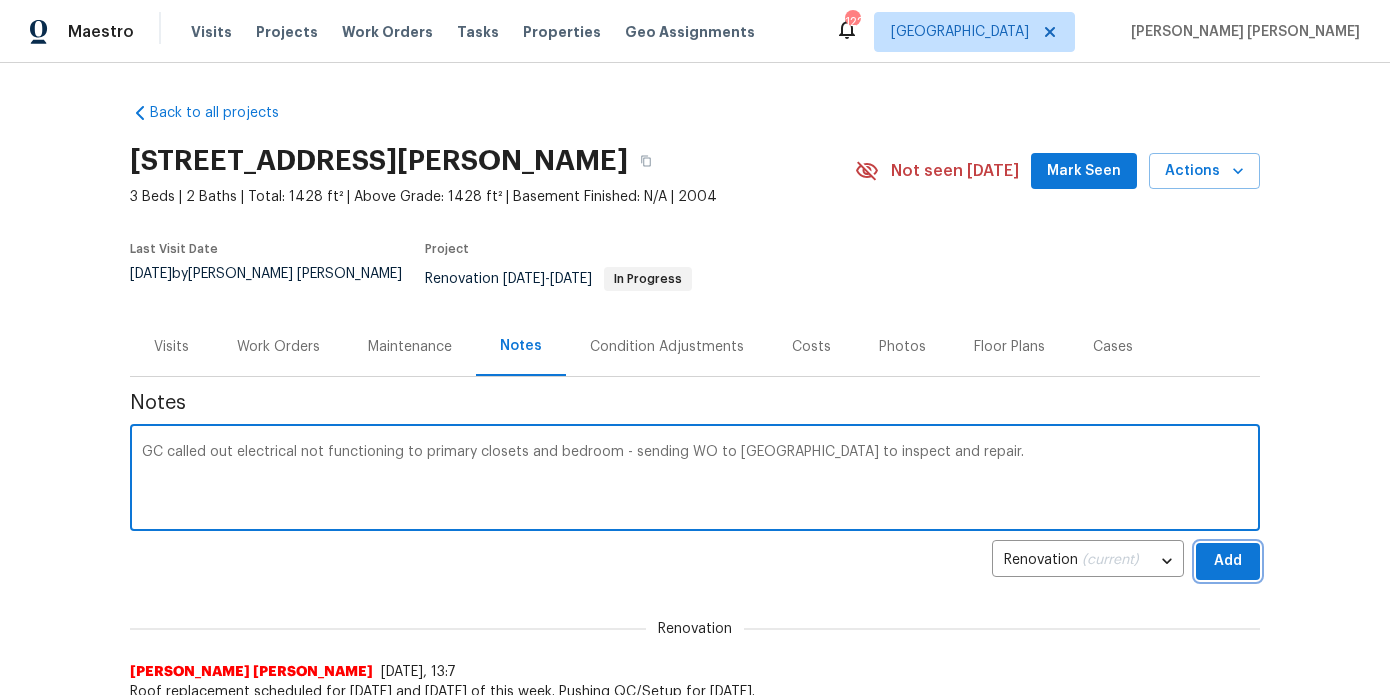 click on "Add" at bounding box center (1228, 561) 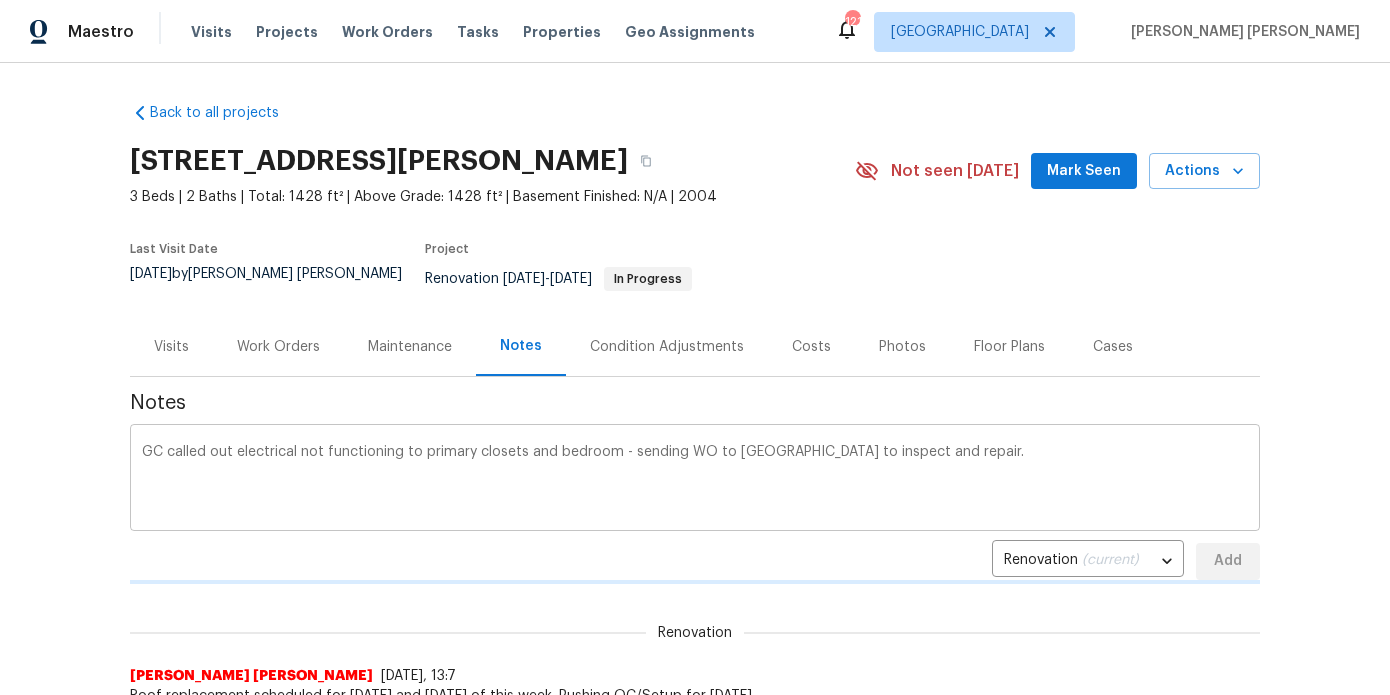 type 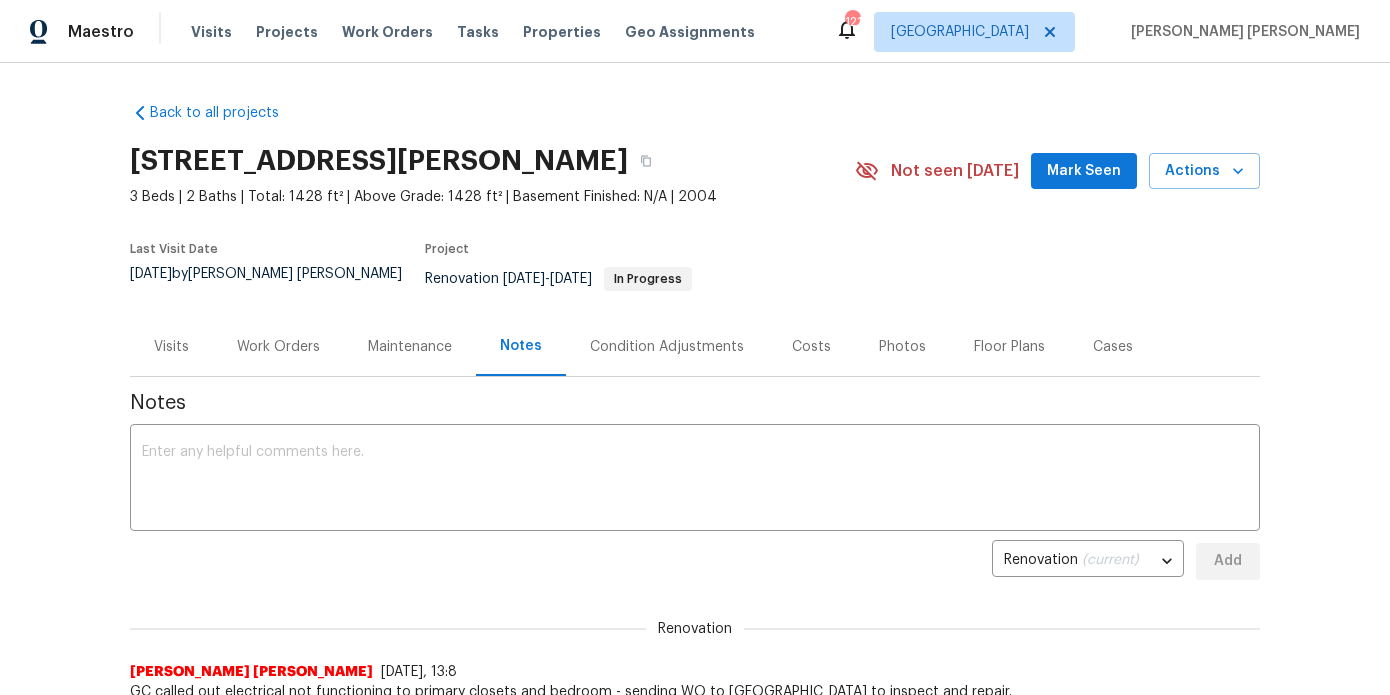 click on "Work Orders" at bounding box center (278, 346) 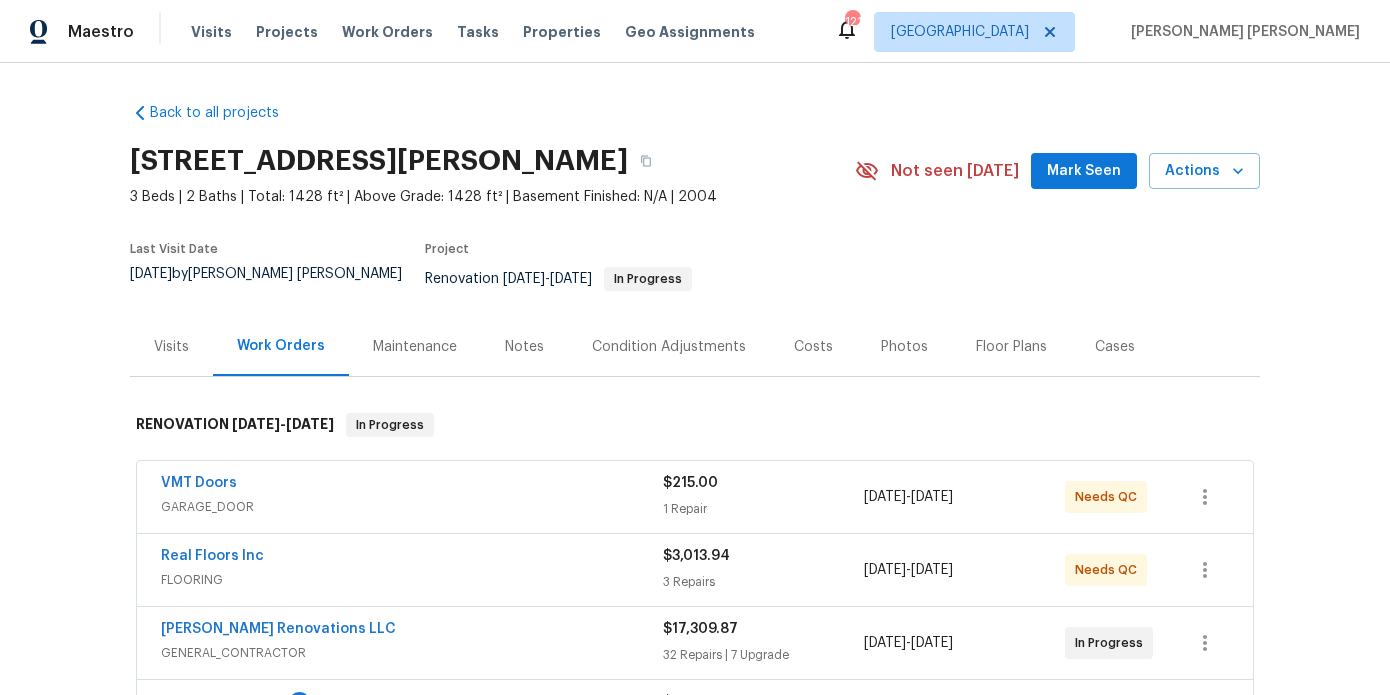 scroll, scrollTop: 639, scrollLeft: 0, axis: vertical 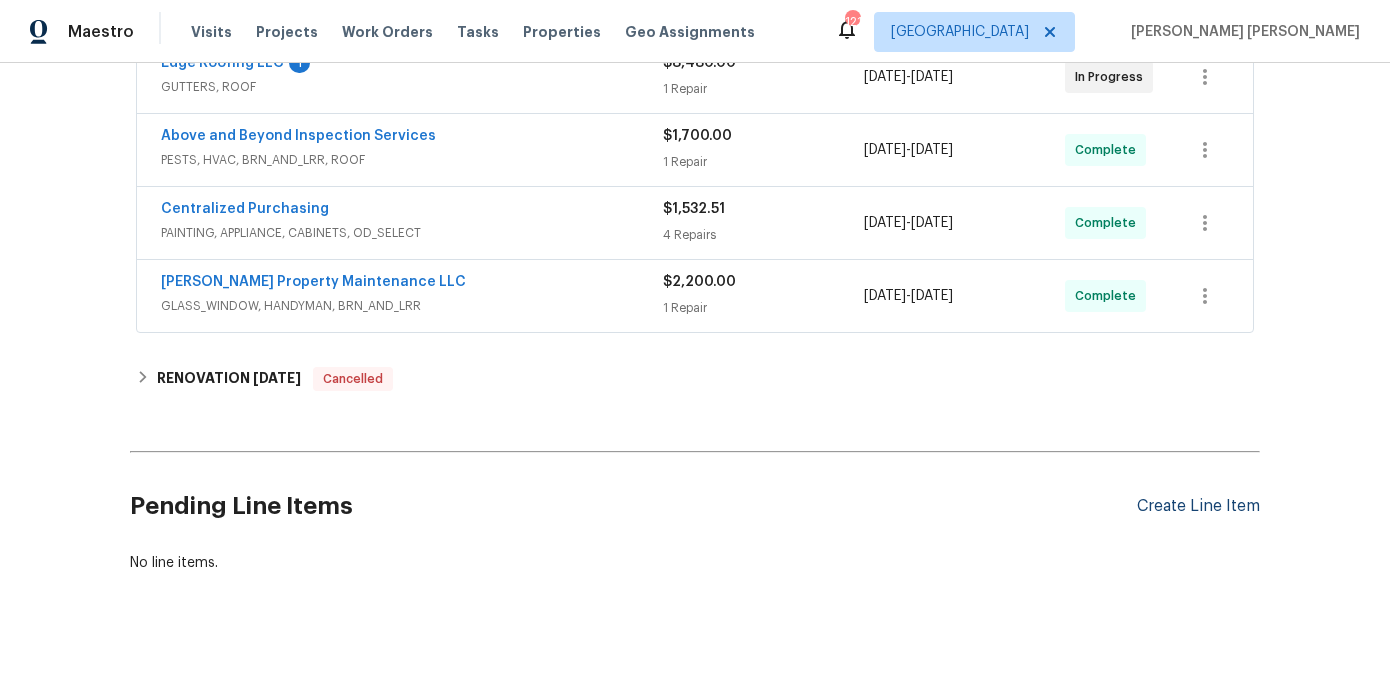 click on "Create Line Item" at bounding box center [1198, 506] 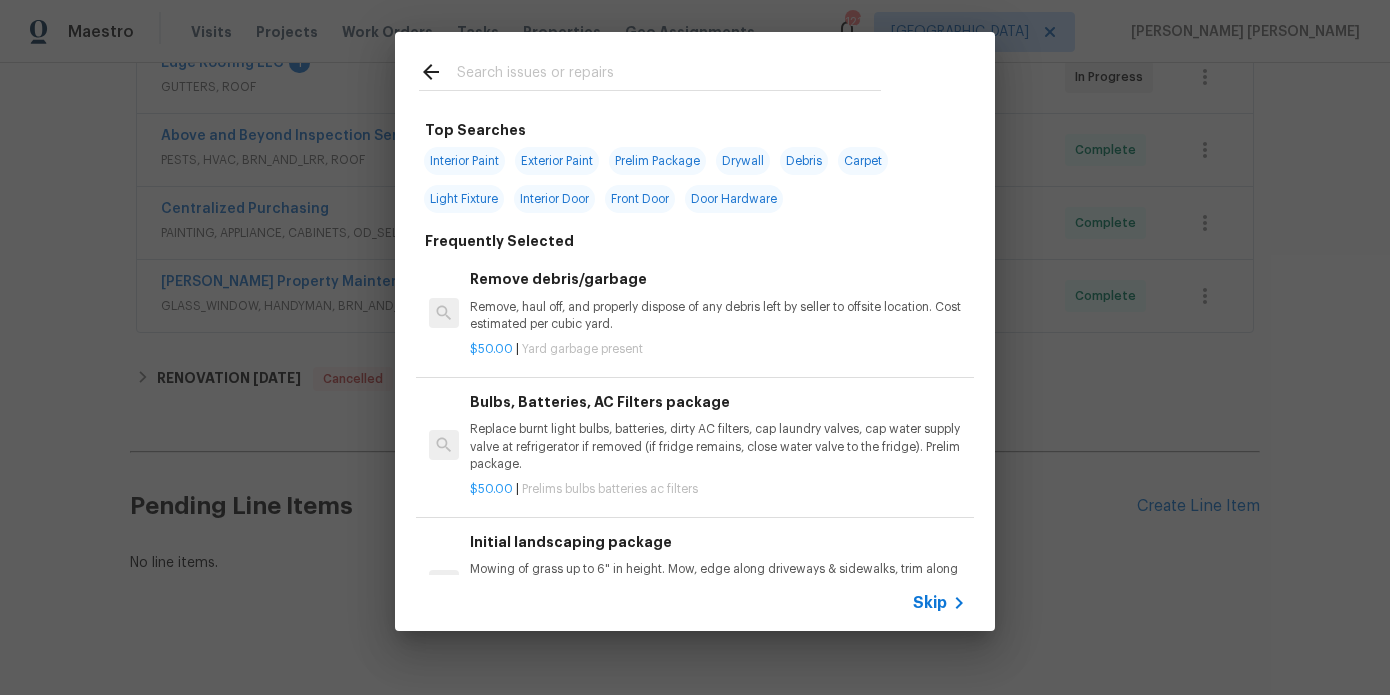 click at bounding box center [669, 75] 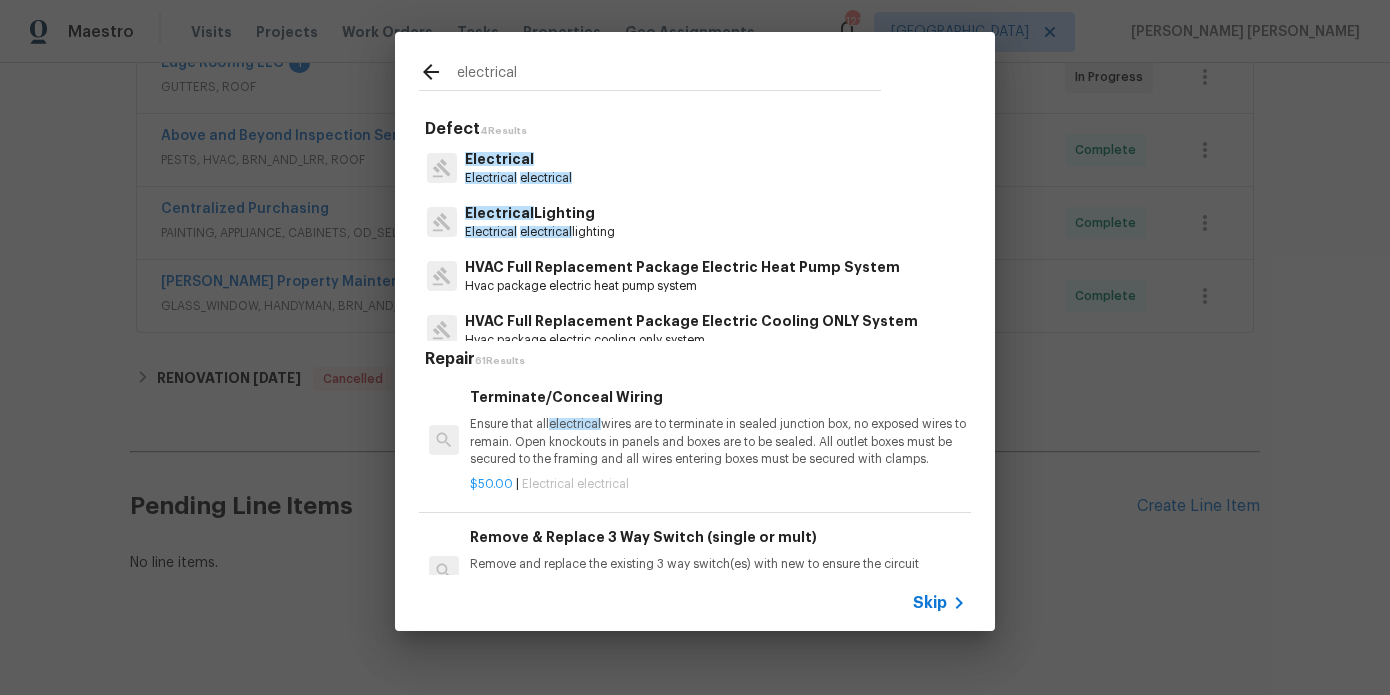 type on "electrical" 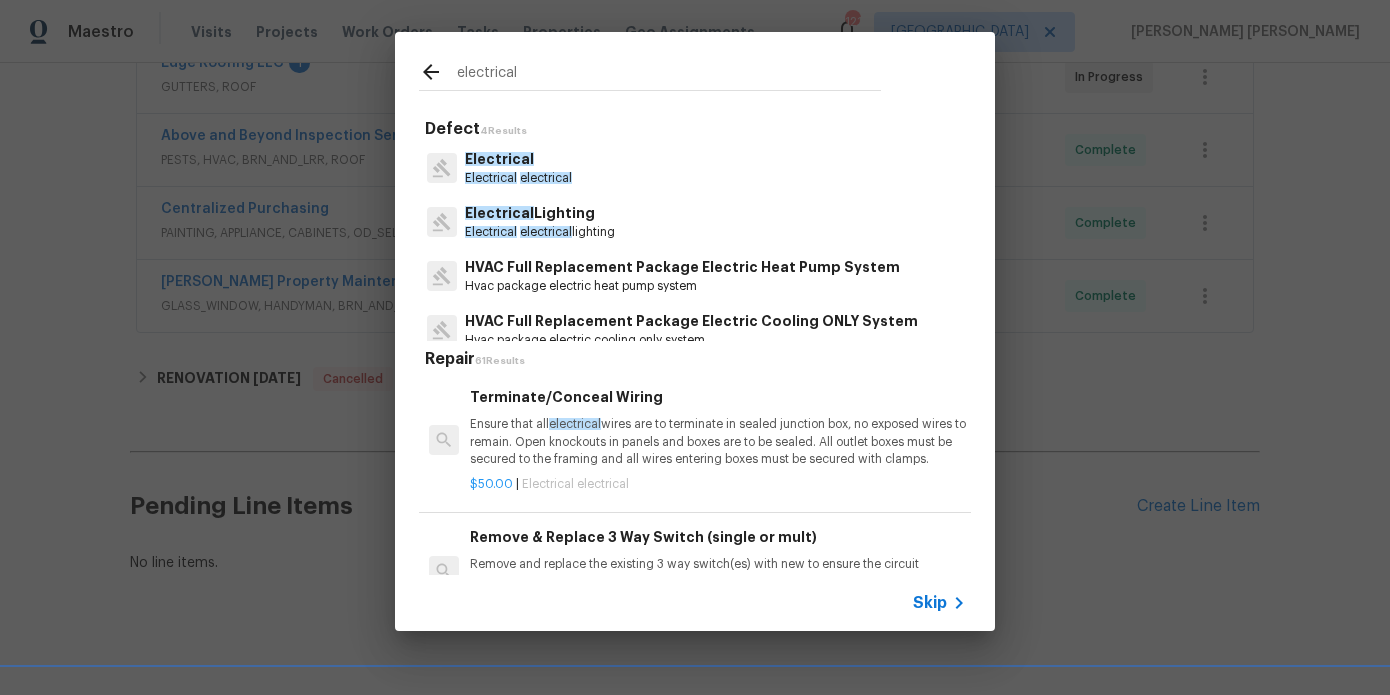click on "Electrical" at bounding box center [518, 159] 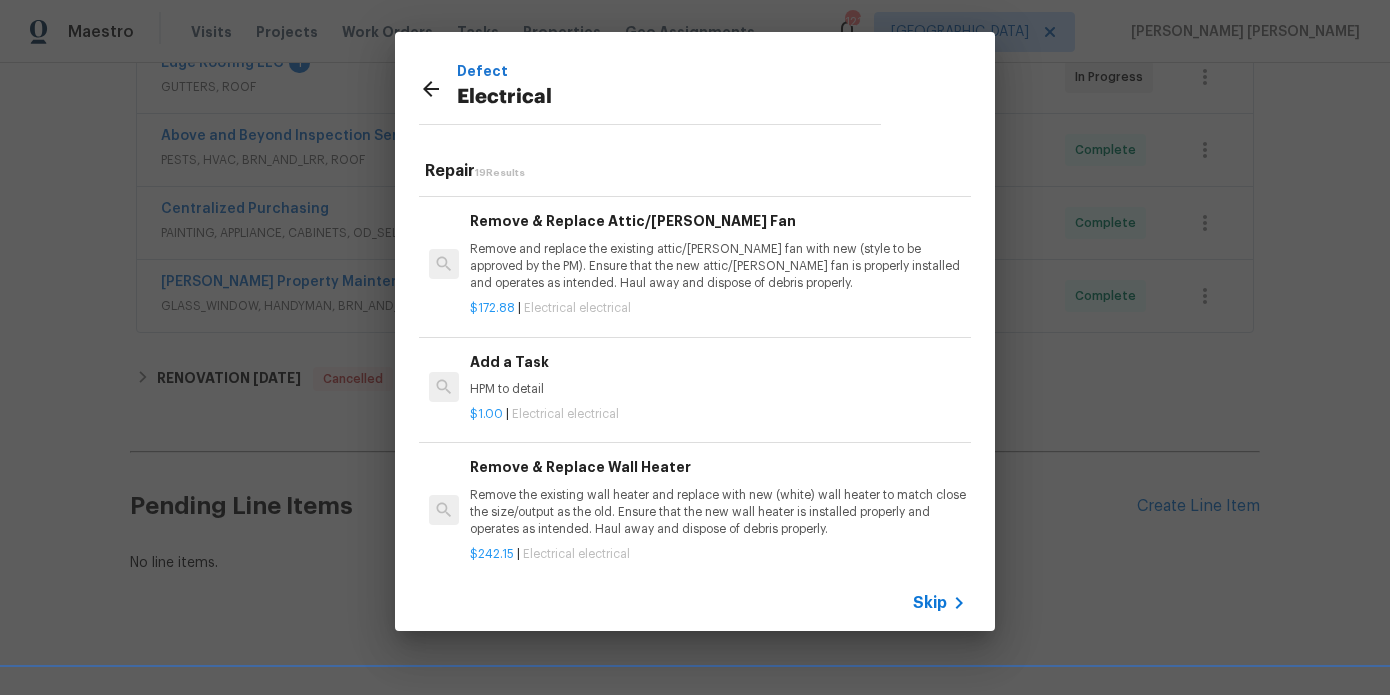 scroll, scrollTop: 1237, scrollLeft: 0, axis: vertical 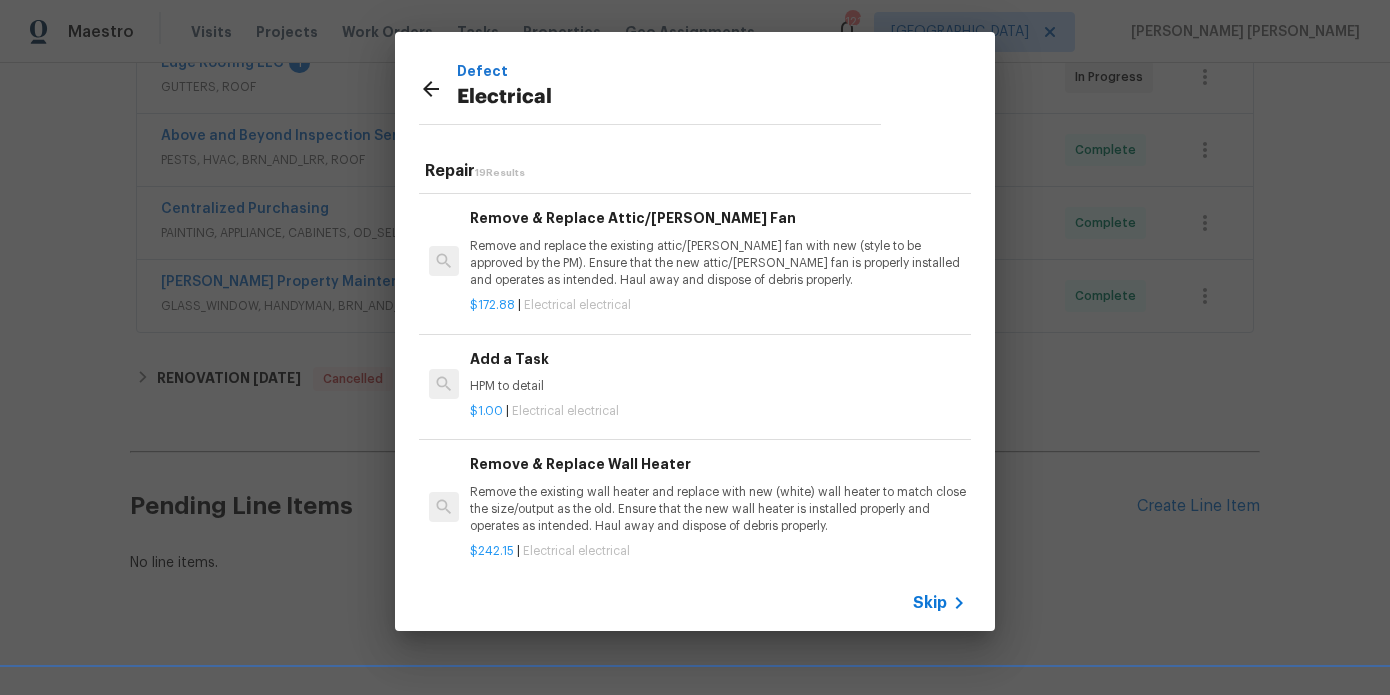 click on "$1.00   |   Electrical electrical" at bounding box center (718, 407) 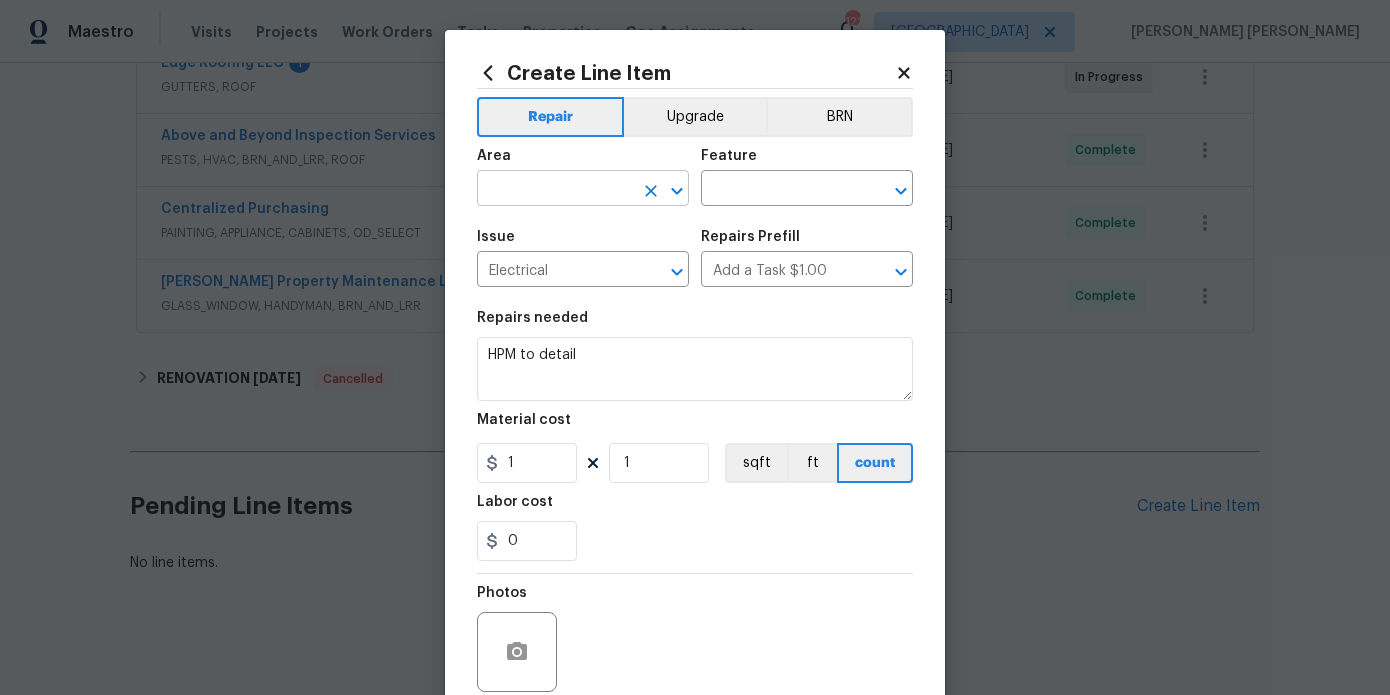 click at bounding box center [555, 190] 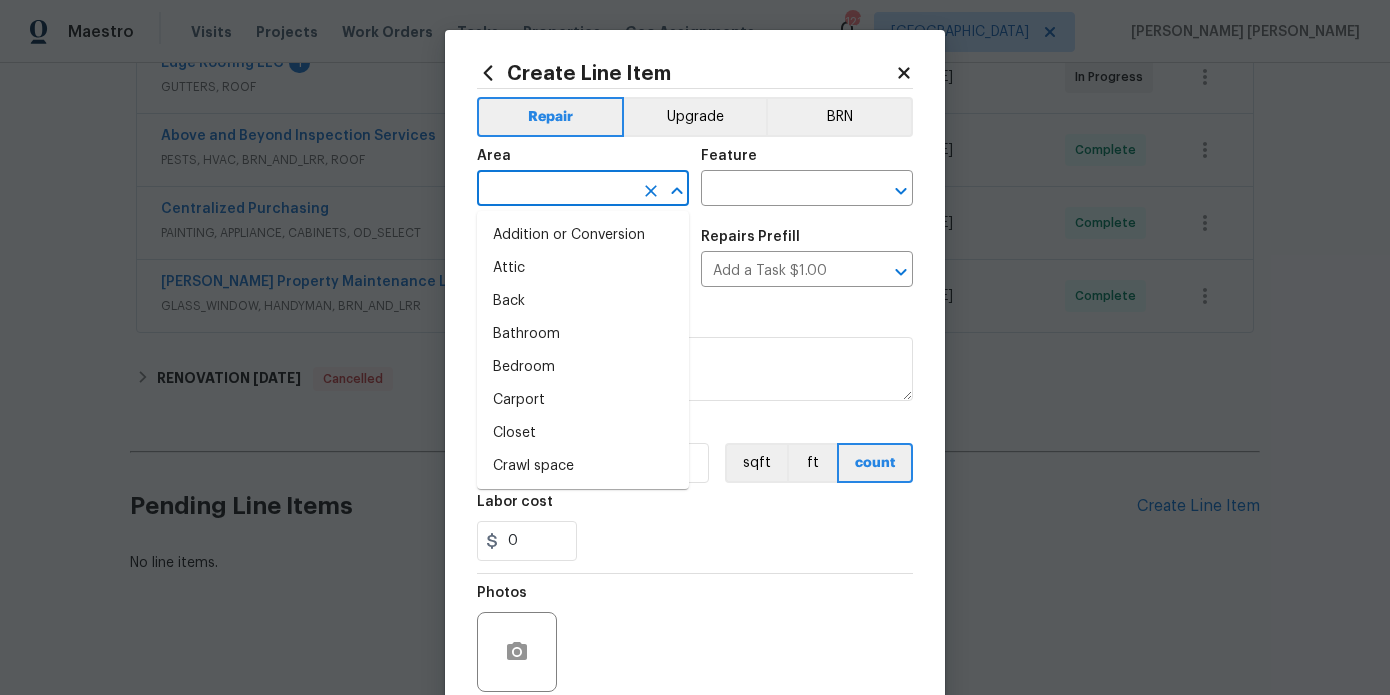 type on "o" 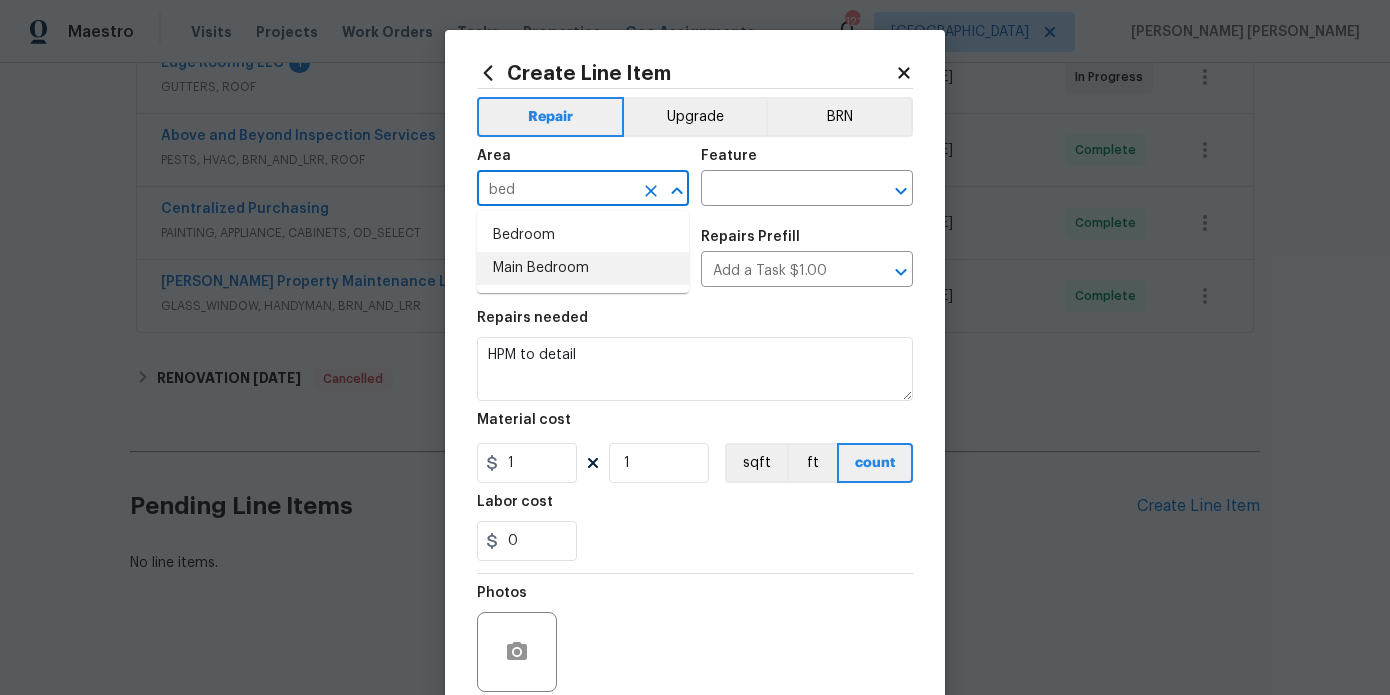 click on "Main Bedroom" at bounding box center (583, 268) 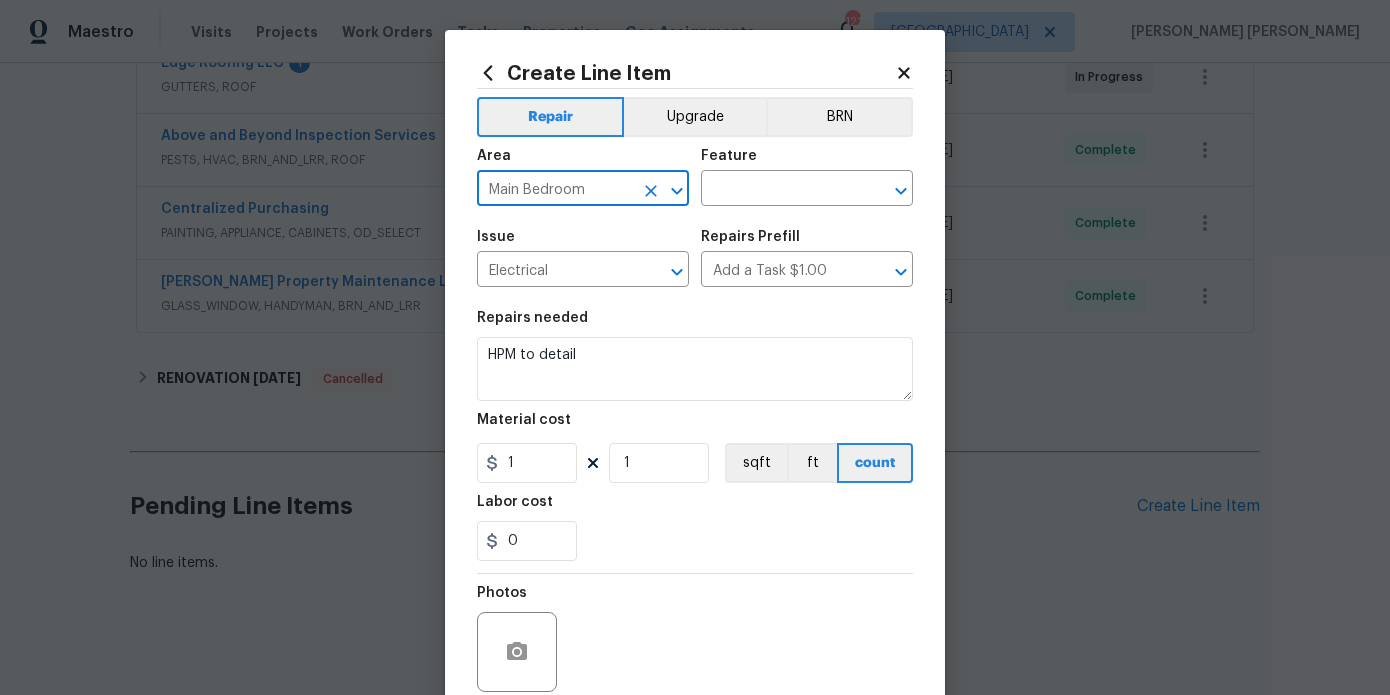 type on "Main Bedroom" 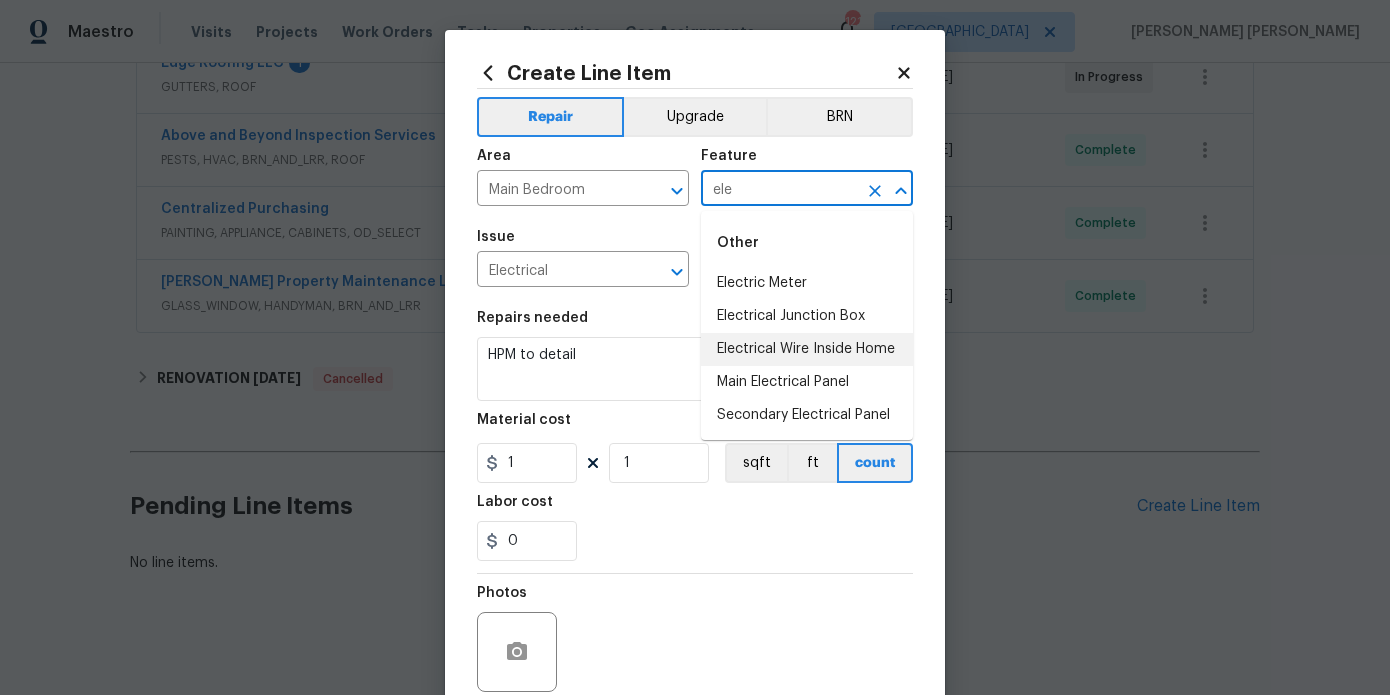 click on "Electrical Wire Inside Home" at bounding box center [807, 349] 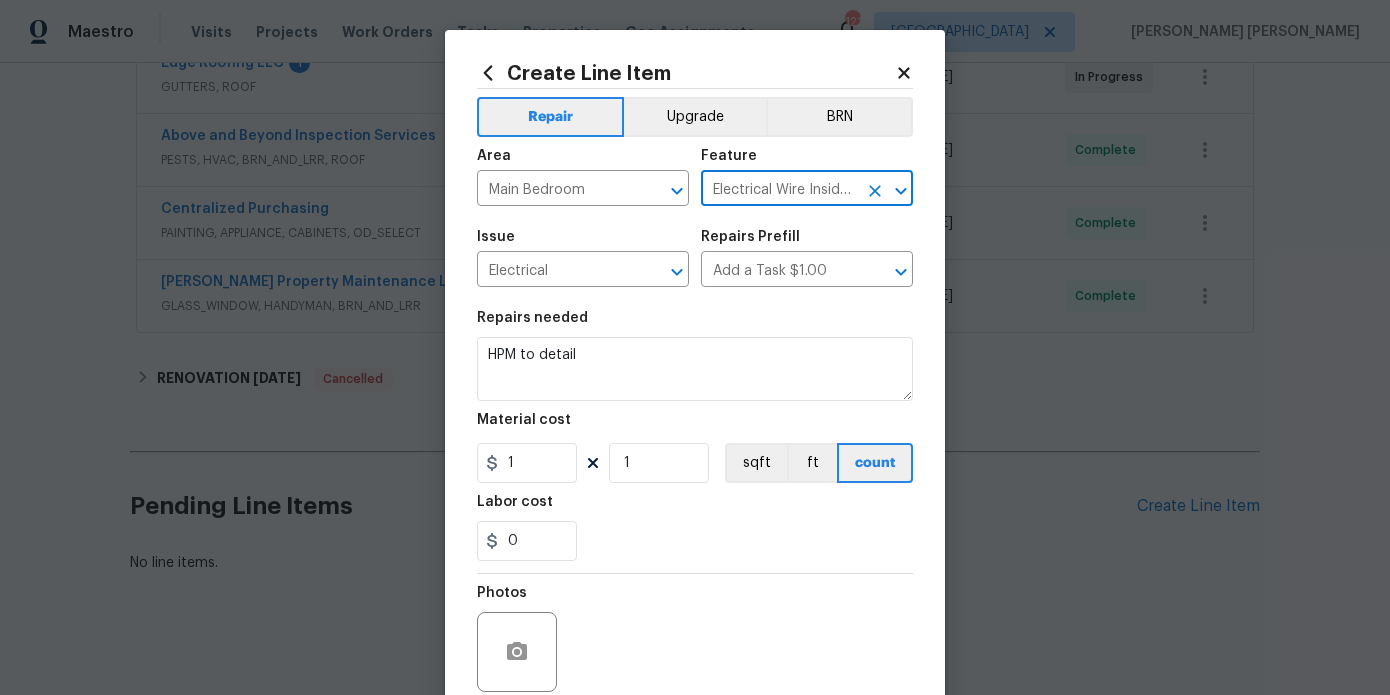 type on "Electrical Wire Inside Home" 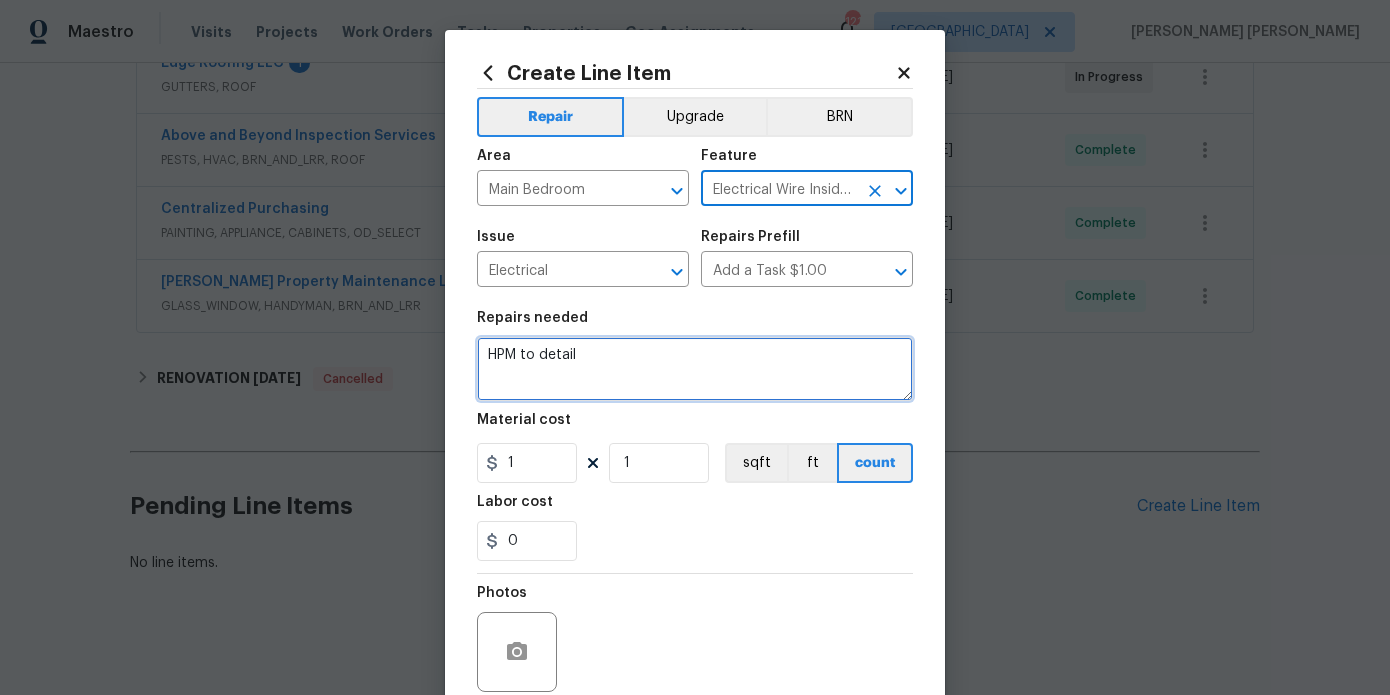 click on "HPM to detail" at bounding box center [695, 369] 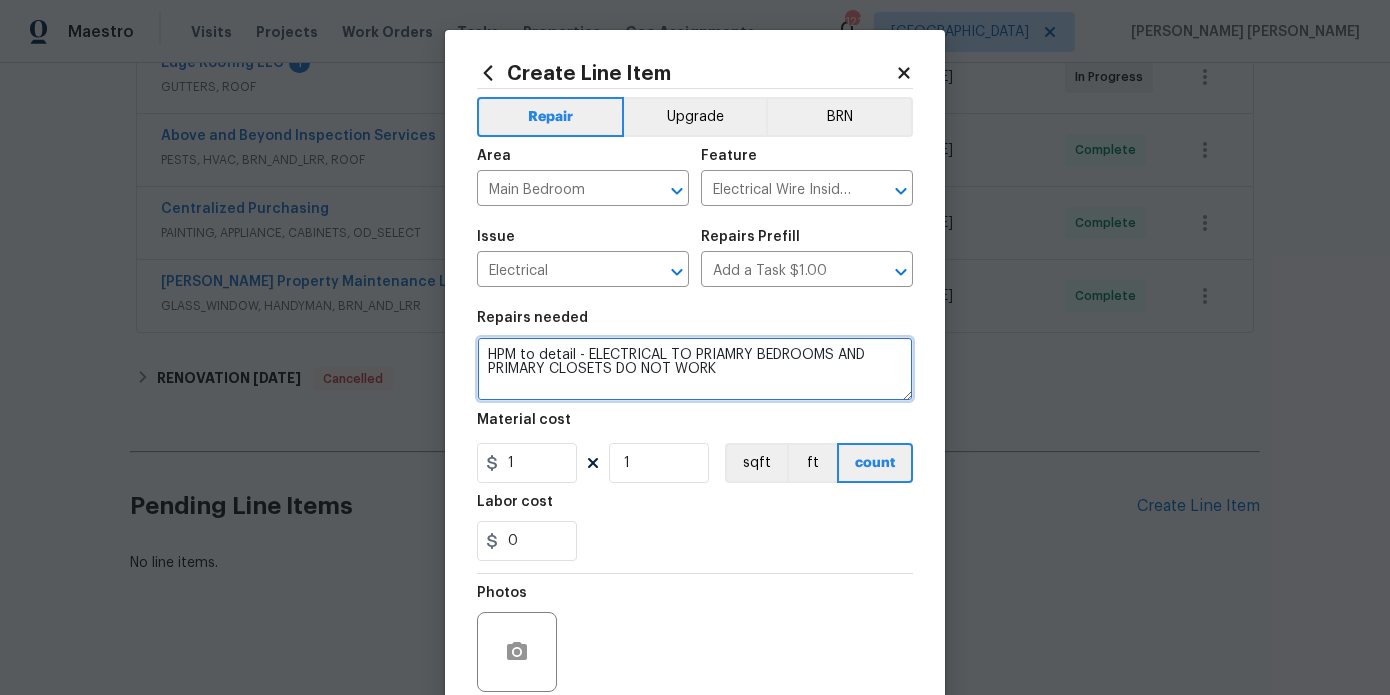 click on "HPM to detail - ELECTRICAL TO PRIAMRY BEDROOMS AND PRIMARY CLOSETS DO NOT WORK" at bounding box center (695, 369) 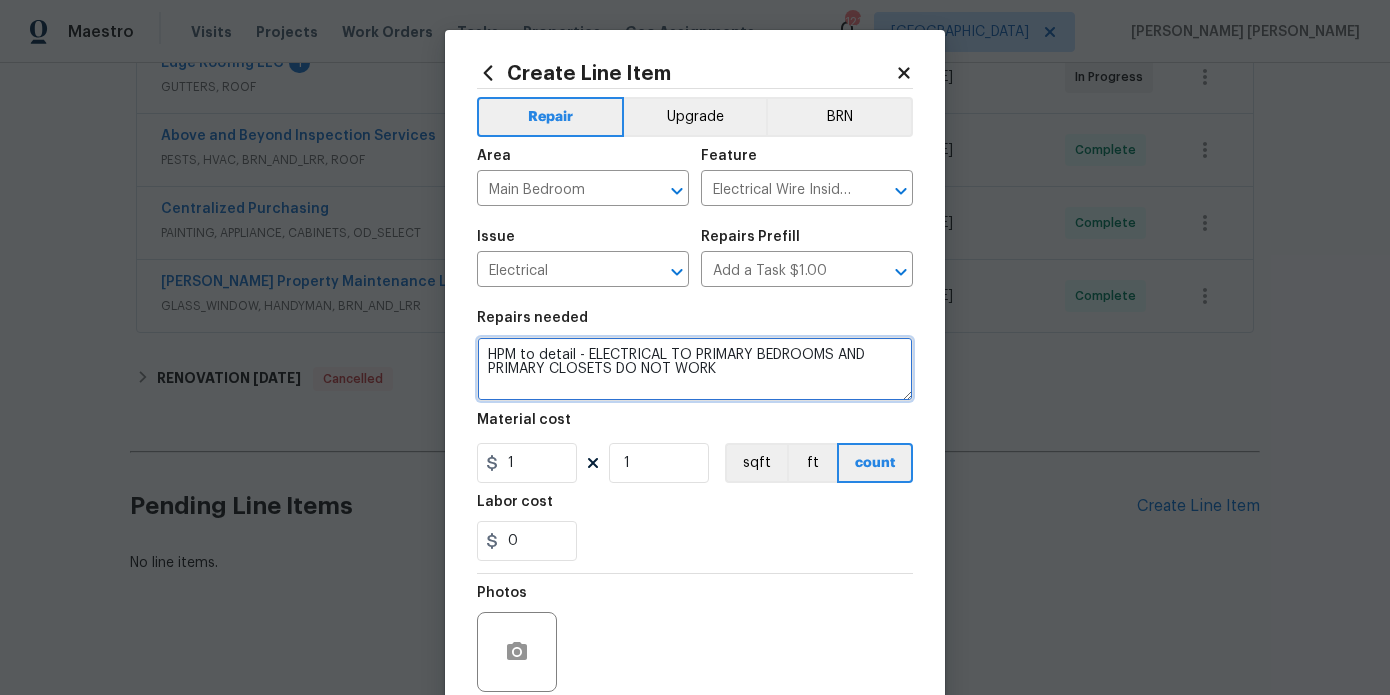 click on "HPM to detail - ELECTRICAL TO PRIMARY BEDROOMS AND PRIMARY CLOSETS DO NOT WORK" at bounding box center [695, 369] 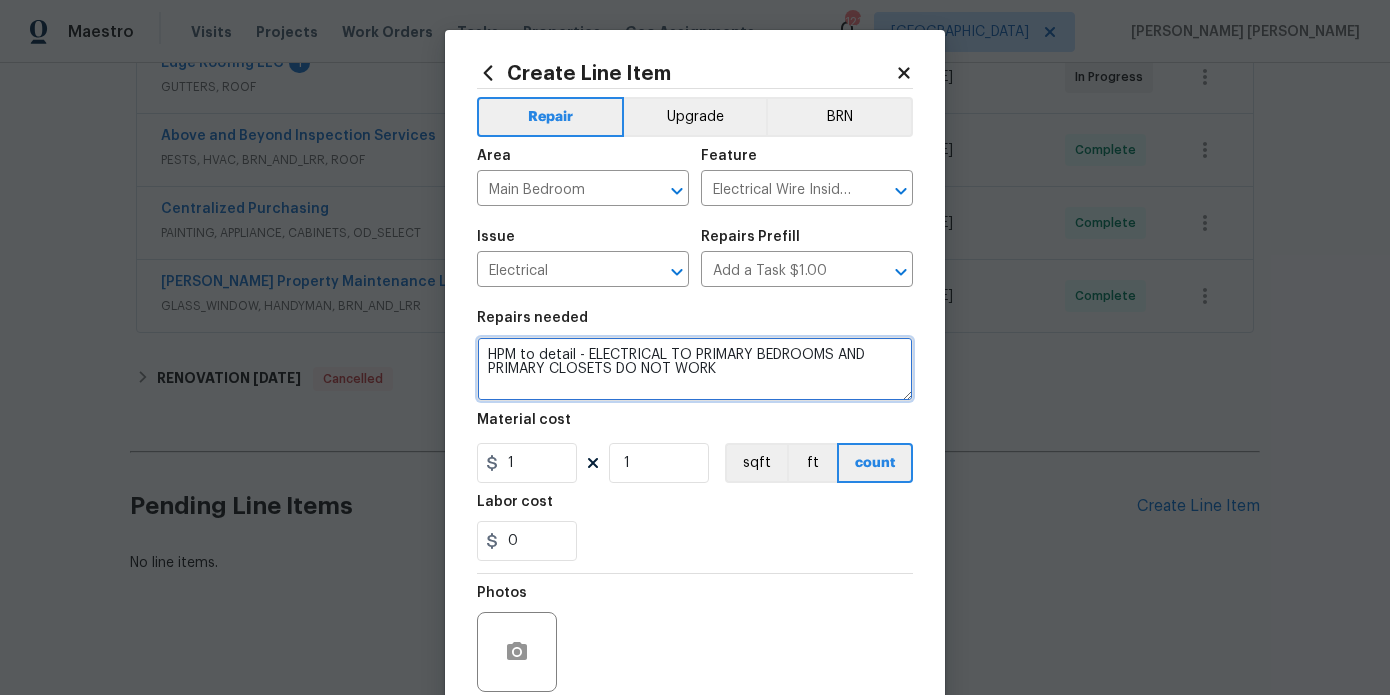 click on "HPM to detail - ELECTRICAL TO PRIMARY BEDROOMS AND PRIMARY CLOSETS DO NOT WORK" at bounding box center [695, 369] 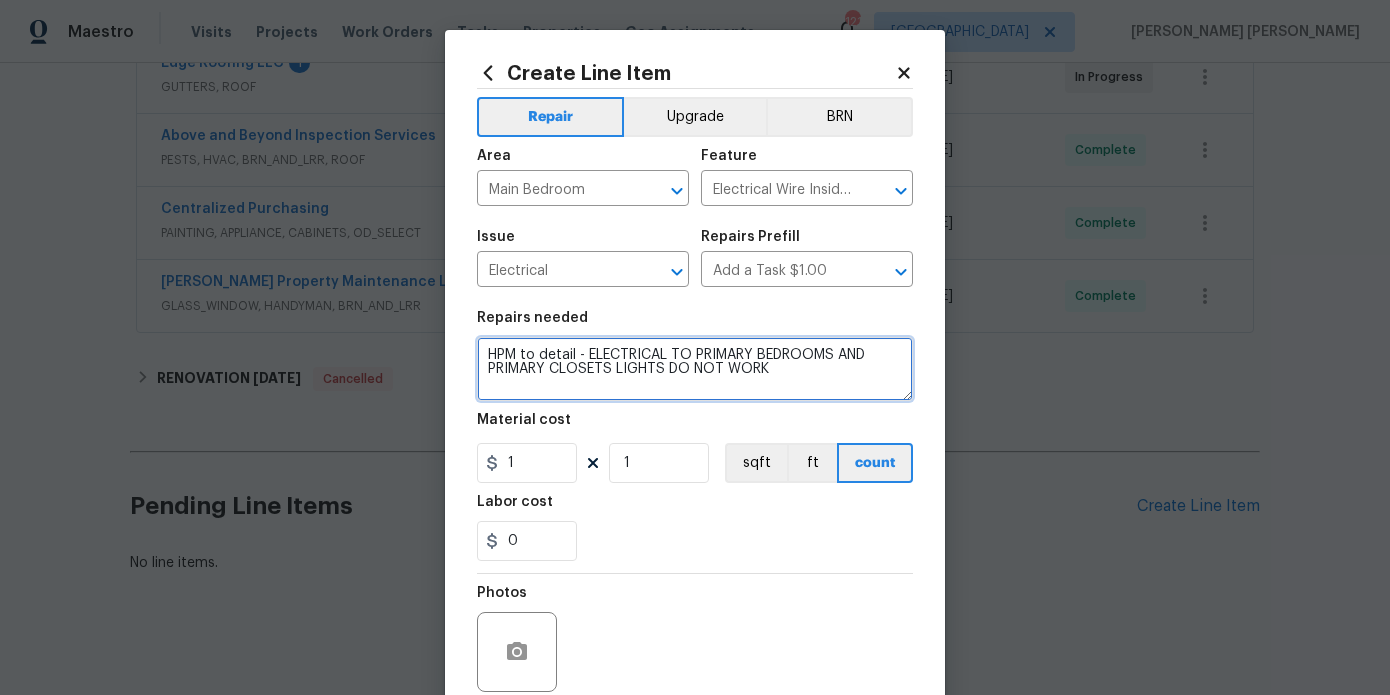 click on "HPM to detail - ELECTRICAL TO PRIMARY BEDROOMS AND PRIMARY CLOSETS LIGHTS DO NOT WORK" at bounding box center [695, 369] 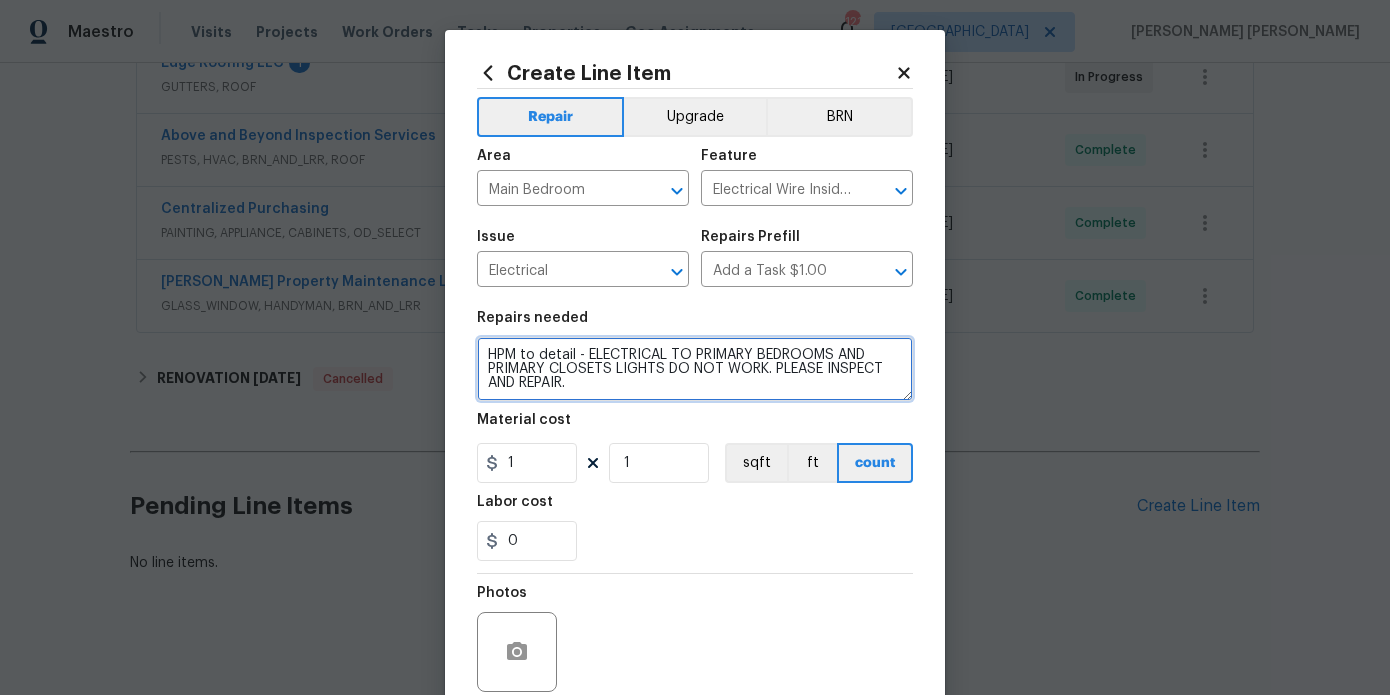 type on "HPM to detail - ELECTRICAL TO PRIMARY BEDROOMS AND PRIMARY CLOSETS LIGHTS DO NOT WORK. PLEASE INSPECT AND REPAIR." 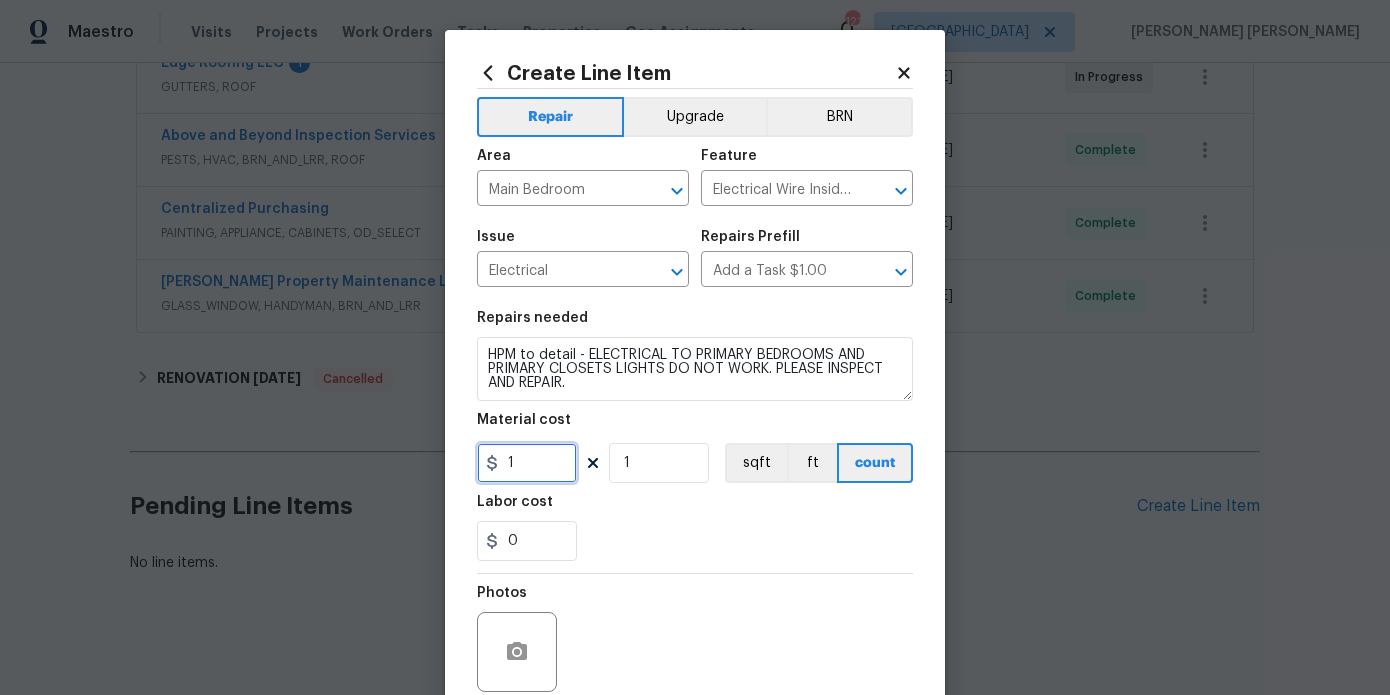 click on "1" at bounding box center [527, 463] 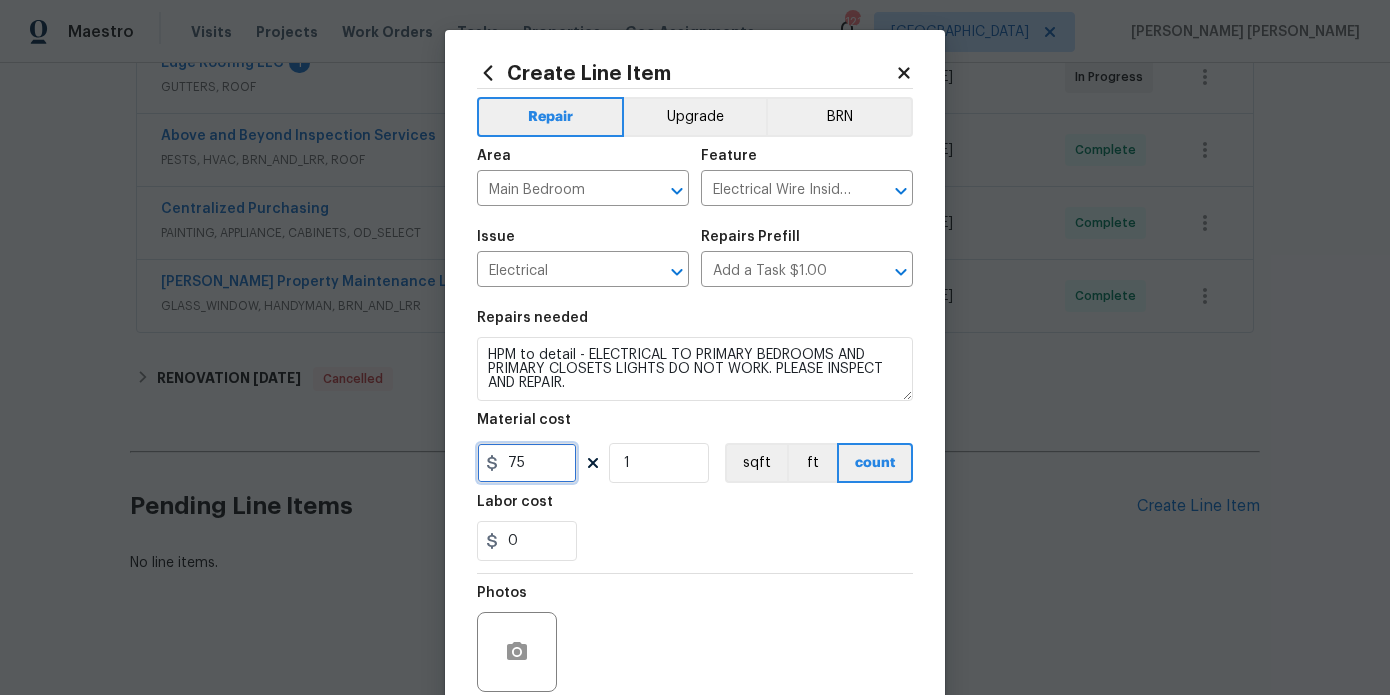 scroll, scrollTop: 167, scrollLeft: 0, axis: vertical 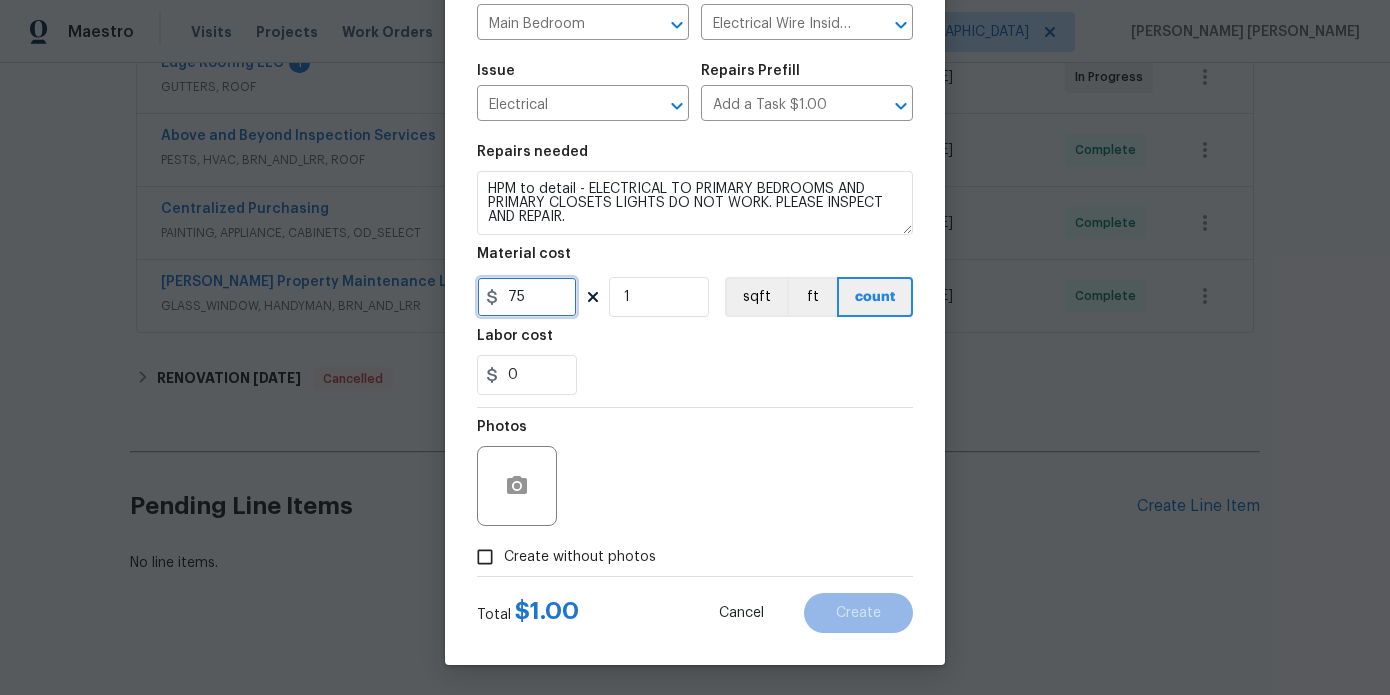 type on "75" 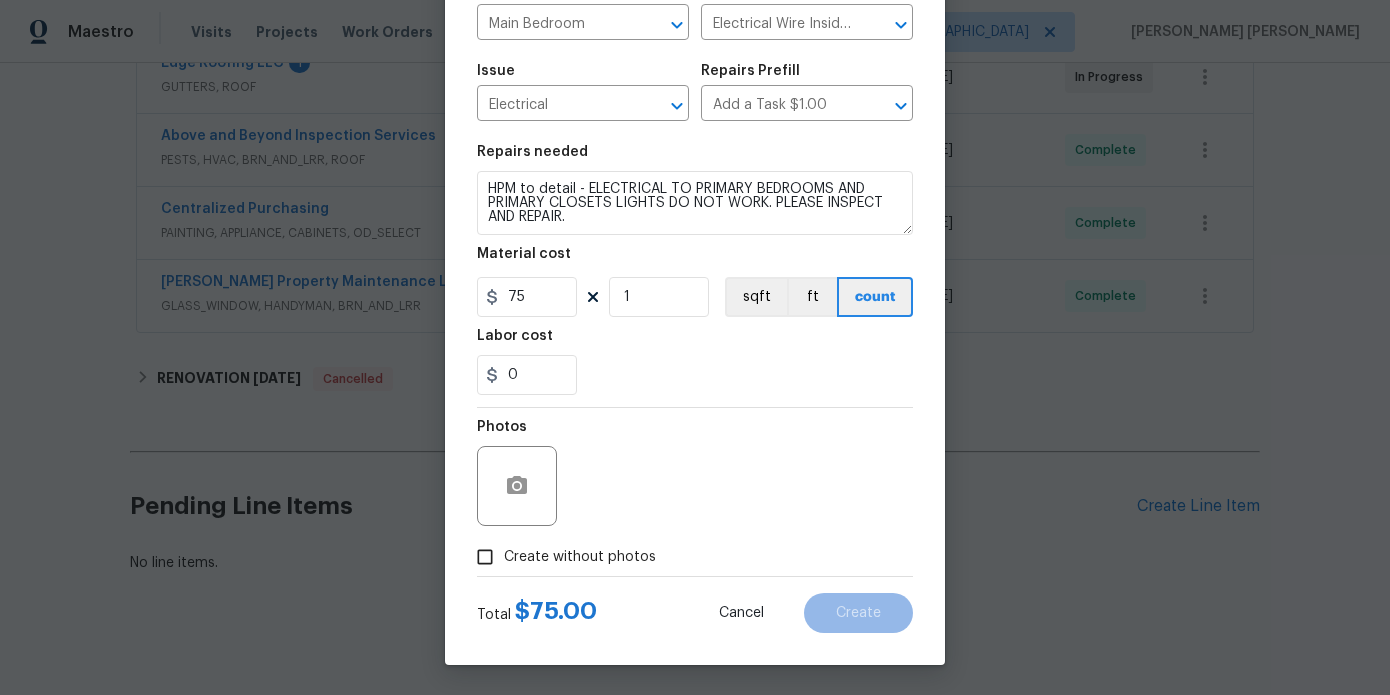 click on "Create without photos" at bounding box center (580, 557) 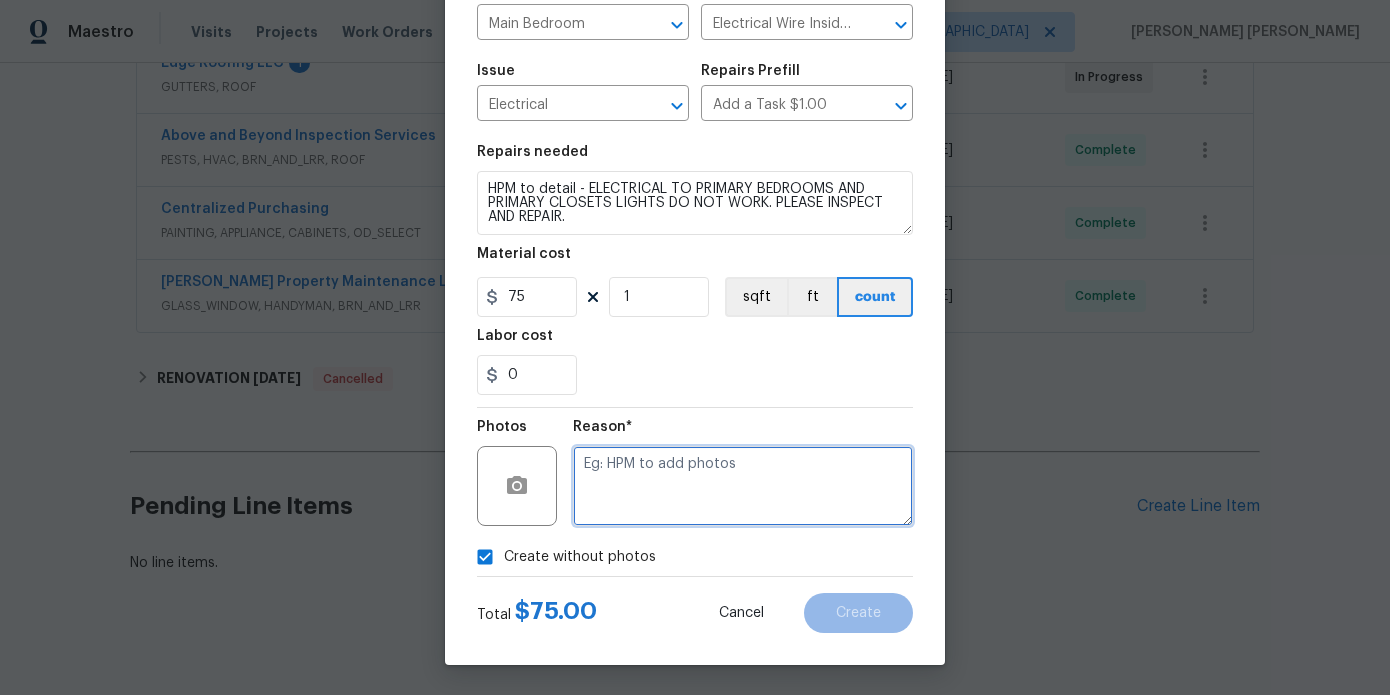 click at bounding box center [743, 486] 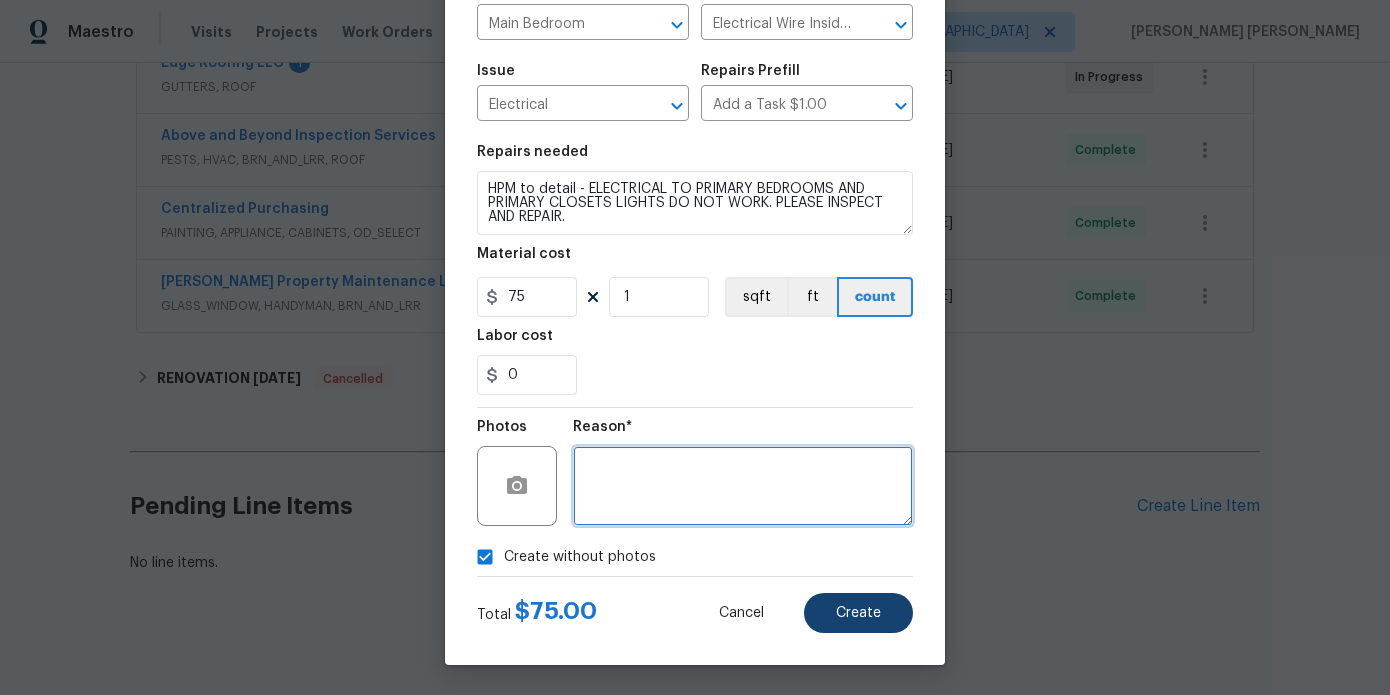 type 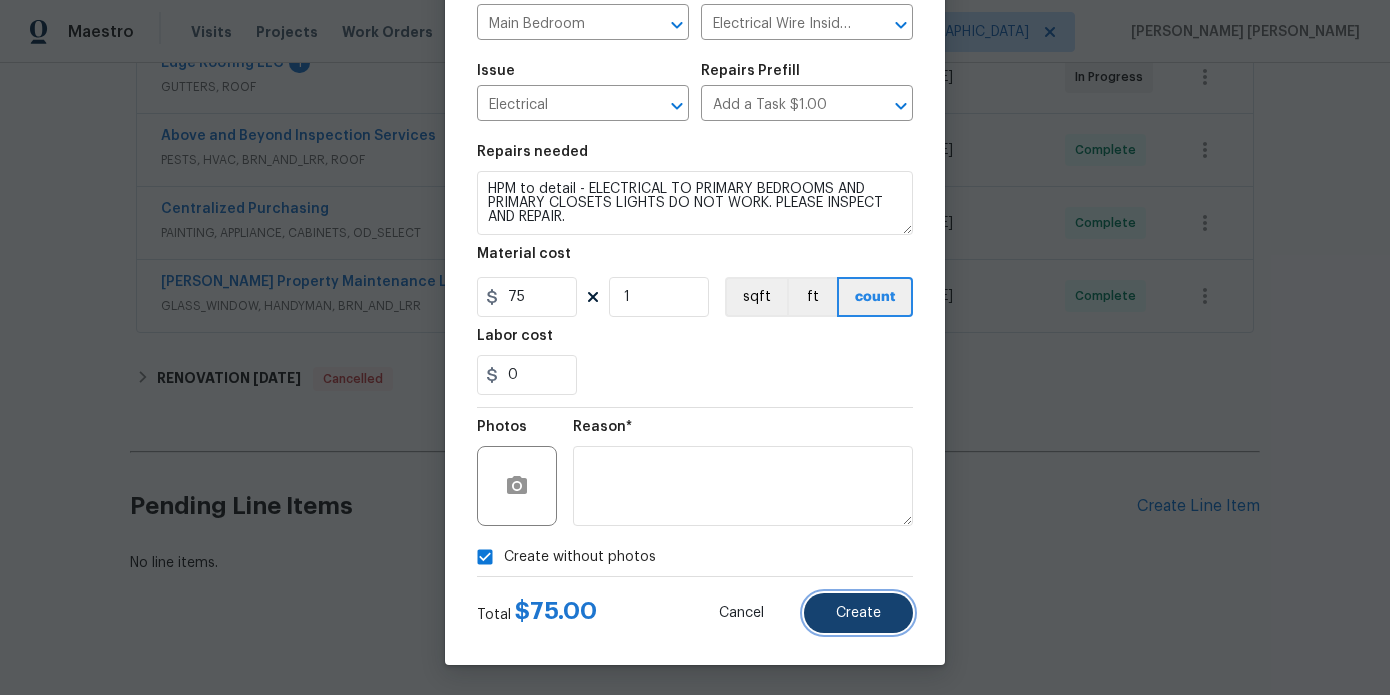 click on "Create" at bounding box center (858, 613) 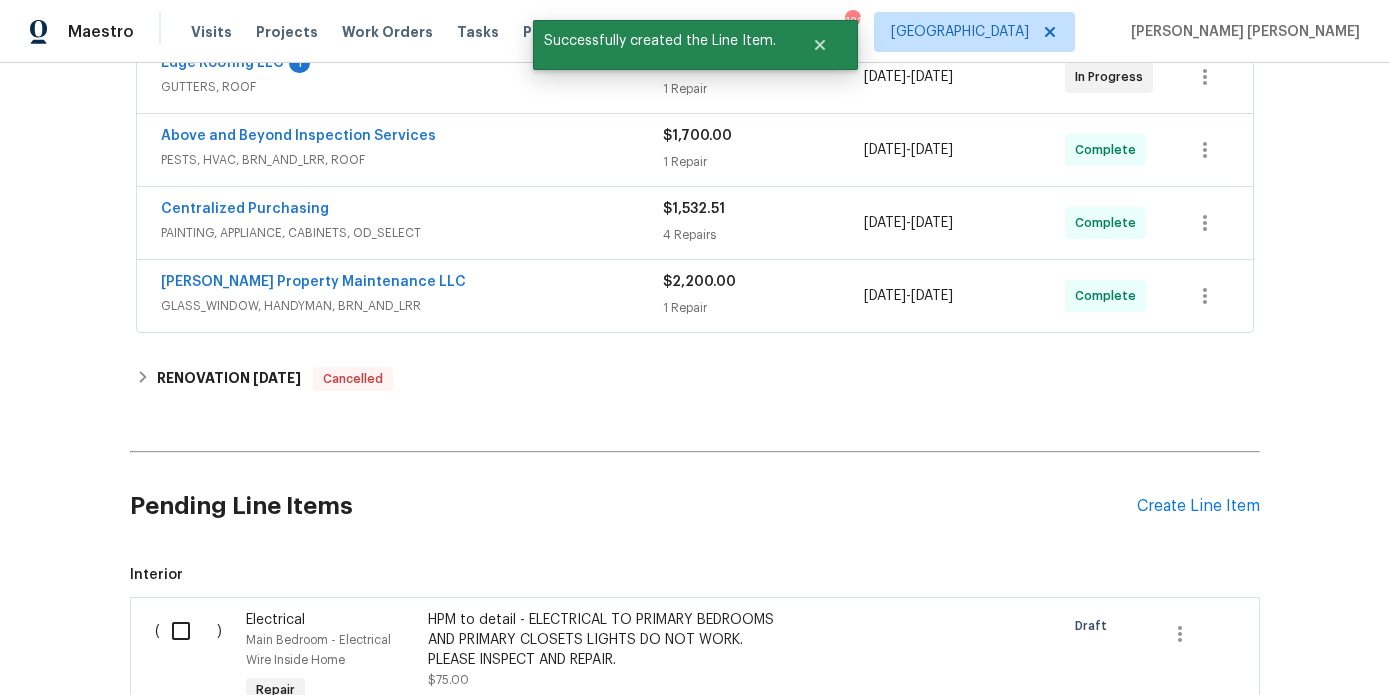 click at bounding box center [188, 631] 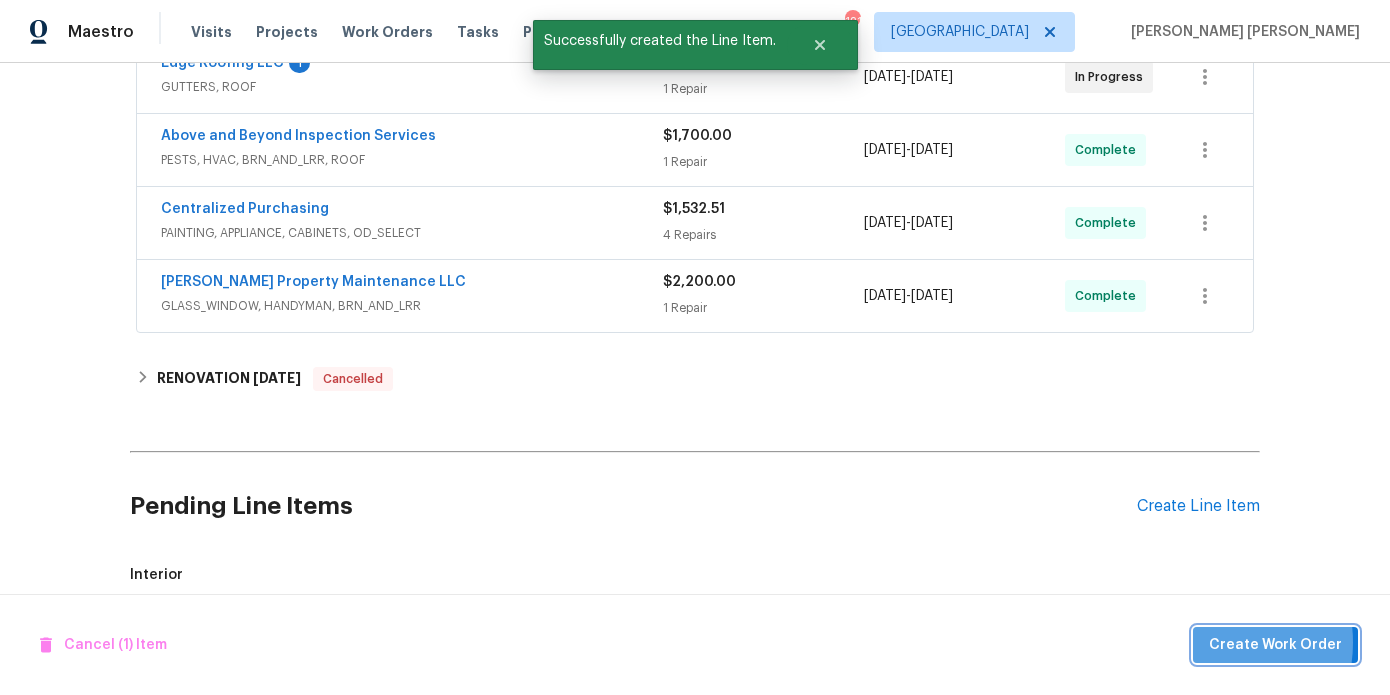 click on "Create Work Order" at bounding box center [1275, 645] 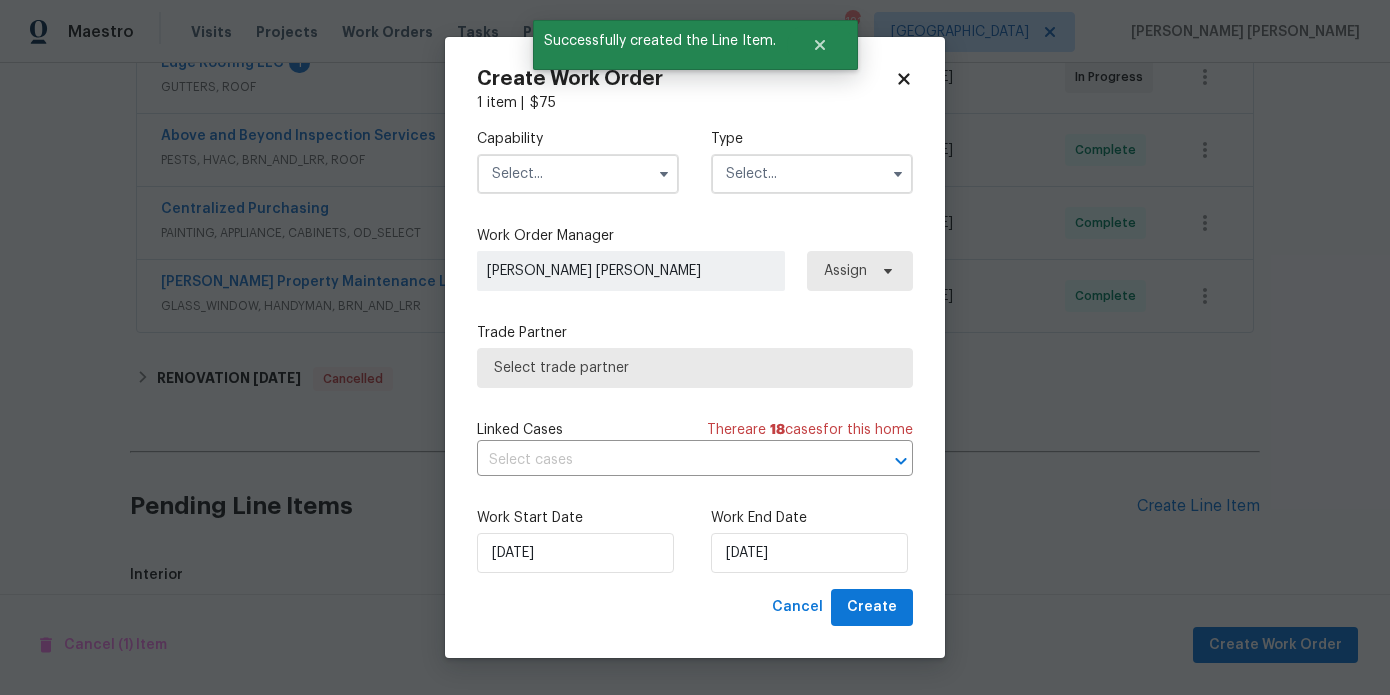 click at bounding box center [578, 174] 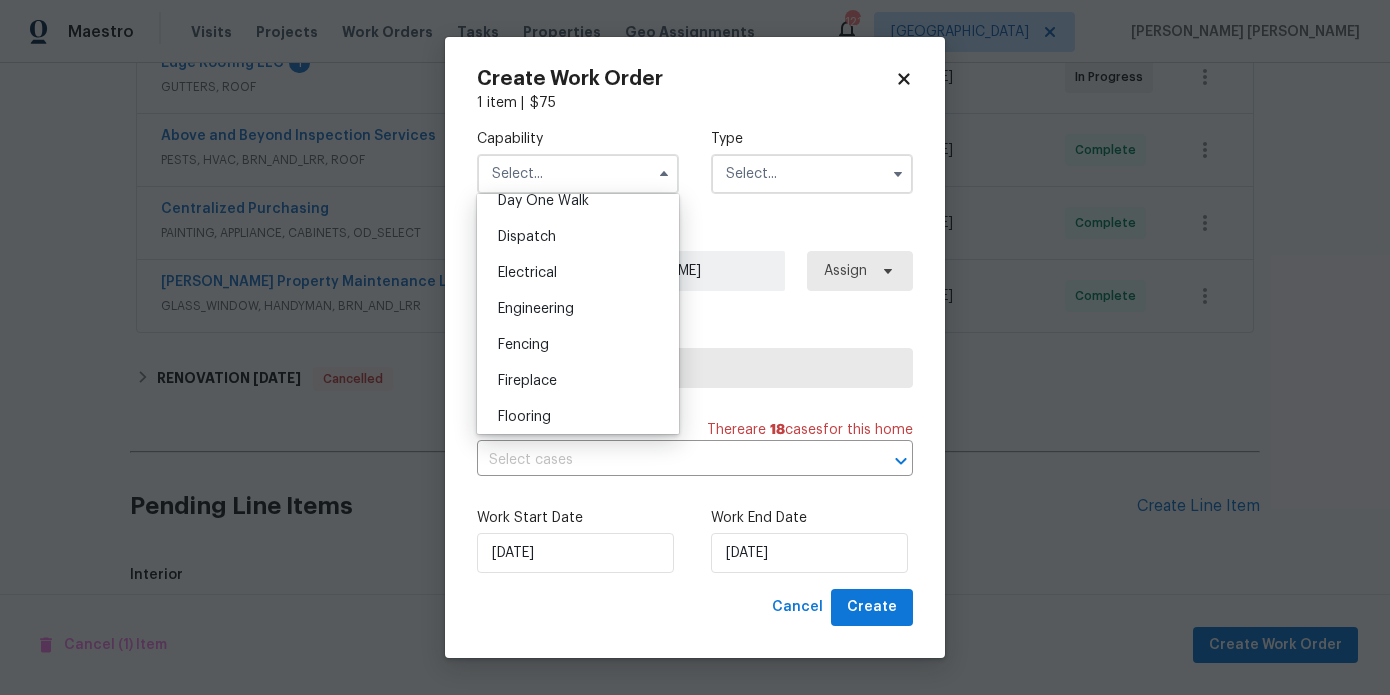 scroll, scrollTop: 581, scrollLeft: 0, axis: vertical 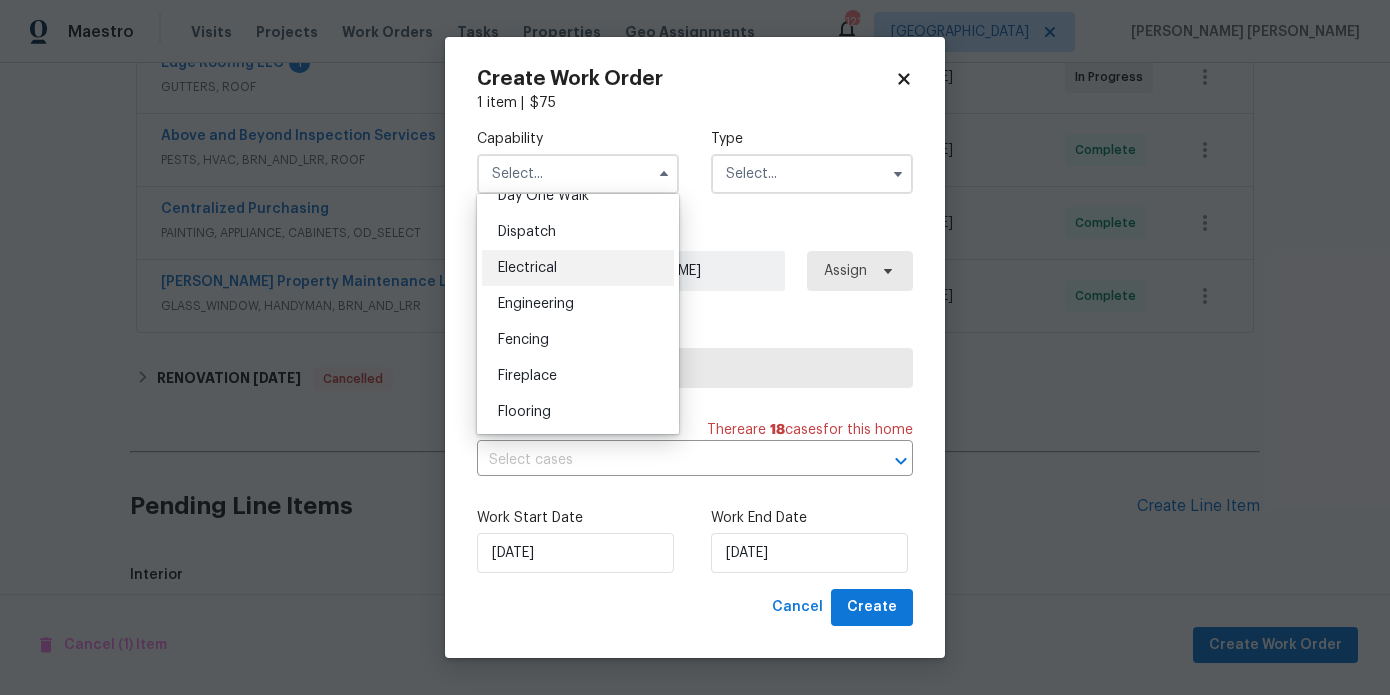 click on "Electrical" at bounding box center [578, 268] 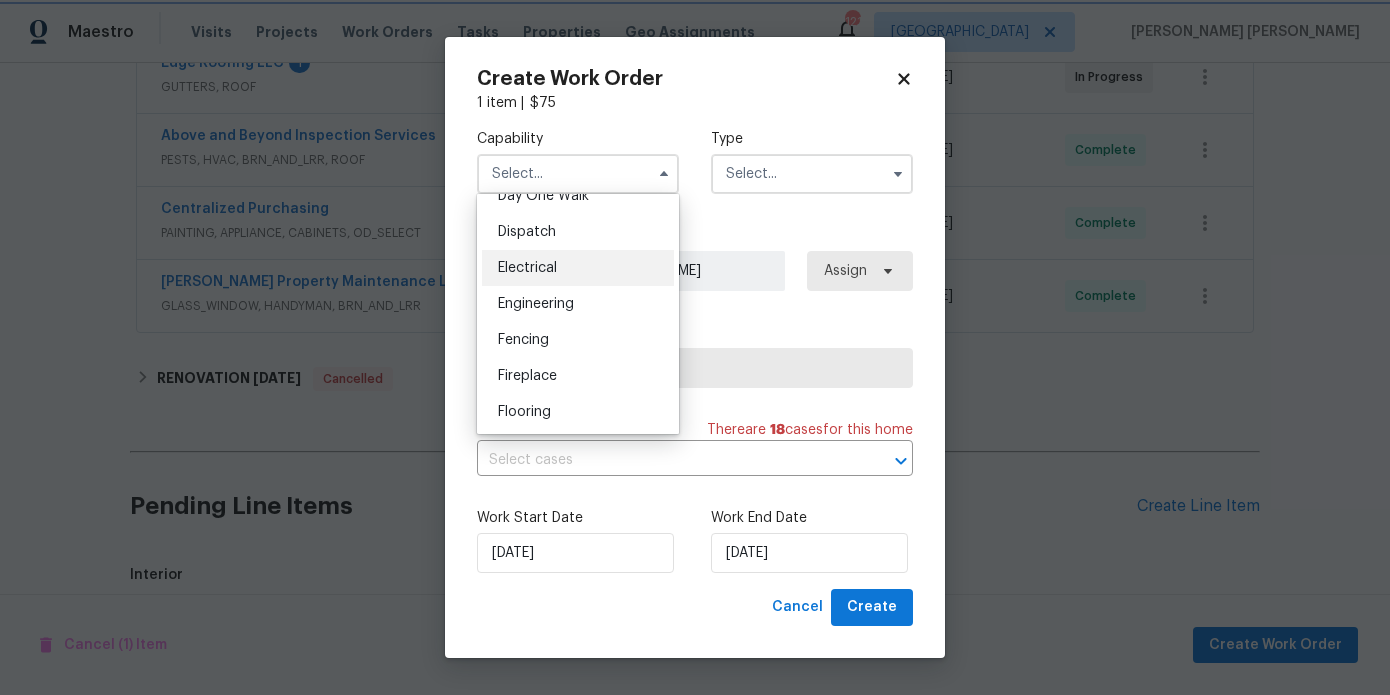 type on "Electrical" 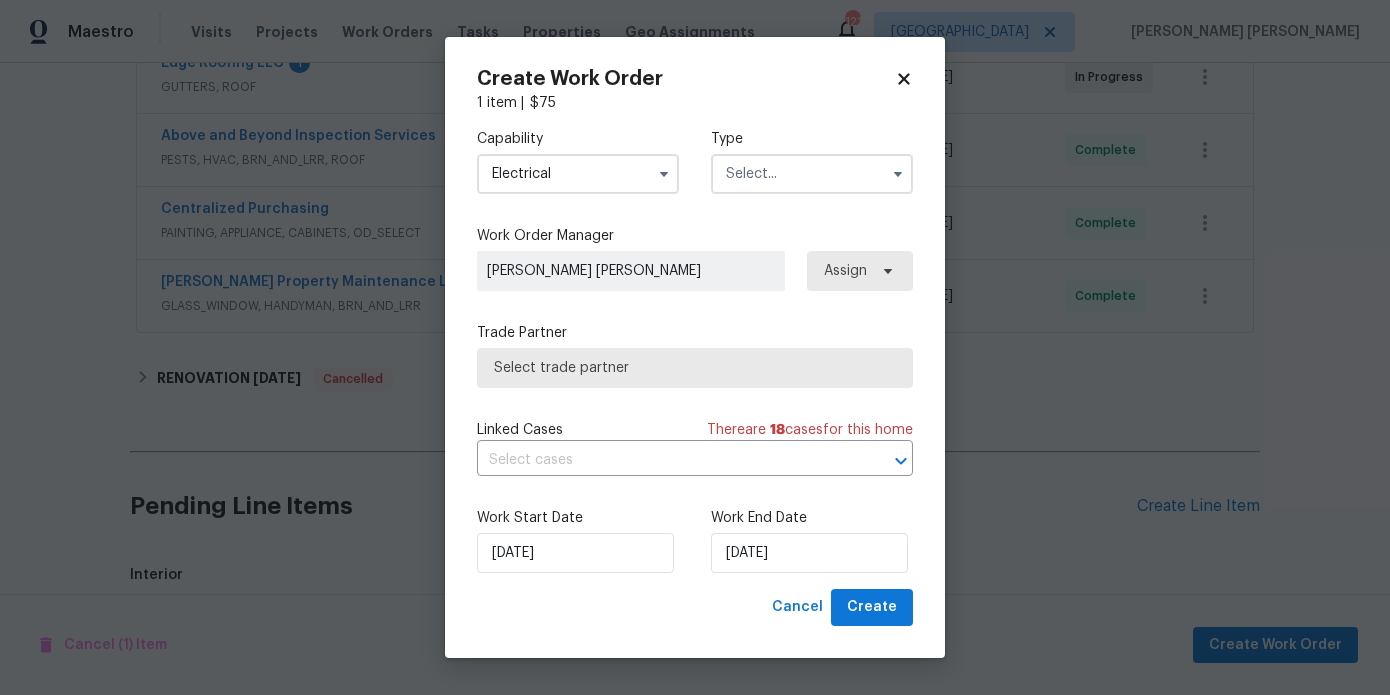 click at bounding box center [812, 174] 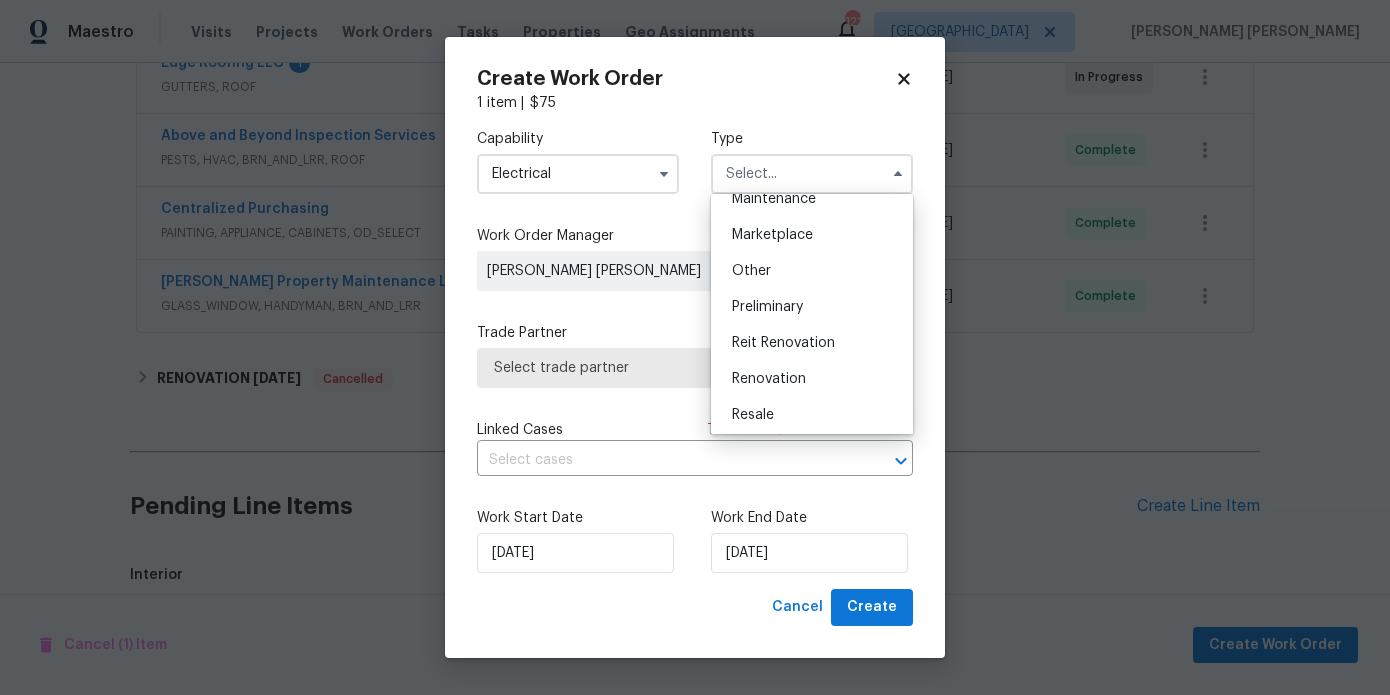 scroll, scrollTop: 346, scrollLeft: 0, axis: vertical 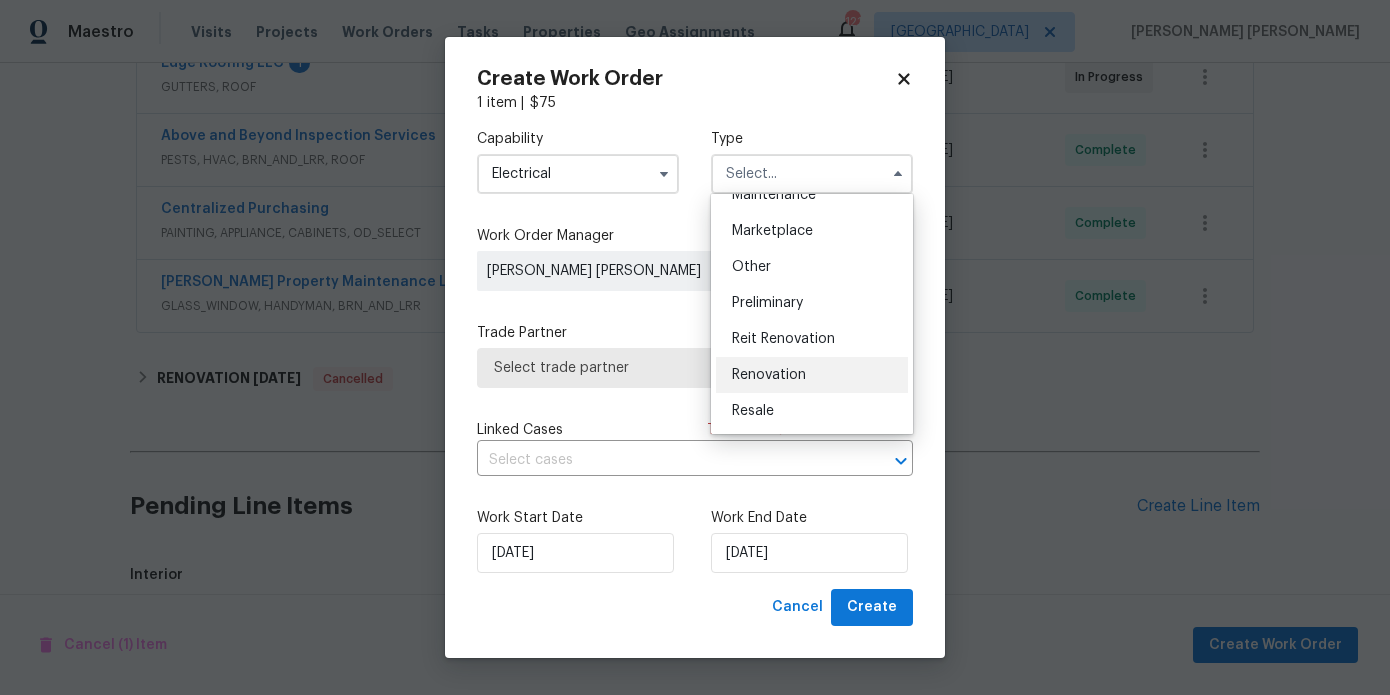 click on "Renovation" at bounding box center (769, 375) 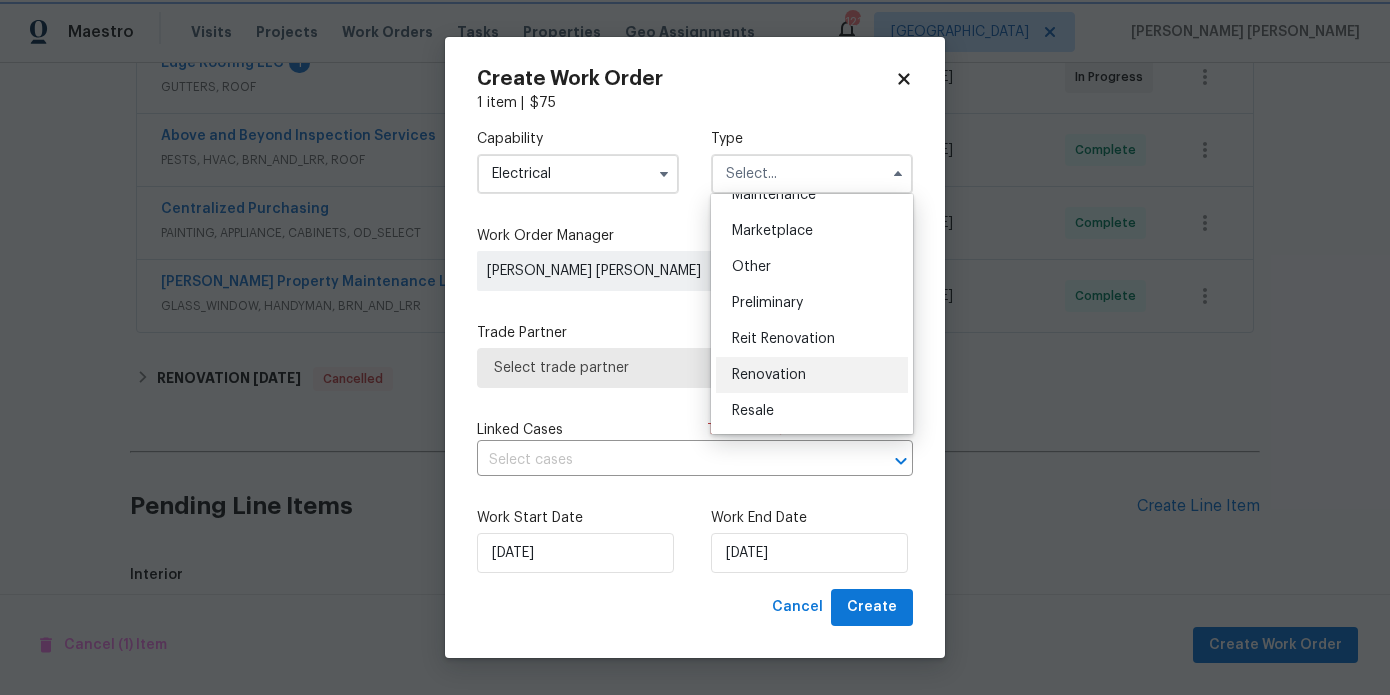 type on "Renovation" 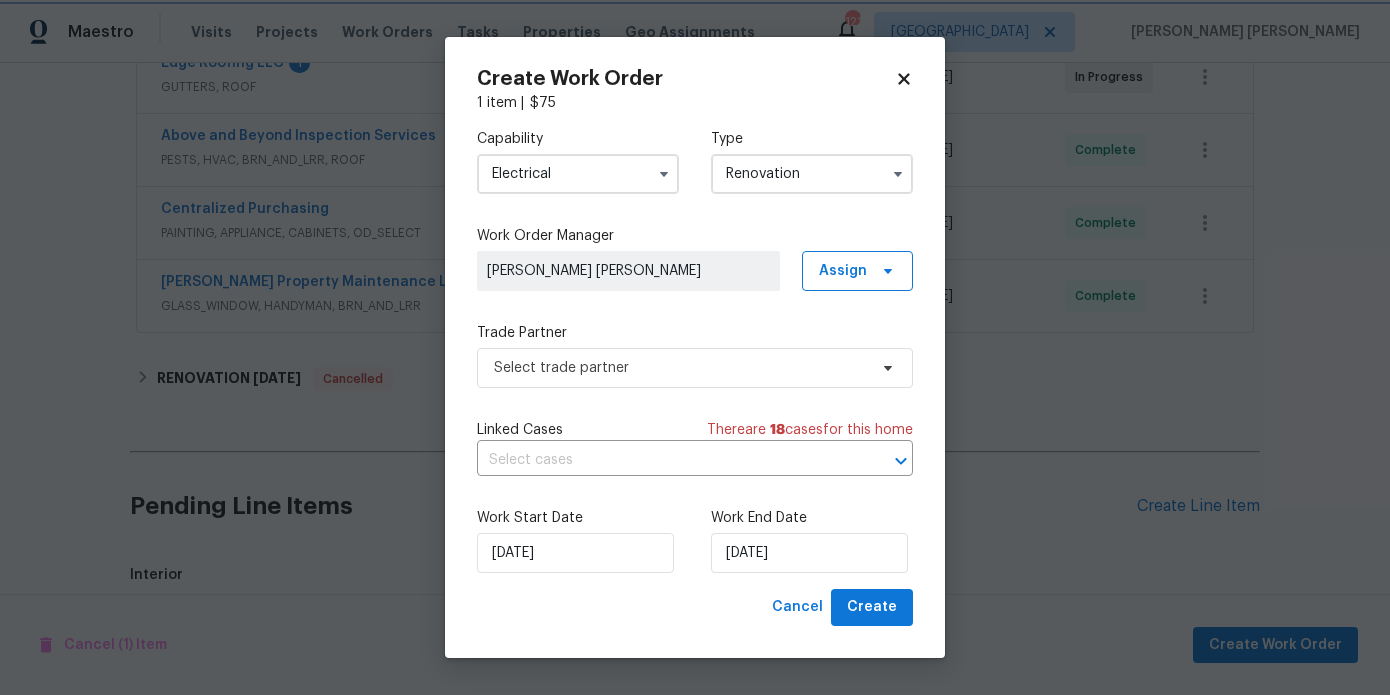 scroll, scrollTop: 0, scrollLeft: 0, axis: both 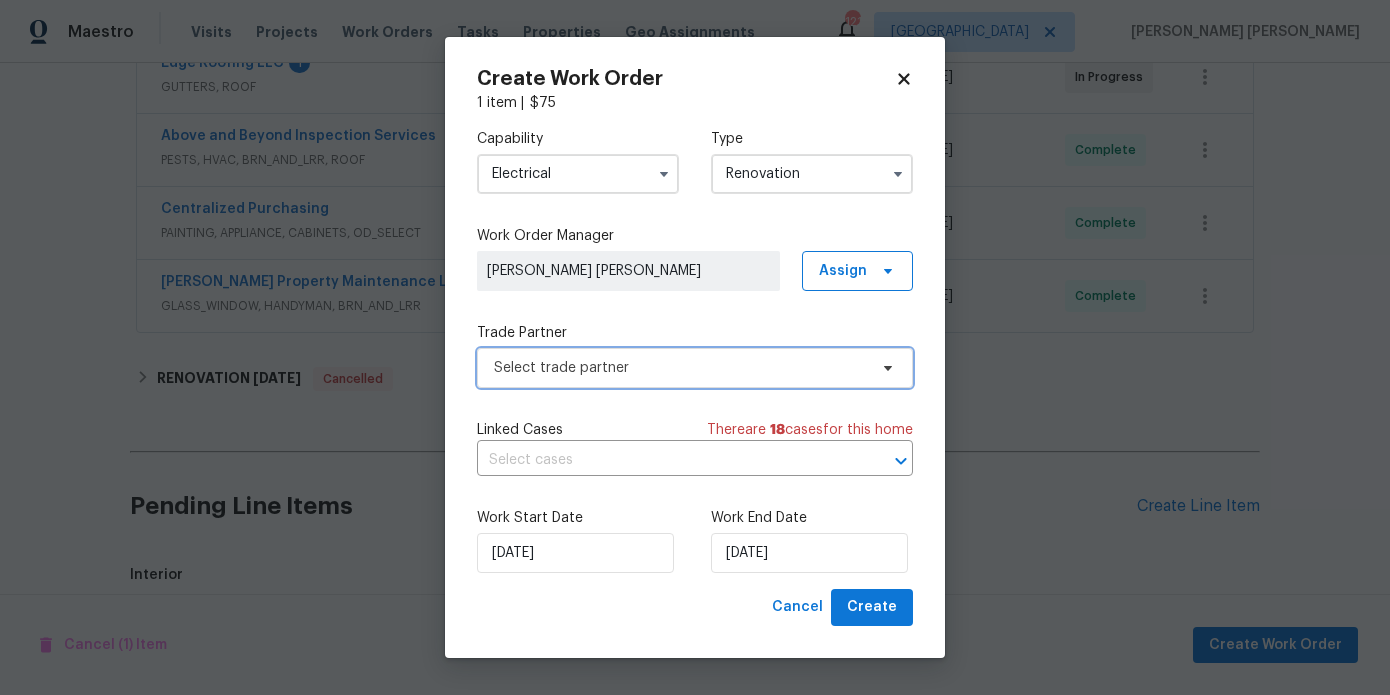 click on "Select trade partner" at bounding box center (695, 368) 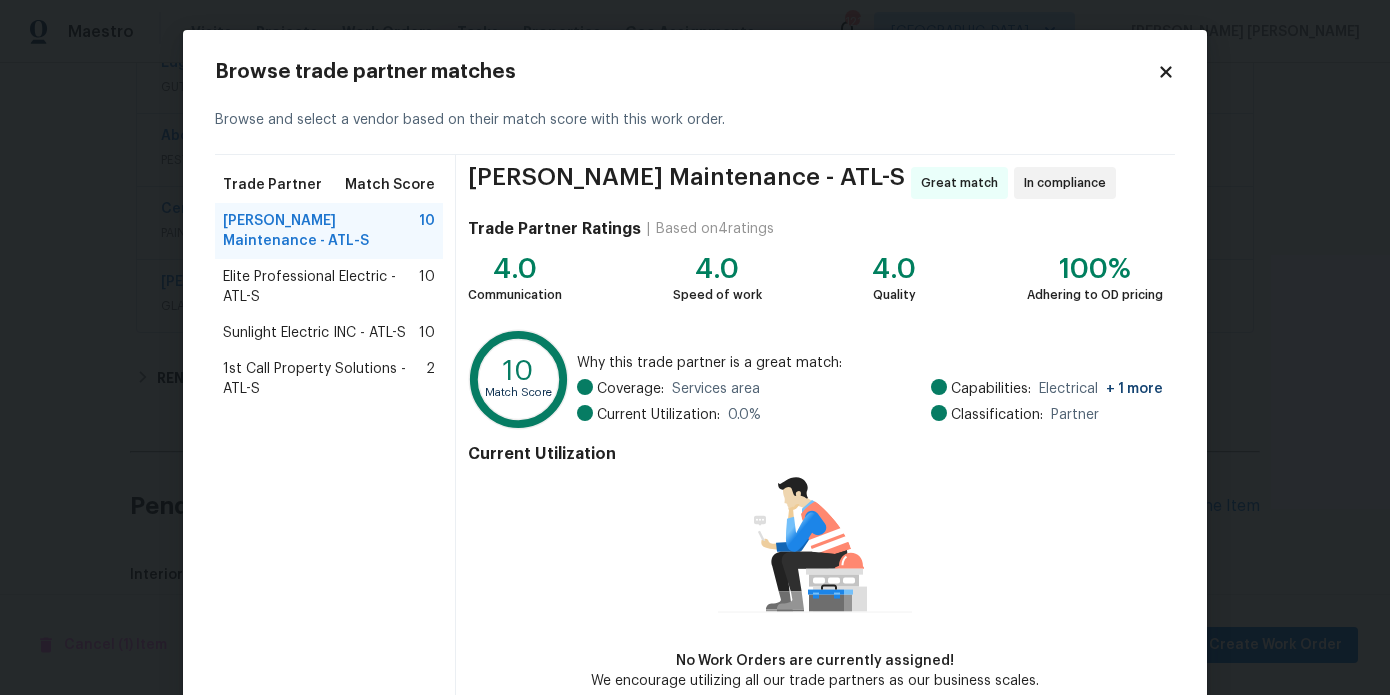 scroll, scrollTop: 105, scrollLeft: 0, axis: vertical 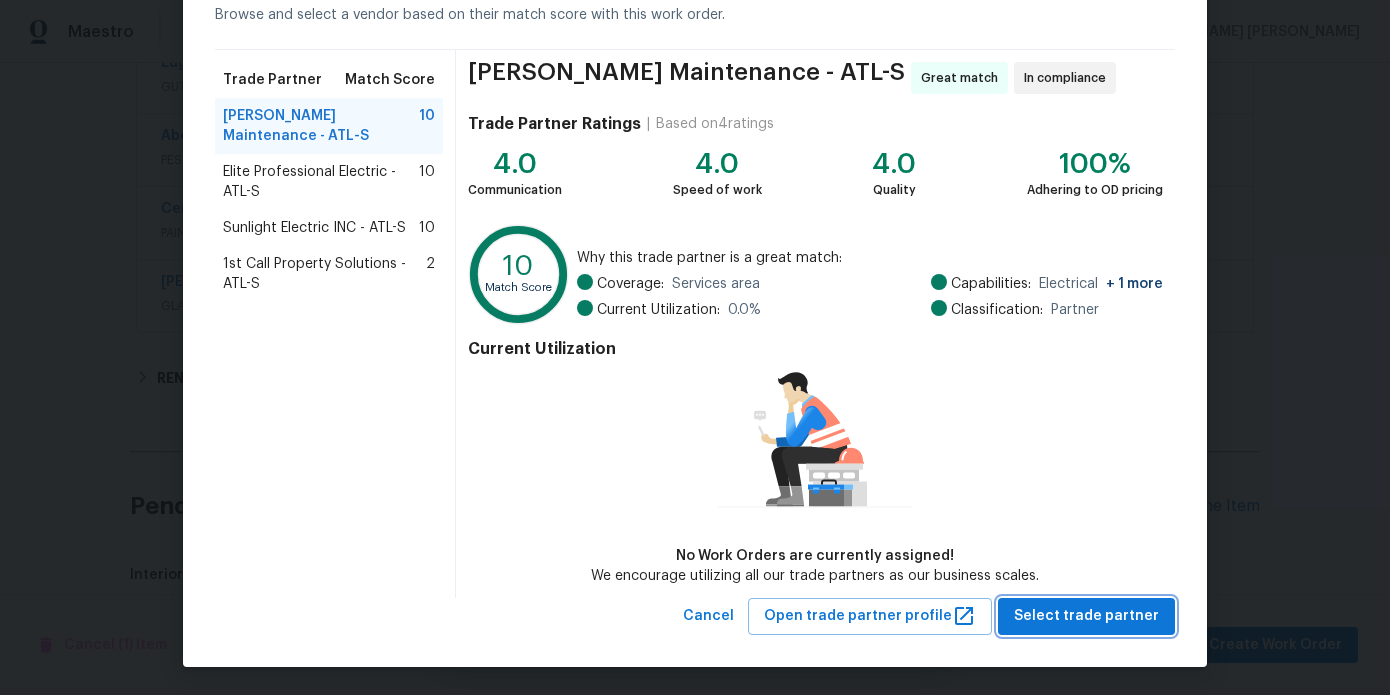 click on "Select trade partner" at bounding box center (1086, 616) 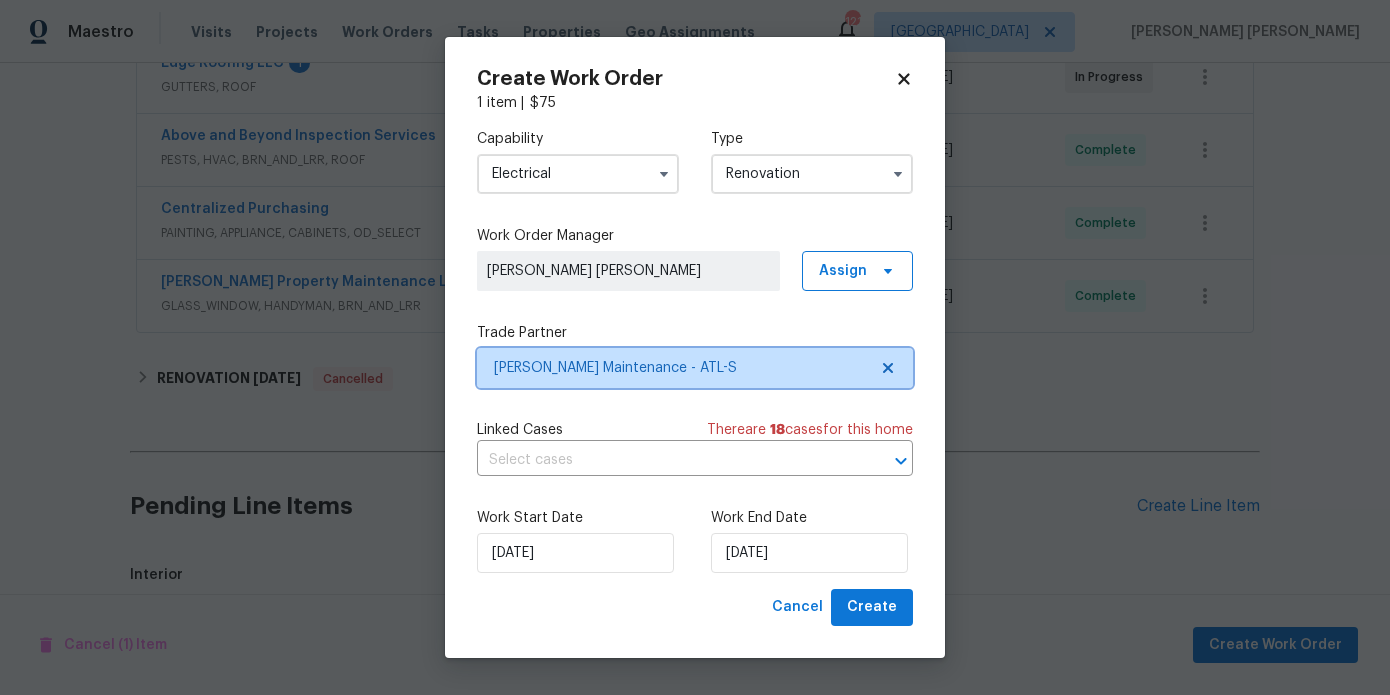 scroll, scrollTop: 0, scrollLeft: 0, axis: both 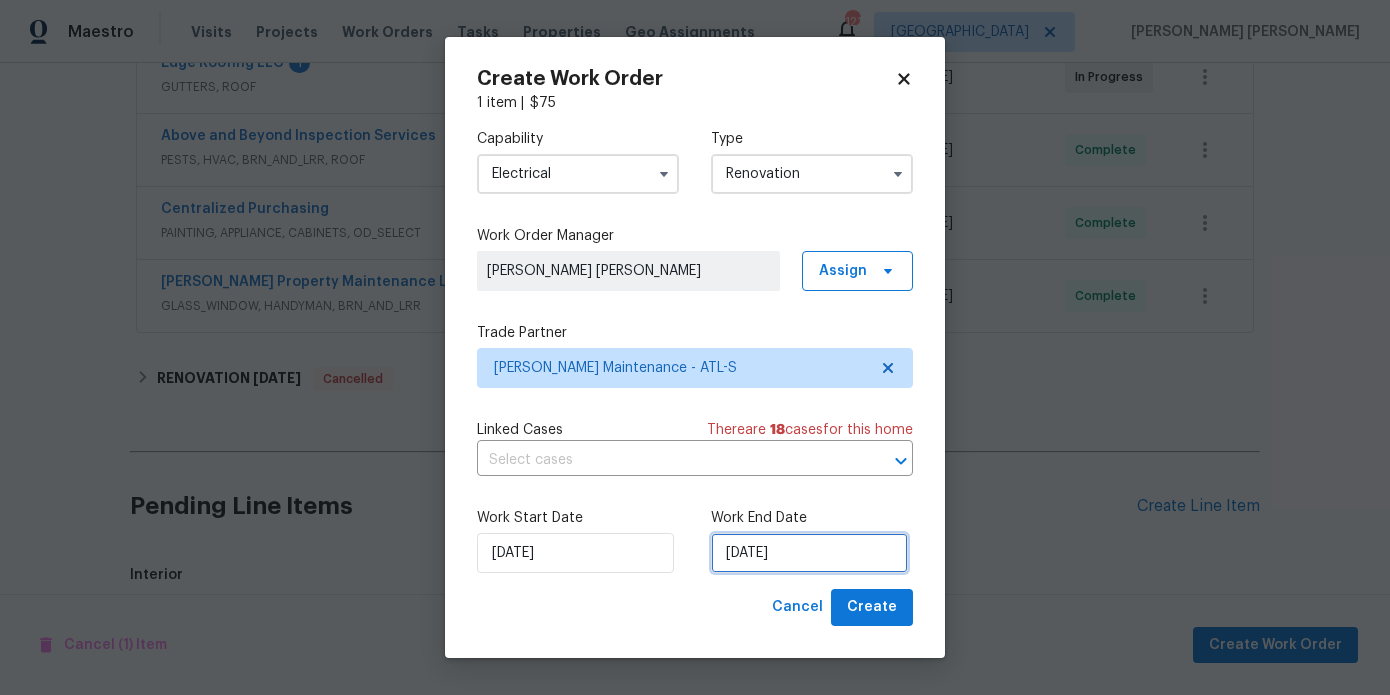 click on "7/15/2025" at bounding box center [809, 553] 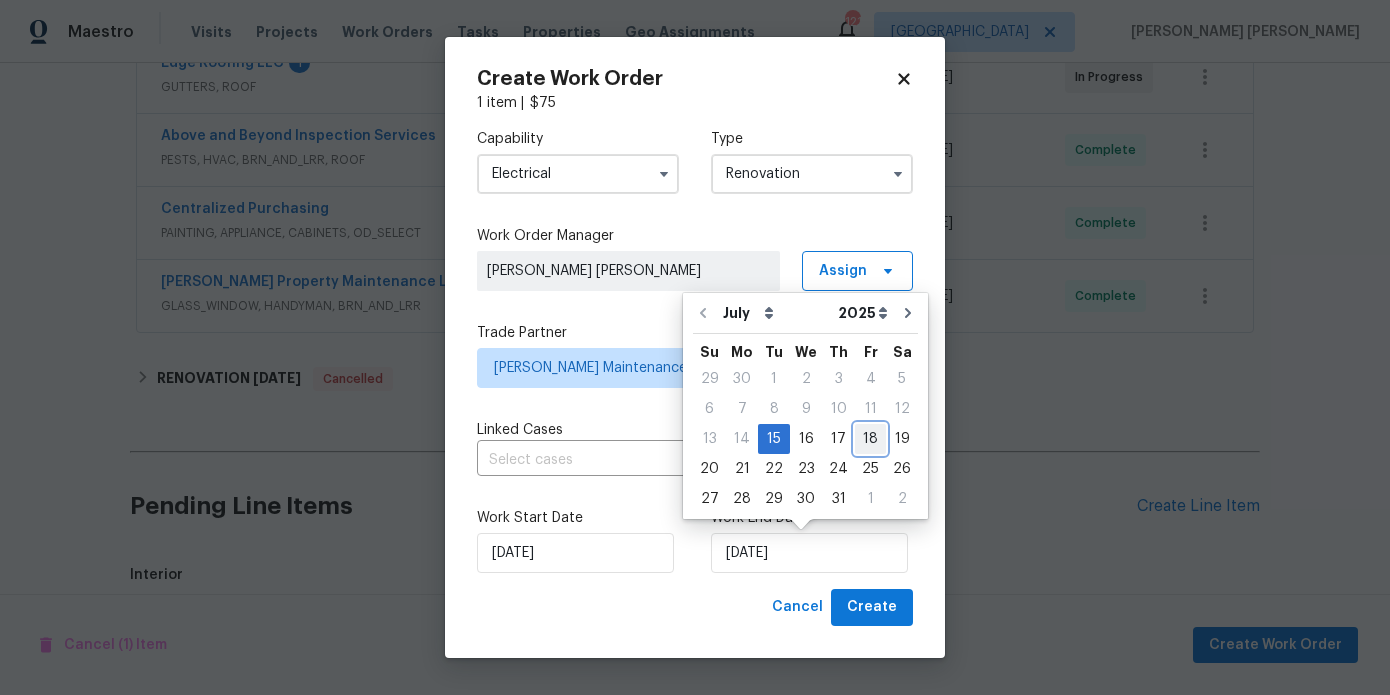 click on "18" at bounding box center [870, 439] 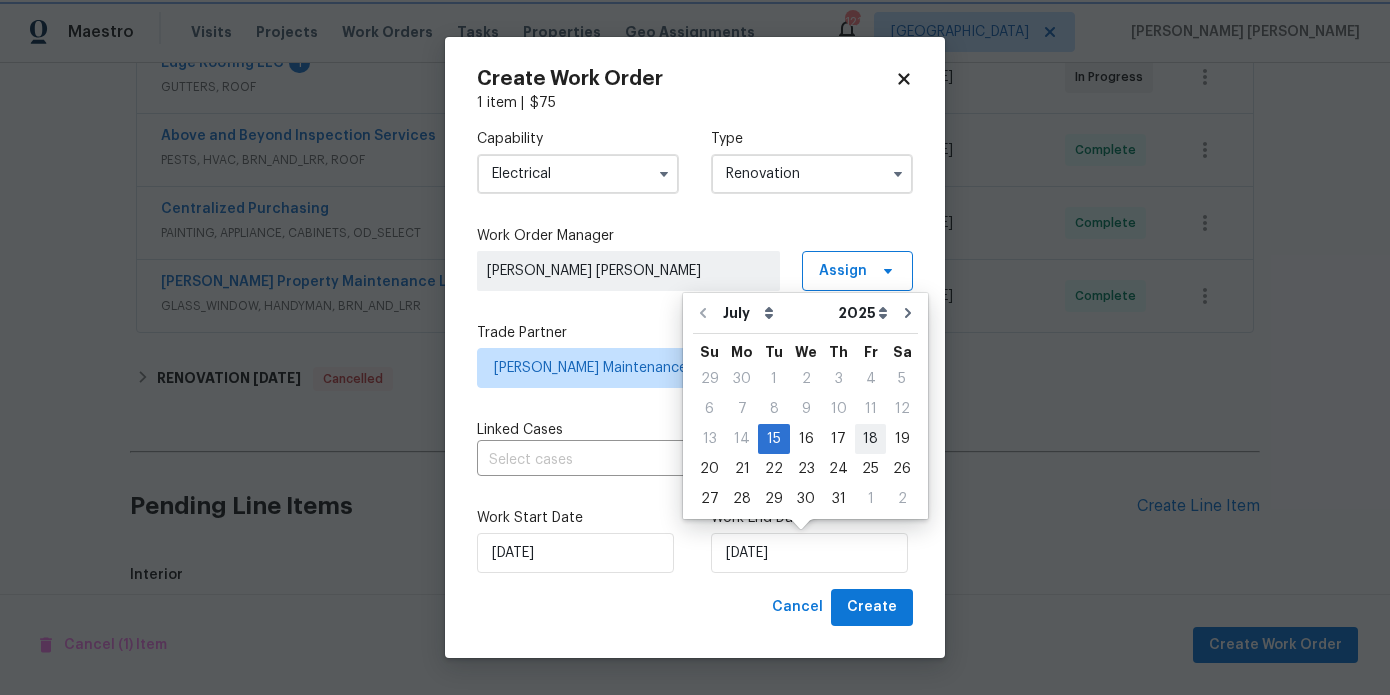 type on "7/18/2025" 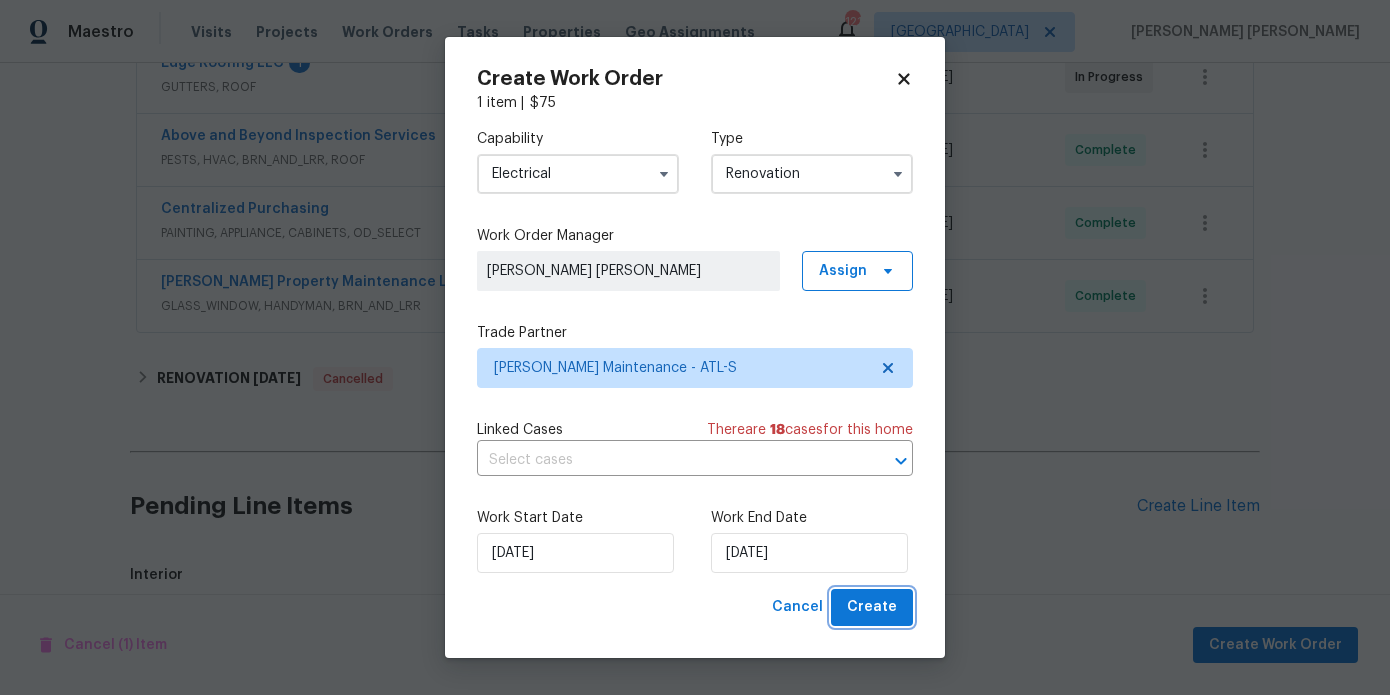 click on "Create" at bounding box center [872, 607] 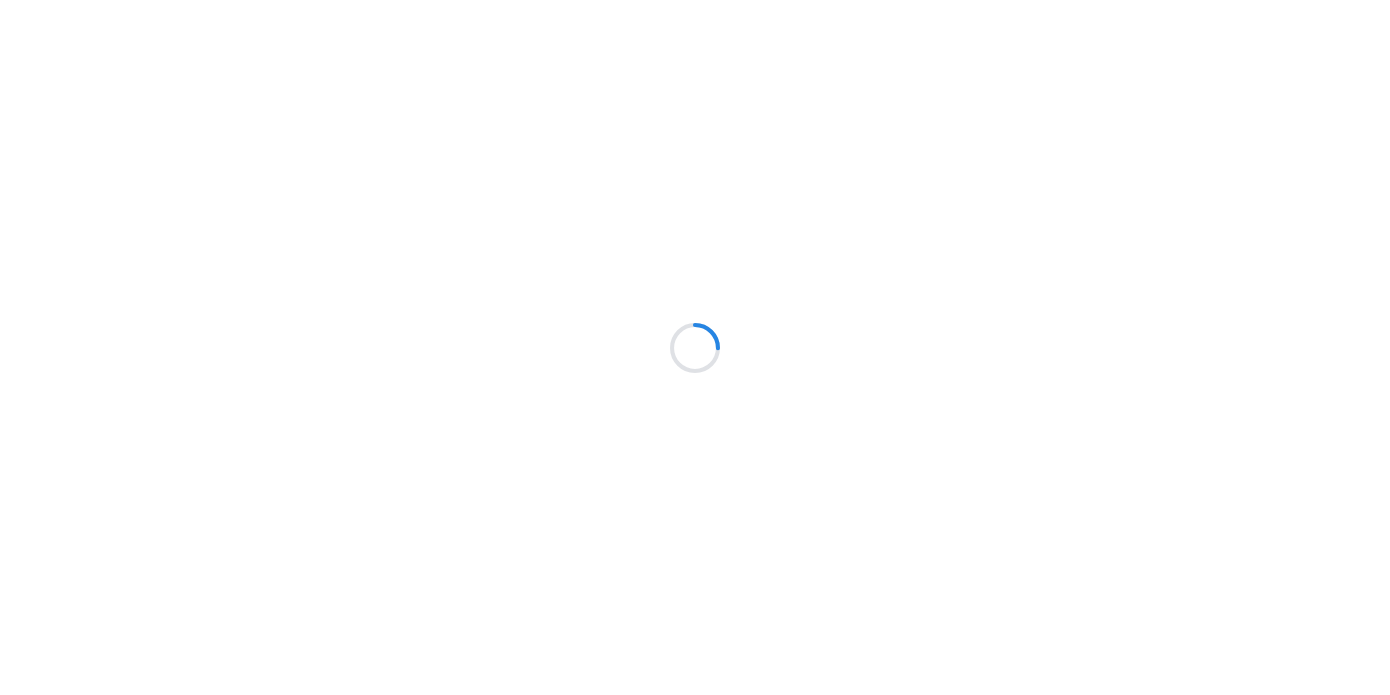 scroll, scrollTop: 0, scrollLeft: 0, axis: both 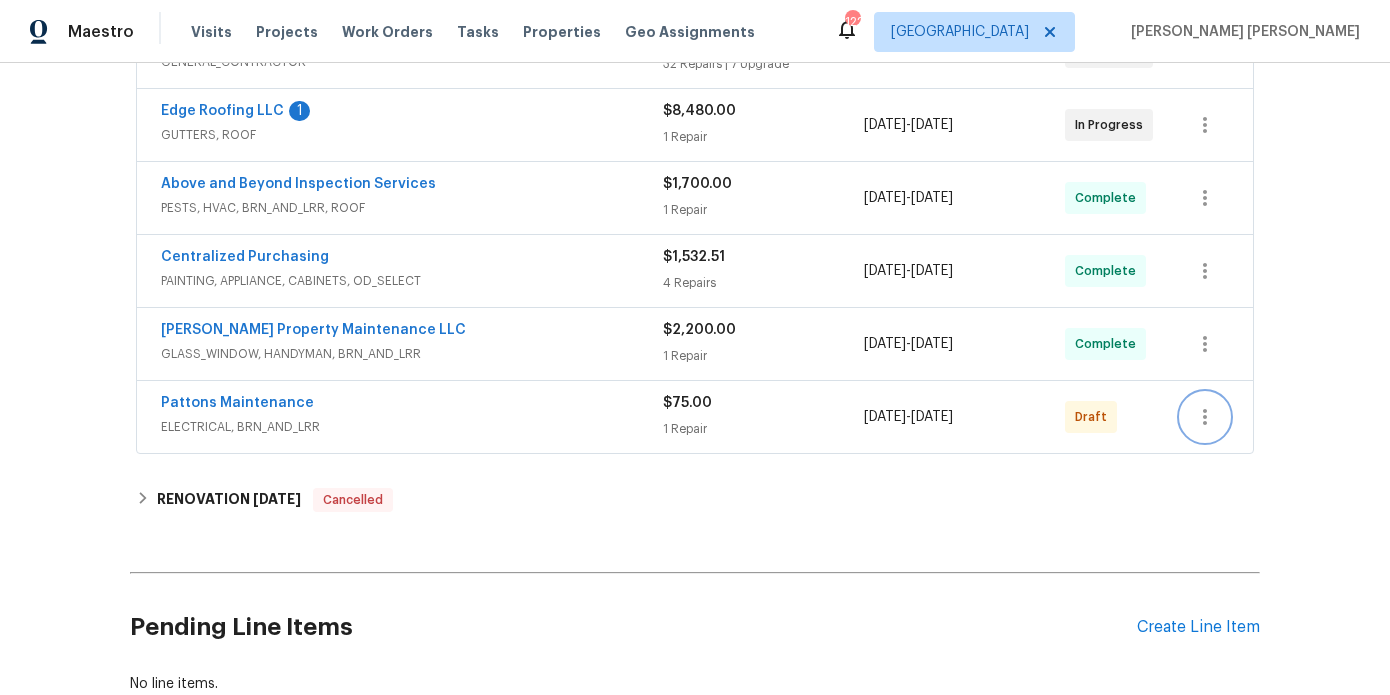 click 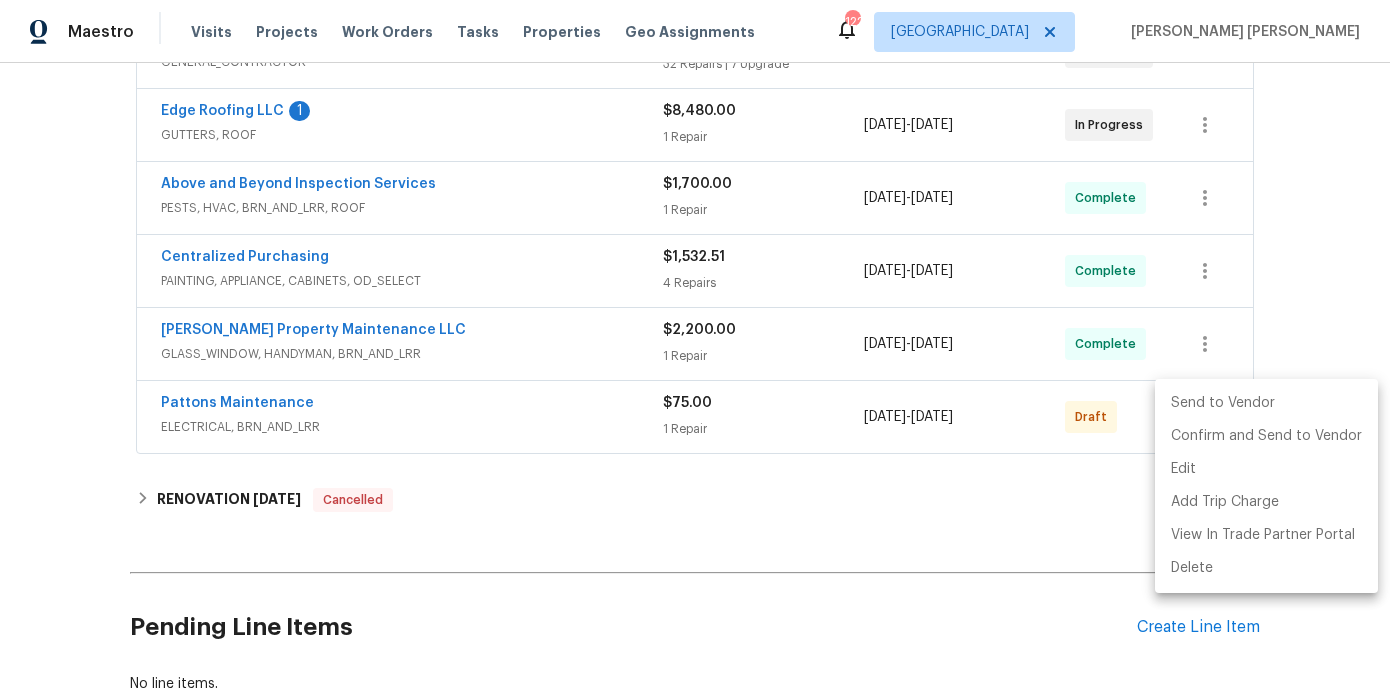 click on "Send to Vendor" at bounding box center [1266, 403] 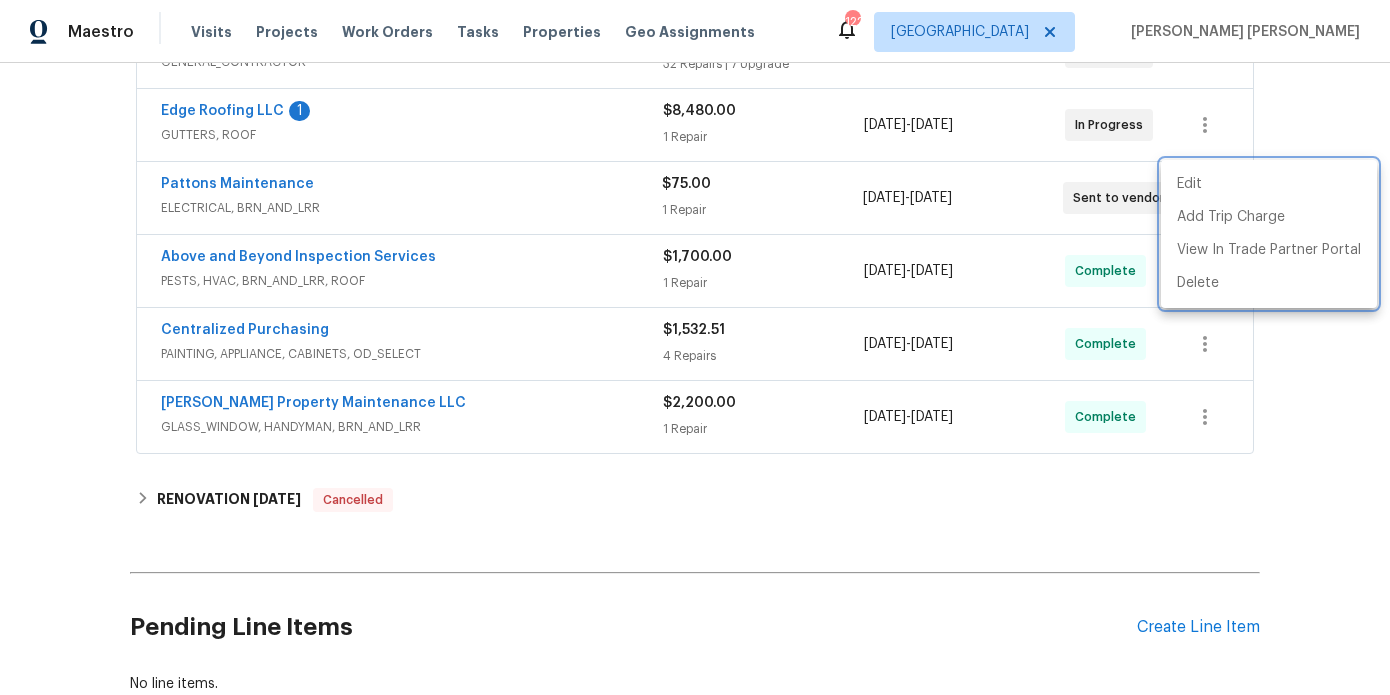 click at bounding box center [695, 347] 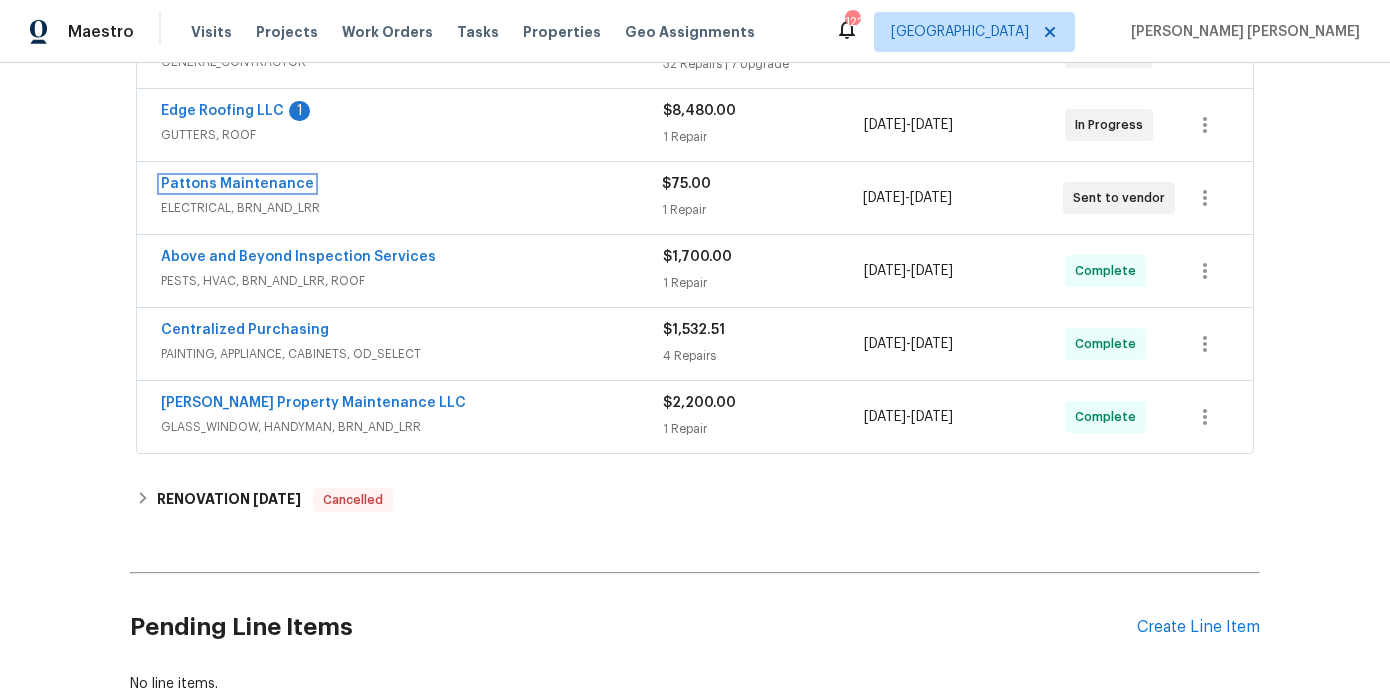 click on "Pattons Maintenance" at bounding box center [237, 184] 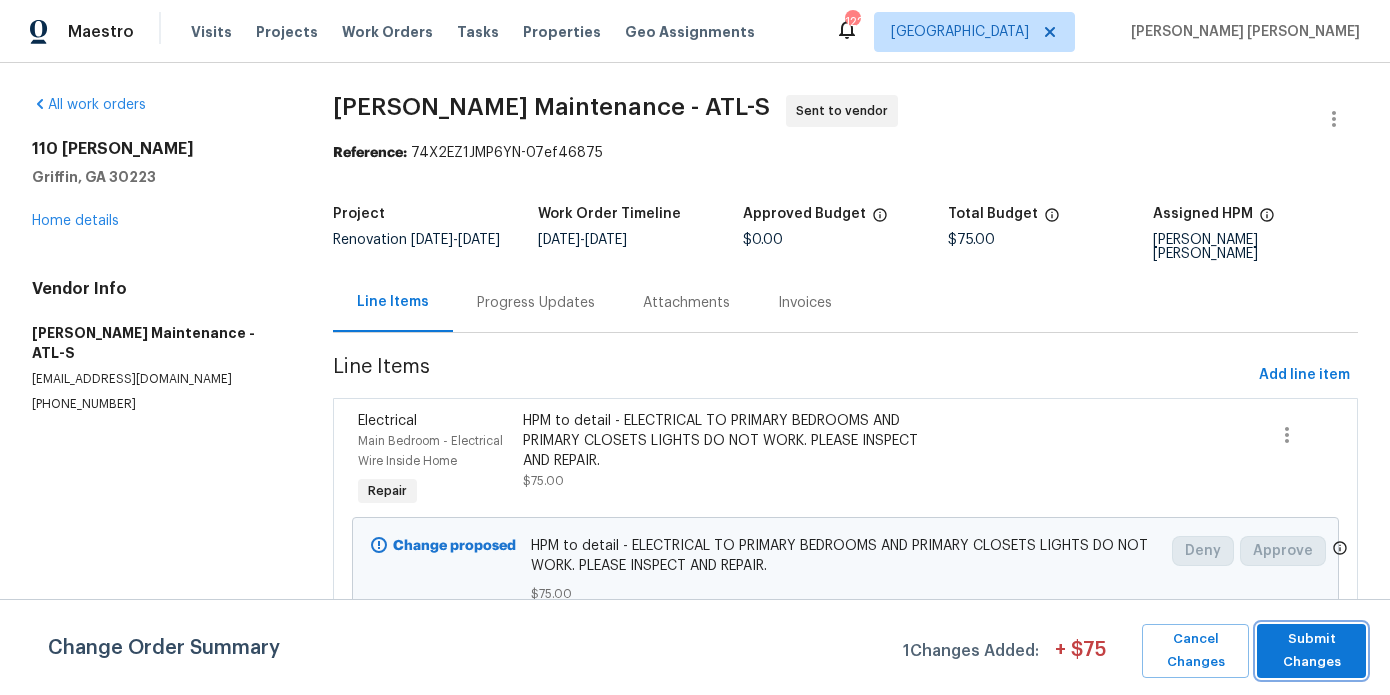 click on "Submit Changes" at bounding box center (1311, 651) 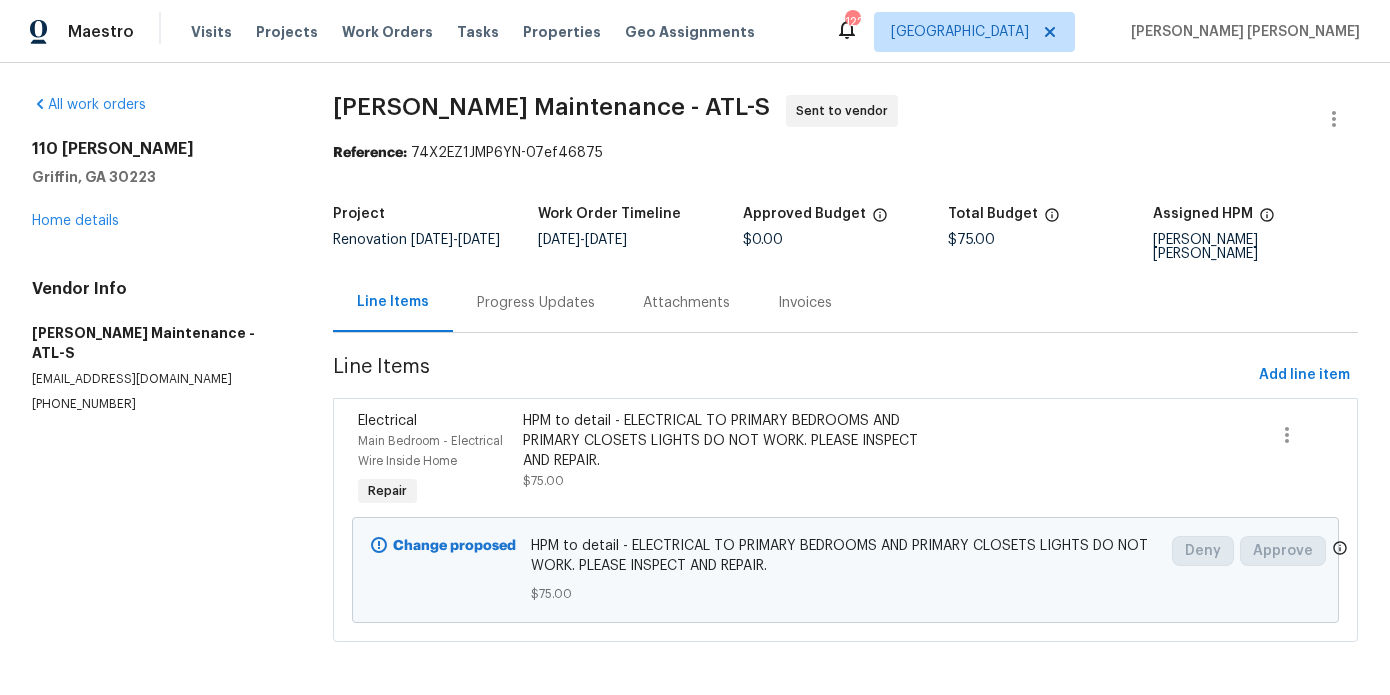 click on "Progress Updates" at bounding box center (536, 302) 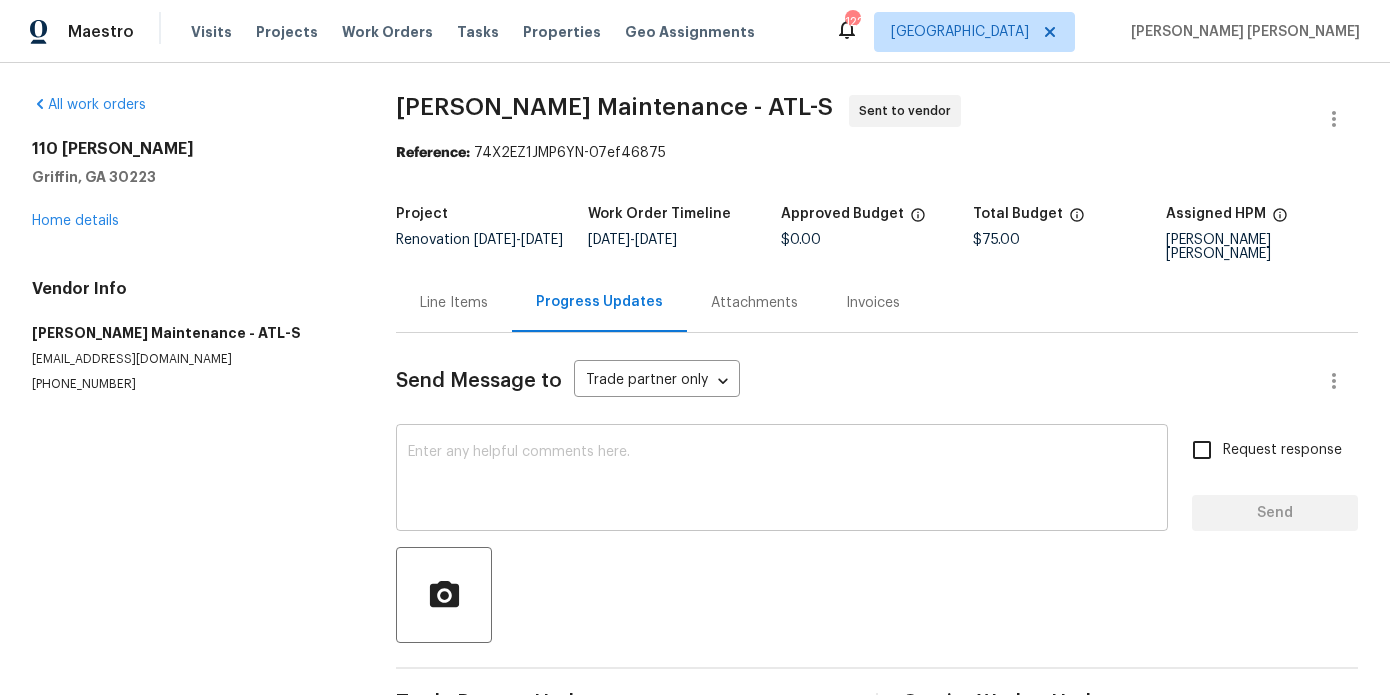 click at bounding box center (782, 480) 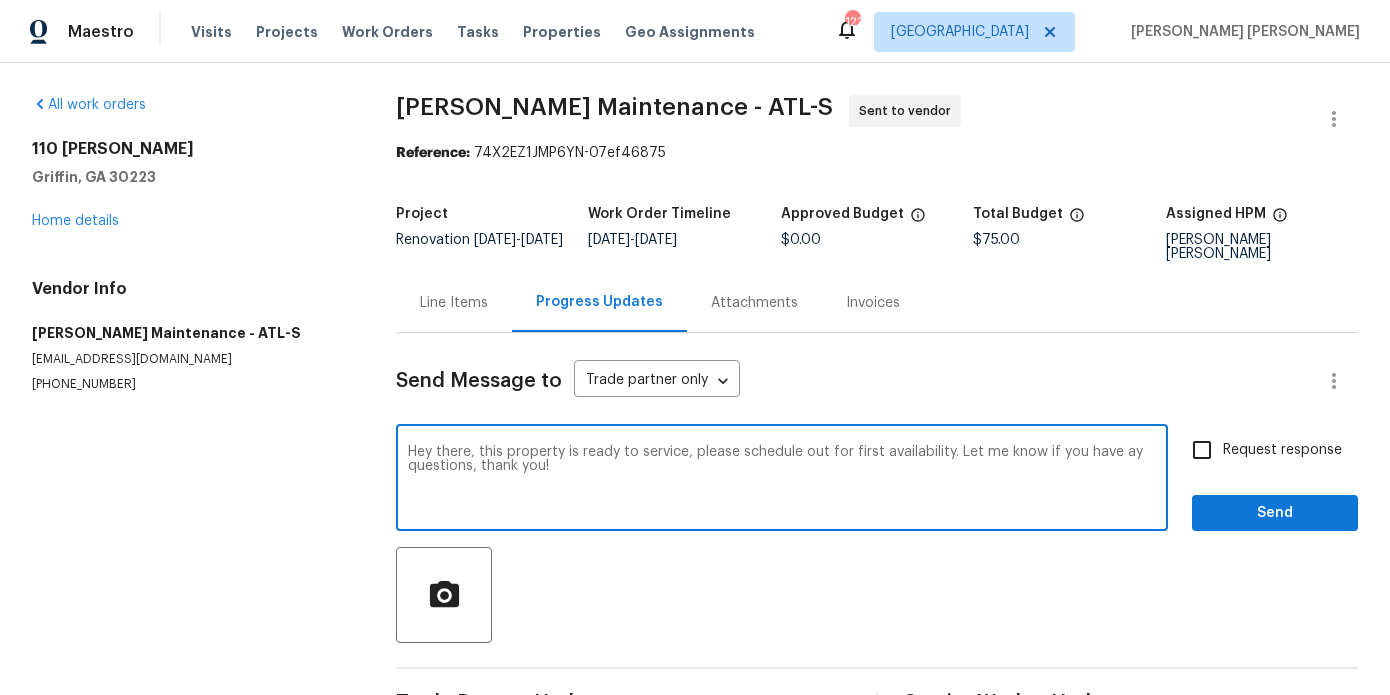 type on "Hey there, this property is ready to service, please schedule out for first availability. Let me know if you have ay questions, thank you!" 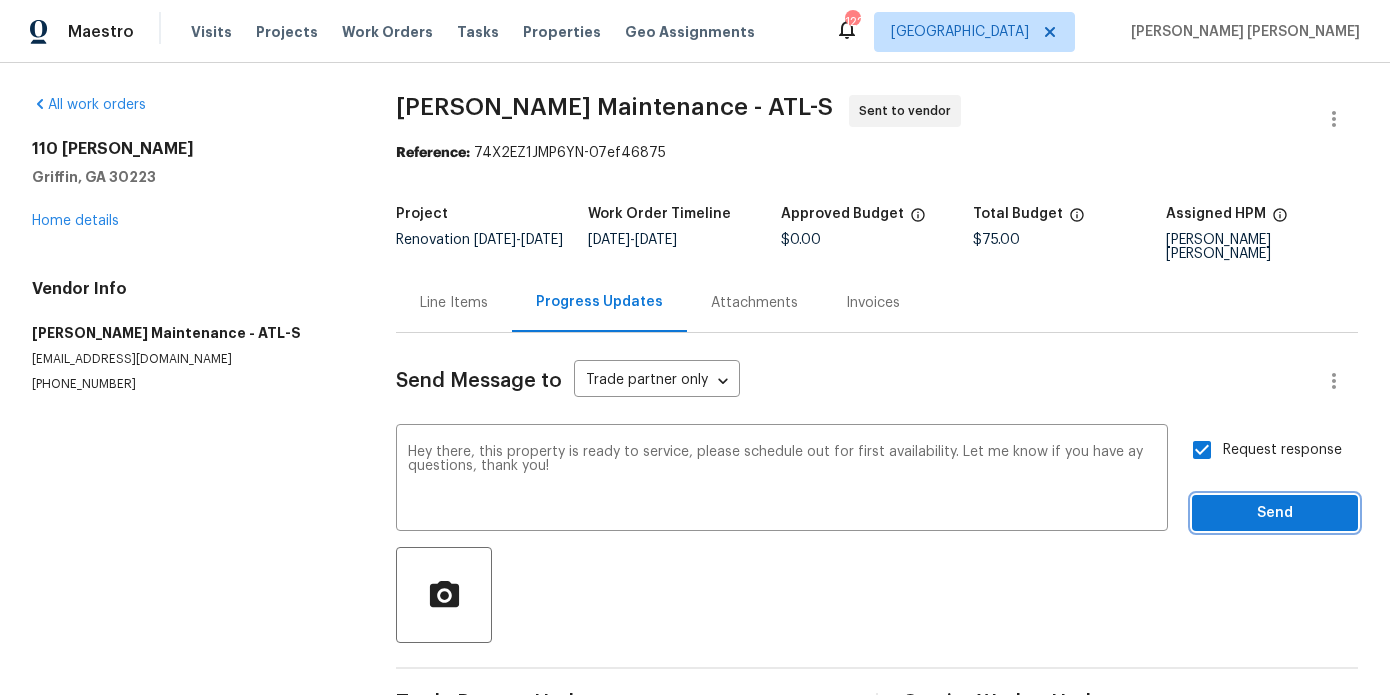 click on "Send" at bounding box center [1275, 513] 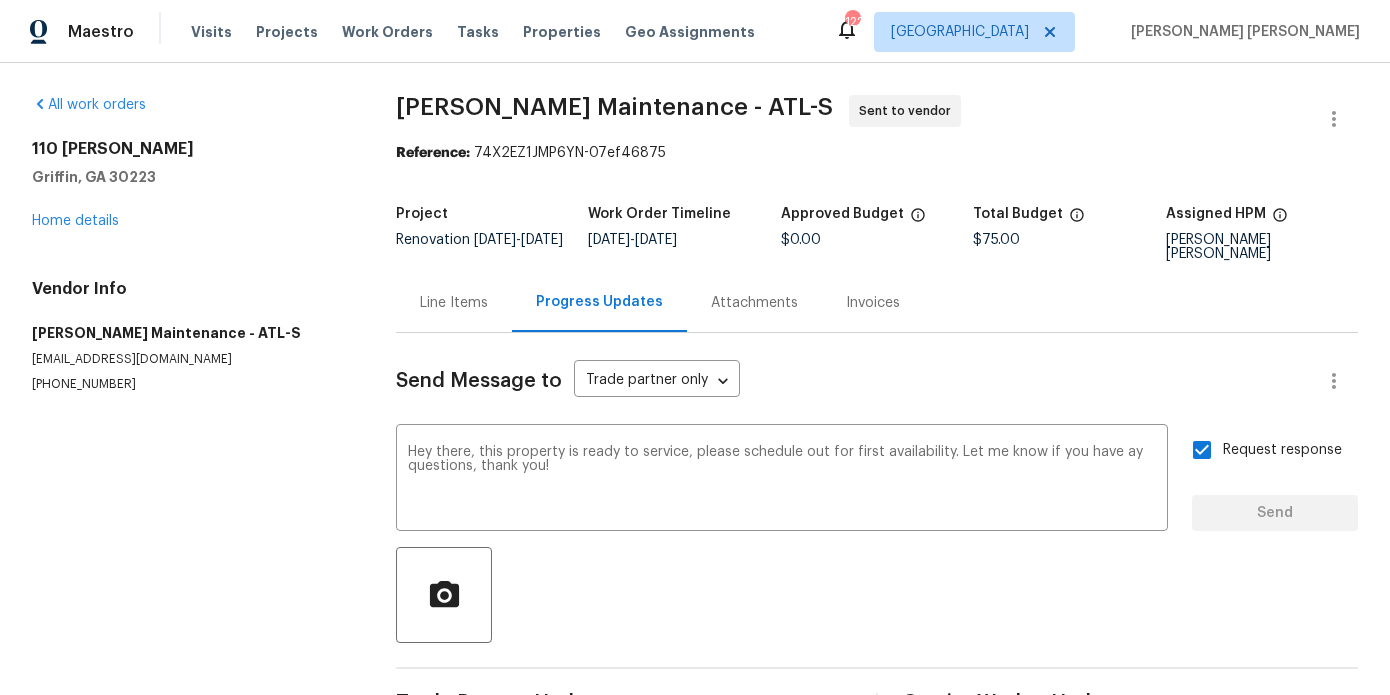type 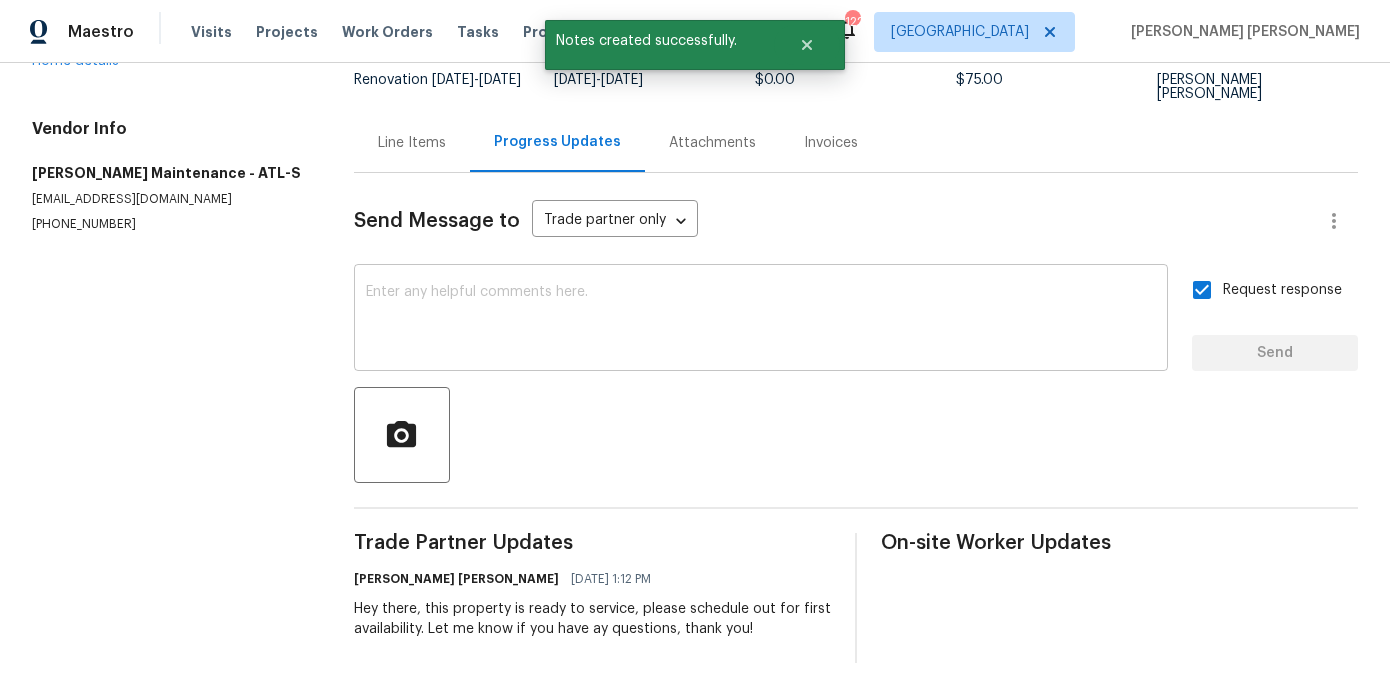 scroll, scrollTop: 0, scrollLeft: 0, axis: both 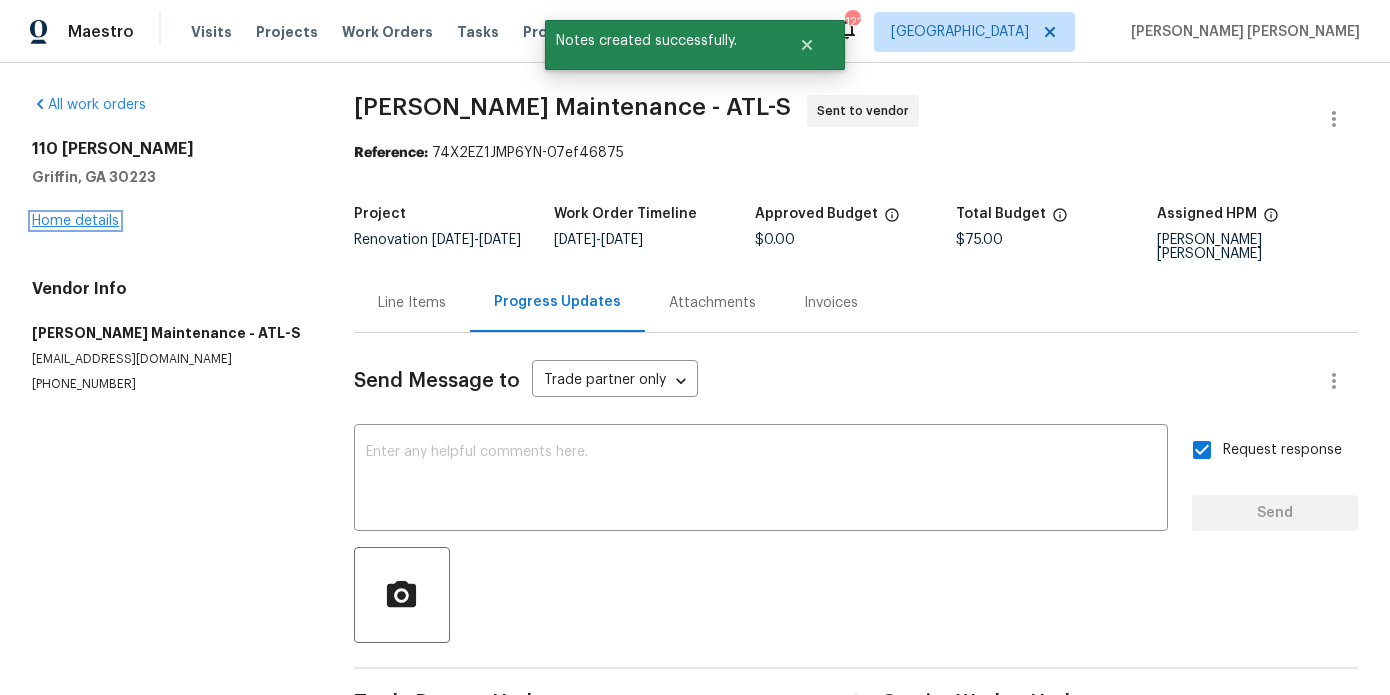 click on "Home details" at bounding box center [75, 221] 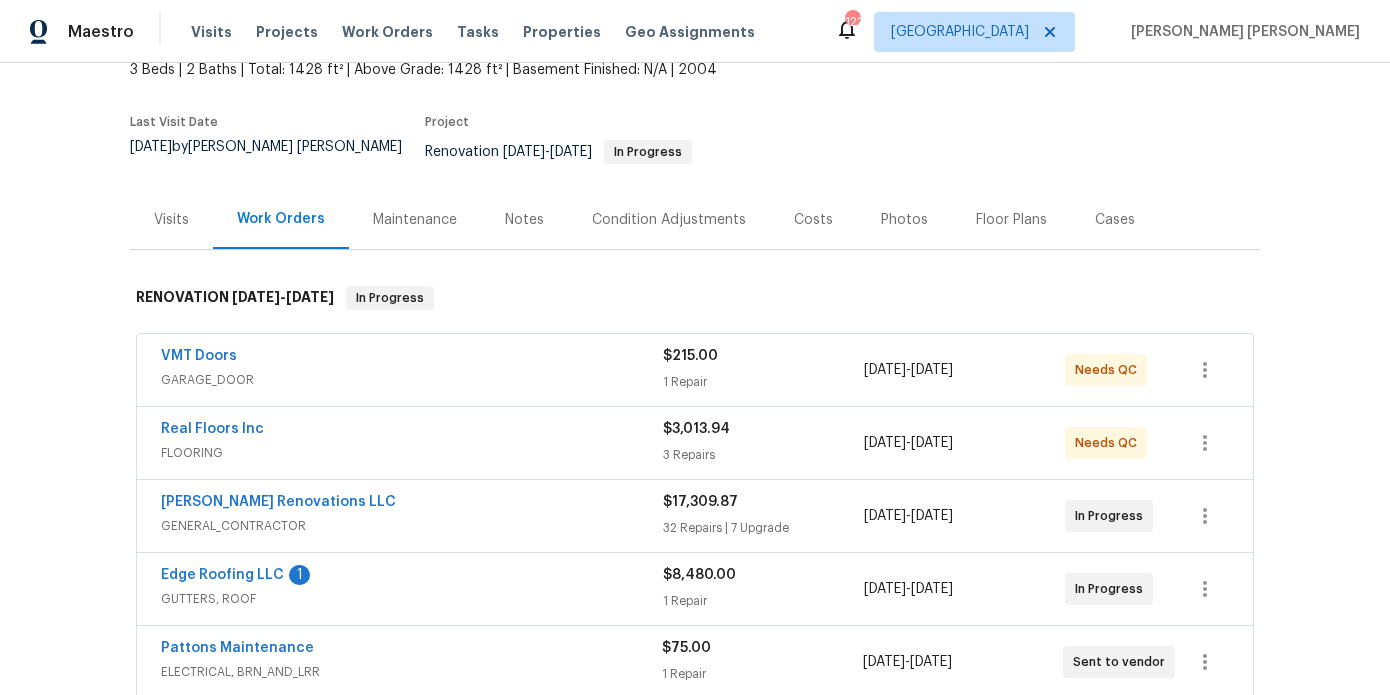 scroll, scrollTop: 66, scrollLeft: 0, axis: vertical 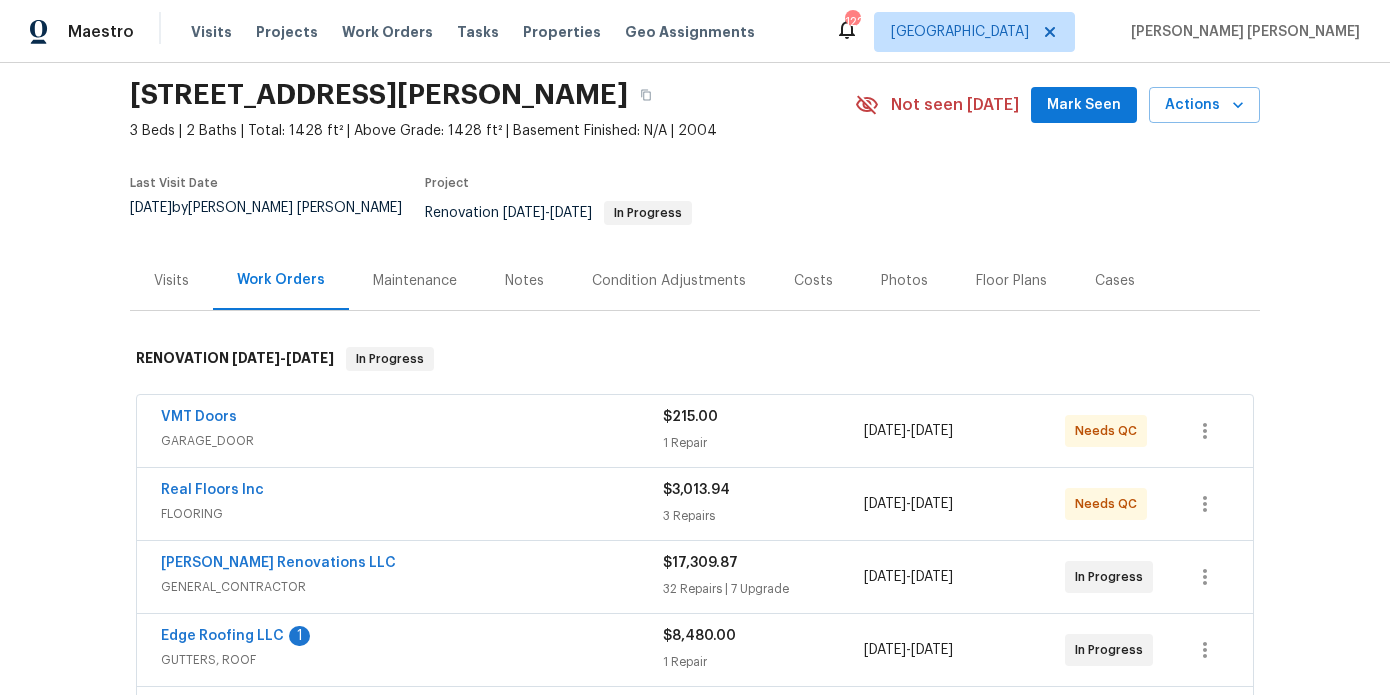 click on "Mark Seen" at bounding box center (1084, 105) 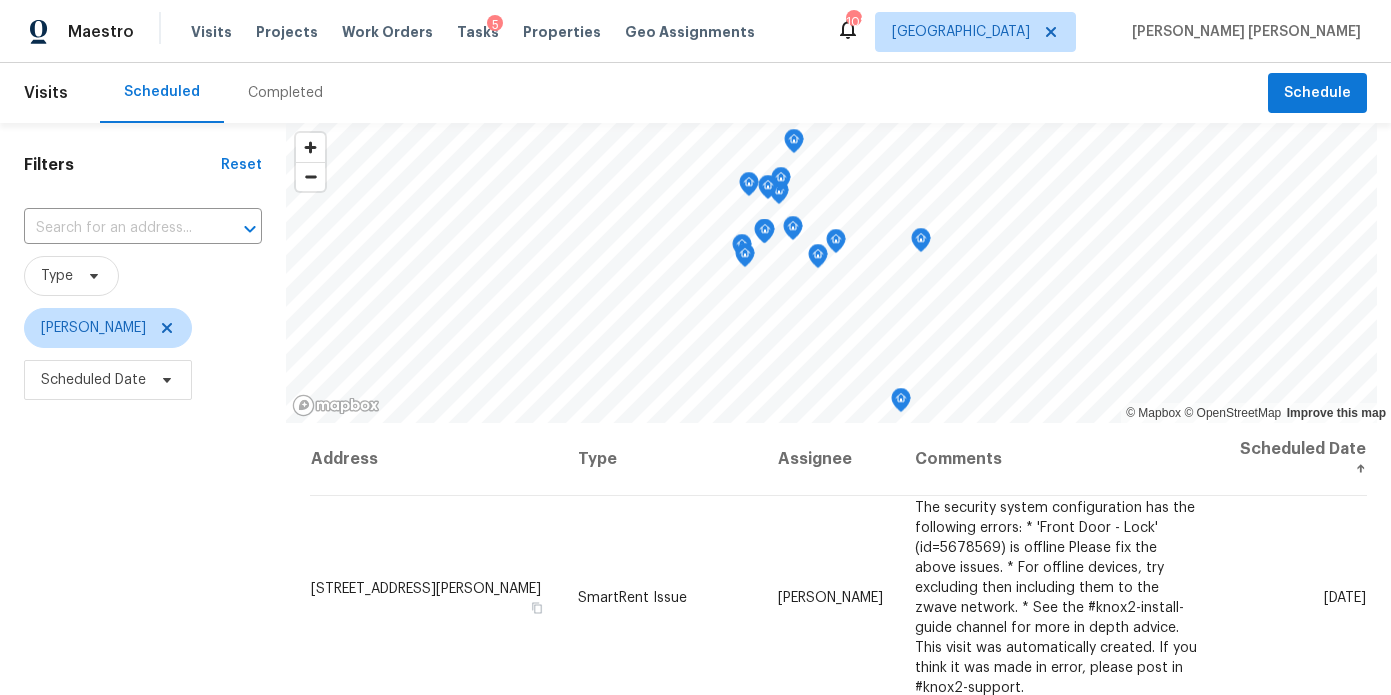 scroll, scrollTop: 0, scrollLeft: 0, axis: both 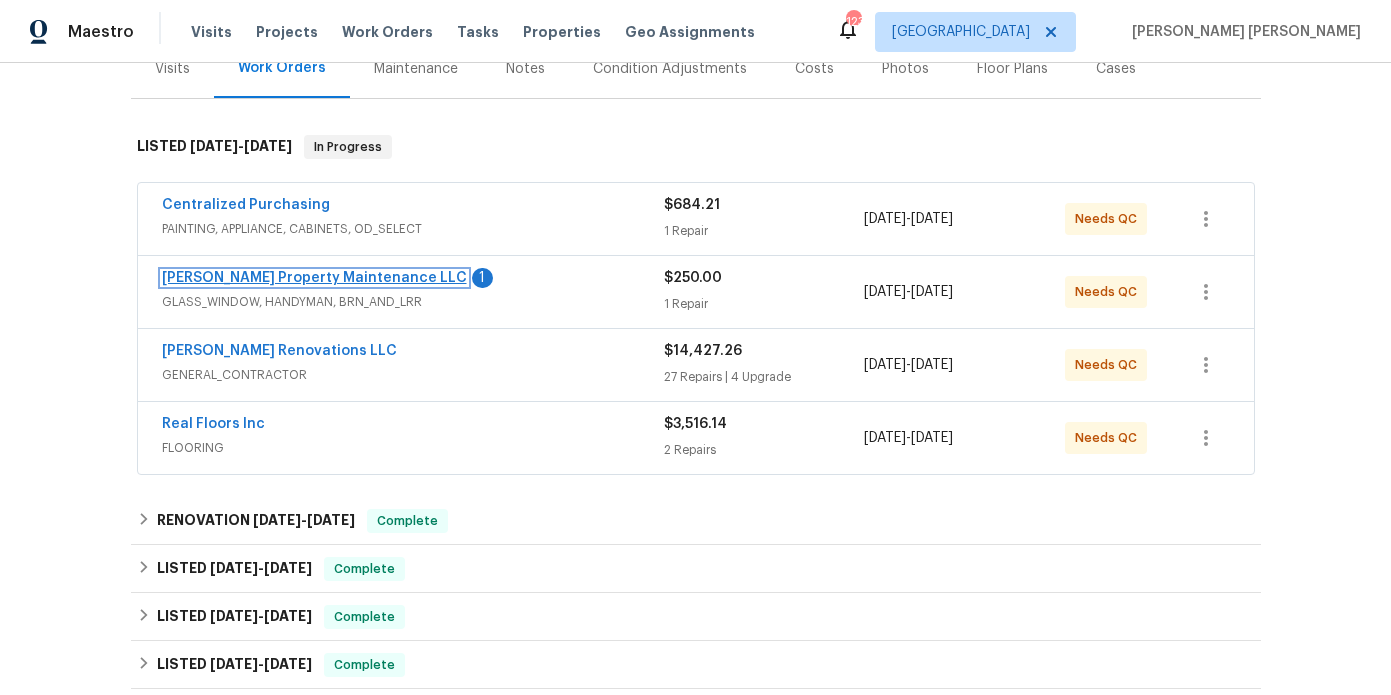 click on "[PERSON_NAME] Property Maintenance LLC" at bounding box center (314, 278) 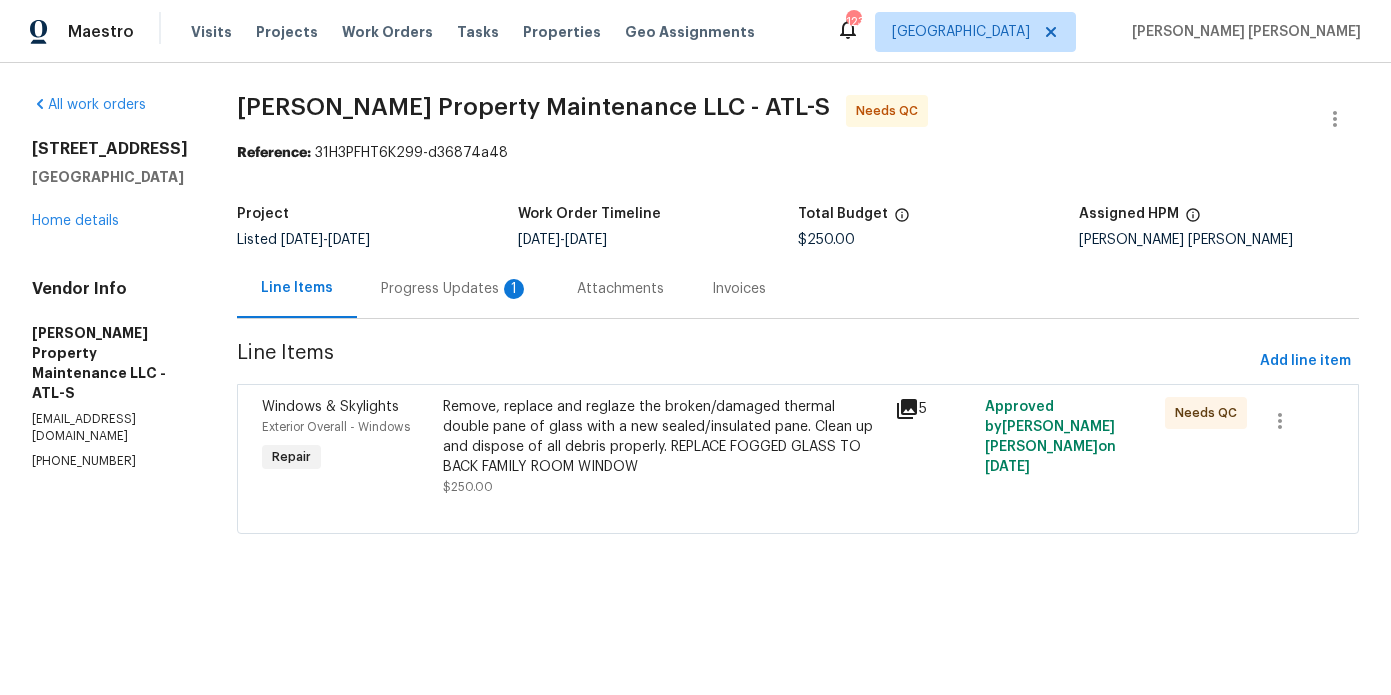 click on "Progress Updates 1" at bounding box center (455, 289) 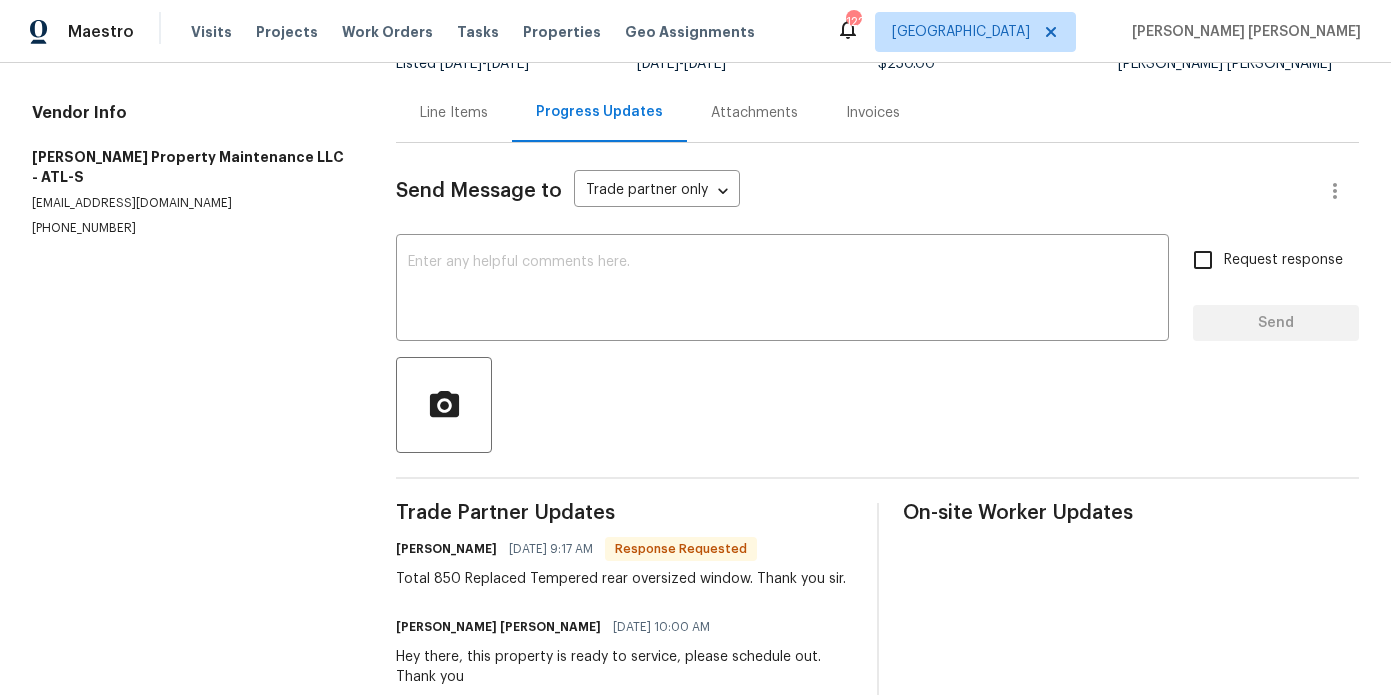 scroll, scrollTop: 224, scrollLeft: 0, axis: vertical 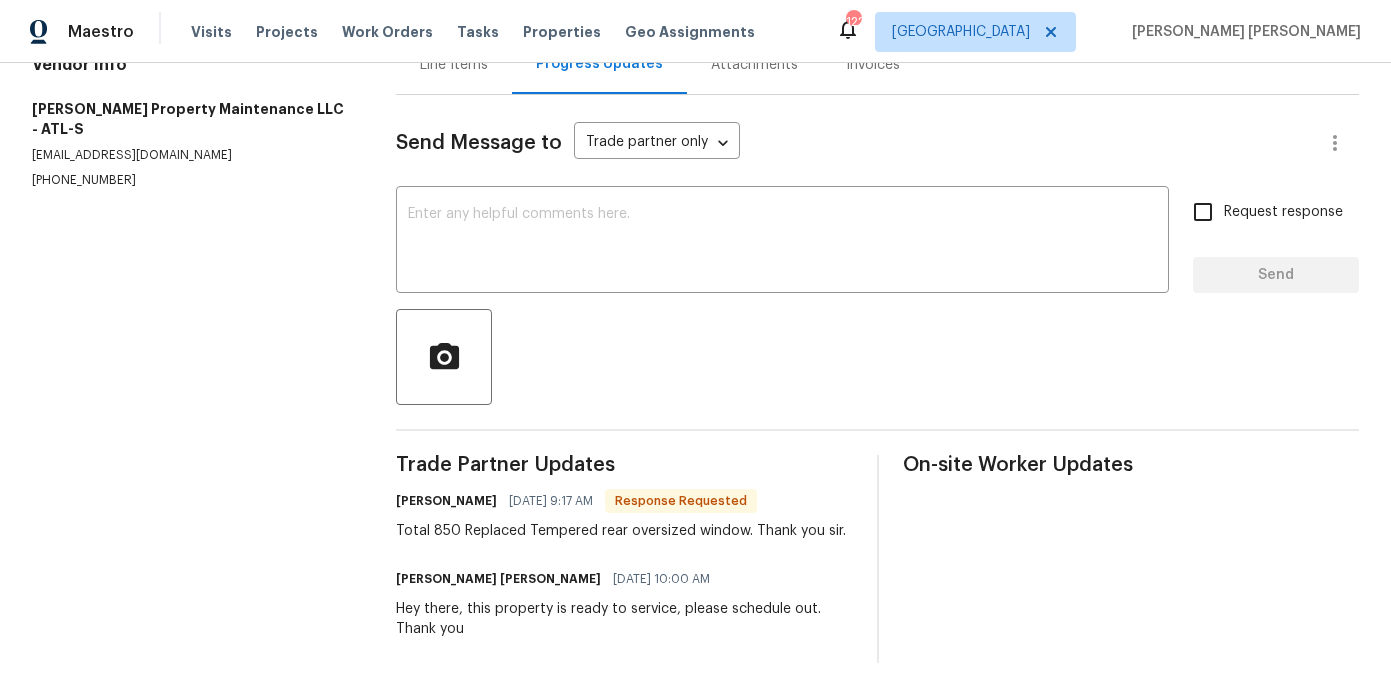 click on "Total 850
Replaced Tempered rear oversized window. Thank you sir." at bounding box center [621, 531] 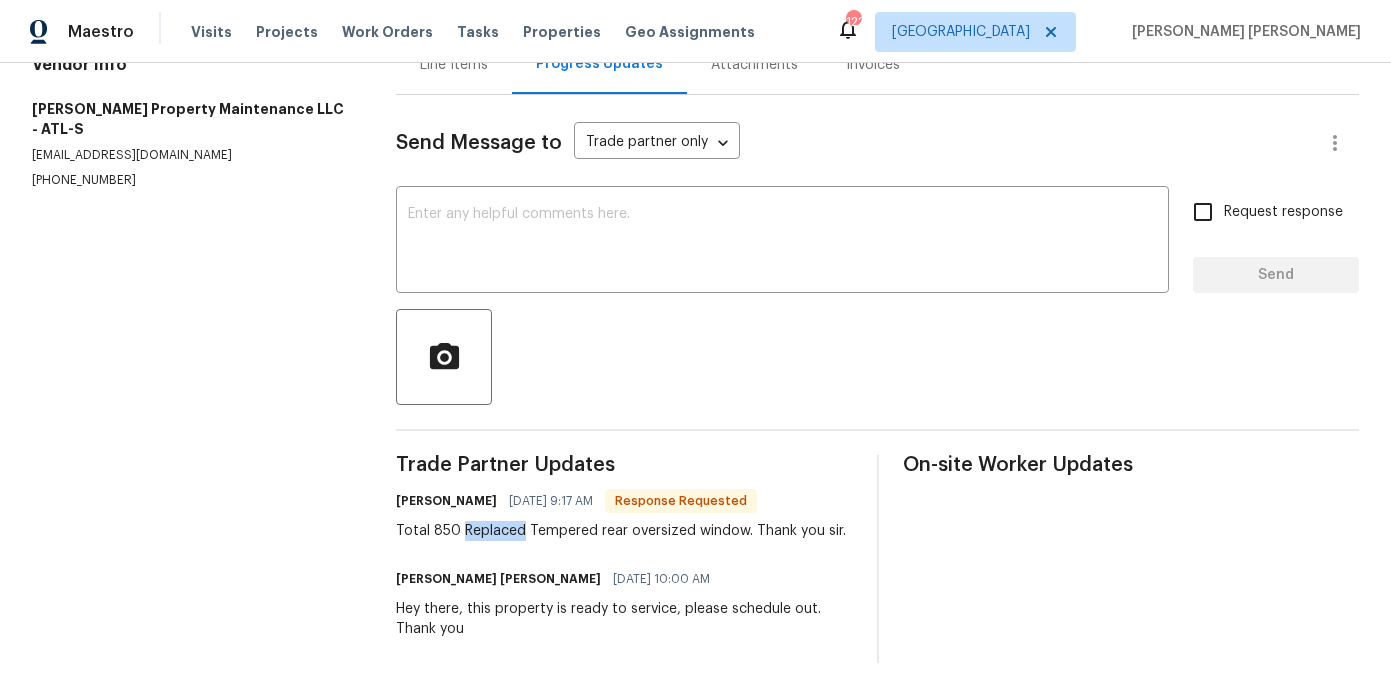 click on "Total 850
Replaced Tempered rear oversized window. Thank you sir." at bounding box center (621, 531) 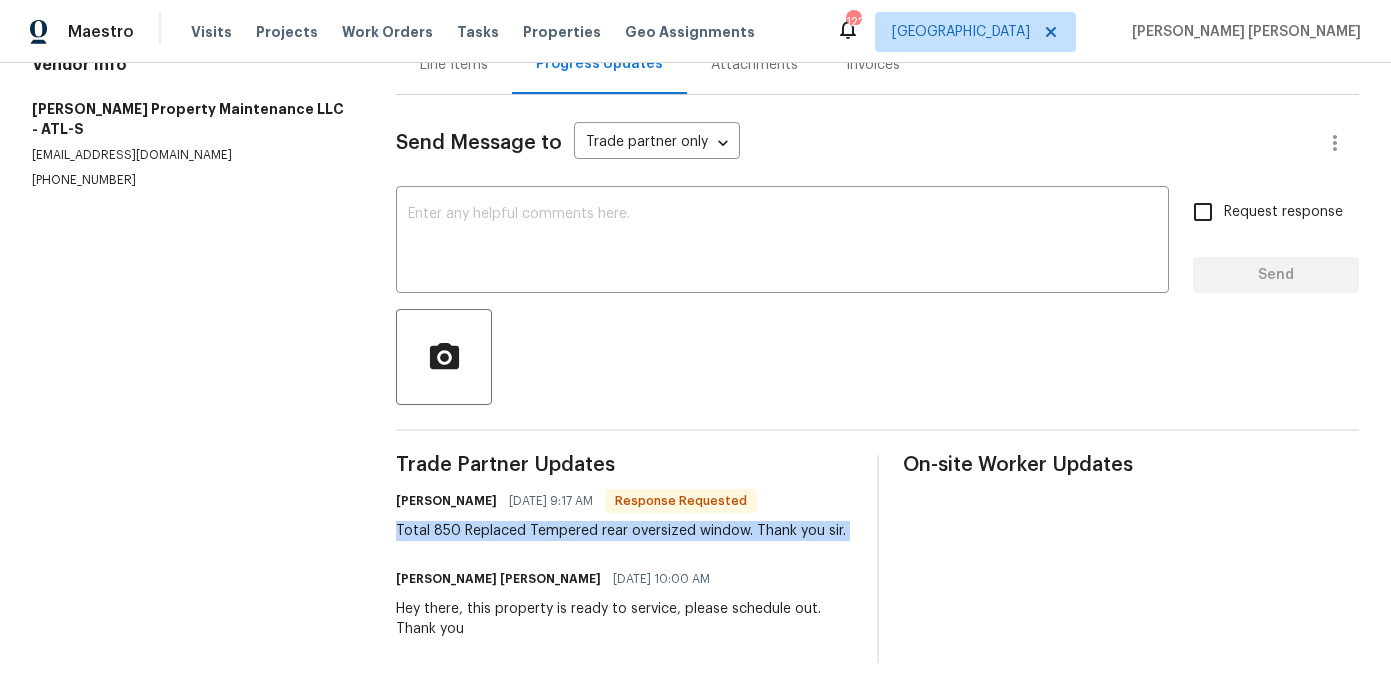 click on "Total 850
Replaced Tempered rear oversized window. Thank you sir." at bounding box center (621, 531) 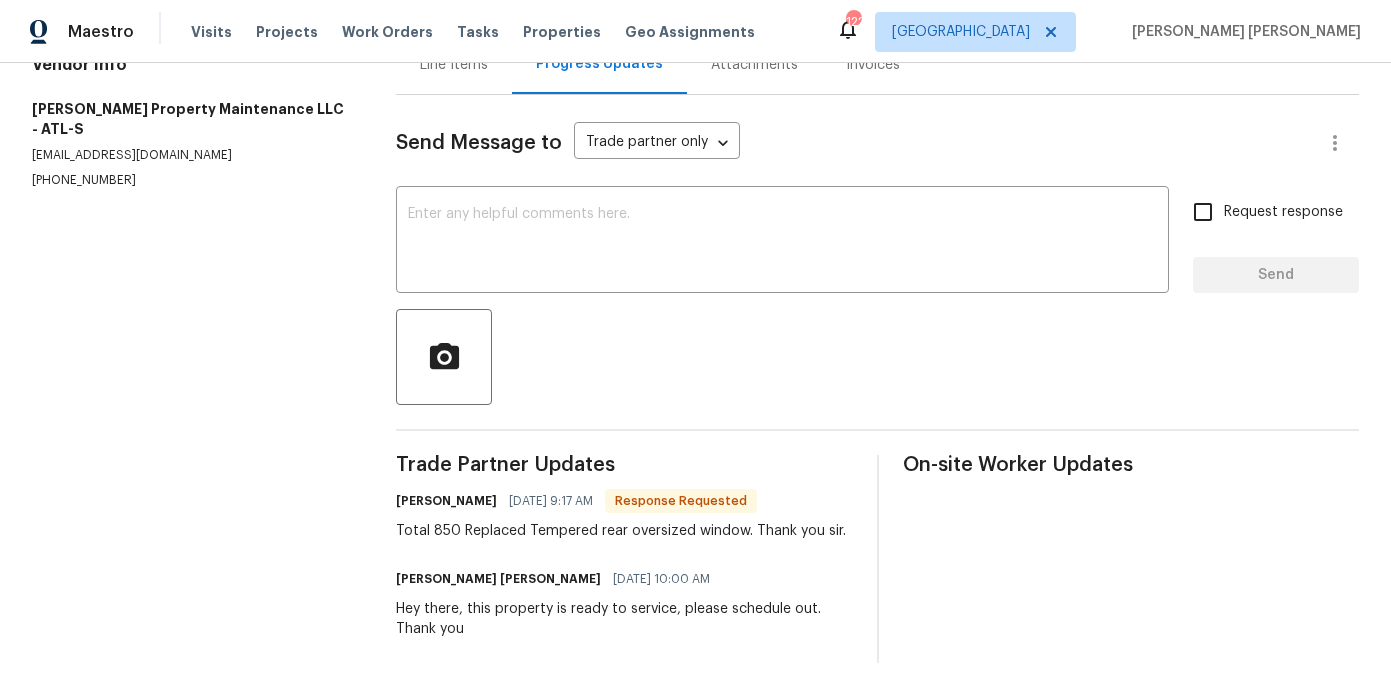 click on "Line Items" at bounding box center (454, 65) 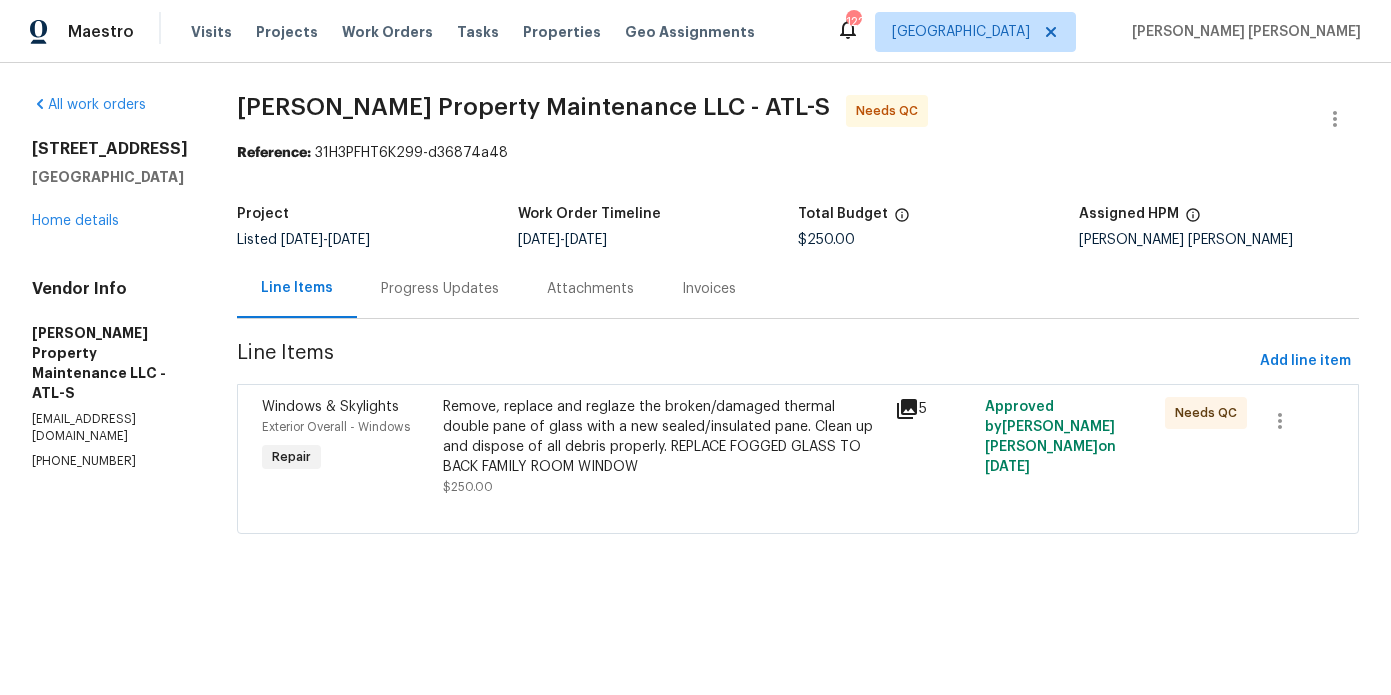 scroll, scrollTop: 0, scrollLeft: 0, axis: both 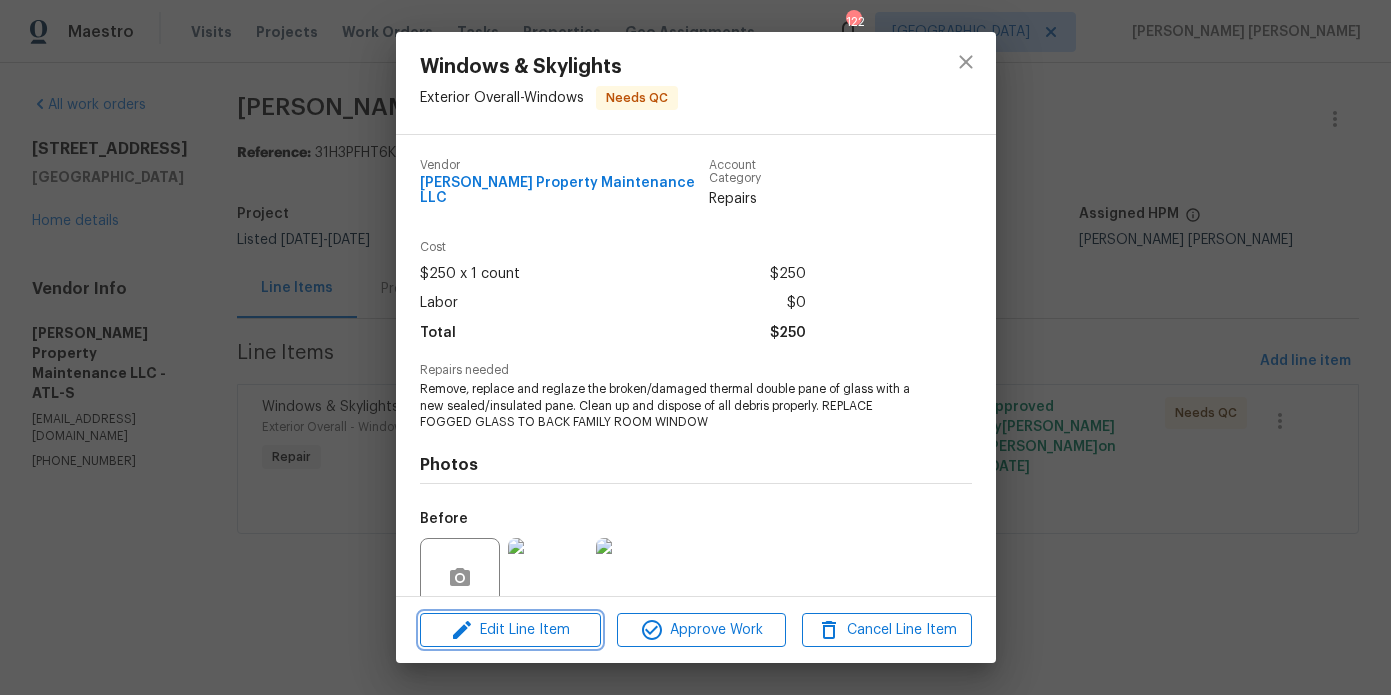 click on "Edit Line Item" at bounding box center [510, 630] 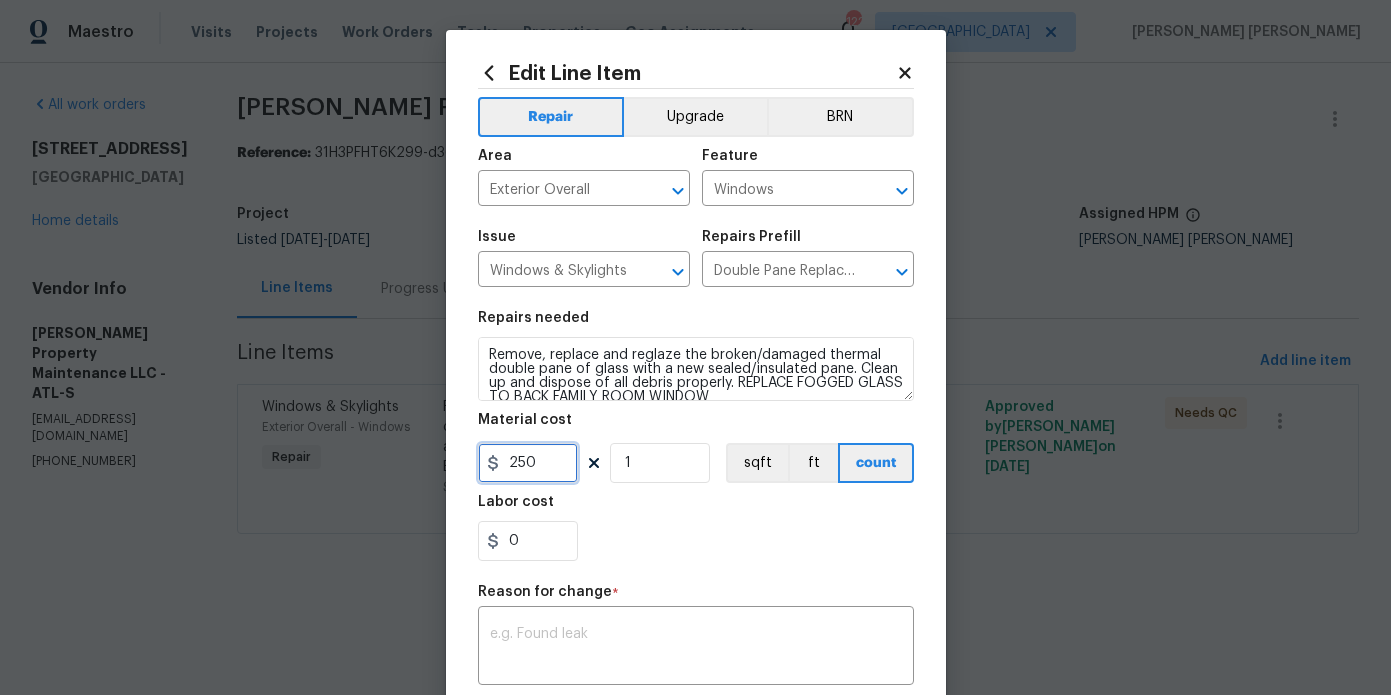 click on "250" at bounding box center [528, 463] 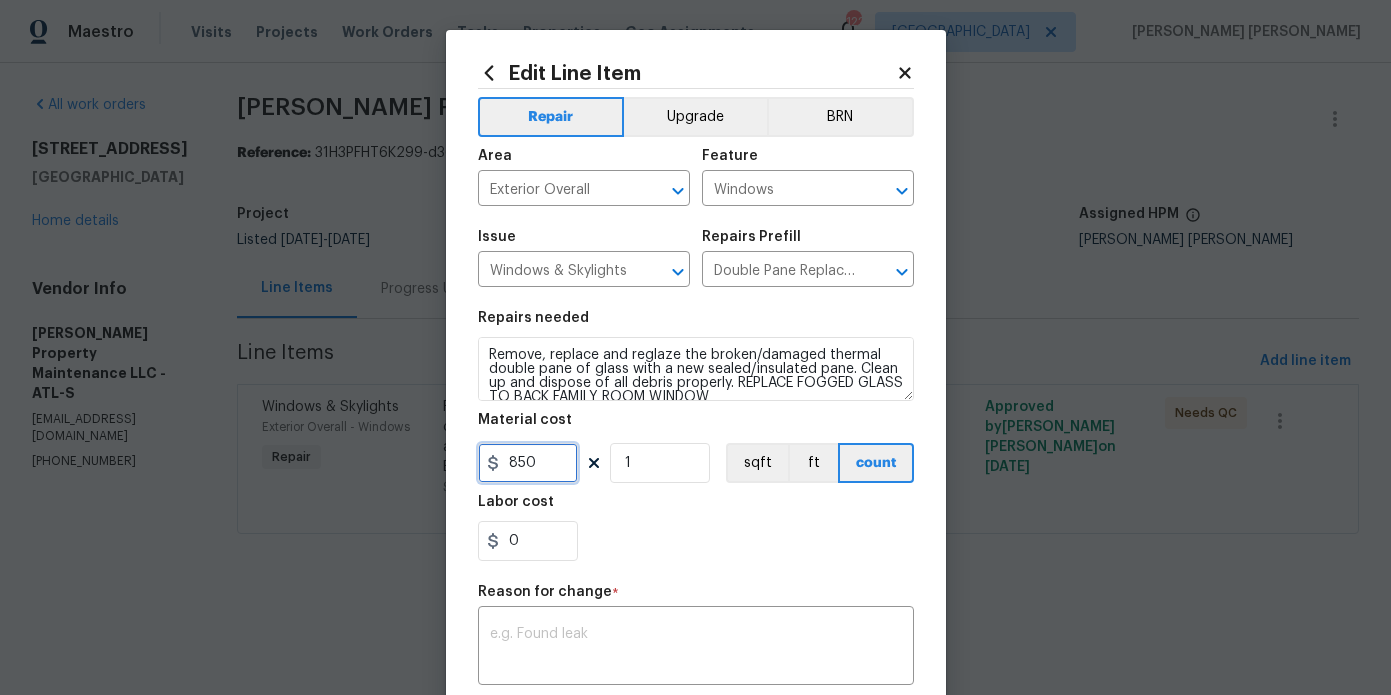 scroll, scrollTop: 238, scrollLeft: 0, axis: vertical 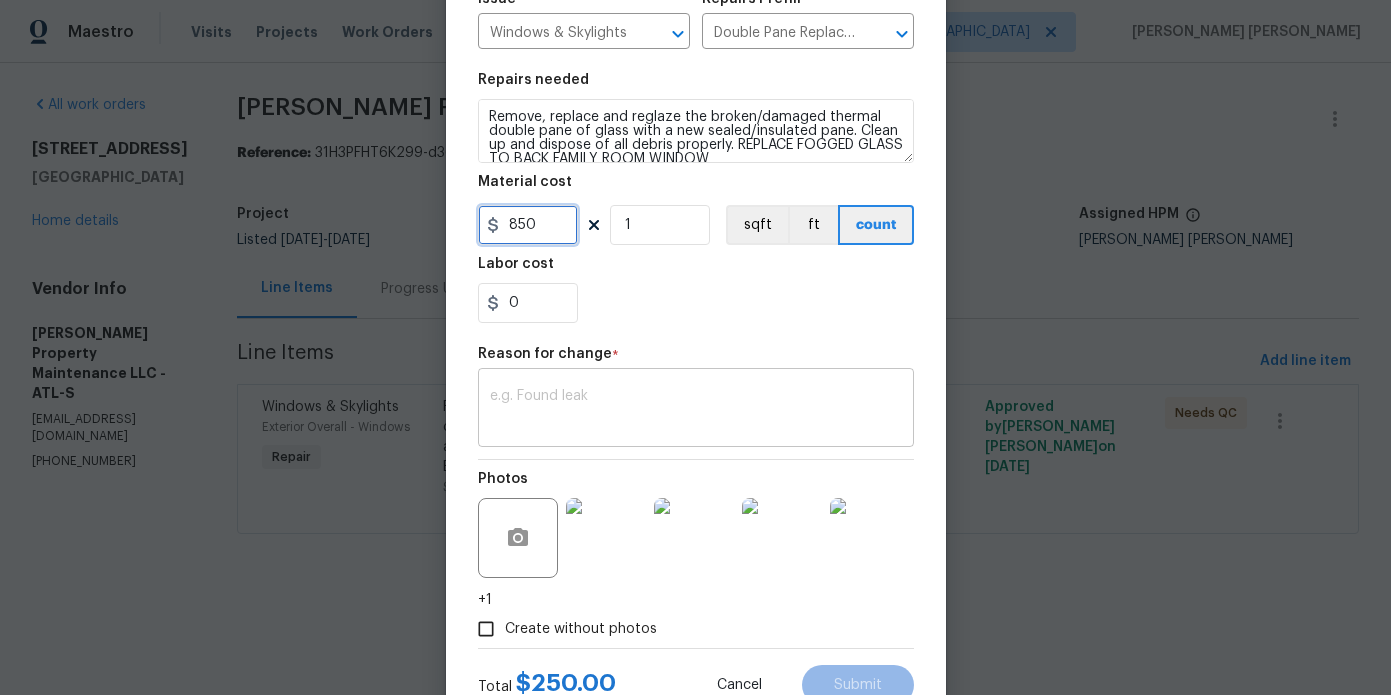 type on "850" 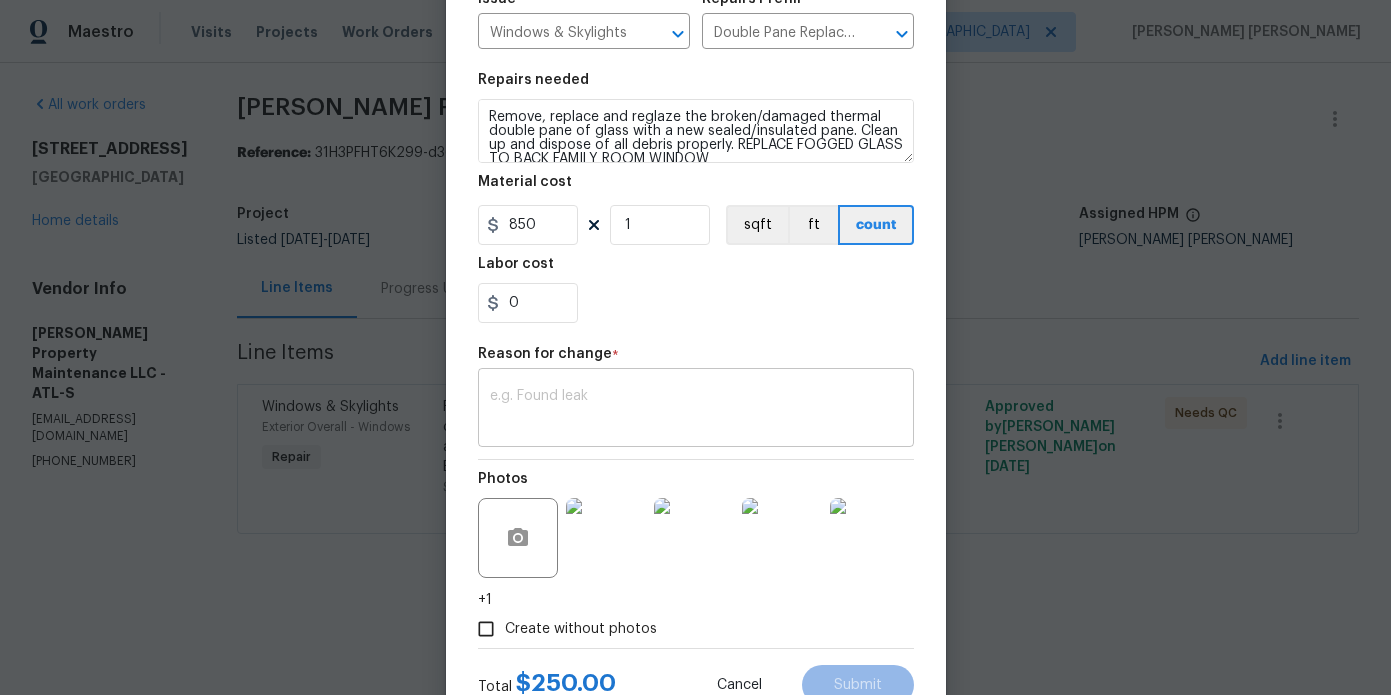 click at bounding box center (696, 410) 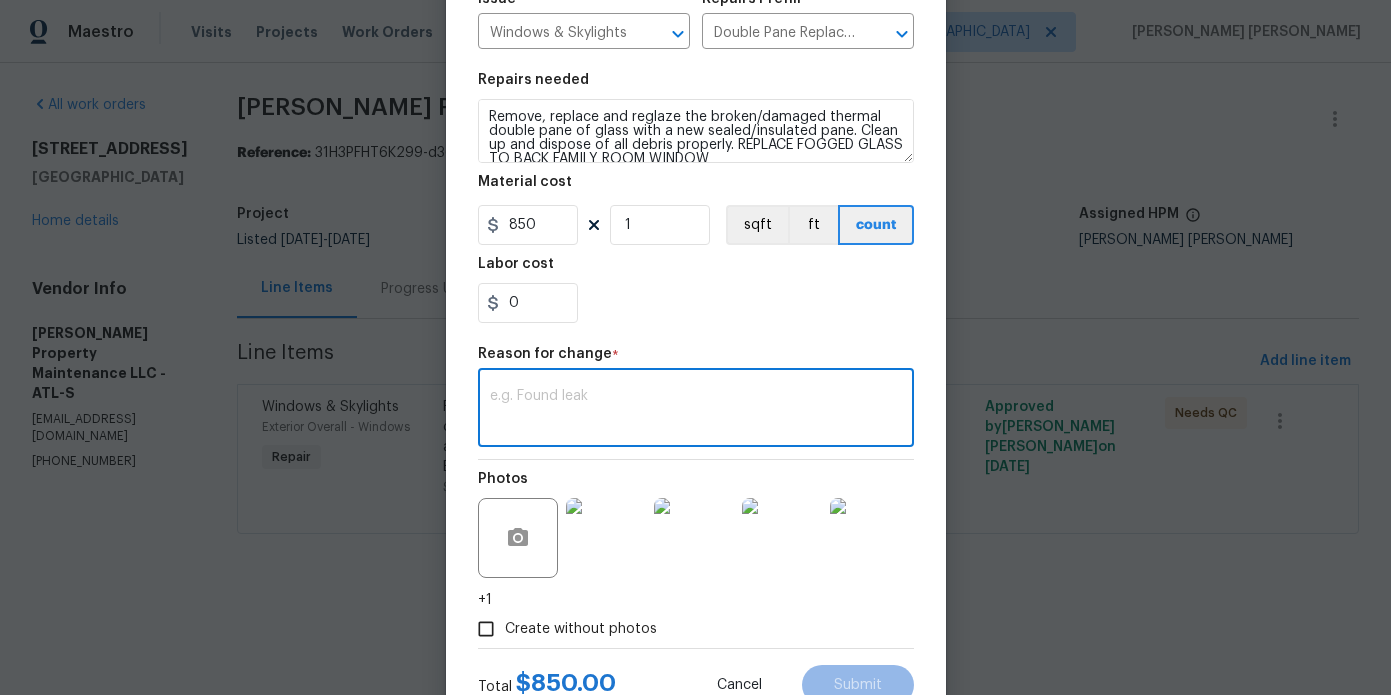 paste on "Total 850 Replaced Tempered rear oversized window. Thank you sir." 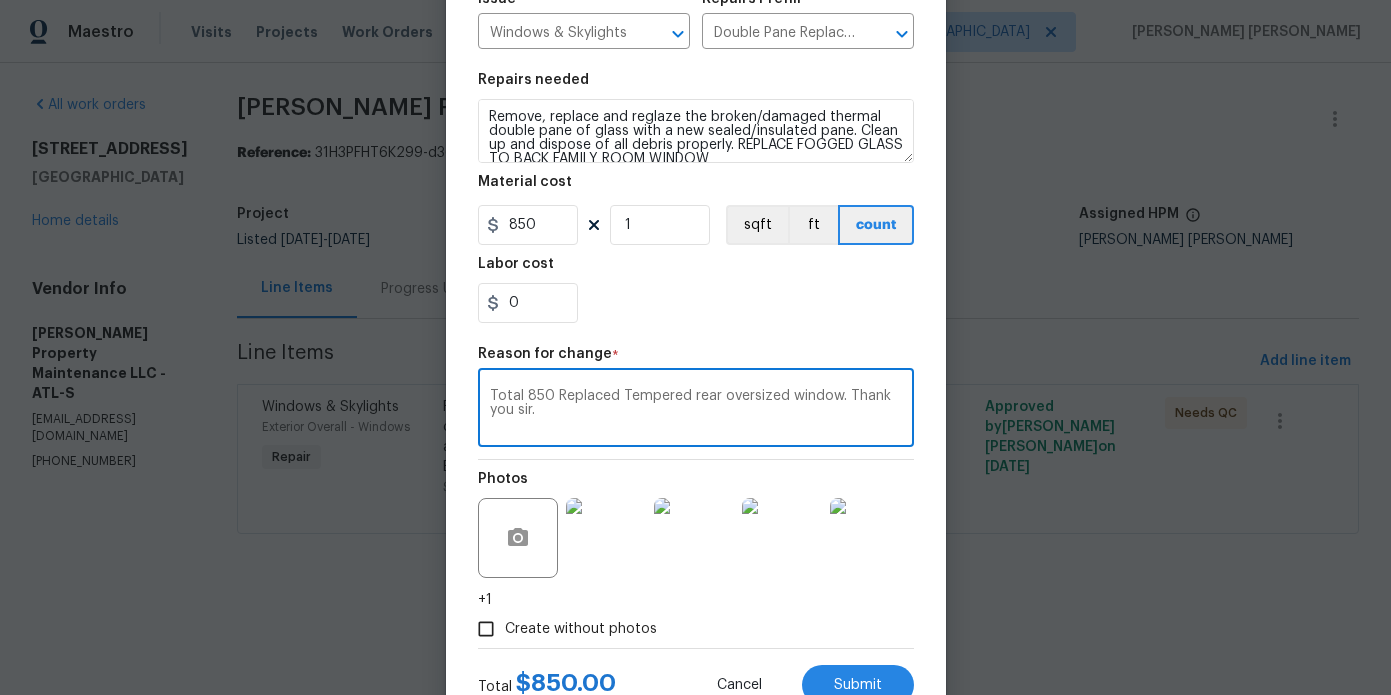 scroll, scrollTop: 311, scrollLeft: 0, axis: vertical 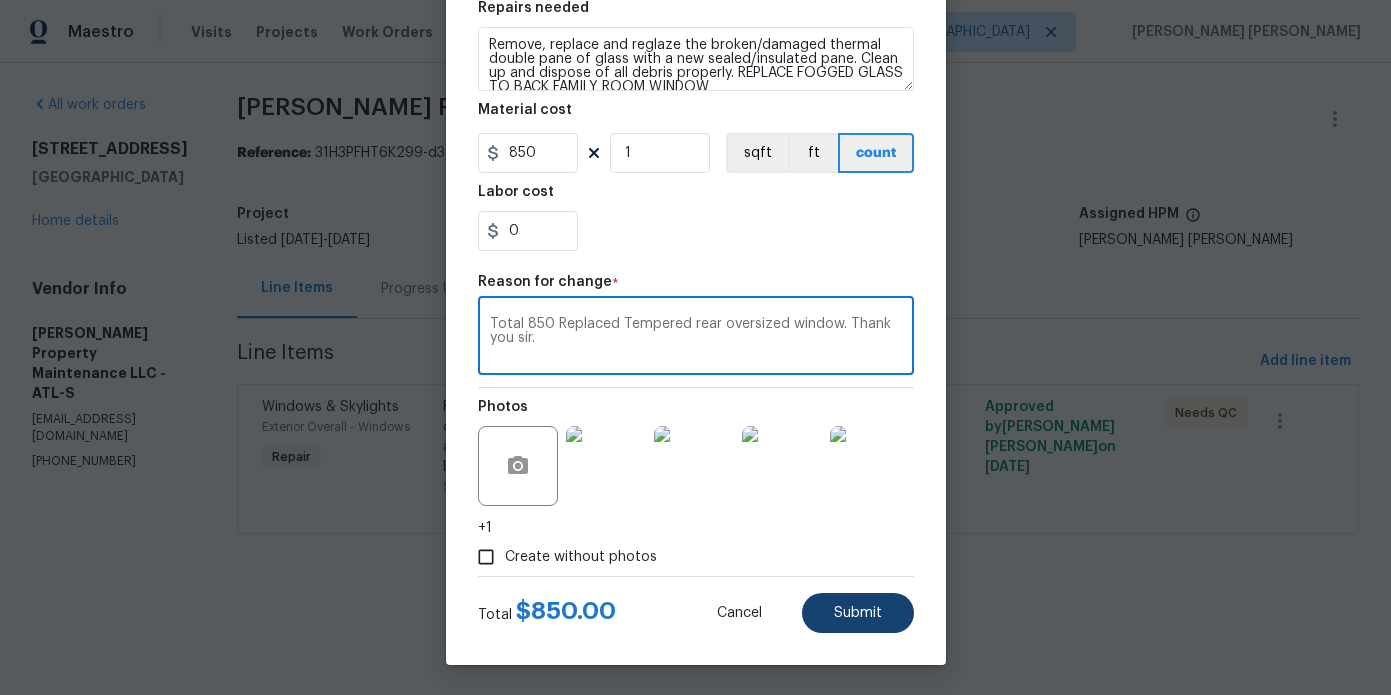 type on "Total 850 Replaced Tempered rear oversized window. Thank you sir." 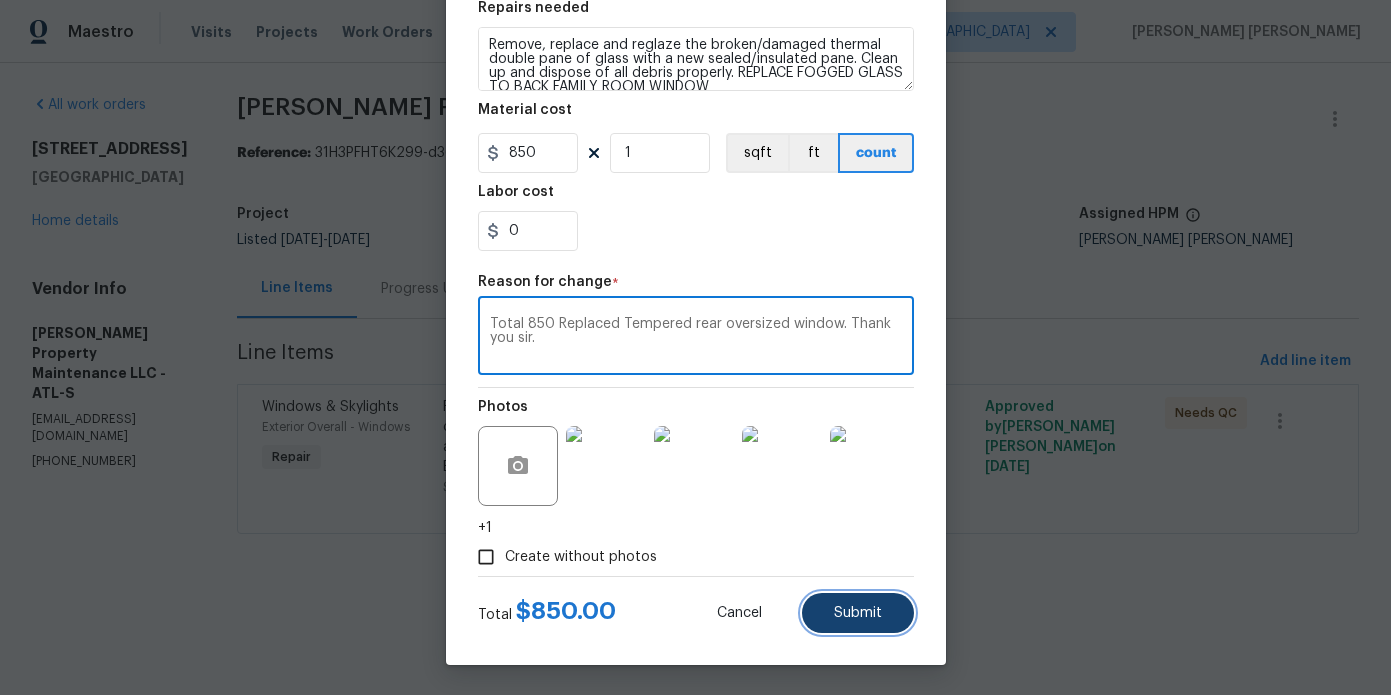 click on "Submit" at bounding box center [858, 613] 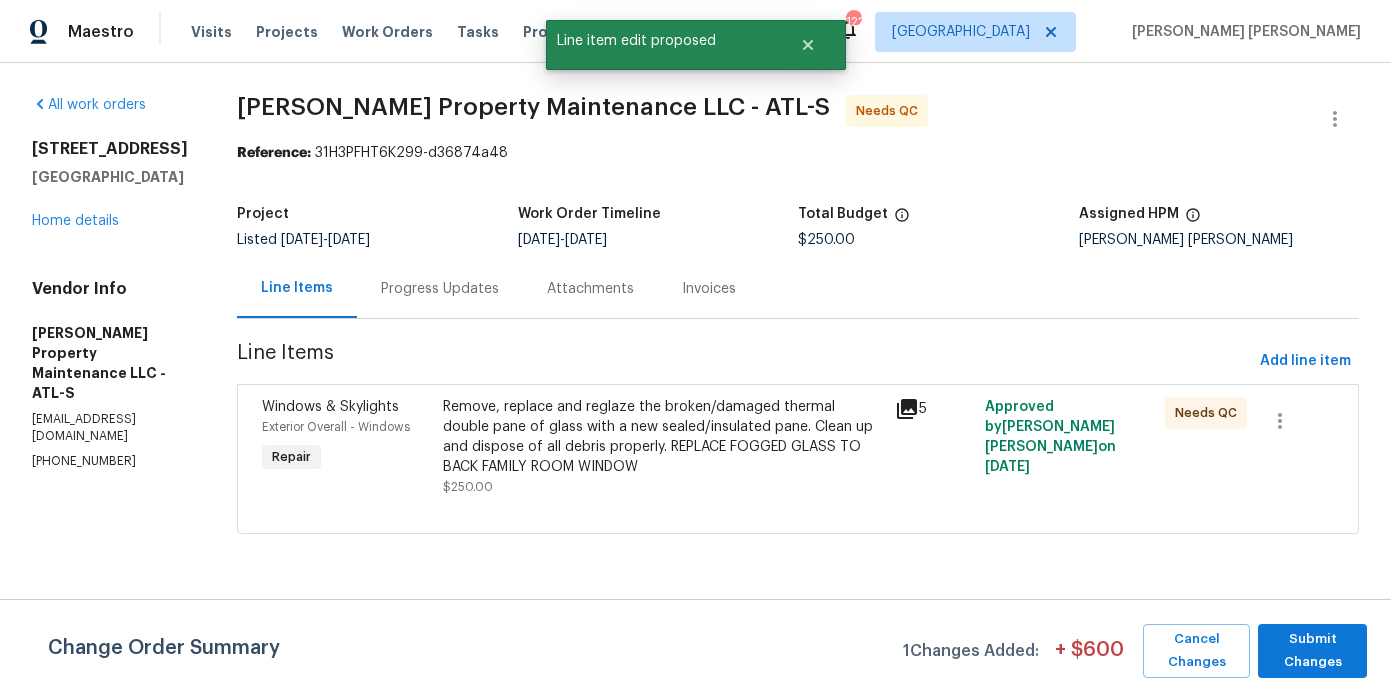 scroll, scrollTop: 0, scrollLeft: 0, axis: both 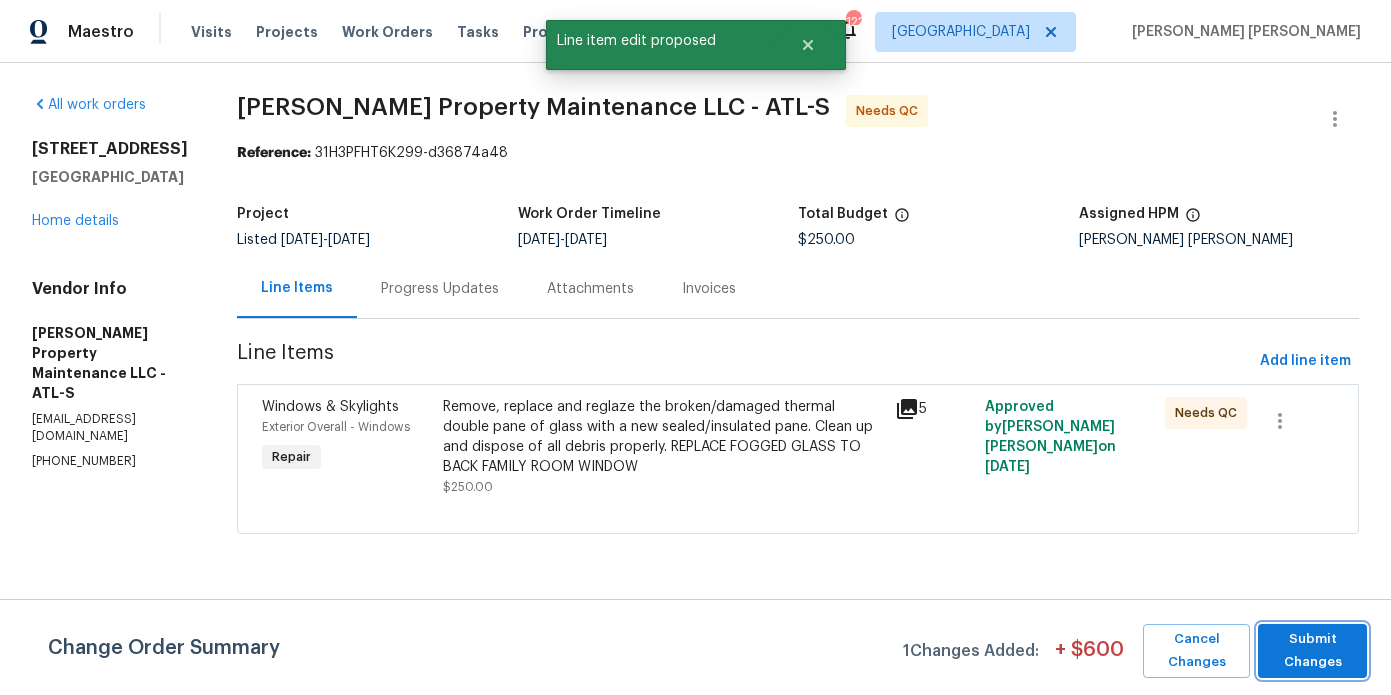 click on "Submit Changes" at bounding box center (1312, 651) 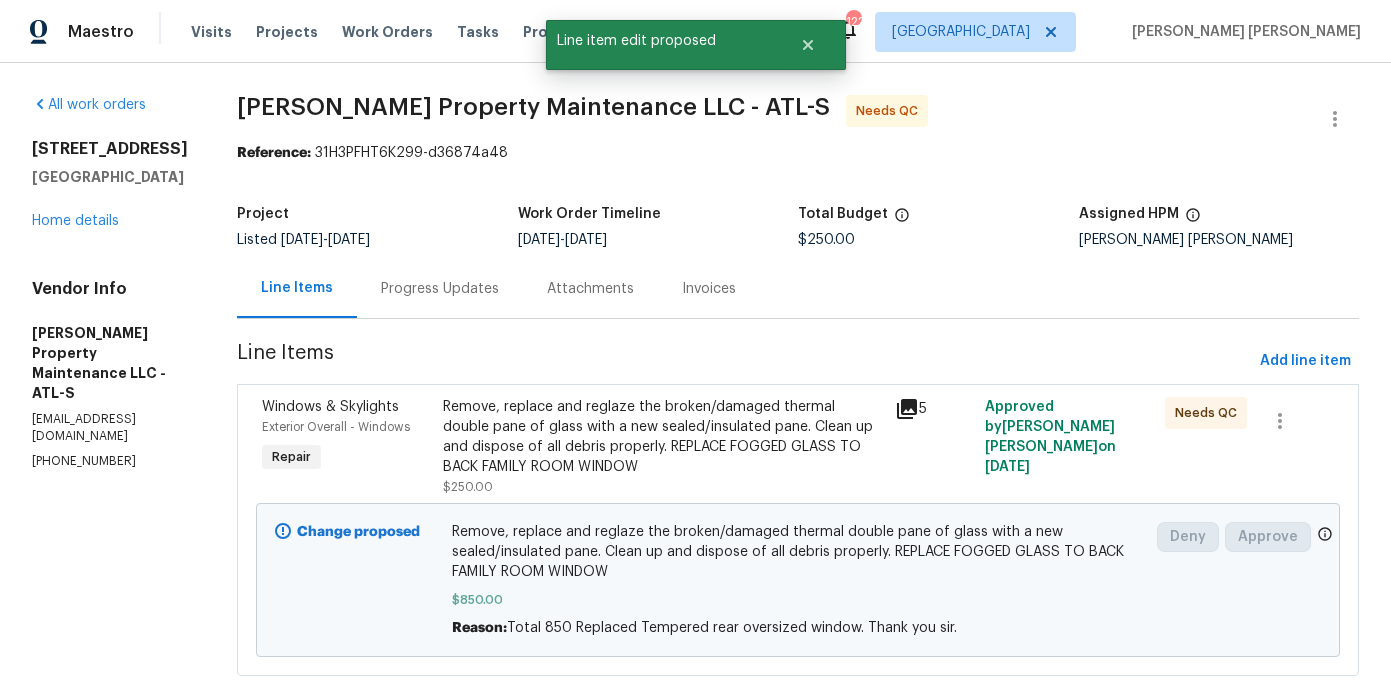 click on "Remove, replace and reglaze the broken/damaged thermal double pane of glass with a new sealed/insulated pane. Clean up and dispose of all debris properly. REPLACE FOGGED GLASS TO BACK FAMILY ROOM WINDOW" at bounding box center (662, 437) 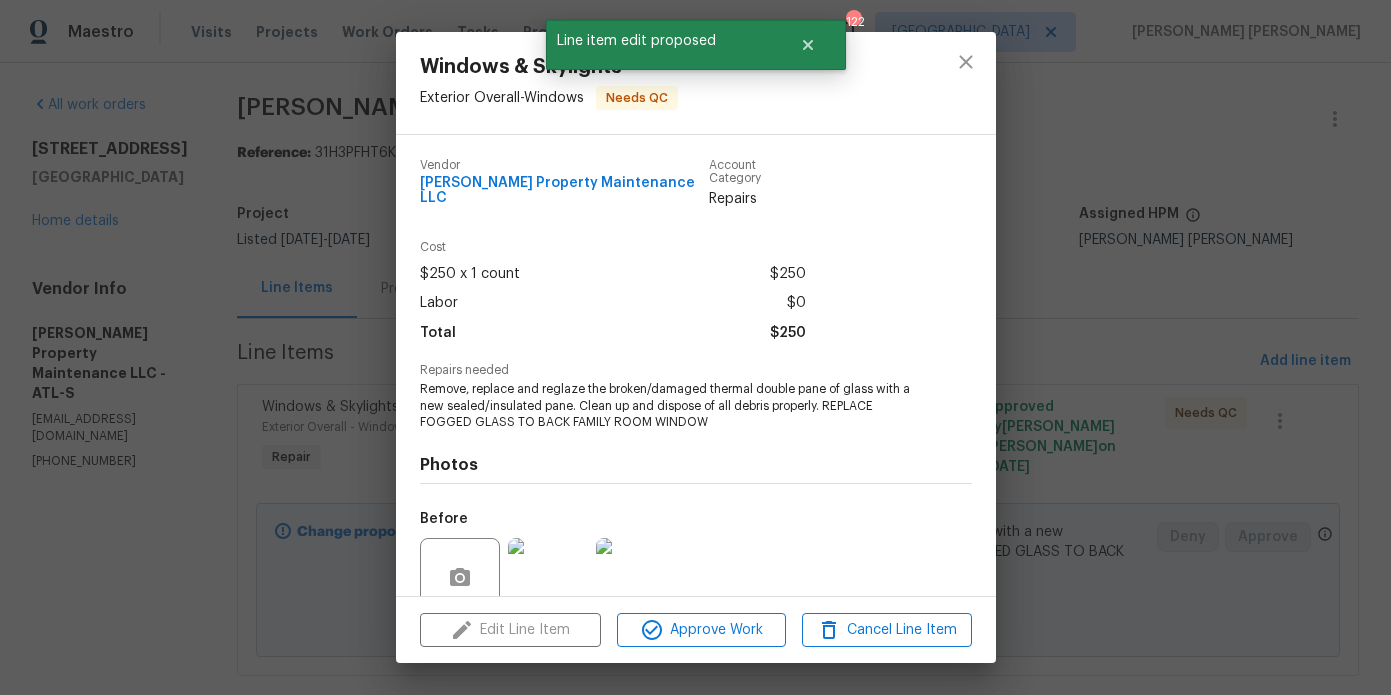 scroll, scrollTop: 159, scrollLeft: 0, axis: vertical 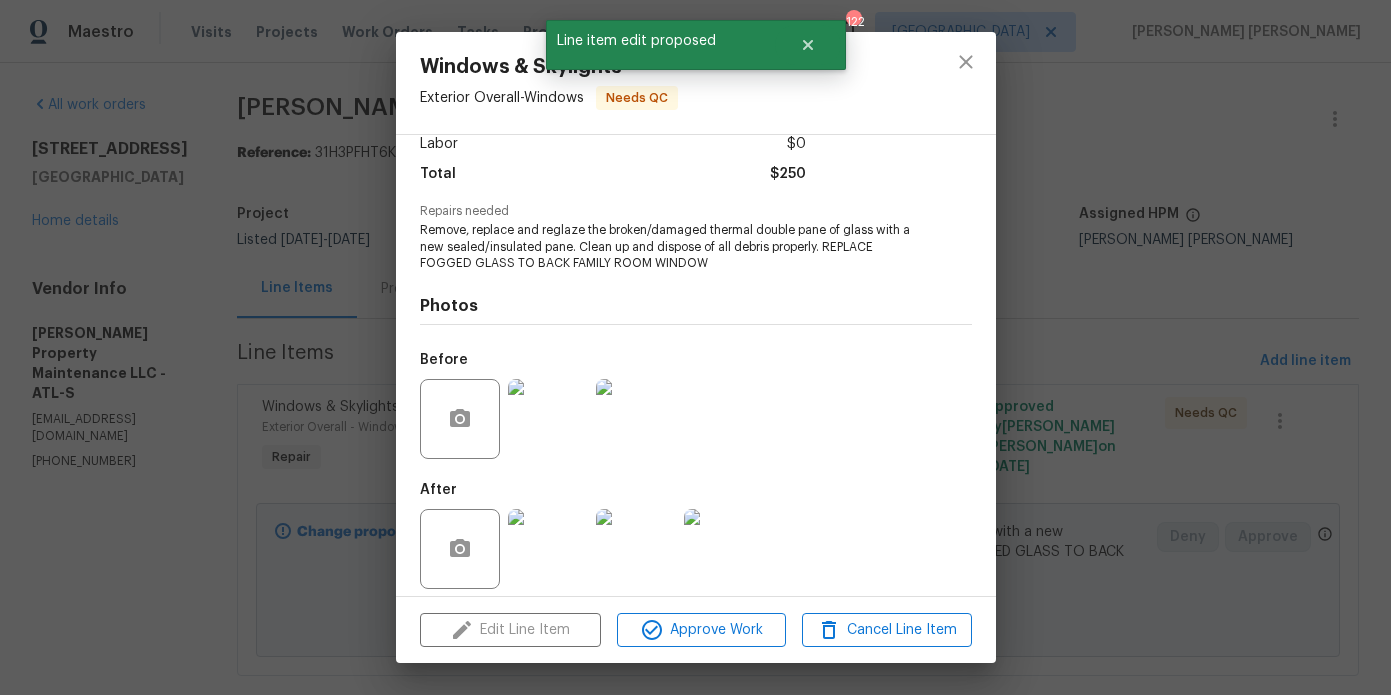 click at bounding box center (548, 549) 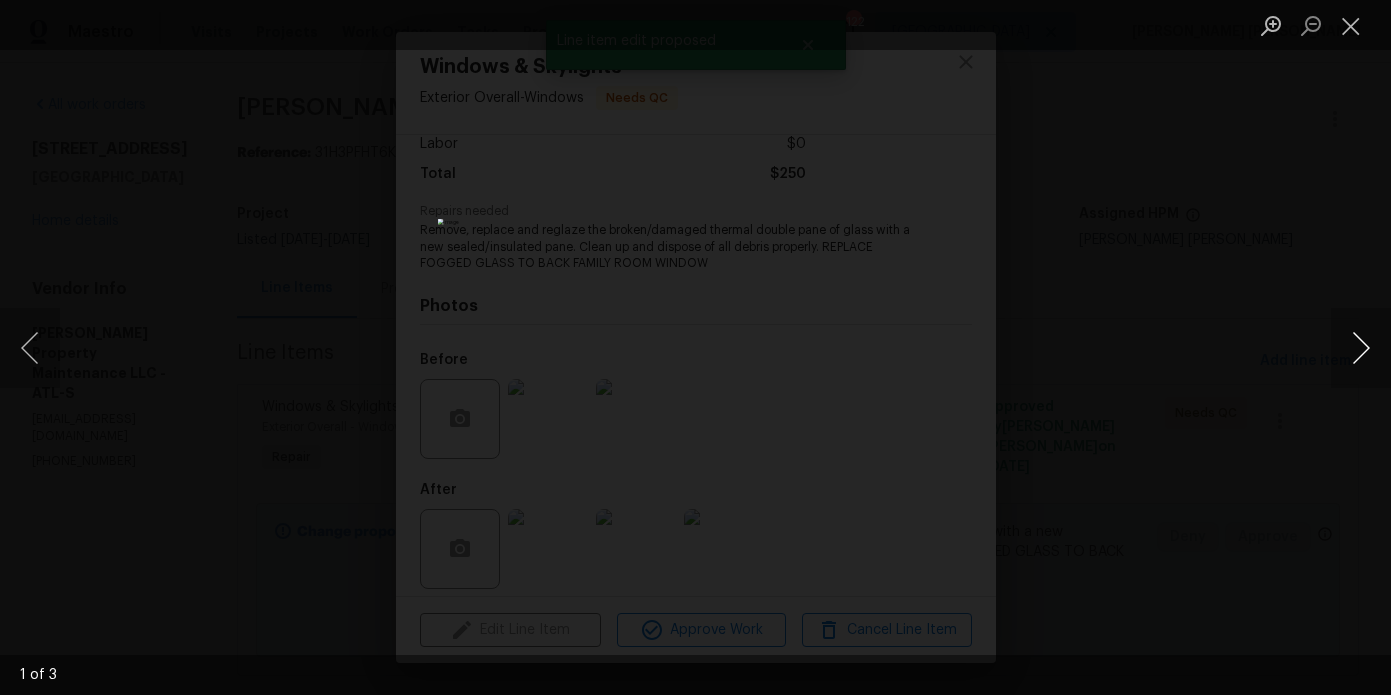 click at bounding box center (1361, 348) 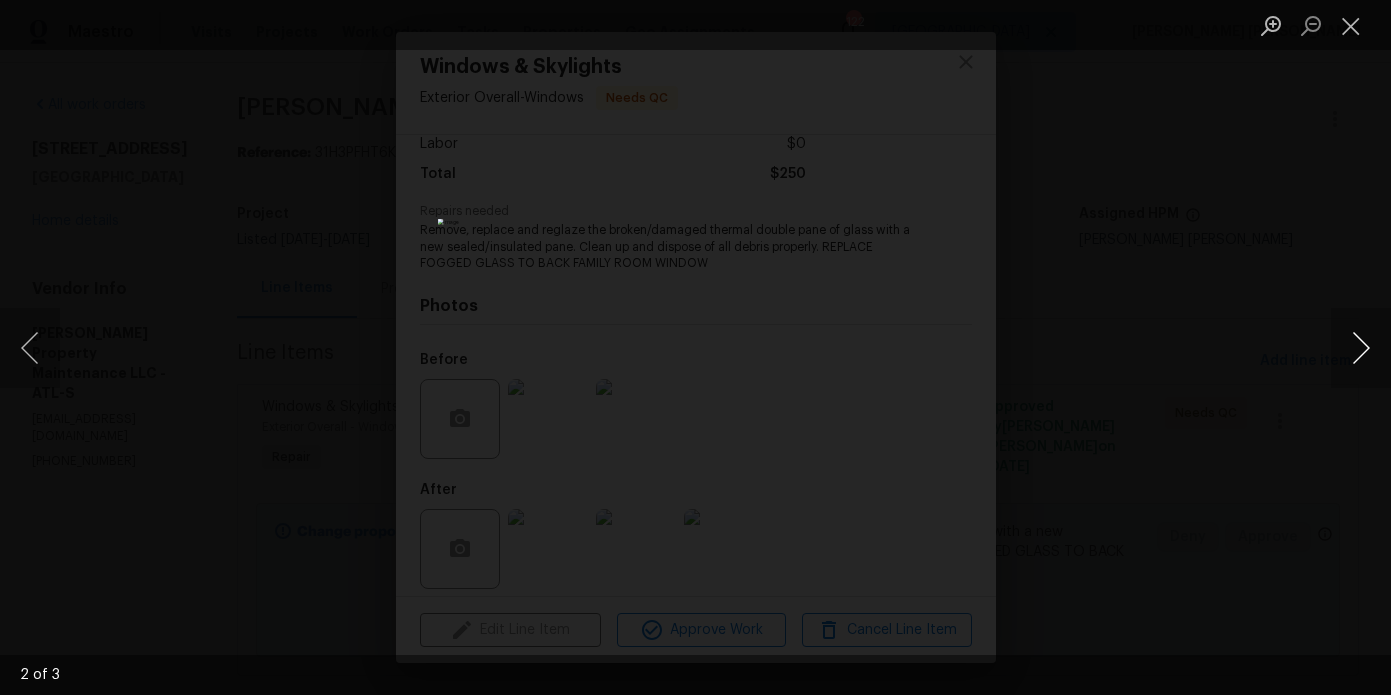 click at bounding box center (1361, 348) 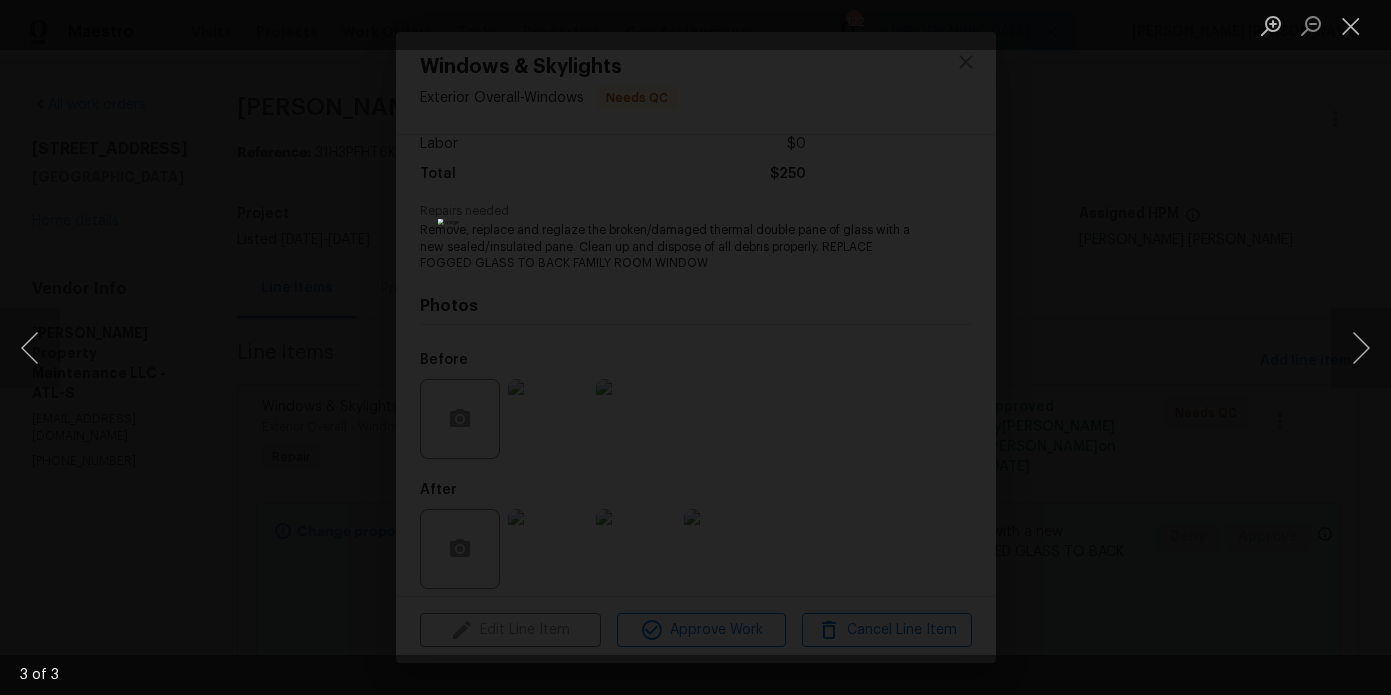 click at bounding box center (695, 347) 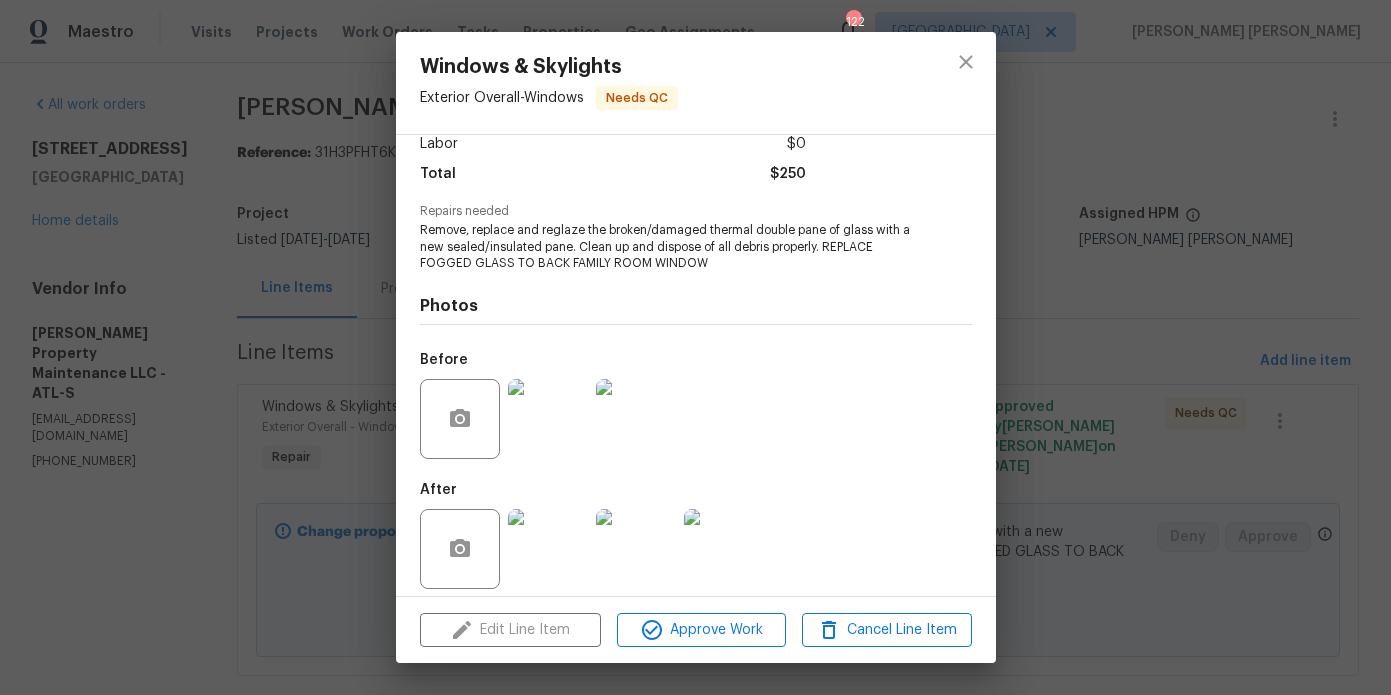 click on "Windows & Skylights Exterior Overall  -  Windows Needs QC Vendor Glen Property Maintenance LLC Account Category Repairs Cost $250 x 1 count $250 Labor $0 Total $250 Repairs needed Remove, replace and reglaze the broken/damaged thermal double pane of glass with a new sealed/insulated pane. Clean up and dispose of all debris properly. REPLACE FOGGED GLASS TO BACK FAMILY ROOM WINDOW Photos Before After  Edit Line Item  Approve Work  Cancel Line Item" at bounding box center [695, 347] 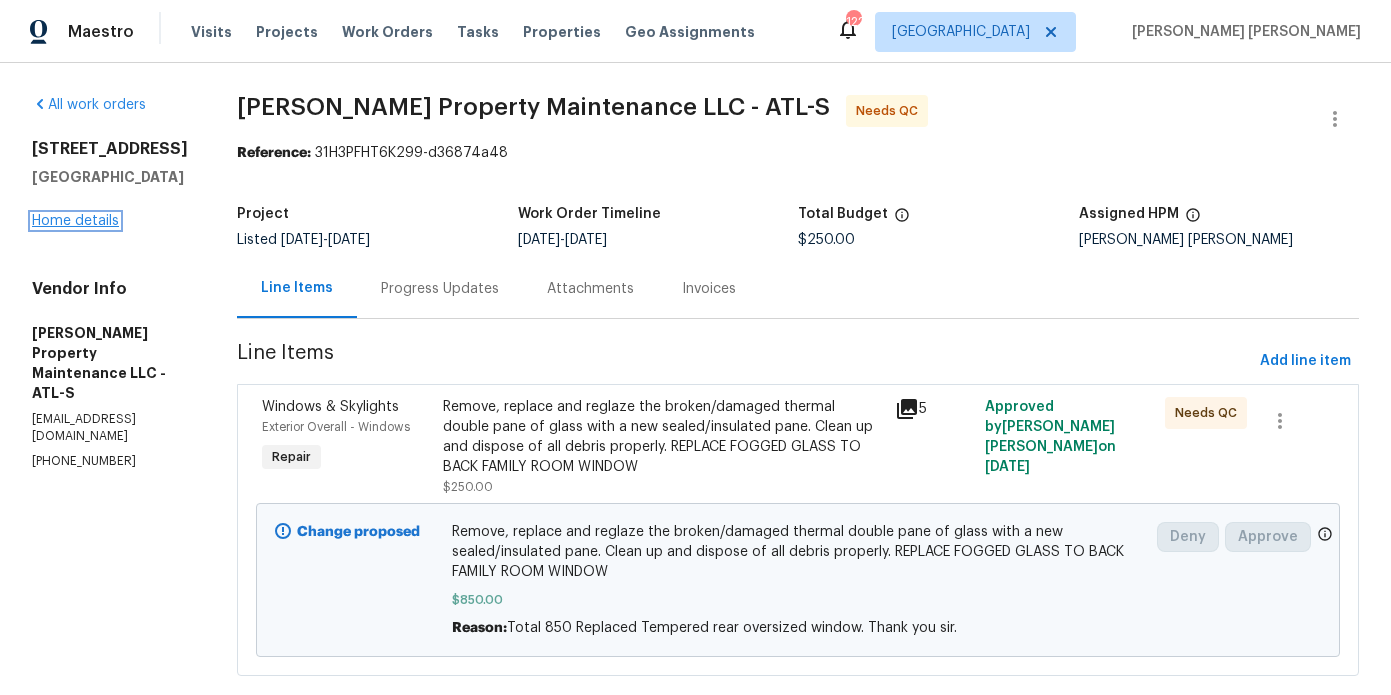 click on "Home details" at bounding box center (75, 221) 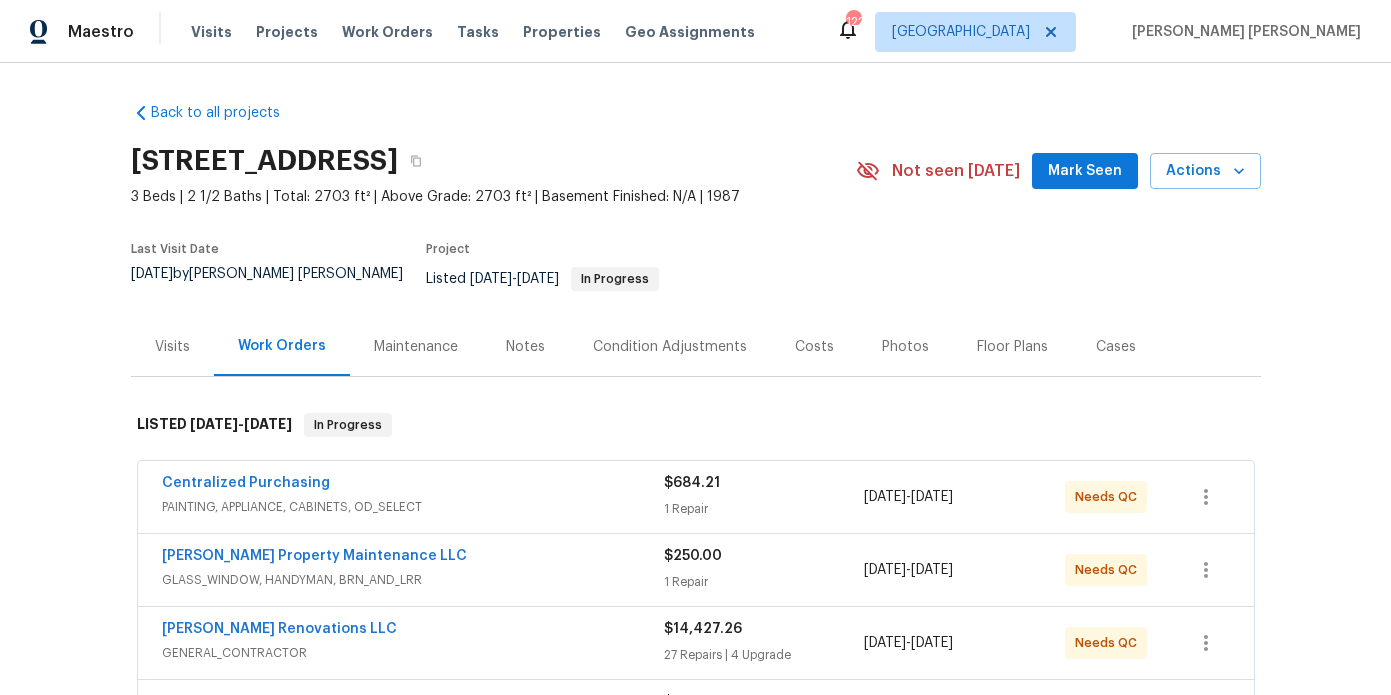 scroll, scrollTop: 205, scrollLeft: 0, axis: vertical 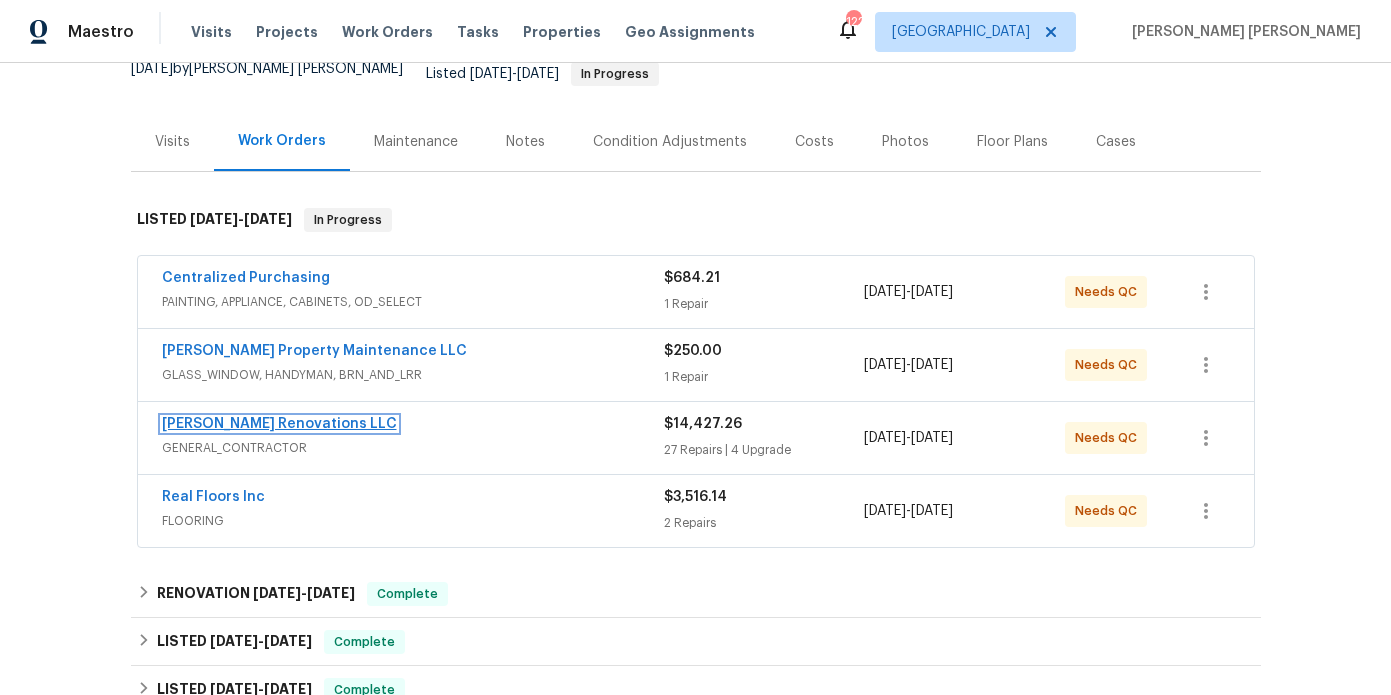 click on "[PERSON_NAME] Renovations LLC" at bounding box center [279, 424] 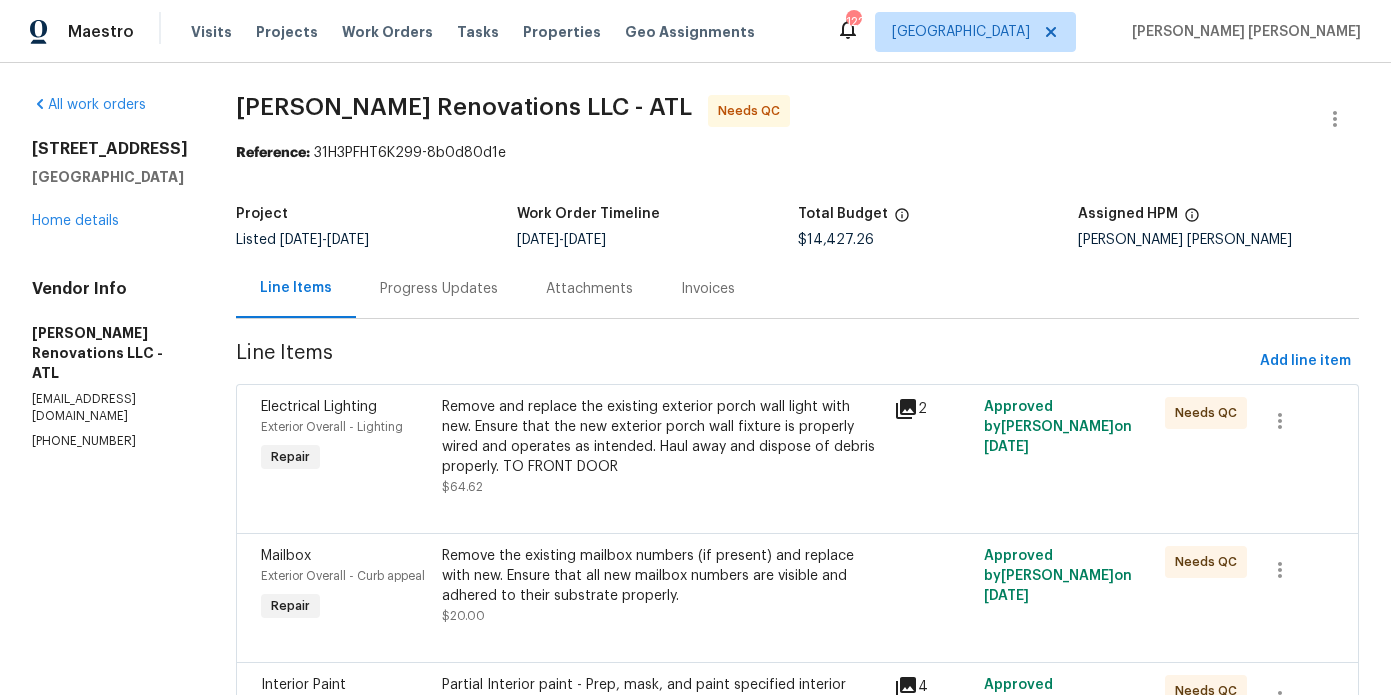click on "Progress Updates" at bounding box center (439, 289) 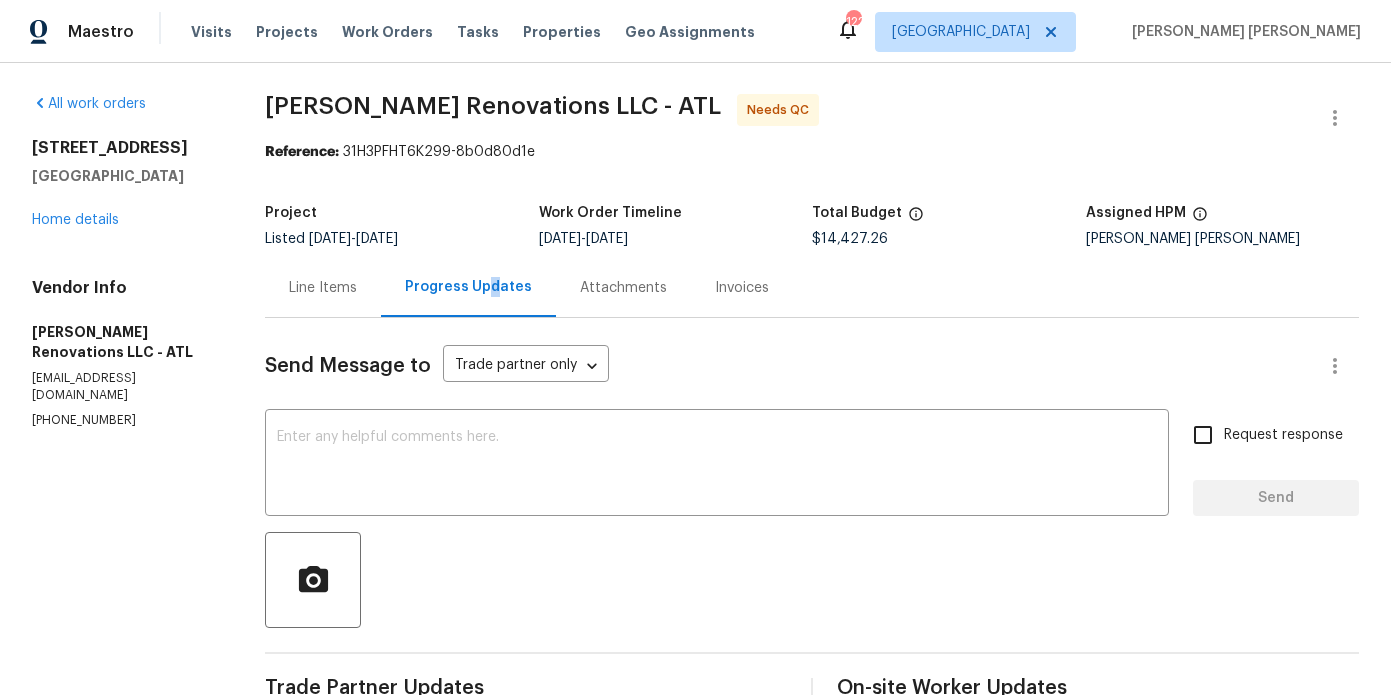 scroll, scrollTop: 0, scrollLeft: 0, axis: both 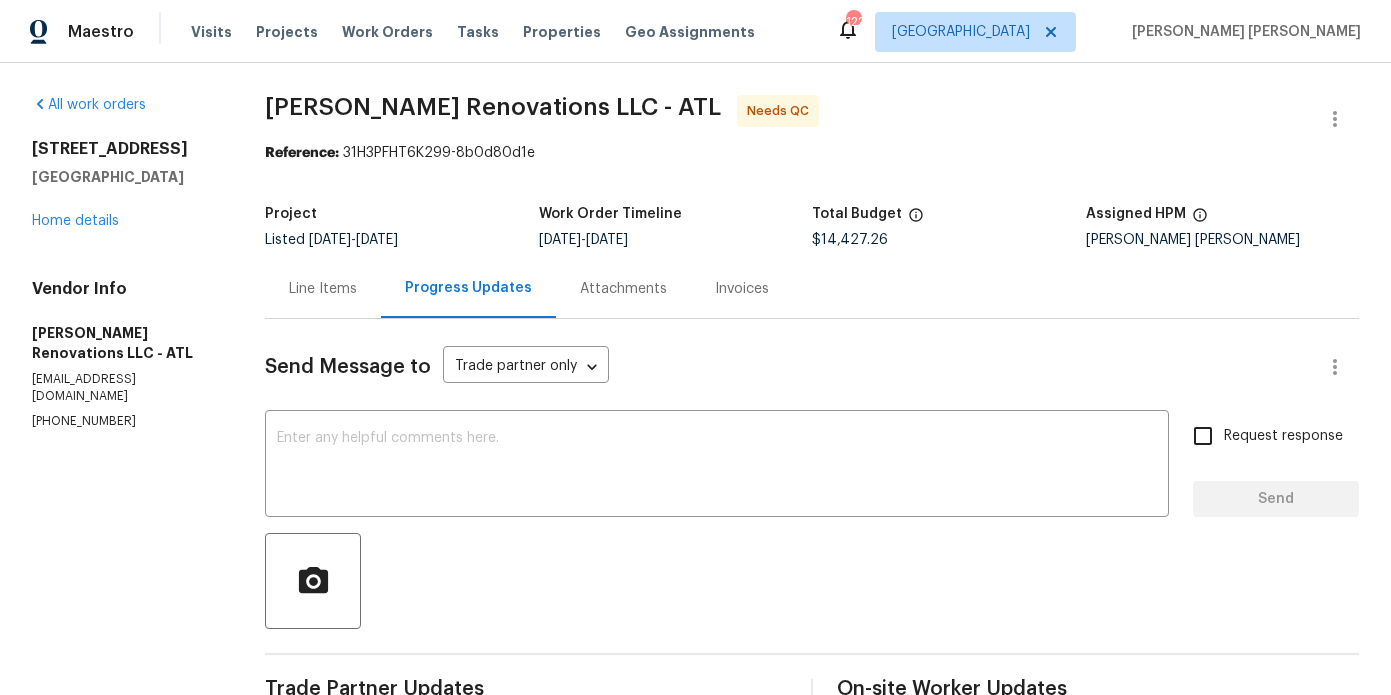 click on "Line Items" at bounding box center (323, 288) 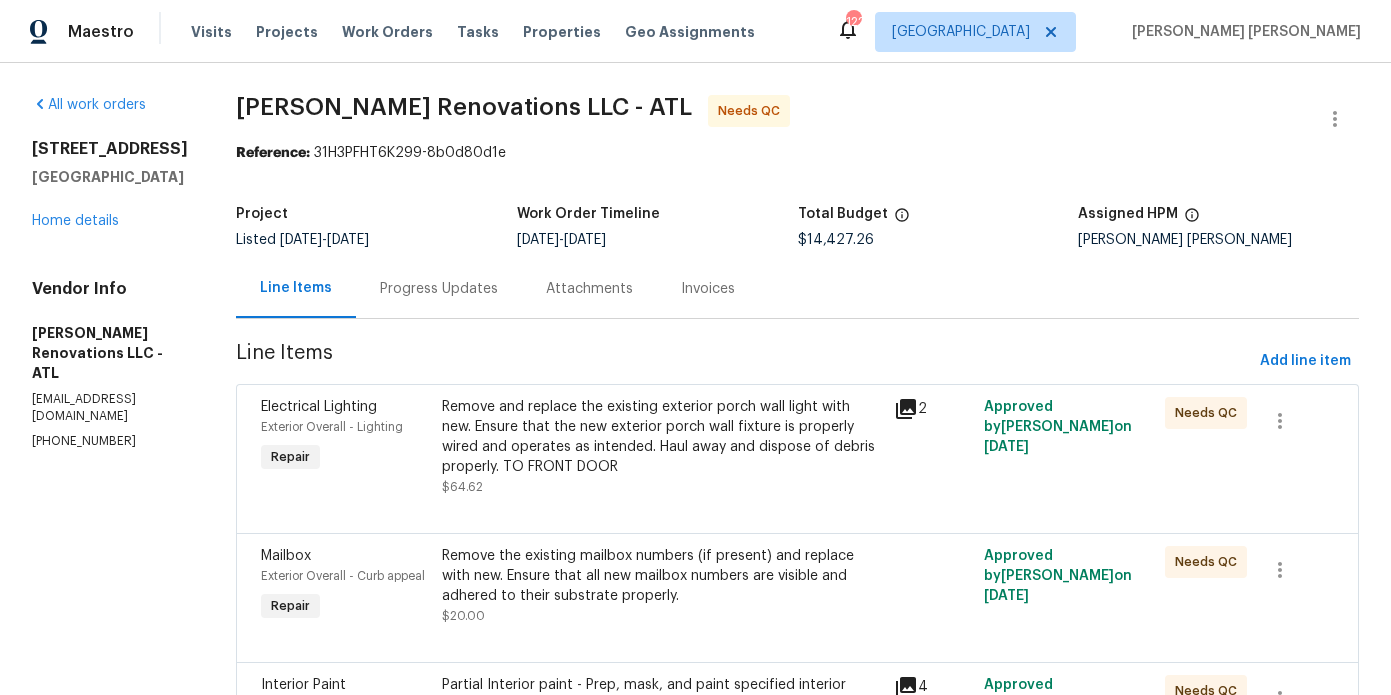scroll, scrollTop: 5114, scrollLeft: 0, axis: vertical 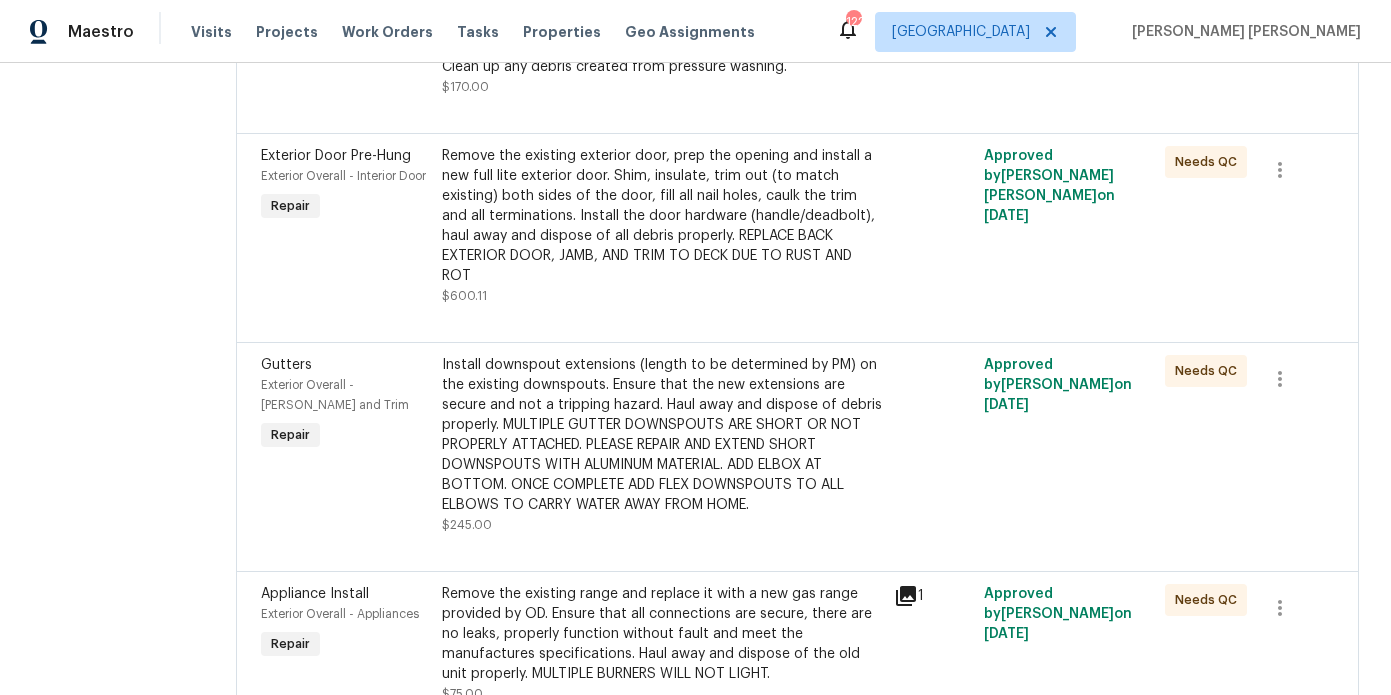 click on "Install downspout extensions (length to be determined by PM) on the existing downspouts. Ensure that the new extensions are secure and not a tripping hazard. Haul away and dispose of debris properly. MULTIPLE GUTTER DOWNSPOUTS ARE SHORT OR NOT PROPERLY ATTACHED. PLEASE REPAIR AND EXTEND SHORT DOWNSPOUTS WITH ALUMINUM MATERIAL. ADD ELBOX AT BOTTOM. ONCE COMPLETE ADD FLEX DOWNSPOUTS TO ALL ELBOWS TO CARRY WATER AWAY FROM HOME." at bounding box center [662, 435] 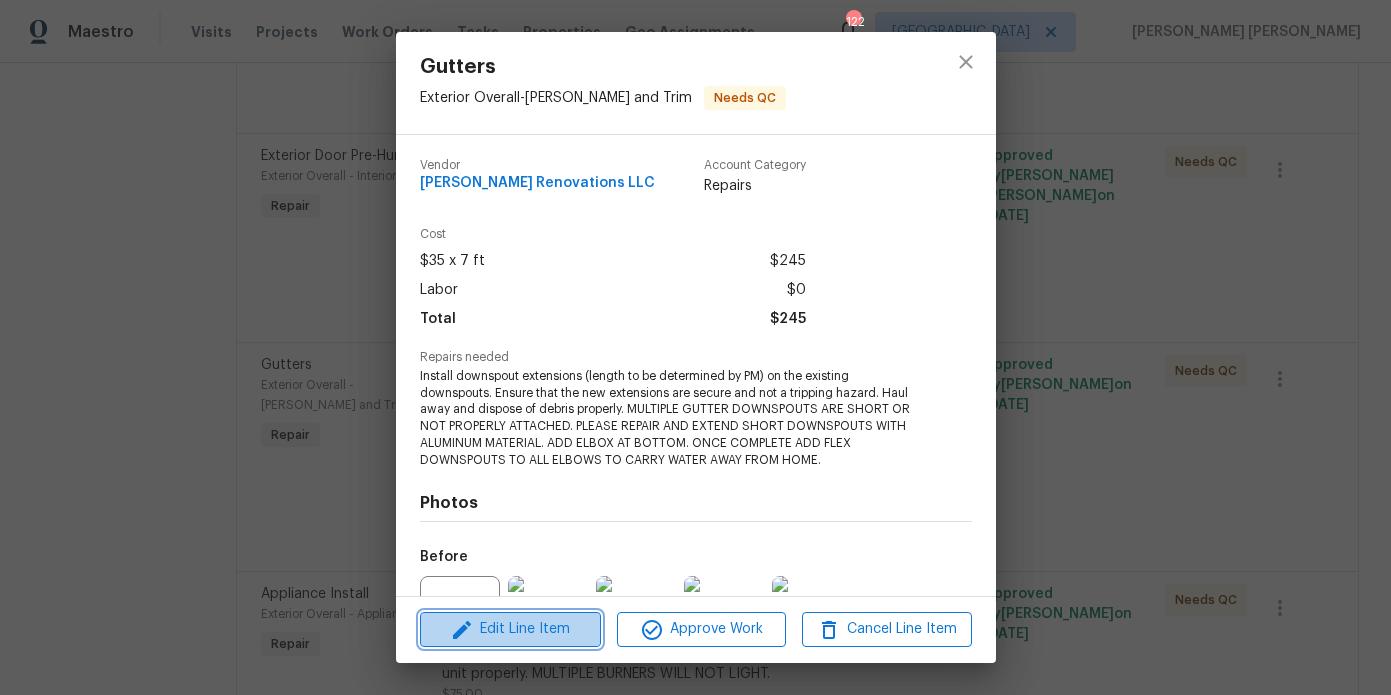 click on "Edit Line Item" at bounding box center (510, 629) 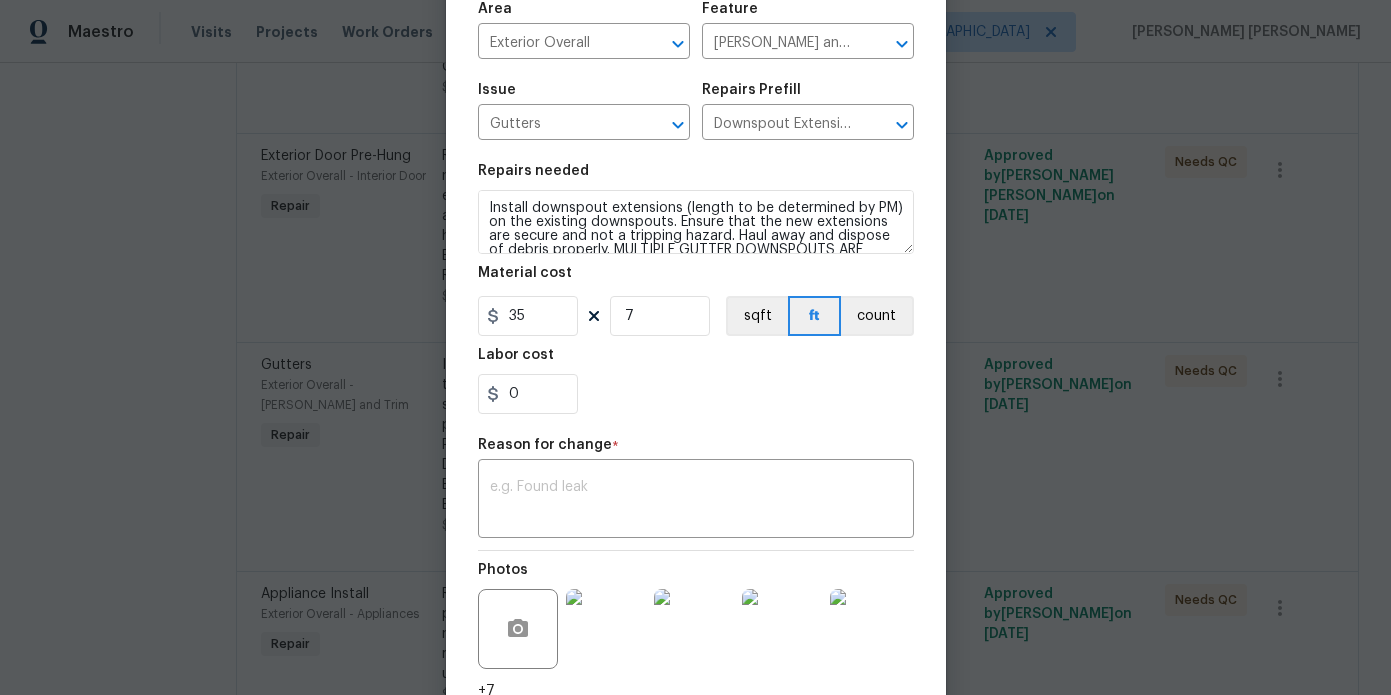 scroll, scrollTop: 158, scrollLeft: 0, axis: vertical 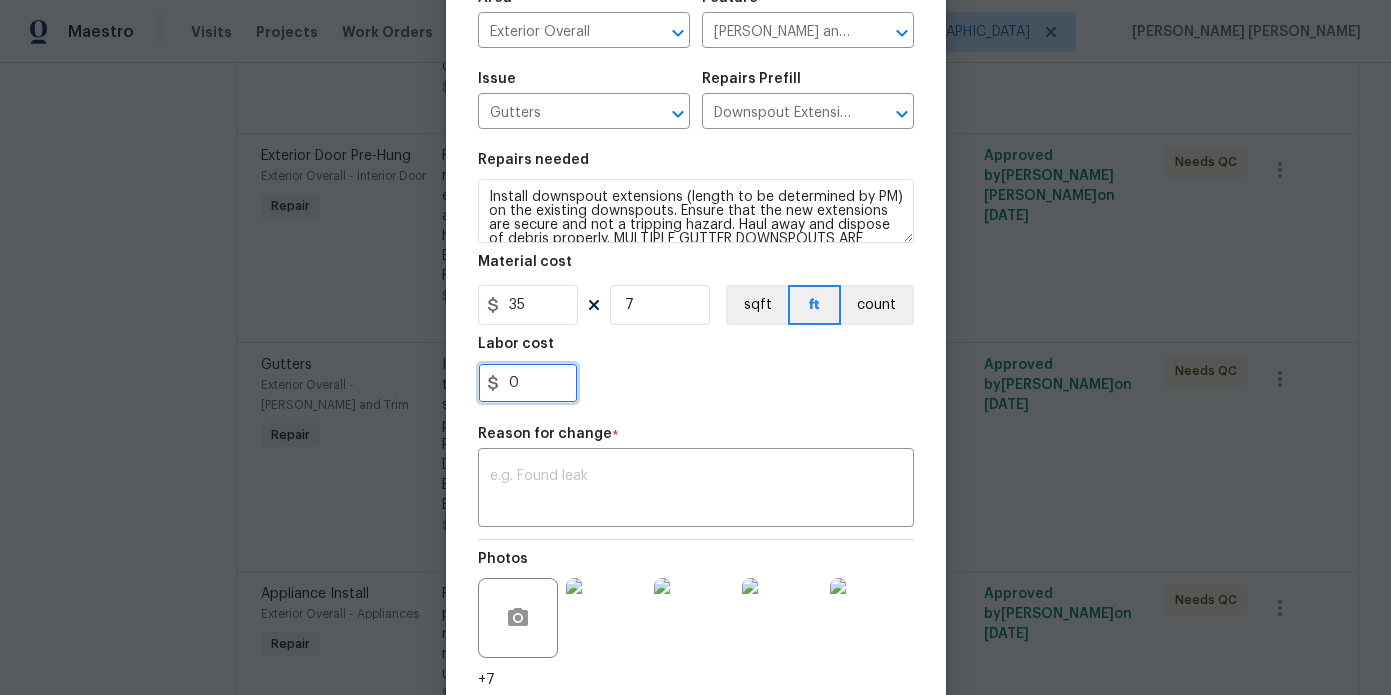 click on "0" at bounding box center (528, 383) 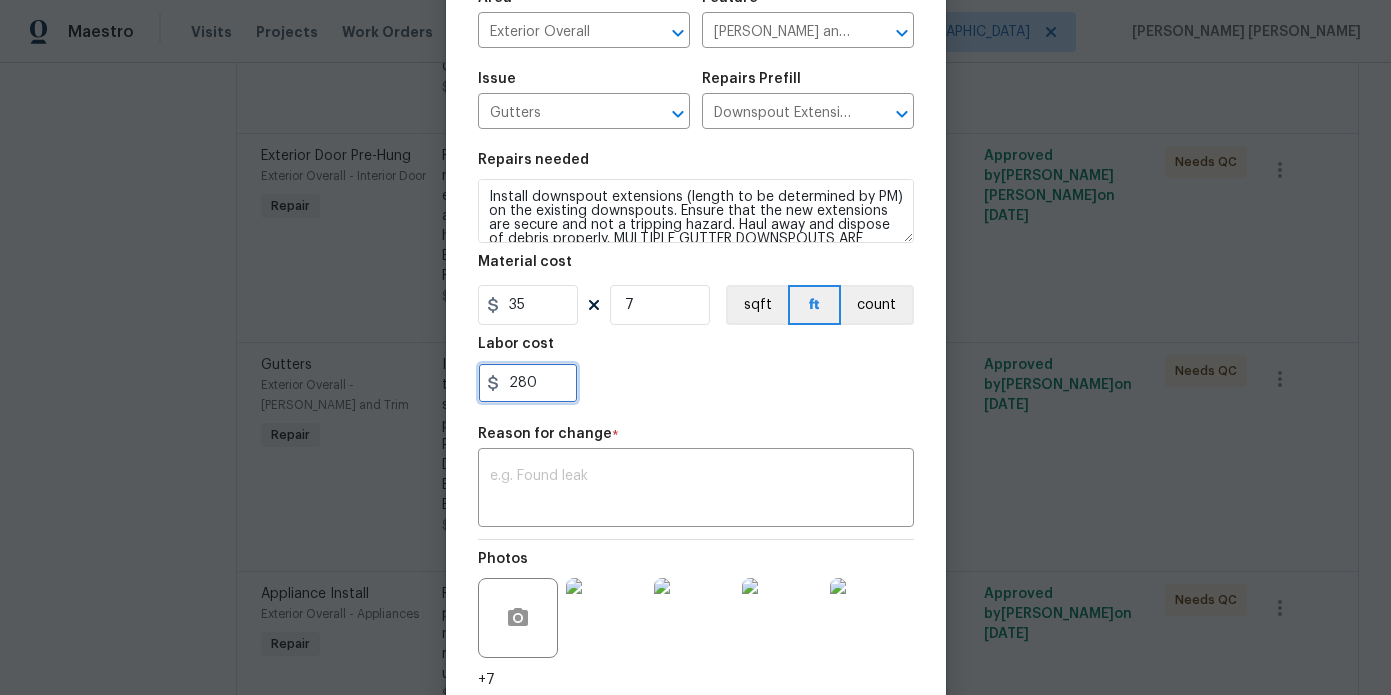 type on "280" 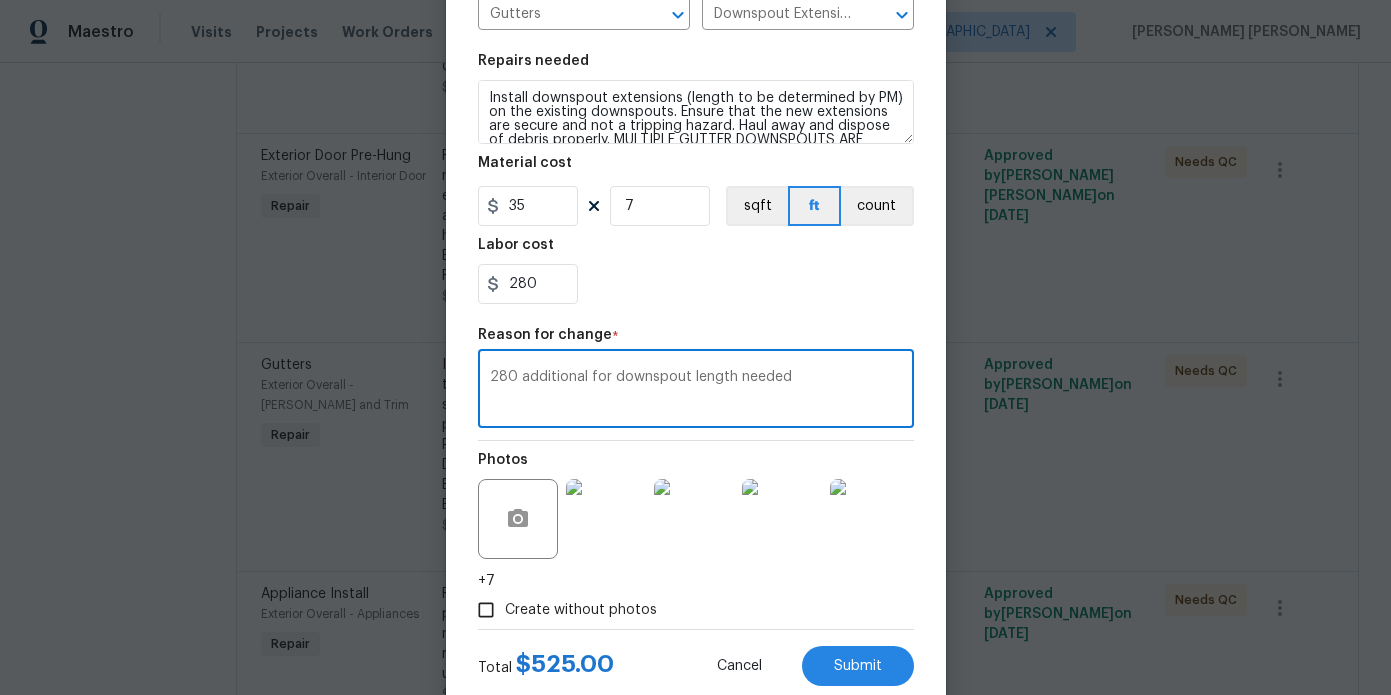 scroll, scrollTop: 311, scrollLeft: 0, axis: vertical 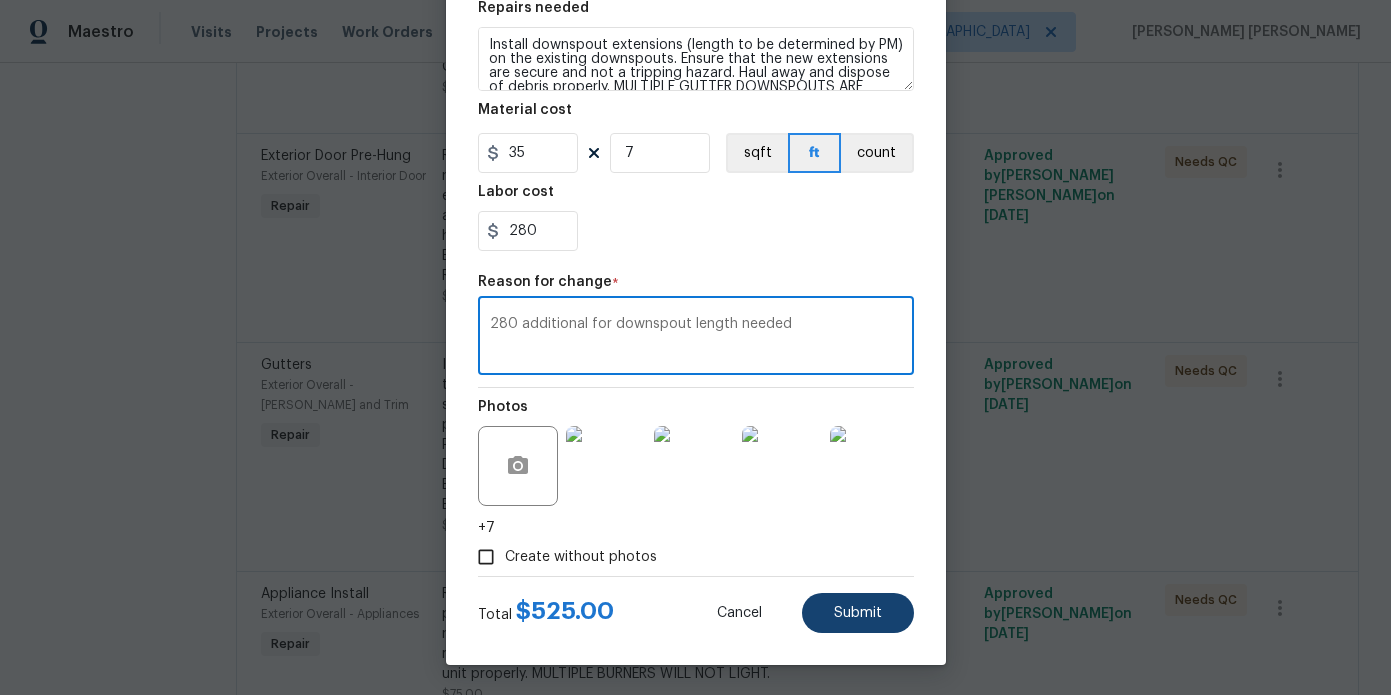 type on "280 additional for downspout length needed" 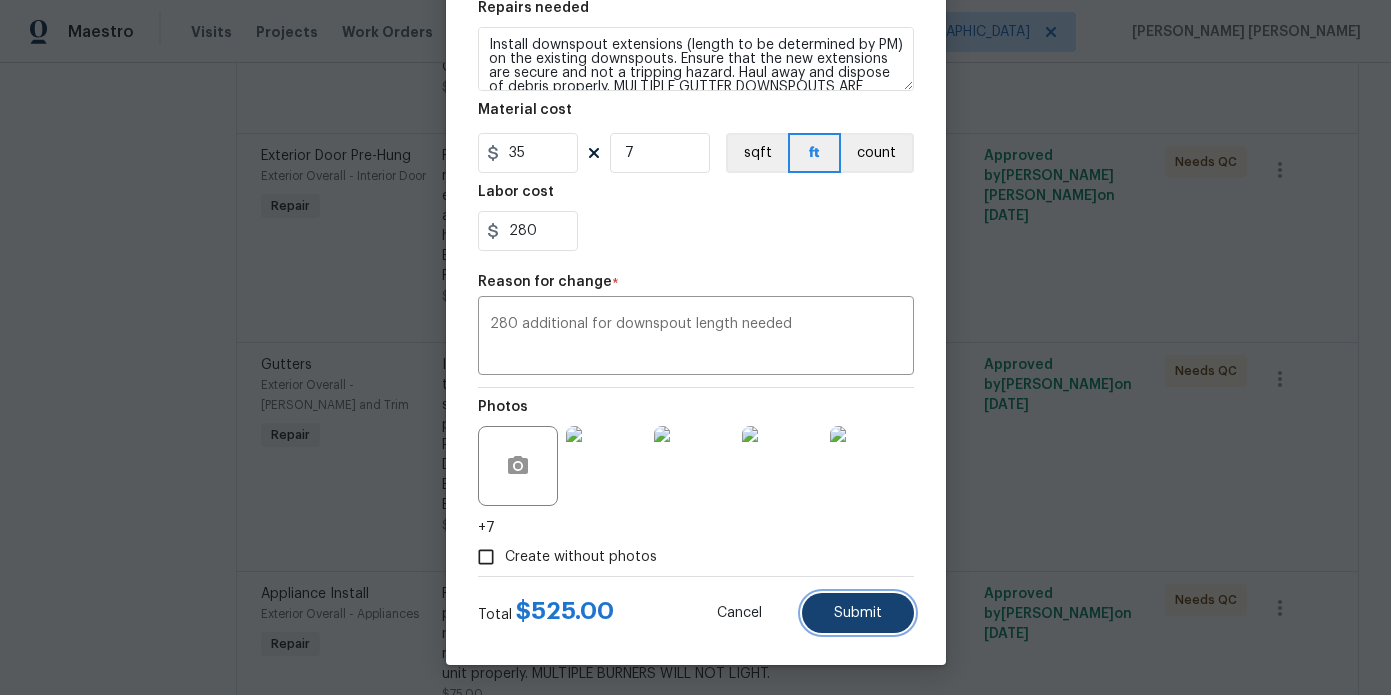 click on "Submit" at bounding box center (858, 613) 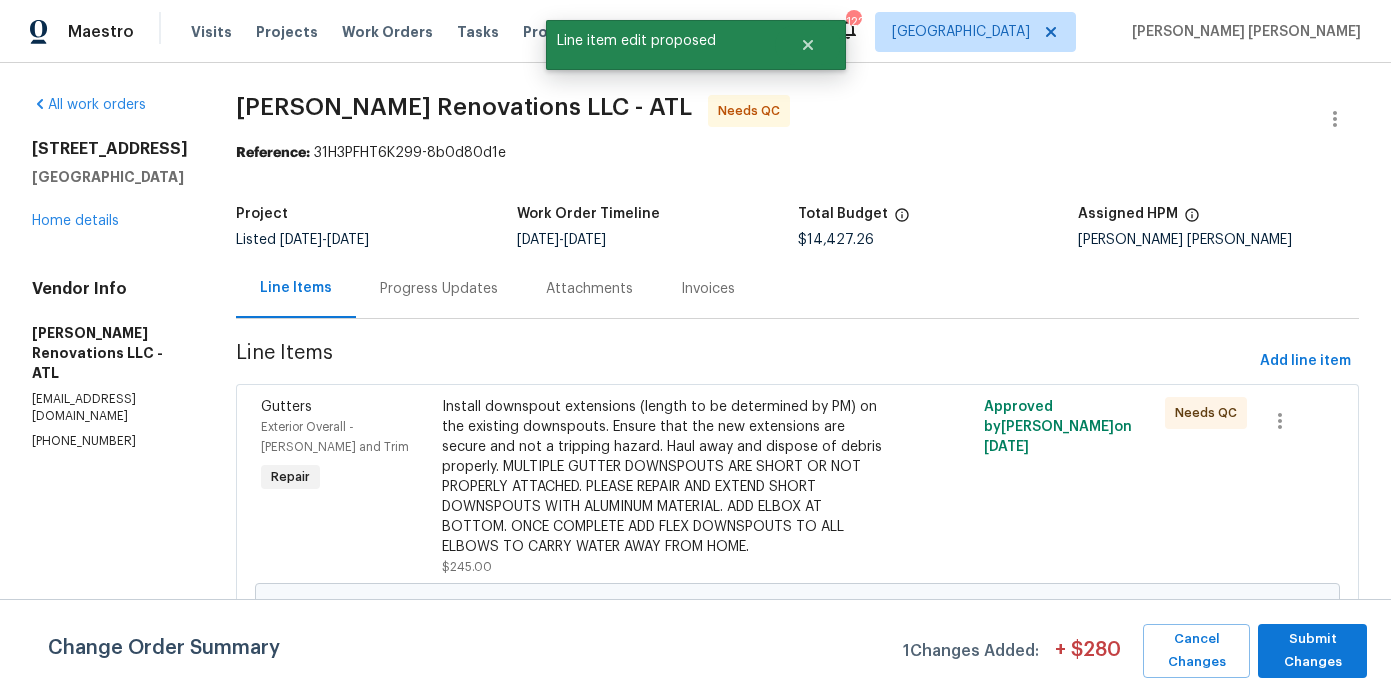 scroll, scrollTop: 1207, scrollLeft: 0, axis: vertical 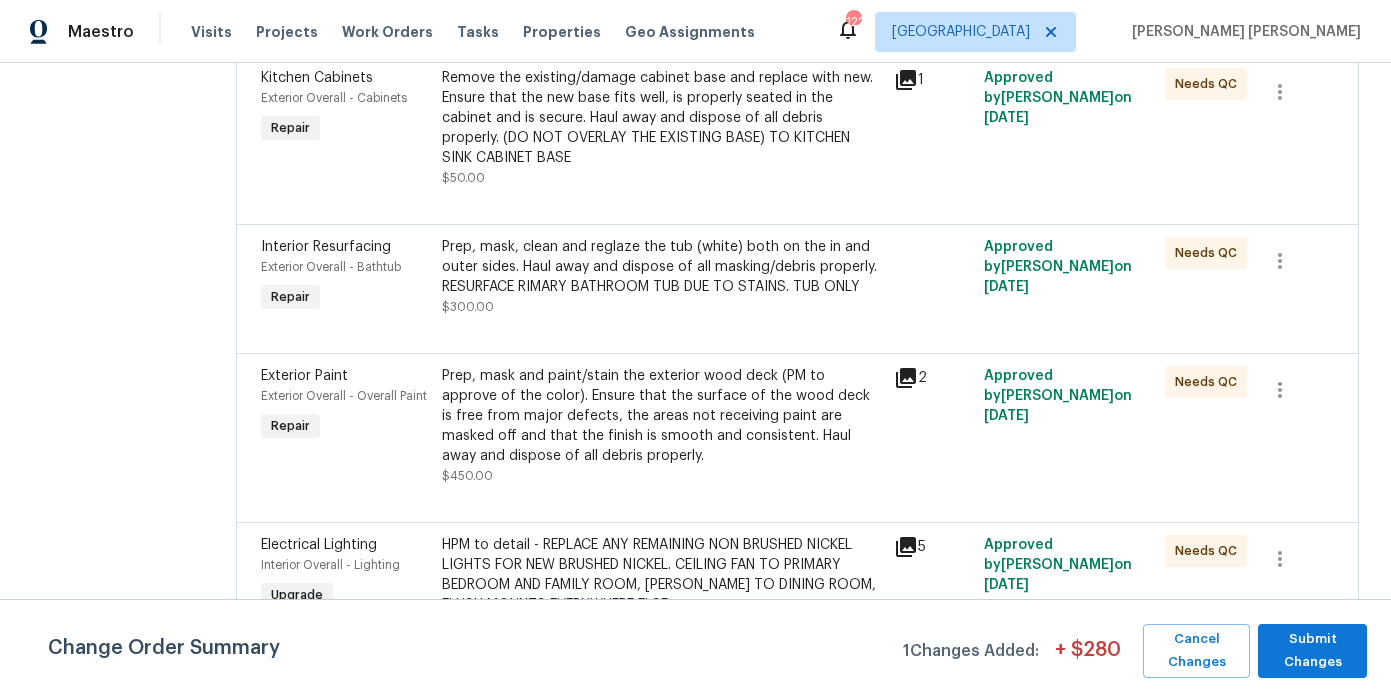 click on "Prep, mask and paint/stain the exterior wood deck  (PM to approve of the color). Ensure that the surface of the wood deck is free from major defects, the areas not receiving paint are masked off and that the finish is smooth and consistent. Haul away and dispose of all debris properly." at bounding box center [662, 416] 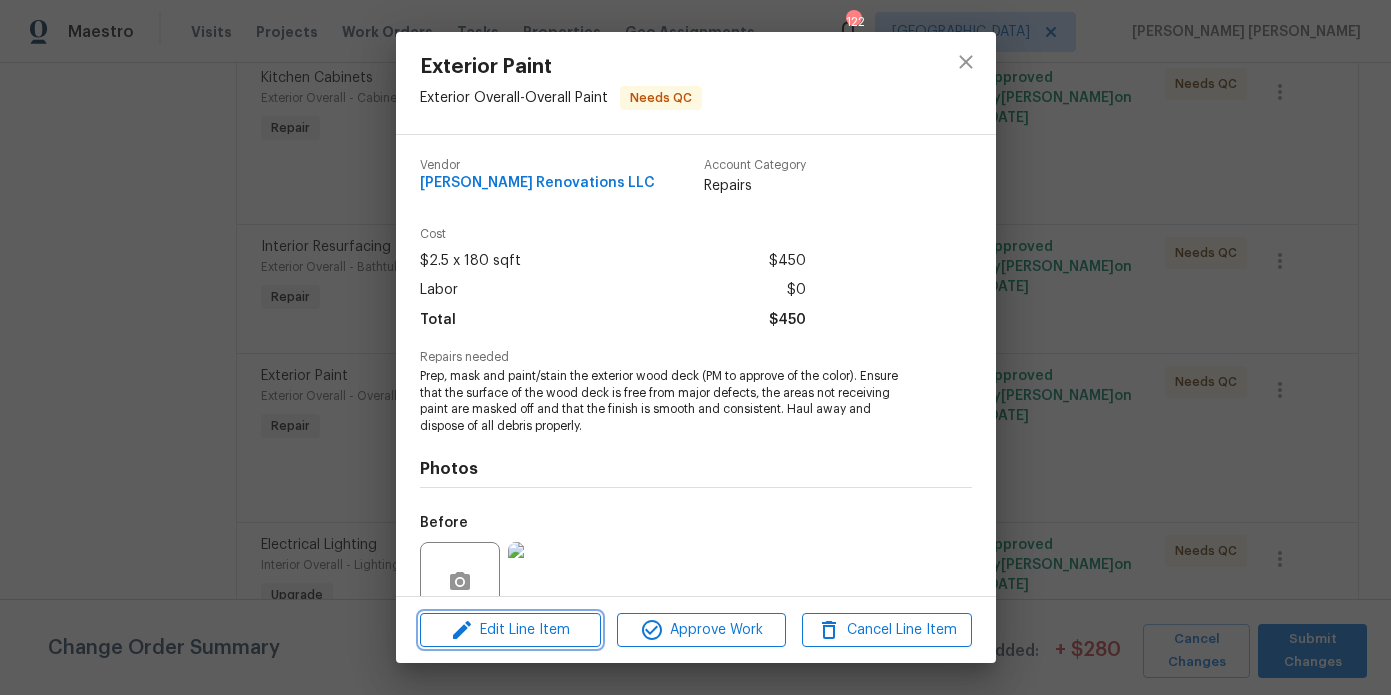 click on "Edit Line Item" at bounding box center [510, 630] 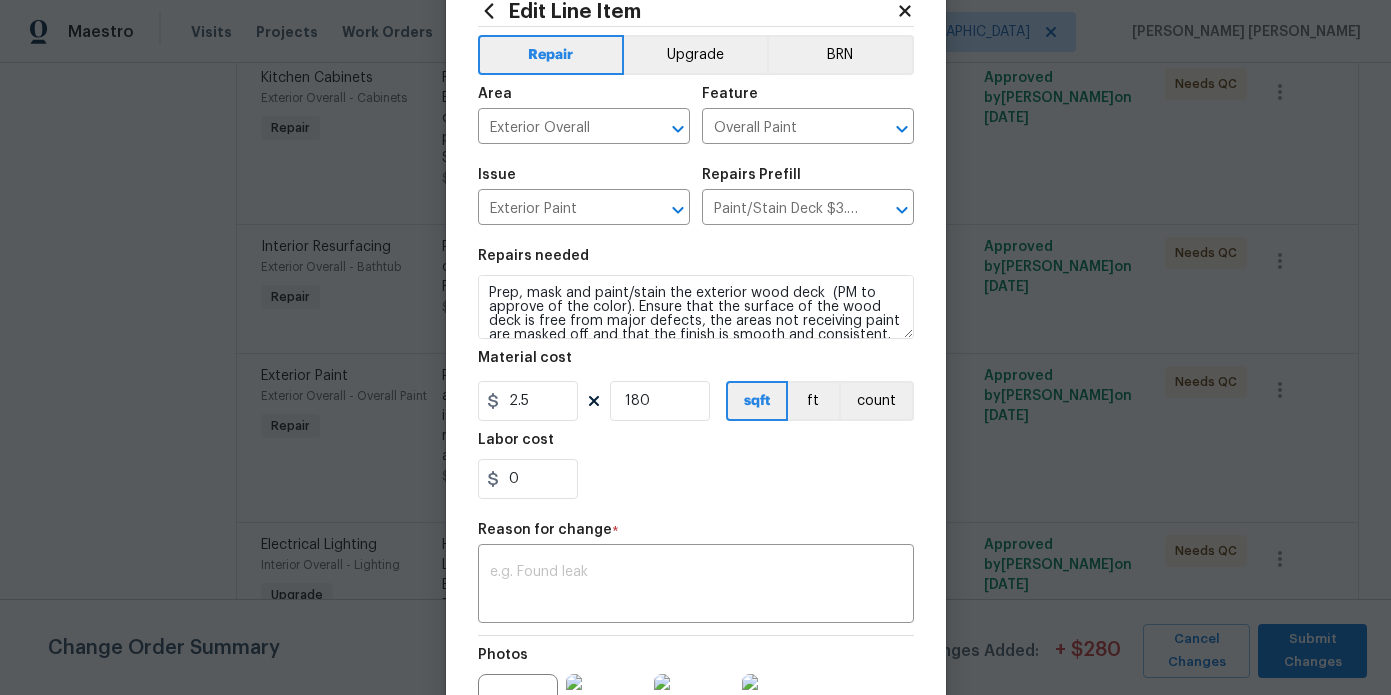 scroll, scrollTop: 133, scrollLeft: 0, axis: vertical 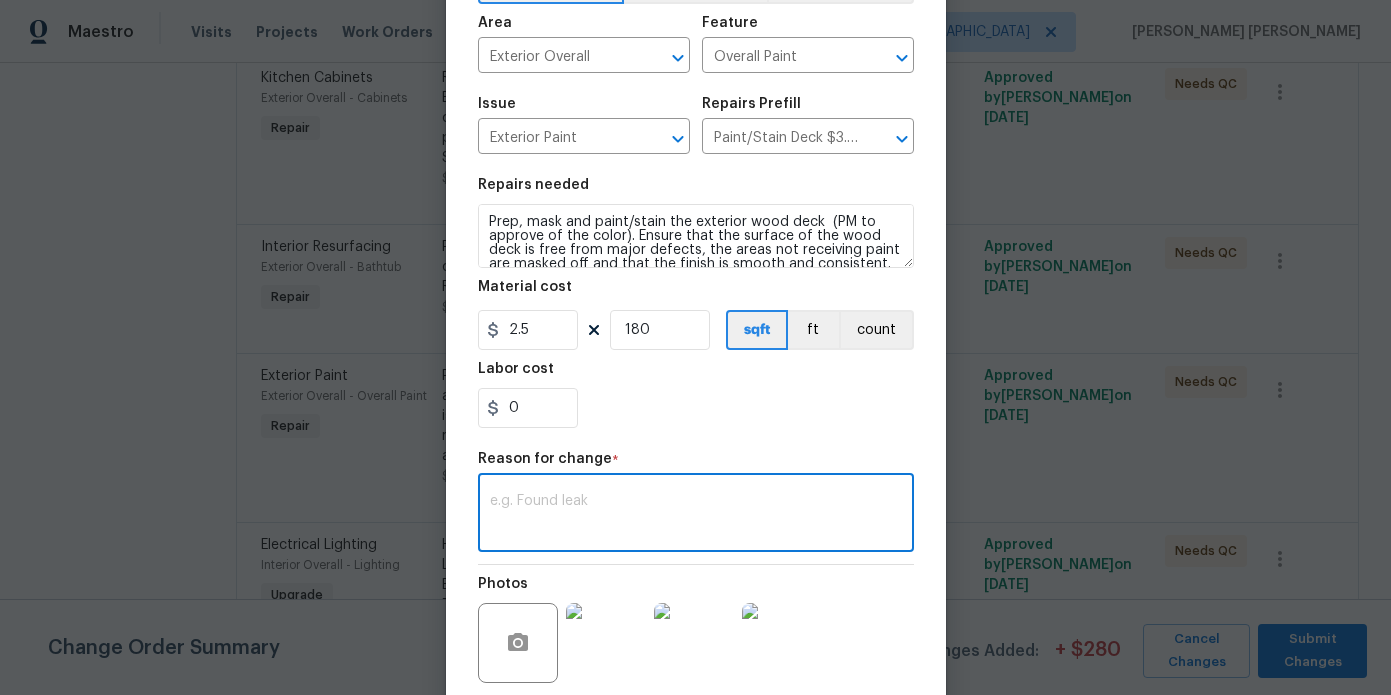 click at bounding box center (696, 515) 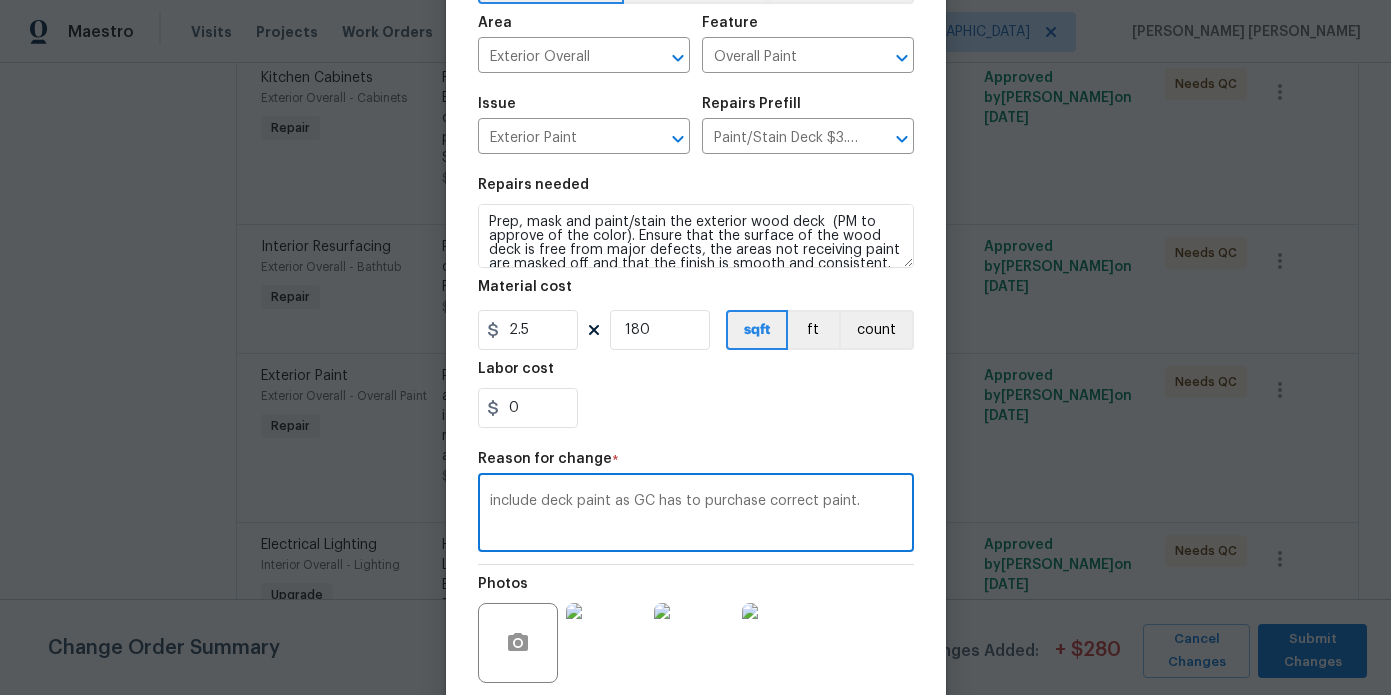 type on "include deck paint as GC has to purchase correct paint." 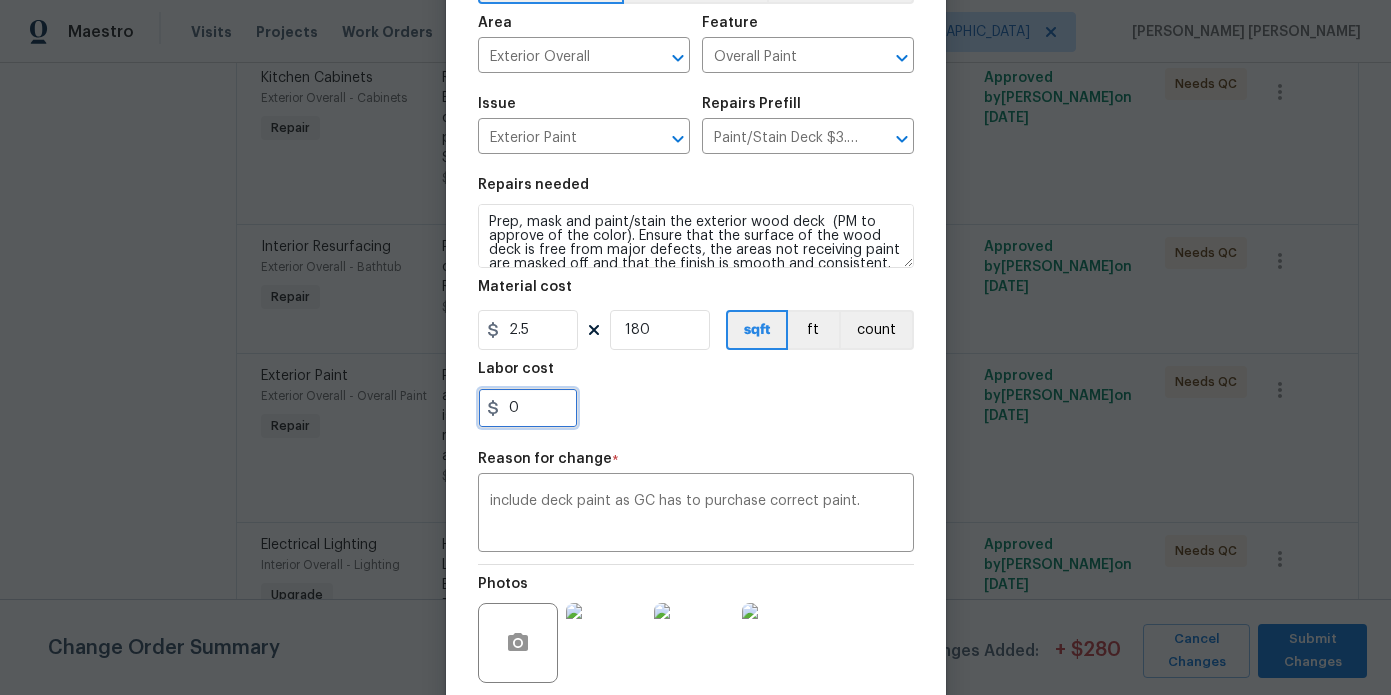 click on "0" at bounding box center [528, 408] 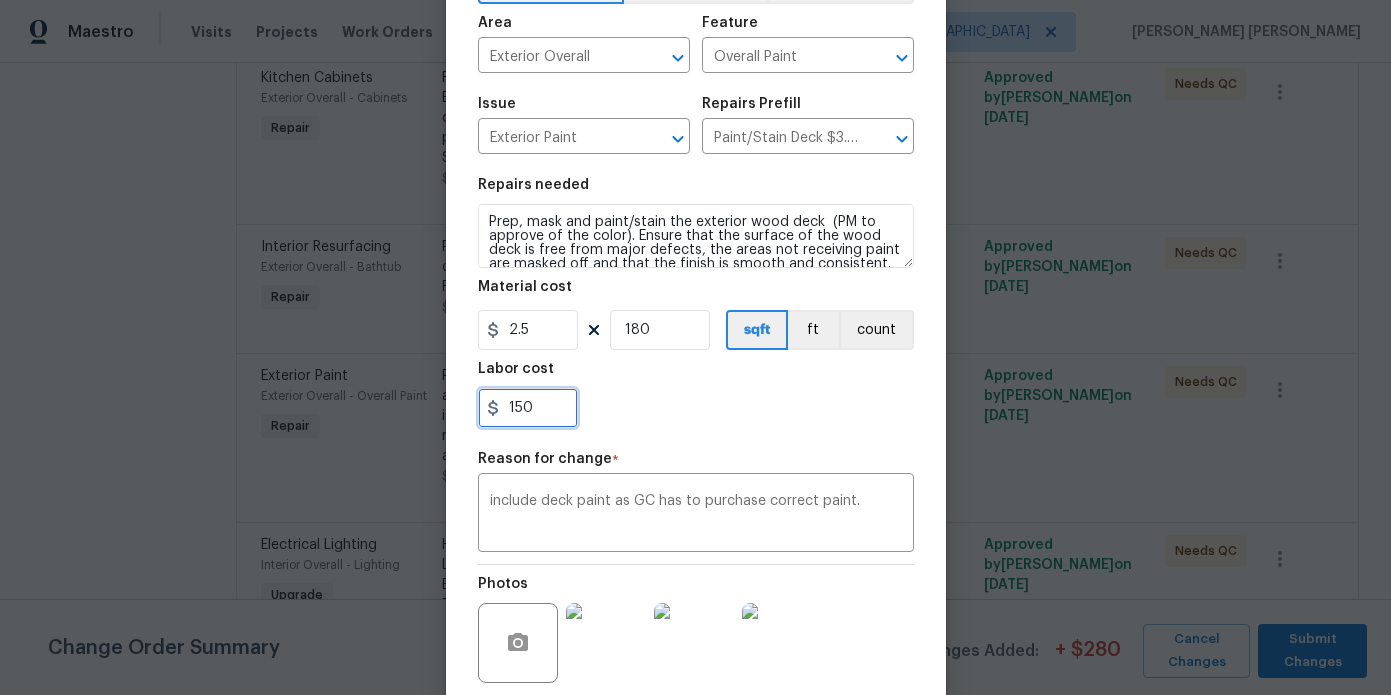 scroll, scrollTop: 291, scrollLeft: 0, axis: vertical 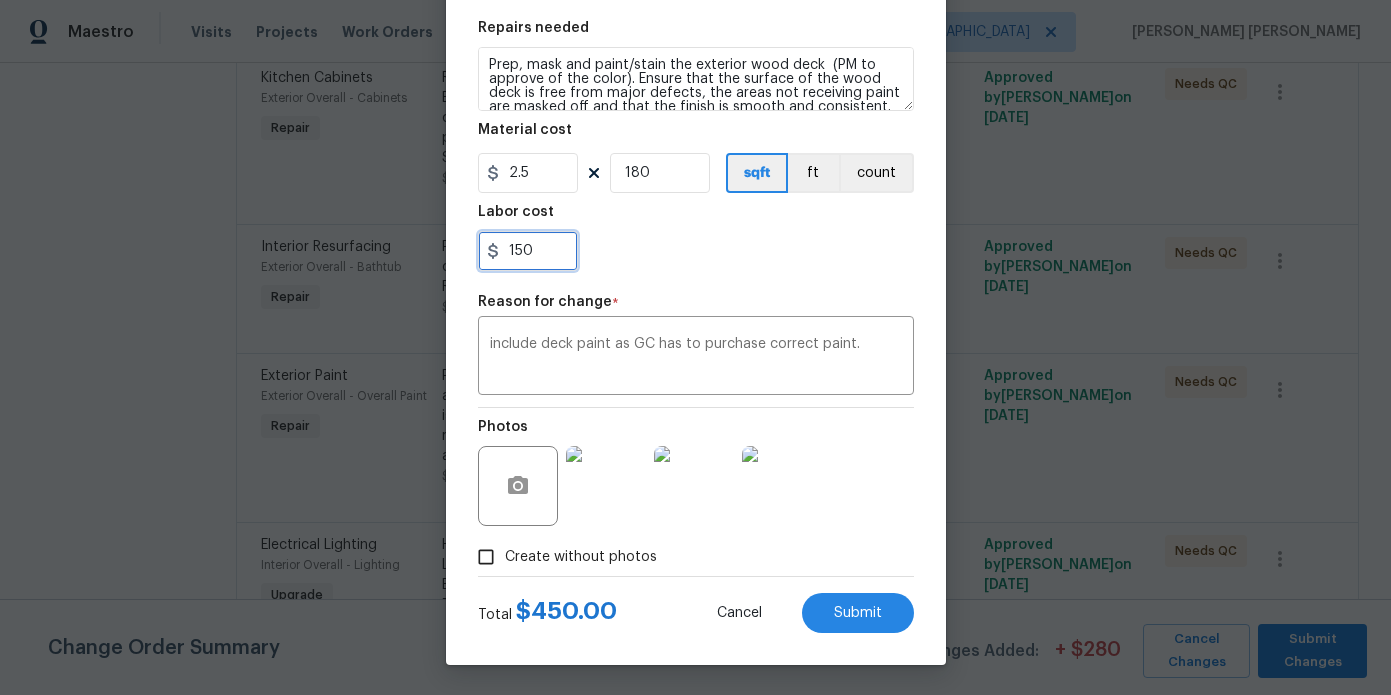 type on "150" 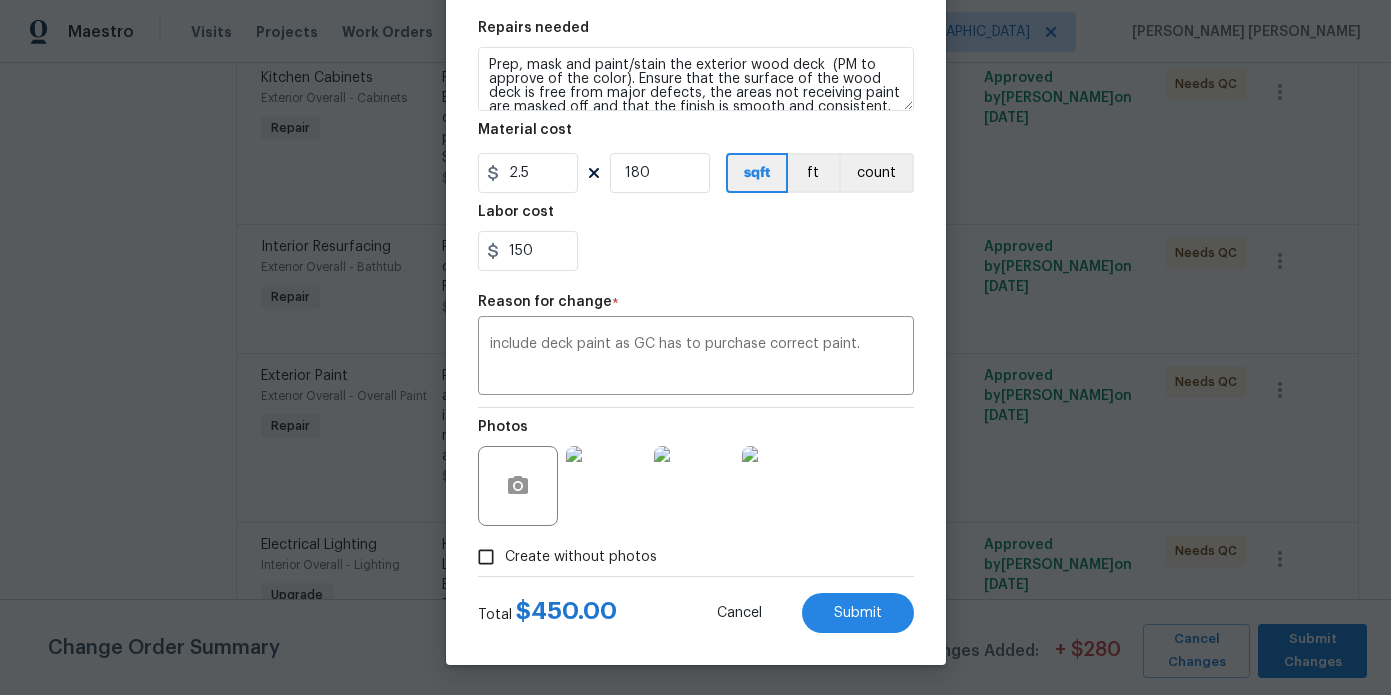 click on "Edit Line Item Repair Upgrade BRN Area Exterior Overall ​ Feature Overall Paint ​ Issue Exterior Paint ​ Repairs Prefill Paint/Stain Deck $3.50 ​ Repairs needed Prep, mask and paint/stain the exterior wood deck  (PM to approve of the color). Ensure that the surface of the wood deck is free from major defects, the areas not receiving paint are masked off and that the finish is smooth and consistent. Haul away and dispose of all debris properly. Material cost 2.5 180 sqft ft count Labor cost 150 Reason for change * include deck paint as GC has to purchase correct paint.  x ​ Photos Create without photos Total   $ 450.00 Cancel Submit" at bounding box center [696, 202] 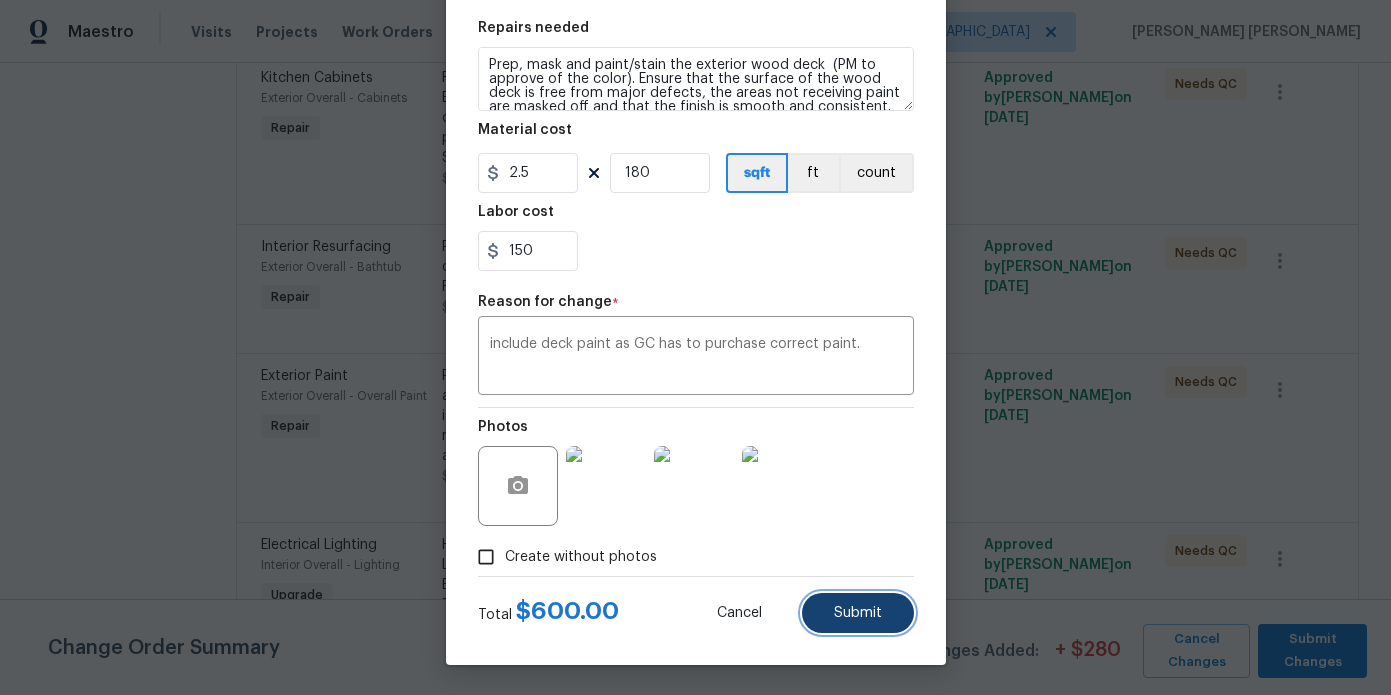 click on "Submit" at bounding box center (858, 613) 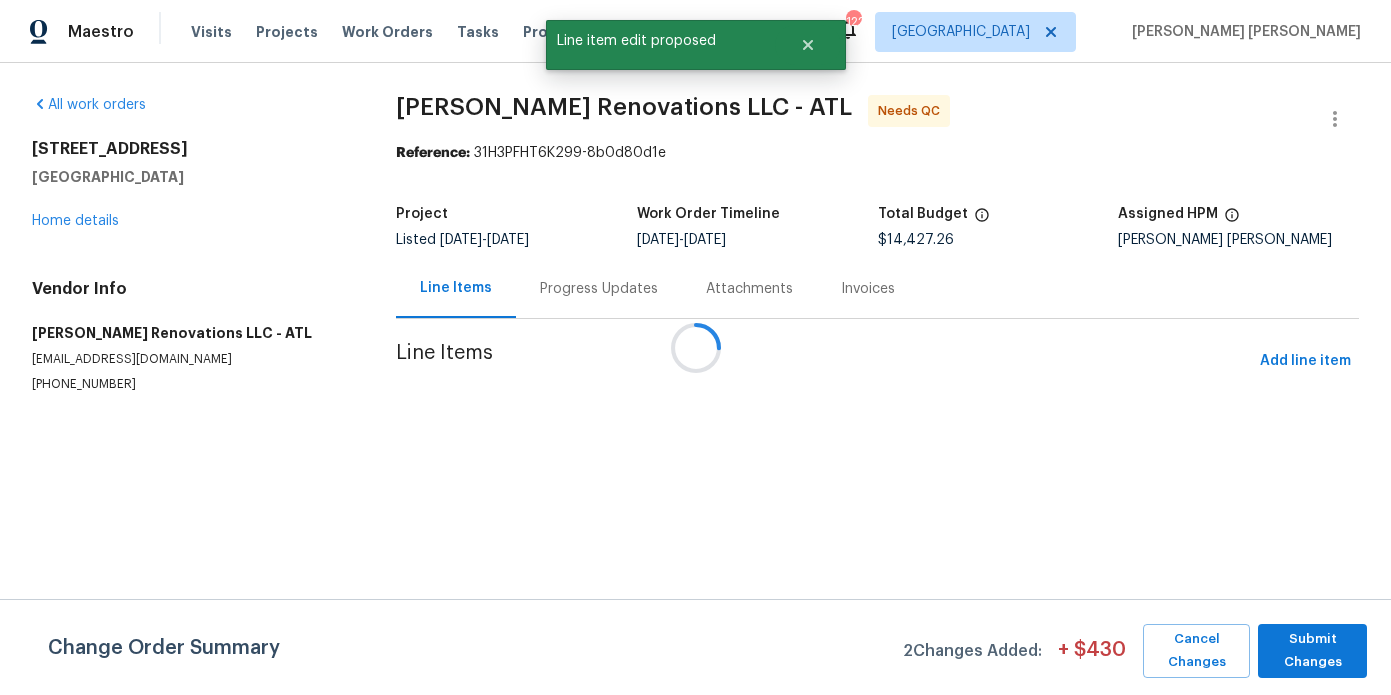 scroll, scrollTop: 0, scrollLeft: 0, axis: both 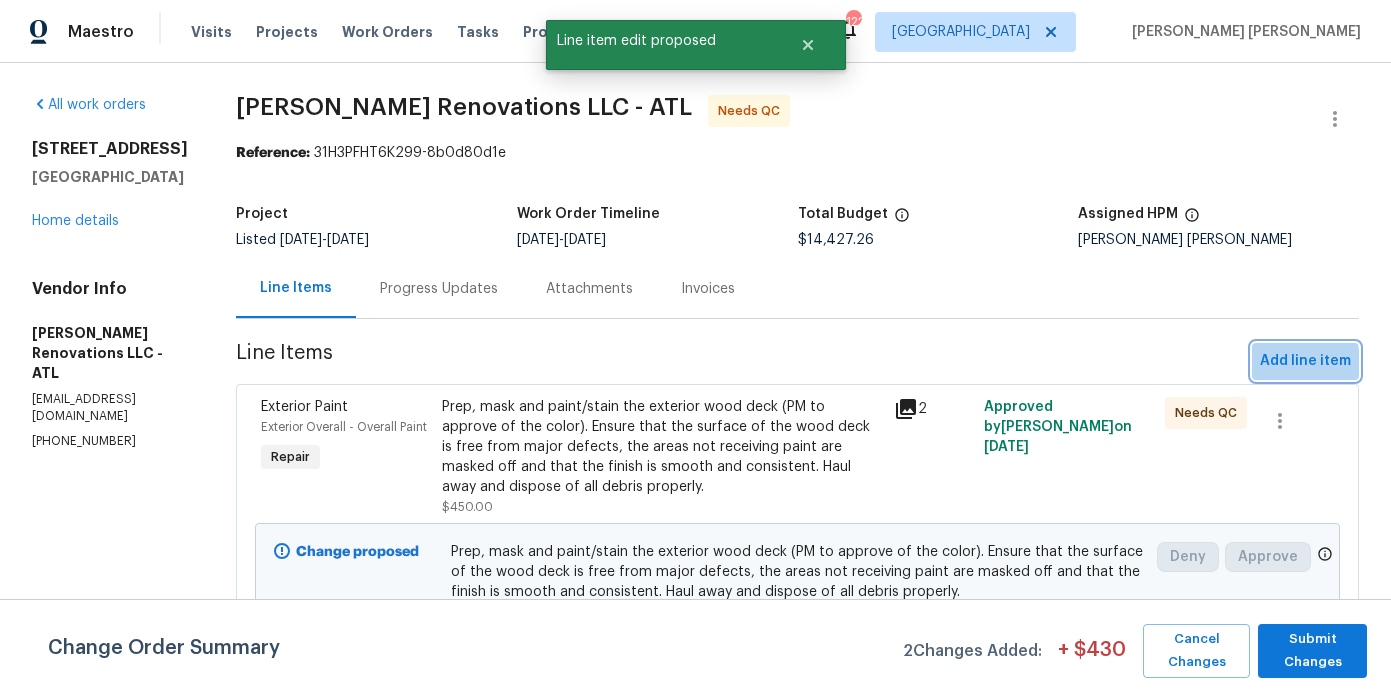 click on "Add line item" at bounding box center (1305, 361) 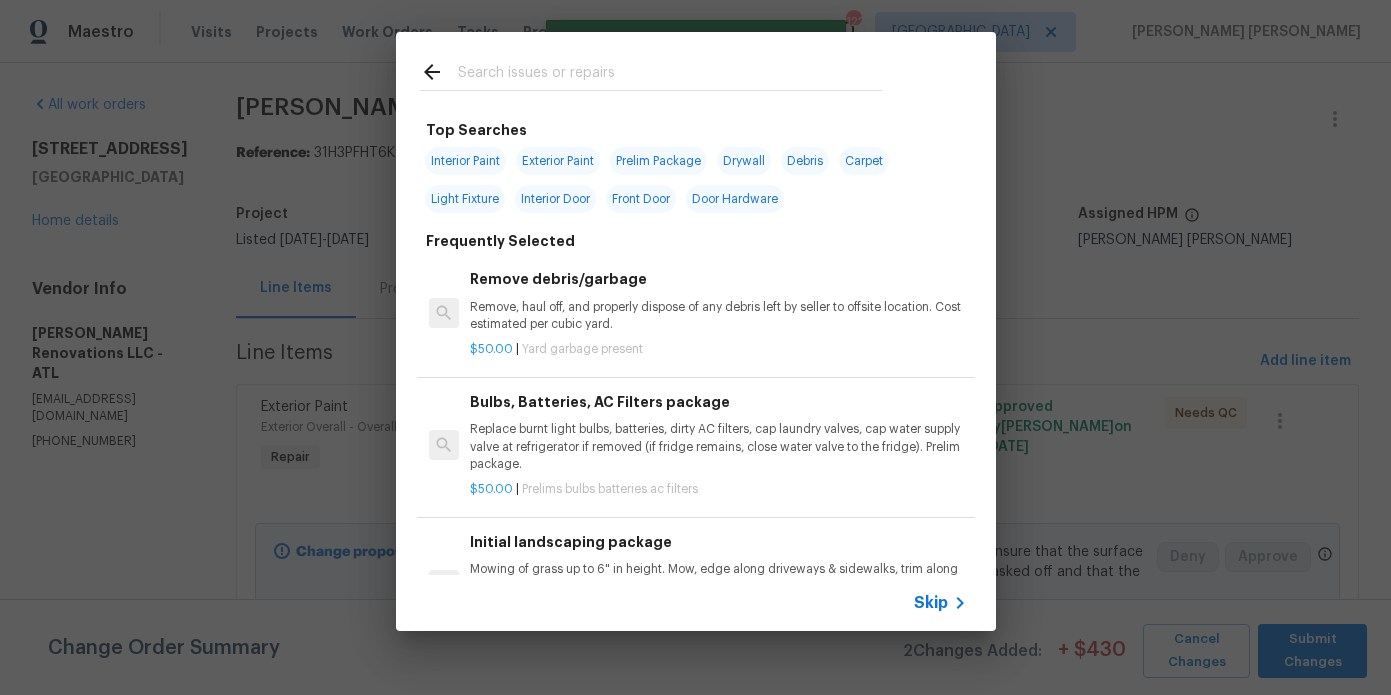 click at bounding box center [670, 75] 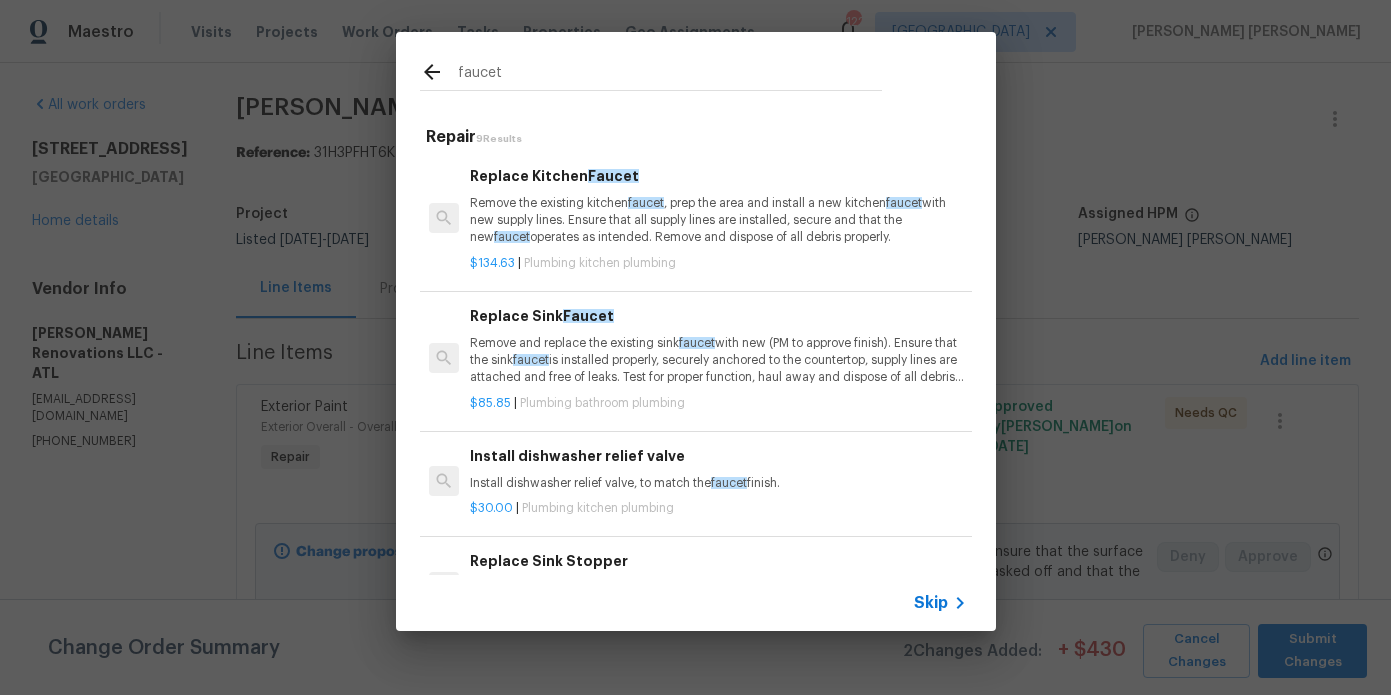 type on "faucet" 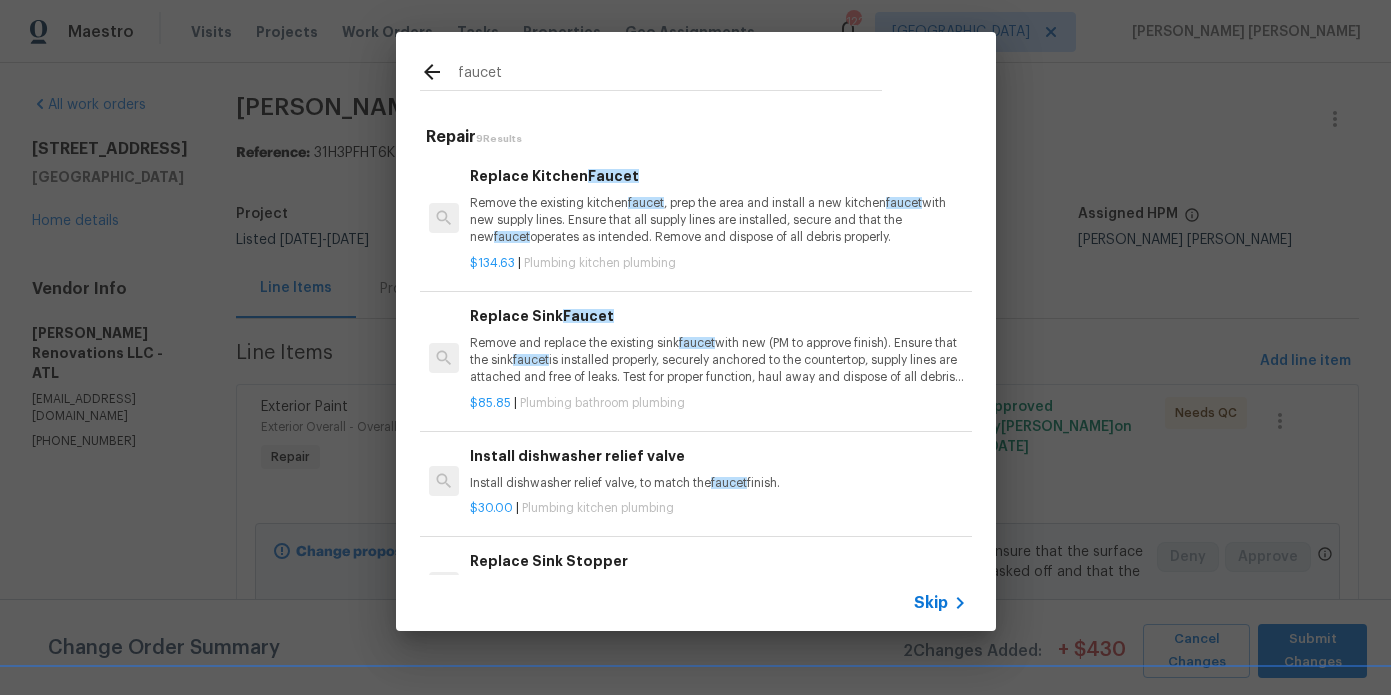 click on "Remove the existing kitchen  faucet , prep the area and install a new kitchen  faucet  with new supply lines. Ensure that all supply lines are installed, secure and that the new  faucet  operates as intended. Remove and dispose of all debris properly." at bounding box center [718, 220] 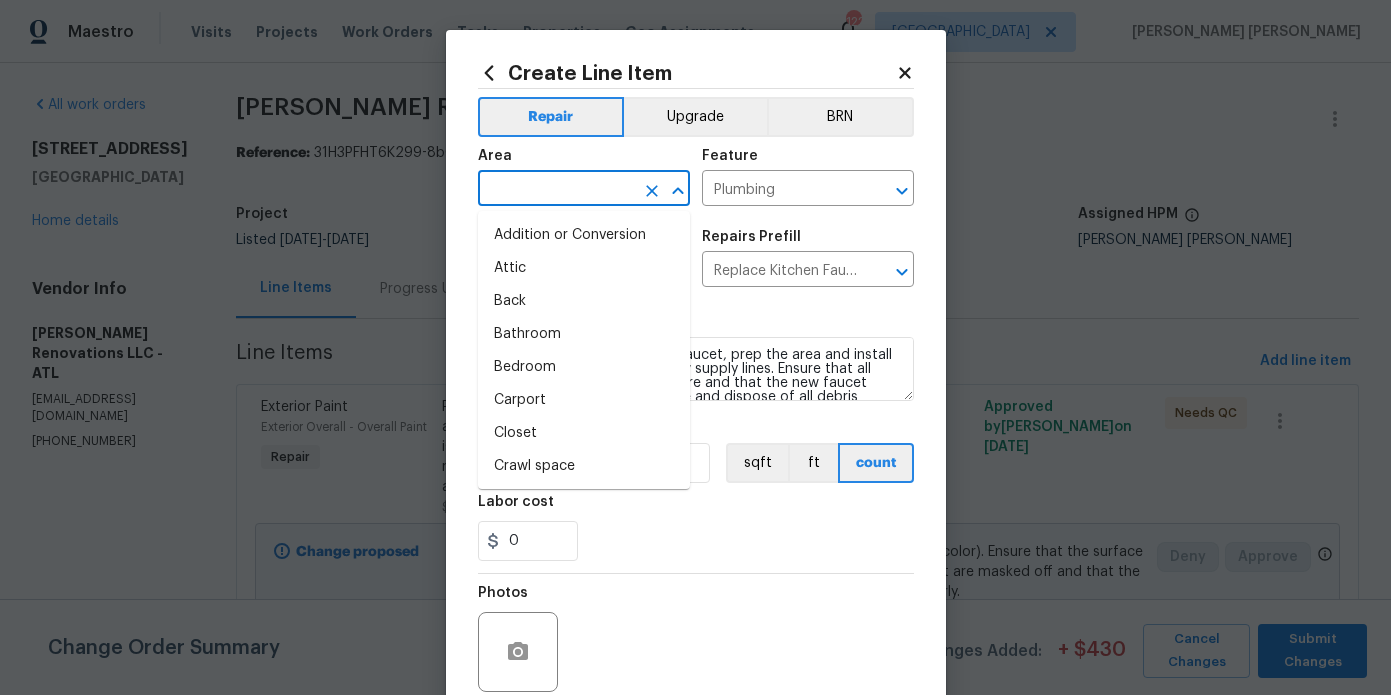 click at bounding box center (556, 190) 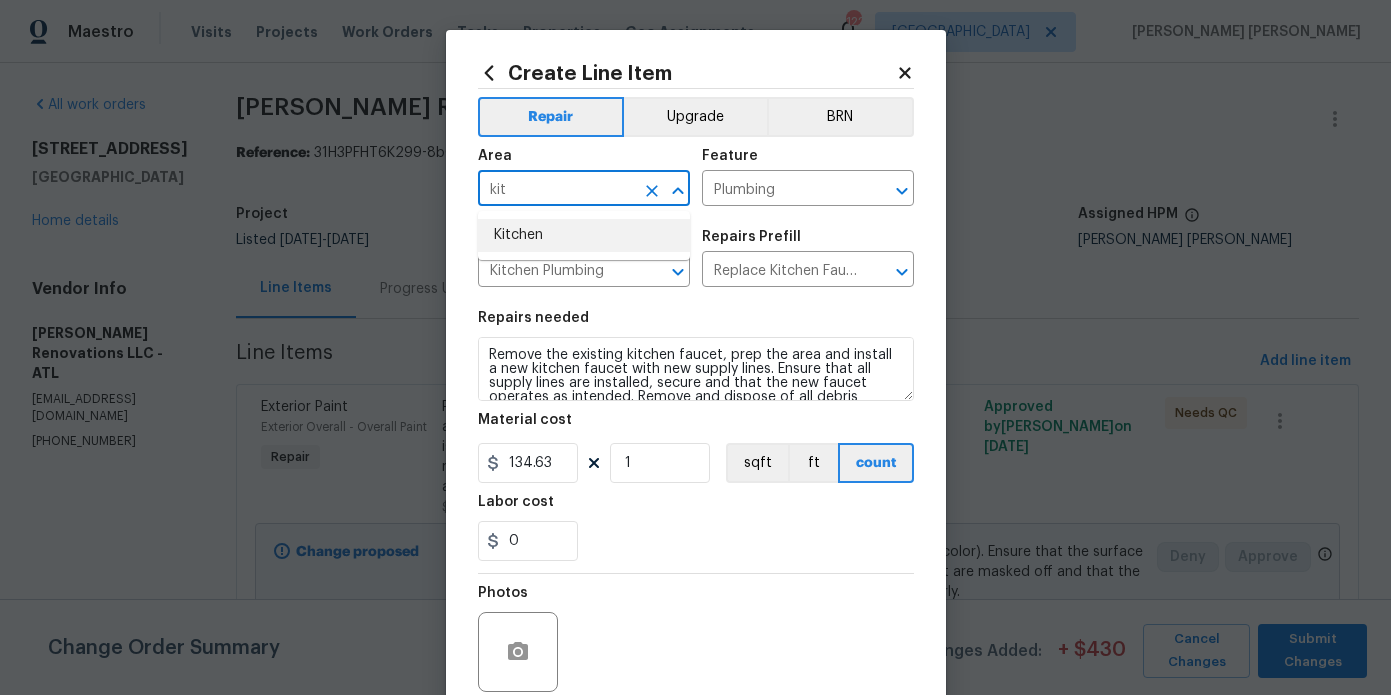 click on "Kitchen" at bounding box center (584, 235) 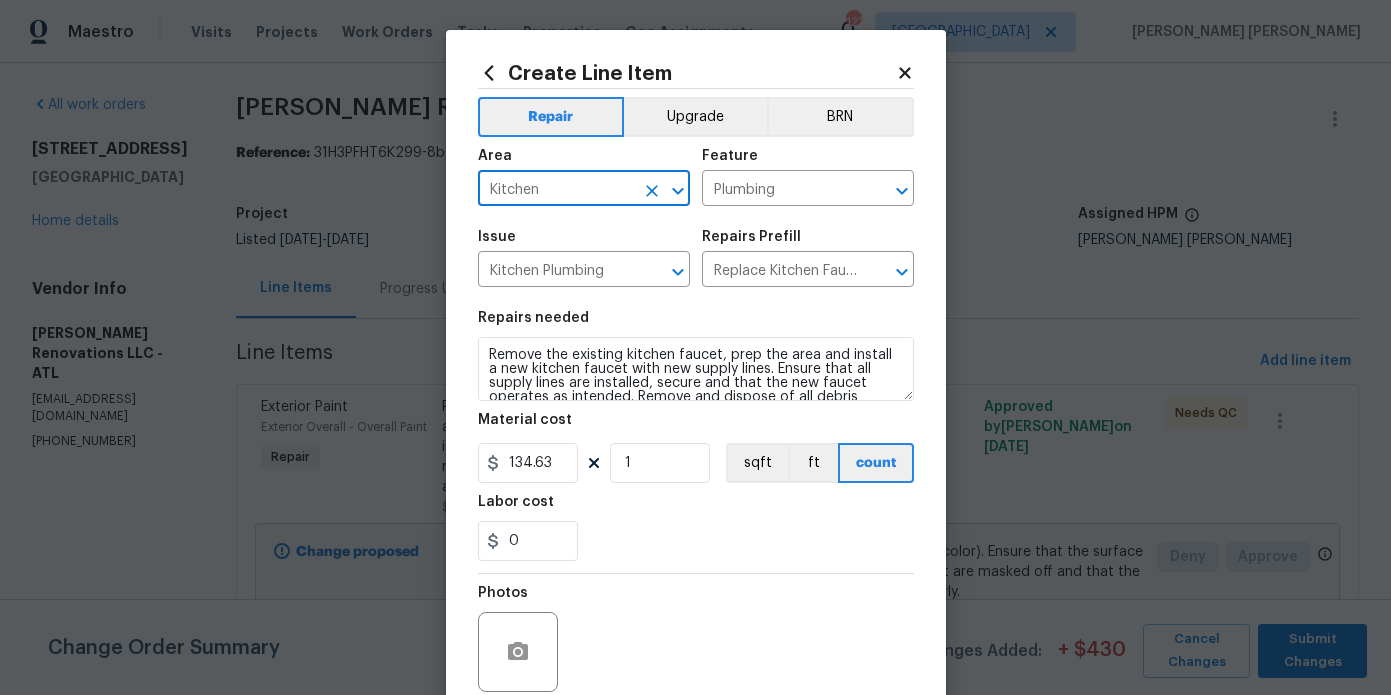 type on "Kitchen" 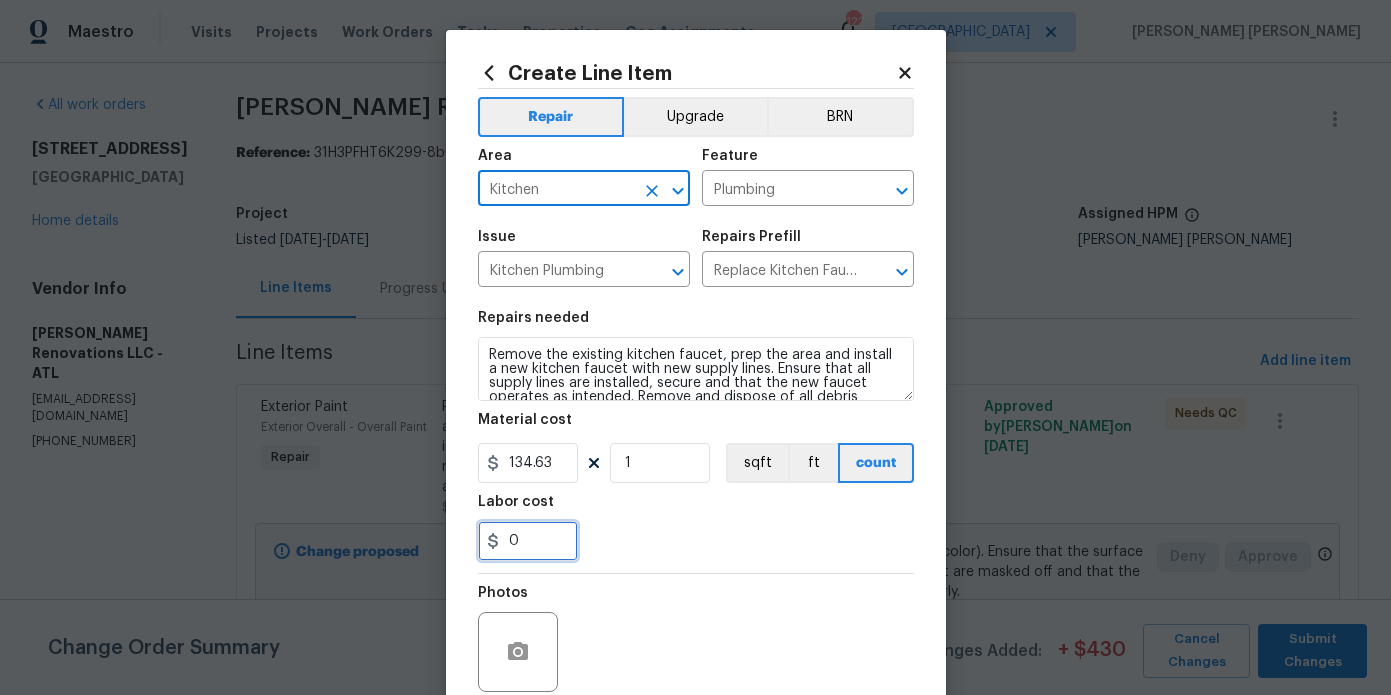 click on "0" at bounding box center (528, 541) 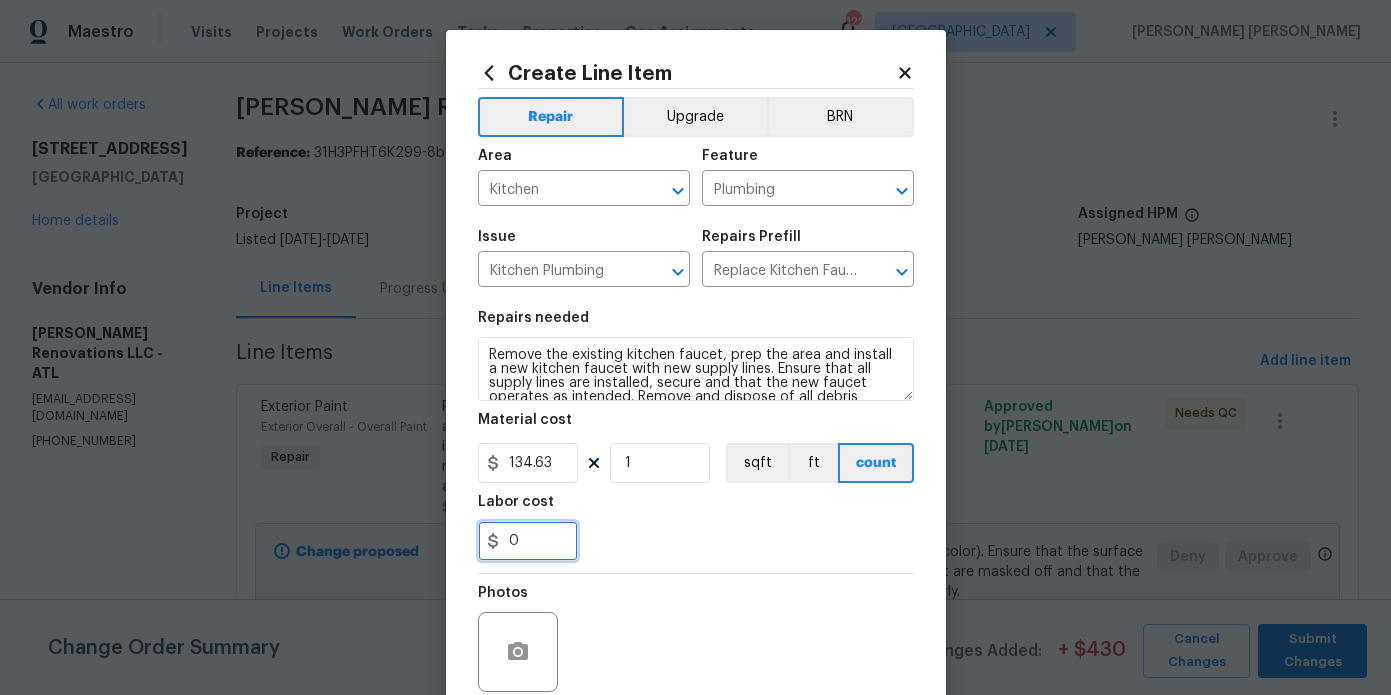 click on "0" at bounding box center (528, 541) 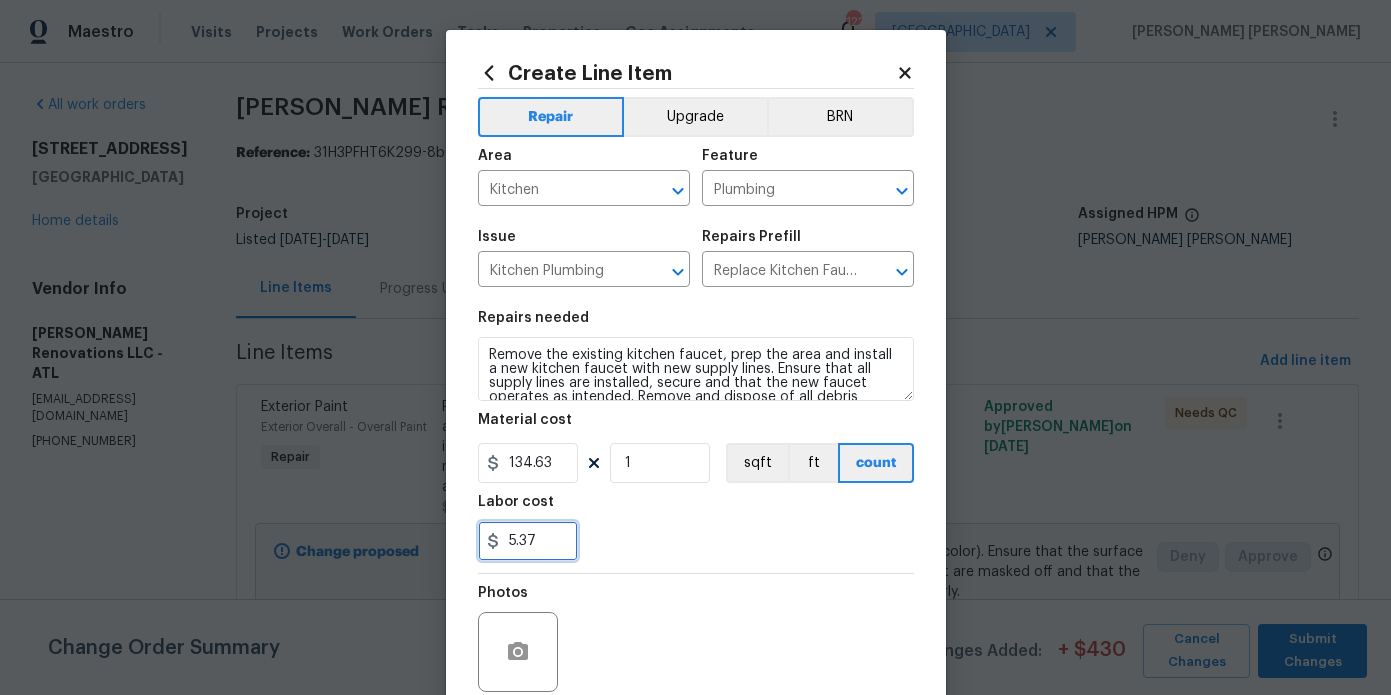 type on "5.37" 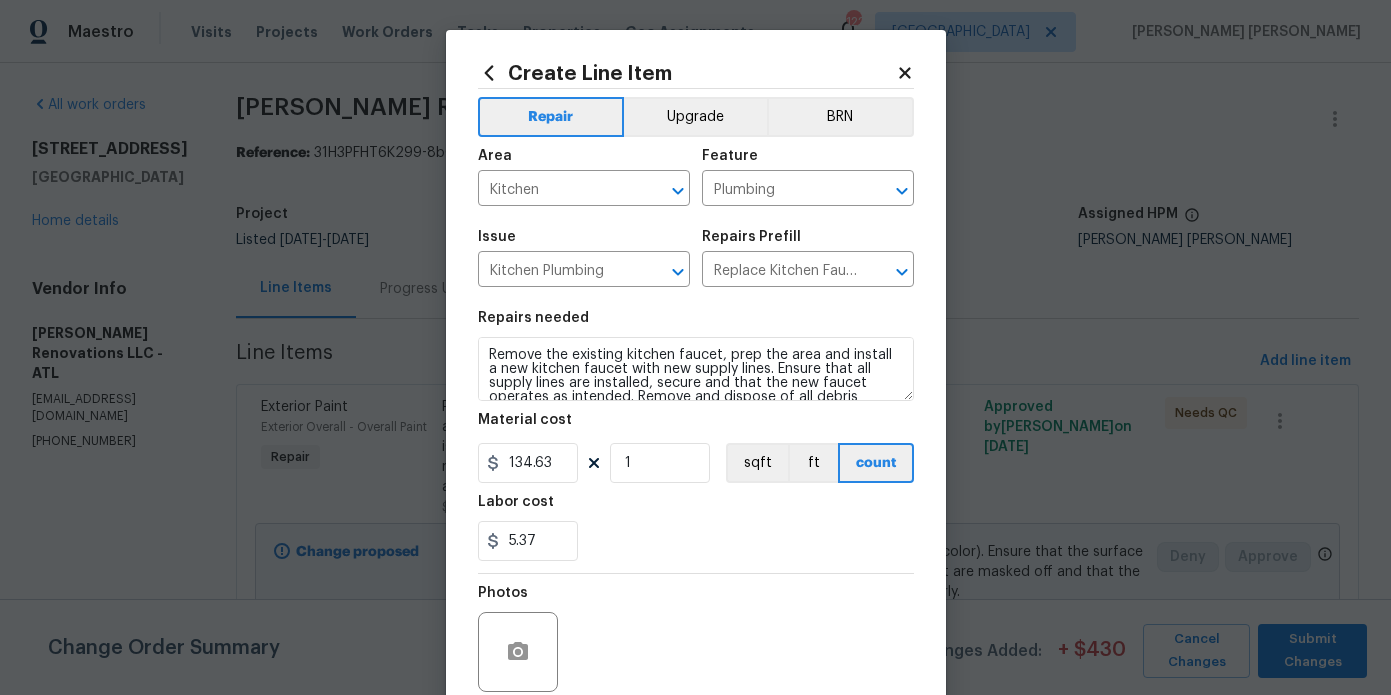 click on "5.37" at bounding box center (696, 541) 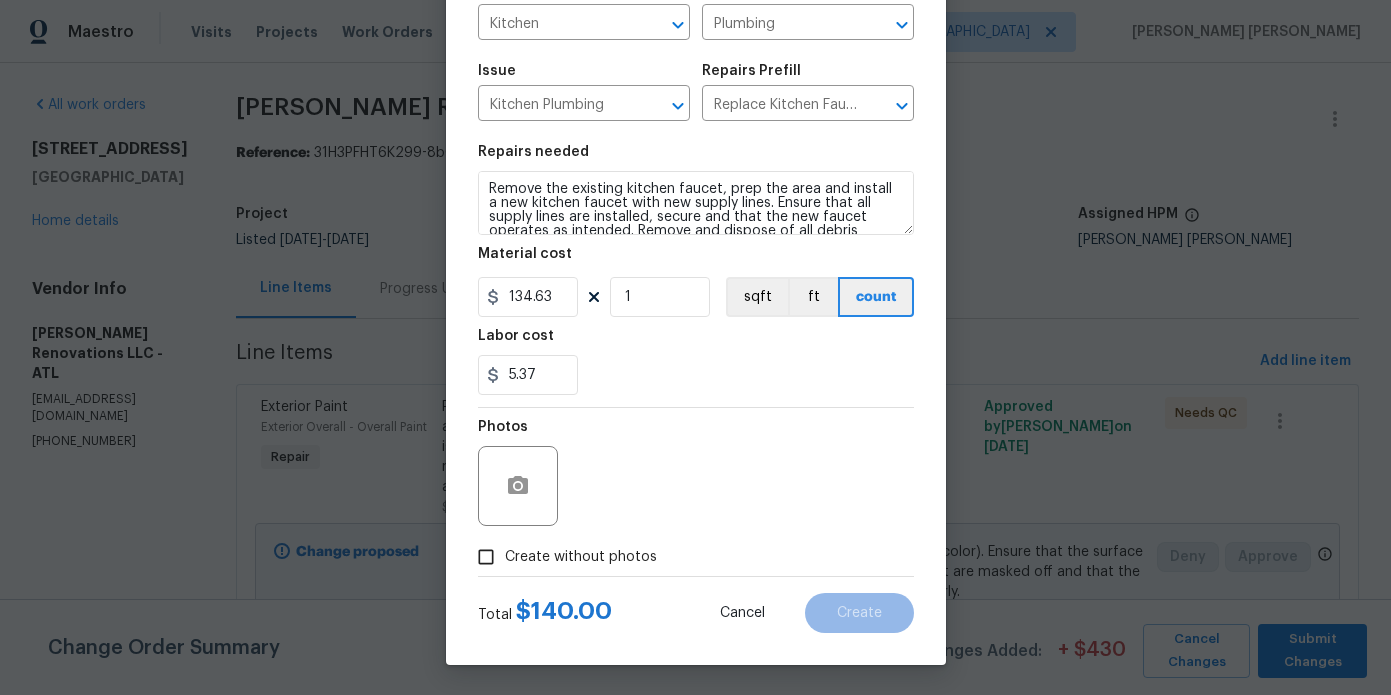scroll, scrollTop: 28, scrollLeft: 0, axis: vertical 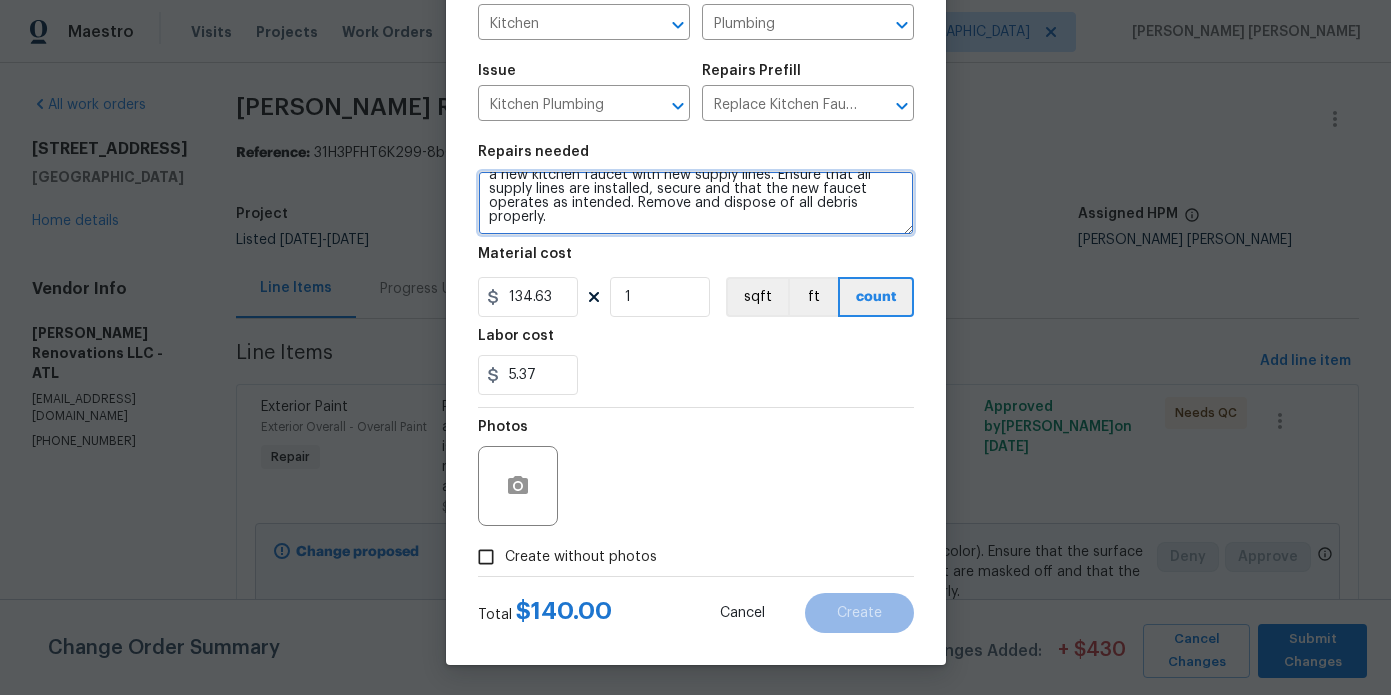 click on "Remove the existing kitchen faucet, prep the area and install a new kitchen faucet with new supply lines. Ensure that all supply lines are installed, secure and that the new faucet operates as intended. Remove and dispose of all debris properly." at bounding box center [696, 203] 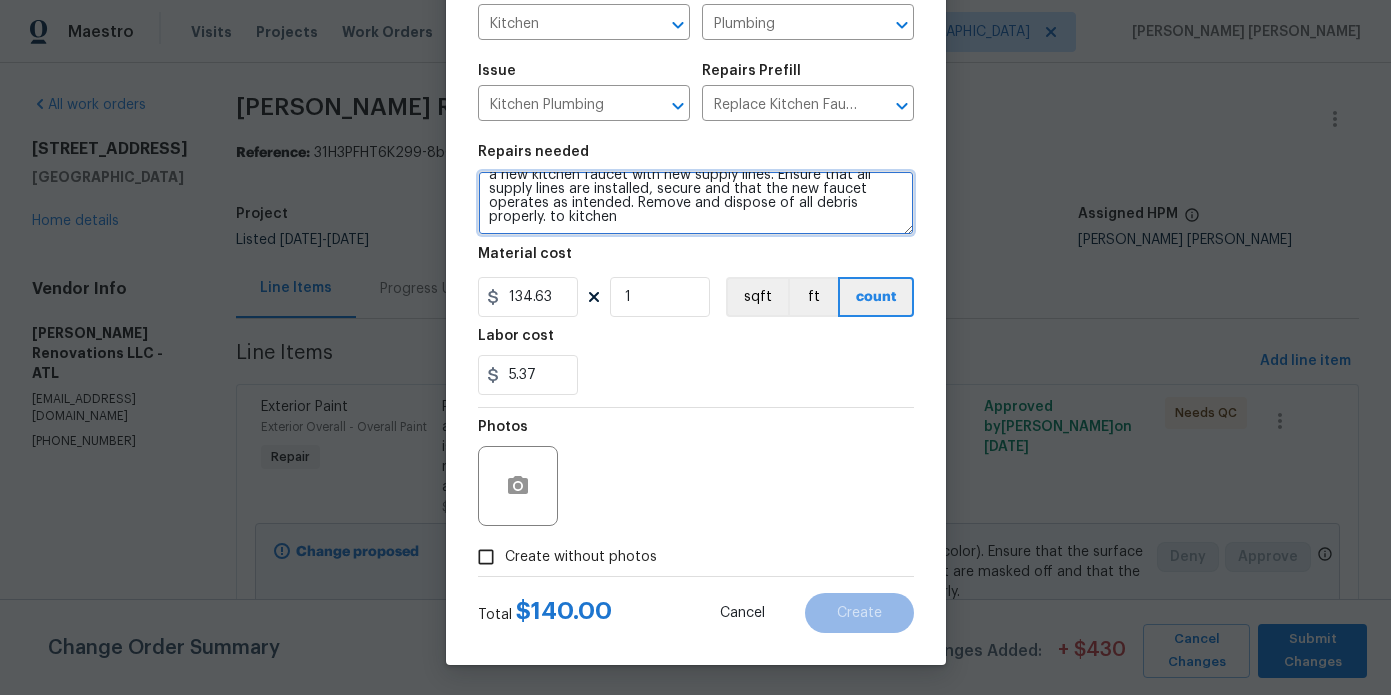 drag, startPoint x: 636, startPoint y: 217, endPoint x: 551, endPoint y: 215, distance: 85.02353 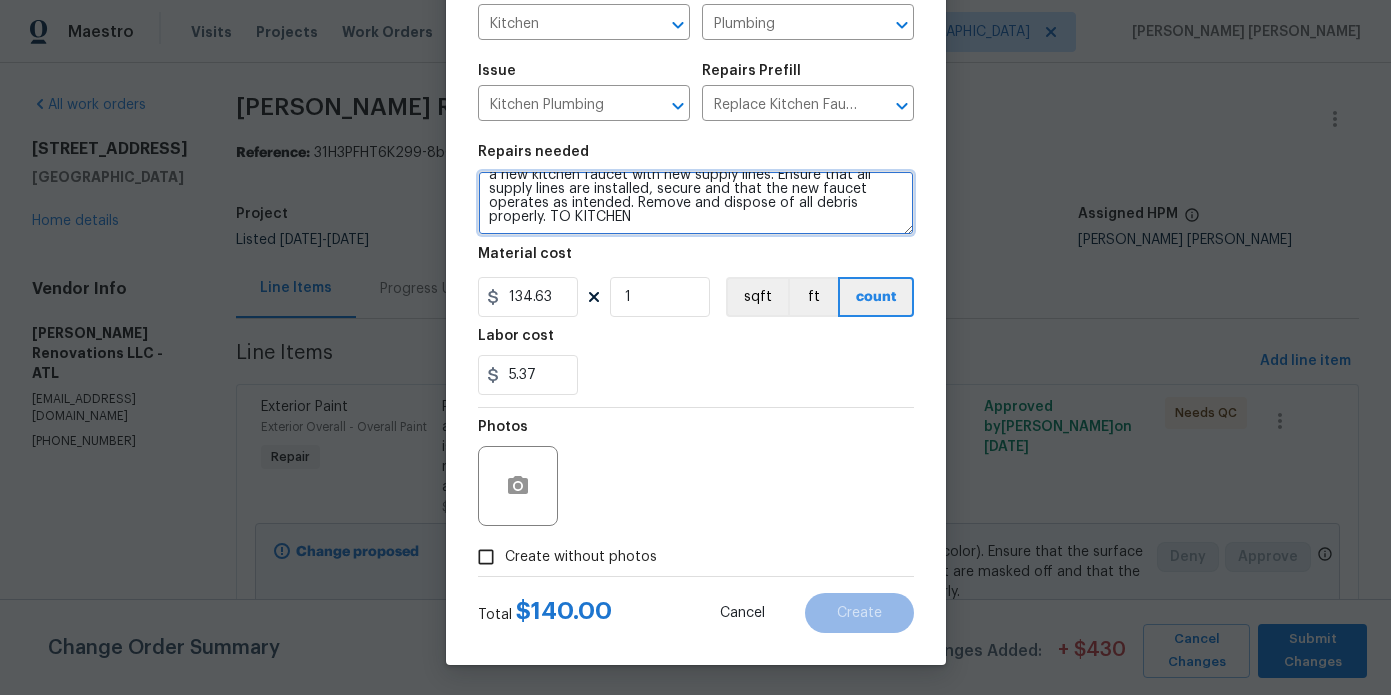 type on "Remove the existing kitchen faucet, prep the area and install a new kitchen faucet with new supply lines. Ensure that all supply lines are installed, secure and that the new faucet operates as intended. Remove and dispose of all debris properly. TO KITCHEN" 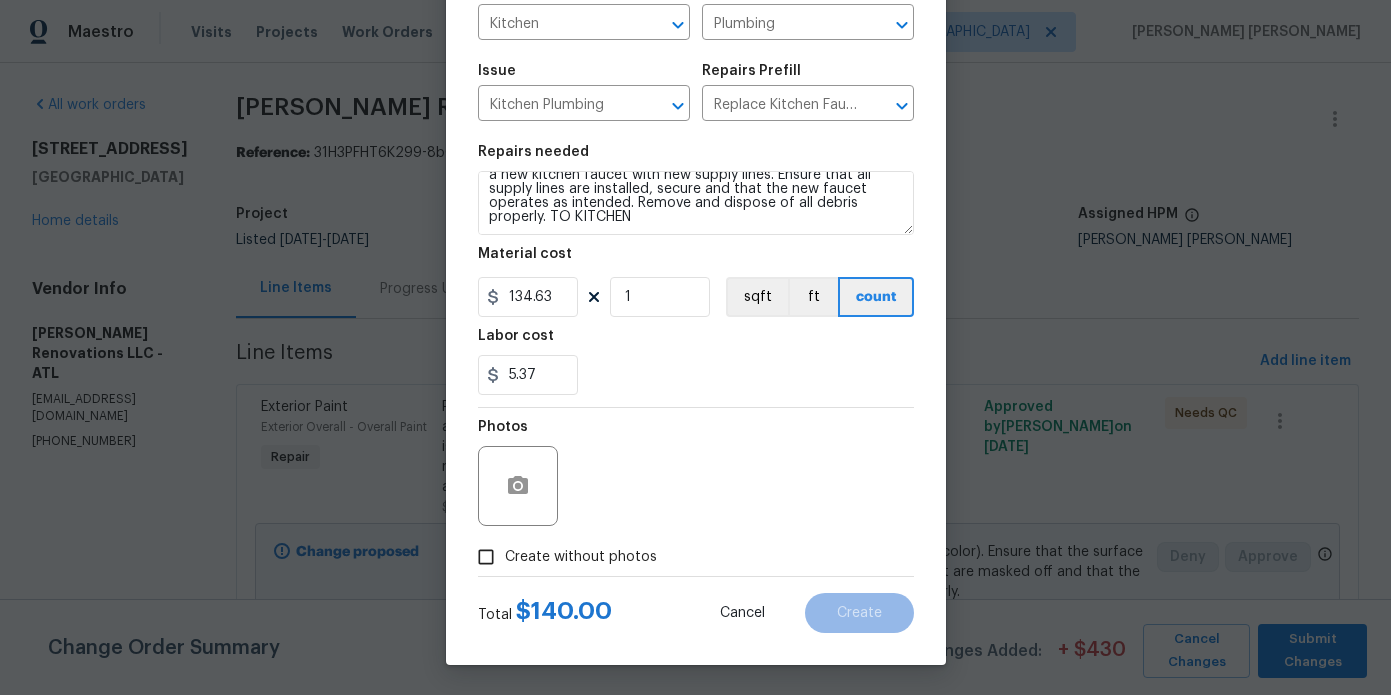 click on "Labor cost" at bounding box center [696, 342] 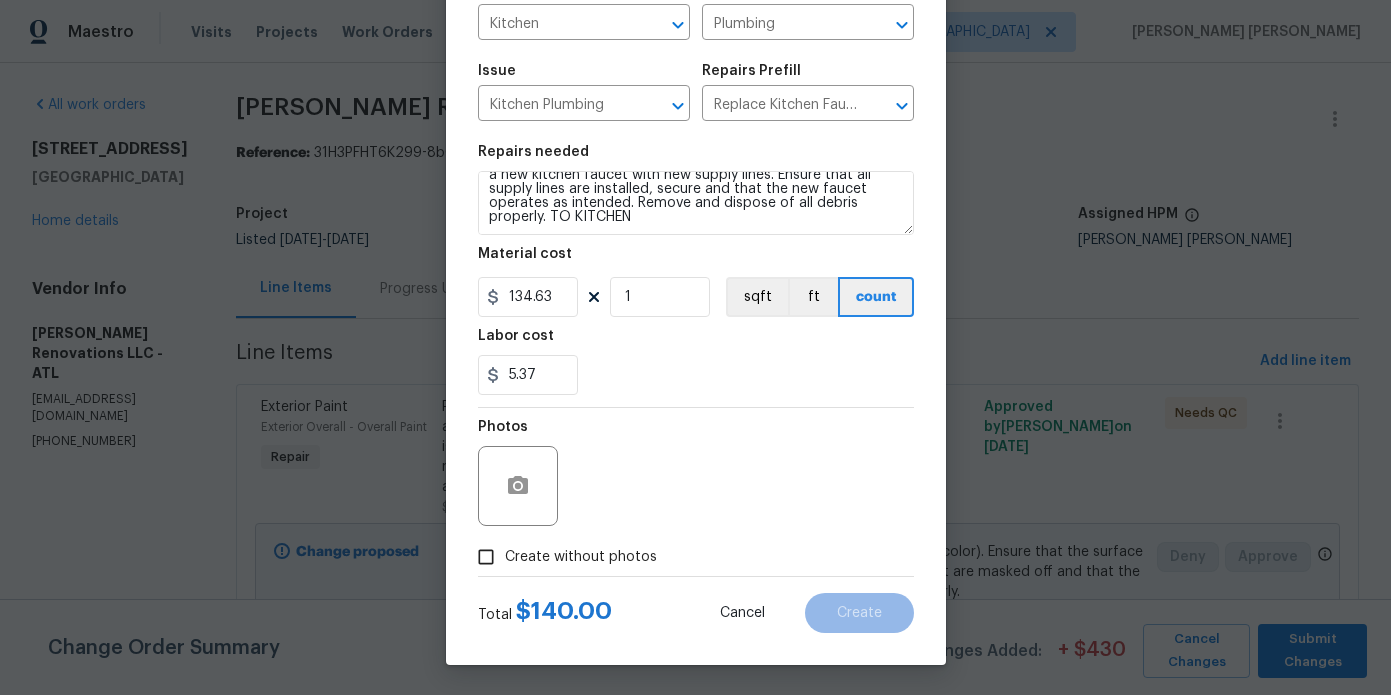 click on "Create without photos" at bounding box center (581, 557) 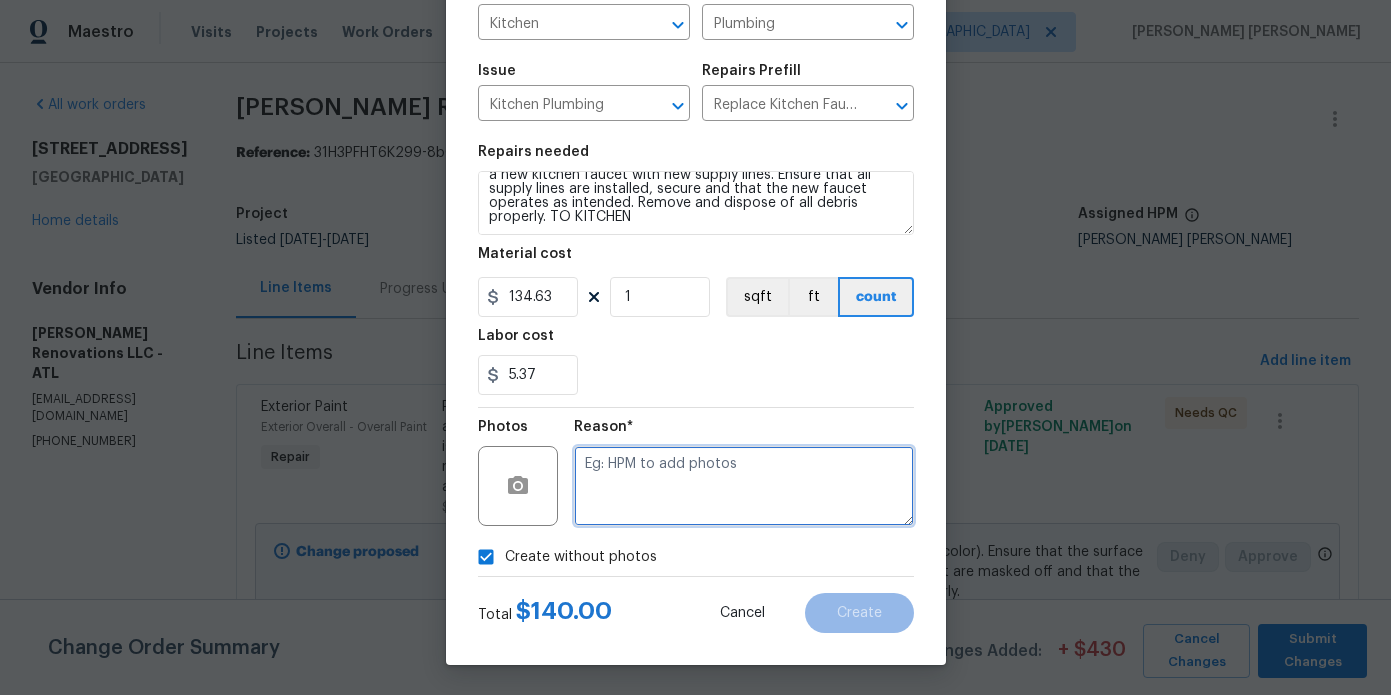 click at bounding box center (744, 486) 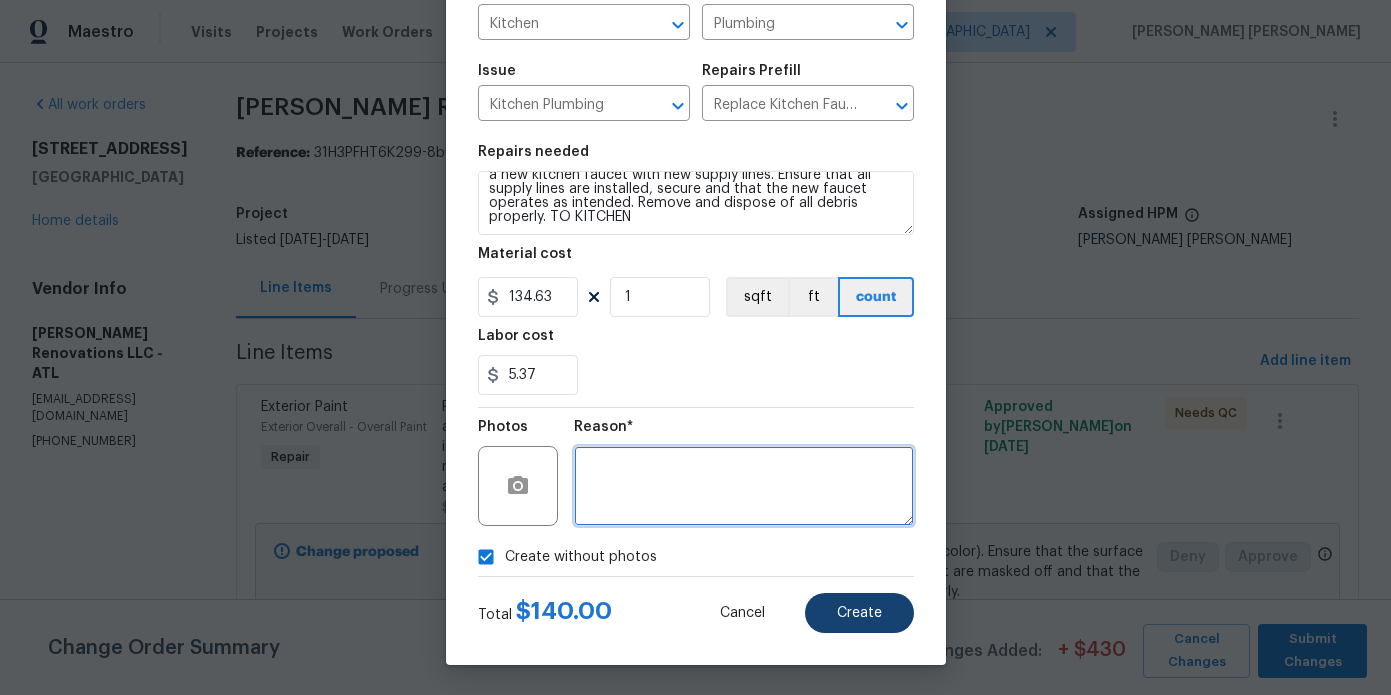 type 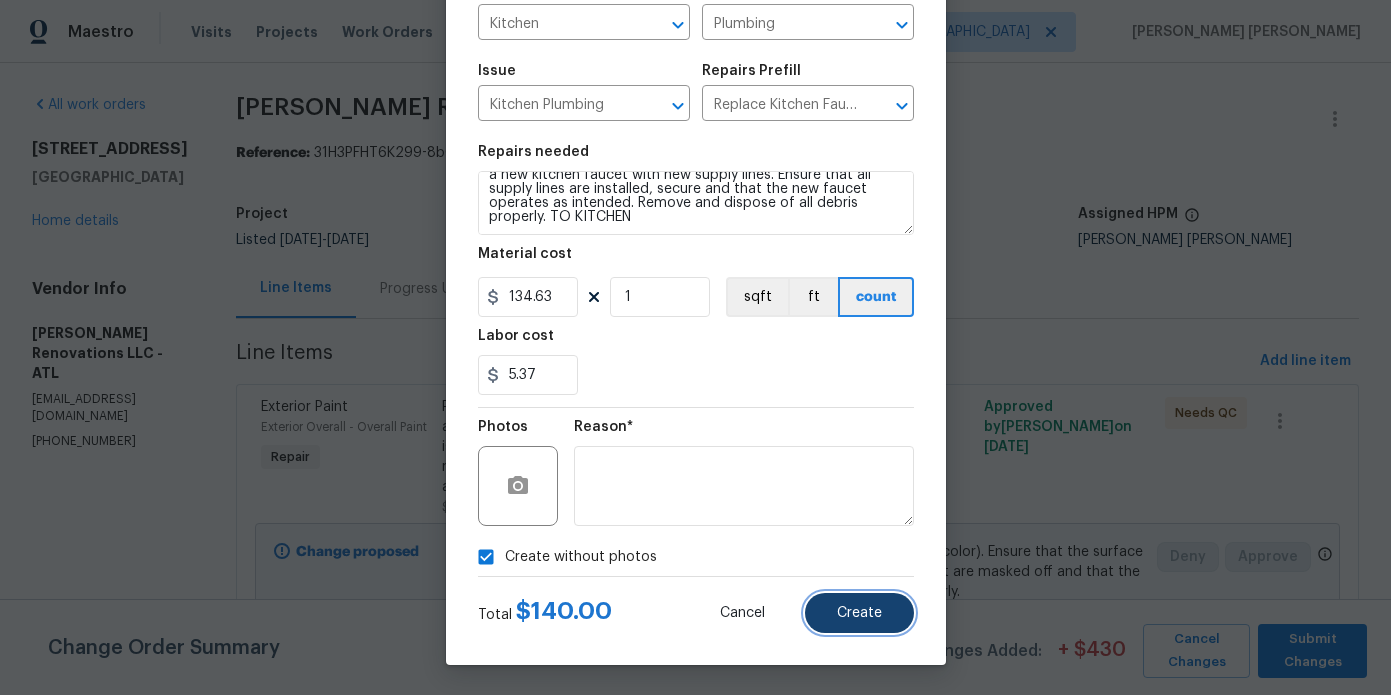 click on "Create" at bounding box center (859, 613) 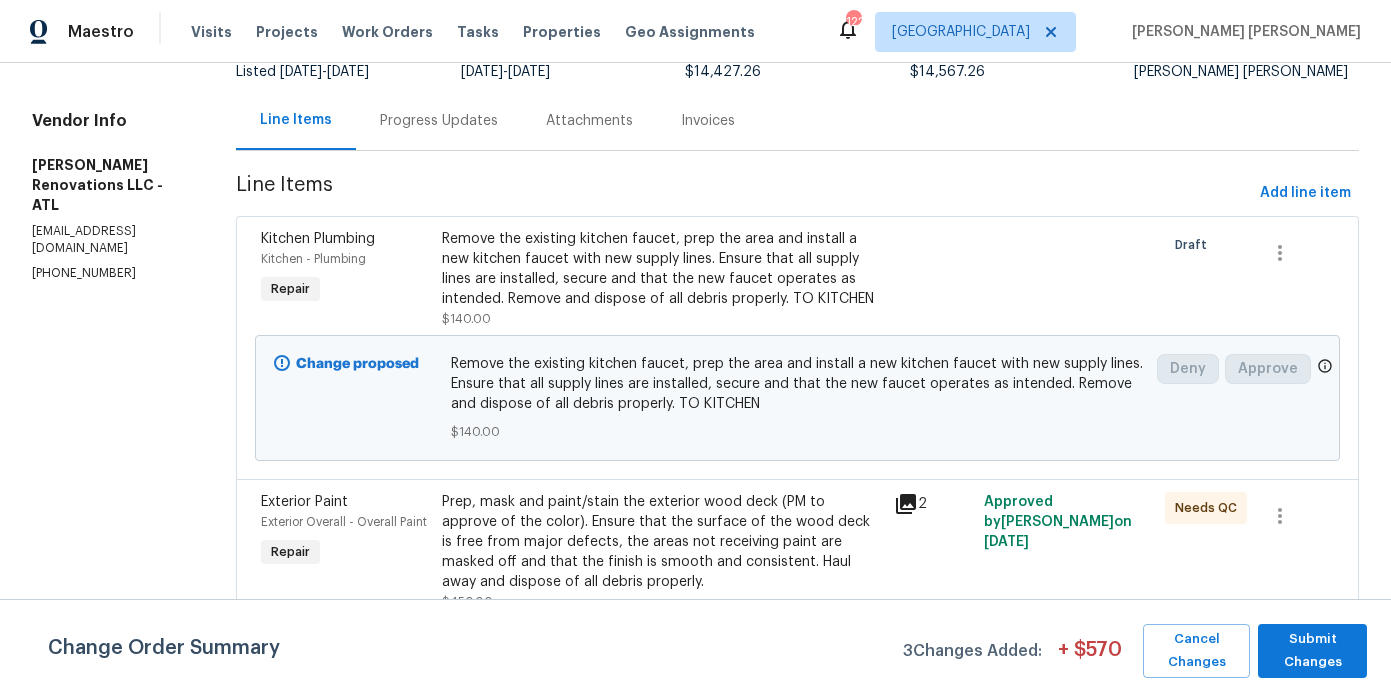 scroll, scrollTop: 170, scrollLeft: 0, axis: vertical 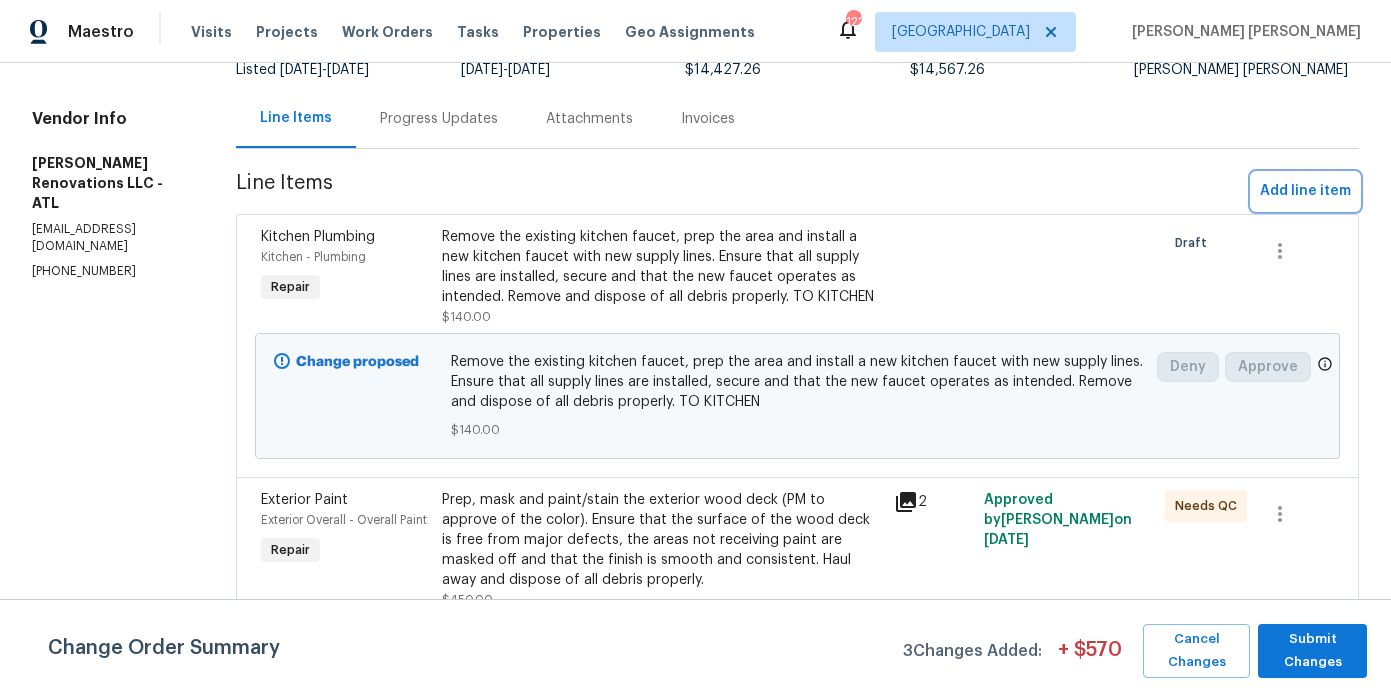 click on "Add line item" at bounding box center [1305, 191] 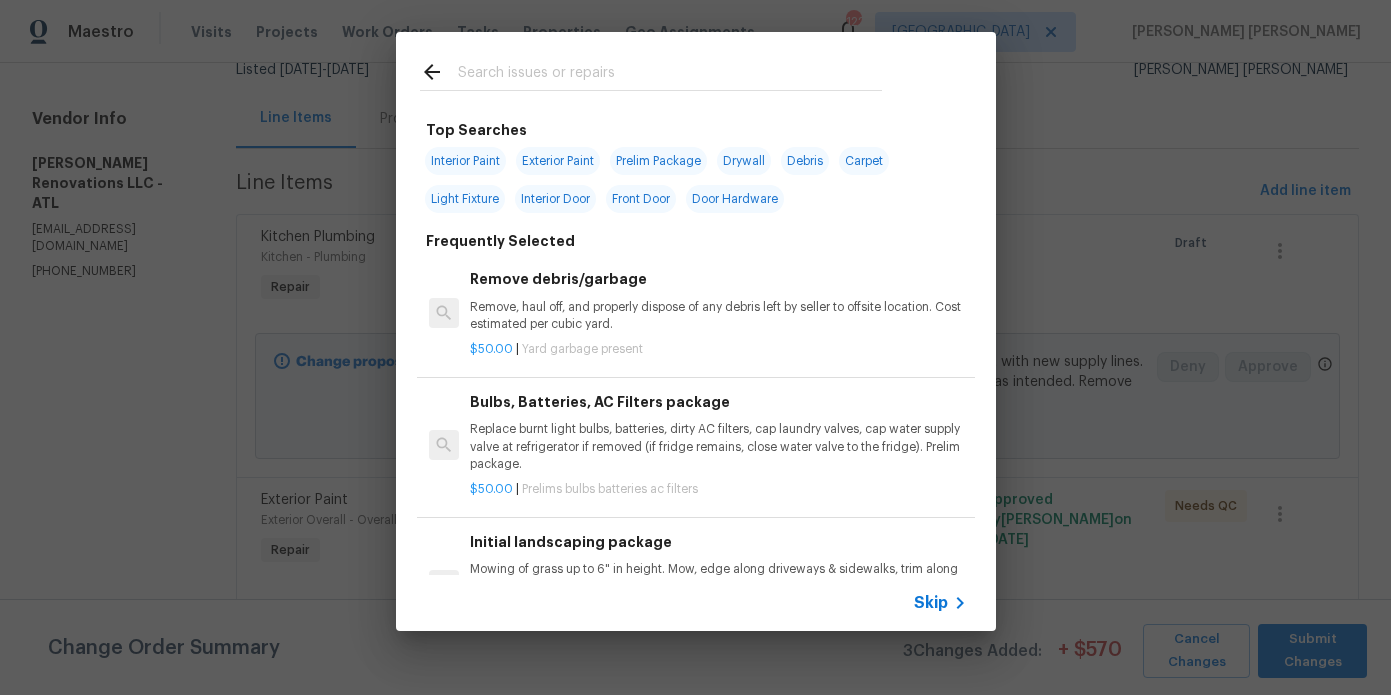 click at bounding box center (670, 75) 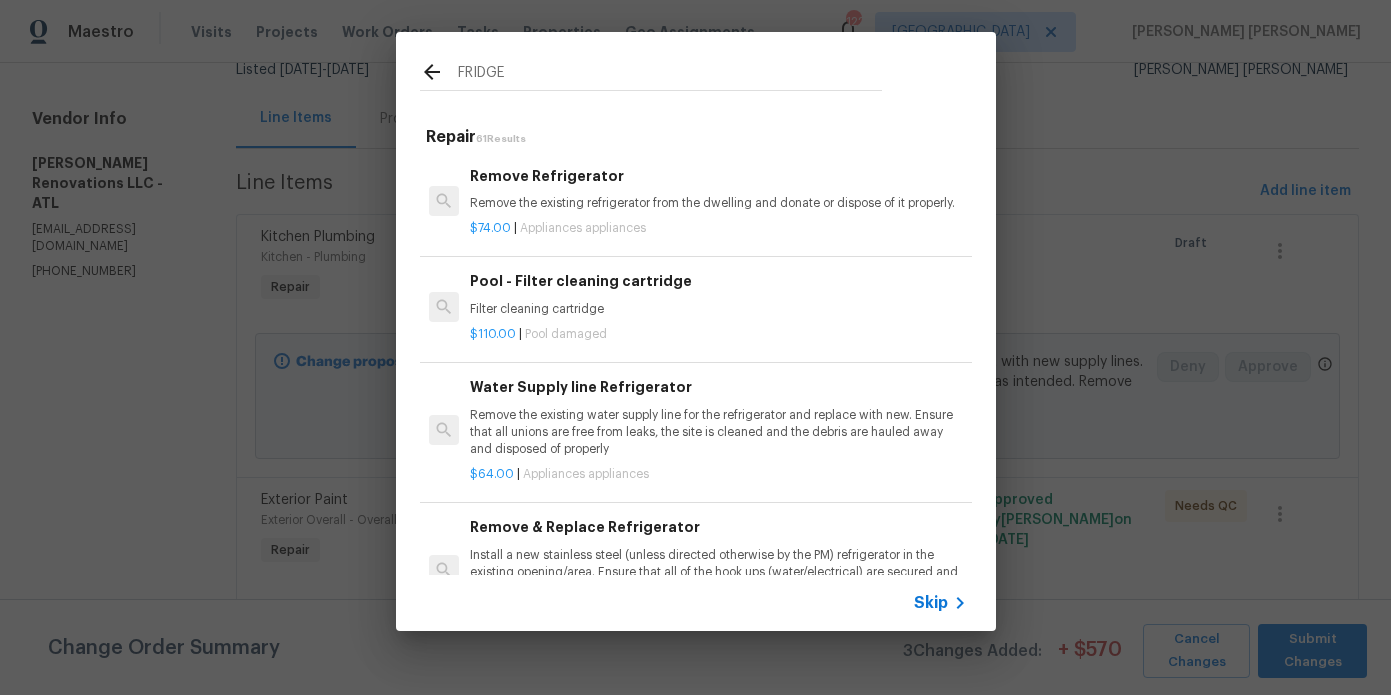 type on "FRIDGE" 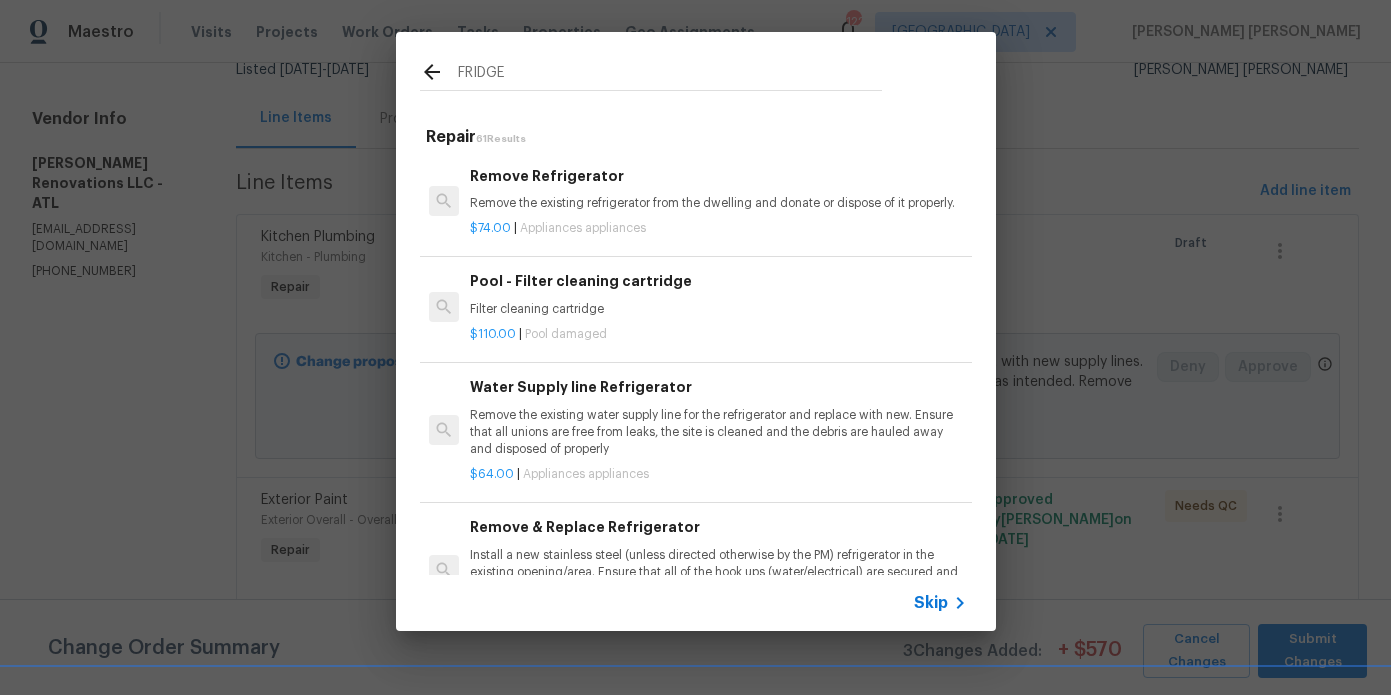 click on "$74.00   |   Appliances appliances" at bounding box center [718, 224] 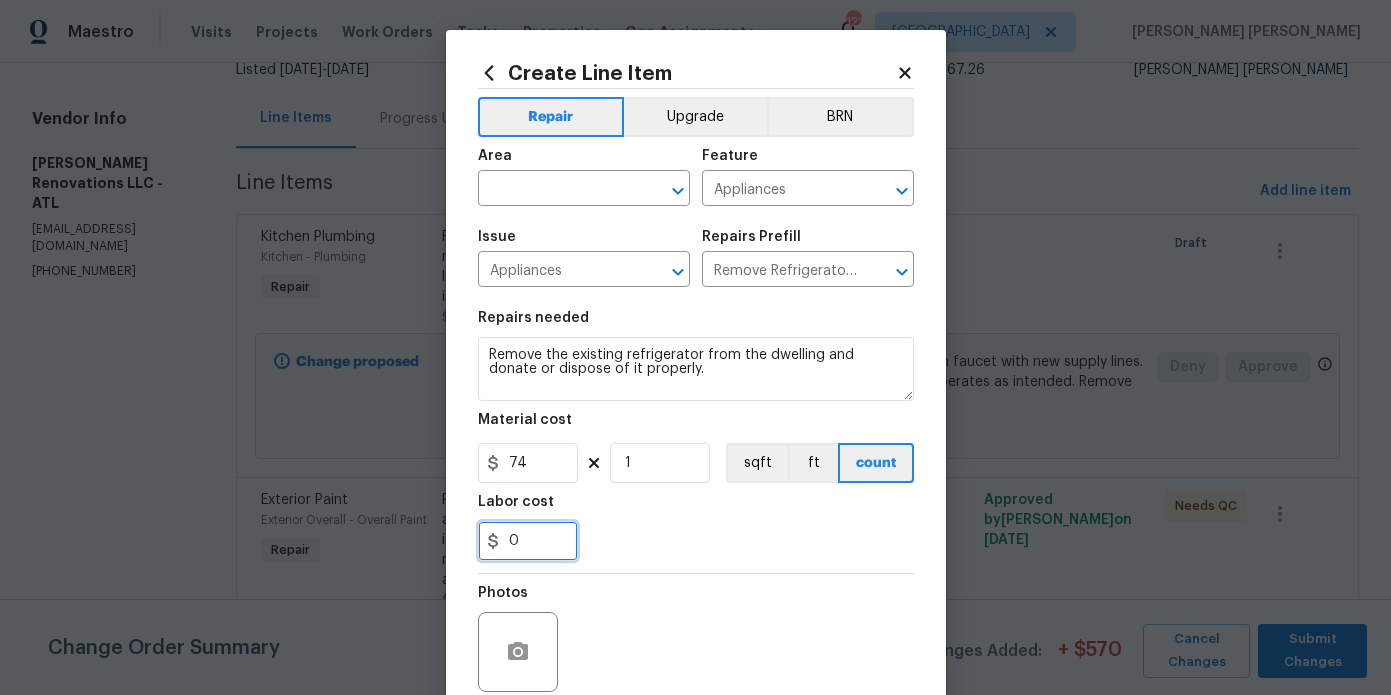 click on "0" at bounding box center (528, 541) 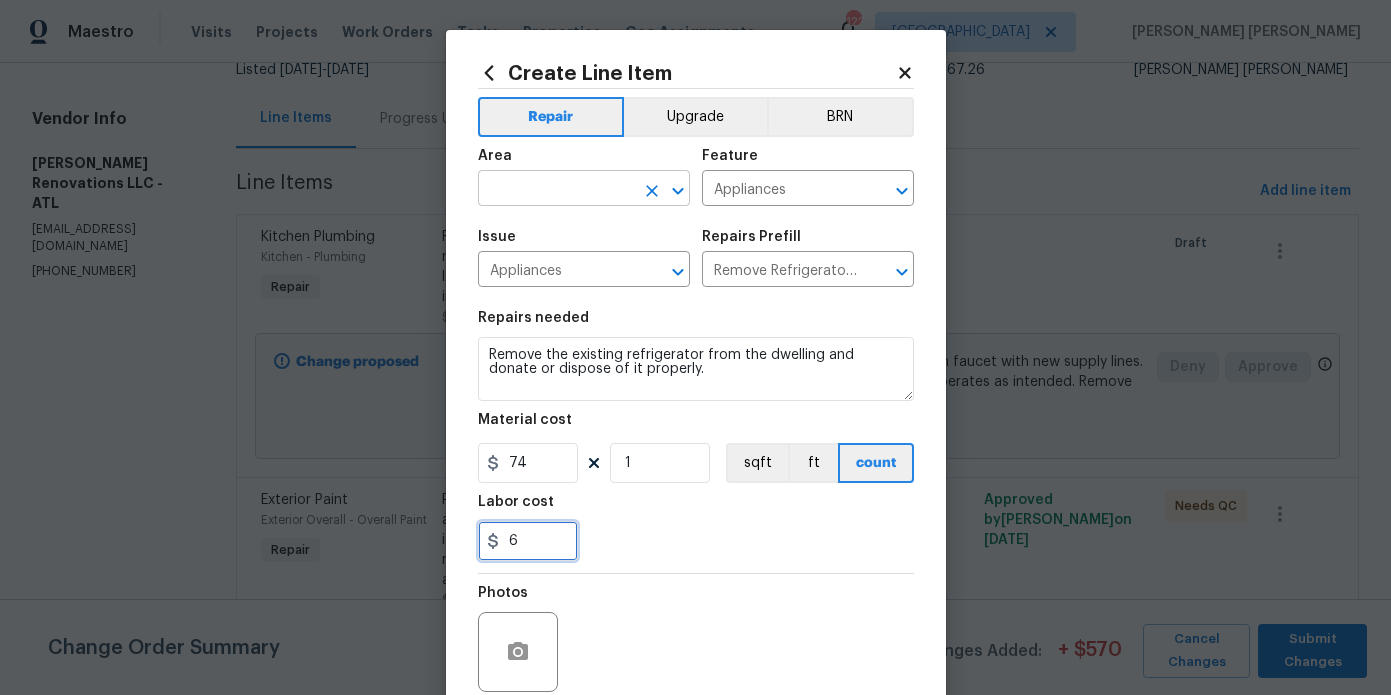 type on "6" 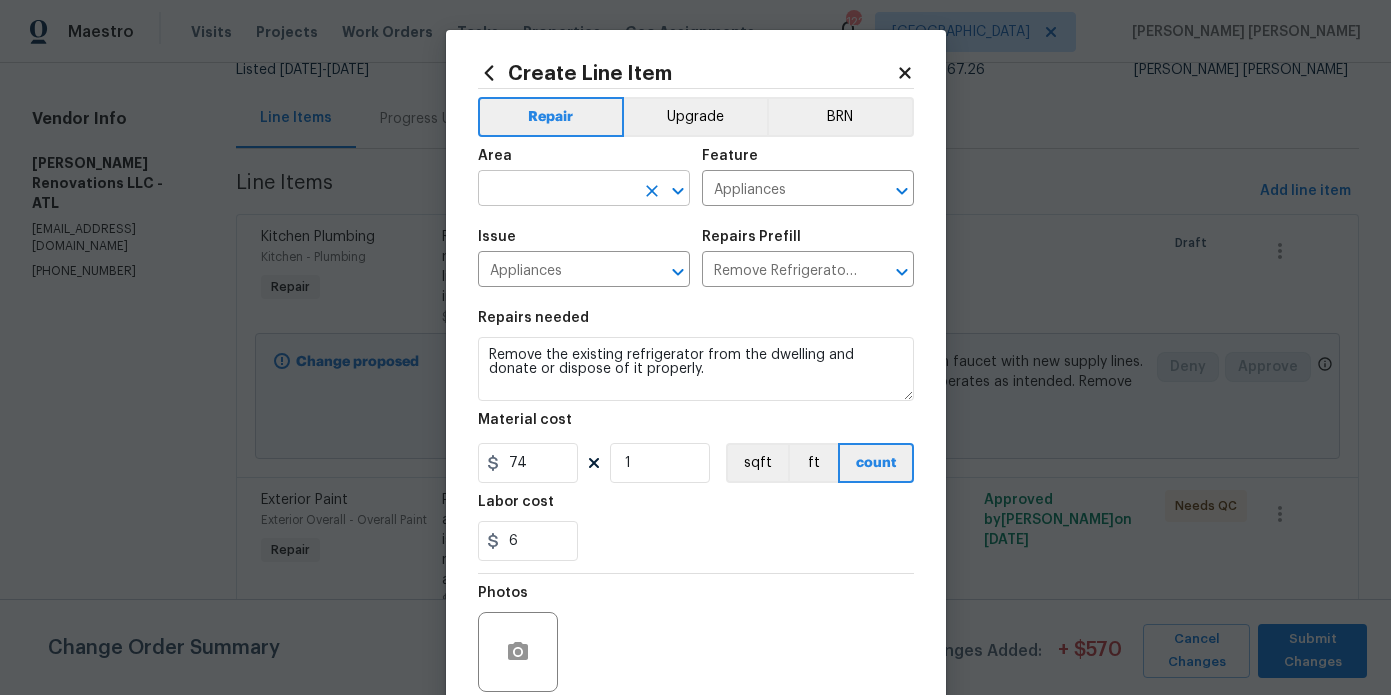 click at bounding box center [556, 190] 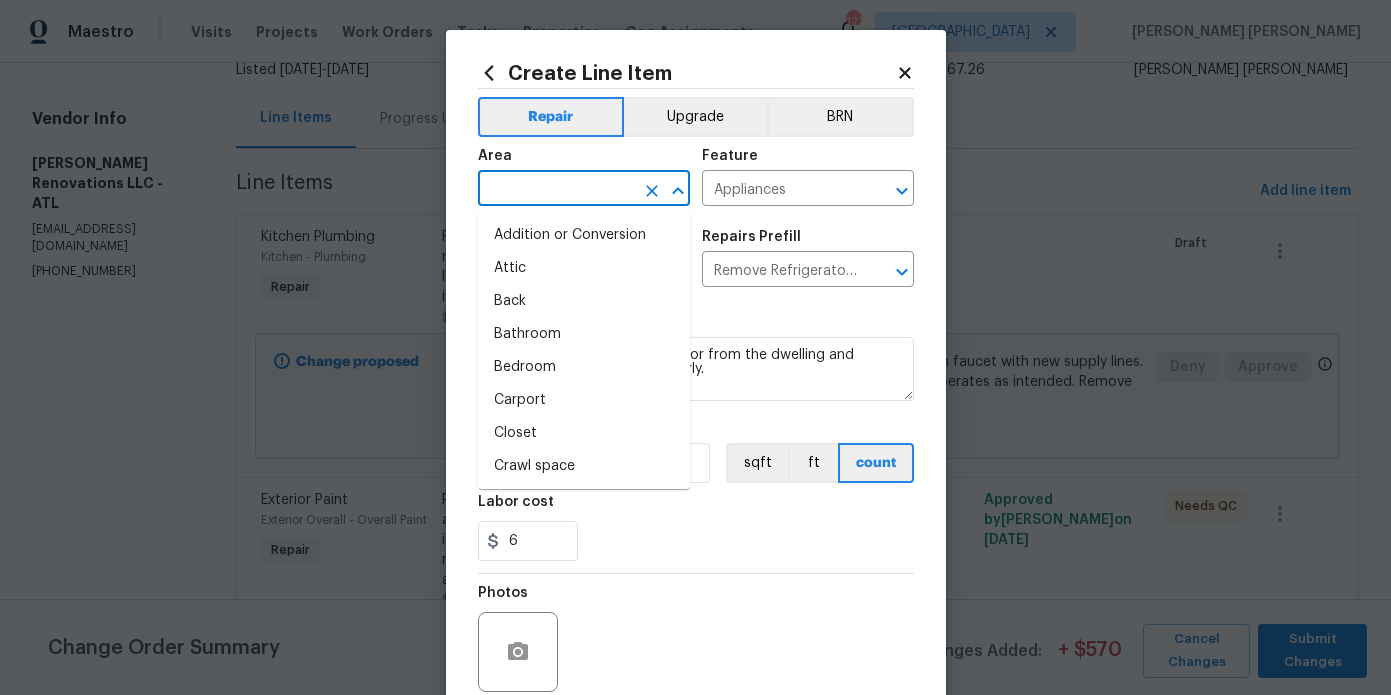 type on "N" 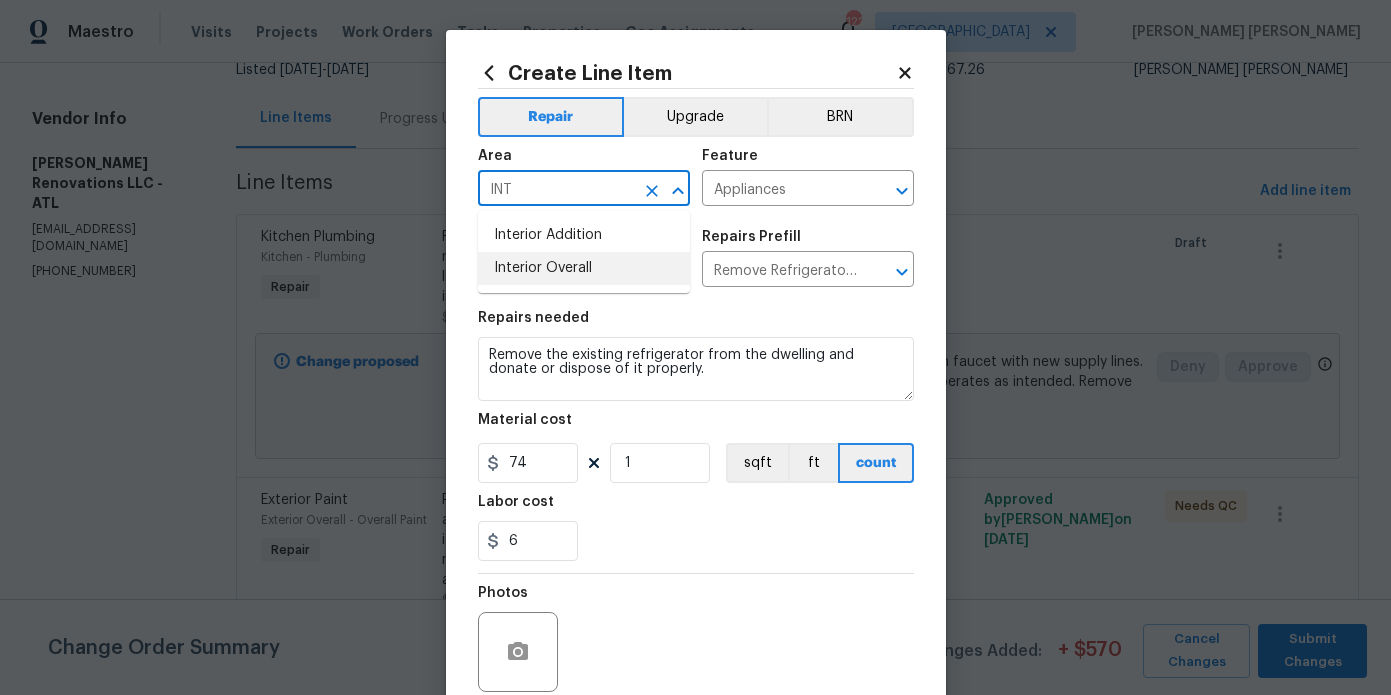 click on "Interior Overall" at bounding box center [584, 268] 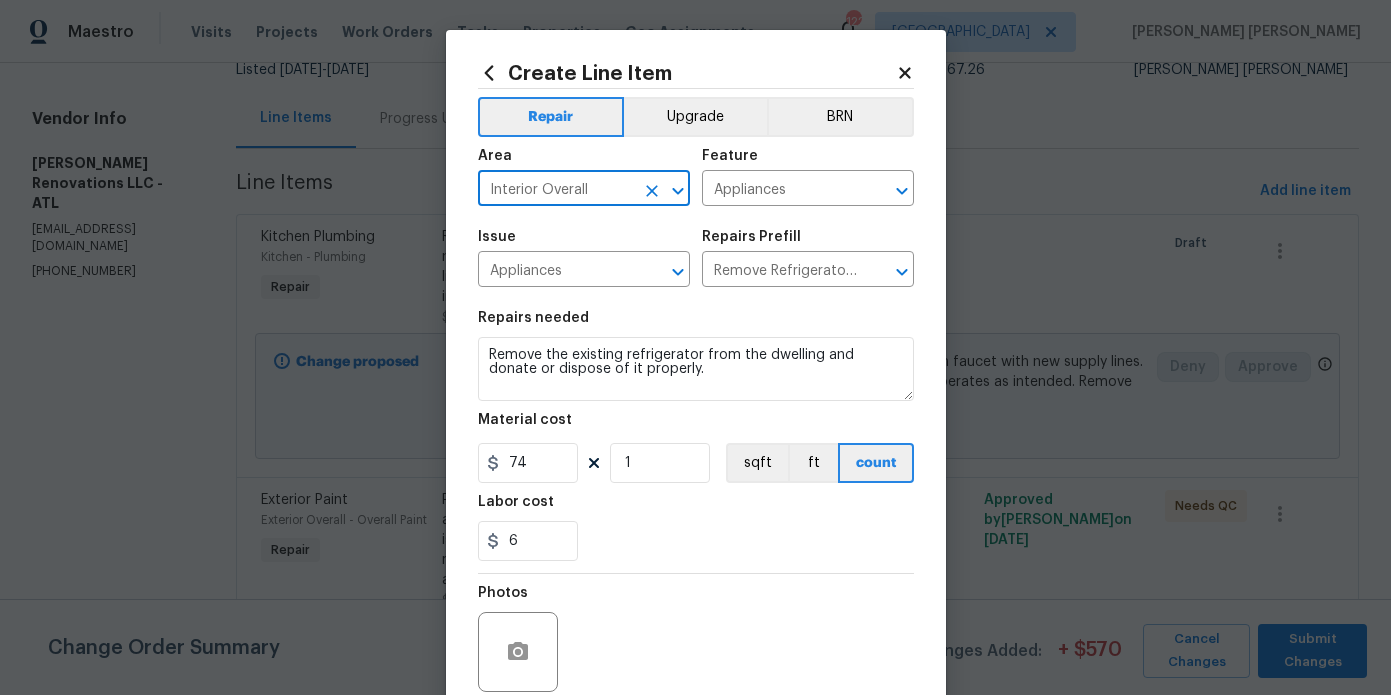 scroll, scrollTop: 167, scrollLeft: 0, axis: vertical 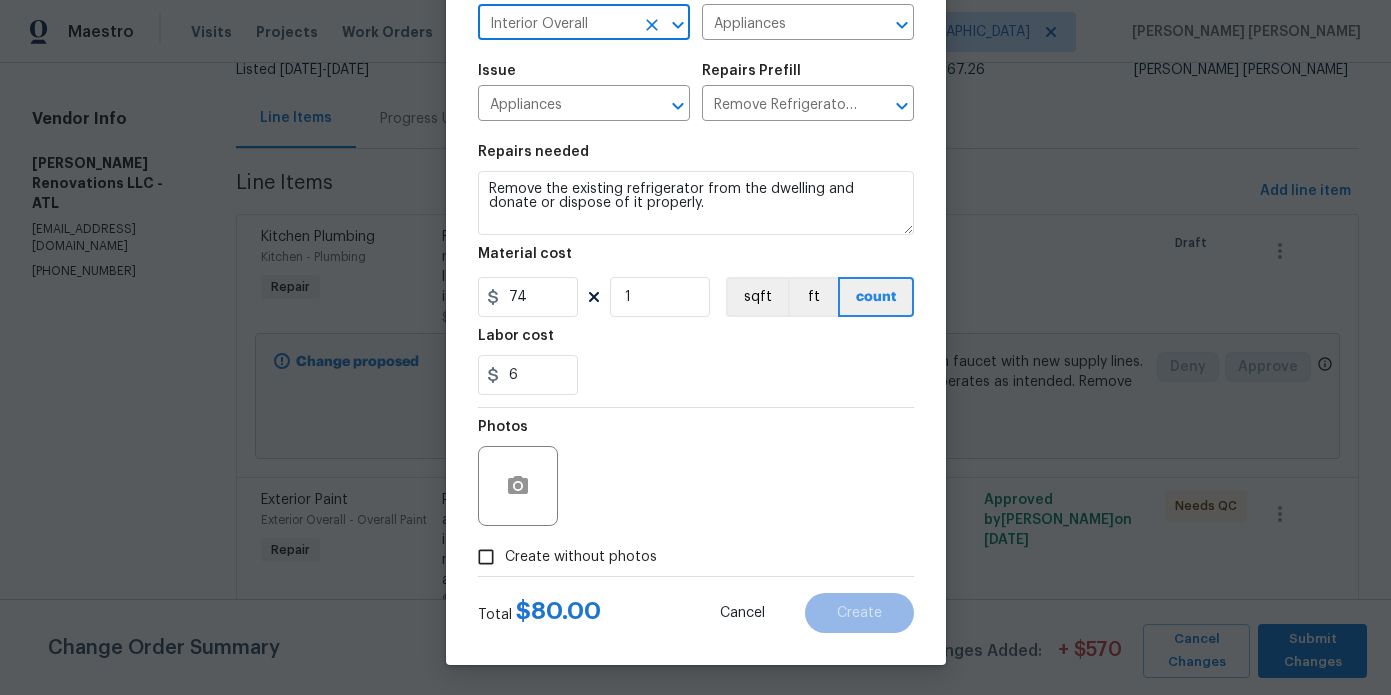 type on "Interior Overall" 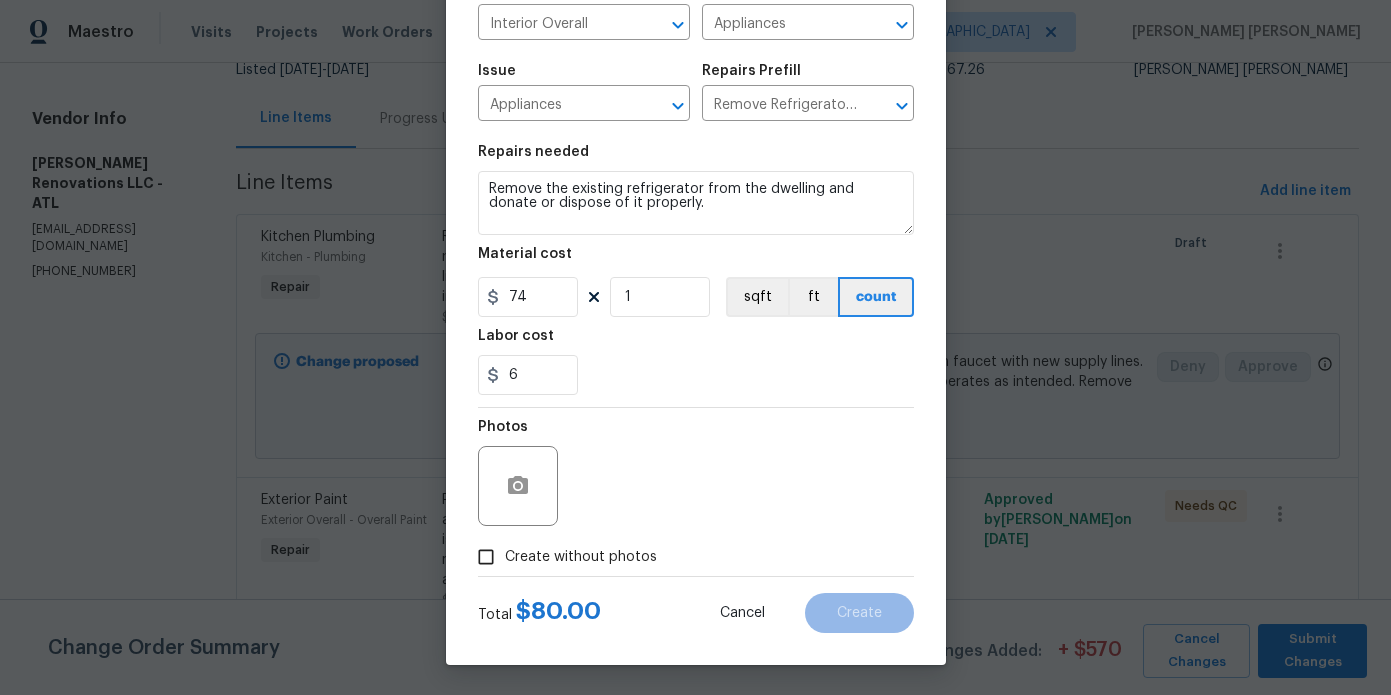 click on "Create without photos" at bounding box center [581, 557] 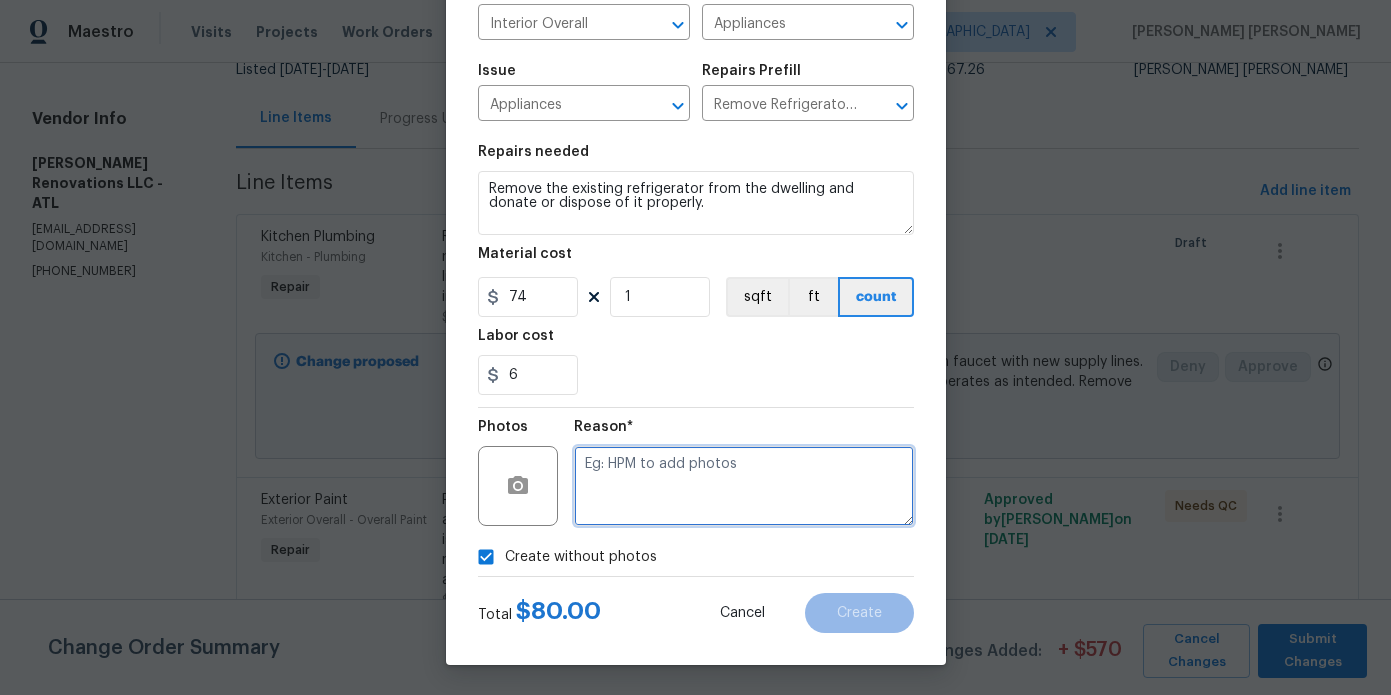 click at bounding box center (744, 486) 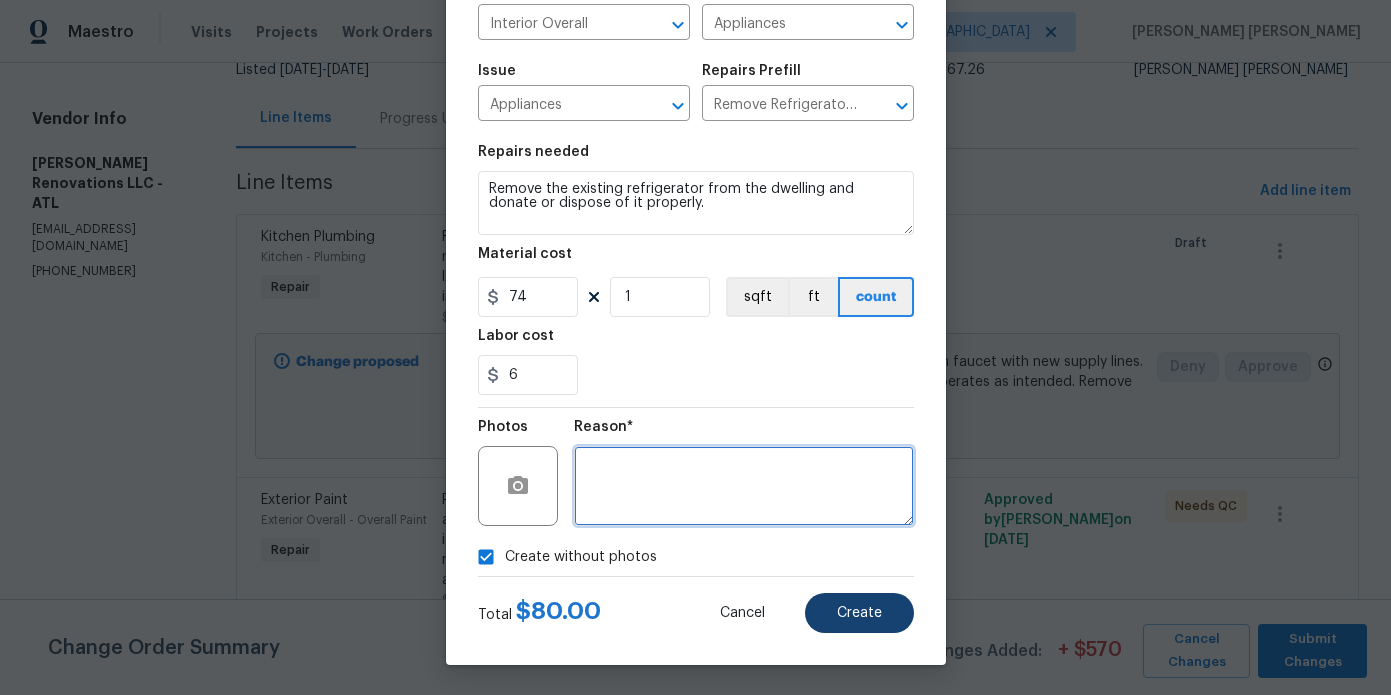 type 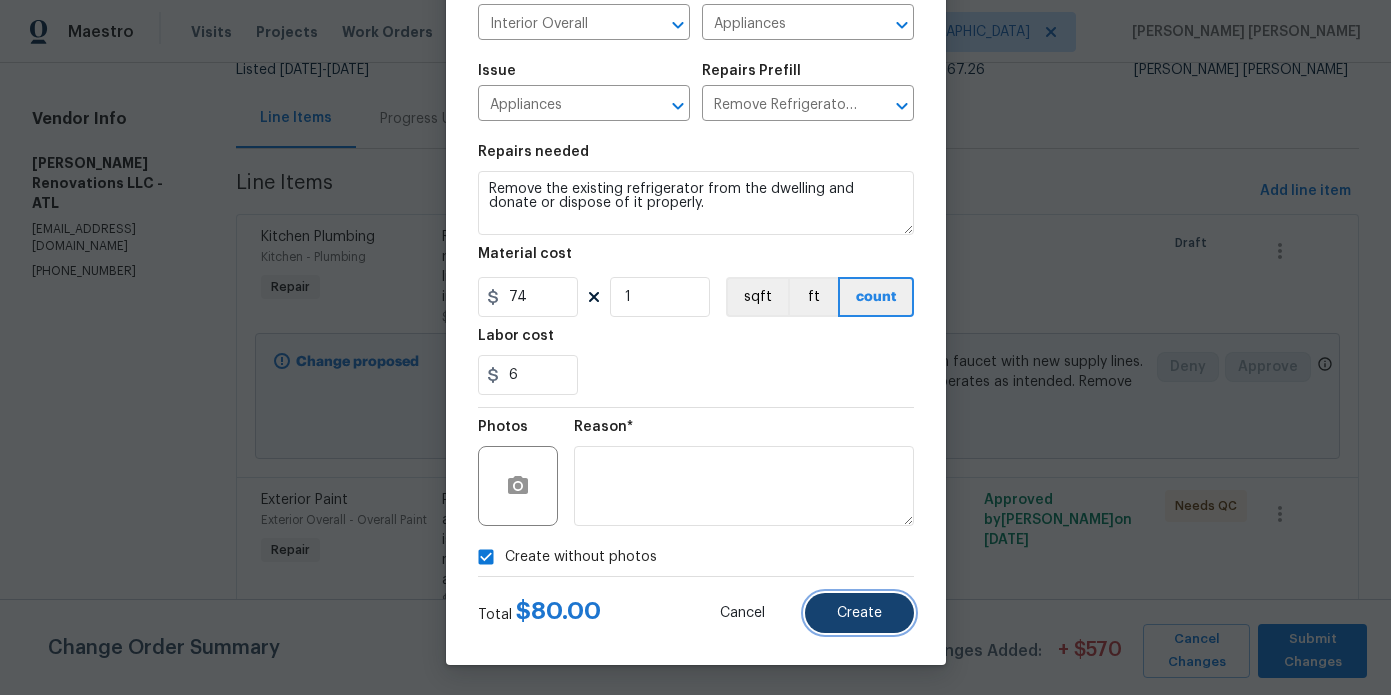 click on "Create" at bounding box center (859, 613) 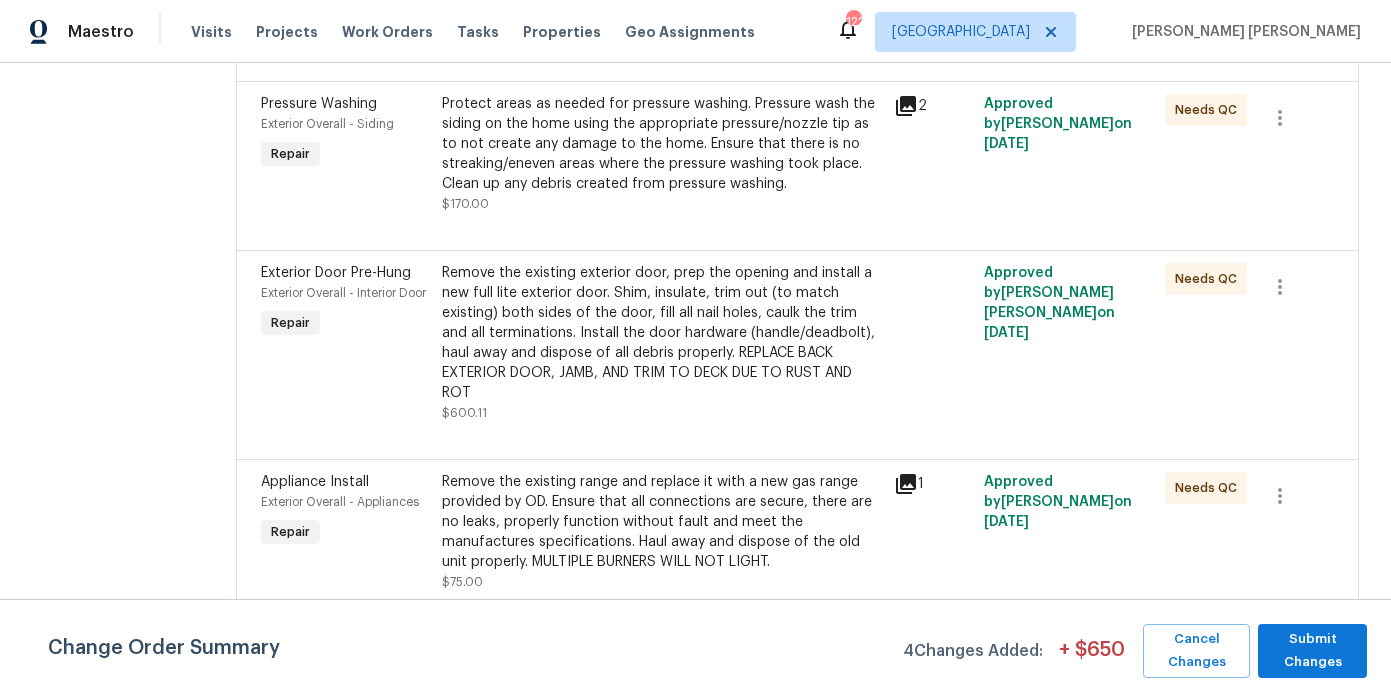 scroll, scrollTop: 6006, scrollLeft: 0, axis: vertical 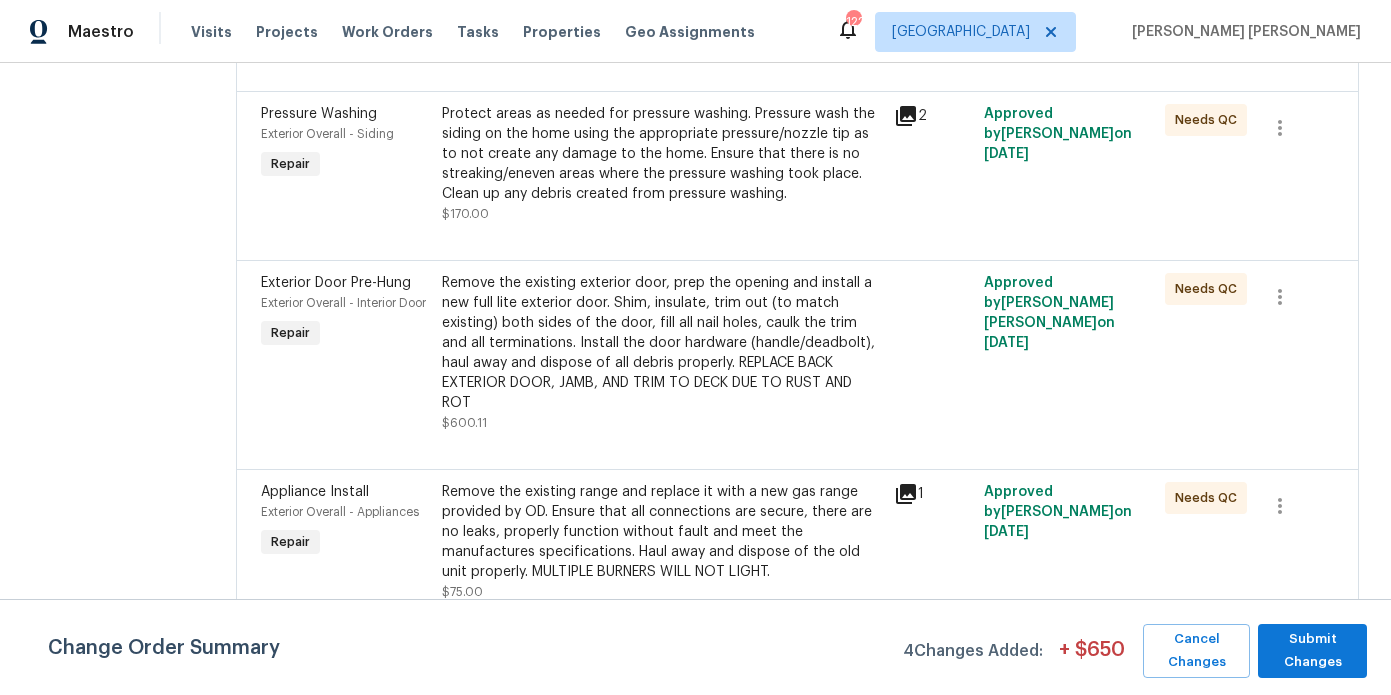 click on "Protect areas as needed for pressure washing. Pressure wash the siding on the home using the appropriate pressure/nozzle tip as to not create any damage to the home. Ensure that there is no streaking/eneven areas where the pressure washing took place. Clean up any debris created from pressure washing." at bounding box center [662, 154] 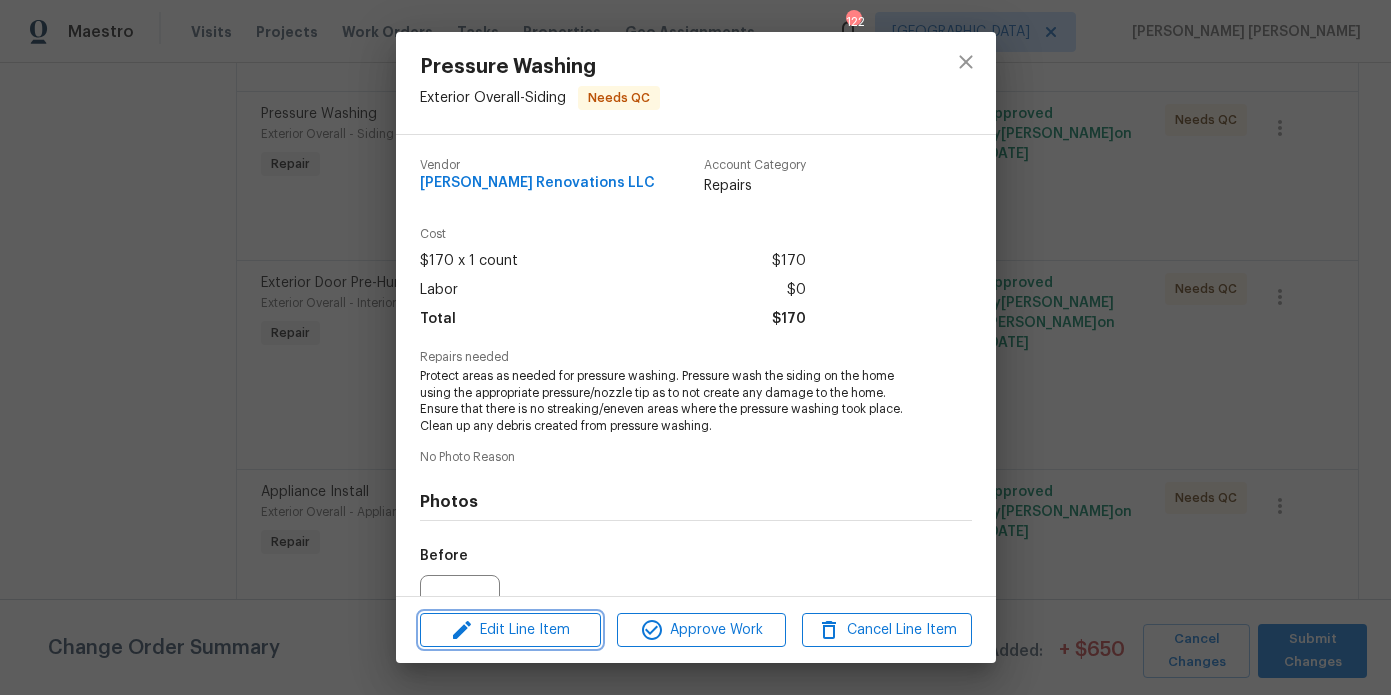 click on "Edit Line Item" at bounding box center (510, 630) 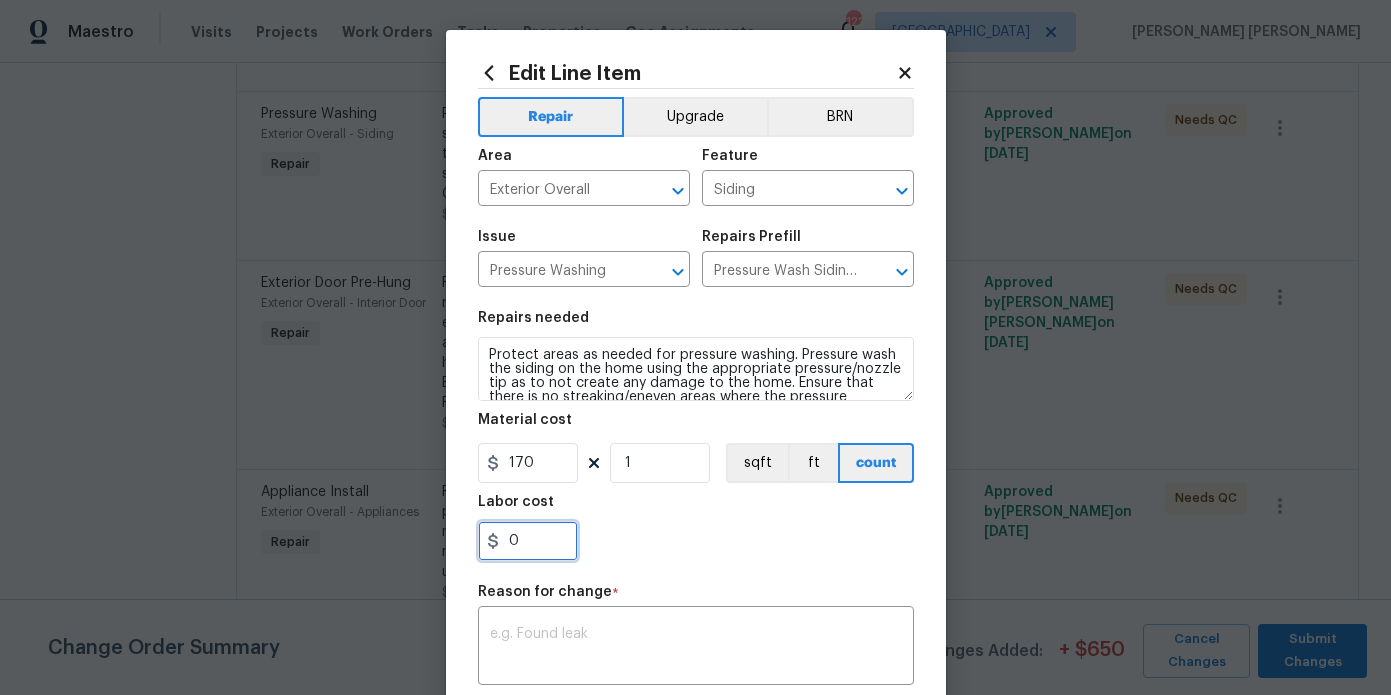 click on "0" at bounding box center (528, 541) 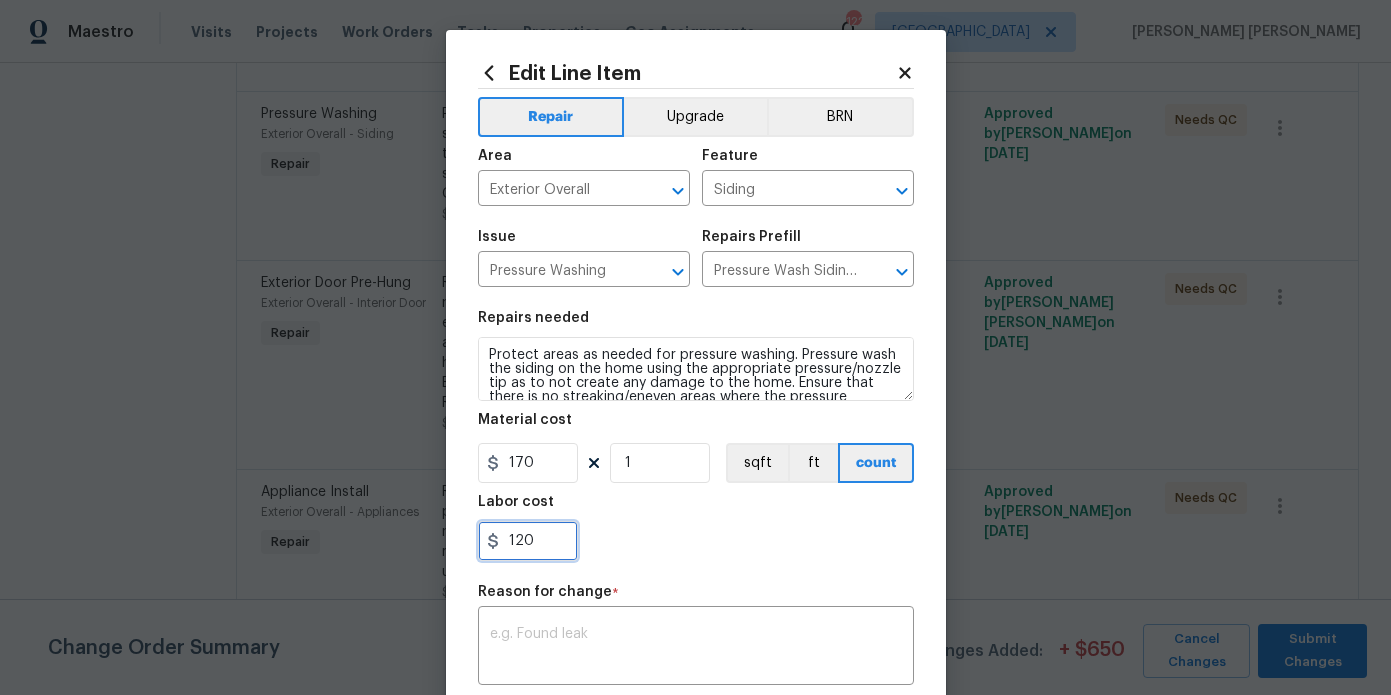 scroll, scrollTop: 107, scrollLeft: 0, axis: vertical 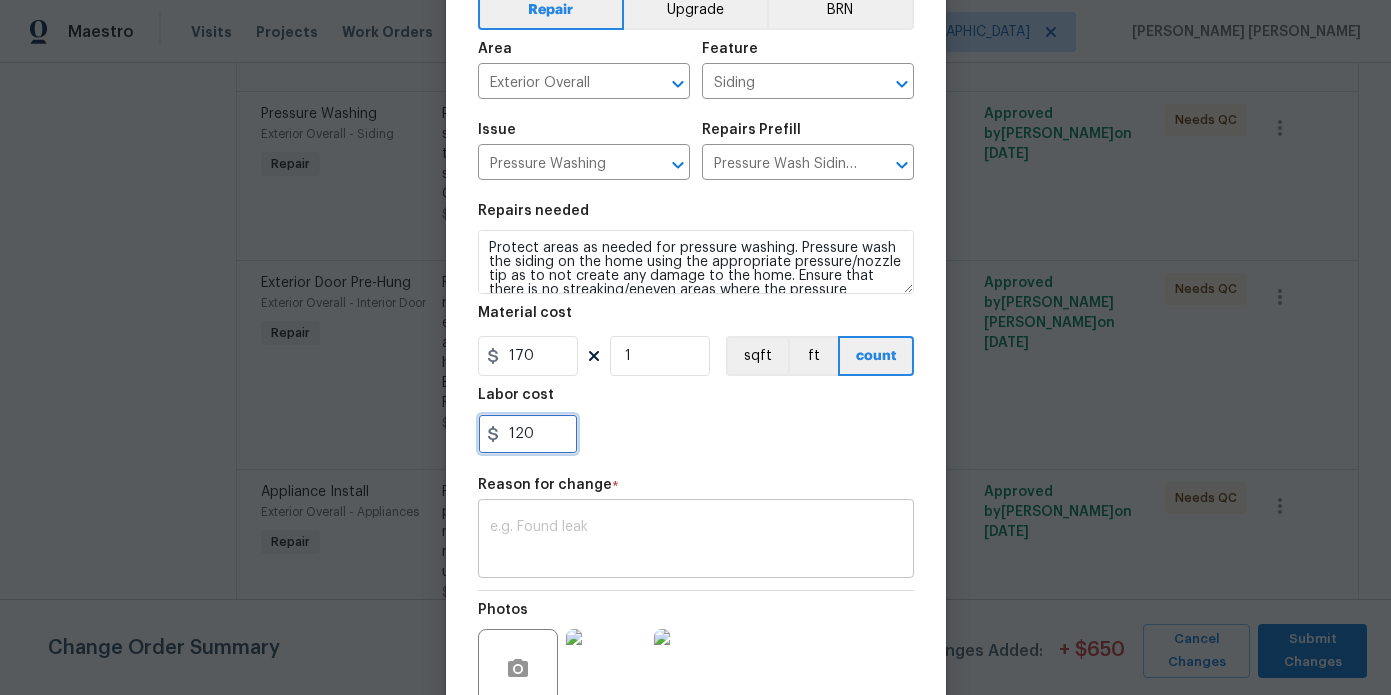 type on "120" 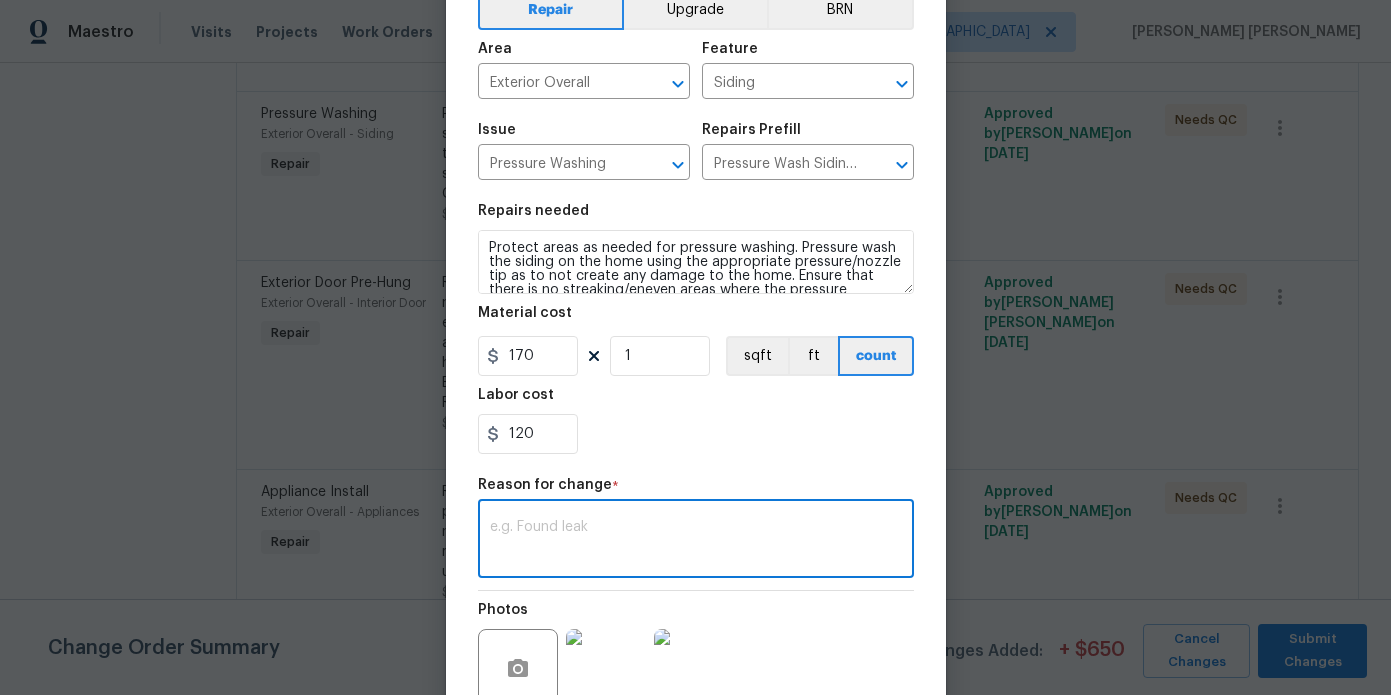 click at bounding box center (696, 541) 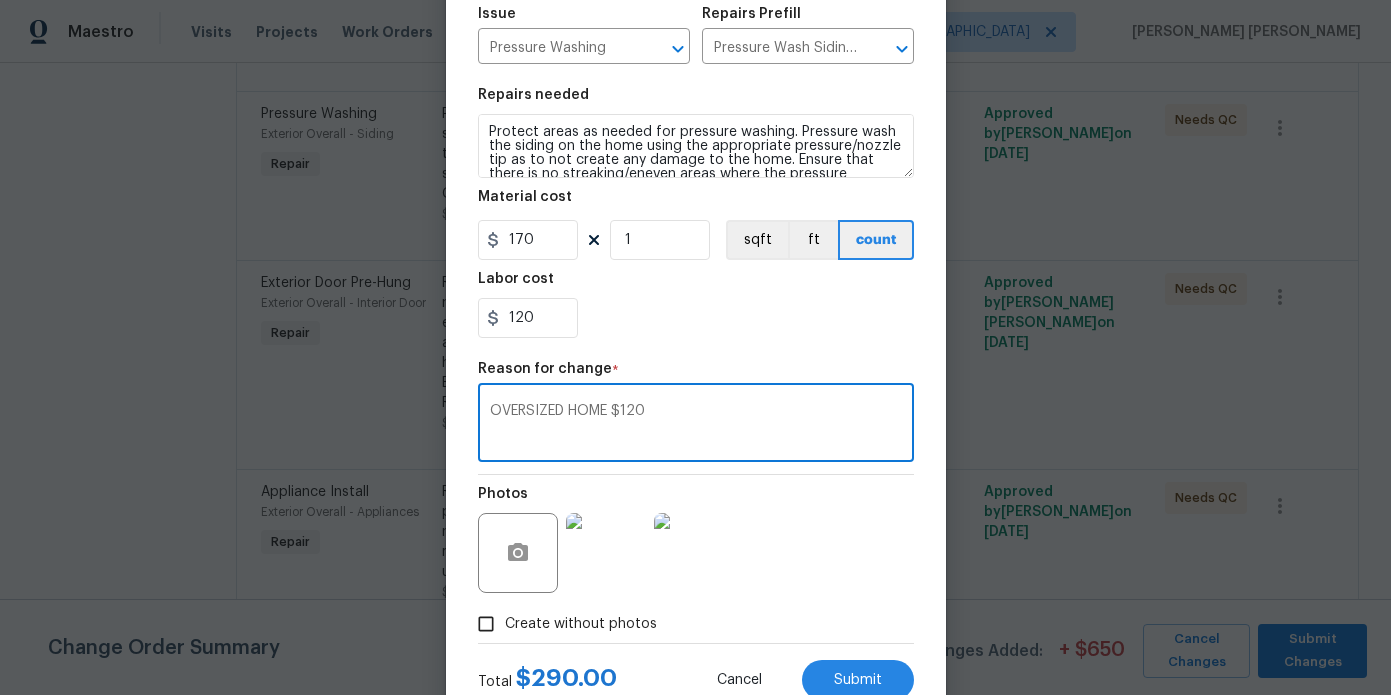 scroll, scrollTop: 291, scrollLeft: 0, axis: vertical 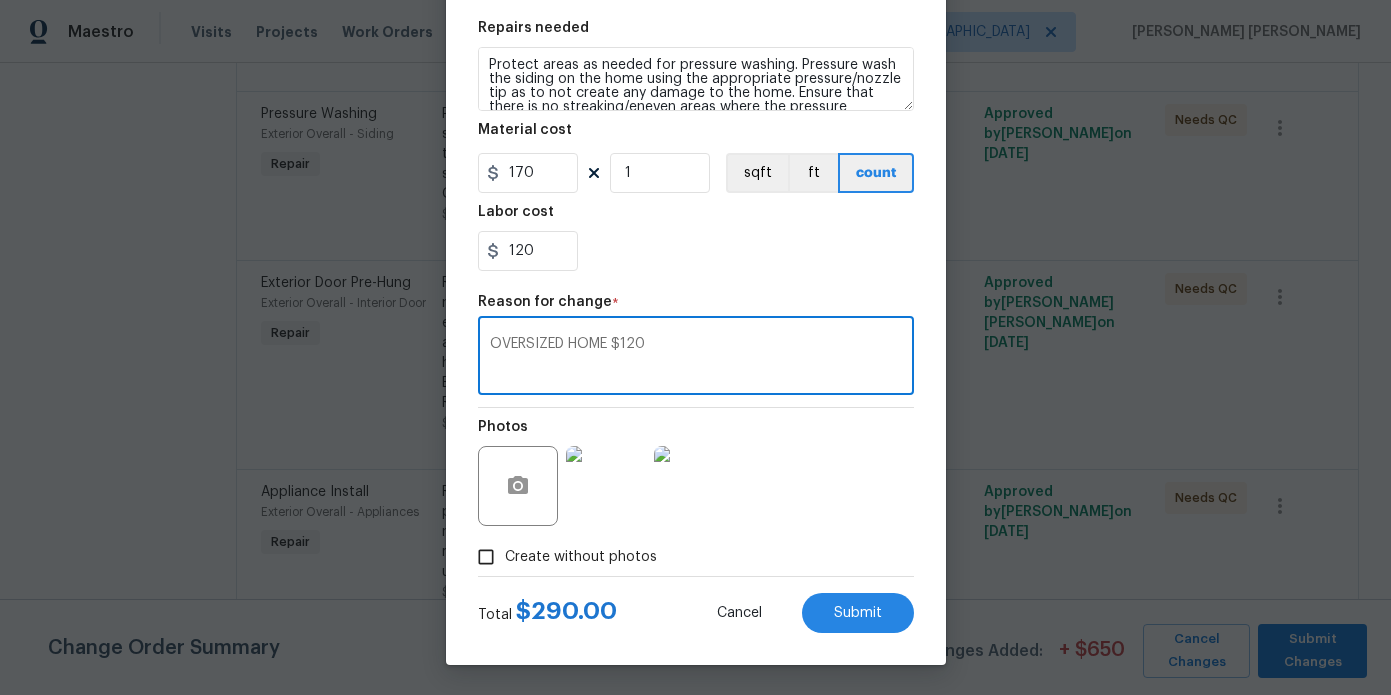 type on "OVERSIZED HOME $120" 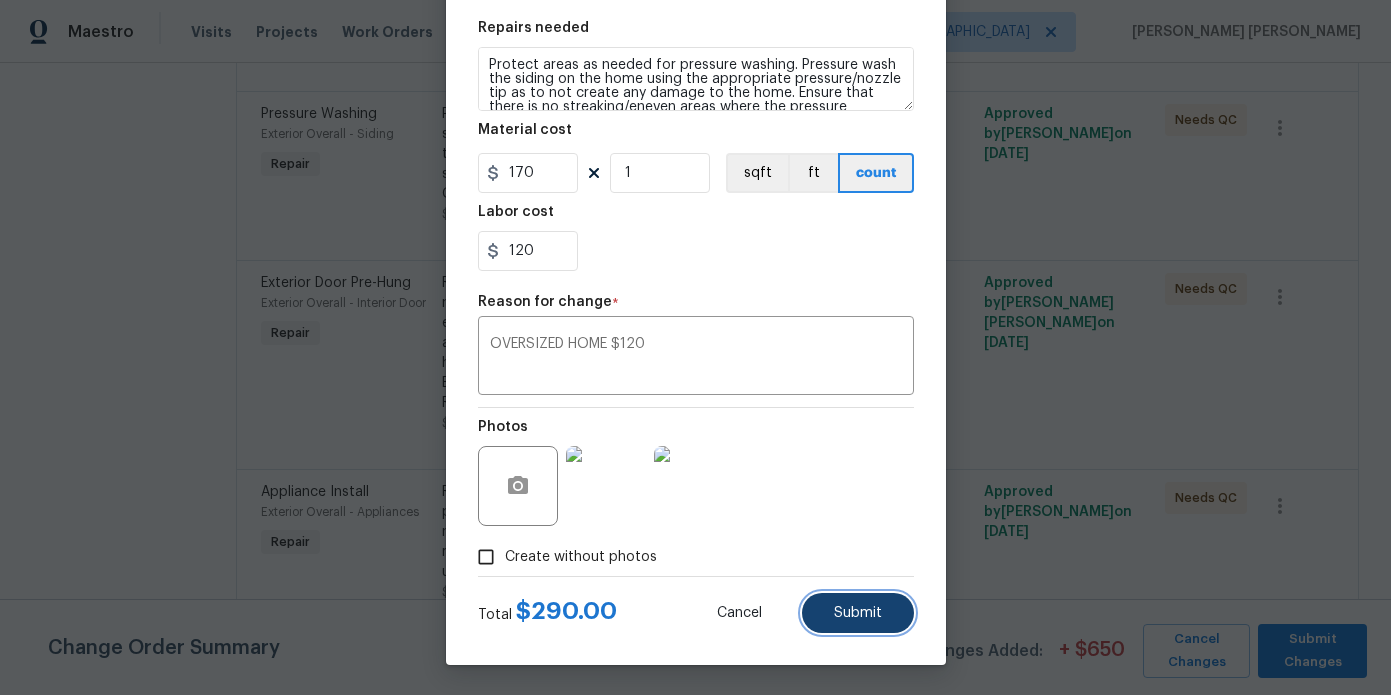click on "Submit" at bounding box center [858, 613] 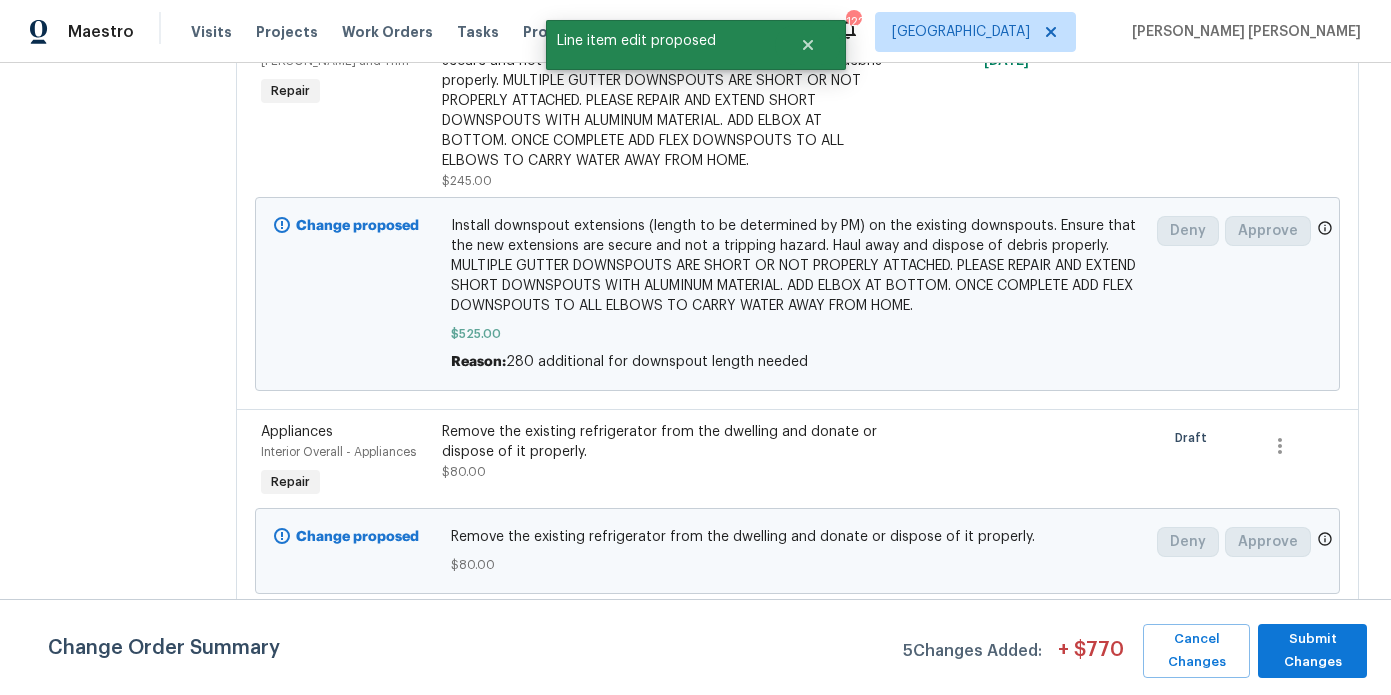 scroll, scrollTop: 0, scrollLeft: 0, axis: both 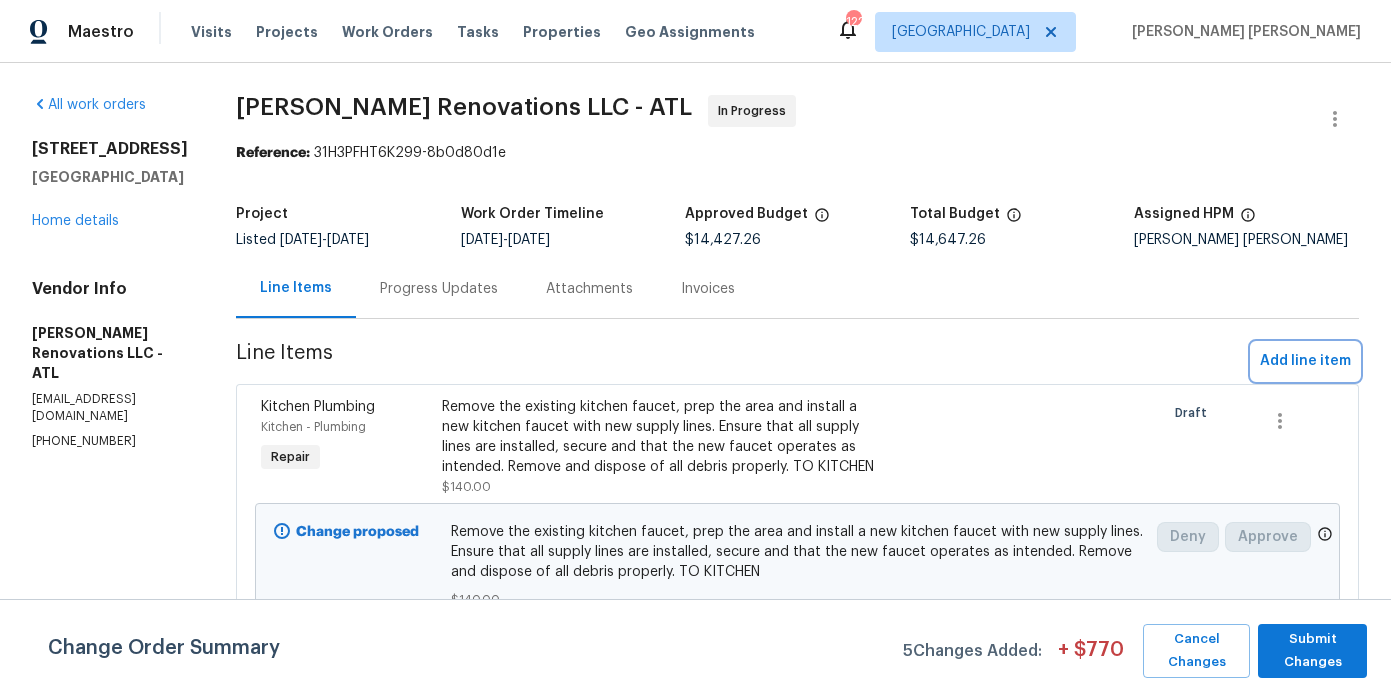 click on "Add line item" at bounding box center [1305, 361] 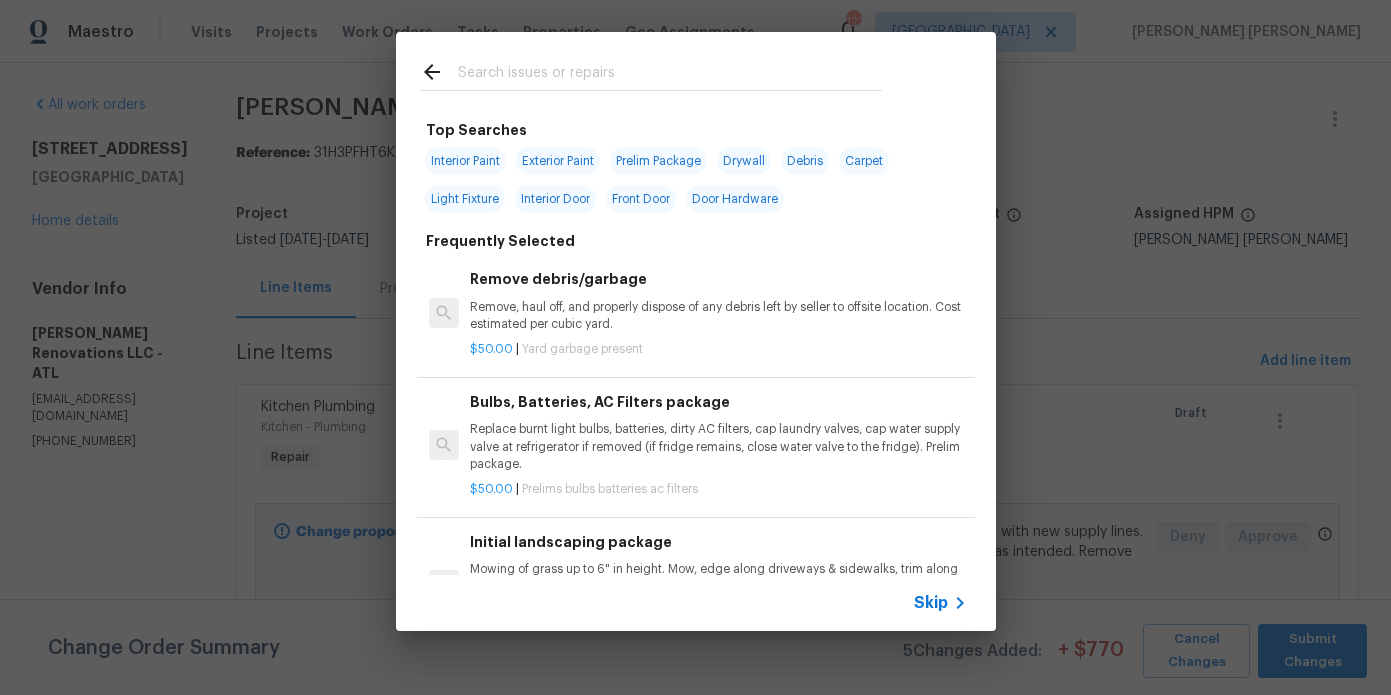 click at bounding box center [670, 75] 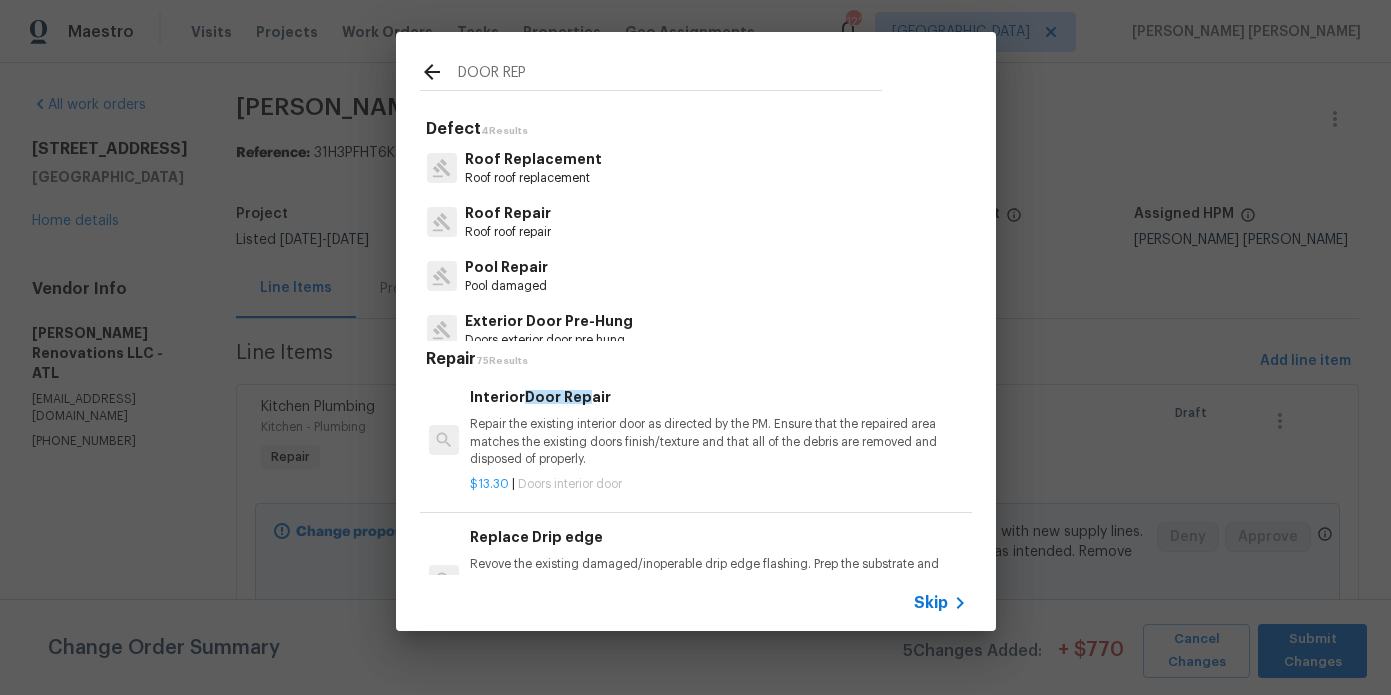type on "DOOR REP" 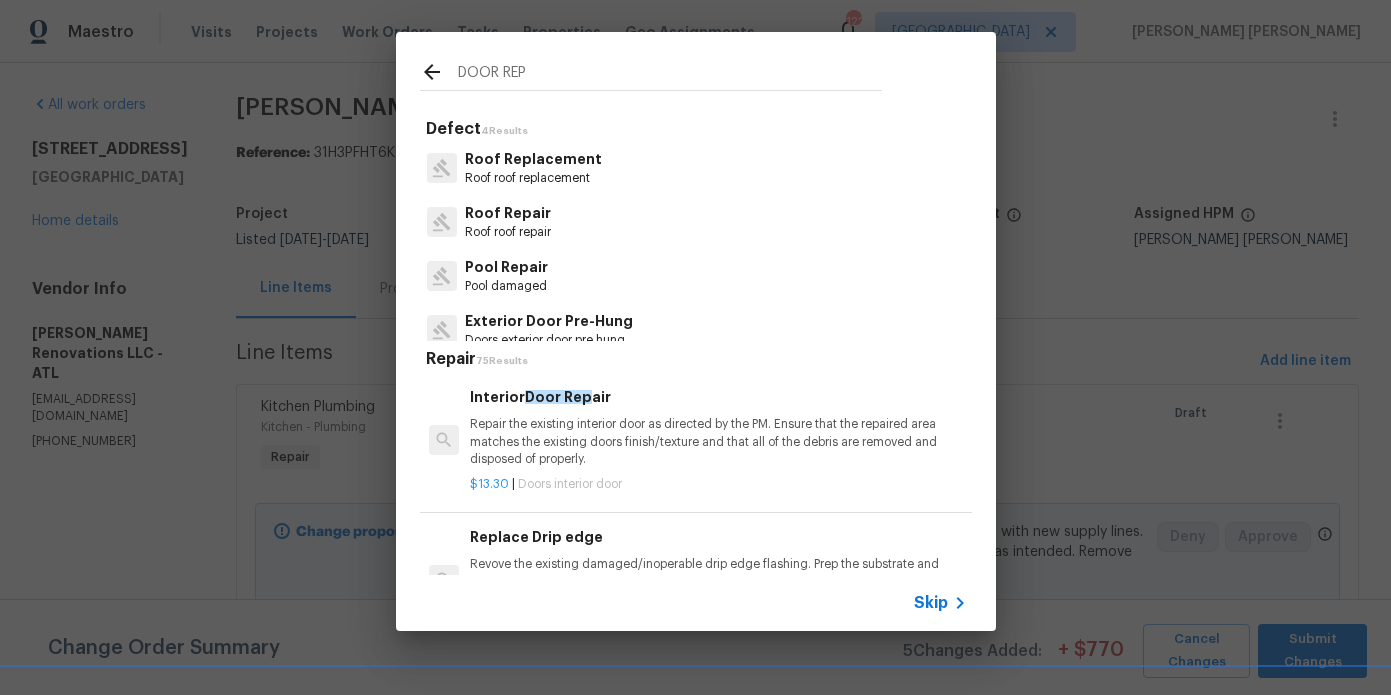 click on "Repair the existing interior door as directed by the PM. Ensure that the repaired area matches the existing doors finish/texture and that all of the debris are removed and disposed of properly." at bounding box center (718, 441) 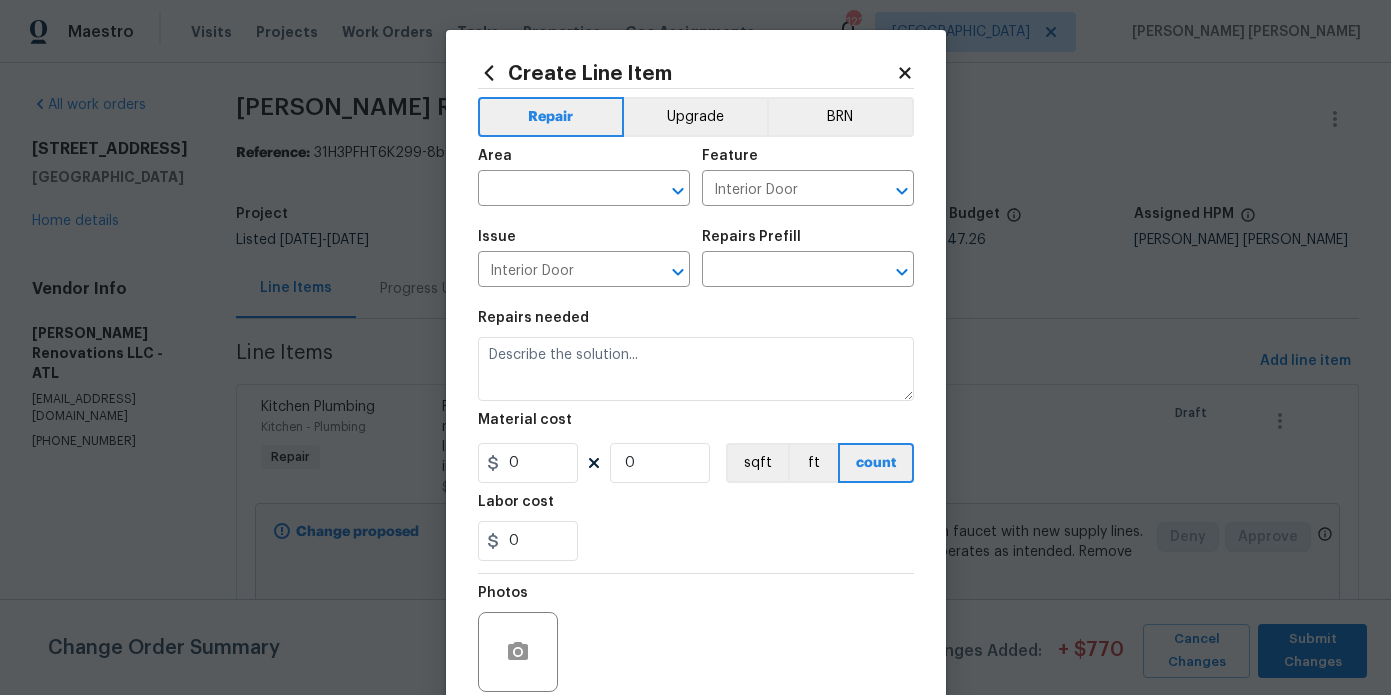 type on "Repair the existing interior door as directed by the PM. Ensure that the repaired area matches the existing doors finish/texture and that all of the debris are removed and disposed of properly." 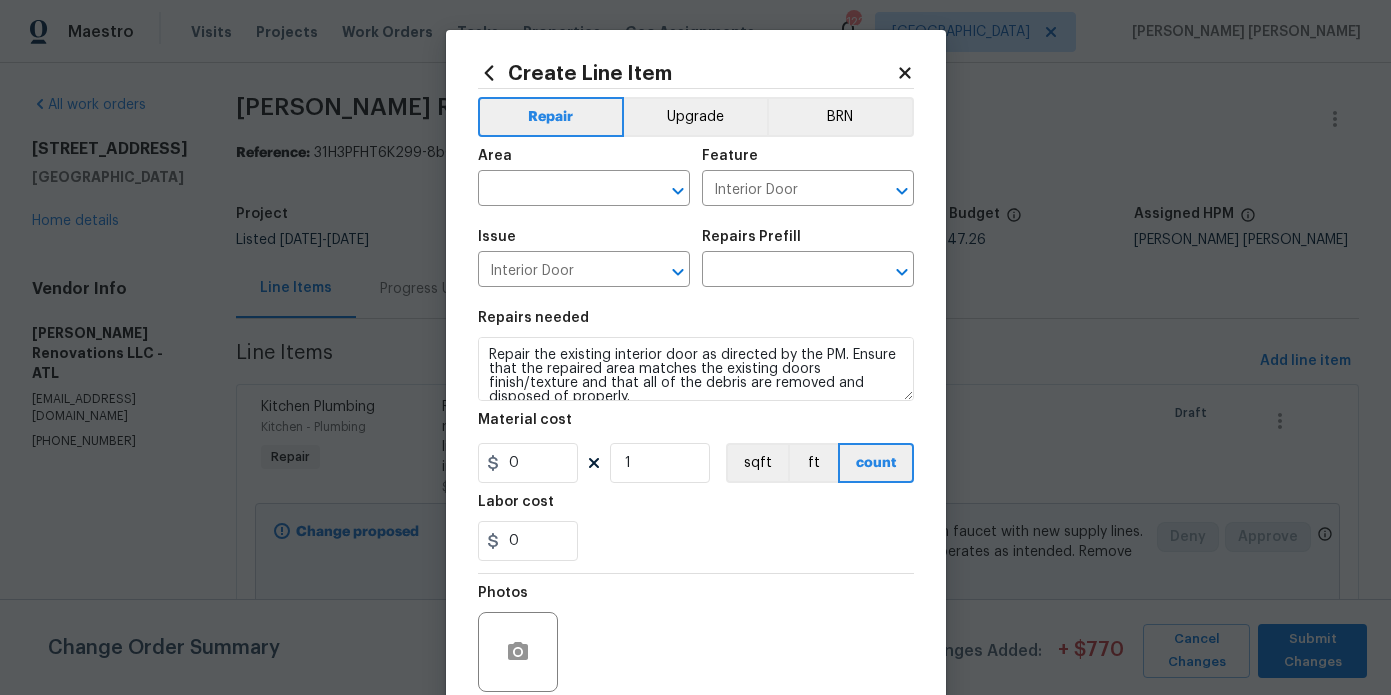 type on "Interior Door Repair $13.30" 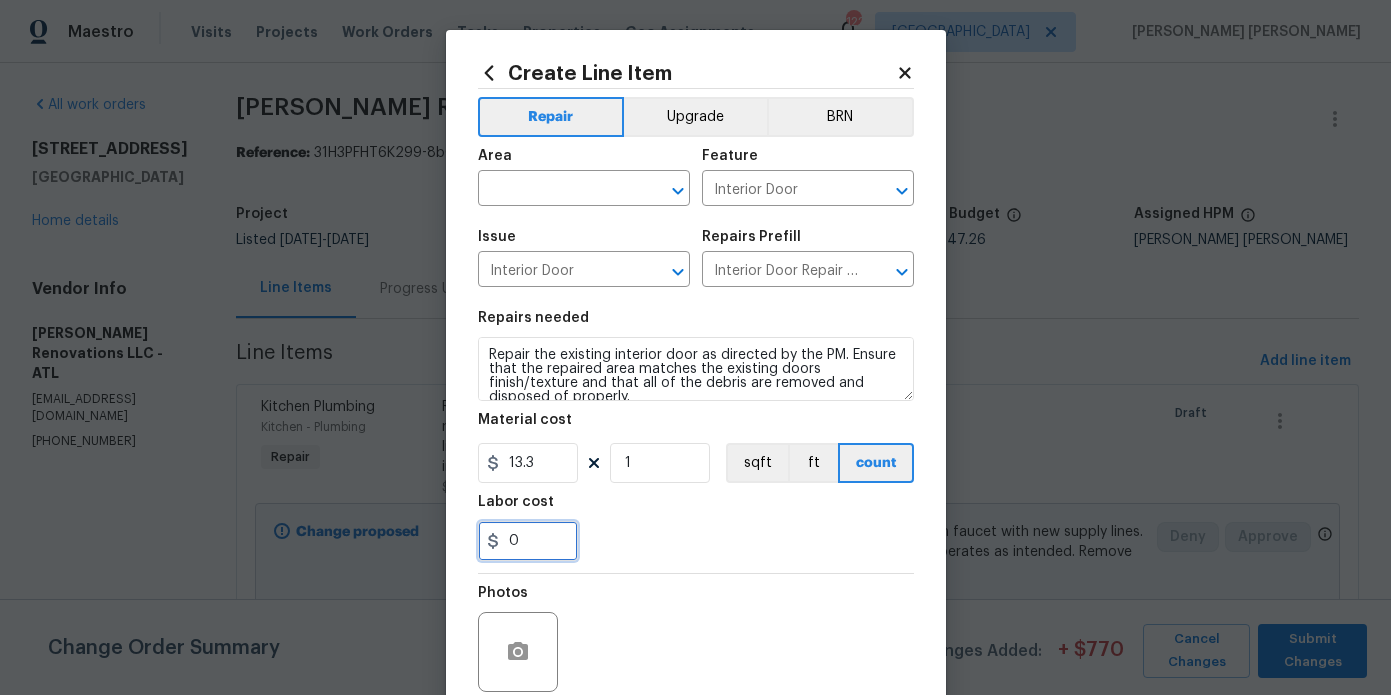 click on "0" at bounding box center (528, 541) 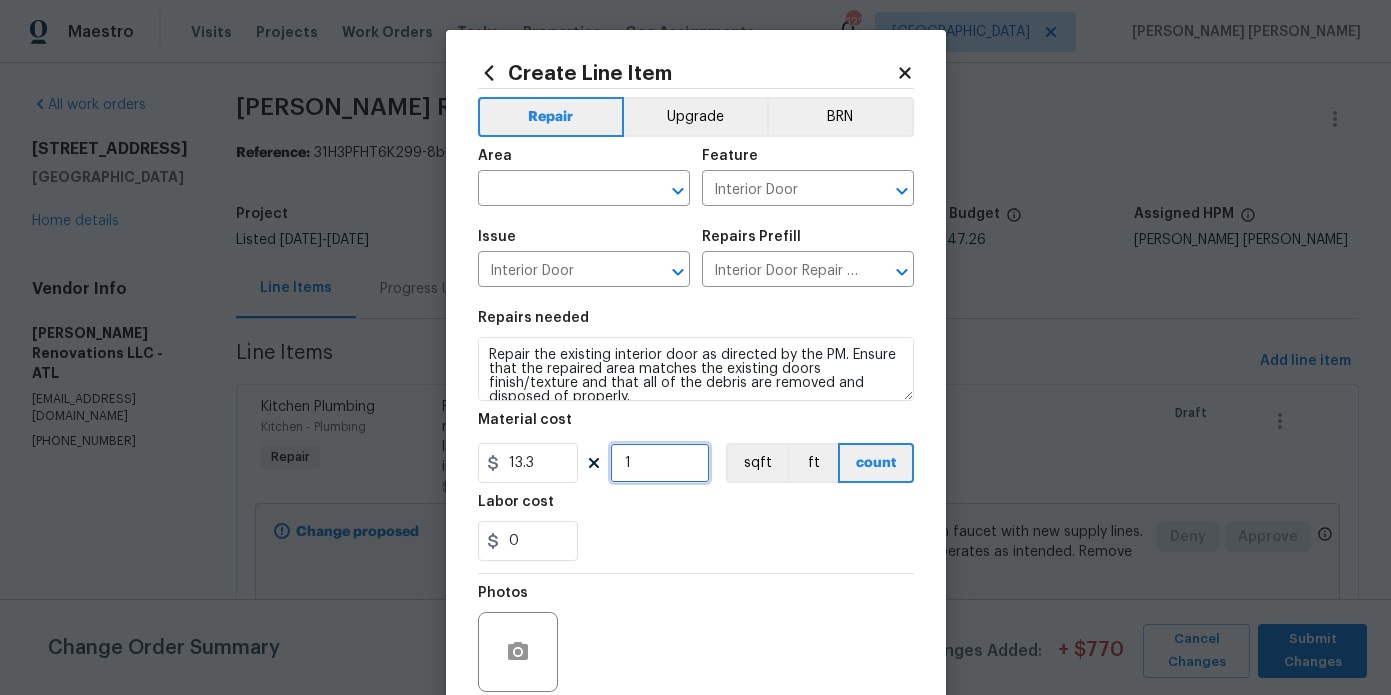 click on "1" at bounding box center [660, 463] 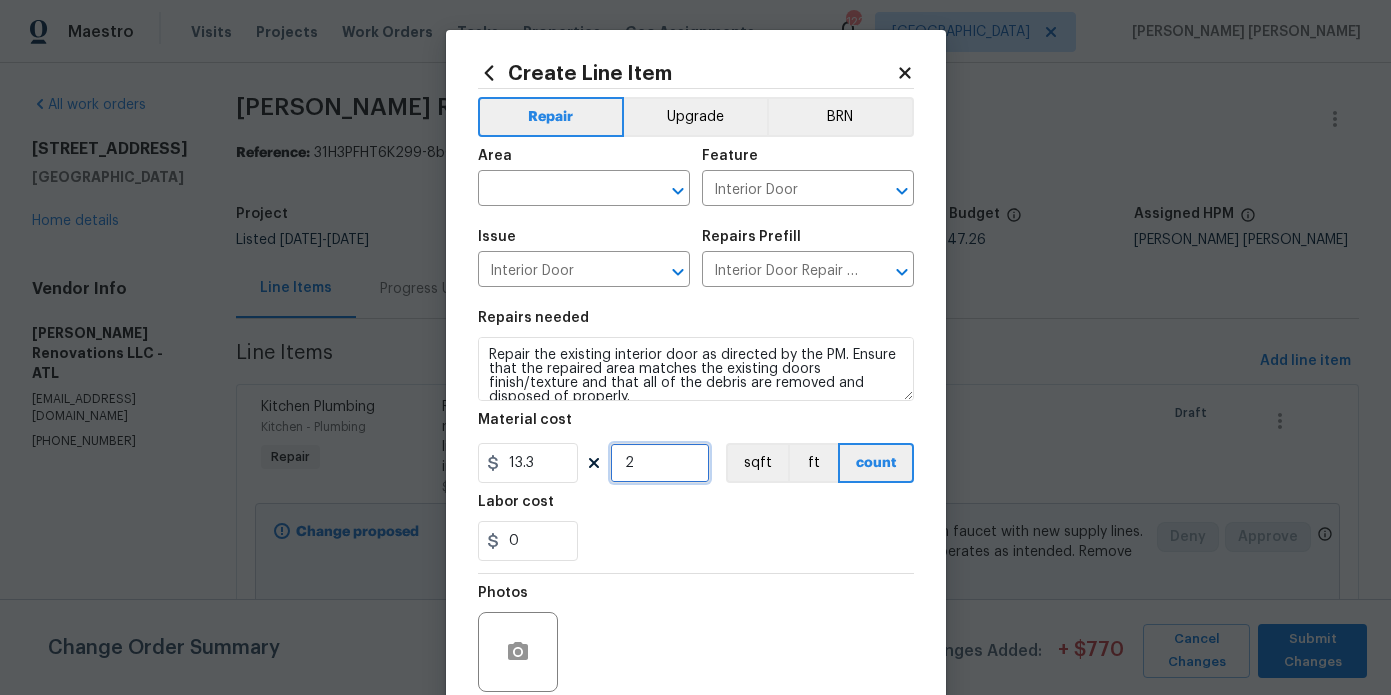 type on "2" 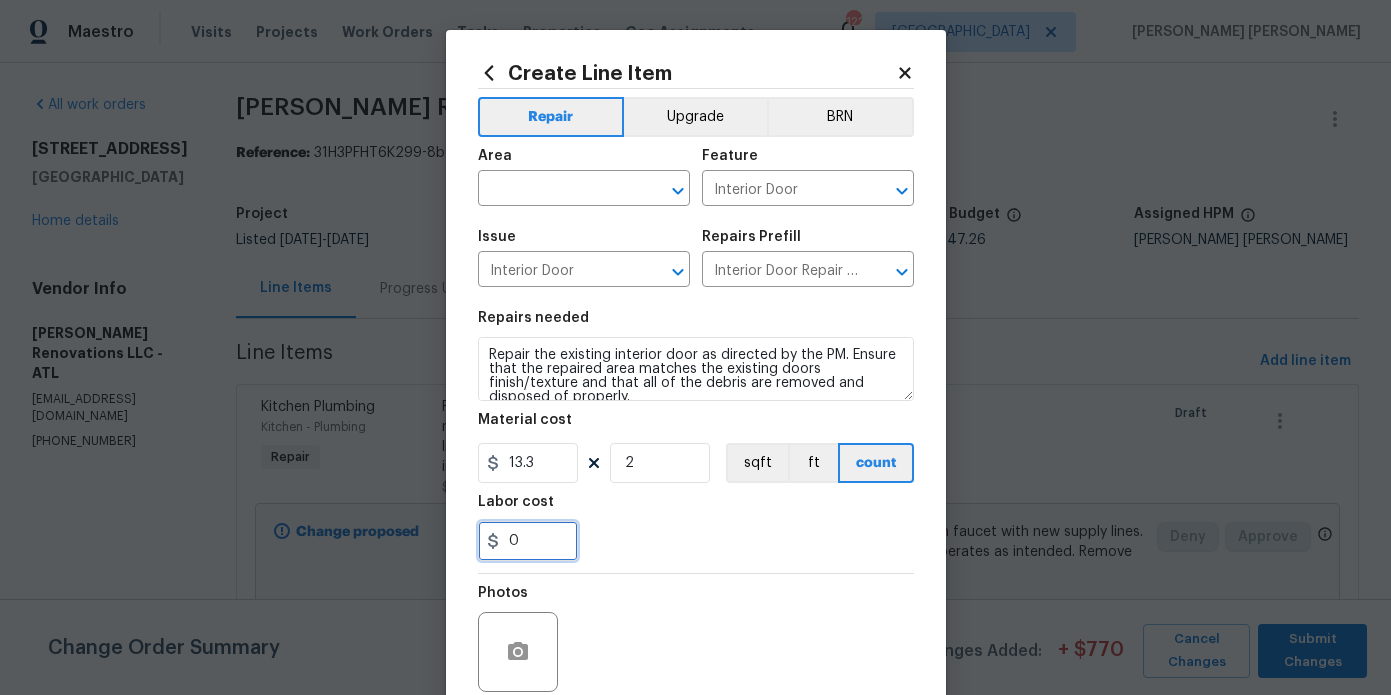 click on "0" at bounding box center [528, 541] 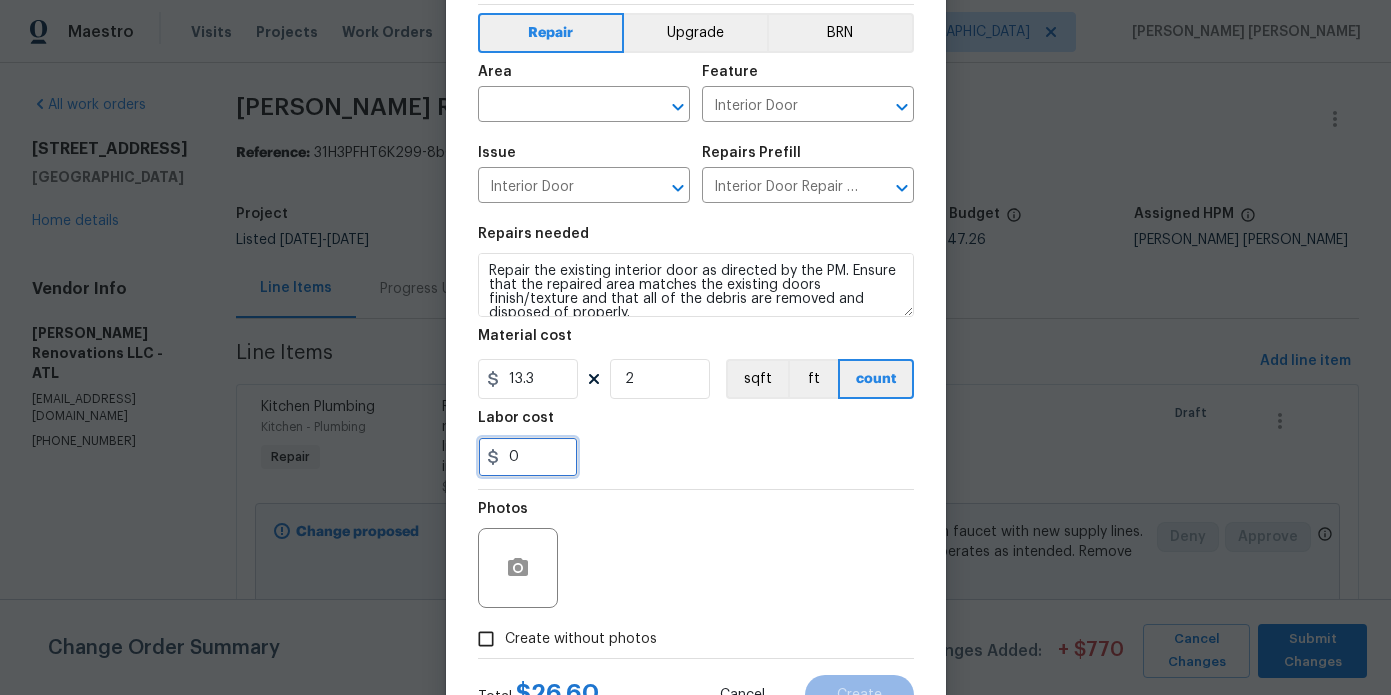 scroll, scrollTop: 167, scrollLeft: 0, axis: vertical 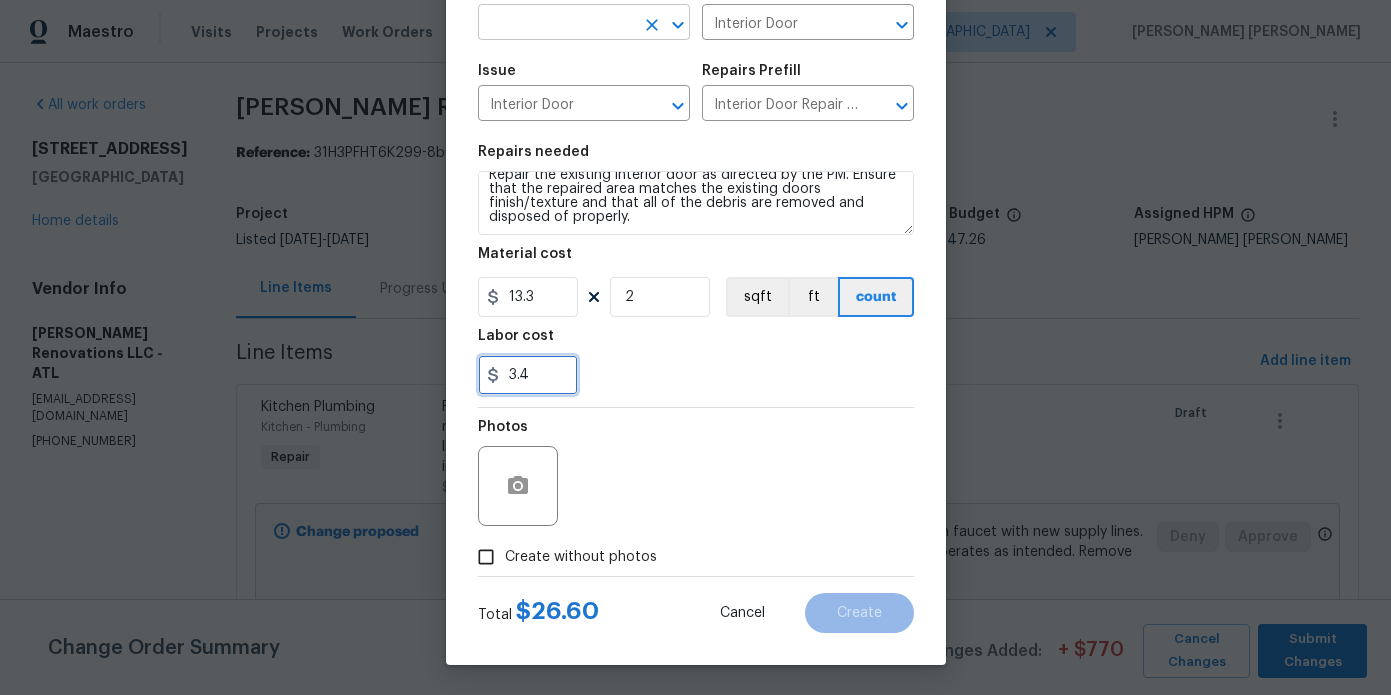 type on "3.4" 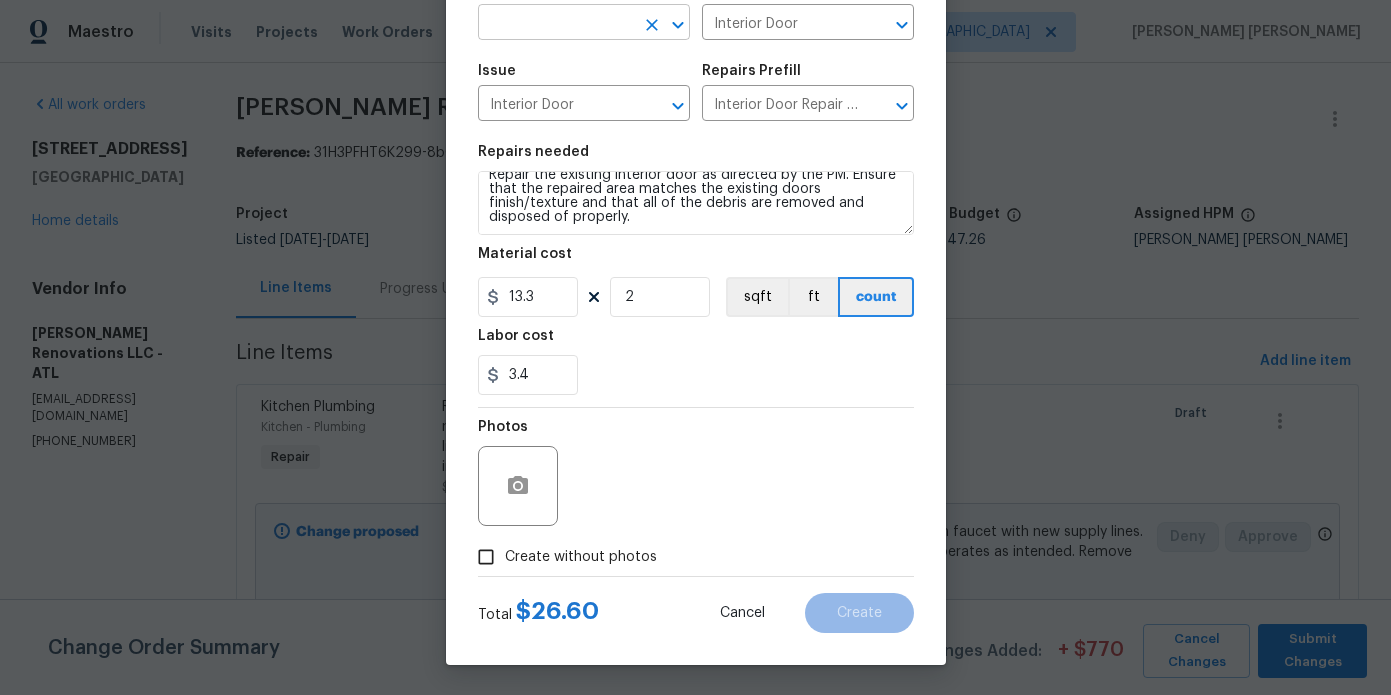 click at bounding box center (556, 24) 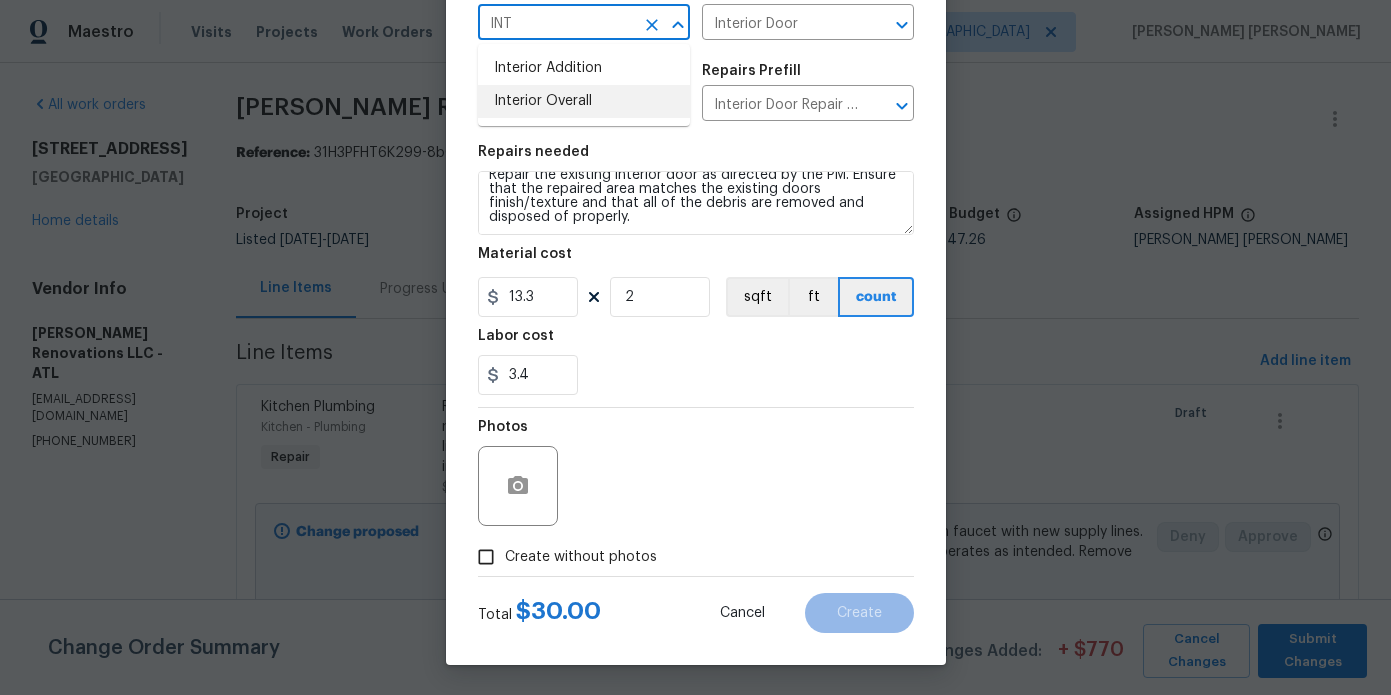 click on "Interior Overall" at bounding box center (584, 101) 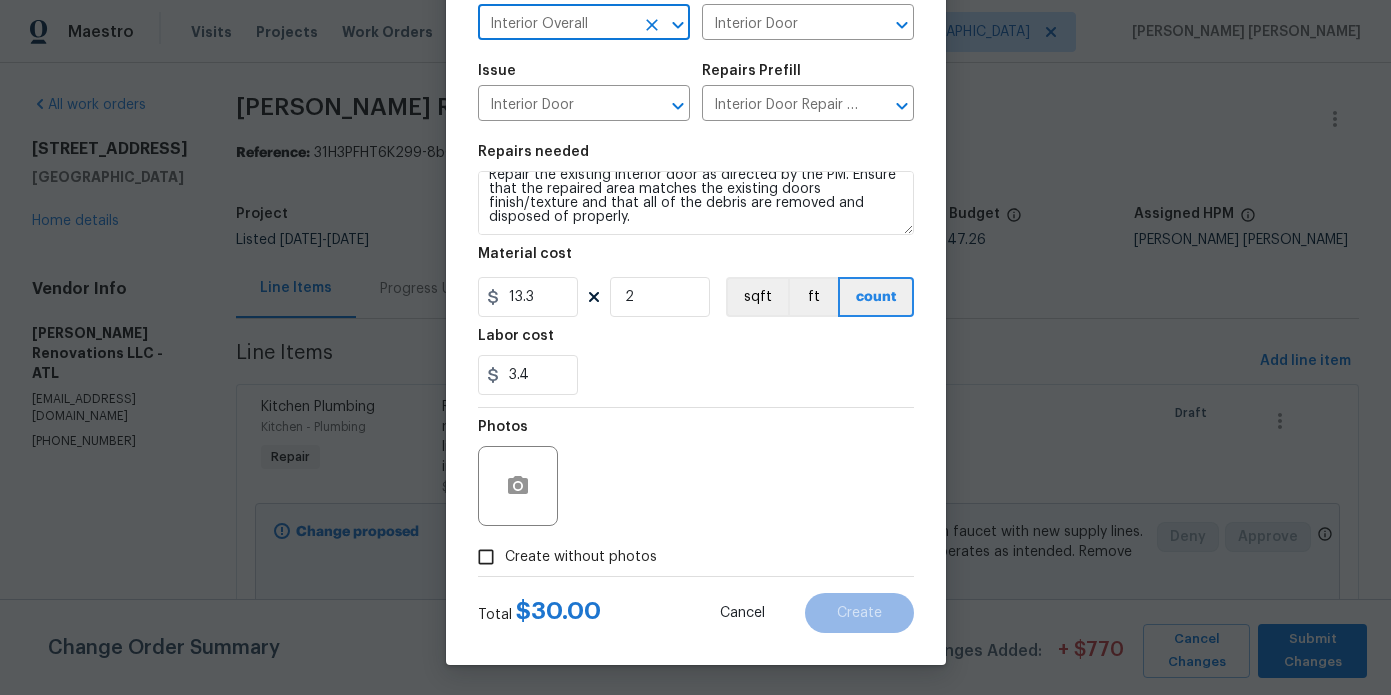 type on "Interior Overall" 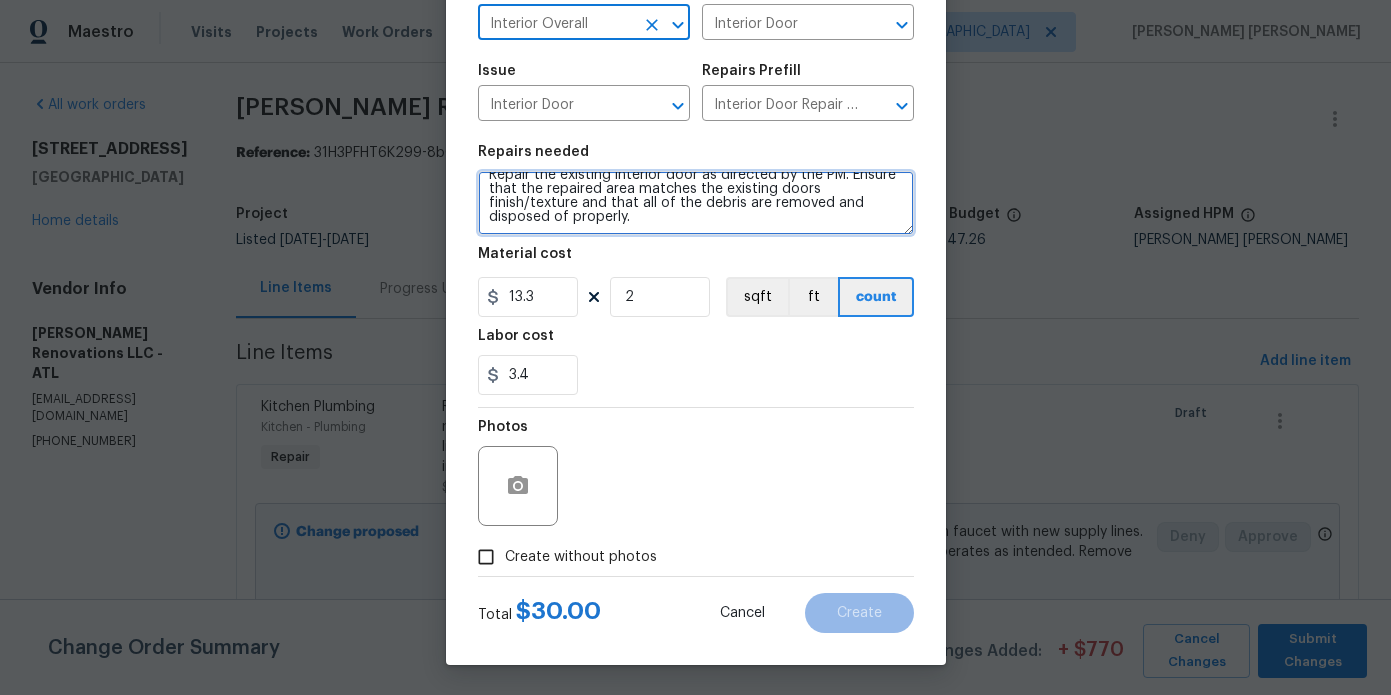 click on "Repair the existing interior door as directed by the PM. Ensure that the repaired area matches the existing doors finish/texture and that all of the debris are removed and disposed of properly." at bounding box center (696, 203) 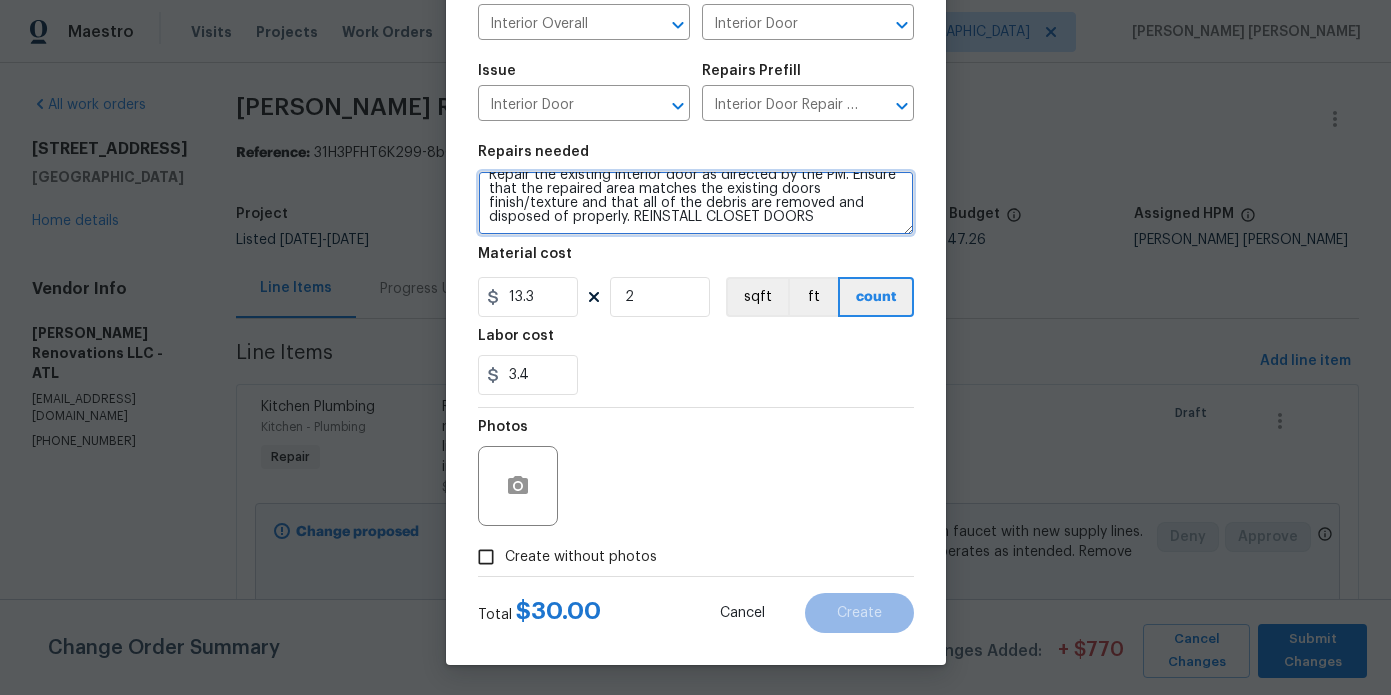 type on "Repair the existing interior door as directed by the PM. Ensure that the repaired area matches the existing doors finish/texture and that all of the debris are removed and disposed of properly. REINSTALL CLOSET DOORS" 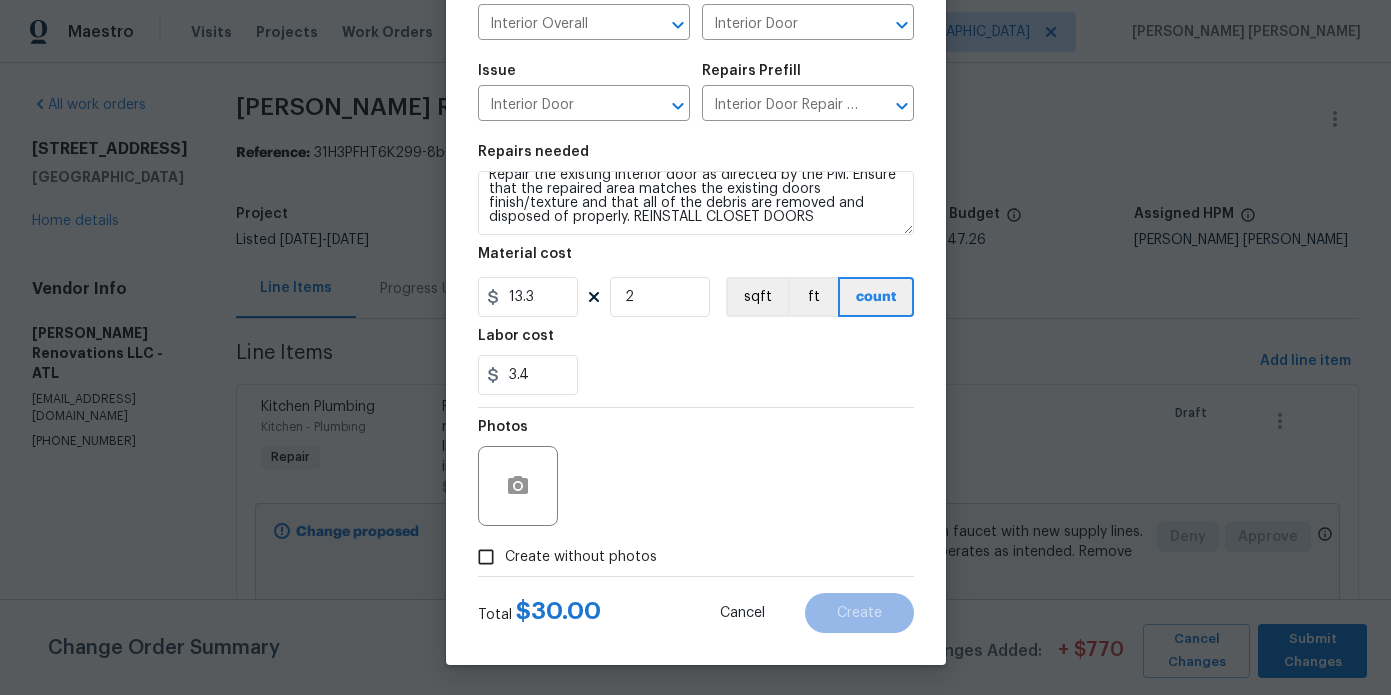 click on "Repairs needed Repair the existing interior door as directed by the PM. Ensure that the repaired area matches the existing doors finish/texture and that all of the debris are removed and disposed of properly. REINSTALL CLOSET DOORS Material cost 13.3 2 sqft ft count Labor cost 3.4" at bounding box center [696, 270] 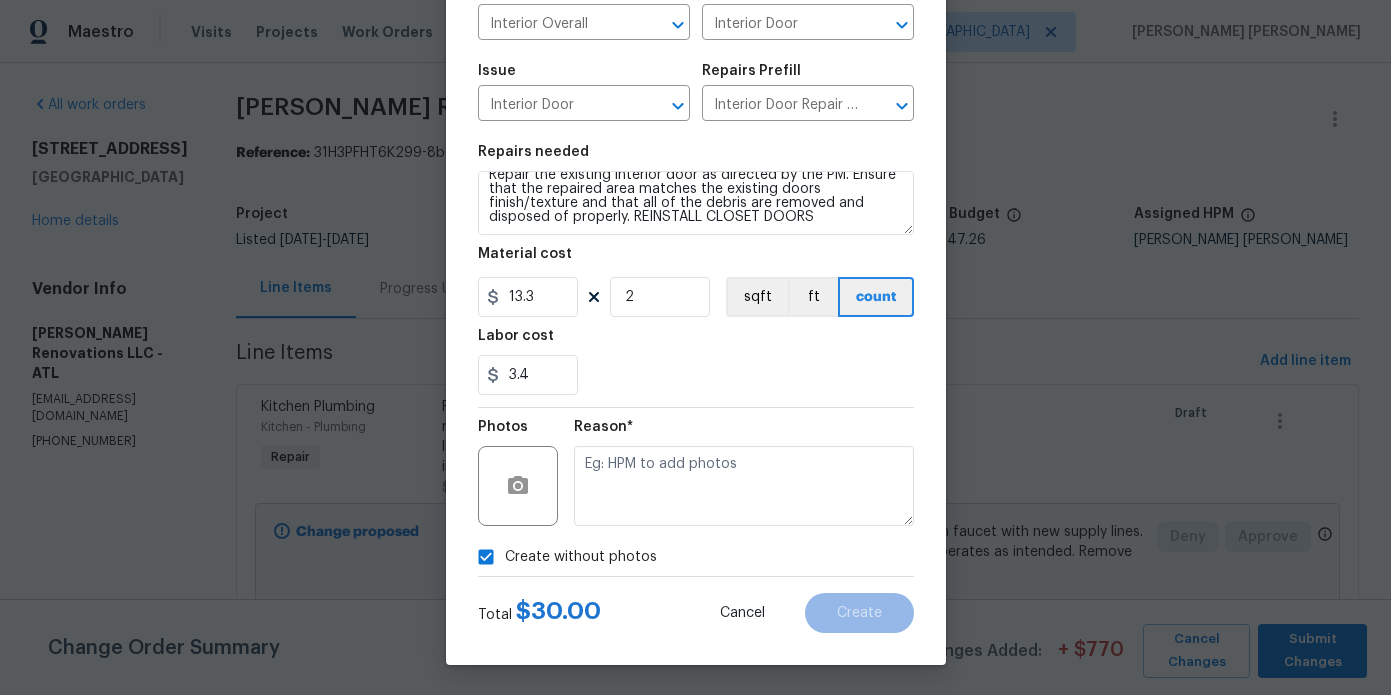 click at bounding box center (744, 486) 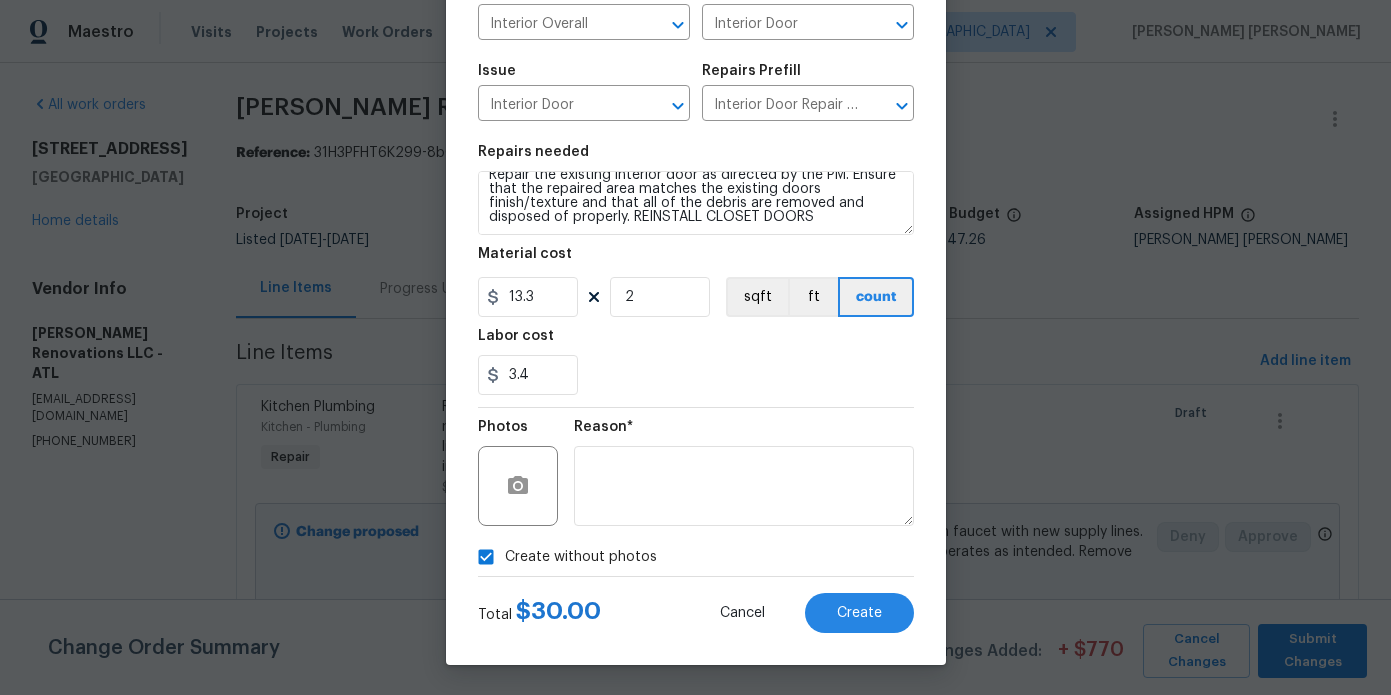 type 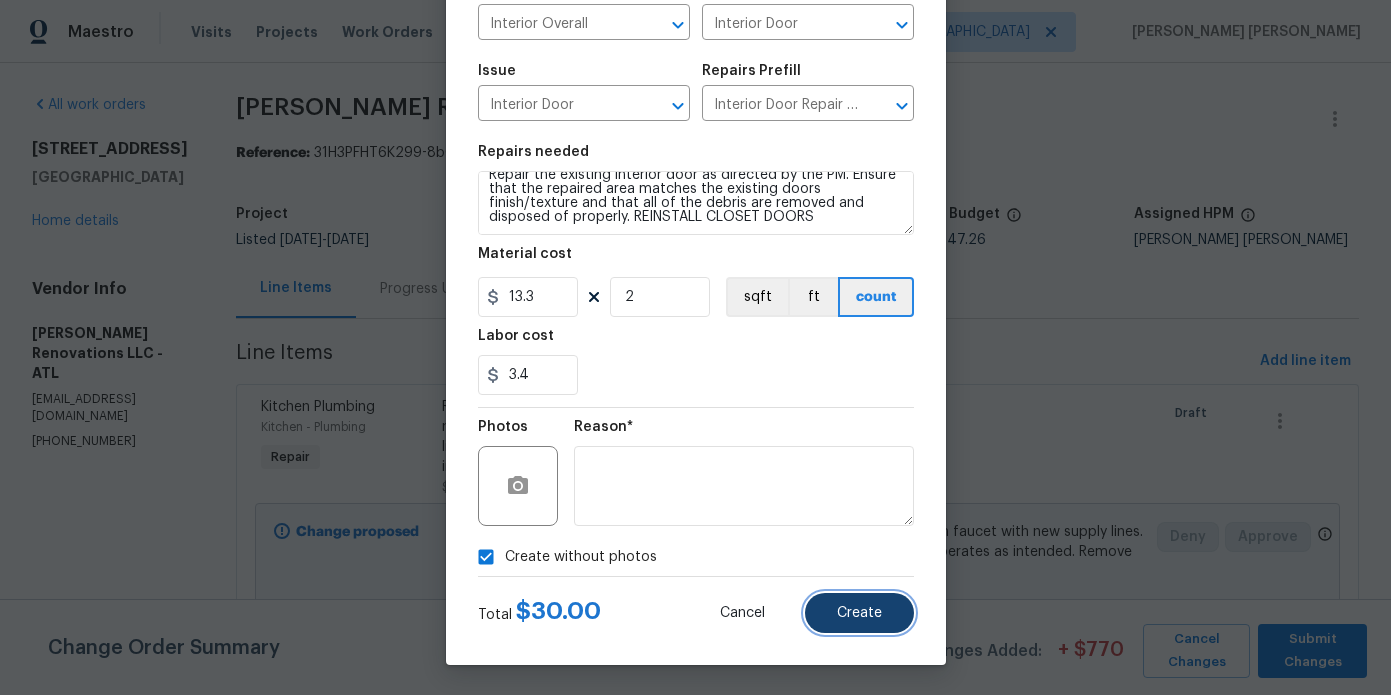click on "Create" at bounding box center [859, 613] 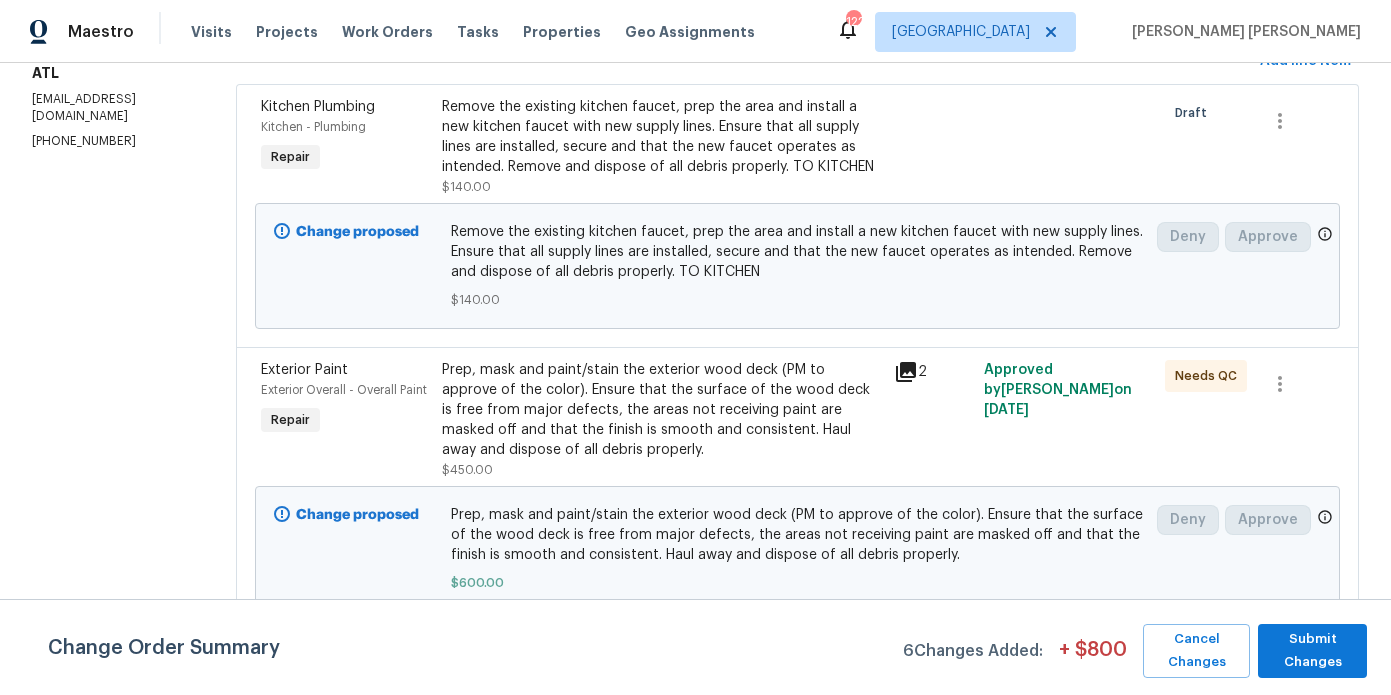 scroll, scrollTop: 0, scrollLeft: 0, axis: both 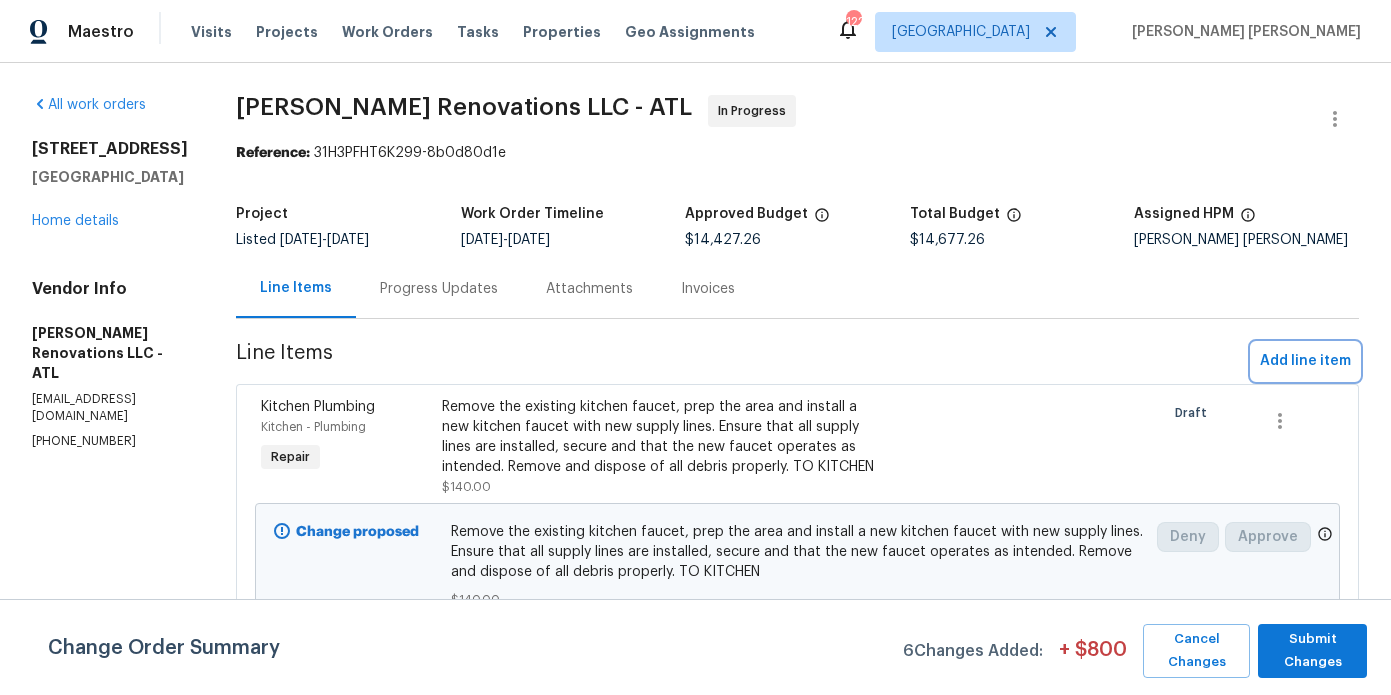 click on "Add line item" at bounding box center [1305, 361] 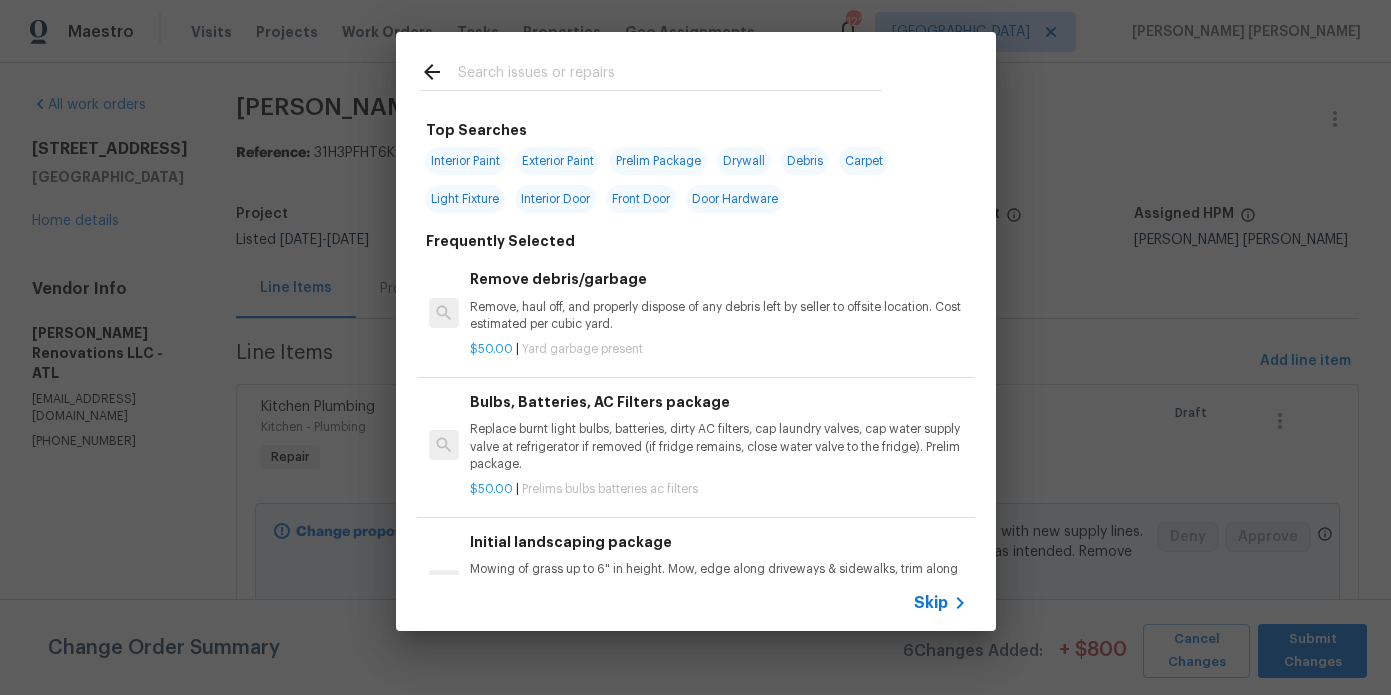 click at bounding box center [670, 75] 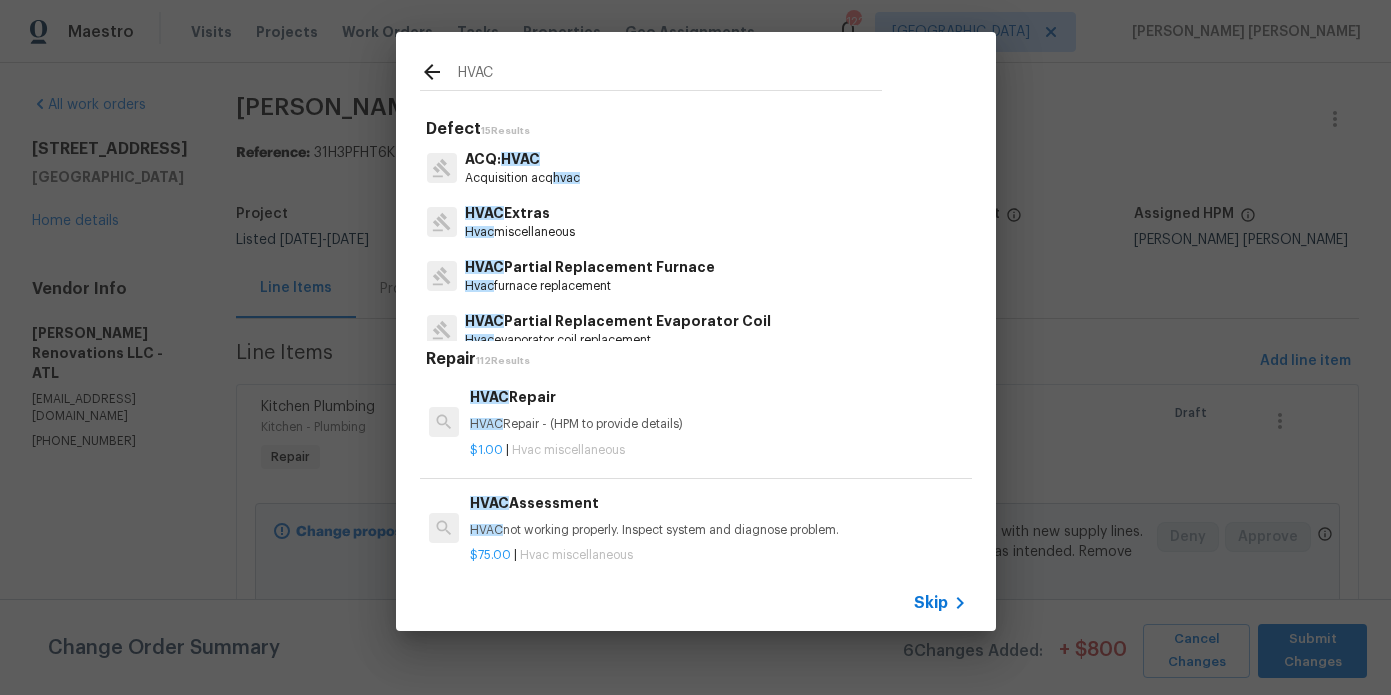 type on "HVAC" 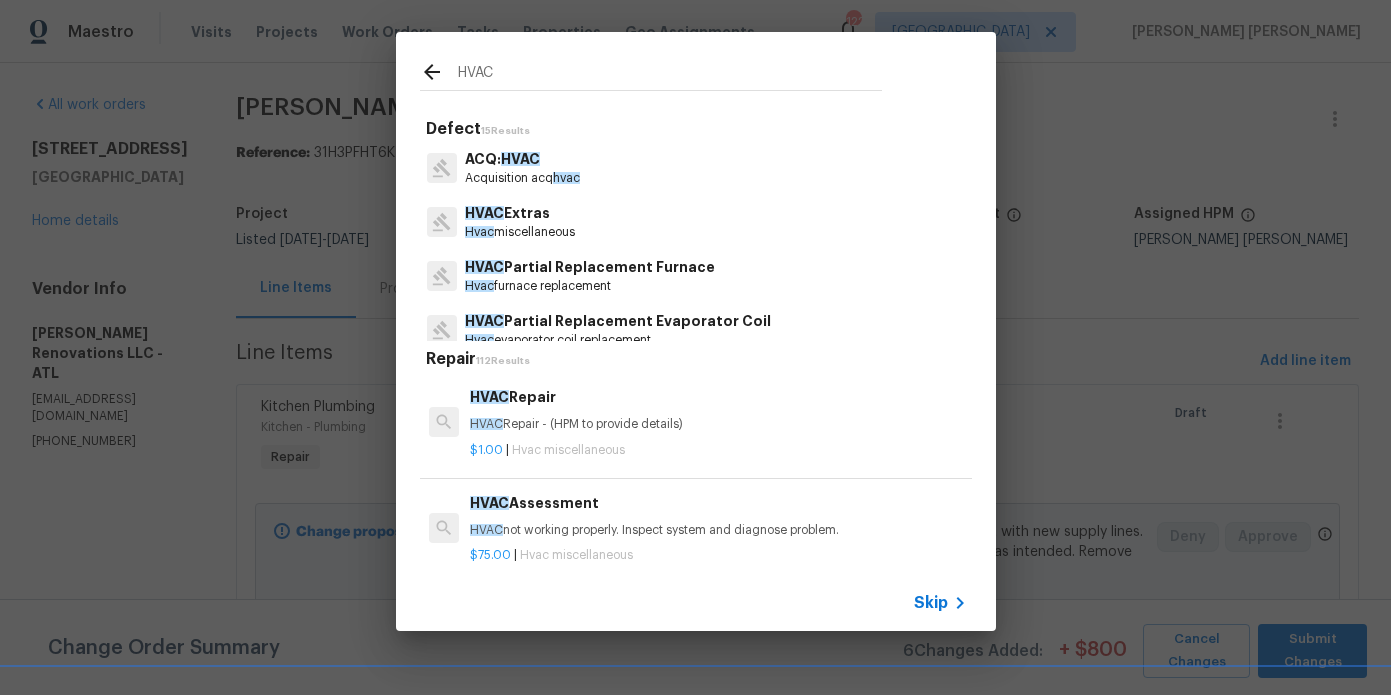 click on "HVAC  Extras Hvac  miscellaneous" at bounding box center (696, 222) 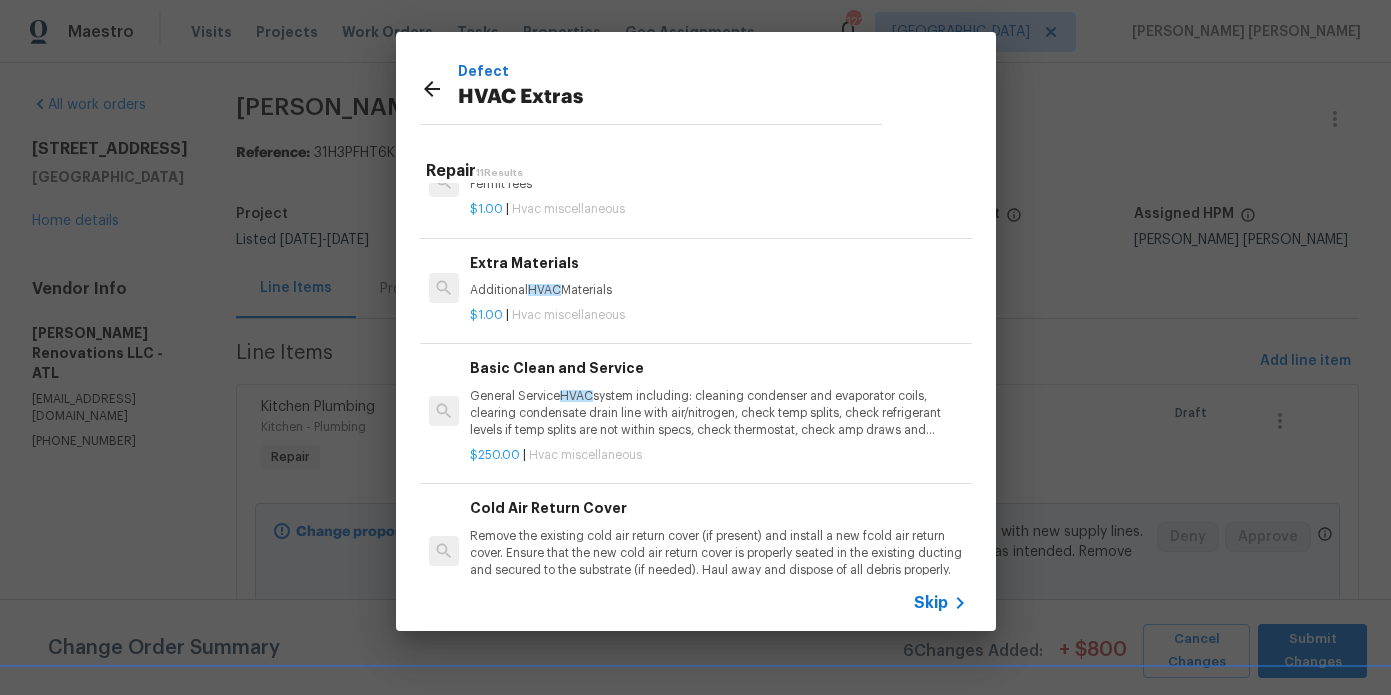 scroll, scrollTop: 372, scrollLeft: 0, axis: vertical 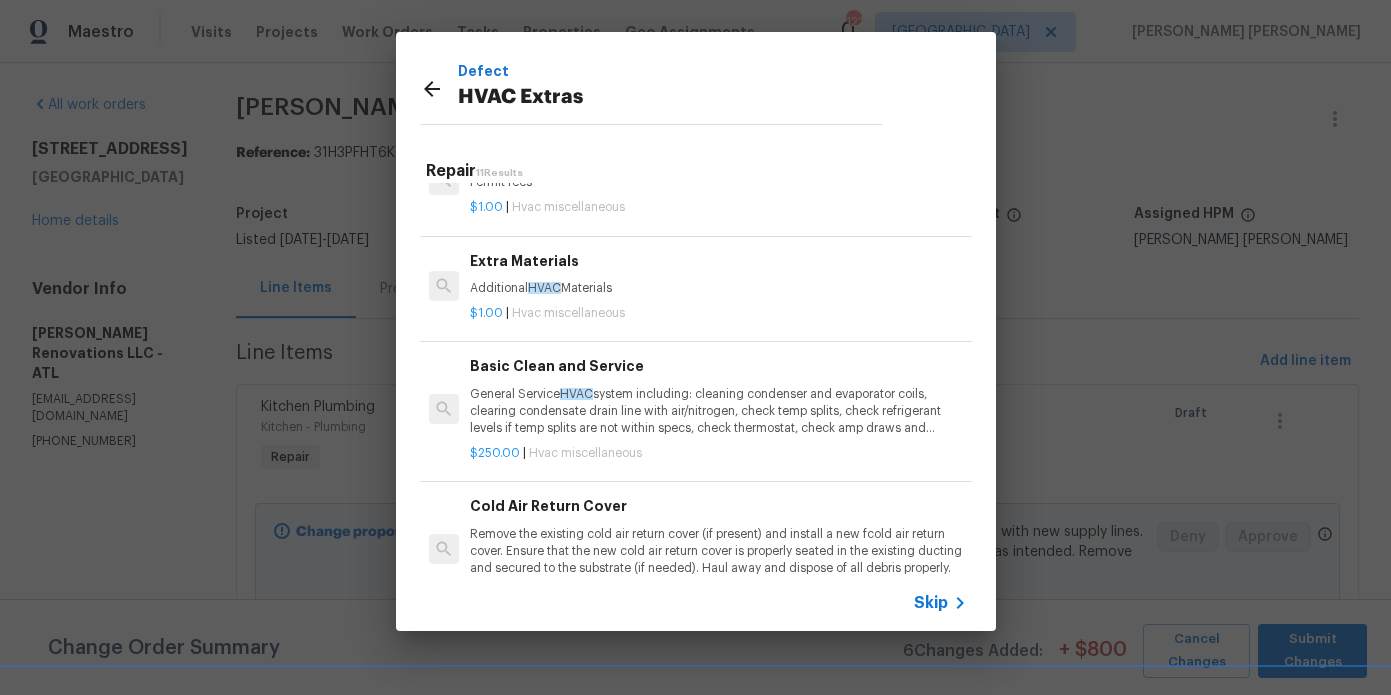click on "General Service  HVAC  system including: cleaning condenser and evaporator coils, clearing condensate drain line with air/nitrogen, check temp splits, check refrigerant levels if temp splits are not within specs, check thermostat, check amp draws and confirm they are within manufacturer specifications - Overall condition of the unit should ensure proper temp splits." at bounding box center [718, 411] 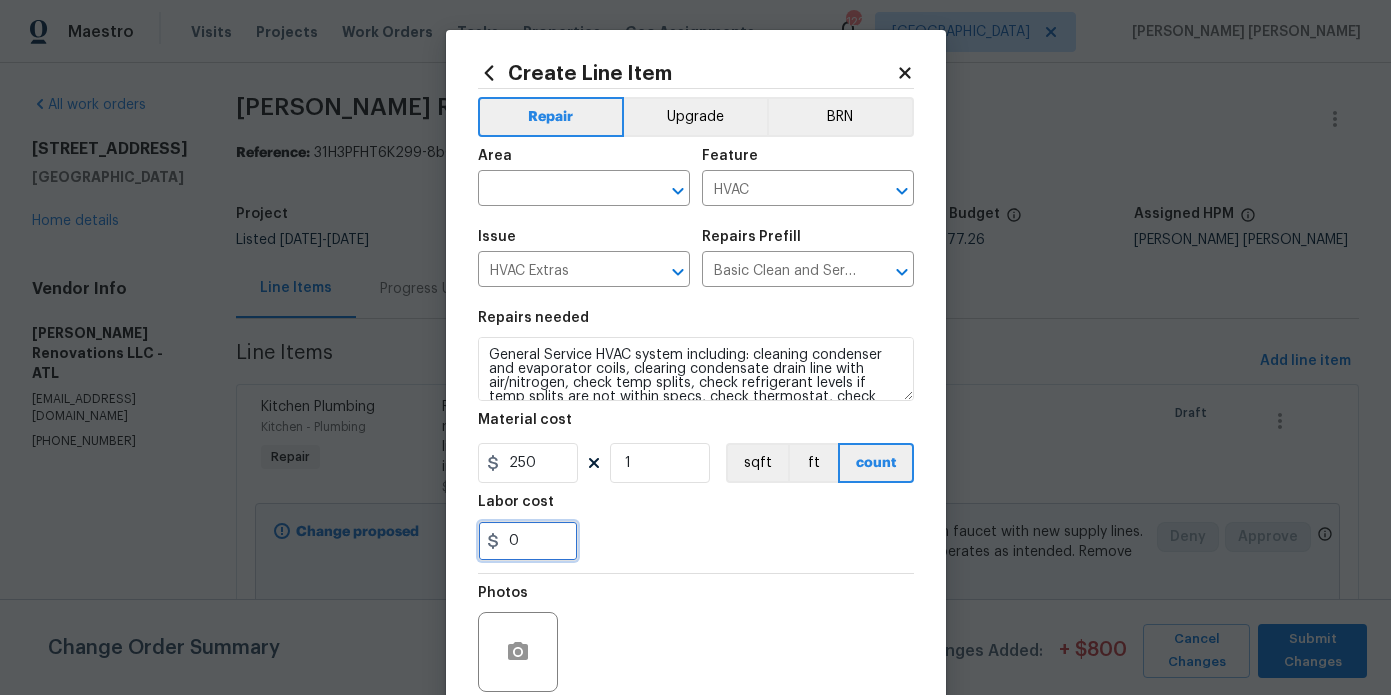 click on "0" at bounding box center (528, 541) 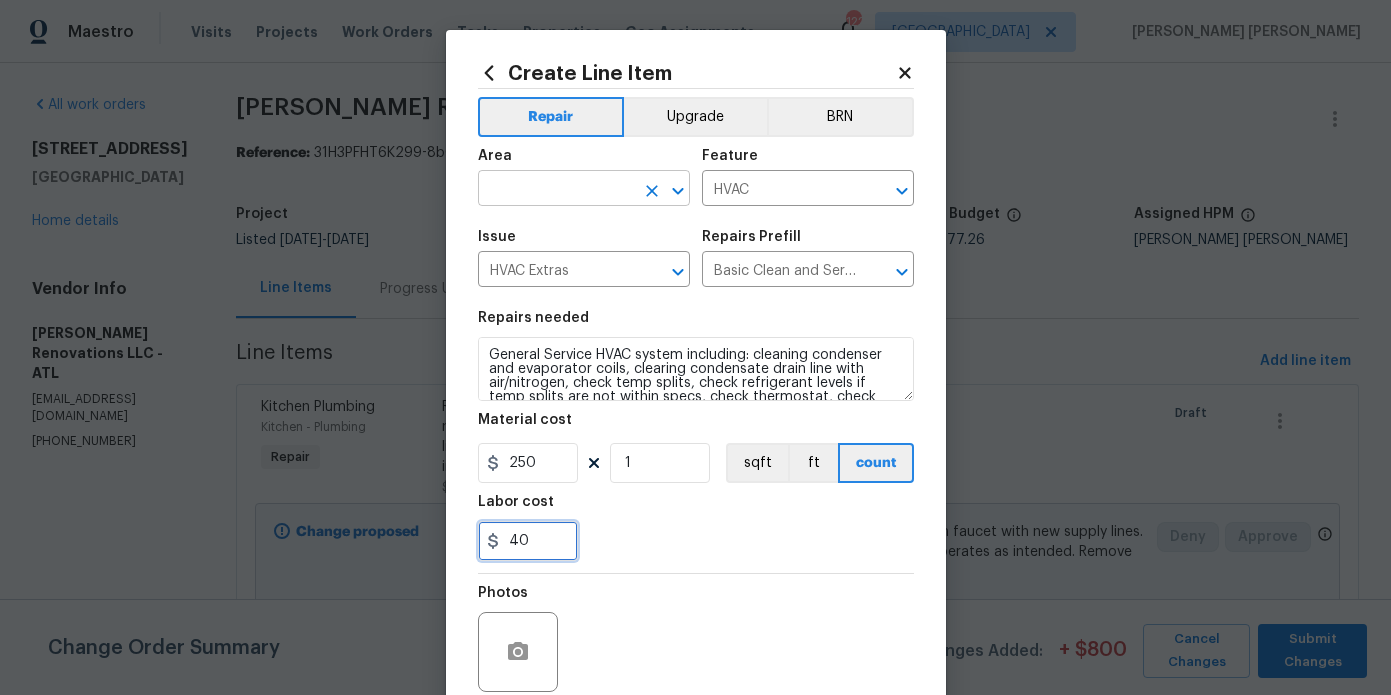 type on "40" 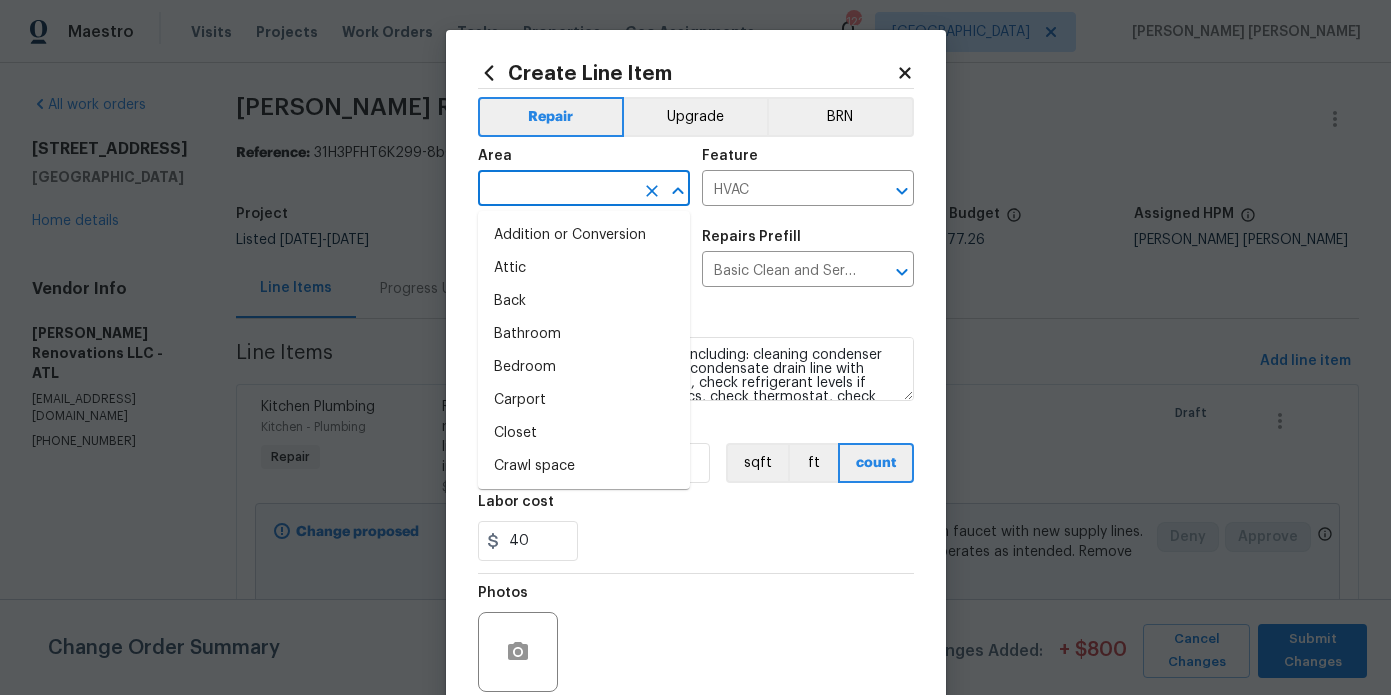 click at bounding box center [556, 190] 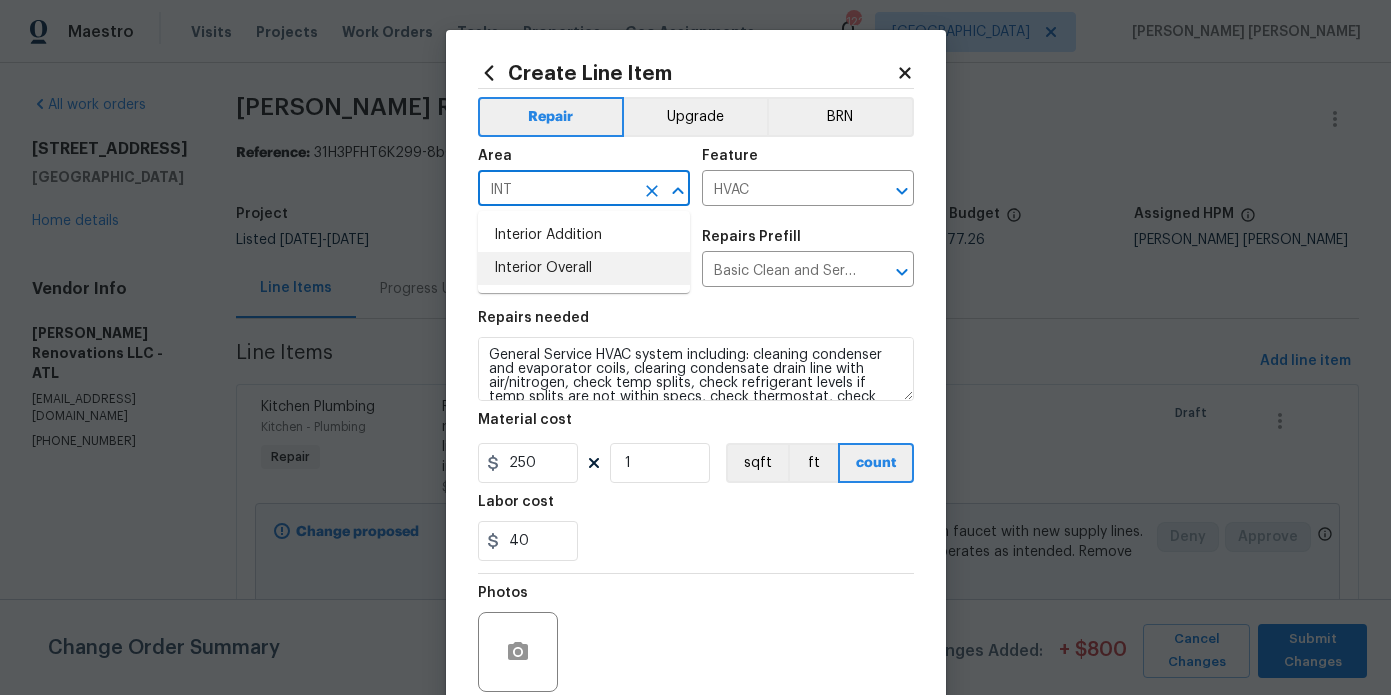 click on "Interior Overall" at bounding box center (584, 268) 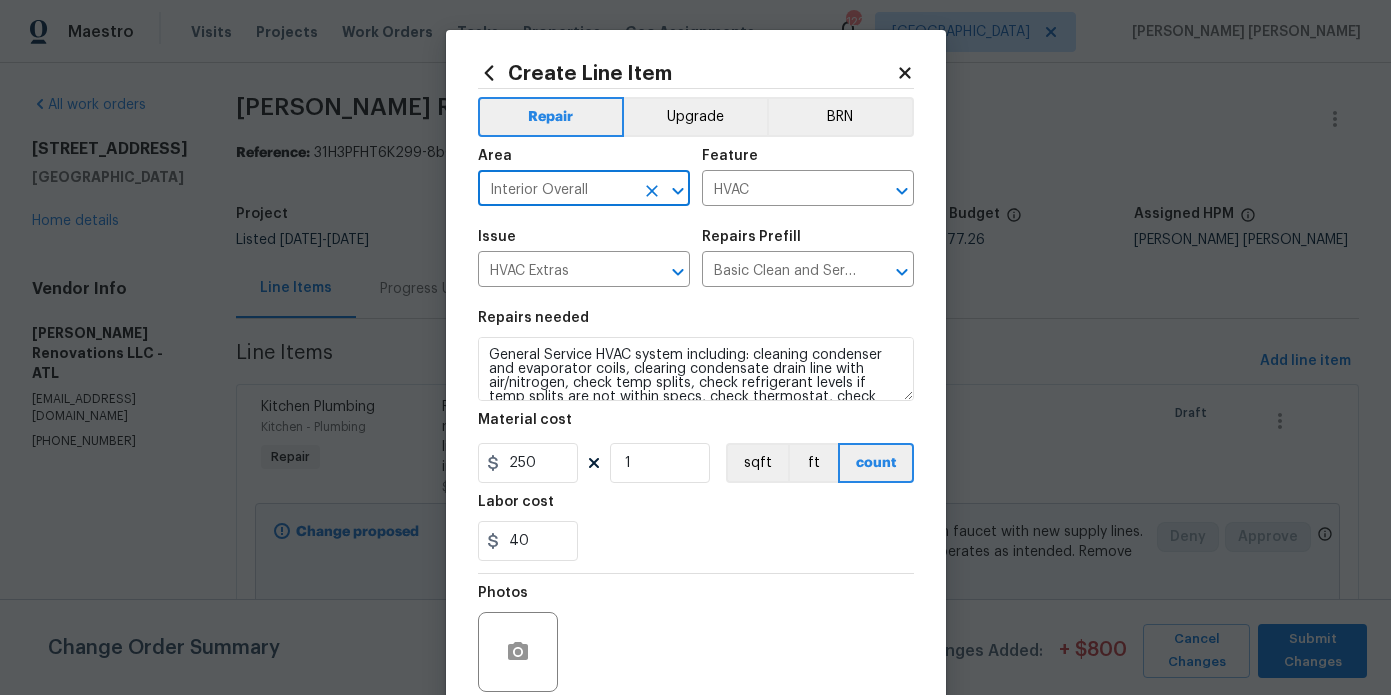 scroll, scrollTop: 56, scrollLeft: 0, axis: vertical 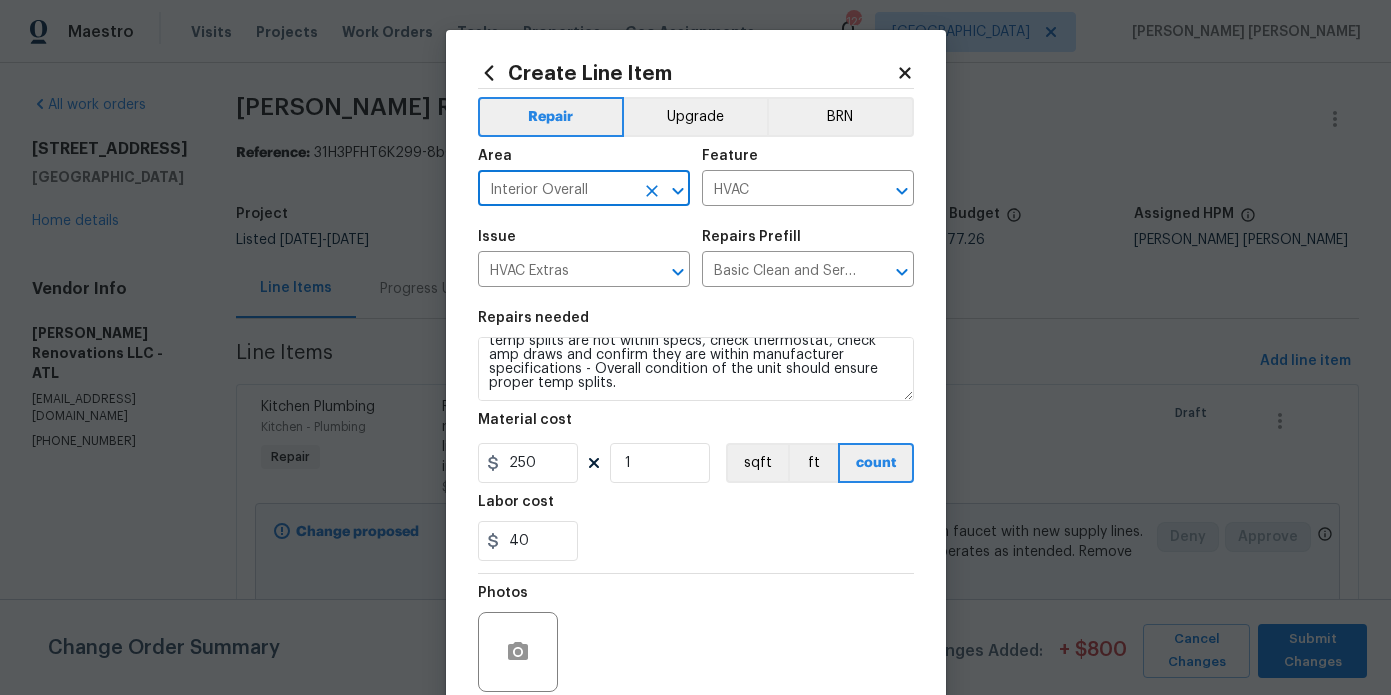 type on "Interior Overall" 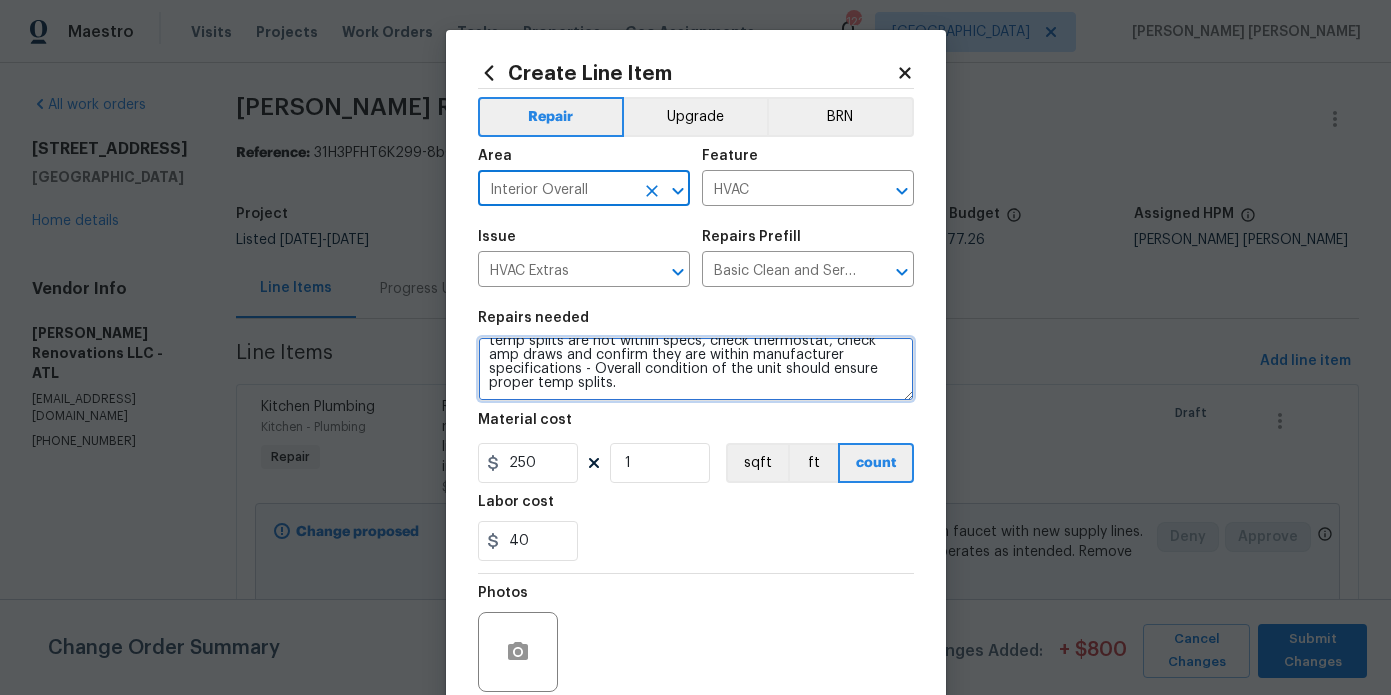 click on "General Service HVAC system including: cleaning condenser and evaporator coils, clearing condensate drain line with air/nitrogen, check temp splits, check refrigerant levels if temp splits are not within specs, check thermostat, check amp draws and confirm they are within manufacturer specifications - Overall condition of the unit should ensure proper temp splits." at bounding box center (696, 369) 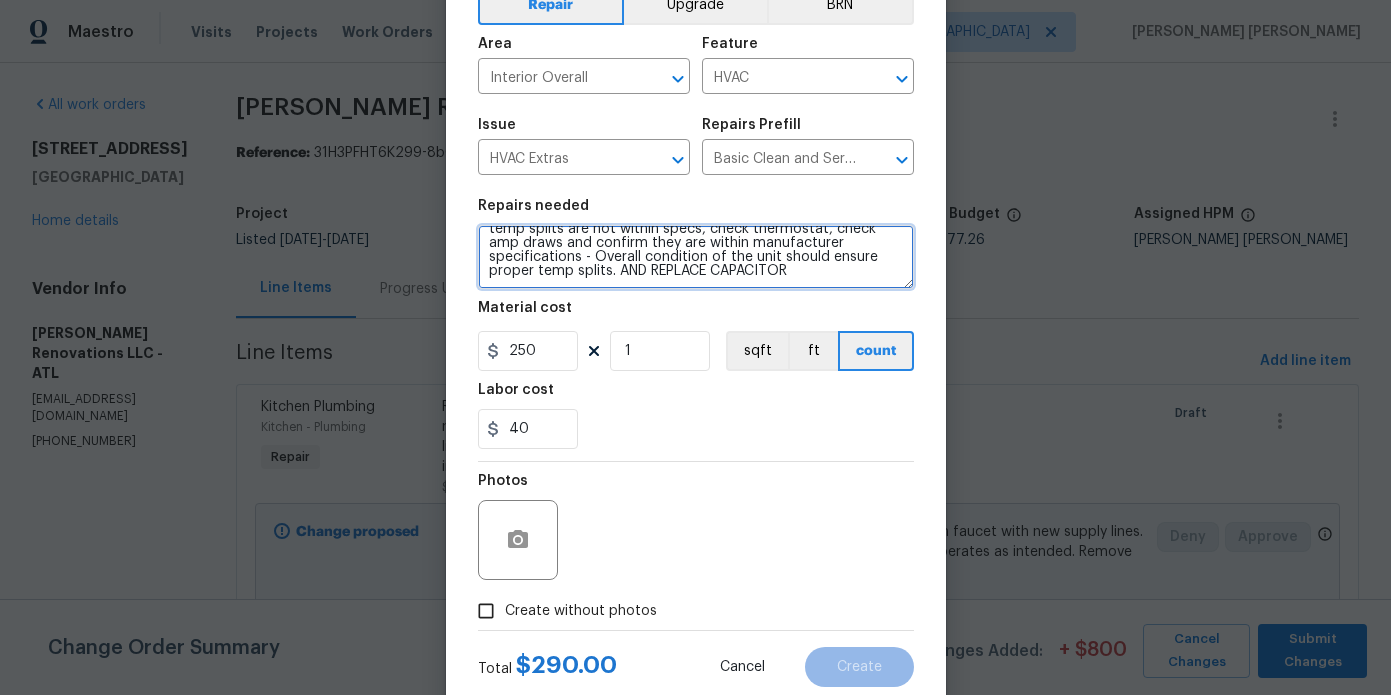 scroll, scrollTop: 167, scrollLeft: 0, axis: vertical 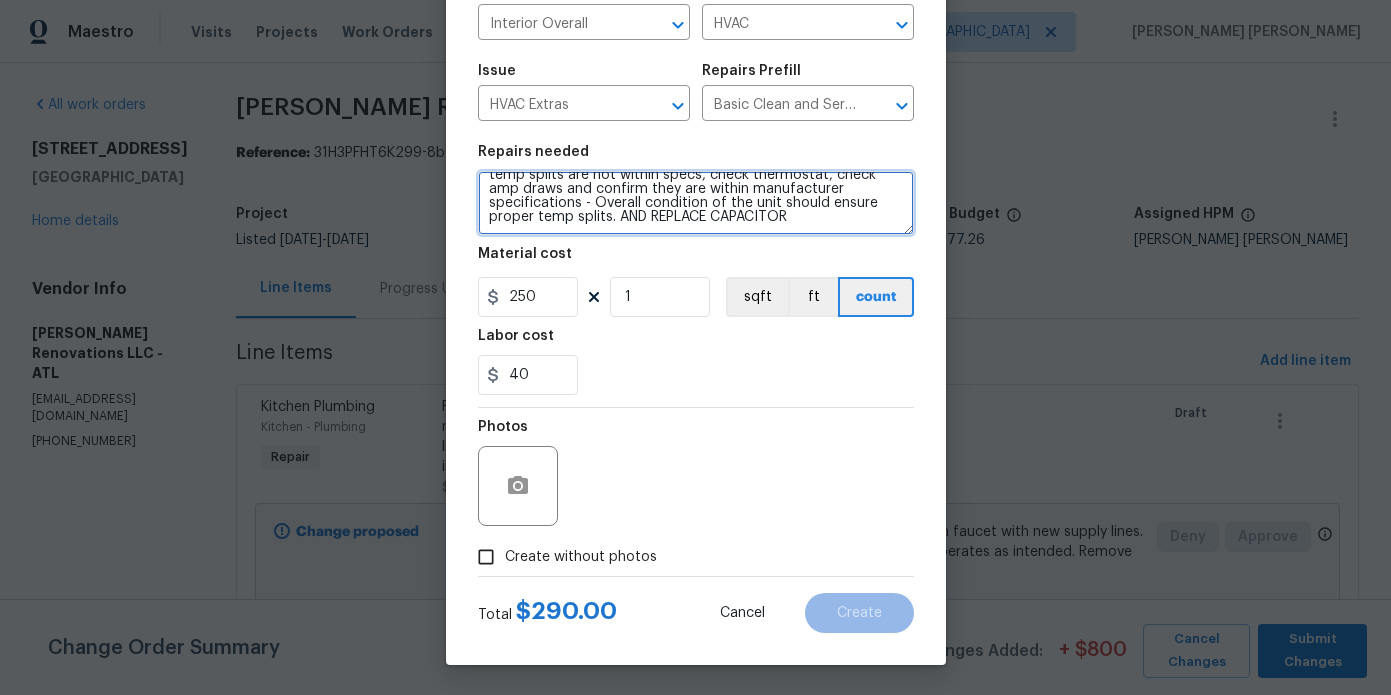 type on "General Service HVAC system including: cleaning condenser and evaporator coils, clearing condensate drain line with air/nitrogen, check temp splits, check refrigerant levels if temp splits are not within specs, check thermostat, check amp draws and confirm they are within manufacturer specifications - Overall condition of the unit should ensure proper temp splits. AND REPLACE CAPACITOR" 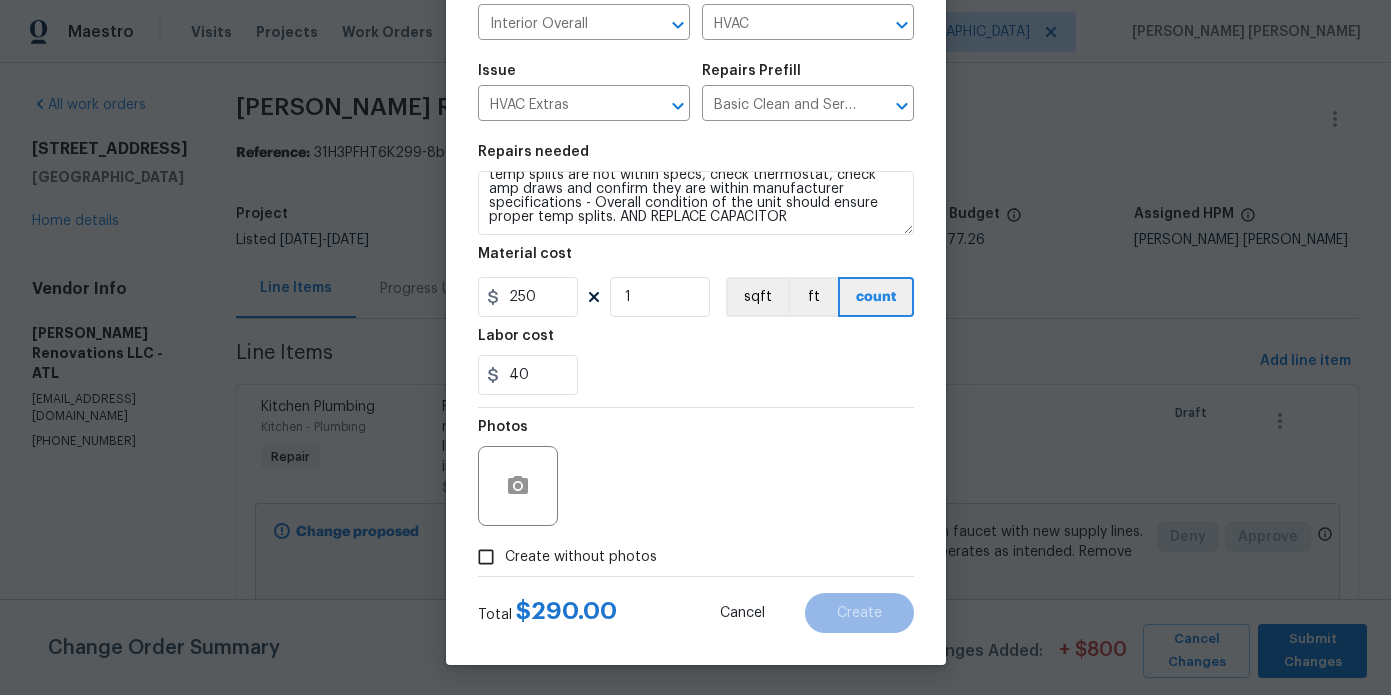 click on "Create without photos" at bounding box center (581, 557) 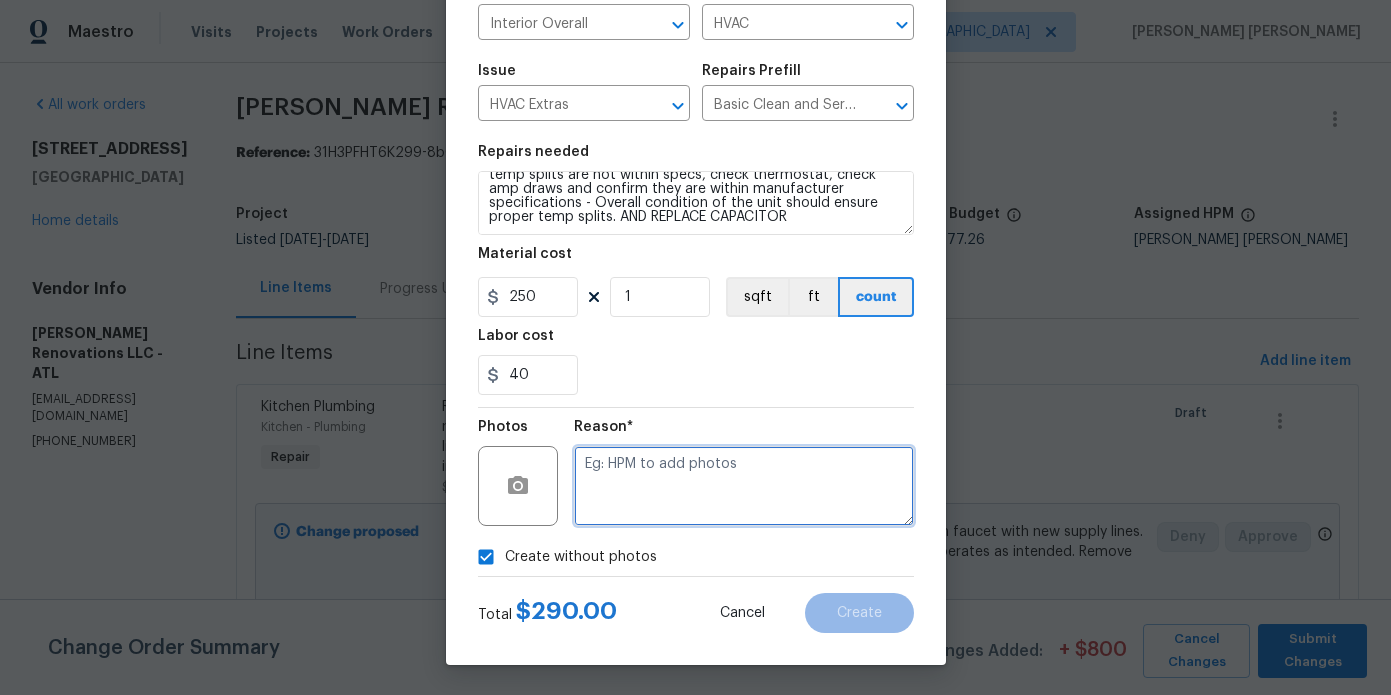 click at bounding box center (744, 486) 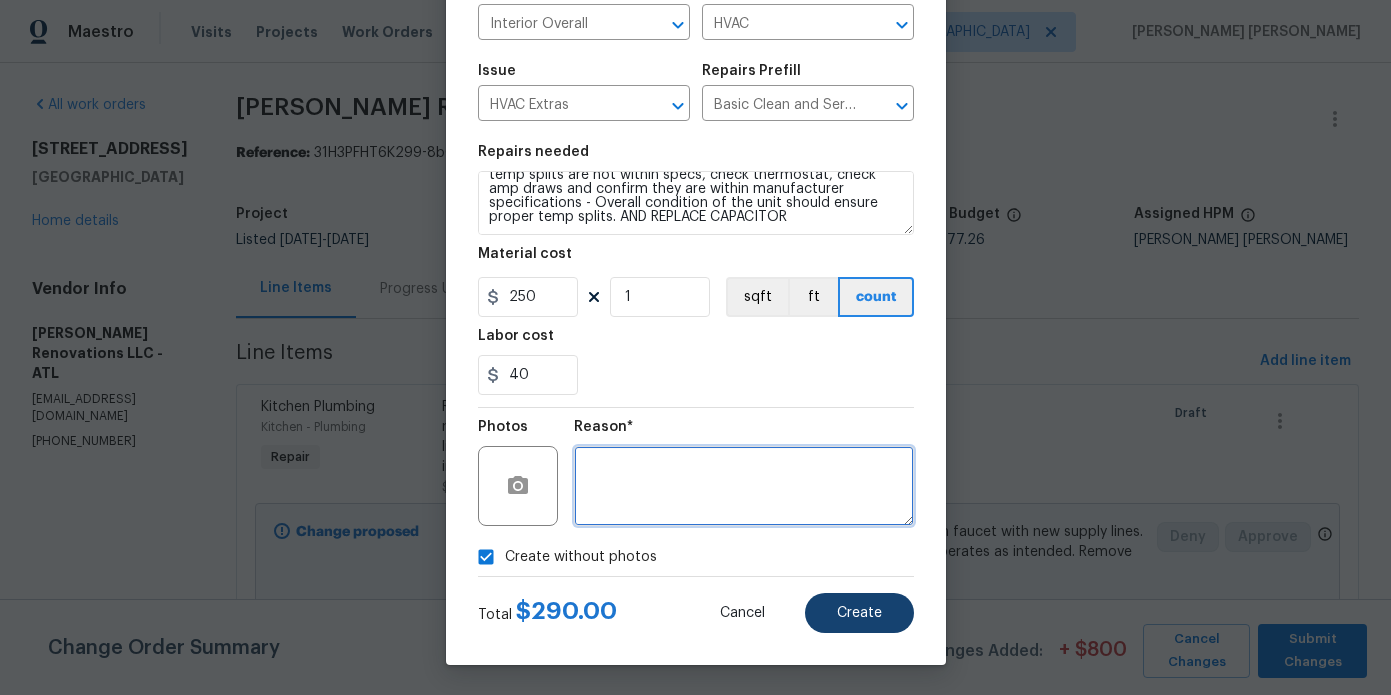 type 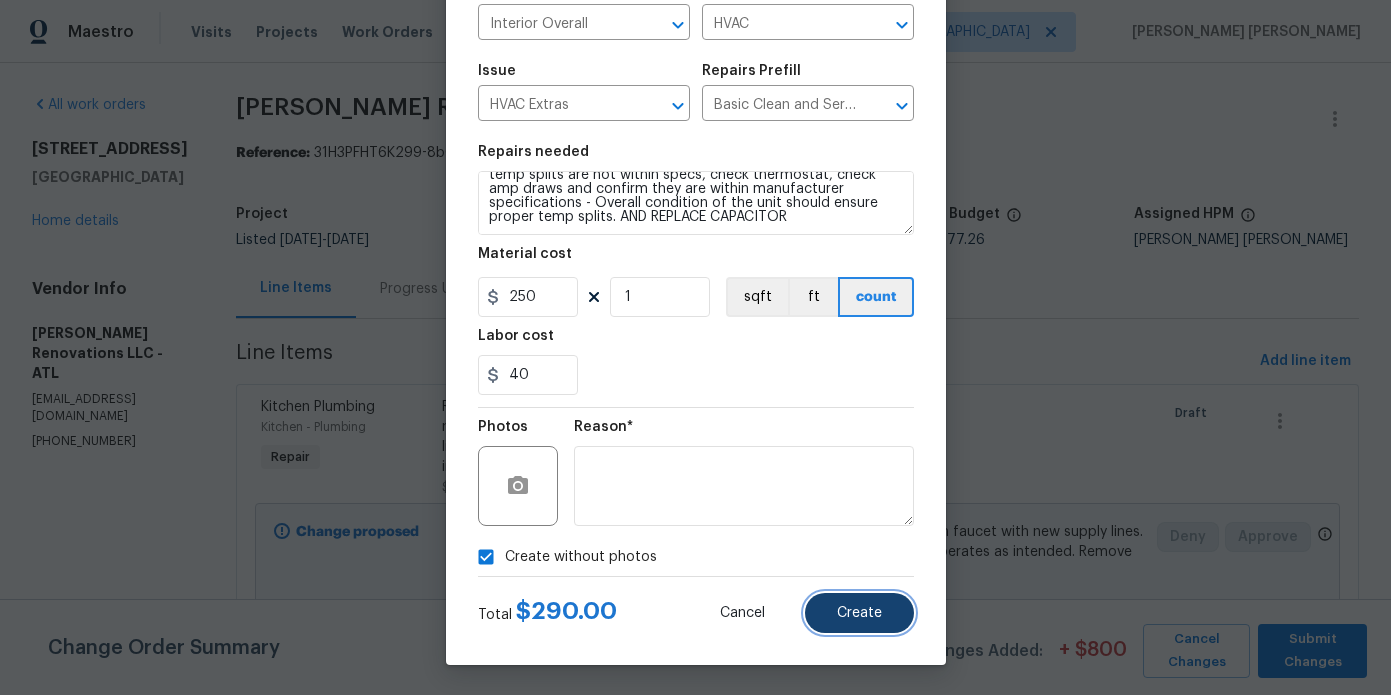 click on "Create" at bounding box center (859, 613) 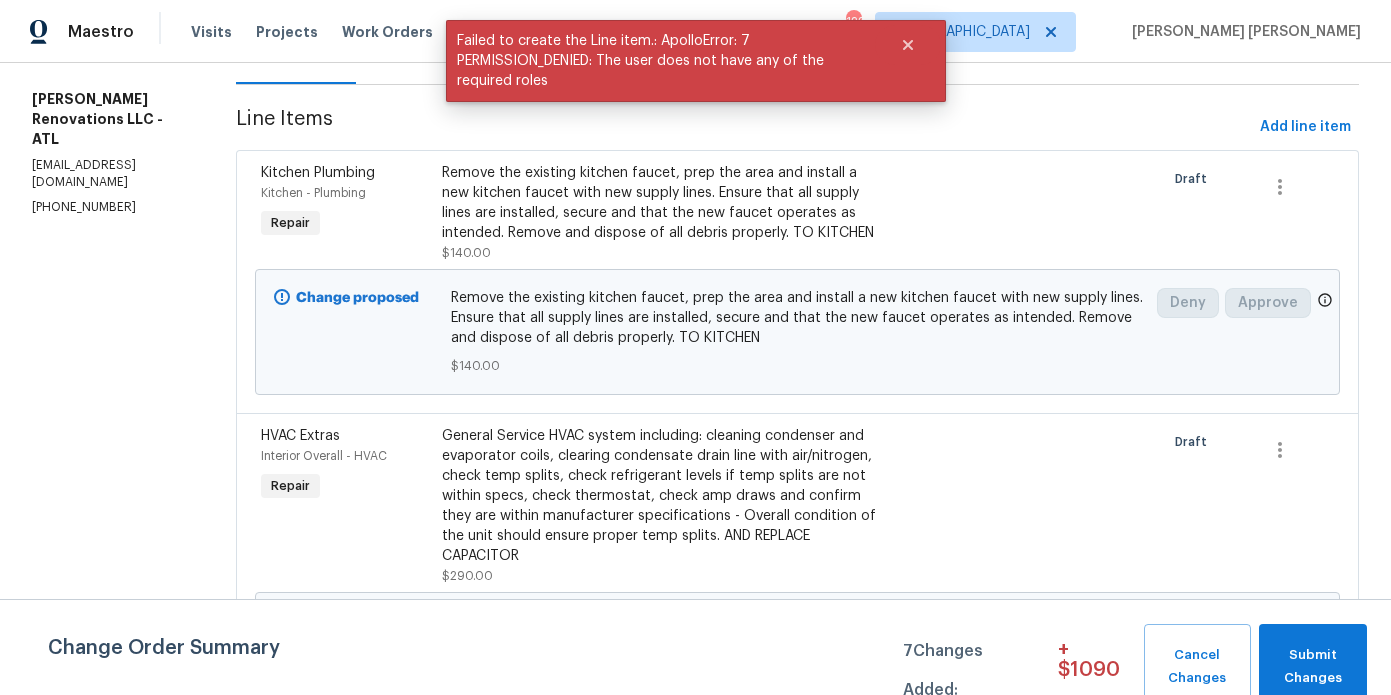 scroll, scrollTop: 396, scrollLeft: 0, axis: vertical 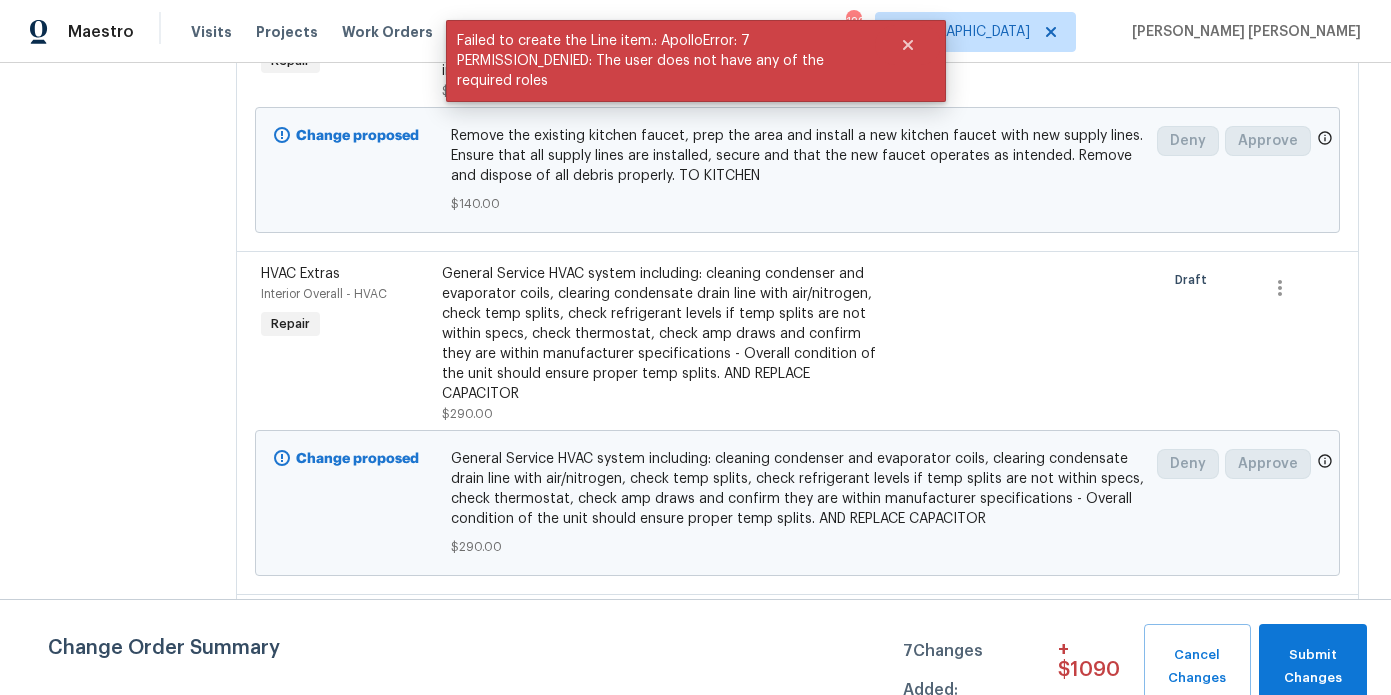click on "General Service HVAC system including: cleaning condenser and evaporator coils, clearing condensate drain line with air/nitrogen, check temp splits, check refrigerant levels if temp splits are not within specs, check thermostat, check amp draws and confirm they are within manufacturer specifications - Overall condition of the unit should ensure proper temp splits. AND REPLACE CAPACITOR" at bounding box center (662, 334) 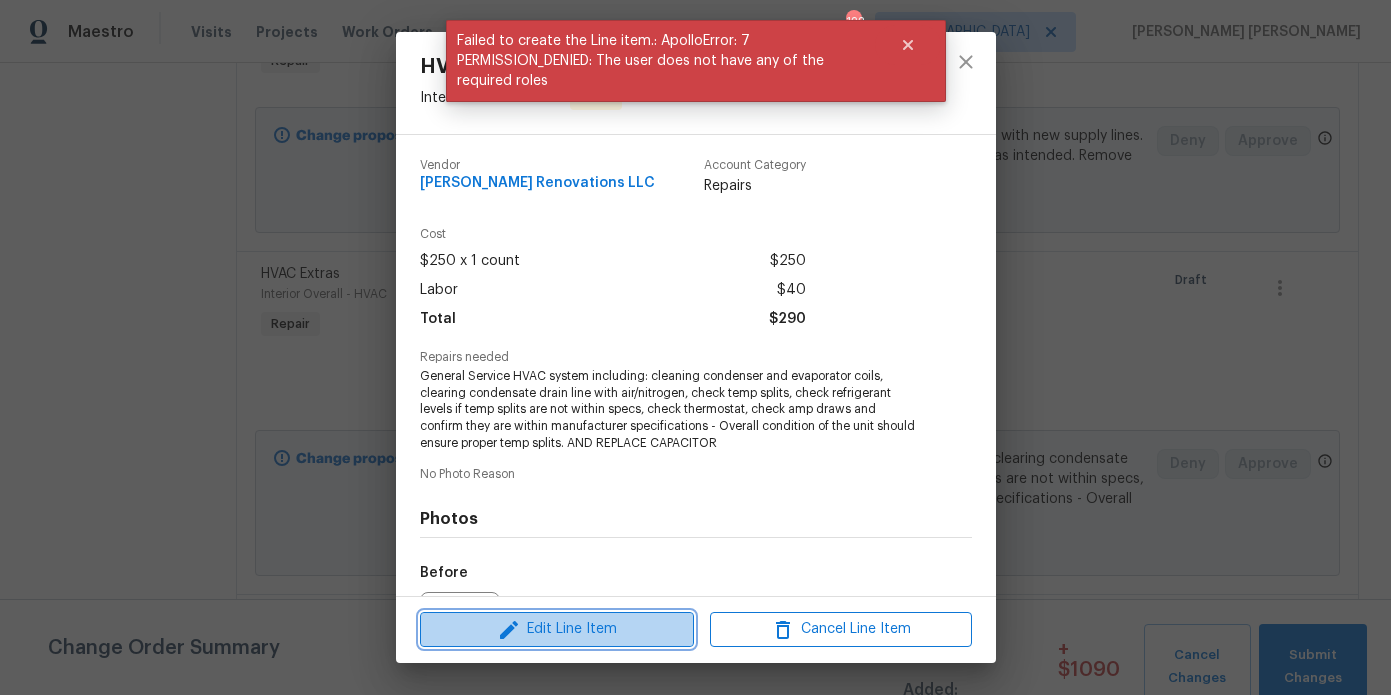 click on "Edit Line Item" at bounding box center (557, 629) 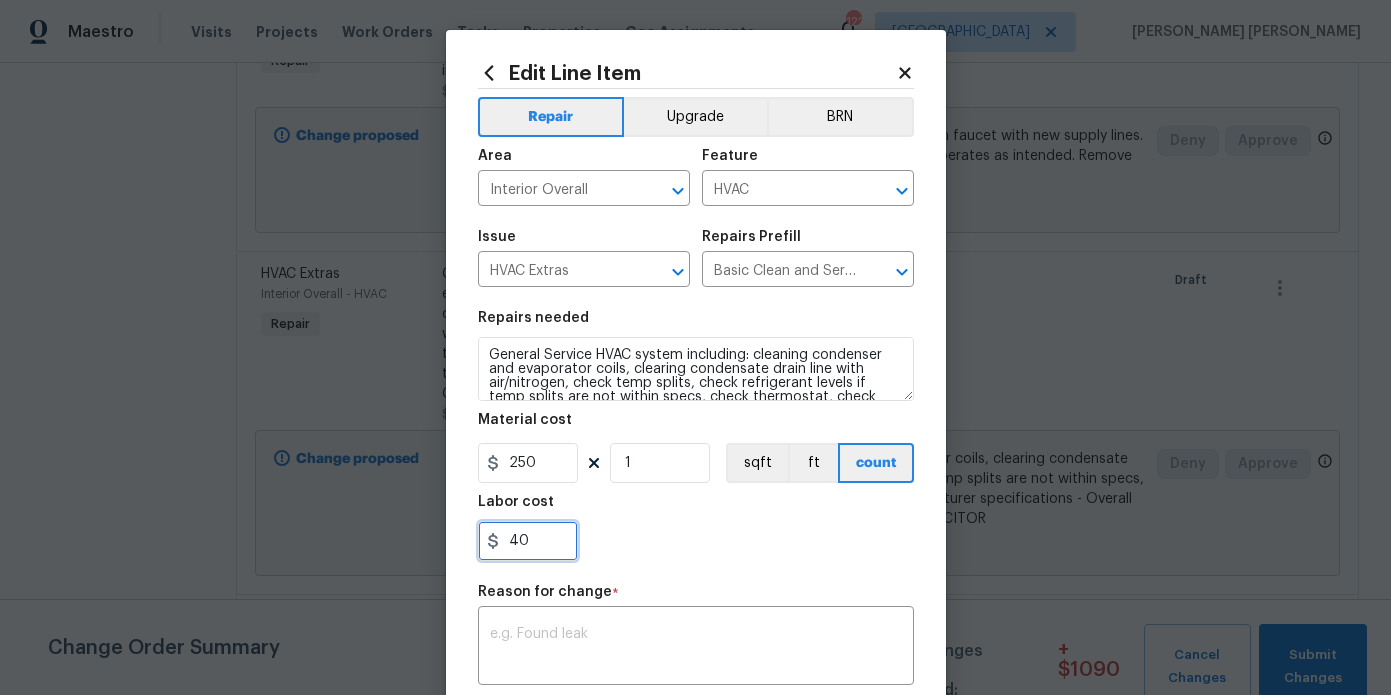 click on "40" at bounding box center (528, 541) 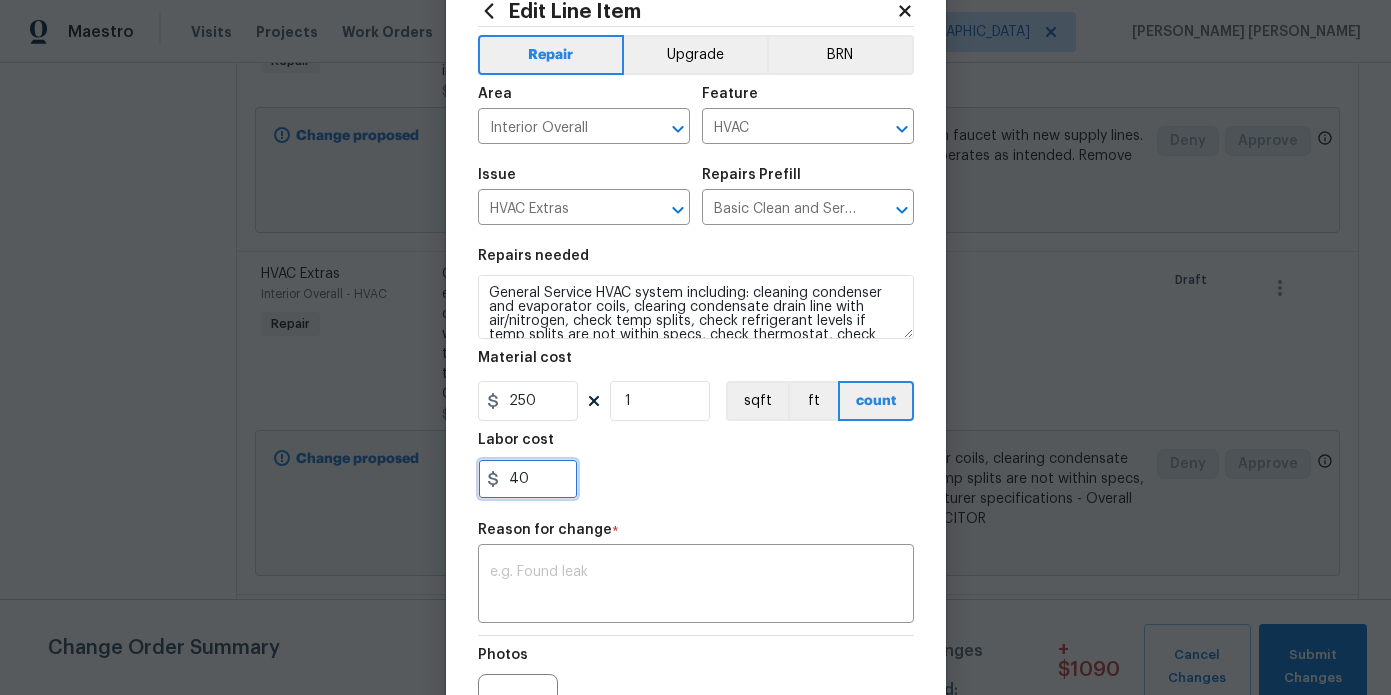 type on "4" 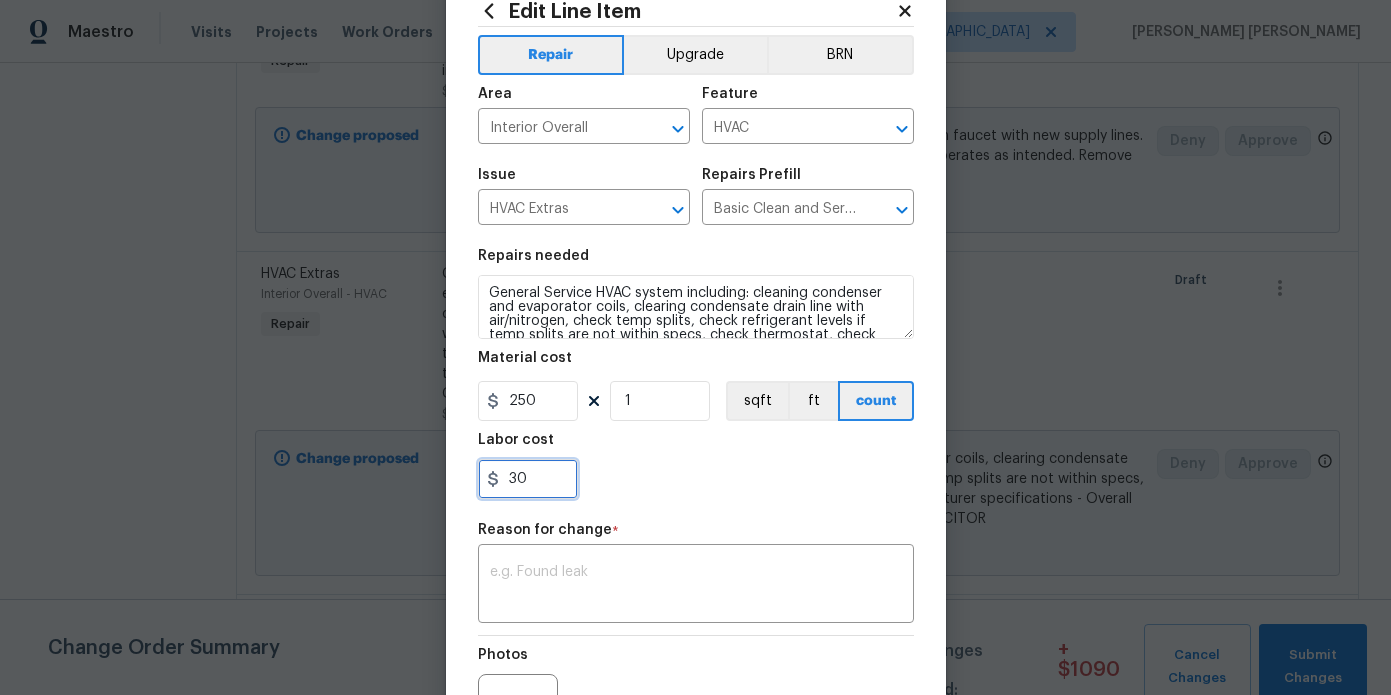 type on "30" 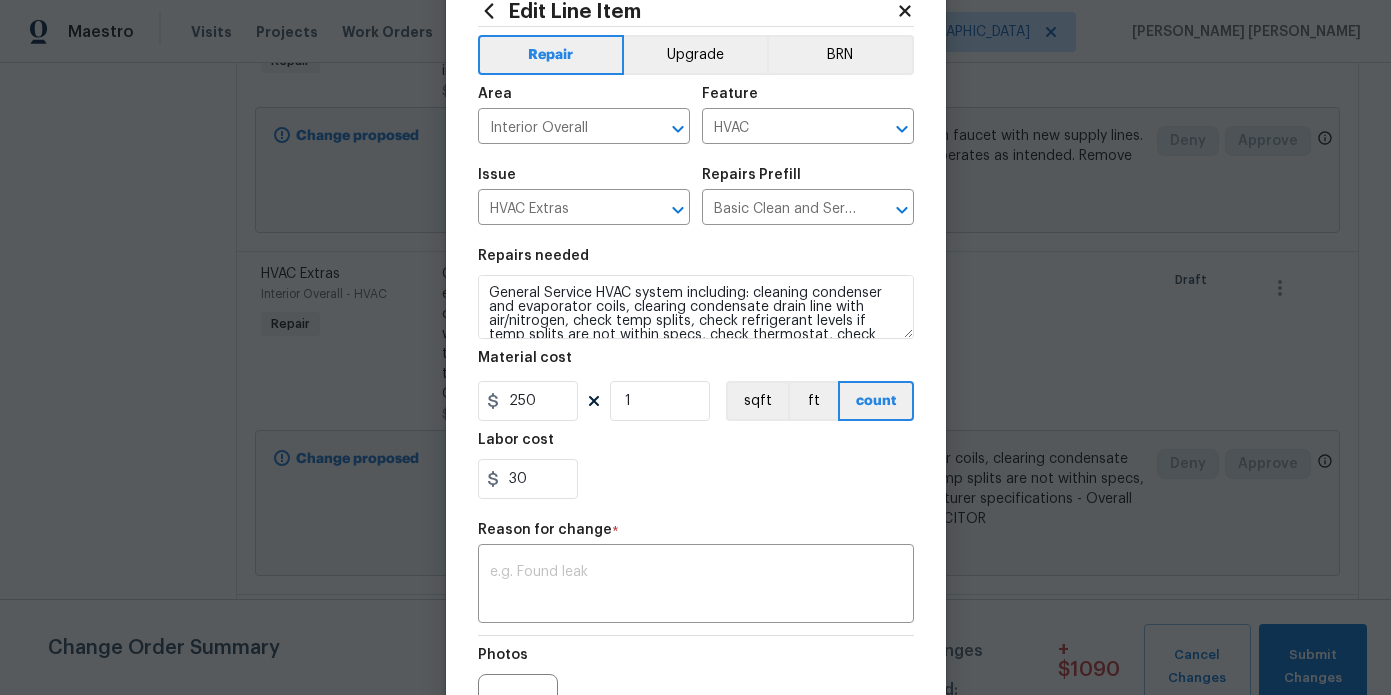 click on "Photos" at bounding box center [696, 701] 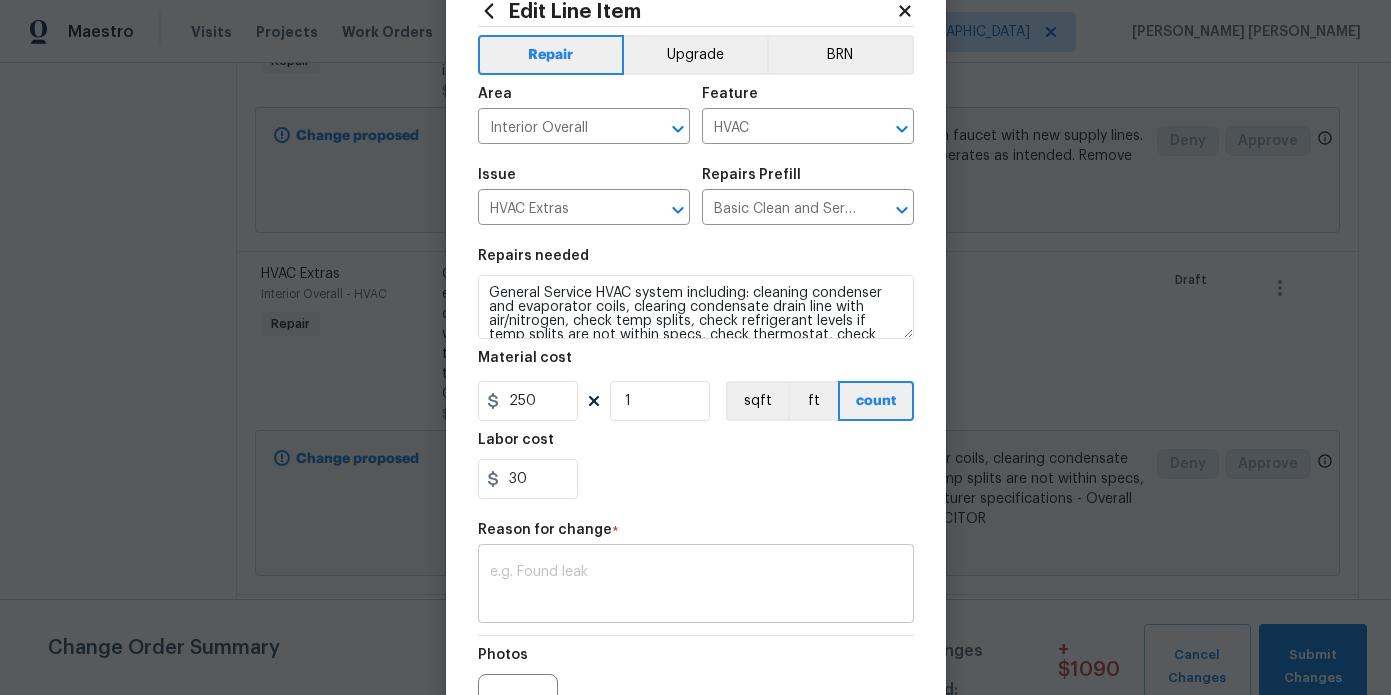click at bounding box center [696, 586] 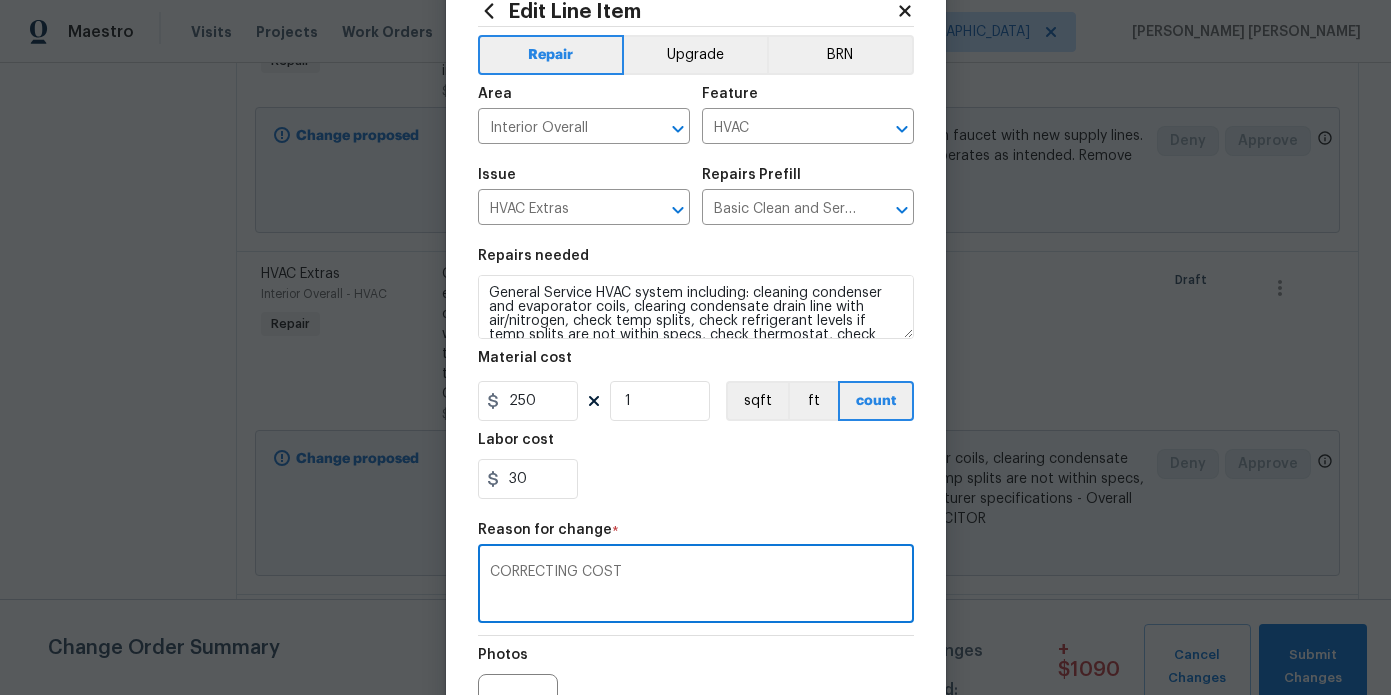 scroll, scrollTop: 291, scrollLeft: 0, axis: vertical 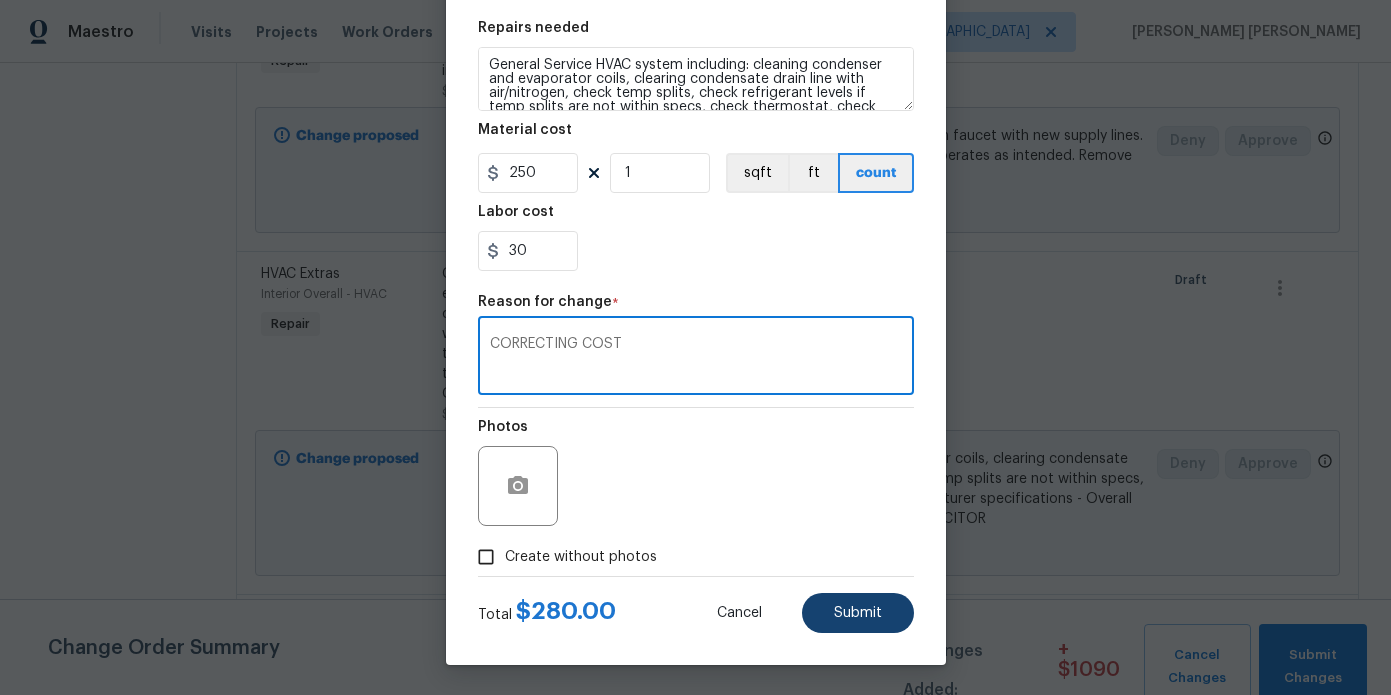 type on "CORRECTING COST" 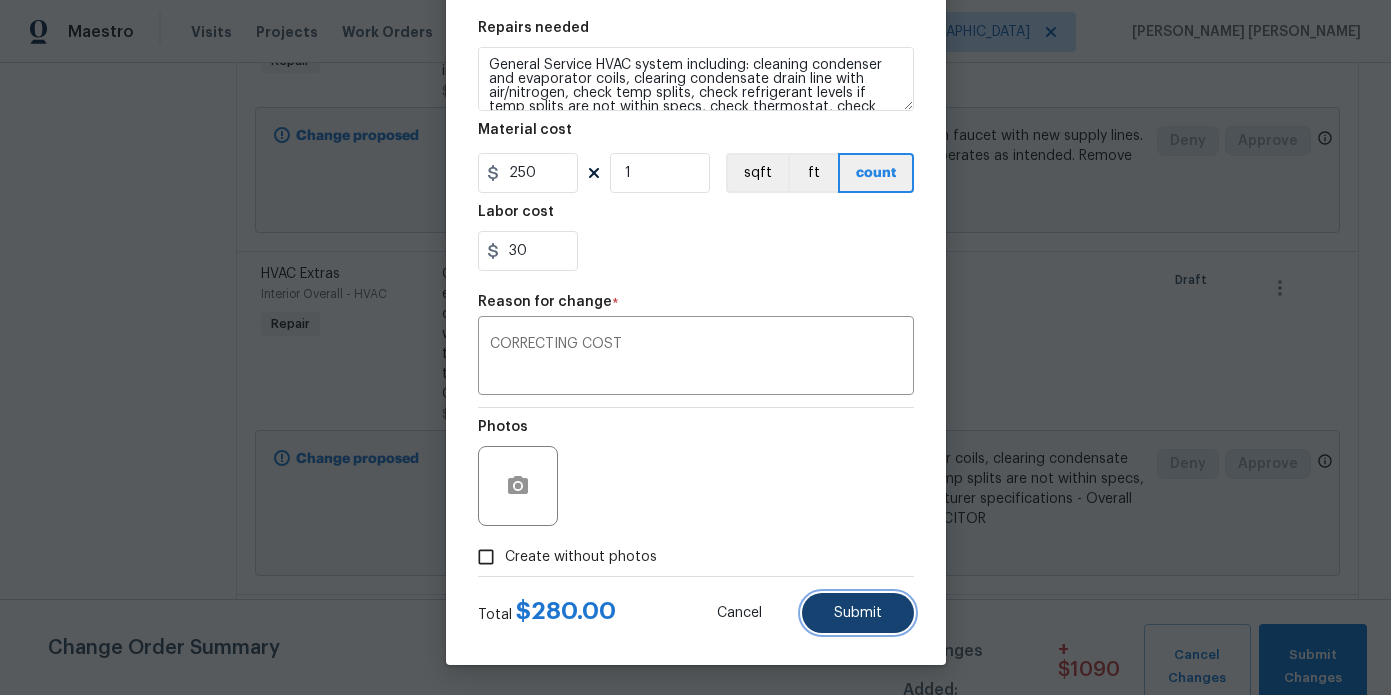 click on "Submit" at bounding box center [858, 613] 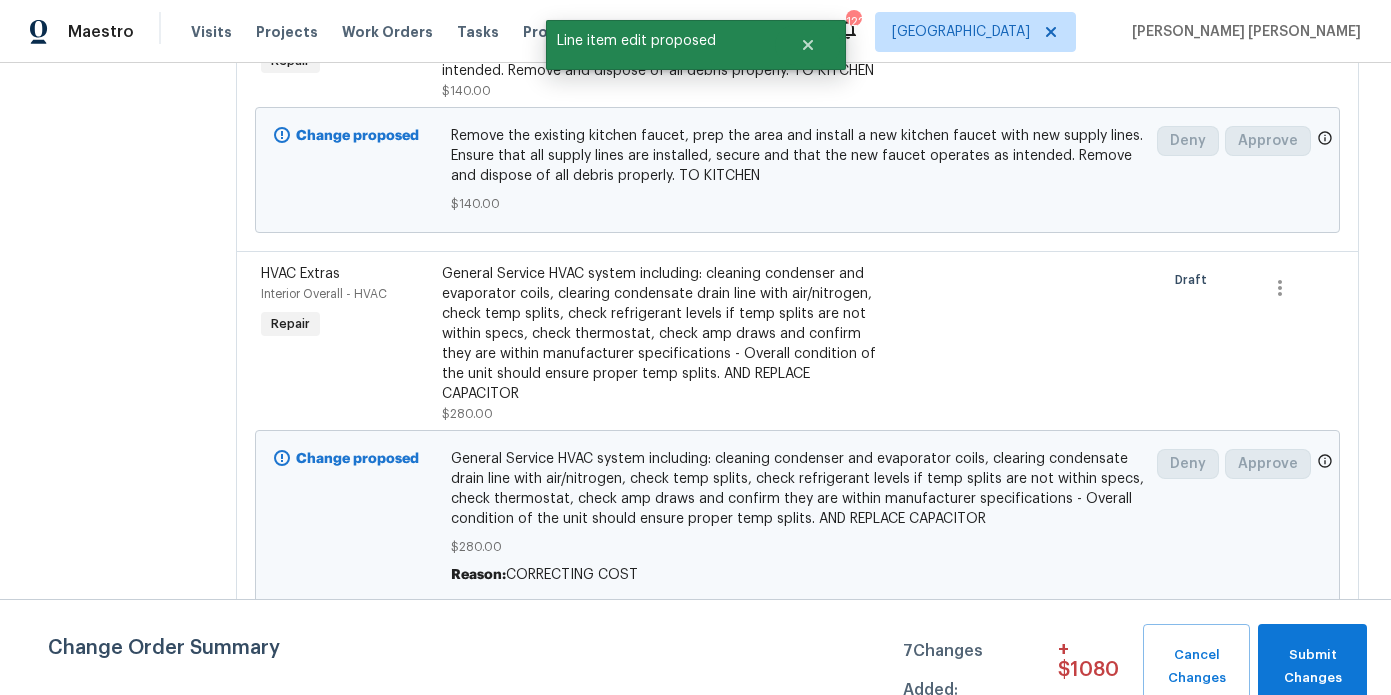 scroll, scrollTop: 0, scrollLeft: 0, axis: both 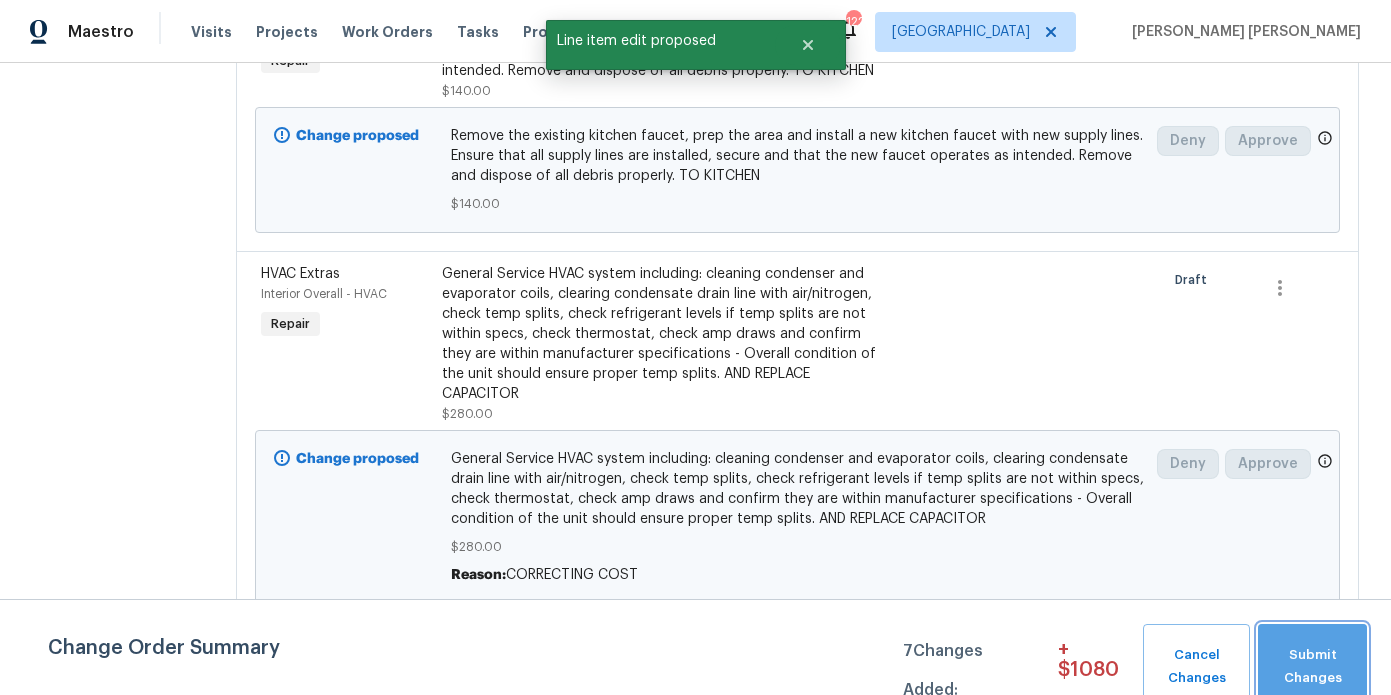 click on "Submit Changes" at bounding box center (1312, 667) 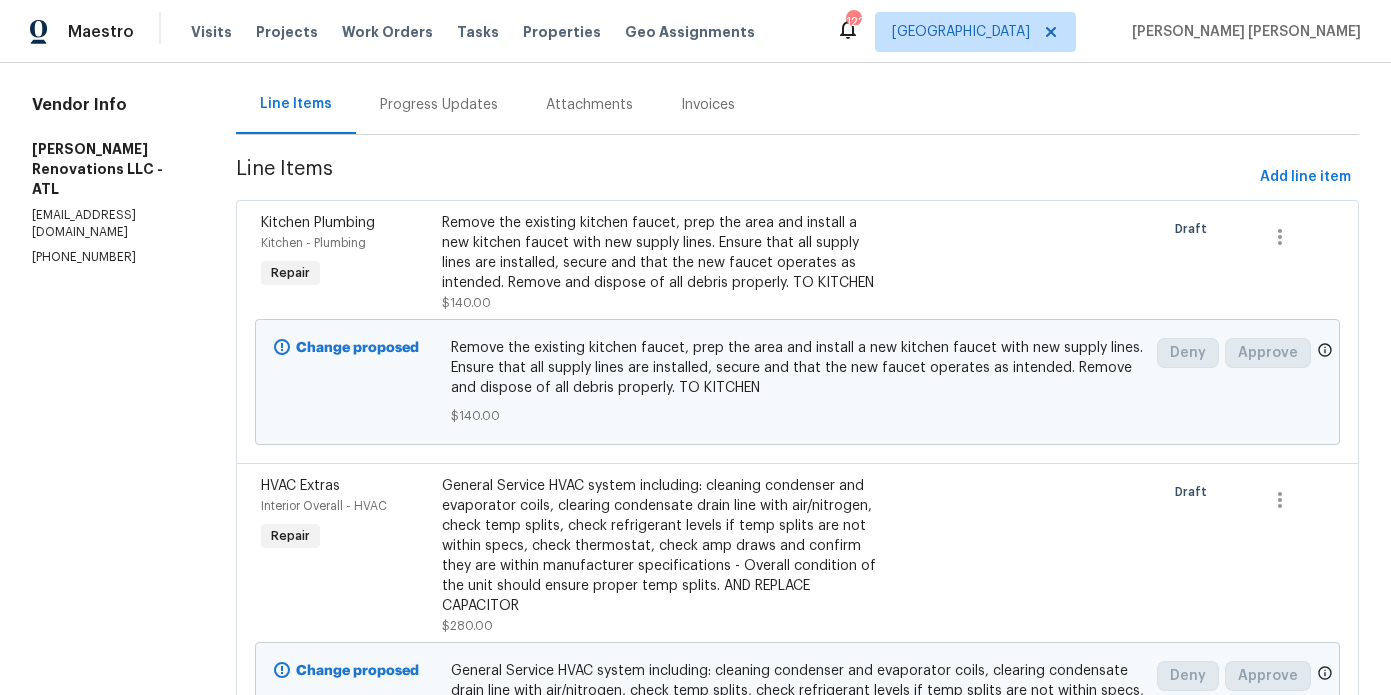 scroll, scrollTop: 0, scrollLeft: 0, axis: both 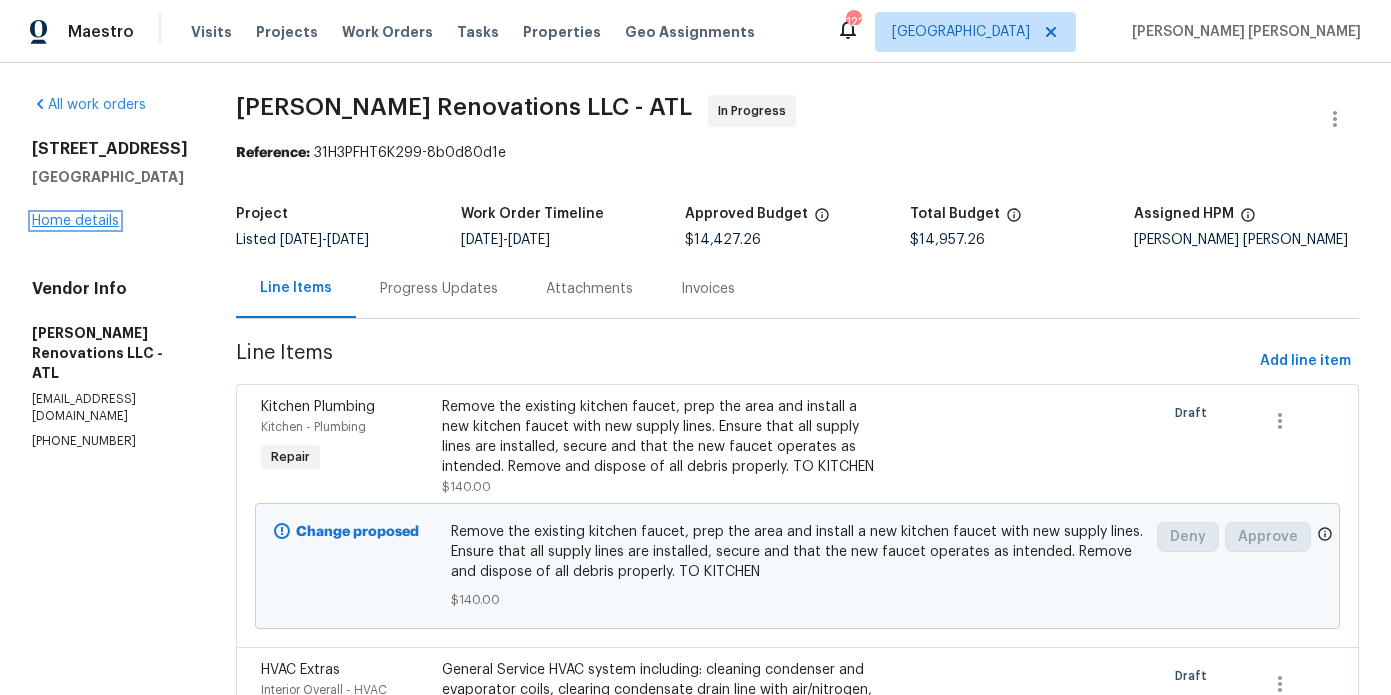 click on "Home details" at bounding box center [75, 221] 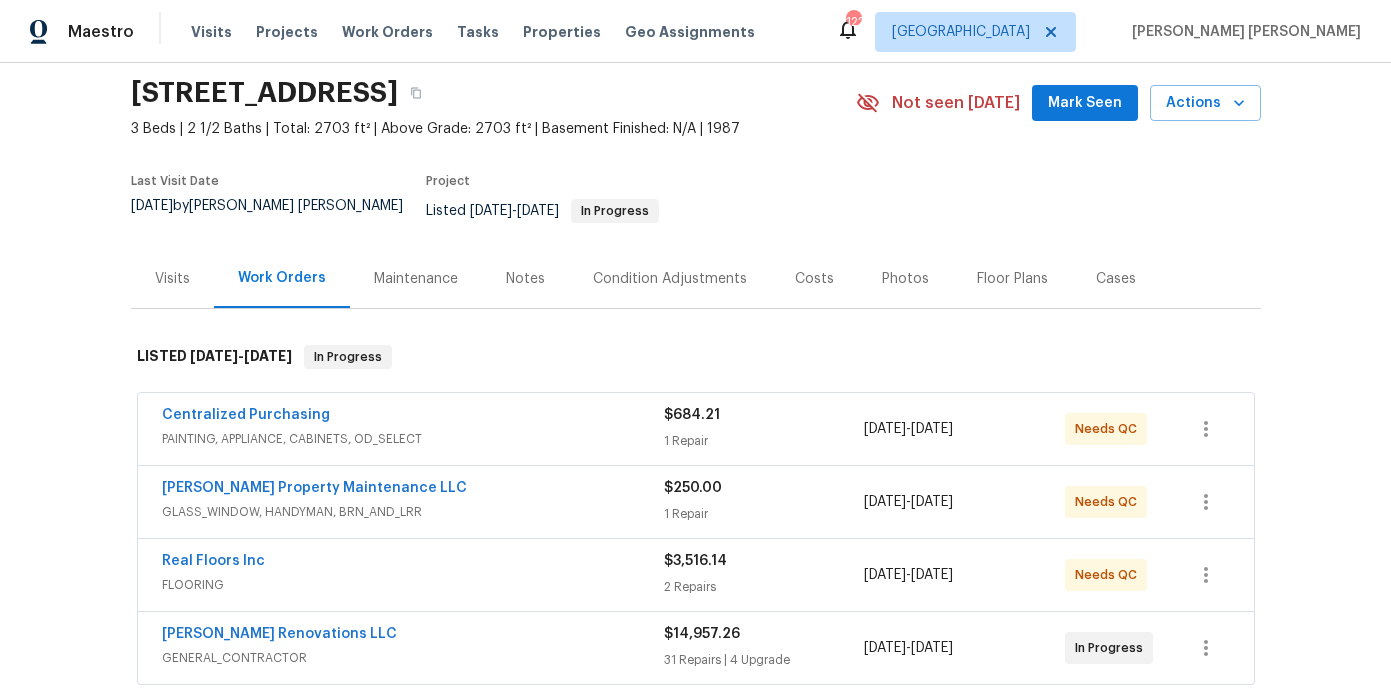 scroll, scrollTop: 66, scrollLeft: 0, axis: vertical 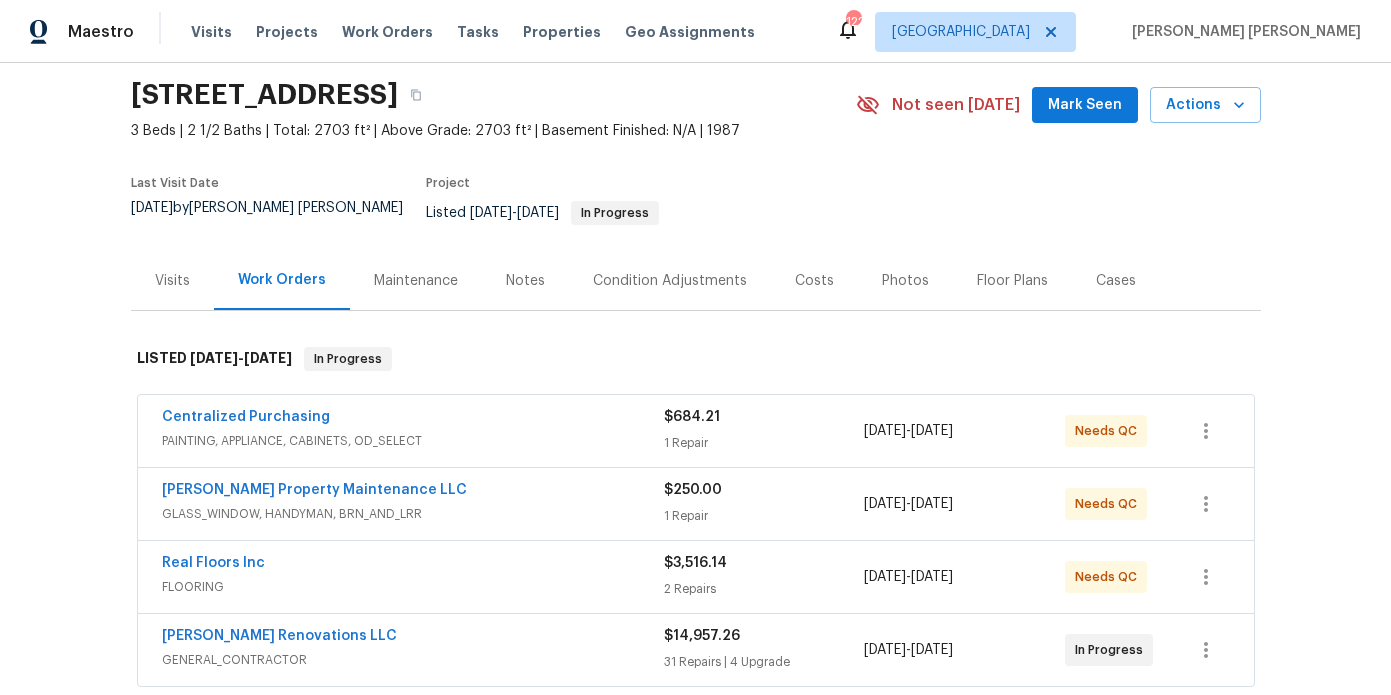 click on "Notes" at bounding box center (525, 280) 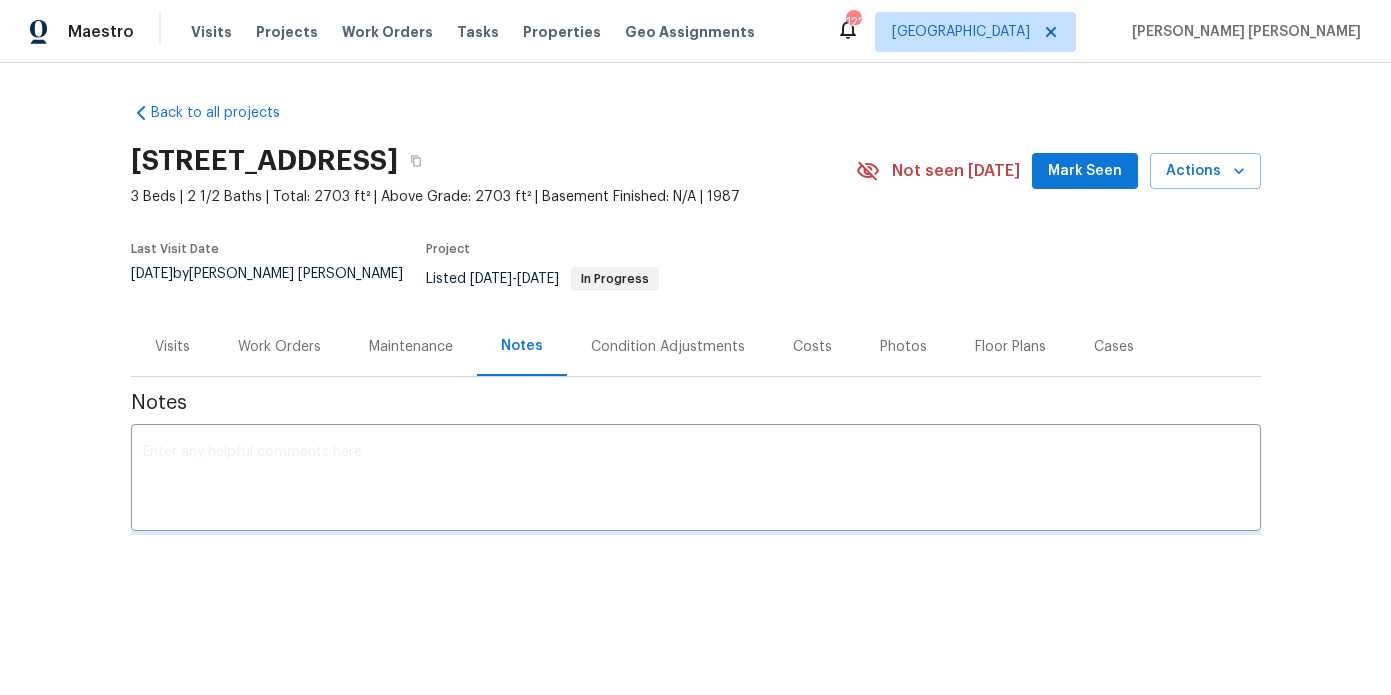 scroll, scrollTop: 0, scrollLeft: 0, axis: both 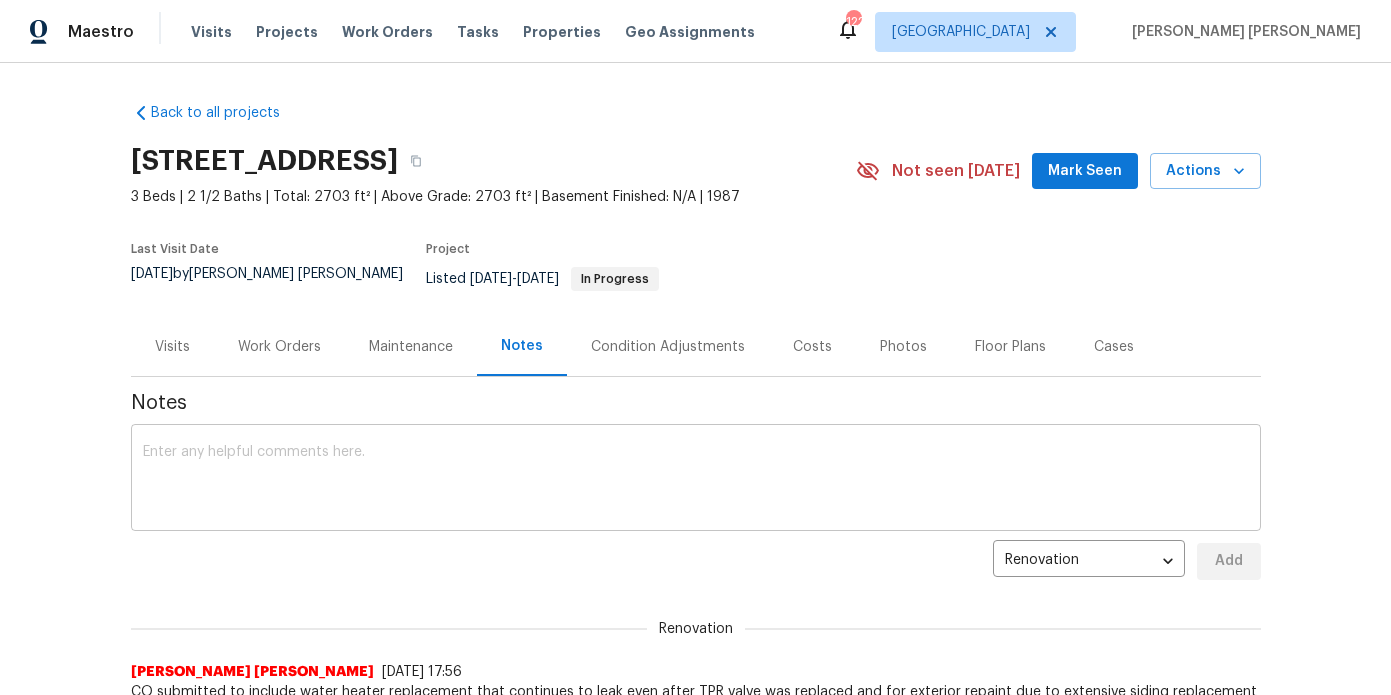 click at bounding box center (696, 480) 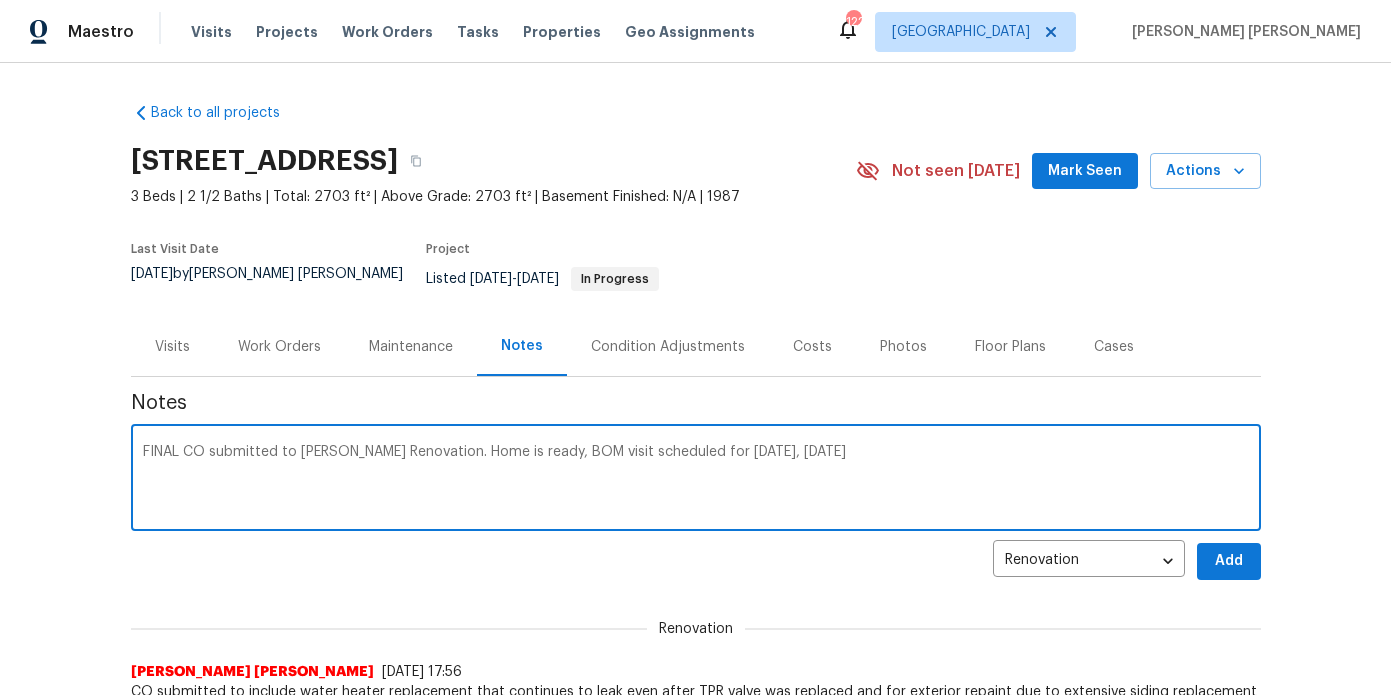 type on "FINAL CO submitted to Aseem Renovation. Home is ready, BOM visit scheduled for tomorrow, July 16th" 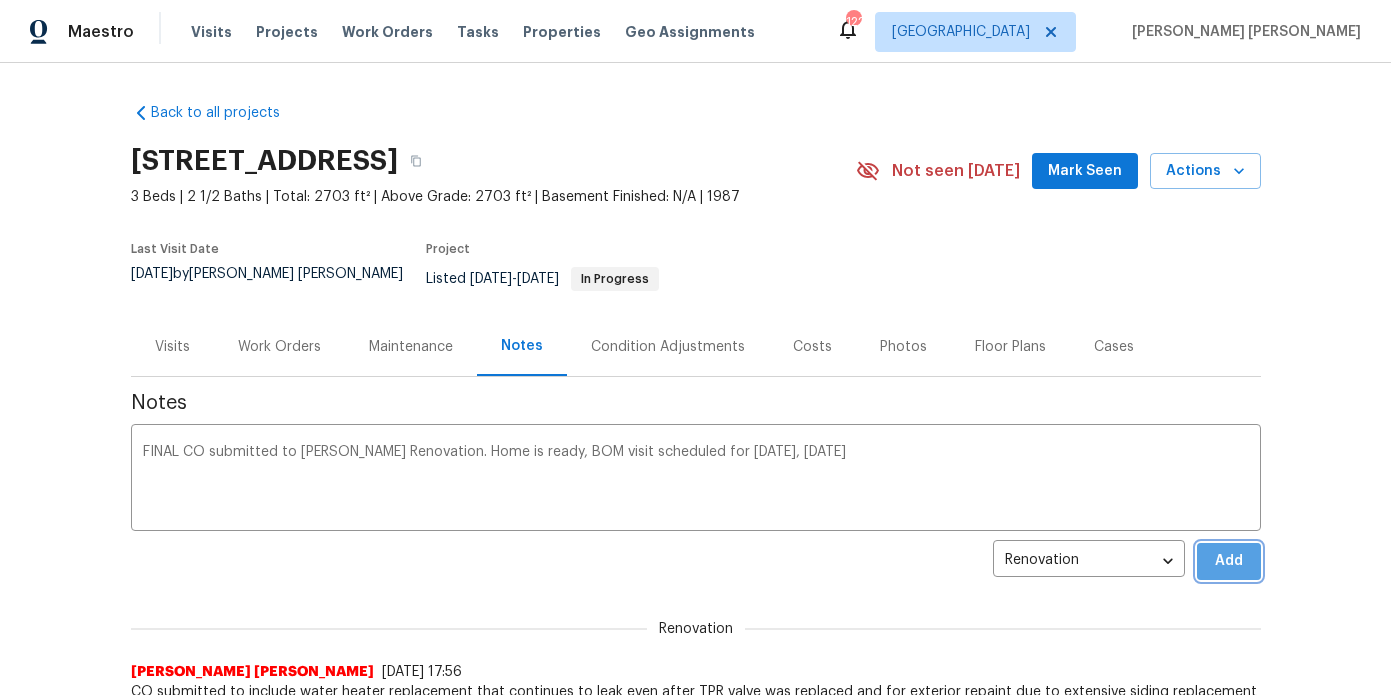 click on "Add" at bounding box center (1229, 561) 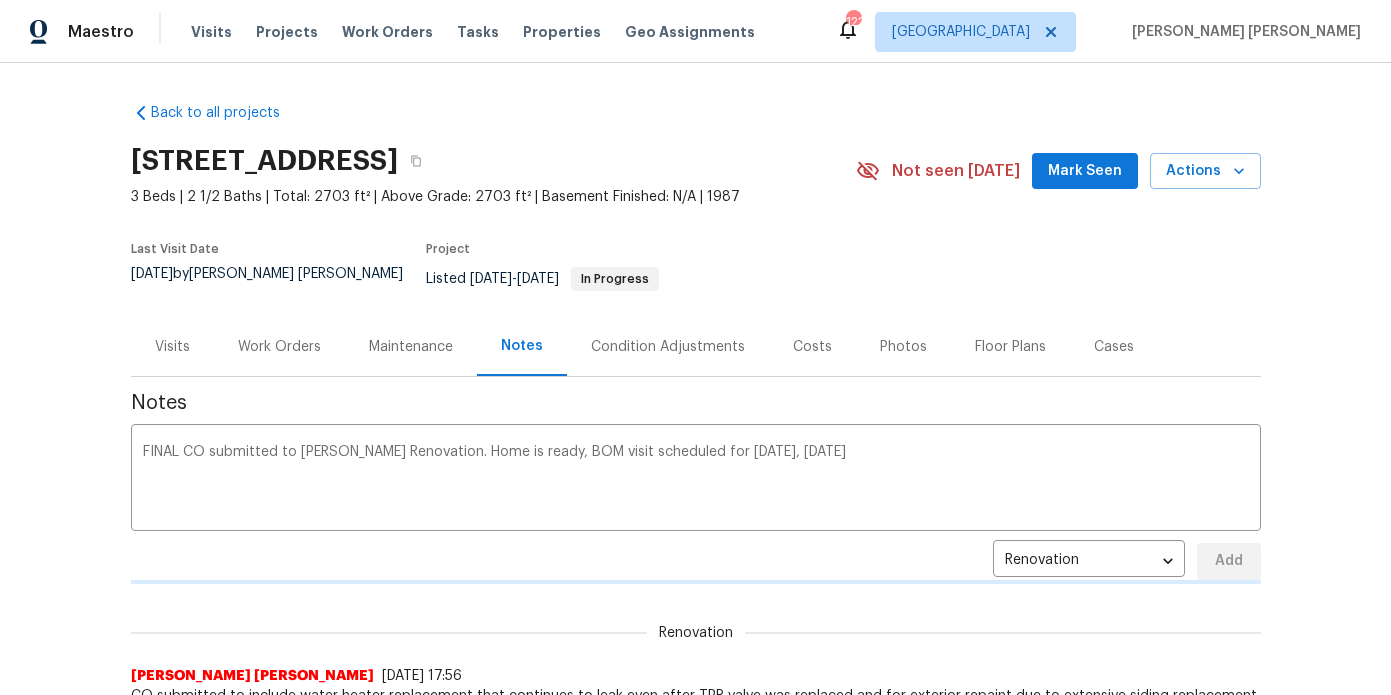 type 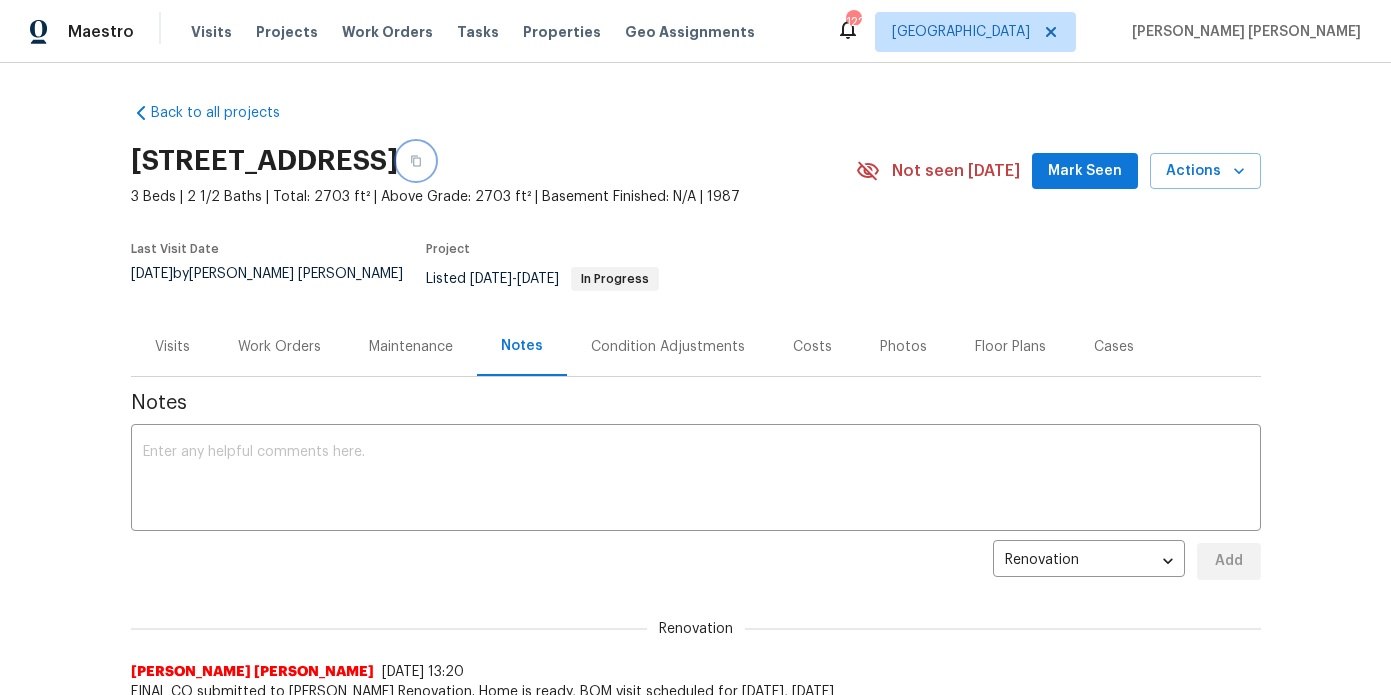 click at bounding box center [416, 161] 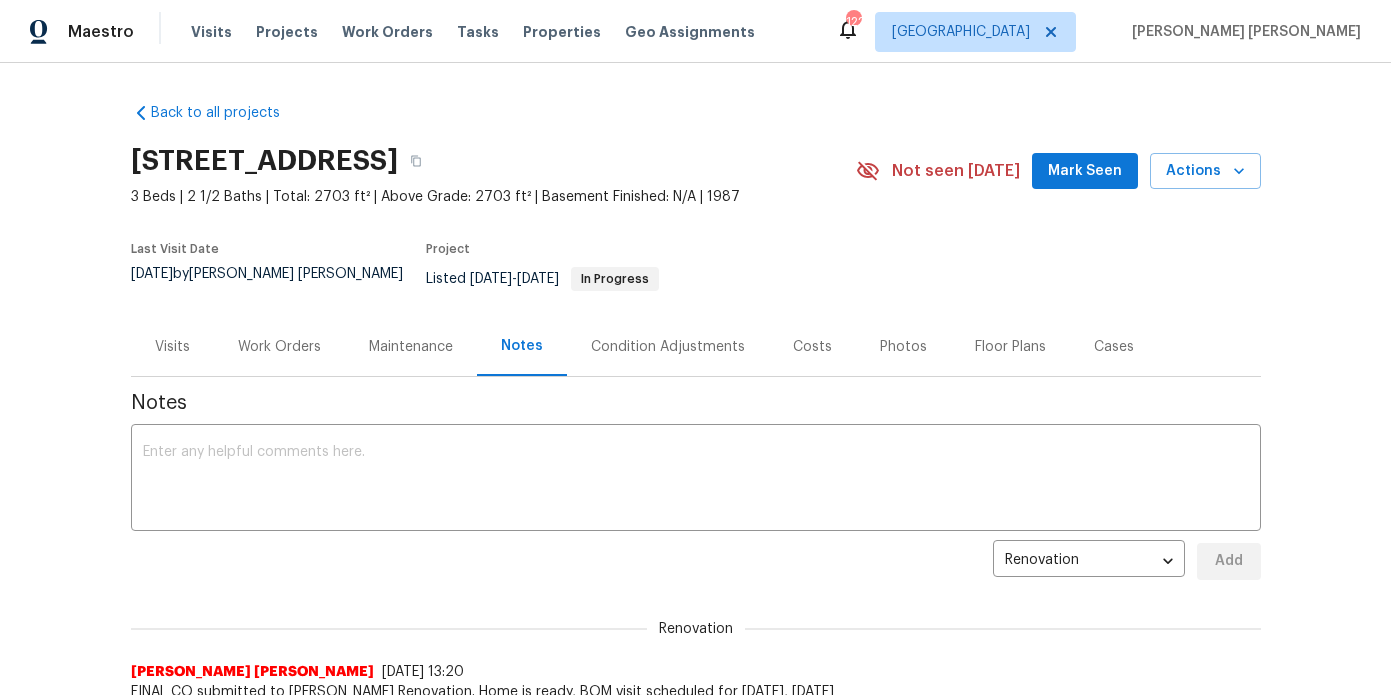 click on "Visits" at bounding box center (172, 347) 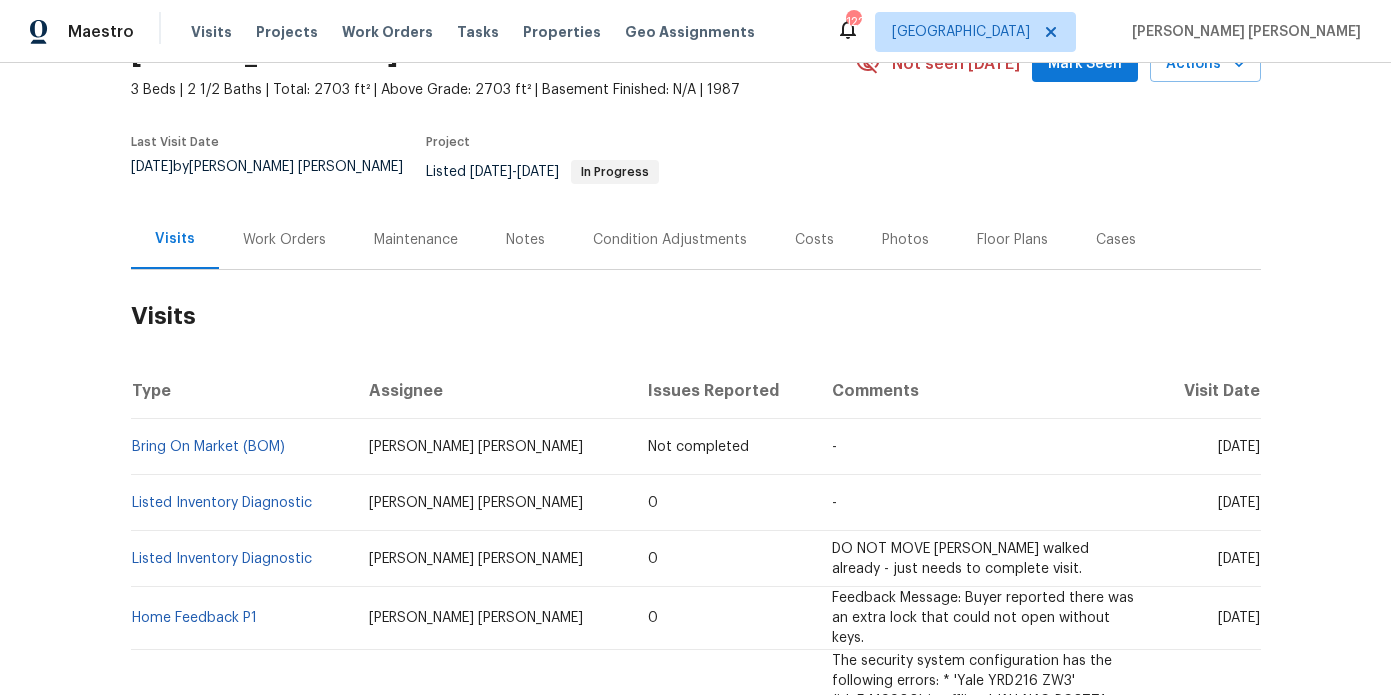 scroll, scrollTop: 109, scrollLeft: 0, axis: vertical 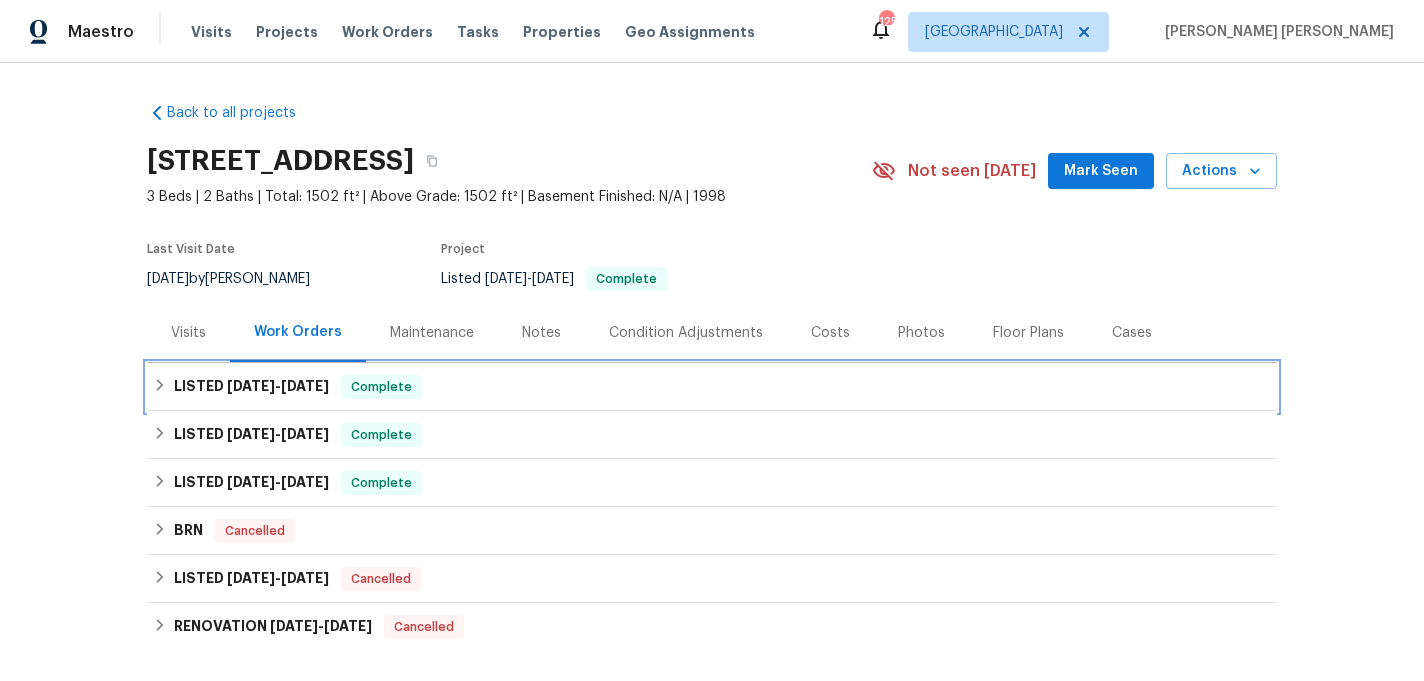 click on "LISTED   5/30/25  -  6/4/25 Complete" at bounding box center [712, 387] 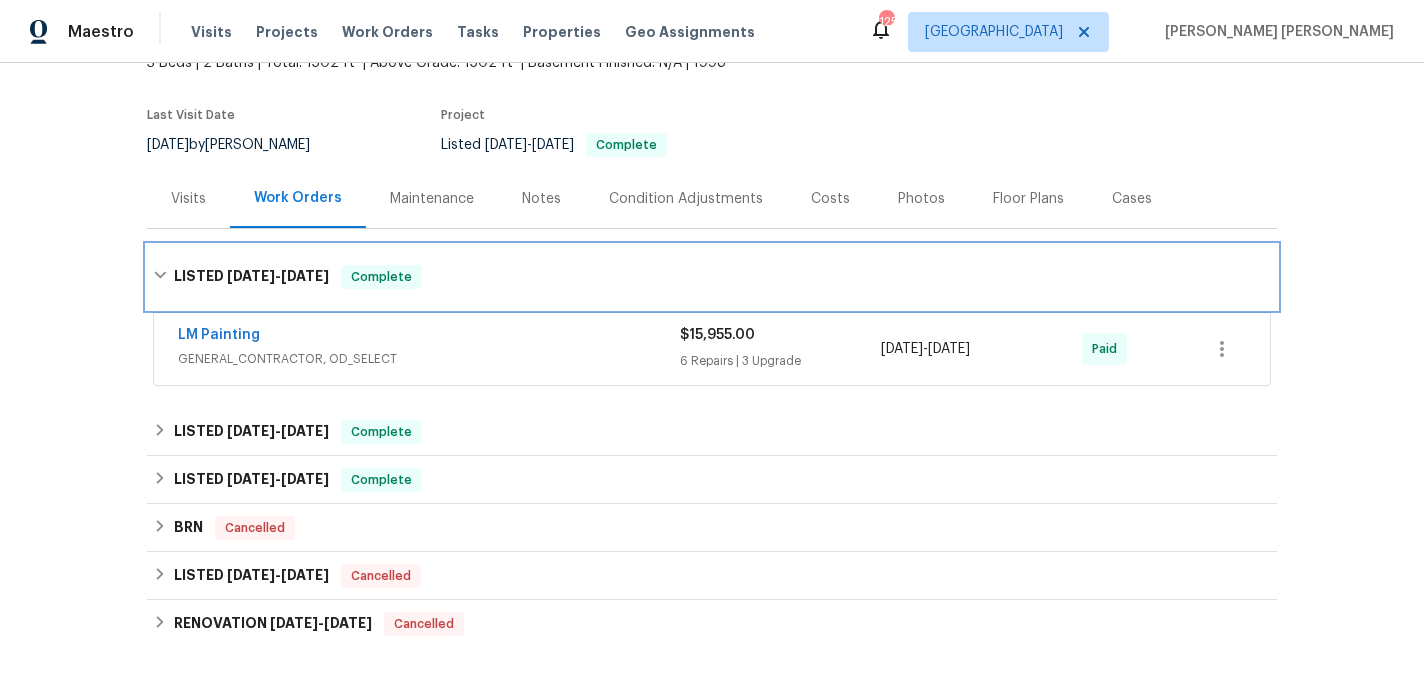 scroll, scrollTop: 136, scrollLeft: 0, axis: vertical 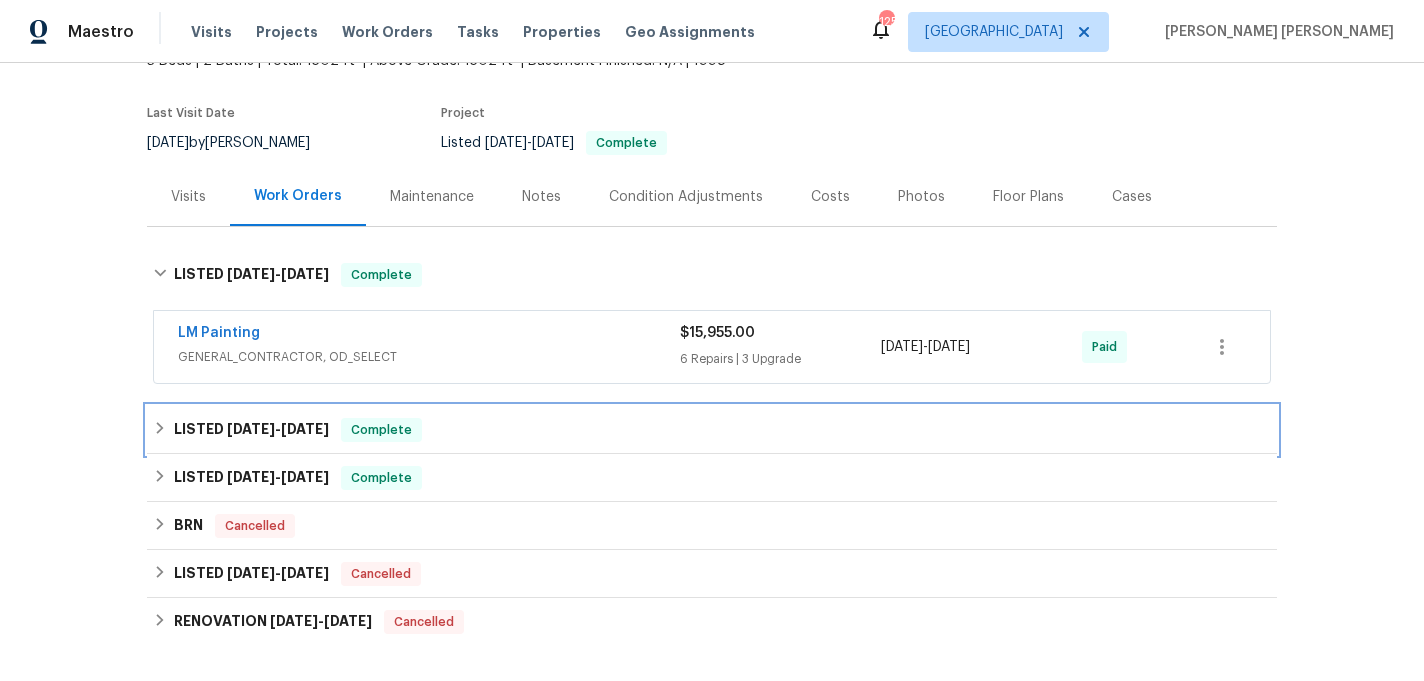 click on "LISTED   3/10/25  -  3/13/25" at bounding box center (251, 430) 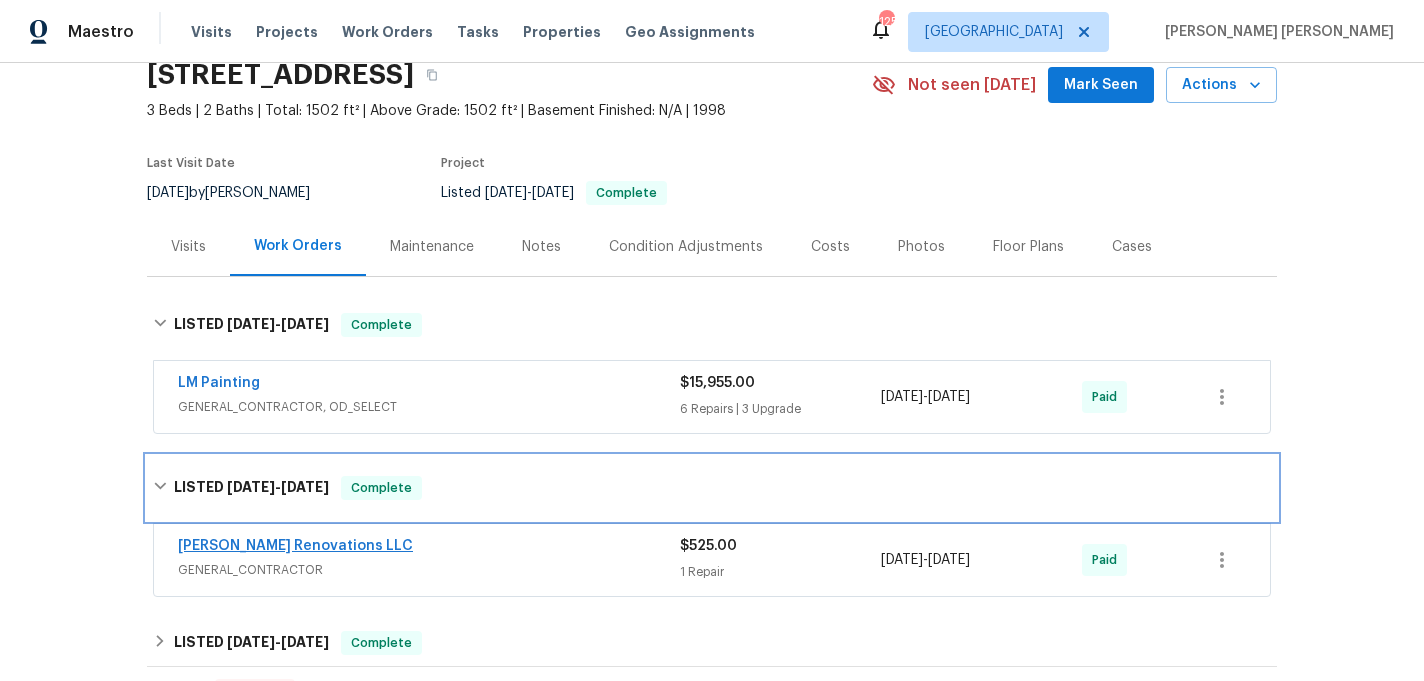 scroll, scrollTop: 0, scrollLeft: 0, axis: both 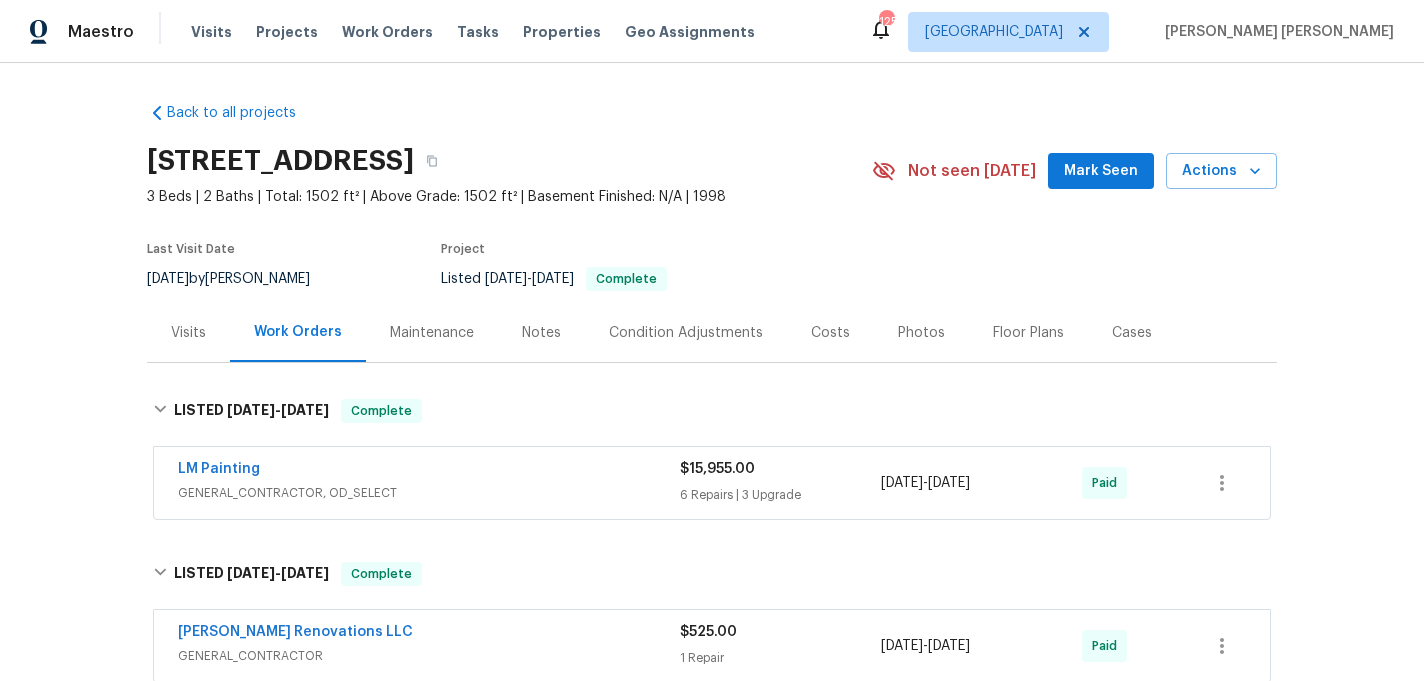 click on "Notes" at bounding box center (541, 333) 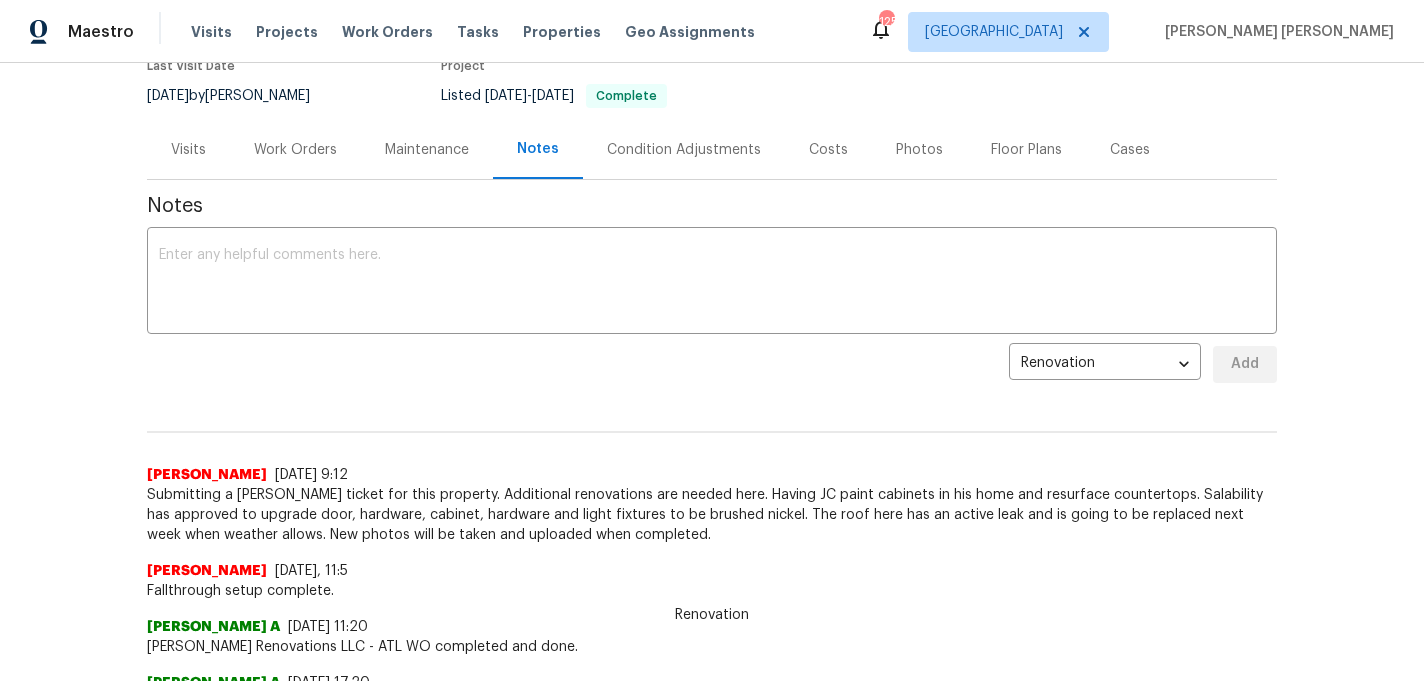 scroll, scrollTop: 186, scrollLeft: 0, axis: vertical 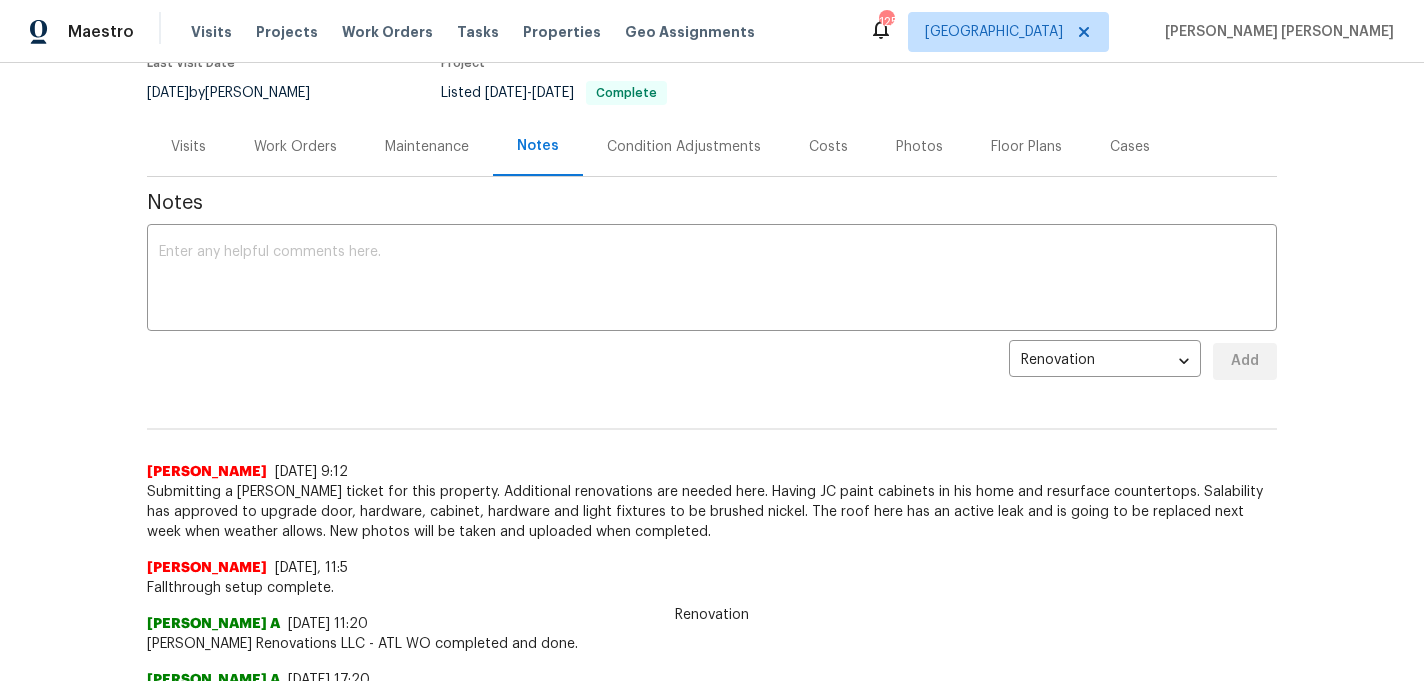 click on "Work Orders" at bounding box center (295, 147) 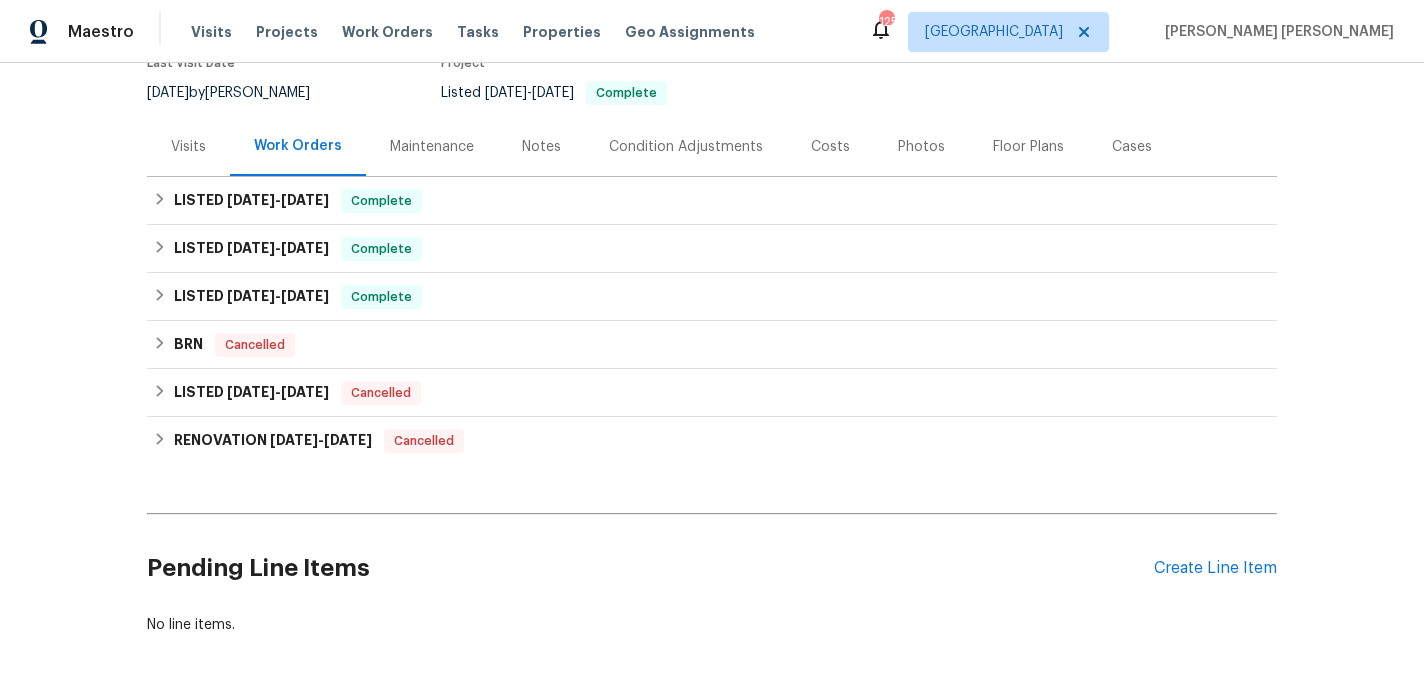 scroll, scrollTop: 276, scrollLeft: 0, axis: vertical 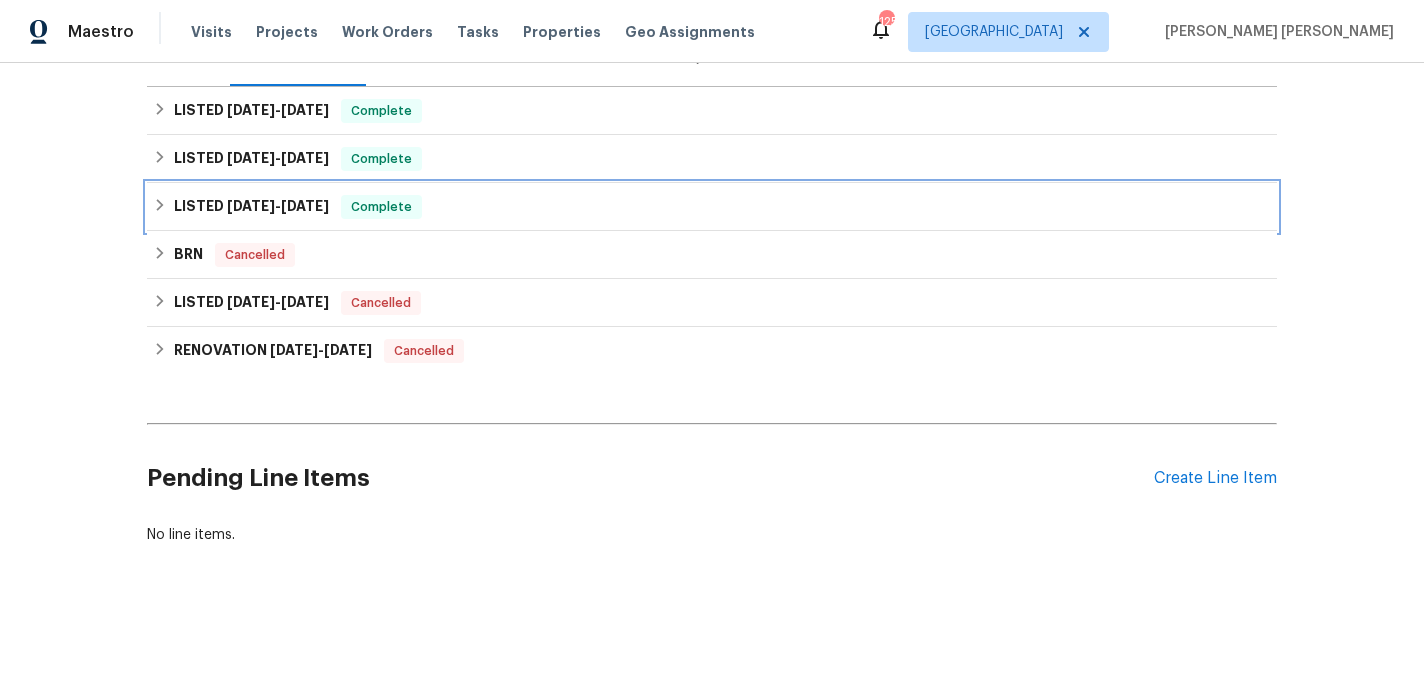 click on "LISTED   3/5/25  -  3/10/25 Complete" at bounding box center [712, 207] 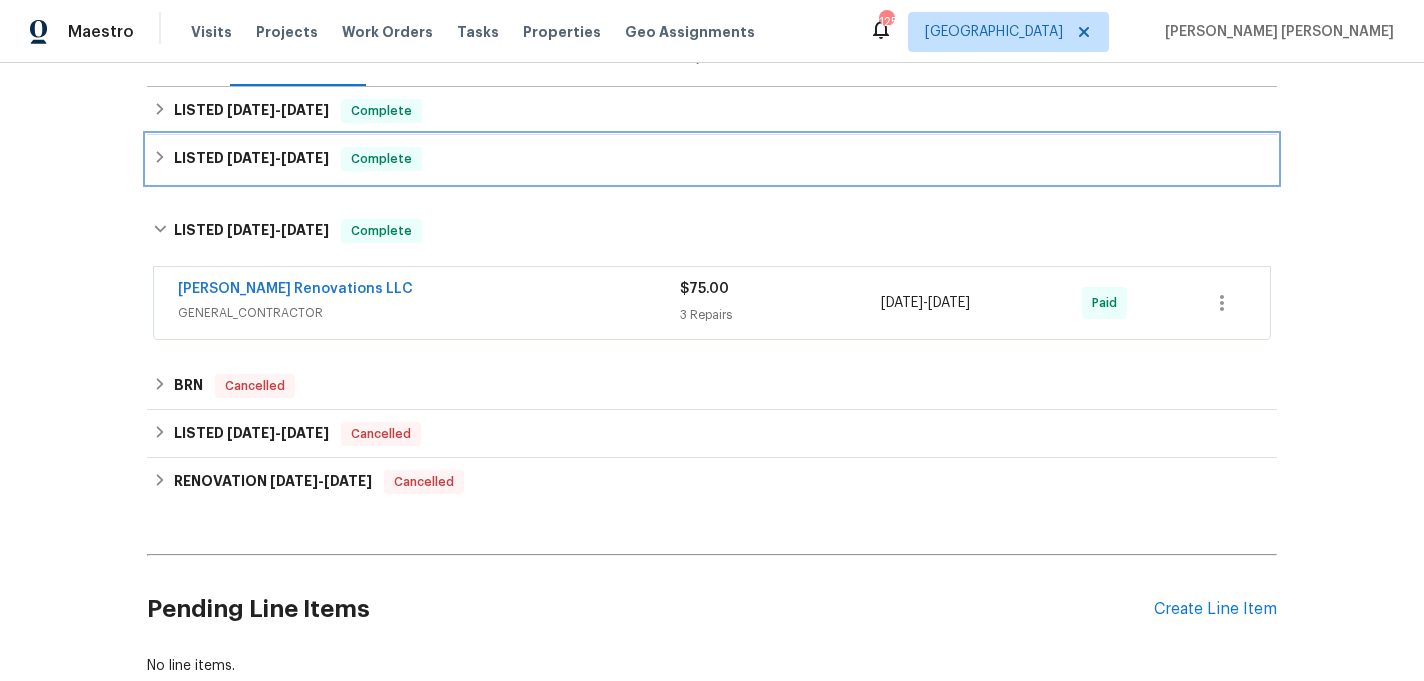 click on "LISTED   3/10/25  -  3/13/25" at bounding box center (251, 159) 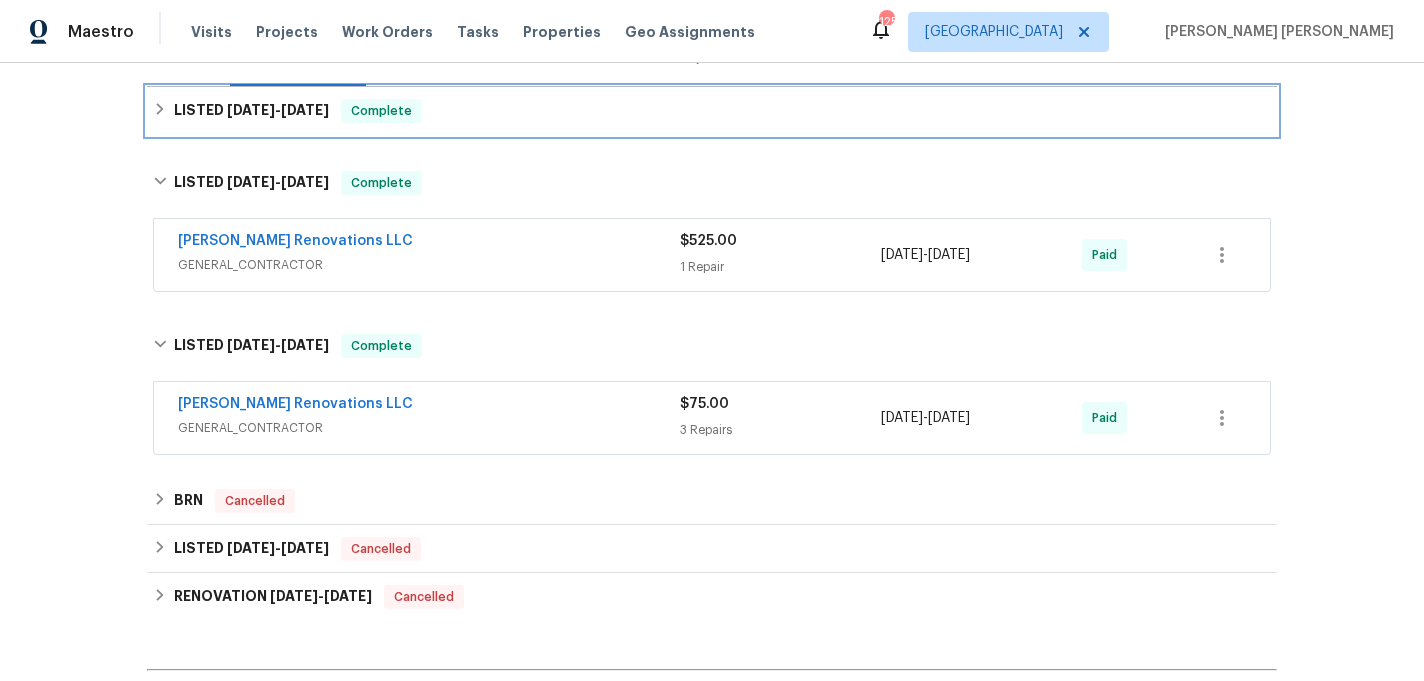 click on "LISTED   5/30/25  -  6/4/25 Complete" at bounding box center [712, 111] 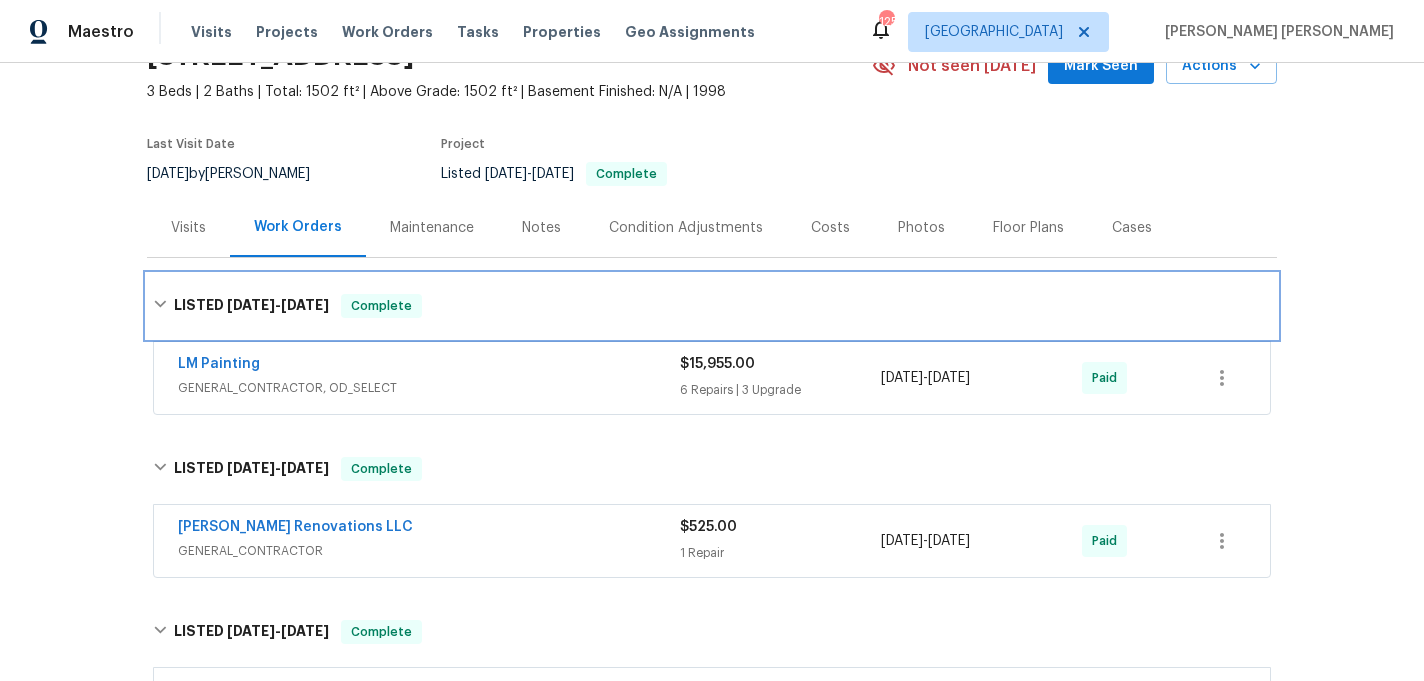 scroll, scrollTop: 91, scrollLeft: 0, axis: vertical 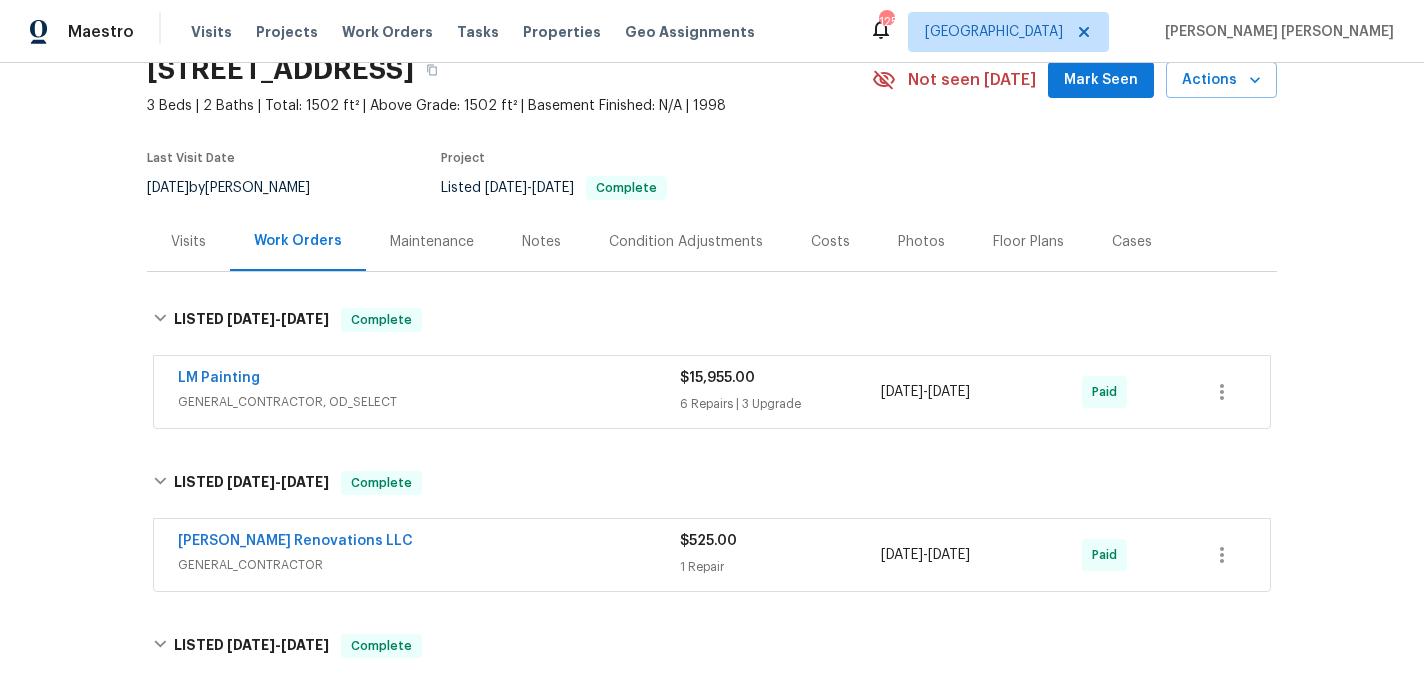 click on "Visits" at bounding box center (188, 242) 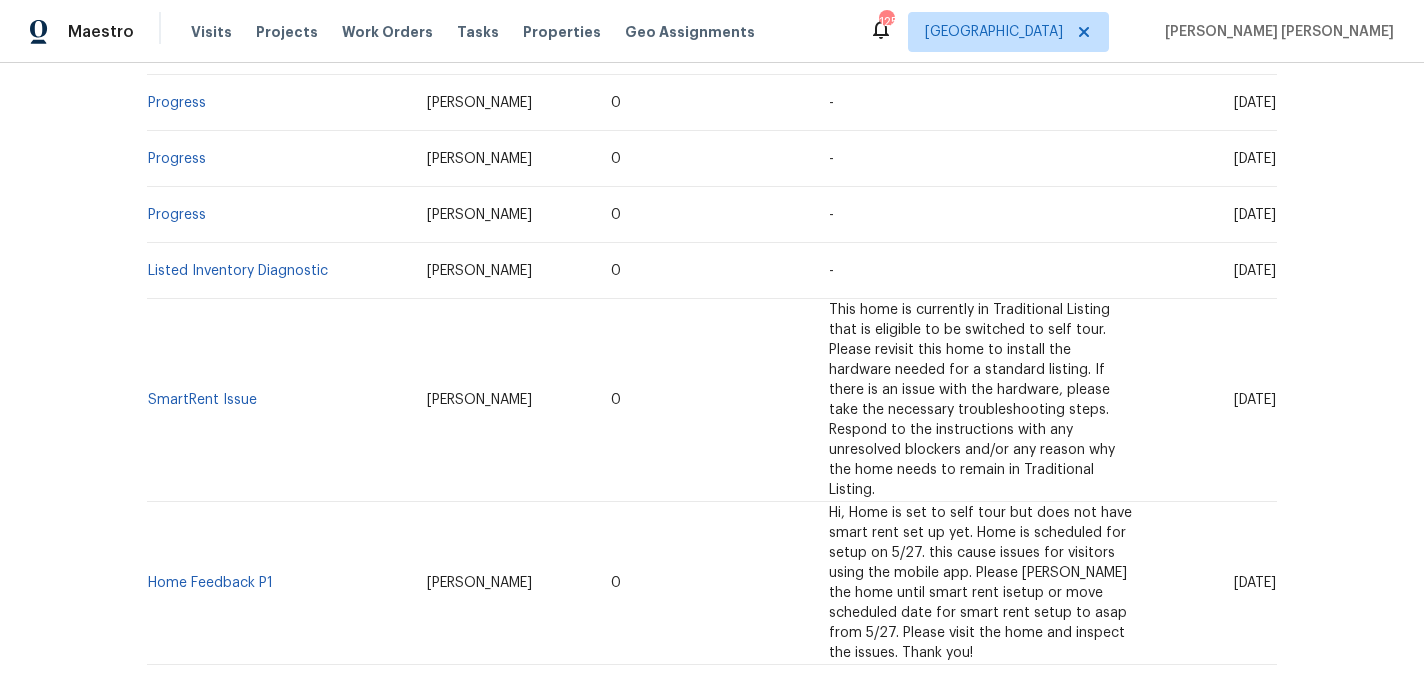 scroll, scrollTop: 0, scrollLeft: 0, axis: both 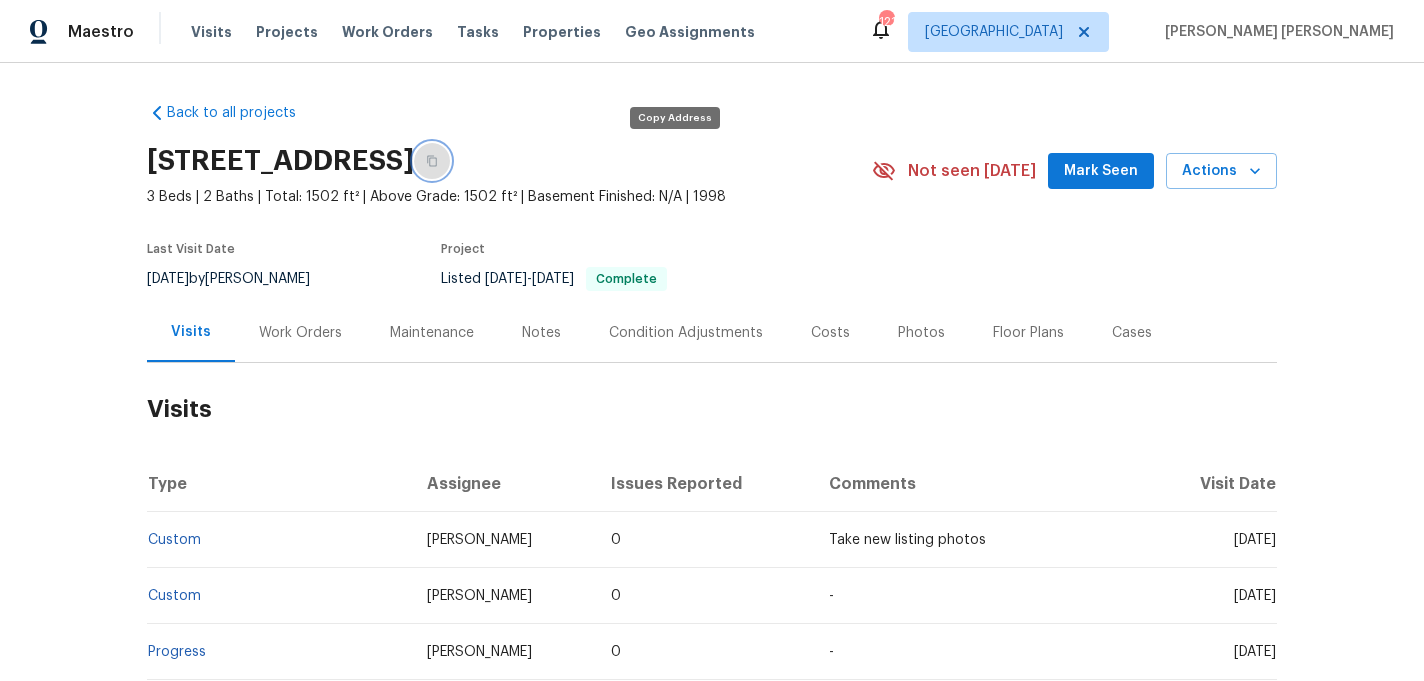 click 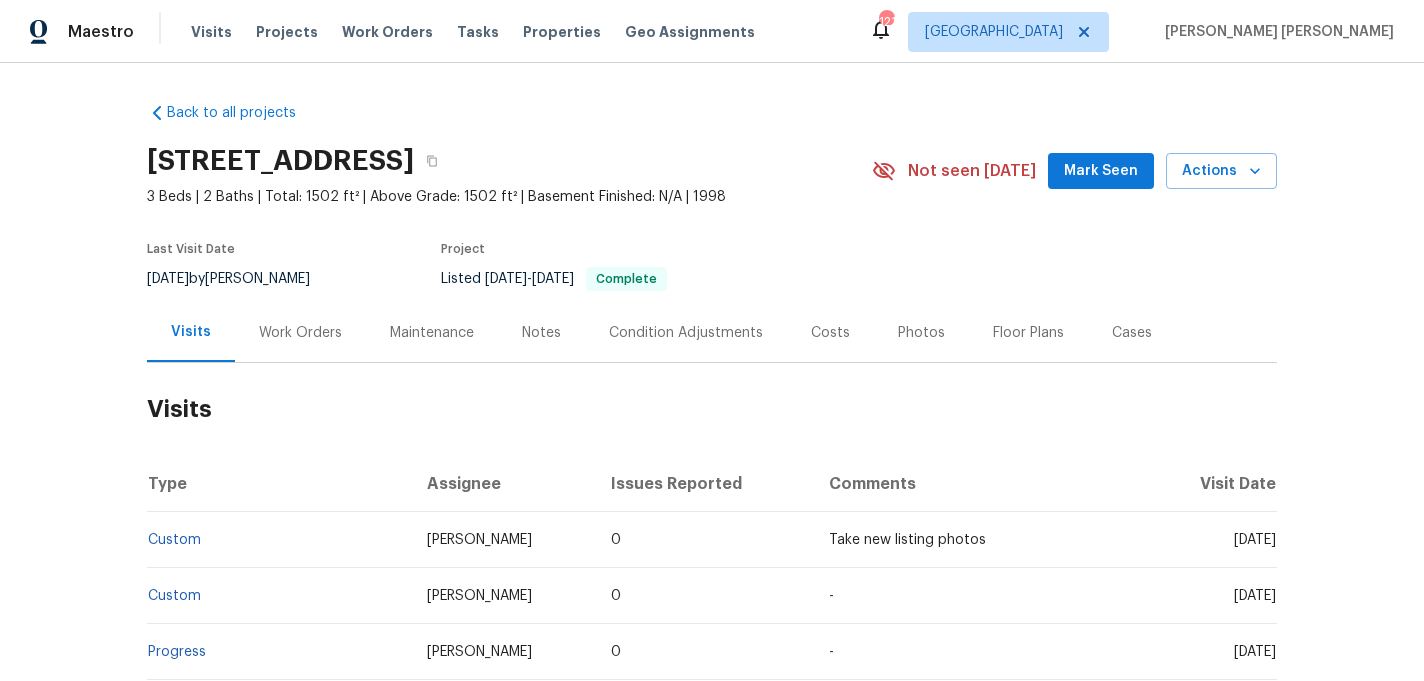 click on "Notes" at bounding box center (541, 332) 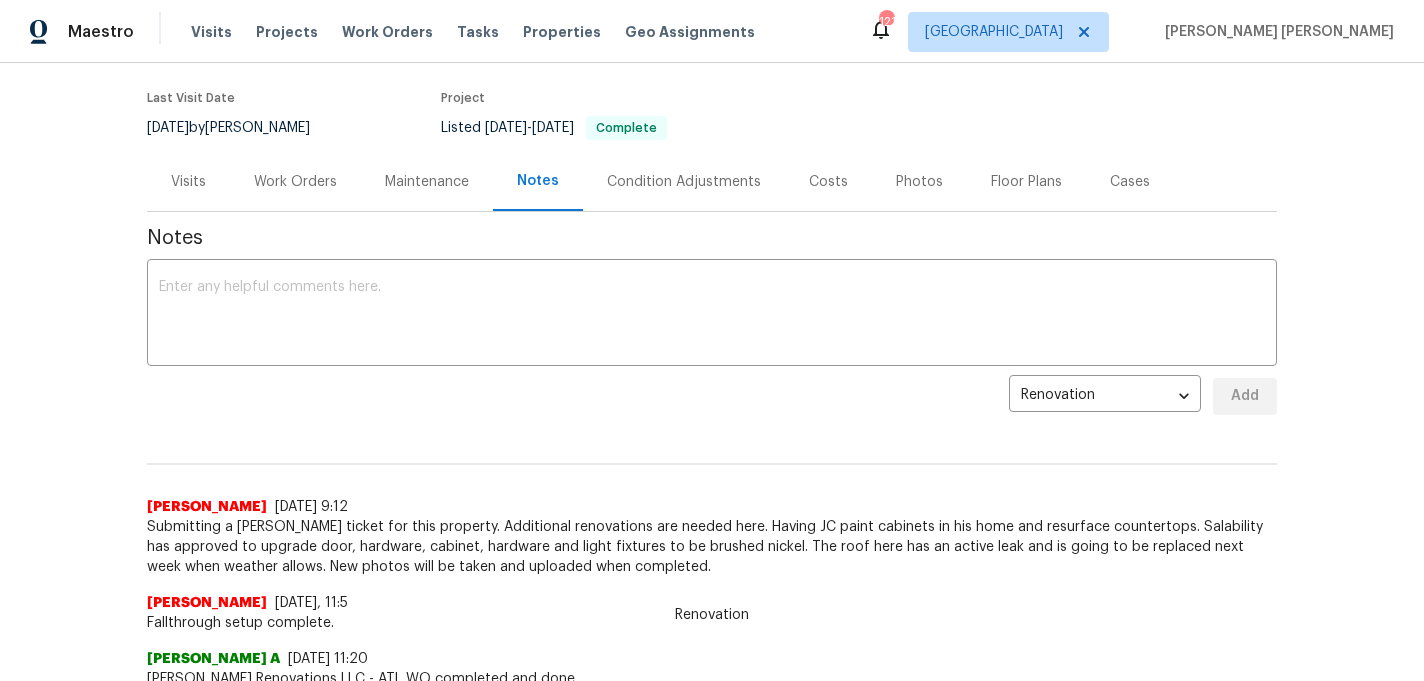 scroll, scrollTop: 155, scrollLeft: 0, axis: vertical 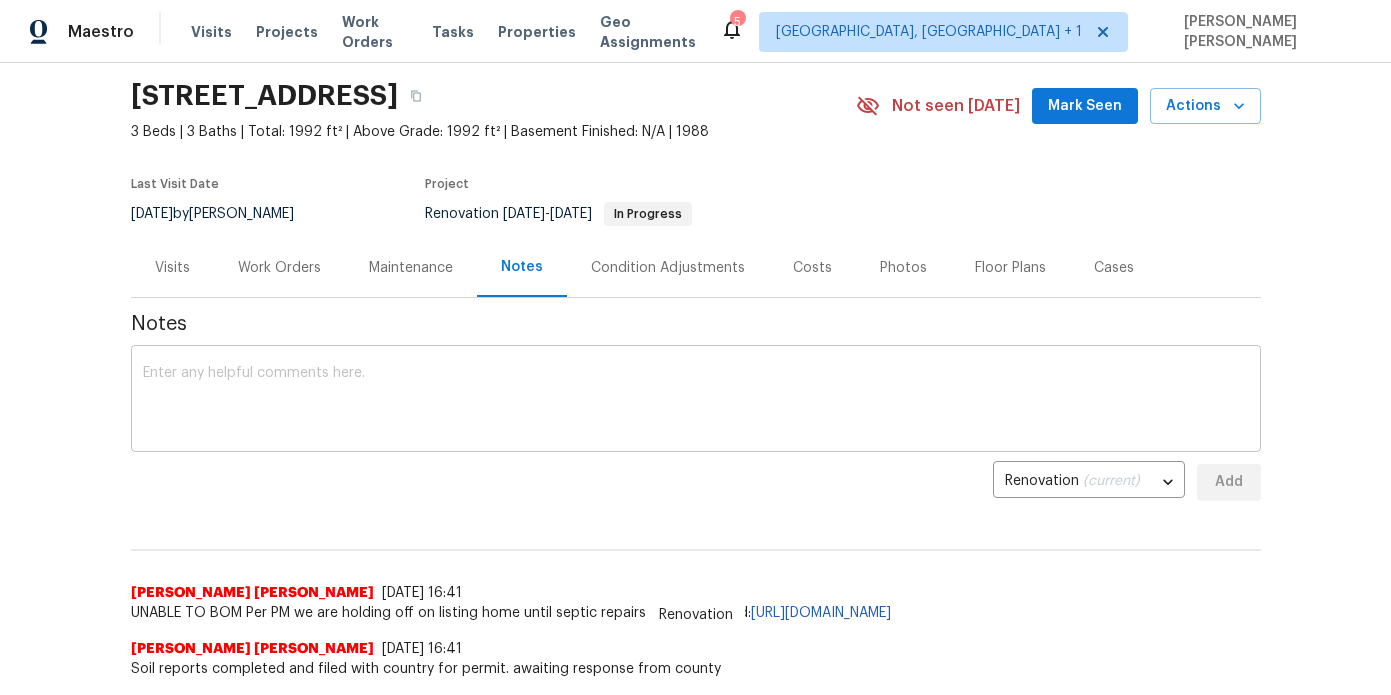 click at bounding box center [696, 401] 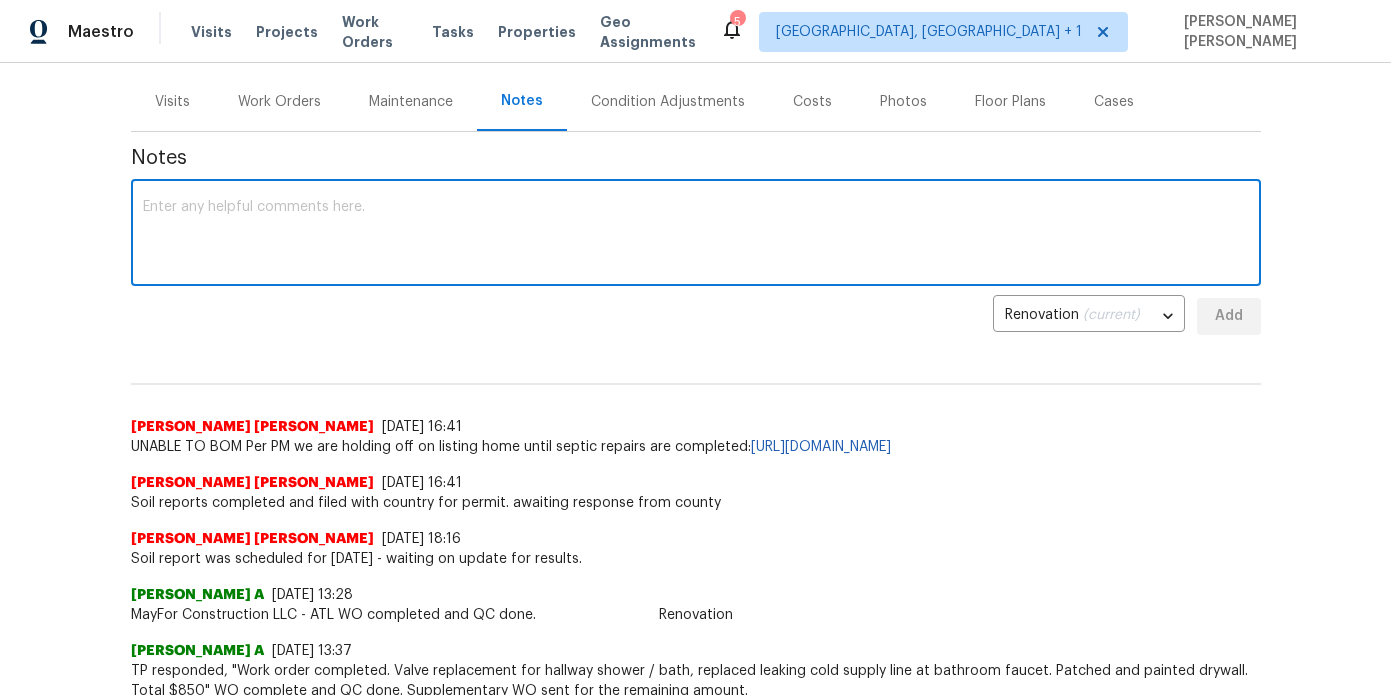 scroll, scrollTop: 245, scrollLeft: 0, axis: vertical 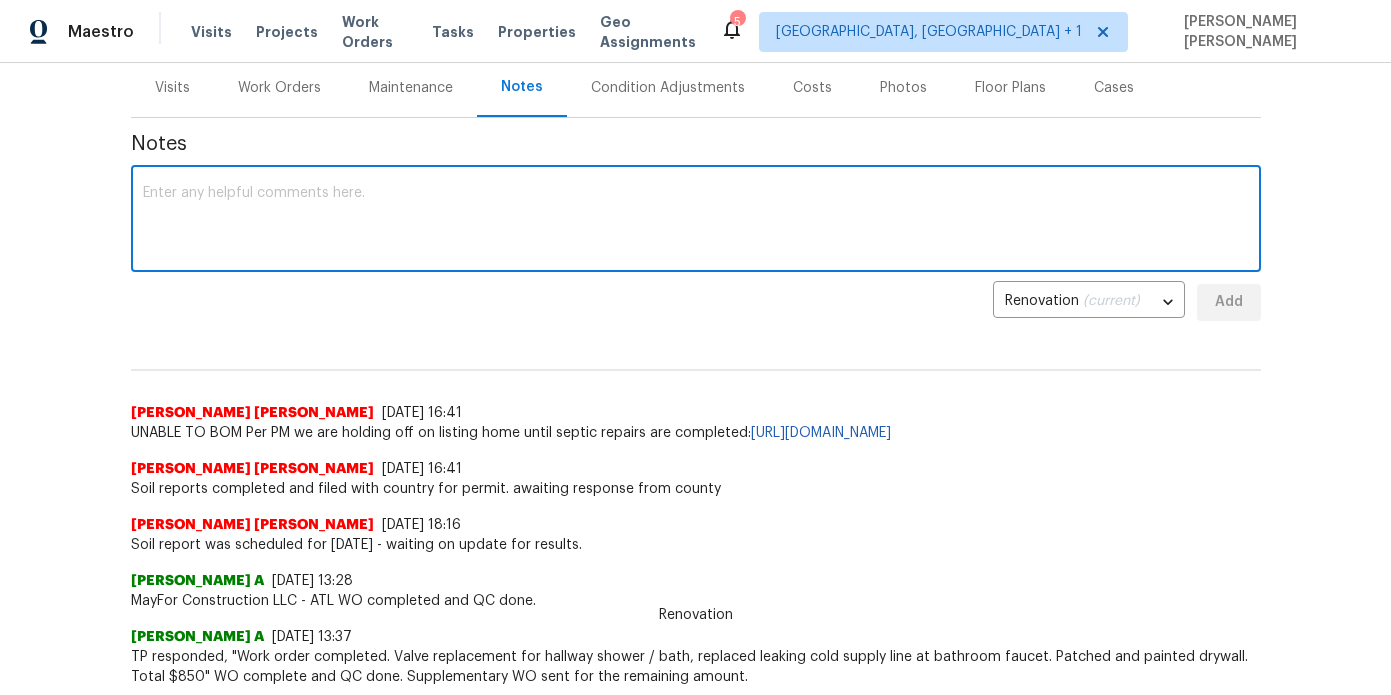 type on "P" 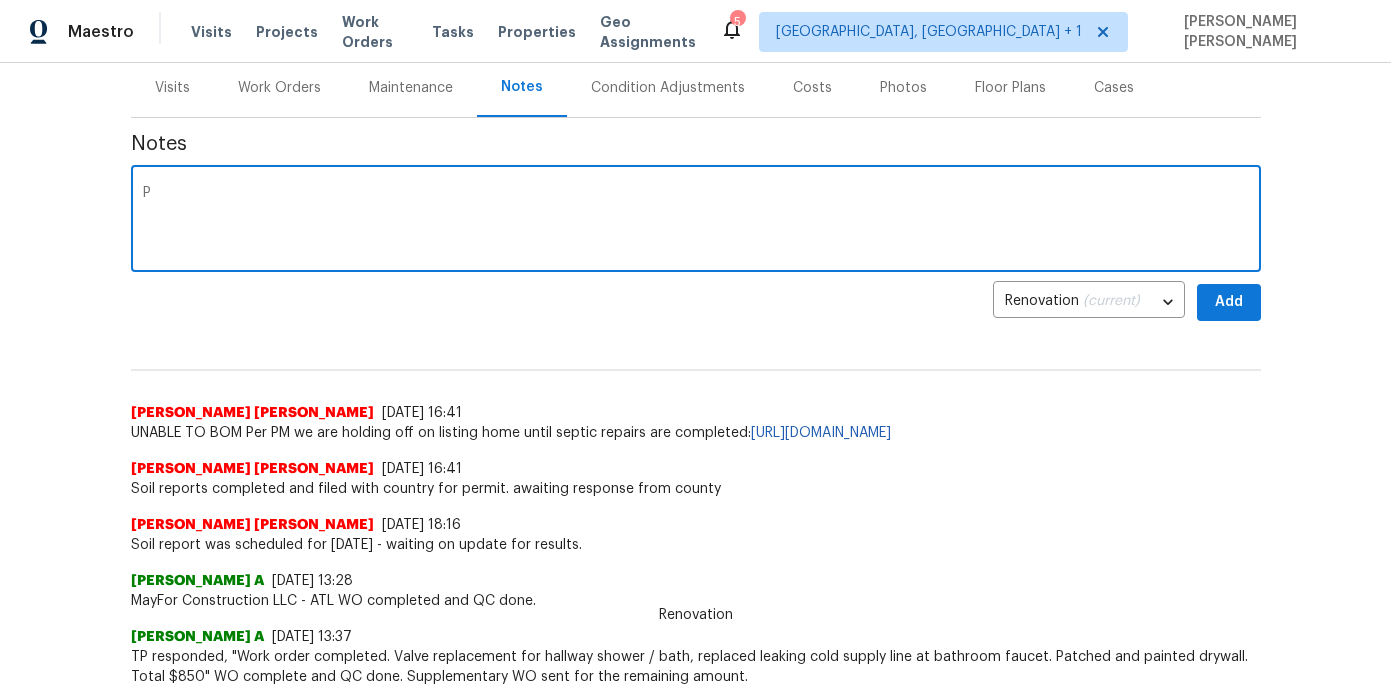 type 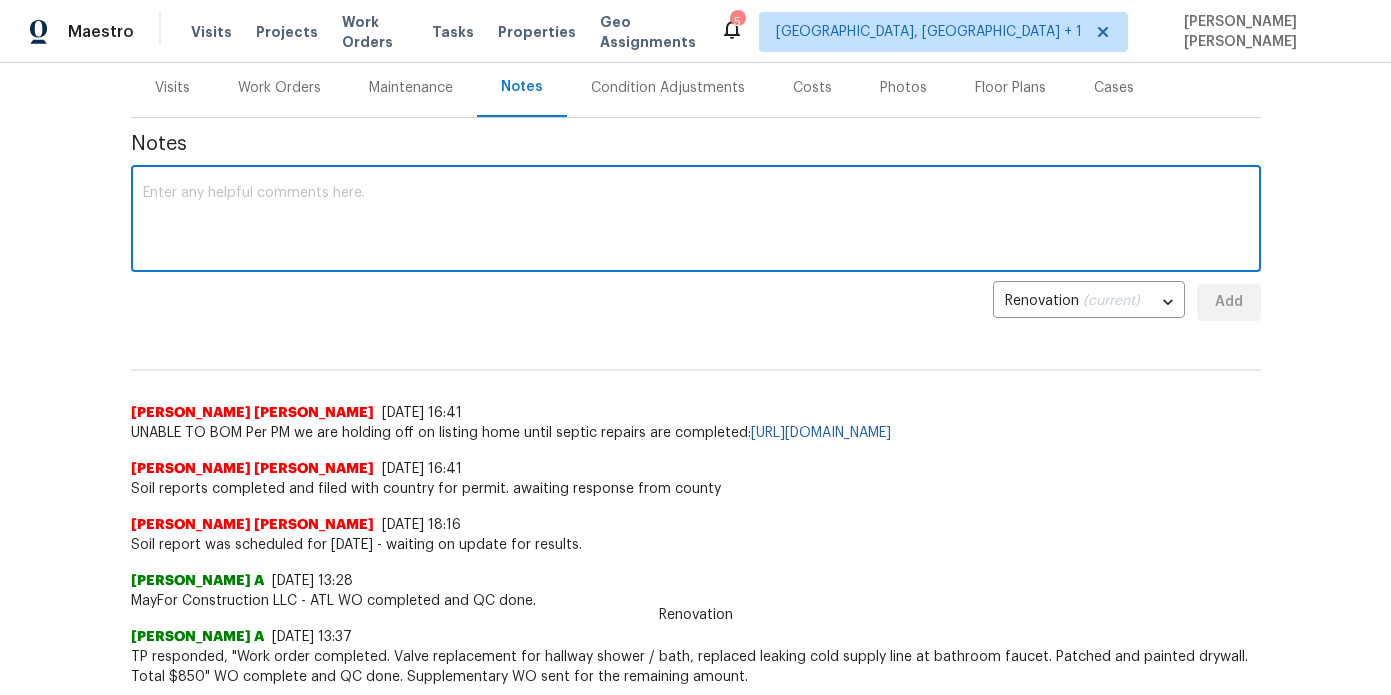 click on "Work Orders" at bounding box center (279, 88) 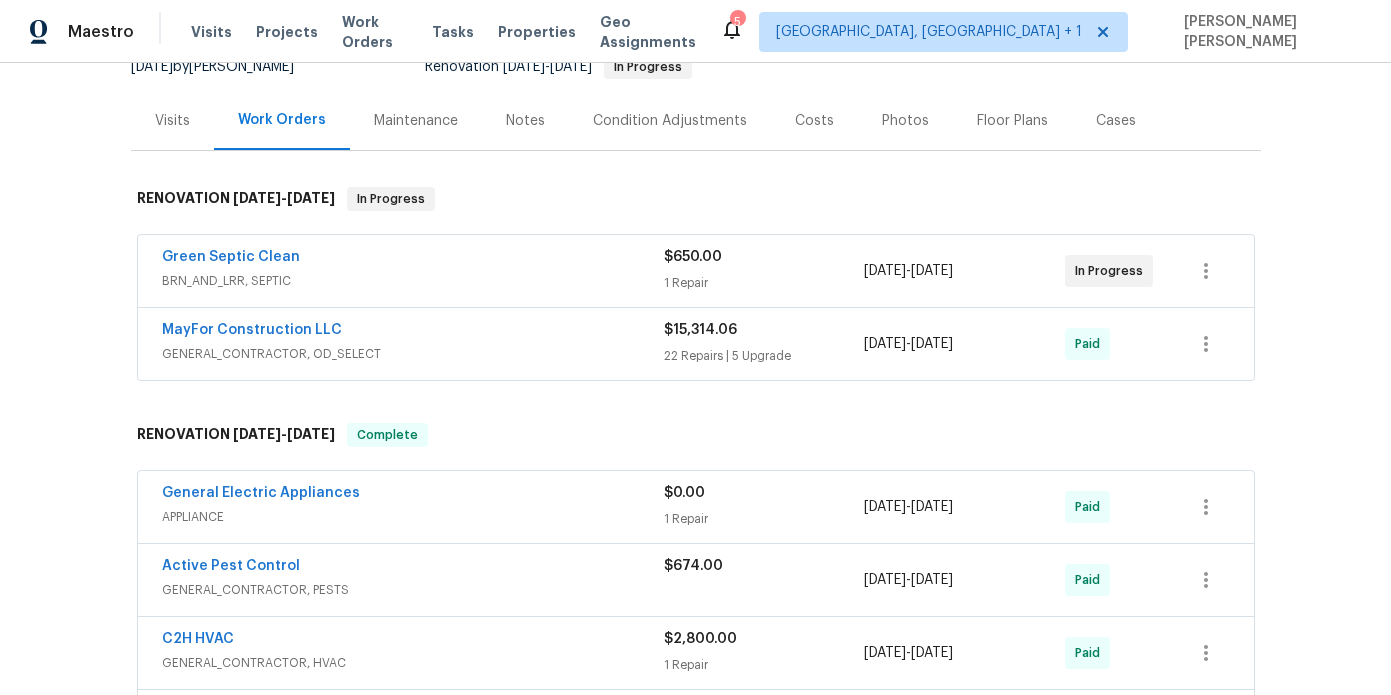 scroll, scrollTop: 145, scrollLeft: 0, axis: vertical 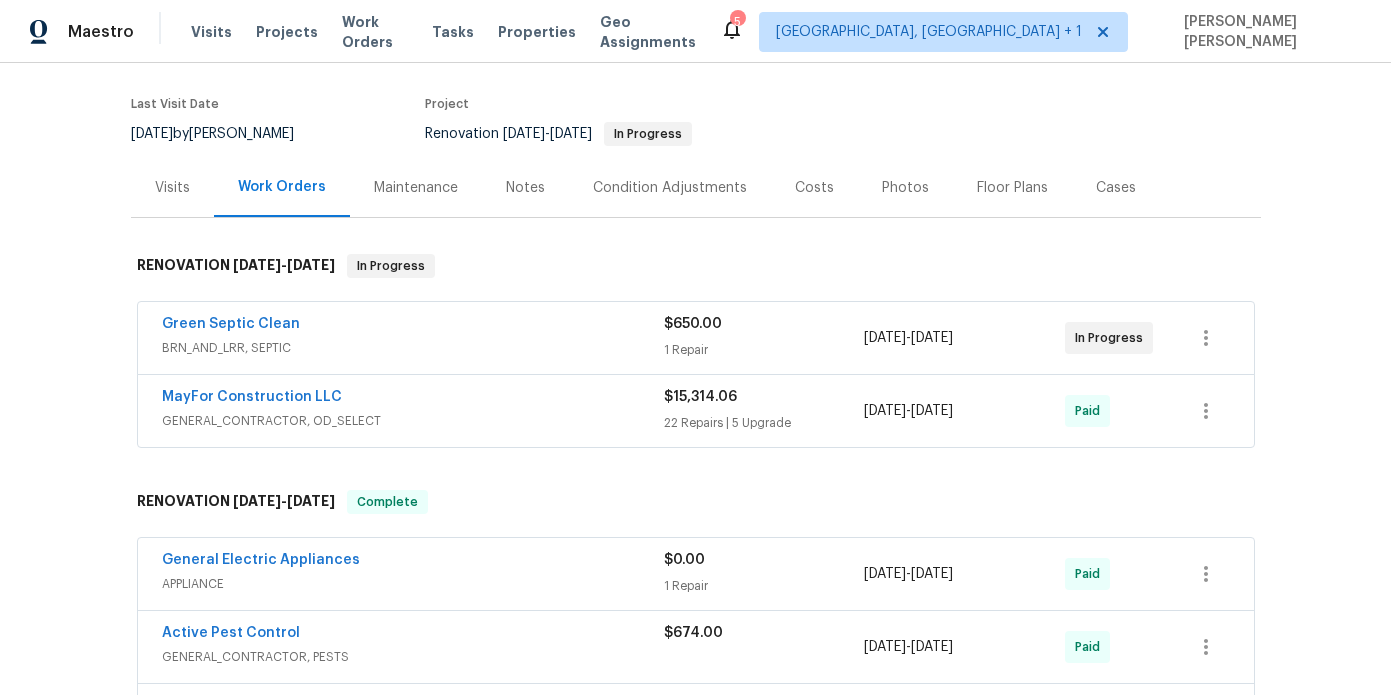 click on "Notes" at bounding box center (525, 187) 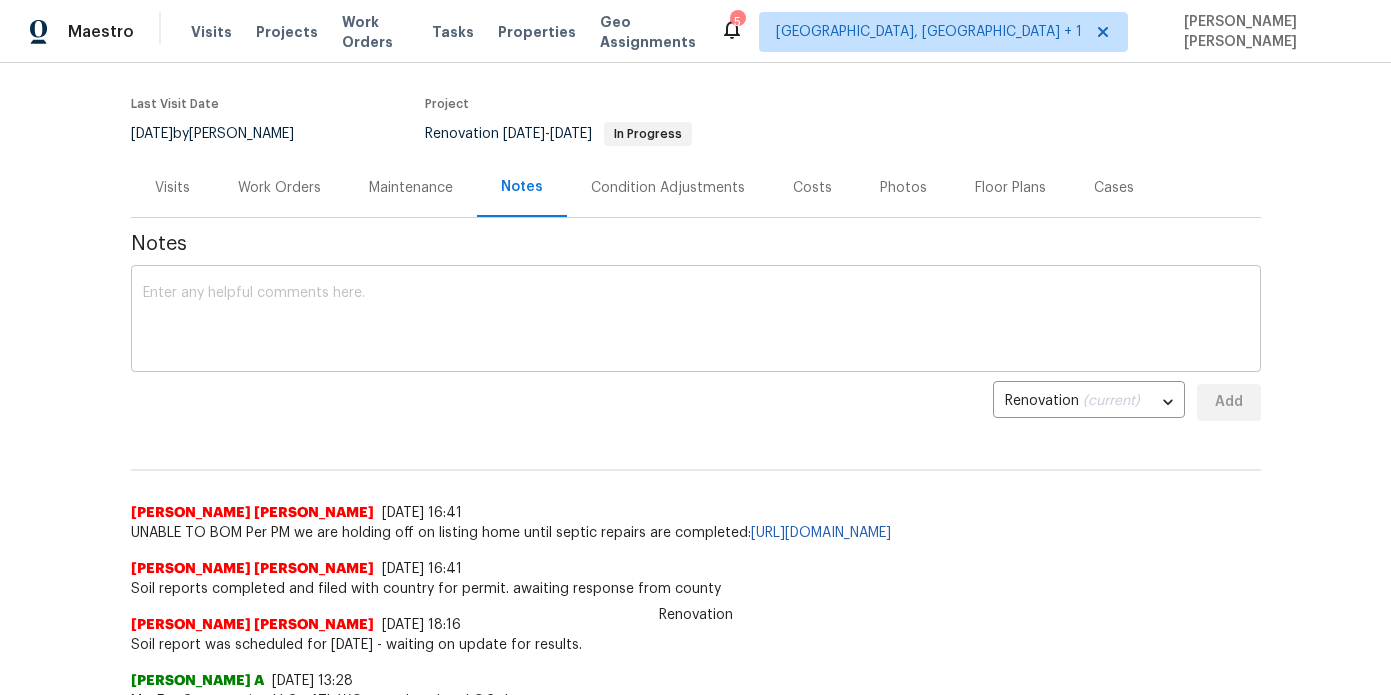 click at bounding box center [696, 321] 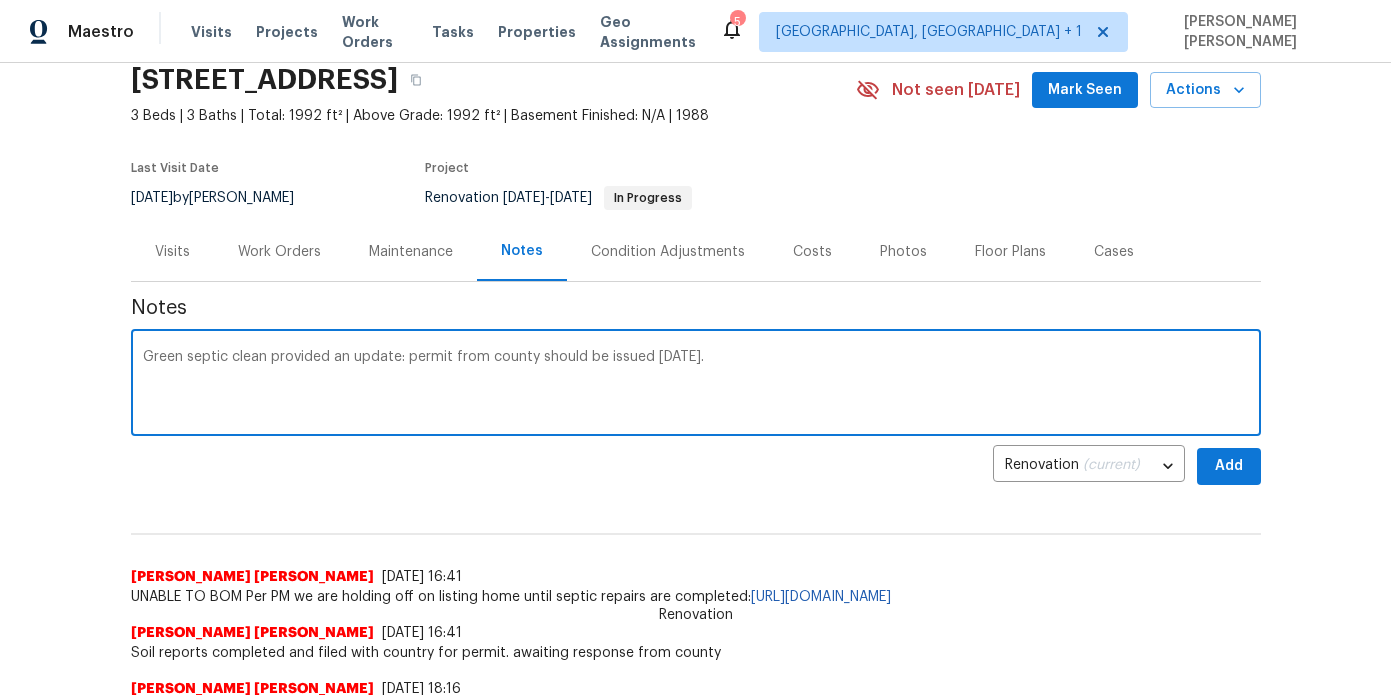 scroll, scrollTop: 94, scrollLeft: 0, axis: vertical 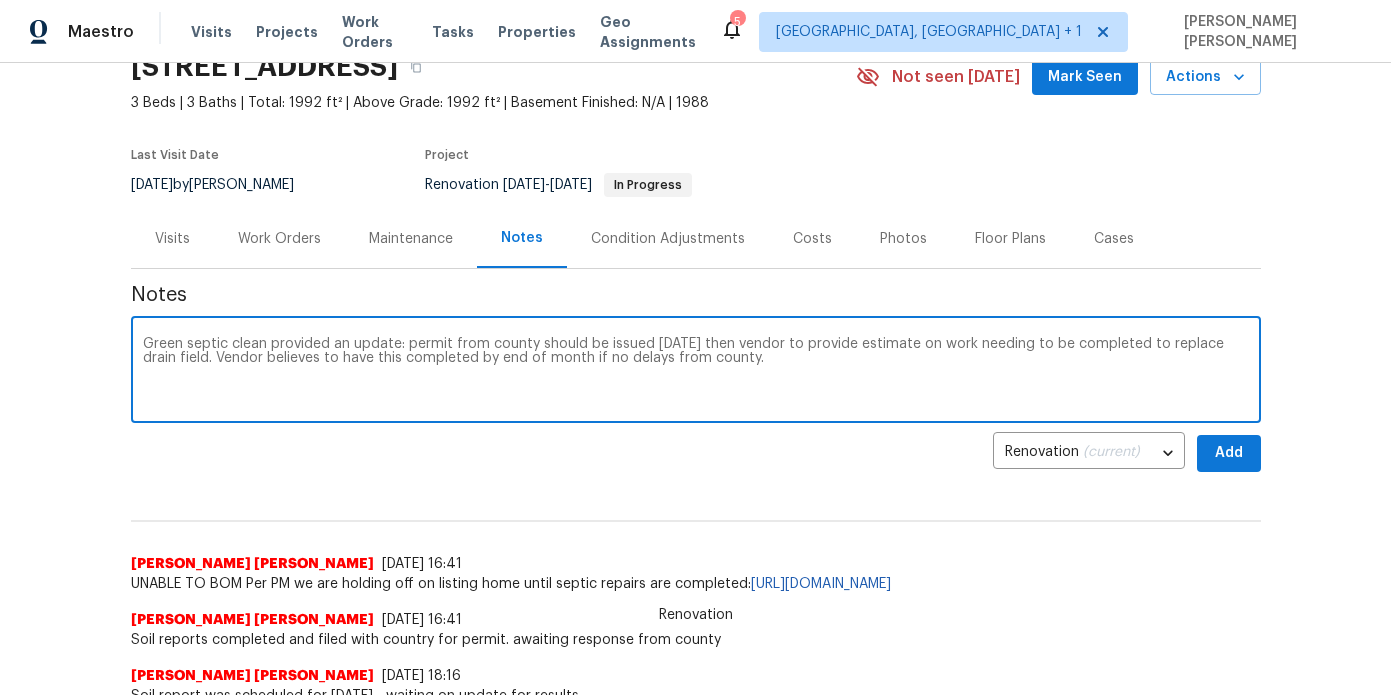 type on "Green septic clean provided an update: permit from county should be issued [DATE] then vendor to provide estimate on work needing to be completed to replace drain field. Vendor believes to have this completed by end of month if no delays from county." 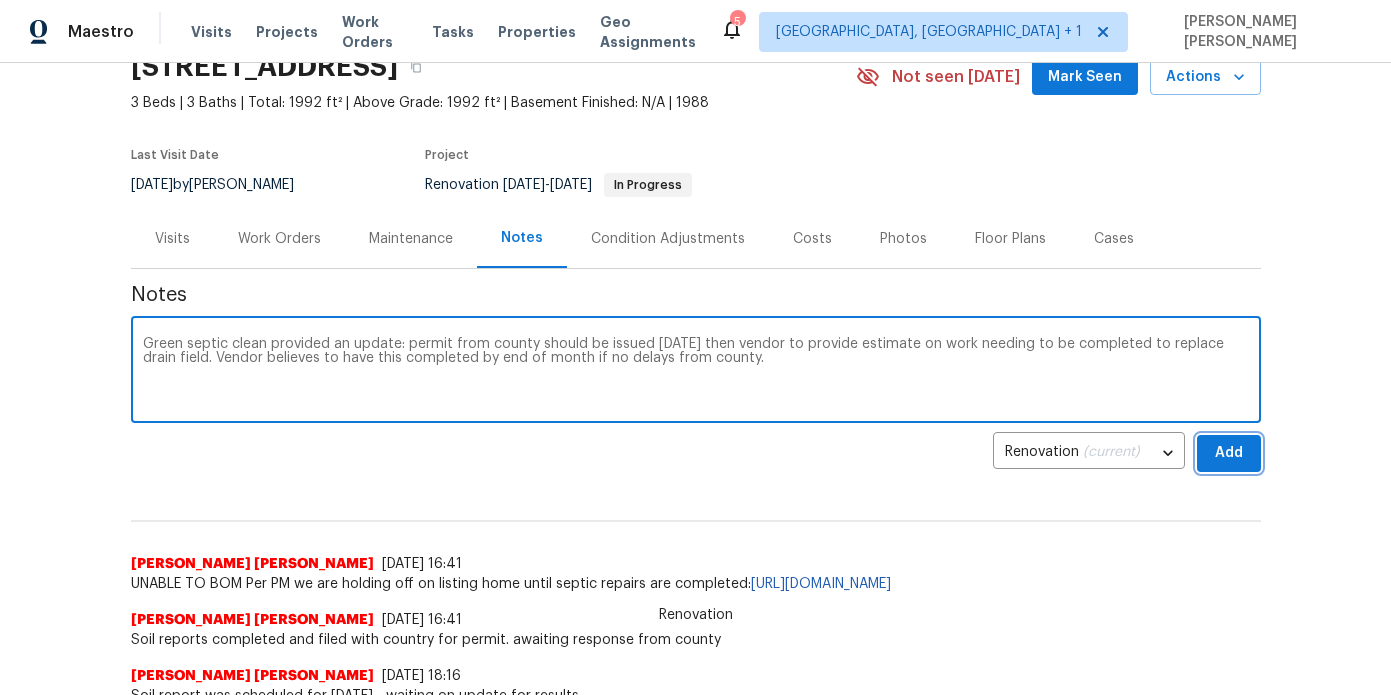 click on "Add" at bounding box center (1229, 453) 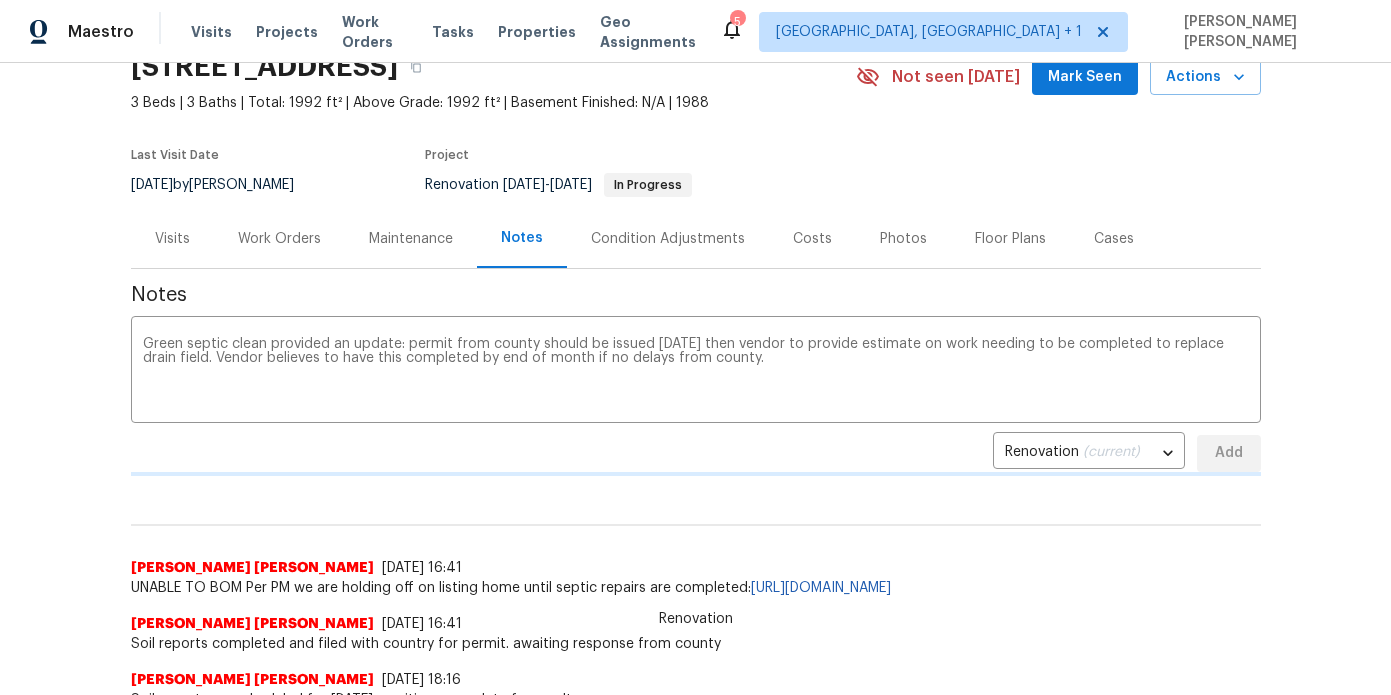 type 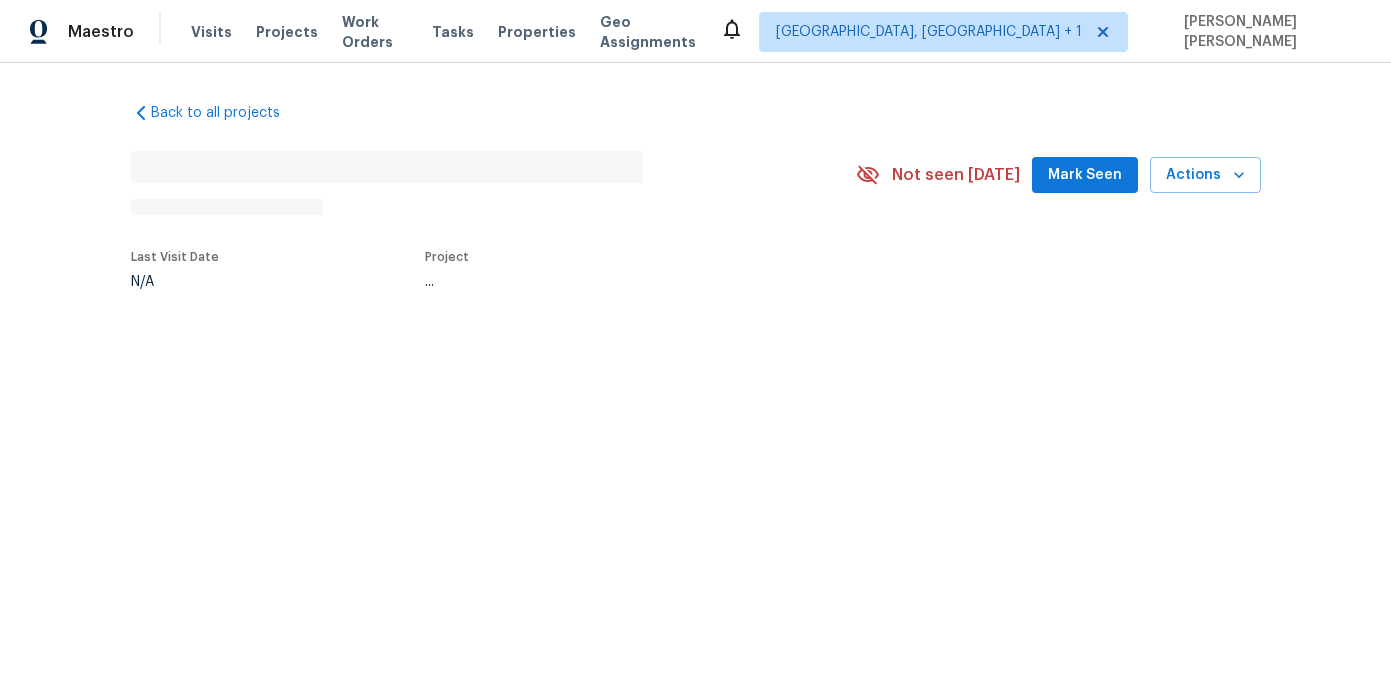 scroll, scrollTop: 0, scrollLeft: 0, axis: both 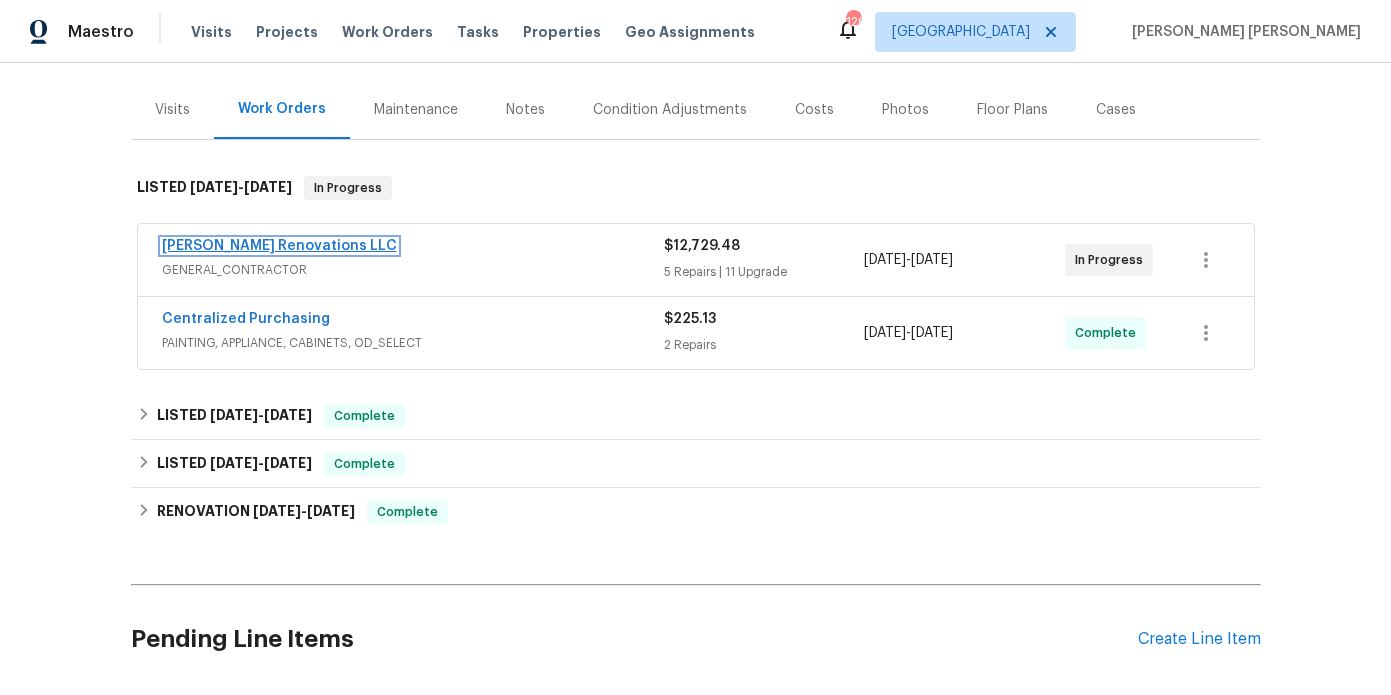 click on "Aseem Renovations LLC" at bounding box center (279, 246) 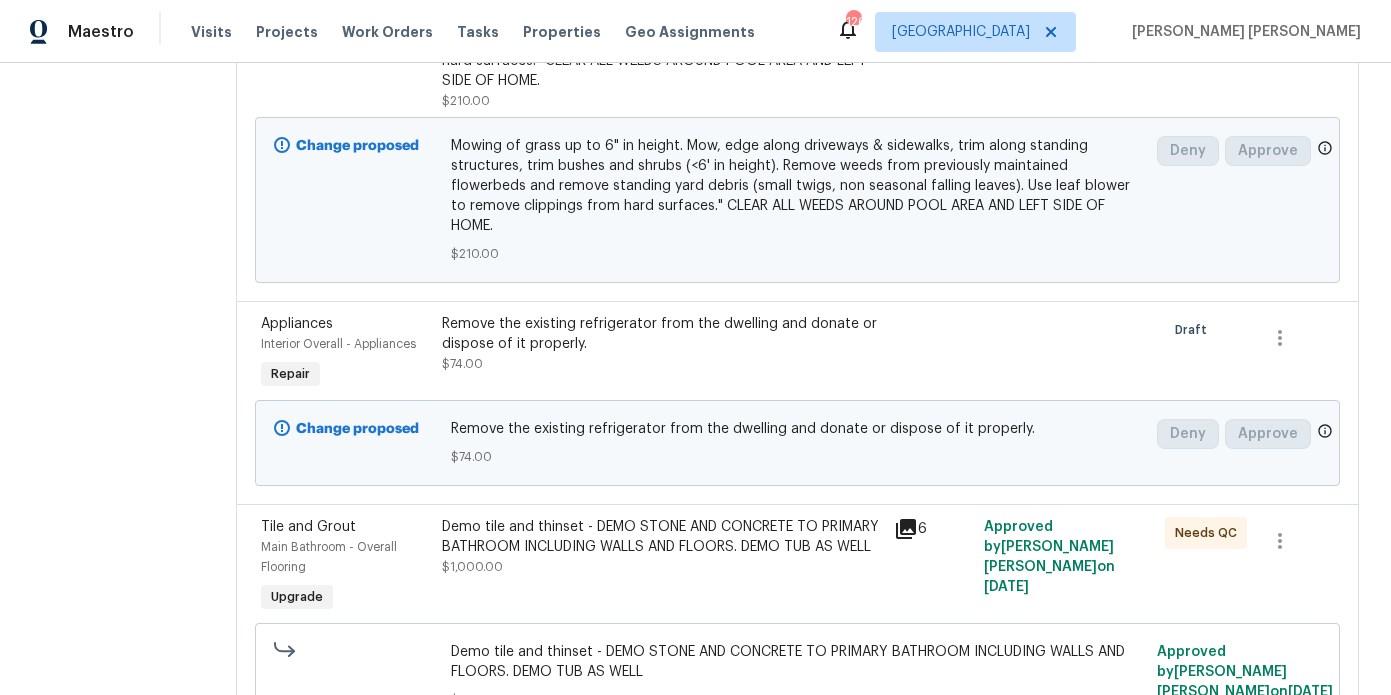 scroll, scrollTop: 1382, scrollLeft: 0, axis: vertical 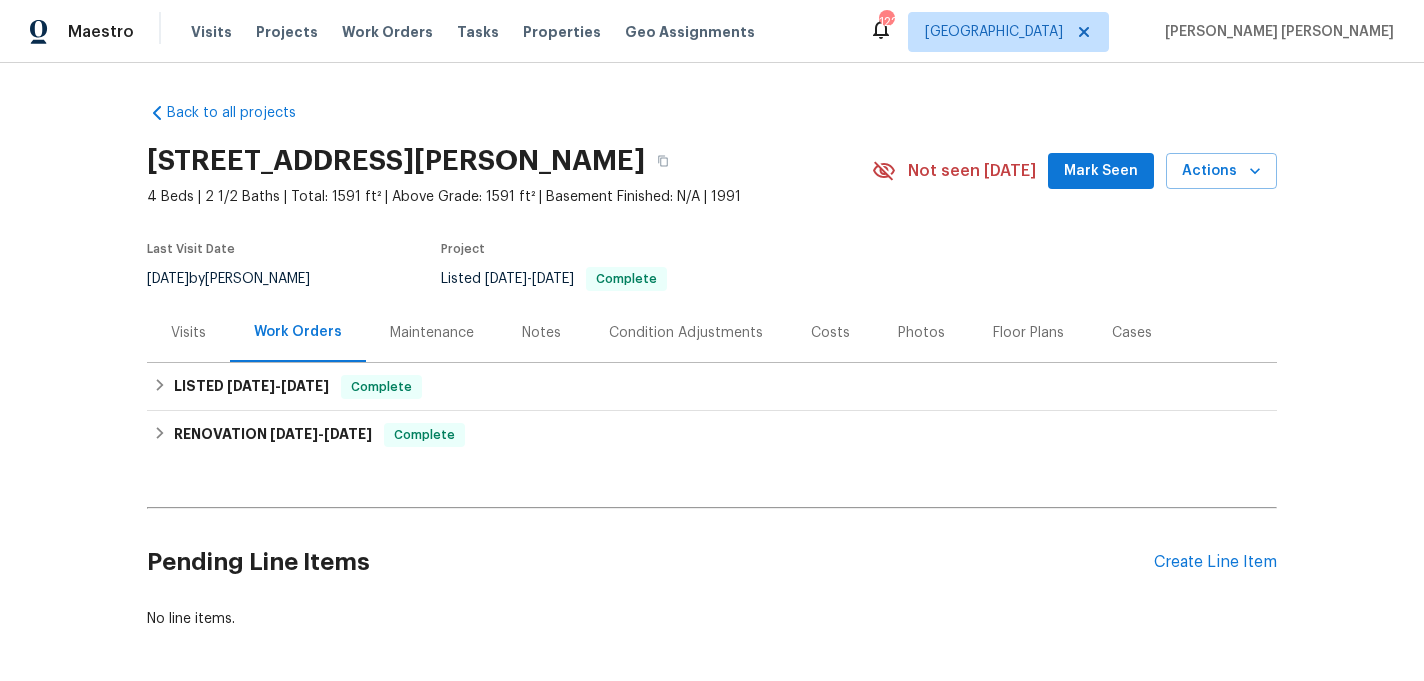 click on "Visits" at bounding box center [188, 333] 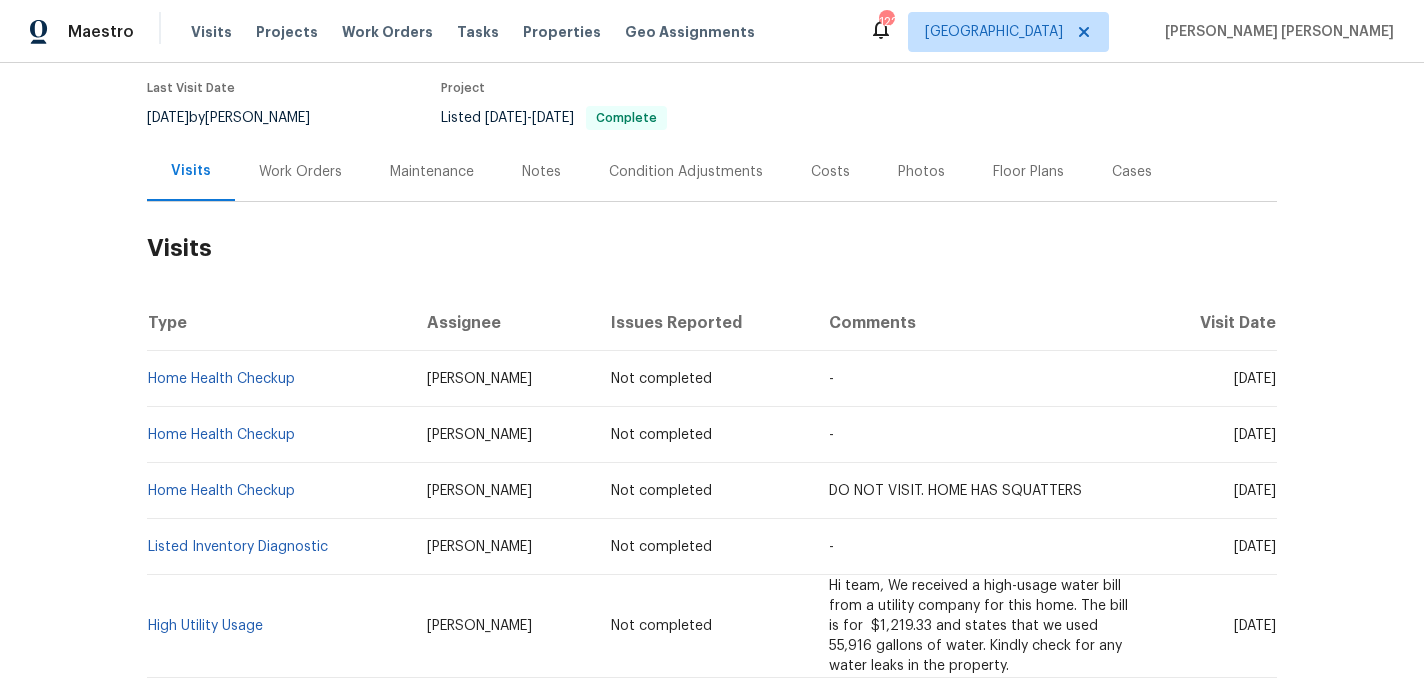 scroll, scrollTop: 176, scrollLeft: 0, axis: vertical 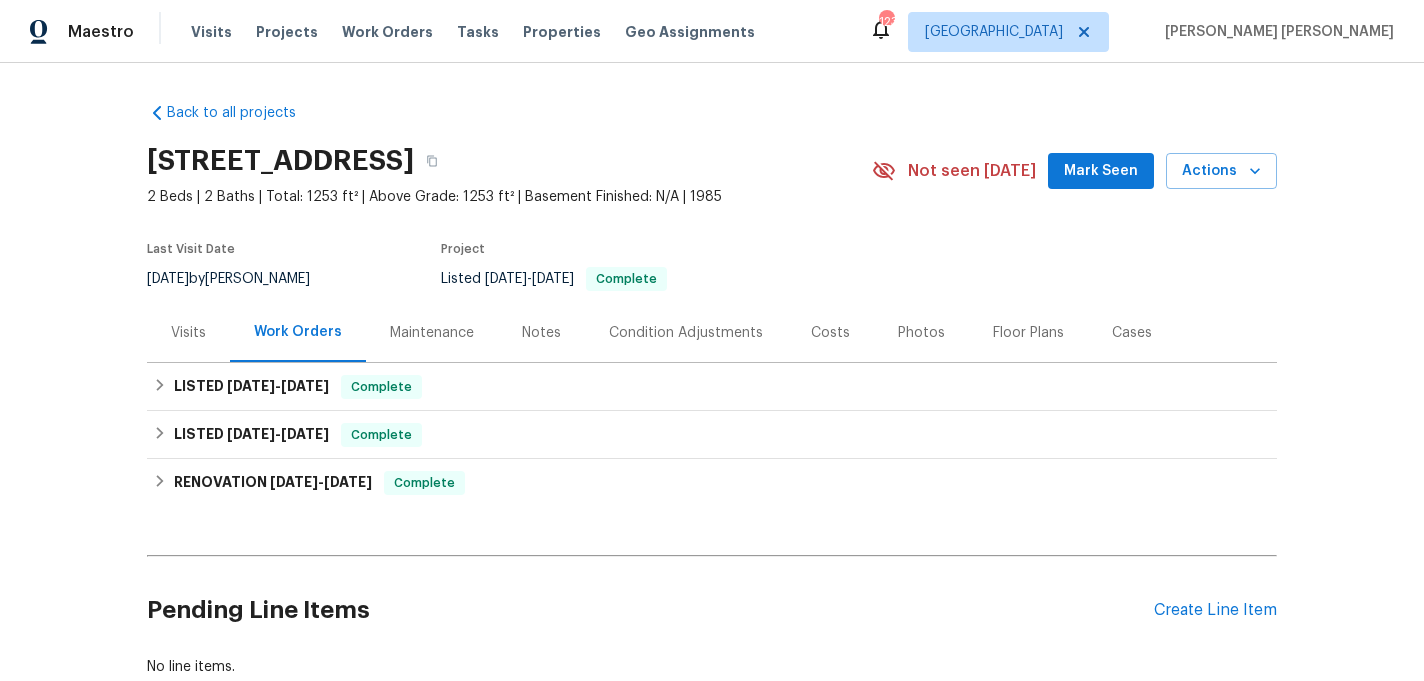 click on "Visits" at bounding box center (188, 332) 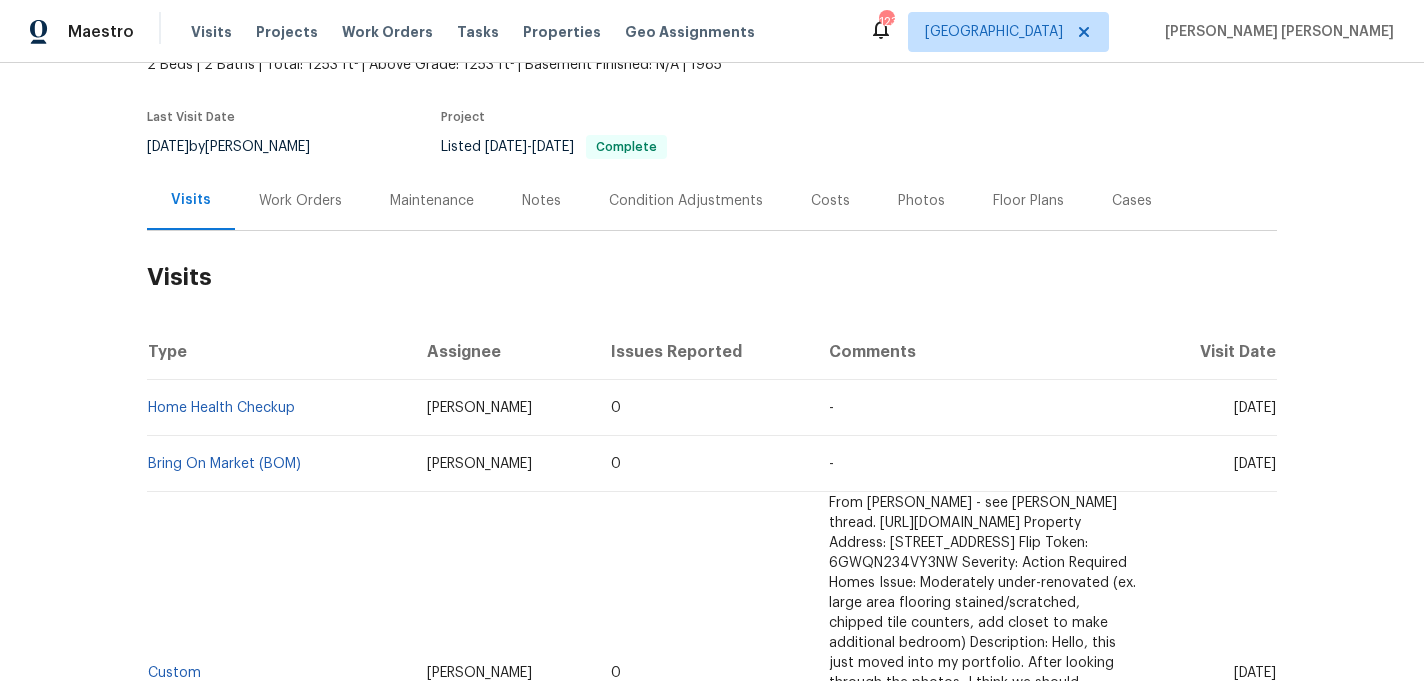scroll, scrollTop: 0, scrollLeft: 0, axis: both 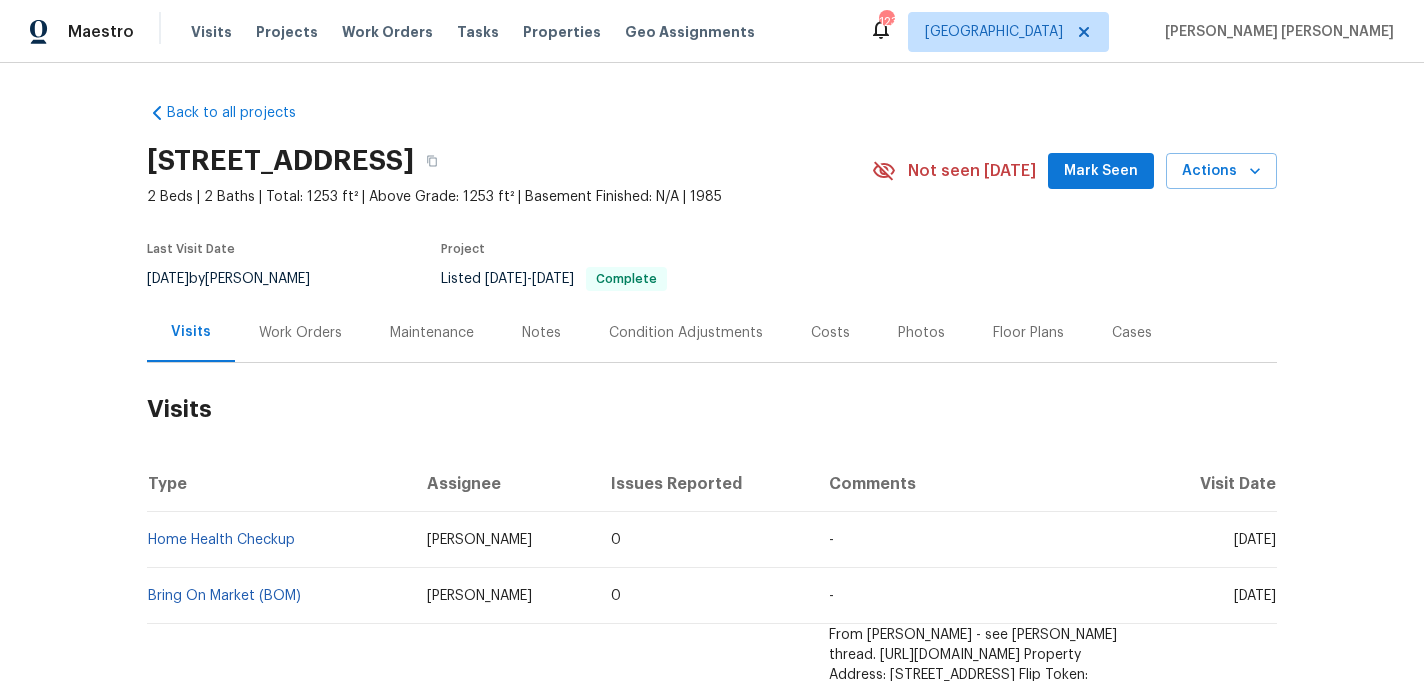 click on "Work Orders" at bounding box center (300, 333) 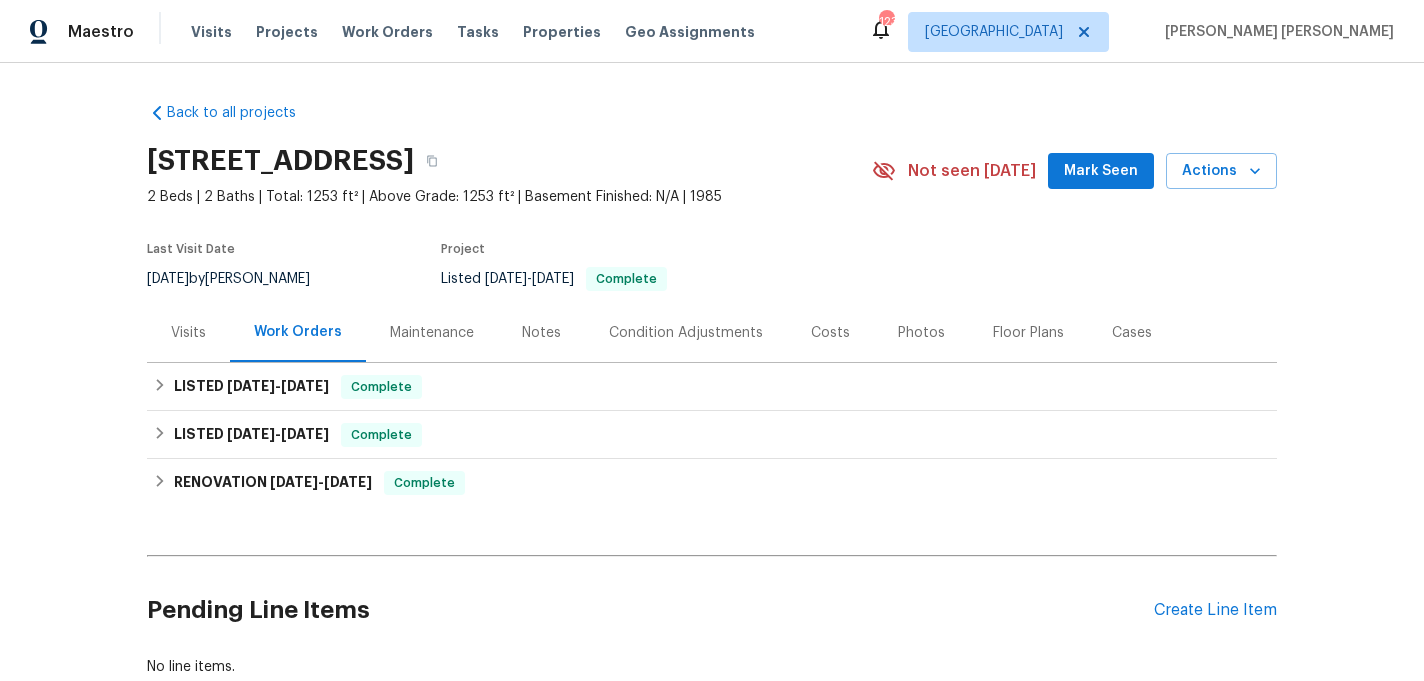scroll, scrollTop: 132, scrollLeft: 0, axis: vertical 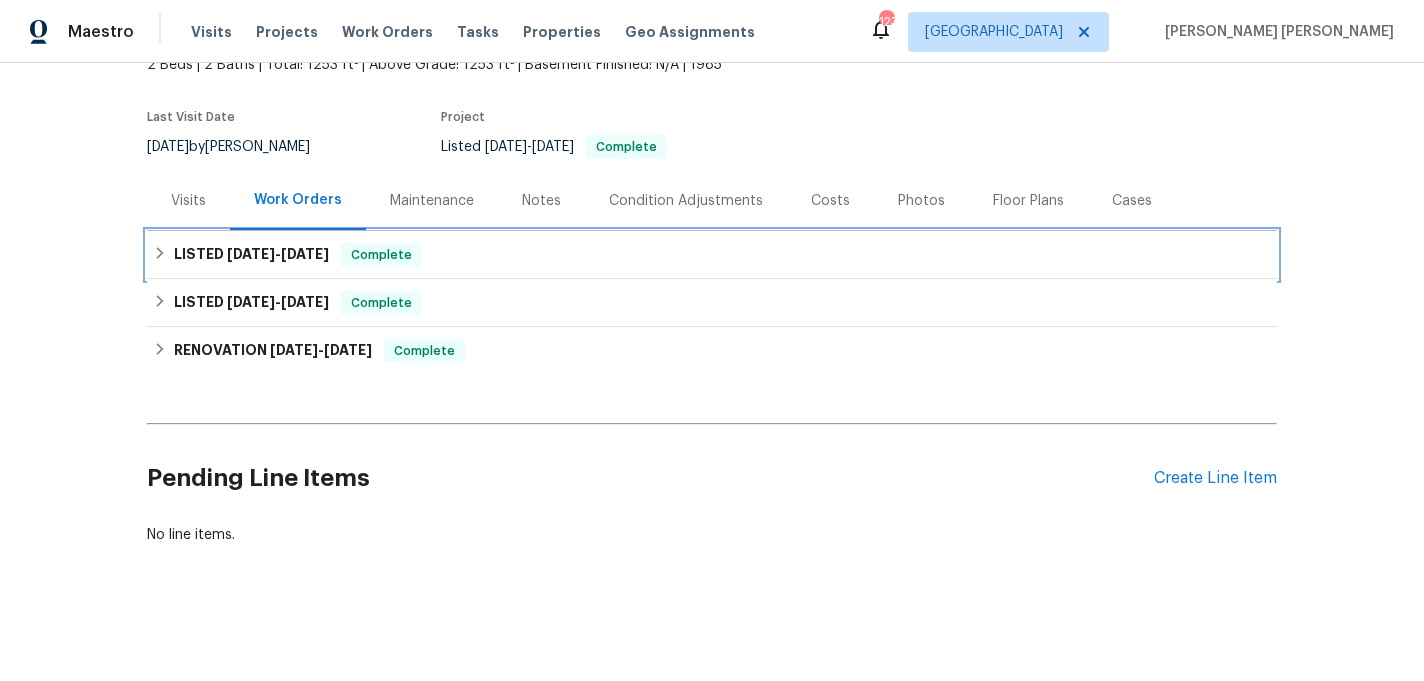 click on "LISTED   6/30/25  -  7/9/25 Complete" at bounding box center [712, 255] 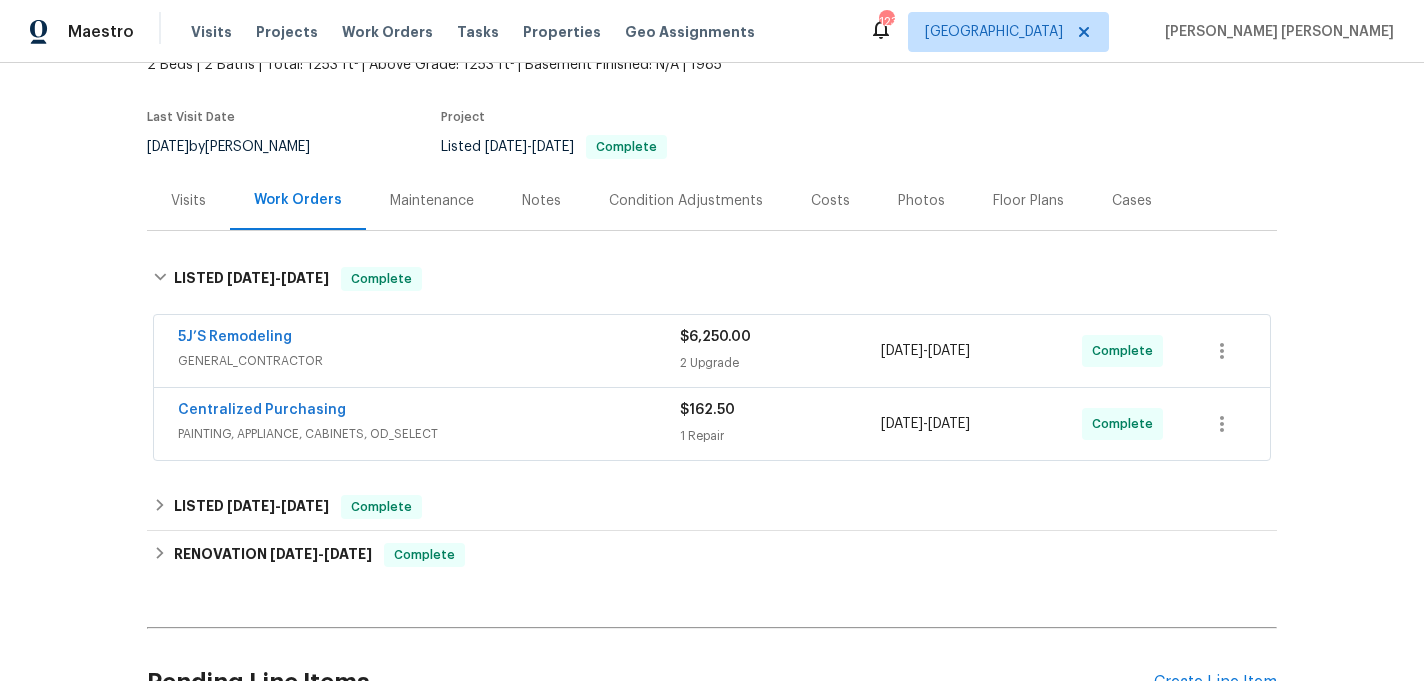 click on "GENERAL_CONTRACTOR" at bounding box center (429, 361) 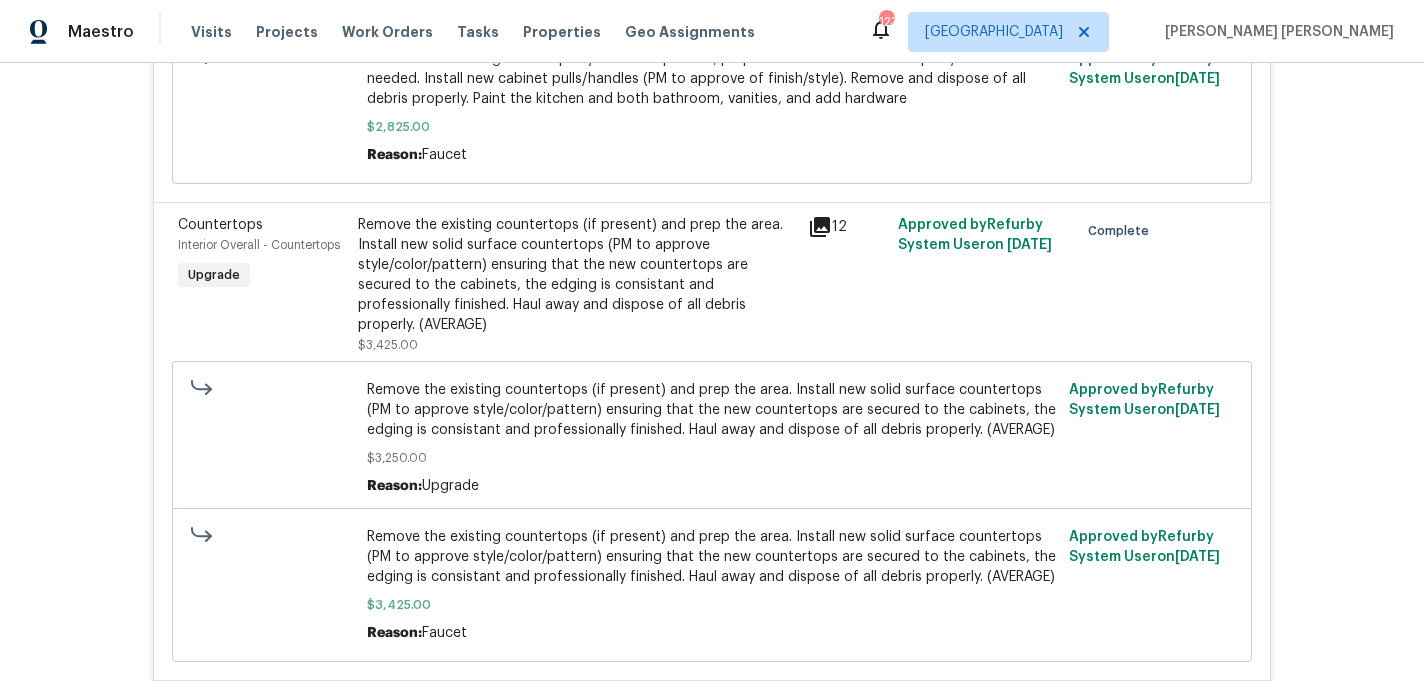 scroll, scrollTop: 829, scrollLeft: 0, axis: vertical 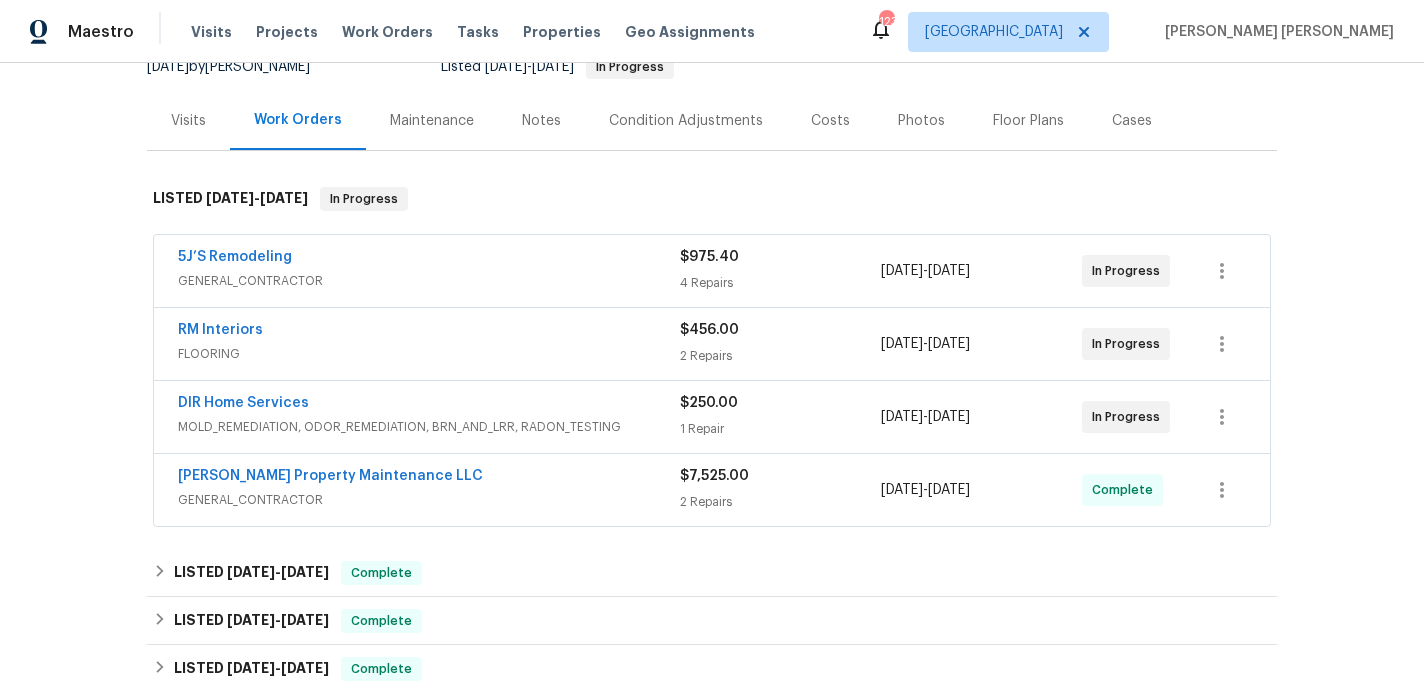 click on "[PERSON_NAME] Property Maintenance LLC" at bounding box center [429, 478] 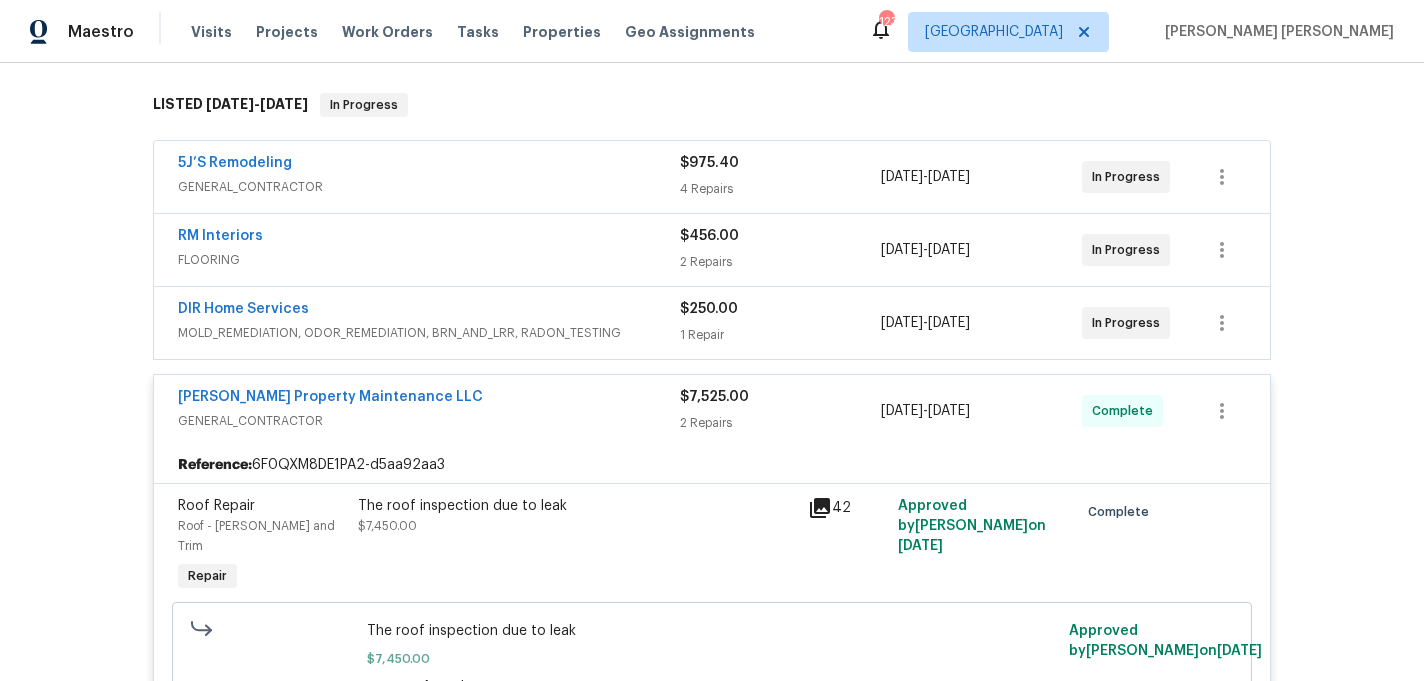 scroll, scrollTop: 307, scrollLeft: 0, axis: vertical 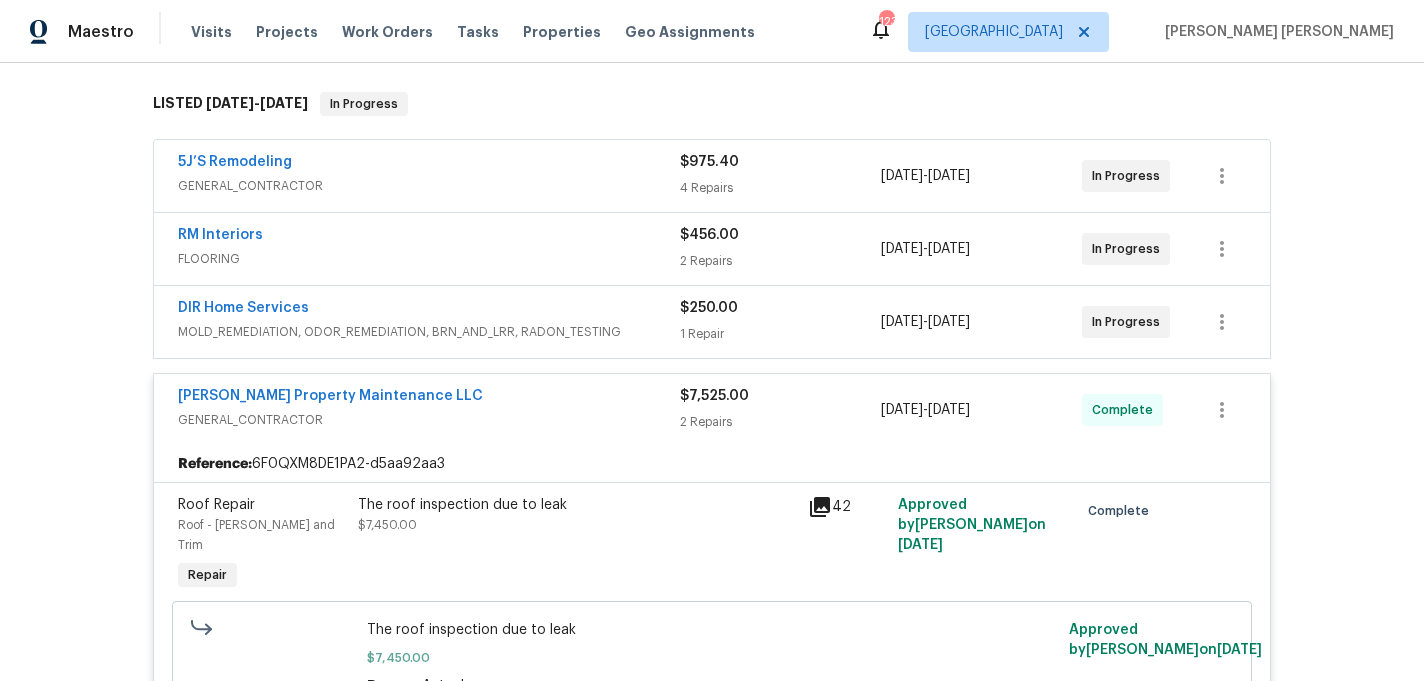 click on "GENERAL_CONTRACTOR" at bounding box center (429, 420) 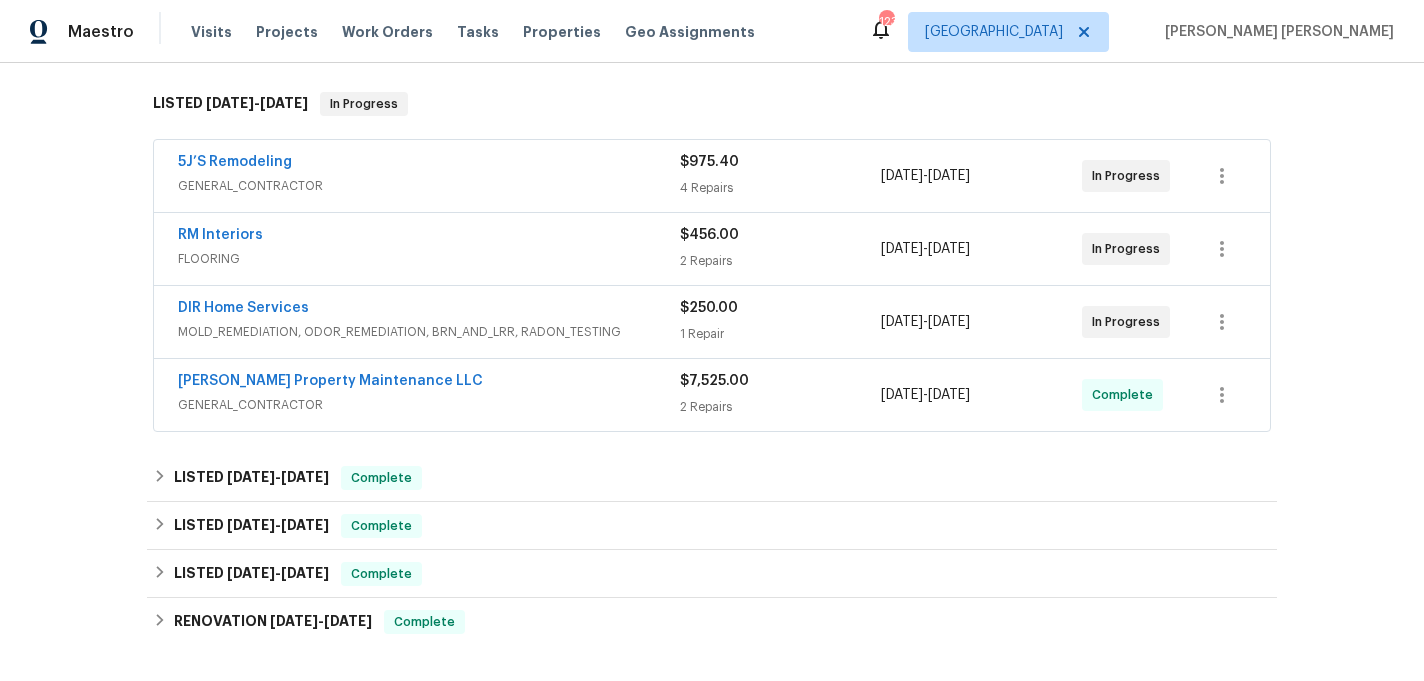 click on "FLOORING" at bounding box center (429, 259) 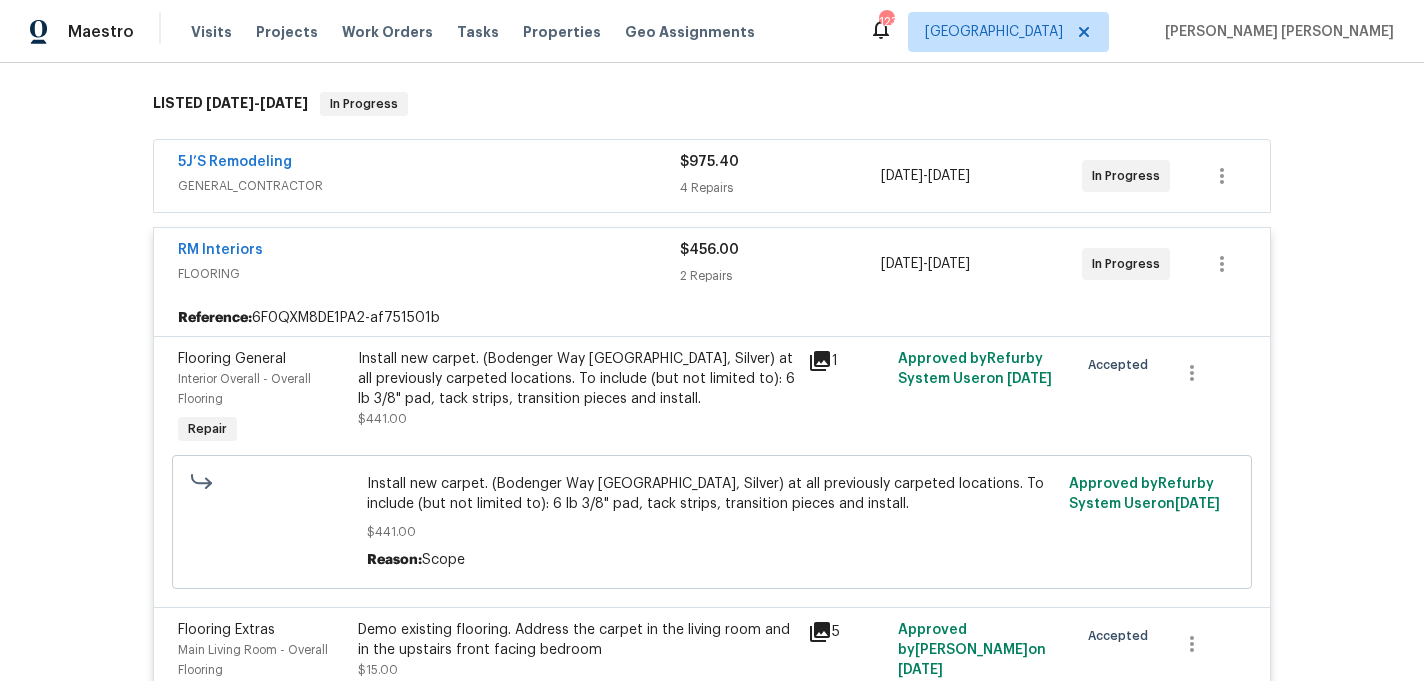 click on "RM Interiors" at bounding box center [429, 252] 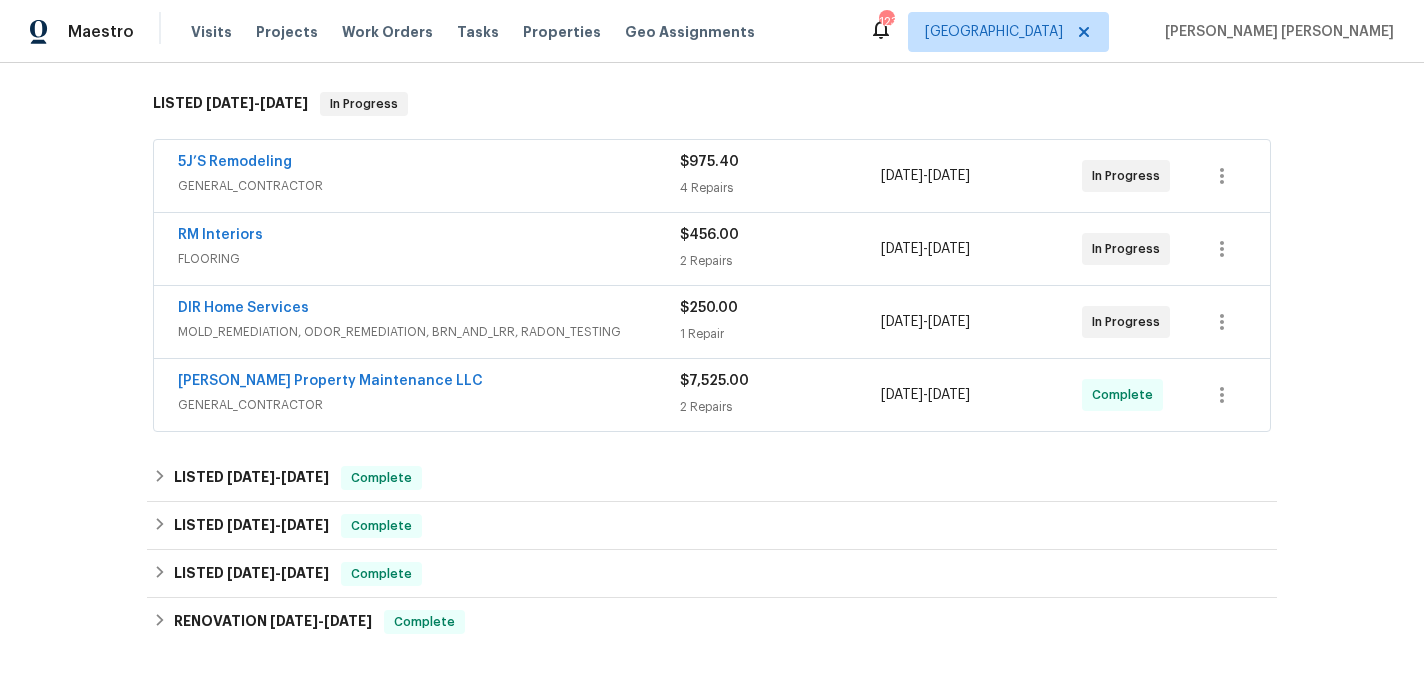 click on "5J’S Remodeling" at bounding box center (429, 164) 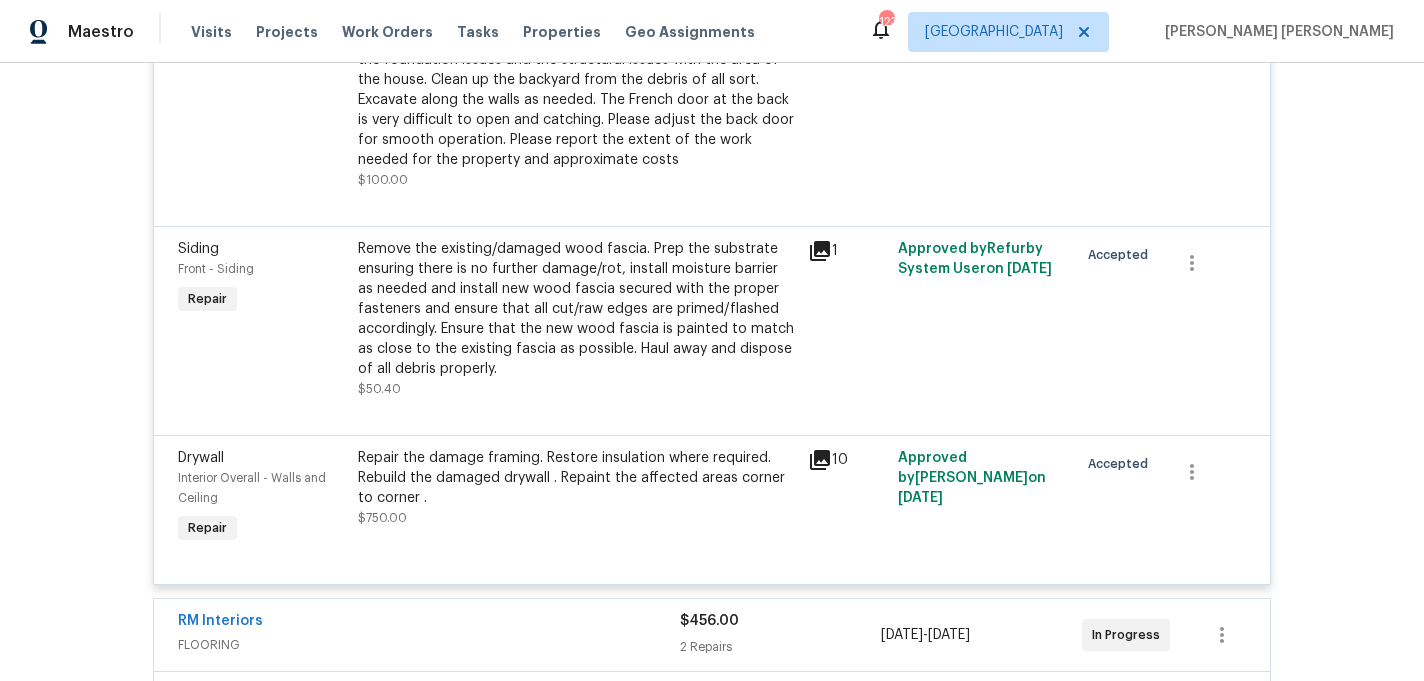 scroll, scrollTop: 745, scrollLeft: 0, axis: vertical 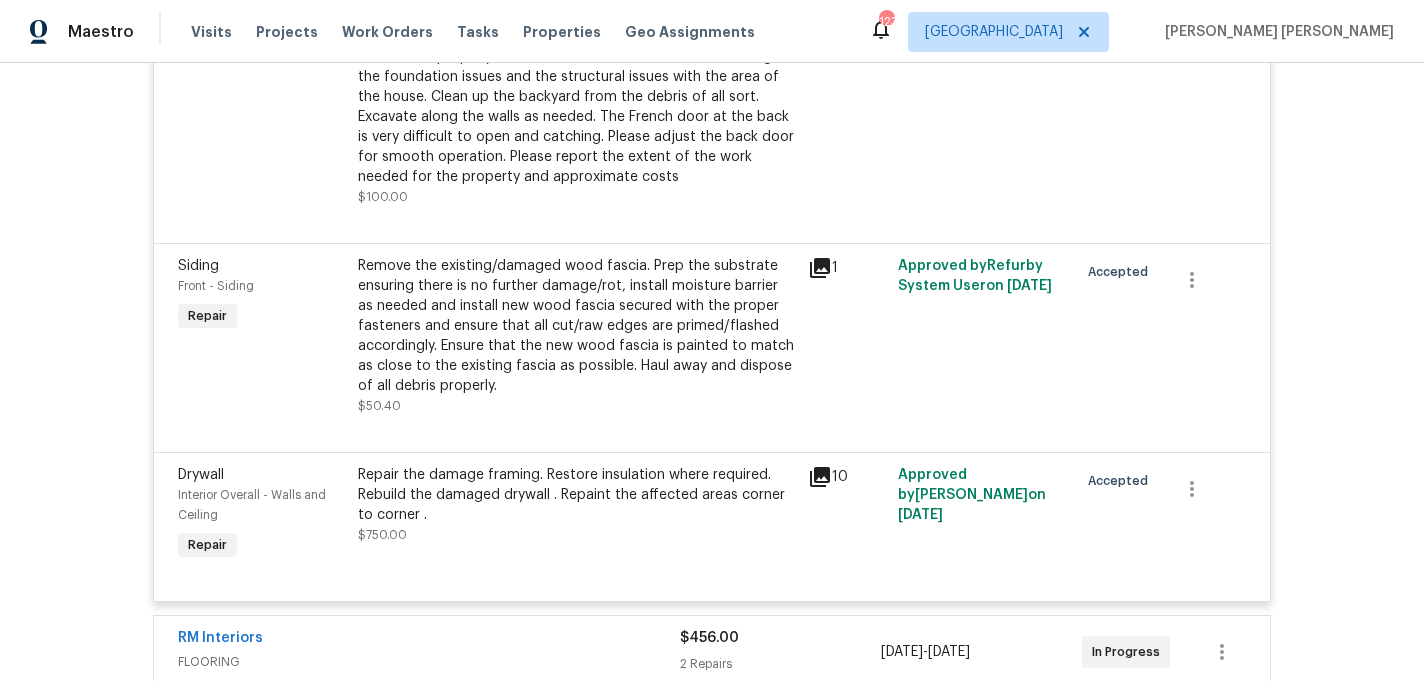 click 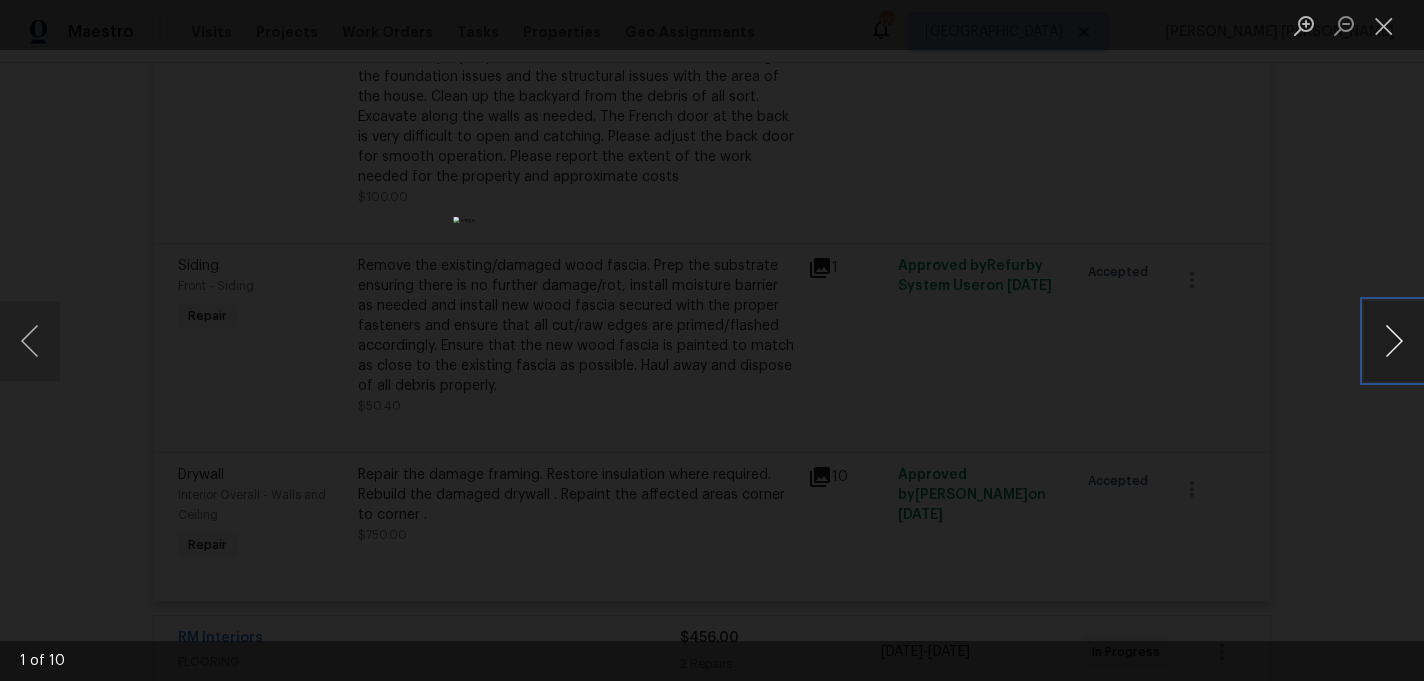 click at bounding box center (1394, 341) 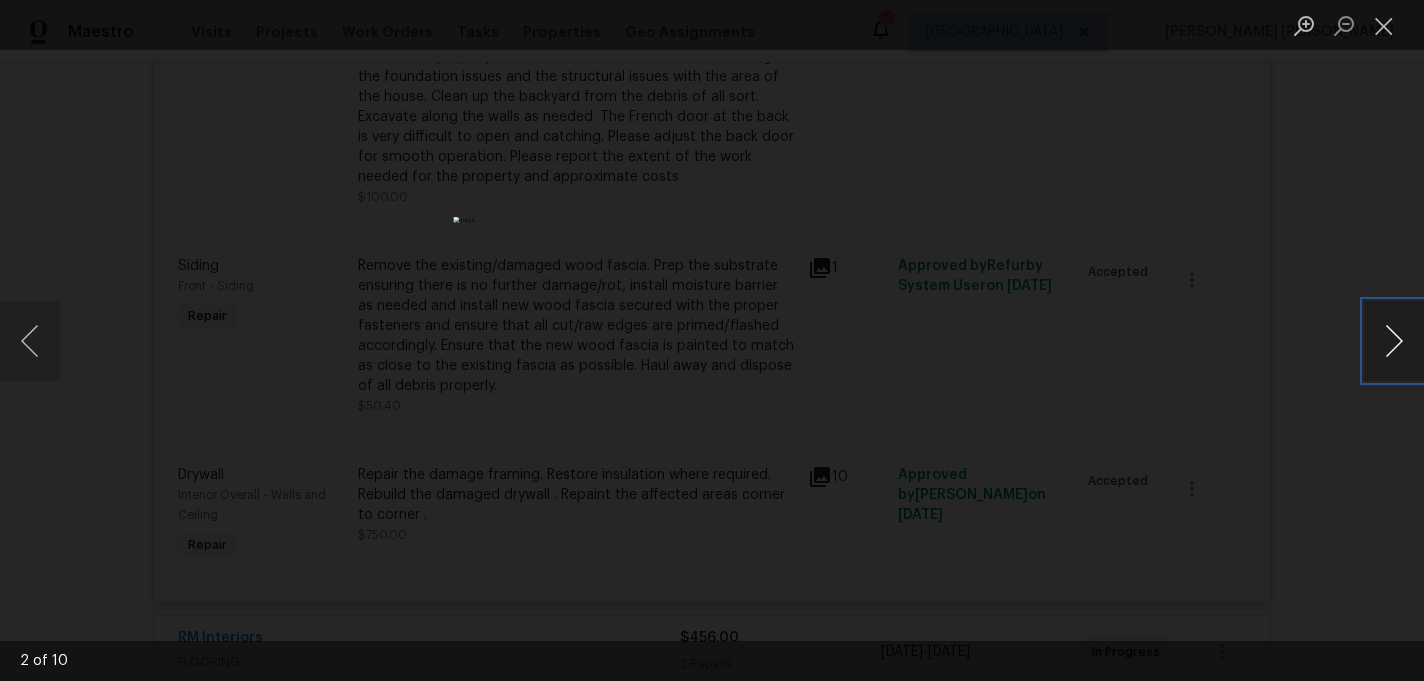 click at bounding box center [1394, 341] 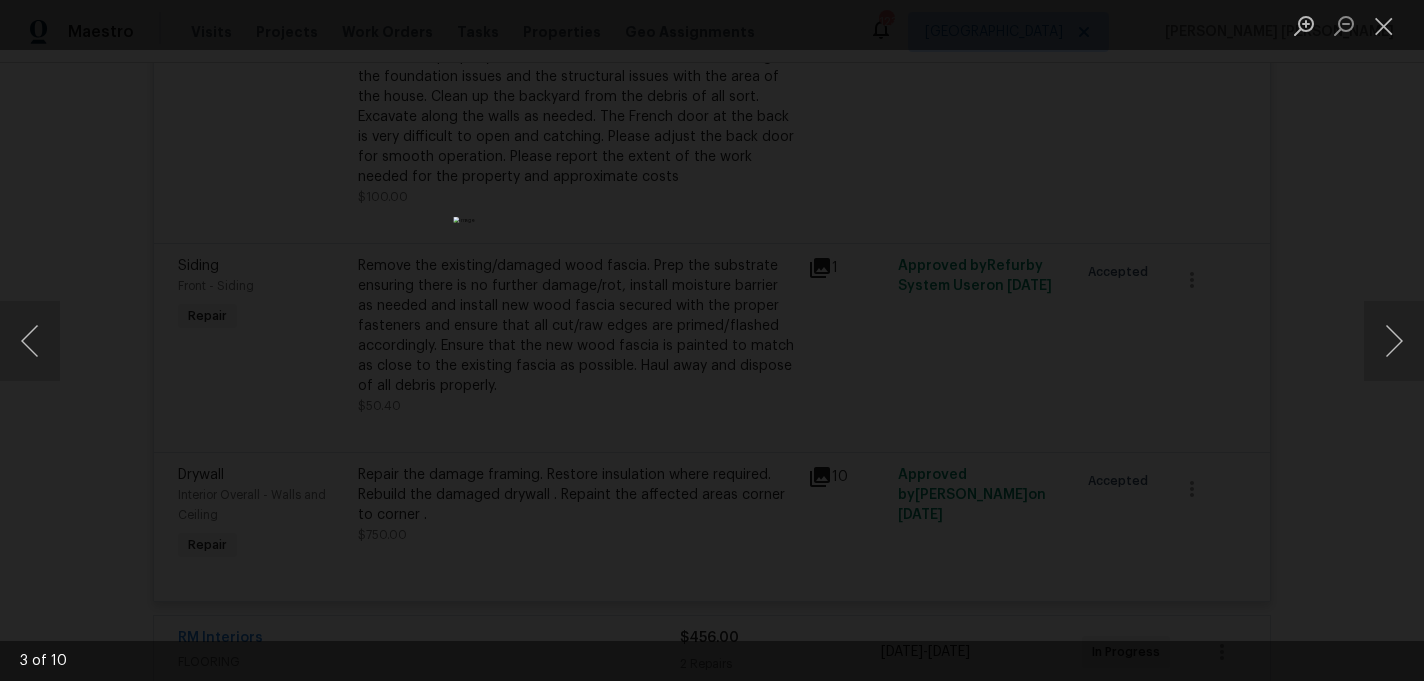 click at bounding box center (712, 340) 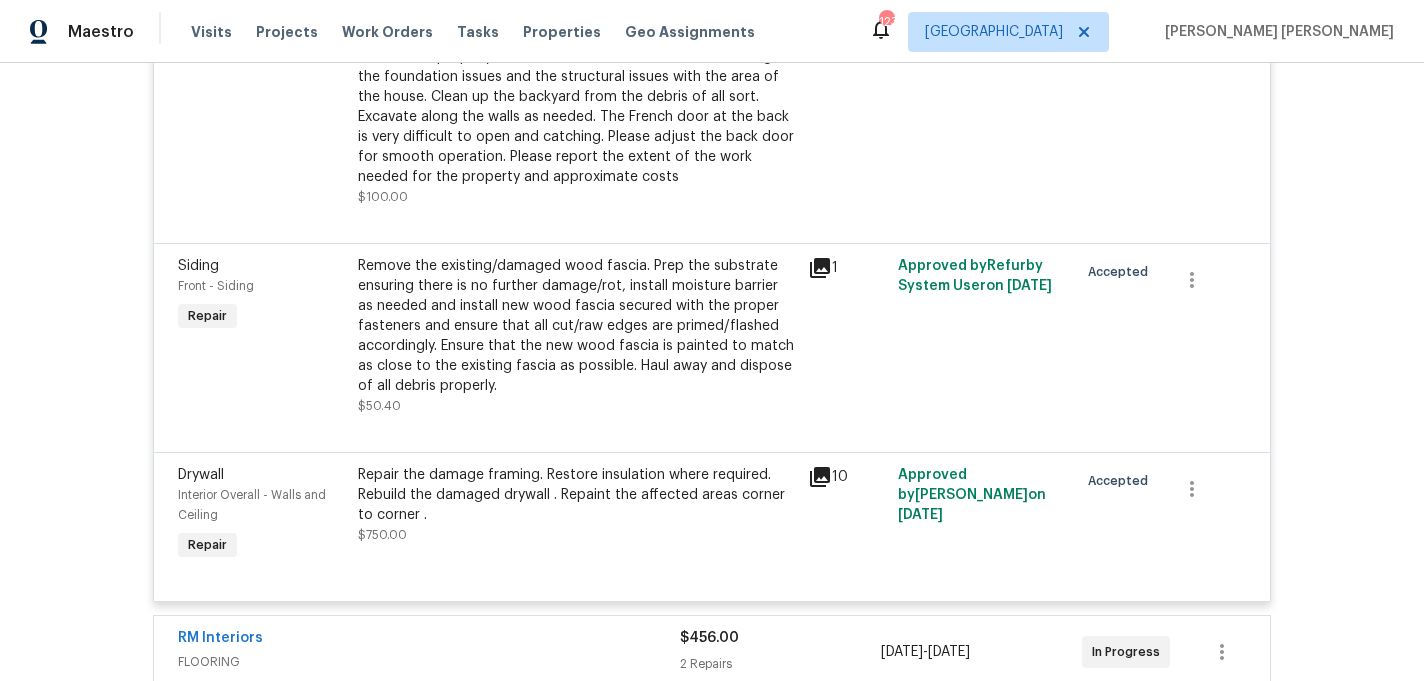 click on "Siding Front - Siding Repair Remove the existing/damaged wood fascia. Prep the substrate ensuring there is no further damage/rot, install moisture barrier as needed and install new wood fascia secured with the proper fasteners and ensure that all cut/raw edges are primed/flashed accordingly. Ensure that the new wood fascia is painted to match as close to the existing fascia as possible. Haul away and dispose of all debris properly. $50.40   1 Approved by  Refurby System User  on   6/25/2025 Accepted" at bounding box center (712, 347) 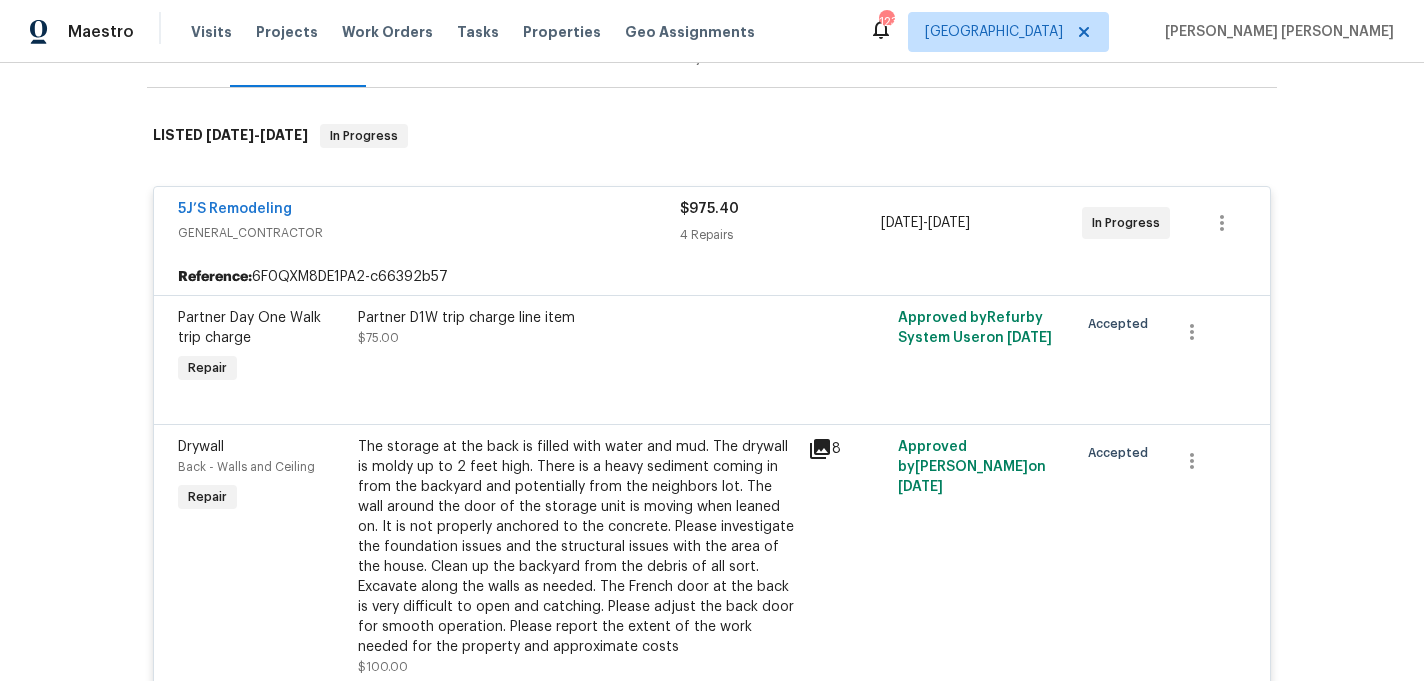 scroll, scrollTop: 216, scrollLeft: 0, axis: vertical 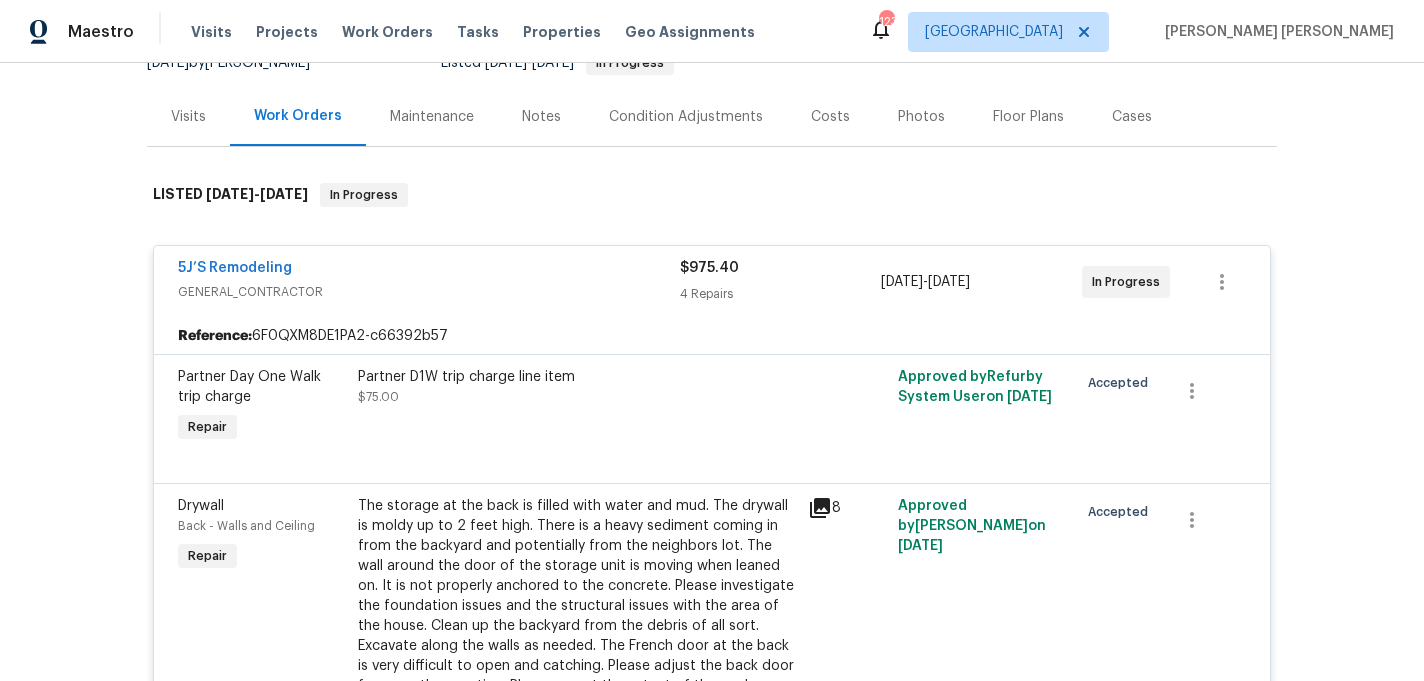 click on "Partner D1W trip charge line item $75.00" at bounding box center [577, 387] 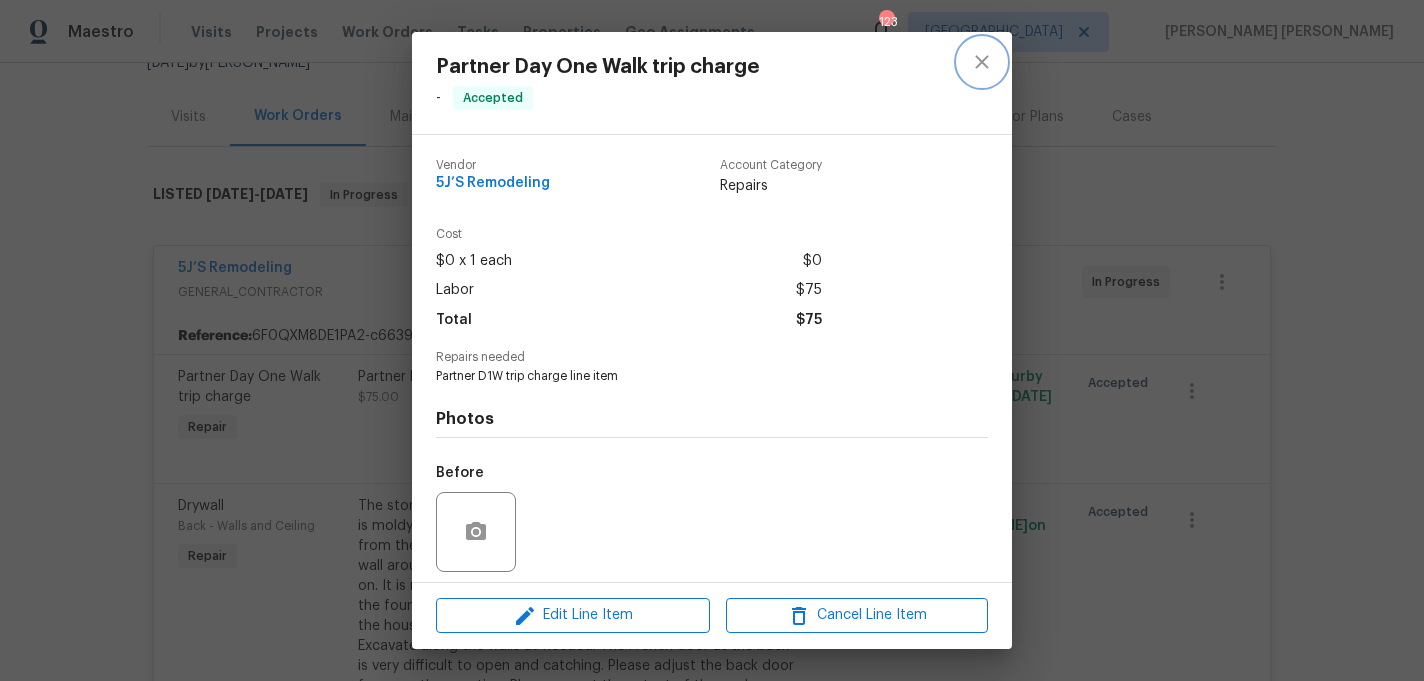 click 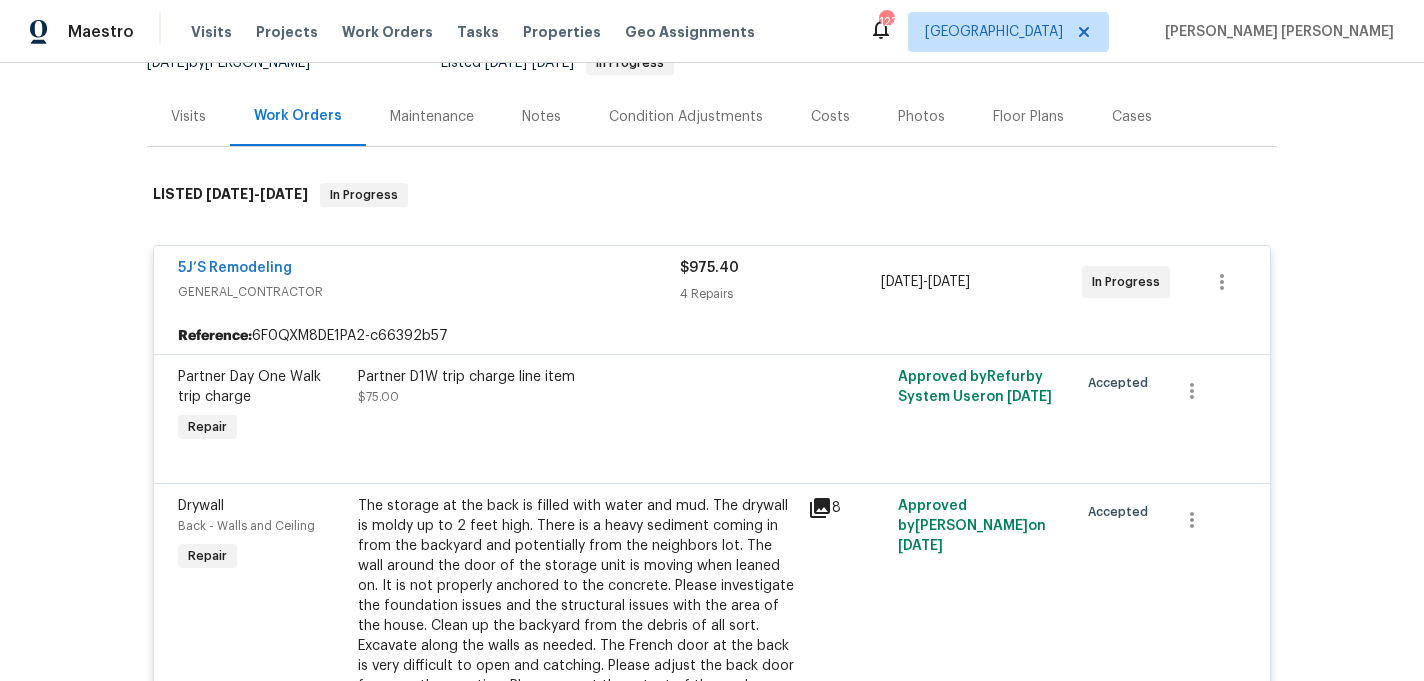 click on "5J’S Remodeling" at bounding box center [429, 270] 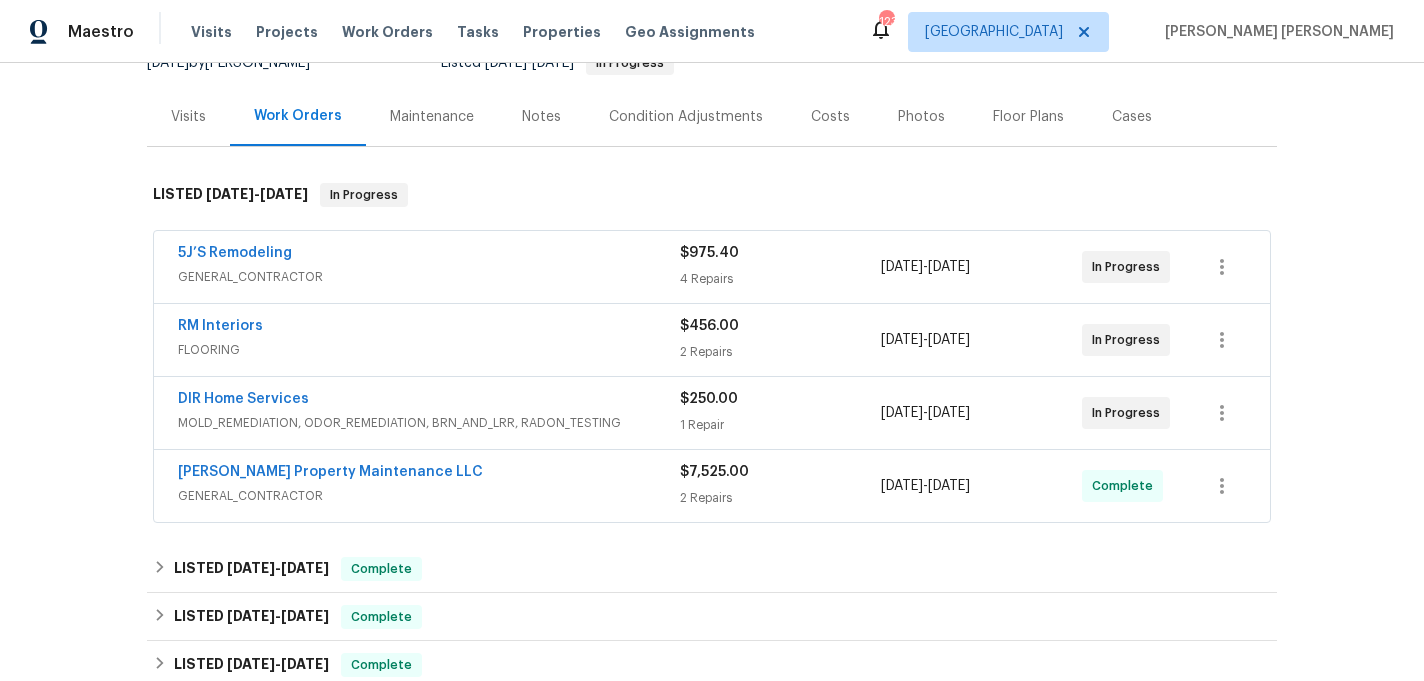 scroll, scrollTop: 322, scrollLeft: 0, axis: vertical 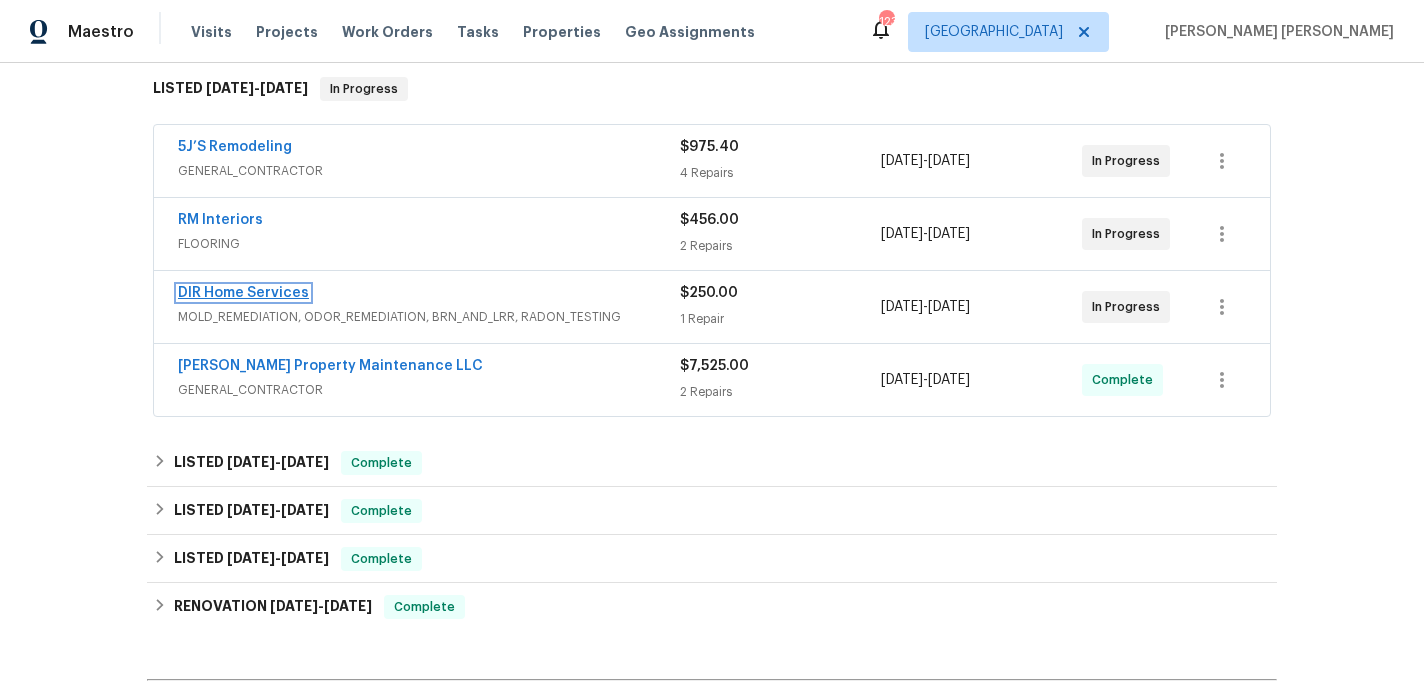click on "DIR Home Services" at bounding box center [243, 293] 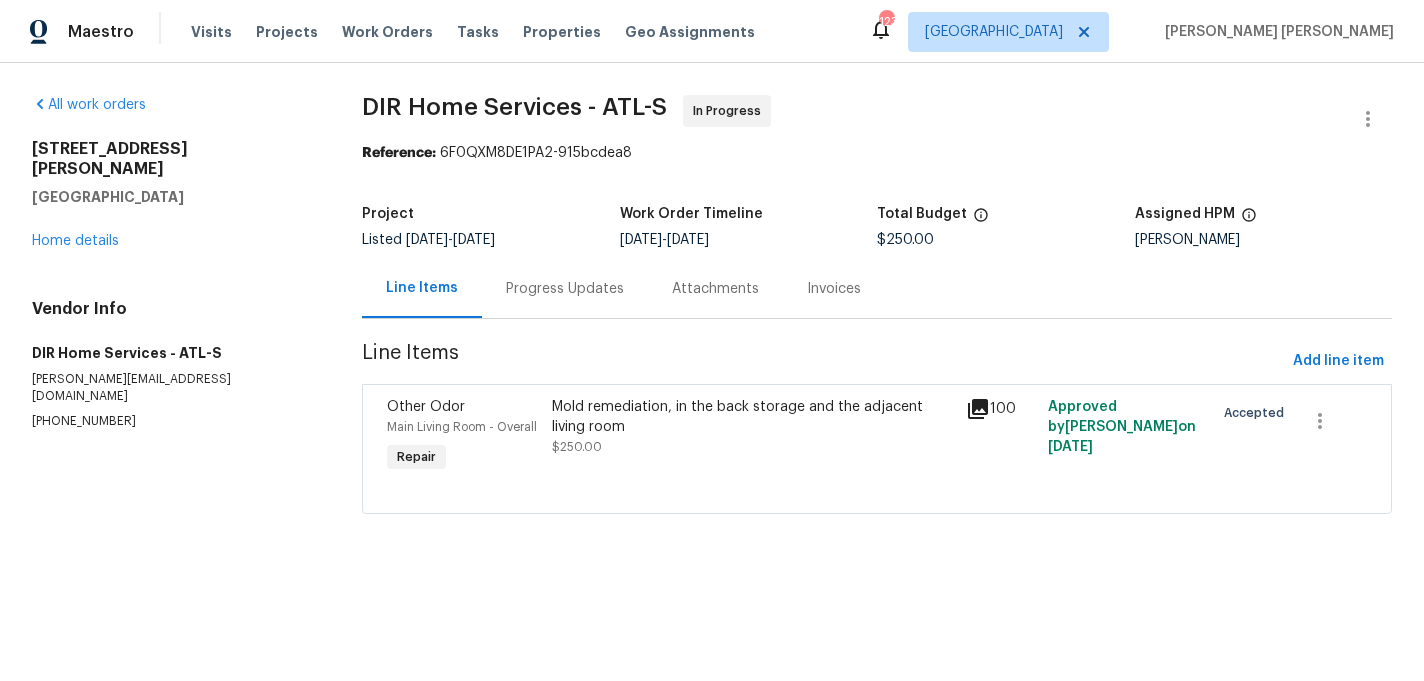click on "DIR Home Services - ATL-S In Progress Reference:   6F0QXM8DE1PA2-915bcdea8 Project Listed   6/13/2025  -  7/5/2025 Work Order Timeline 6/27/2025  -  6/30/2025 Total Budget $250.00 Assigned HPM Tim Godfrey Line Items Progress Updates Attachments Invoices Line Items Add line item Other Odor Main Living Room - Overall Repair Mold remediation, in the back storage and the adjacent living room $250.00   100 Approved by  Samuel Vetrik  on   6/25/2025 Accepted" at bounding box center (877, 316) 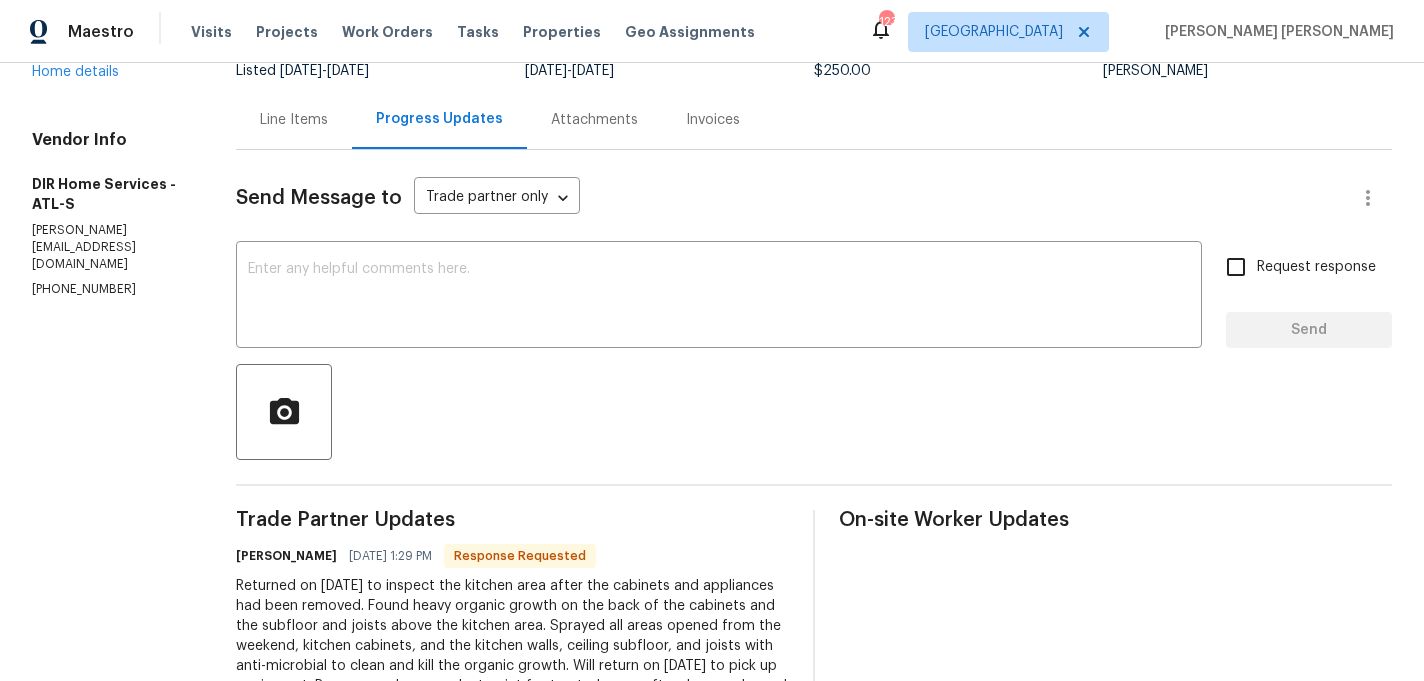 scroll, scrollTop: 0, scrollLeft: 0, axis: both 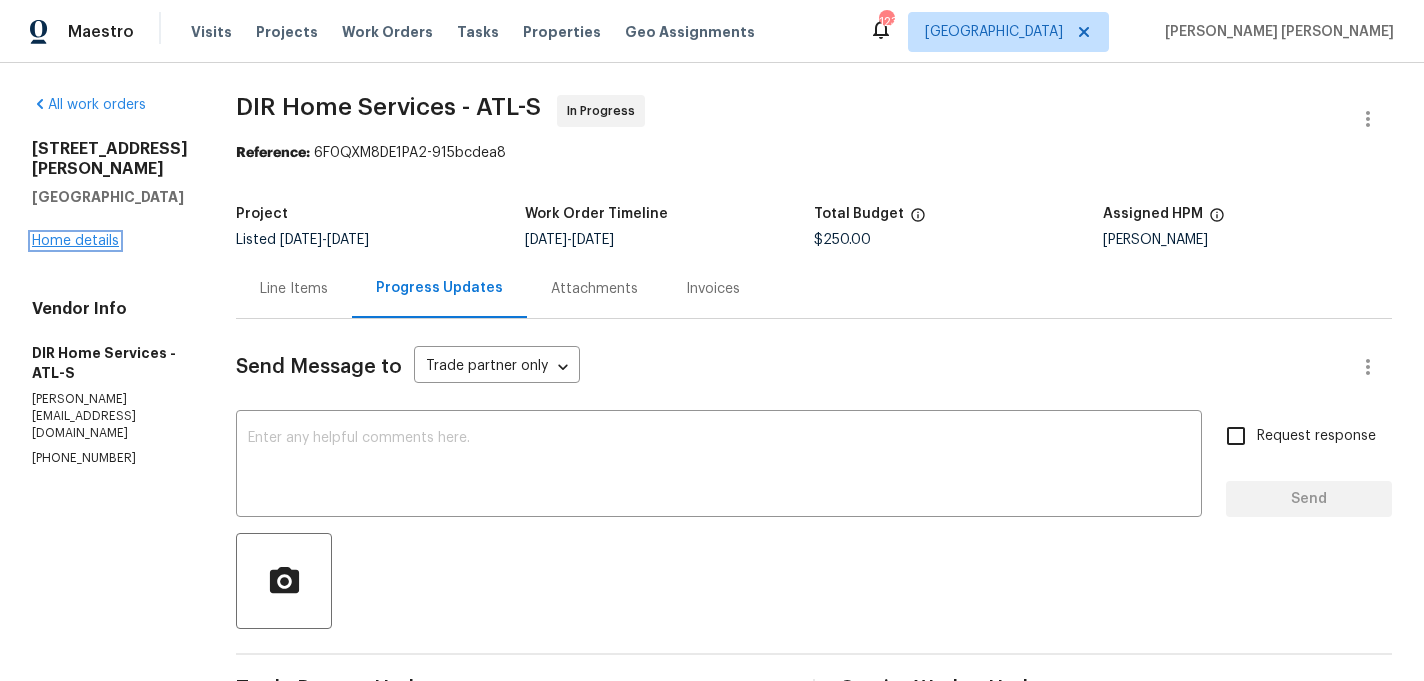 click on "Home details" at bounding box center [75, 241] 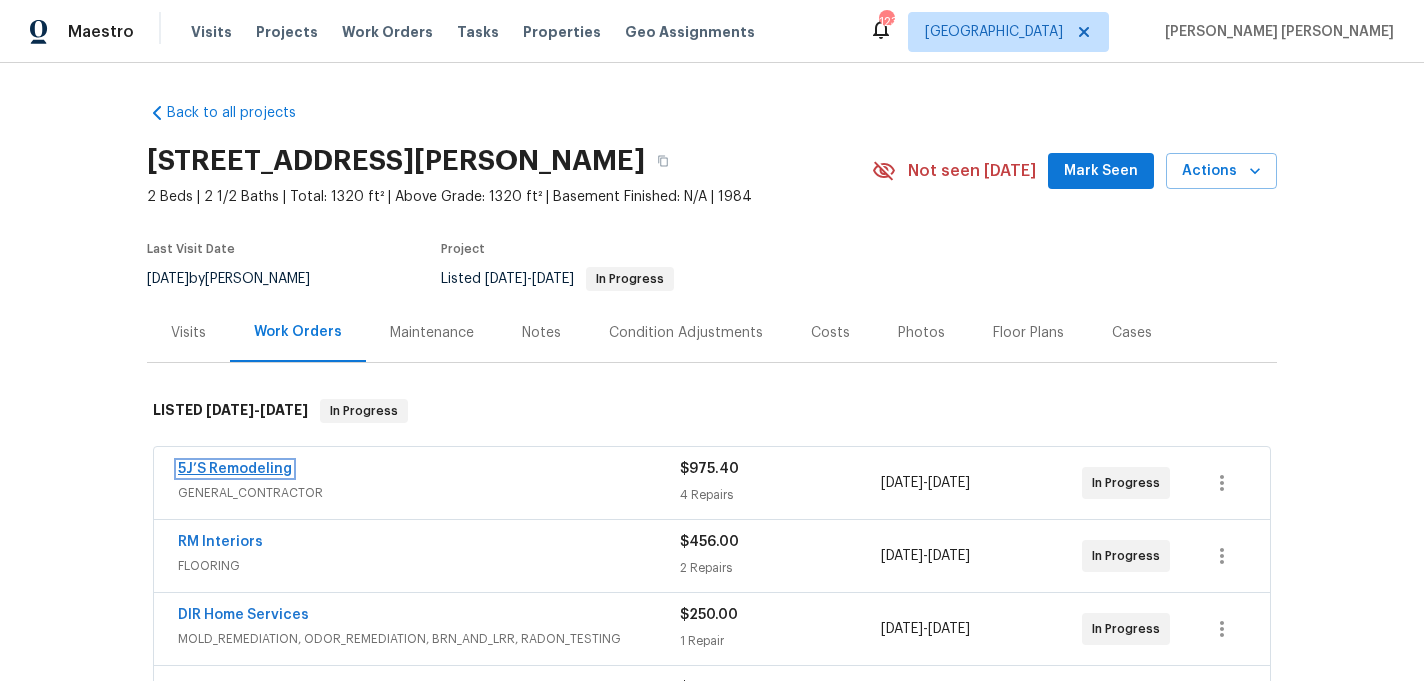 click on "5J’S Remodeling" at bounding box center [235, 469] 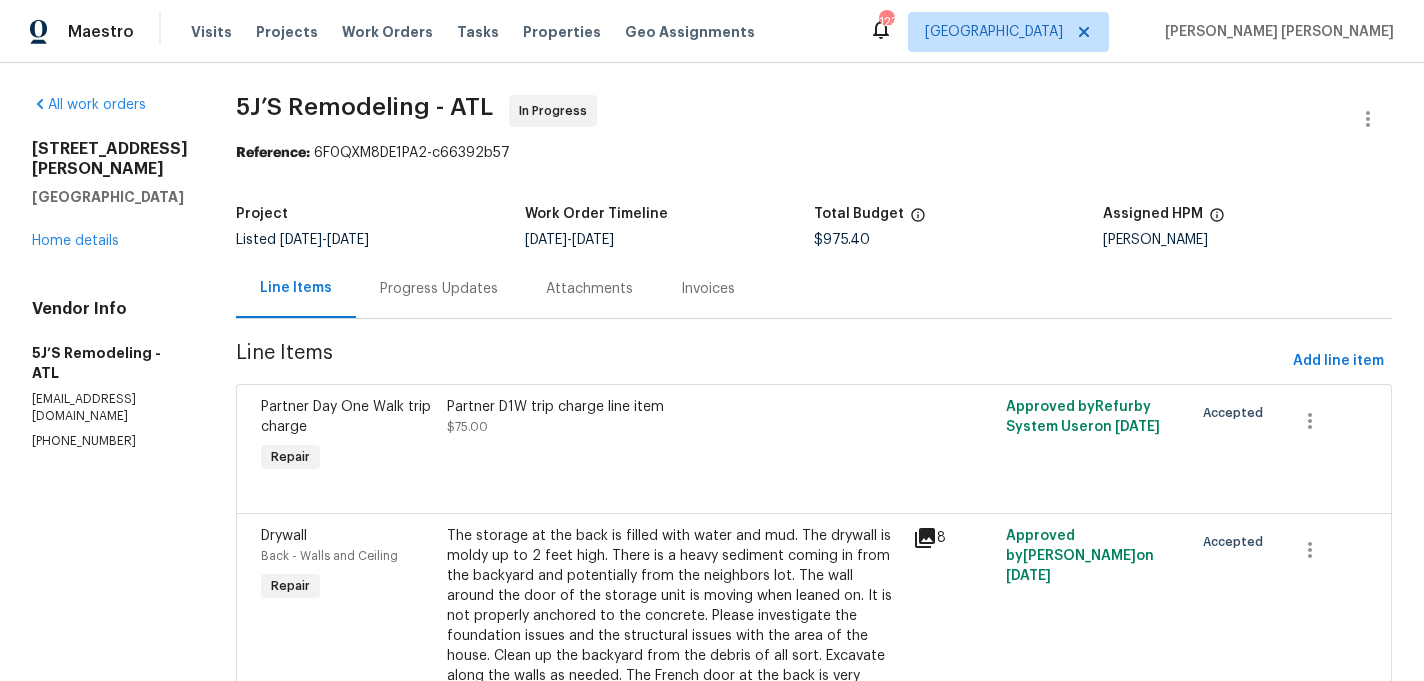 click on "Progress Updates" at bounding box center [439, 288] 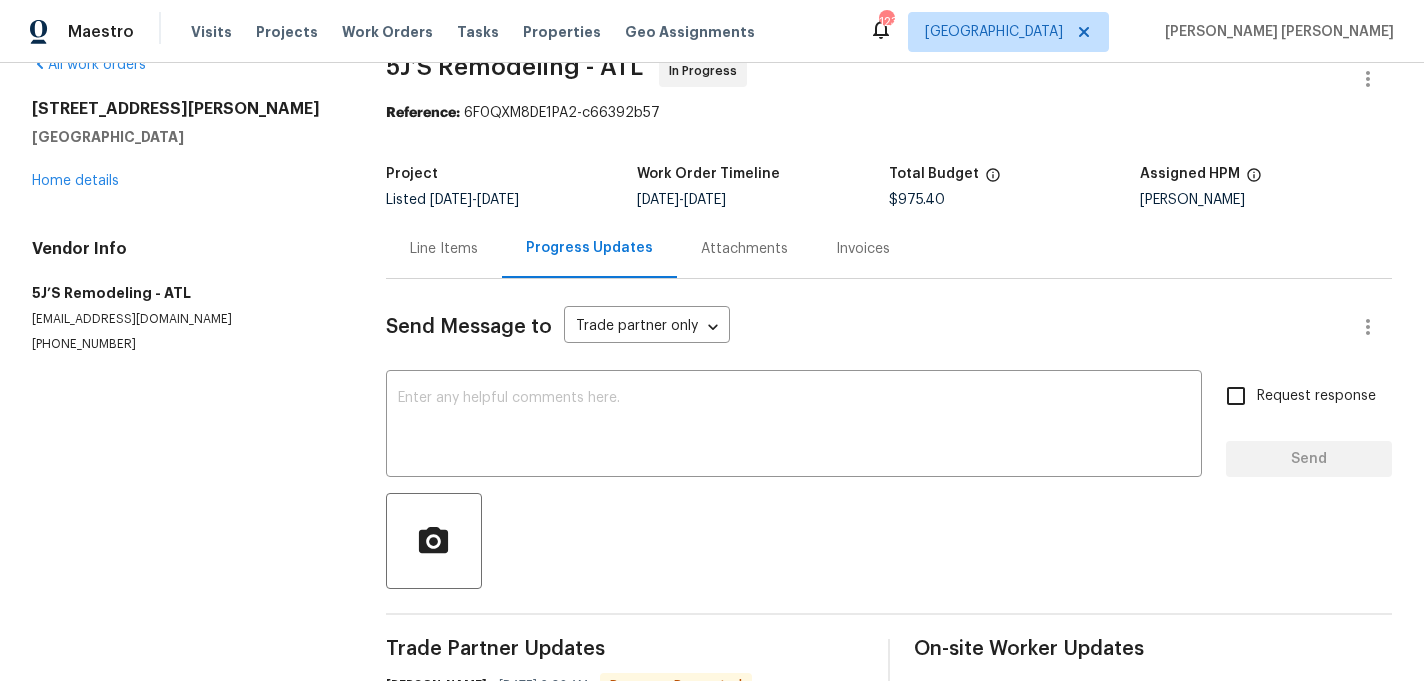 scroll, scrollTop: 0, scrollLeft: 0, axis: both 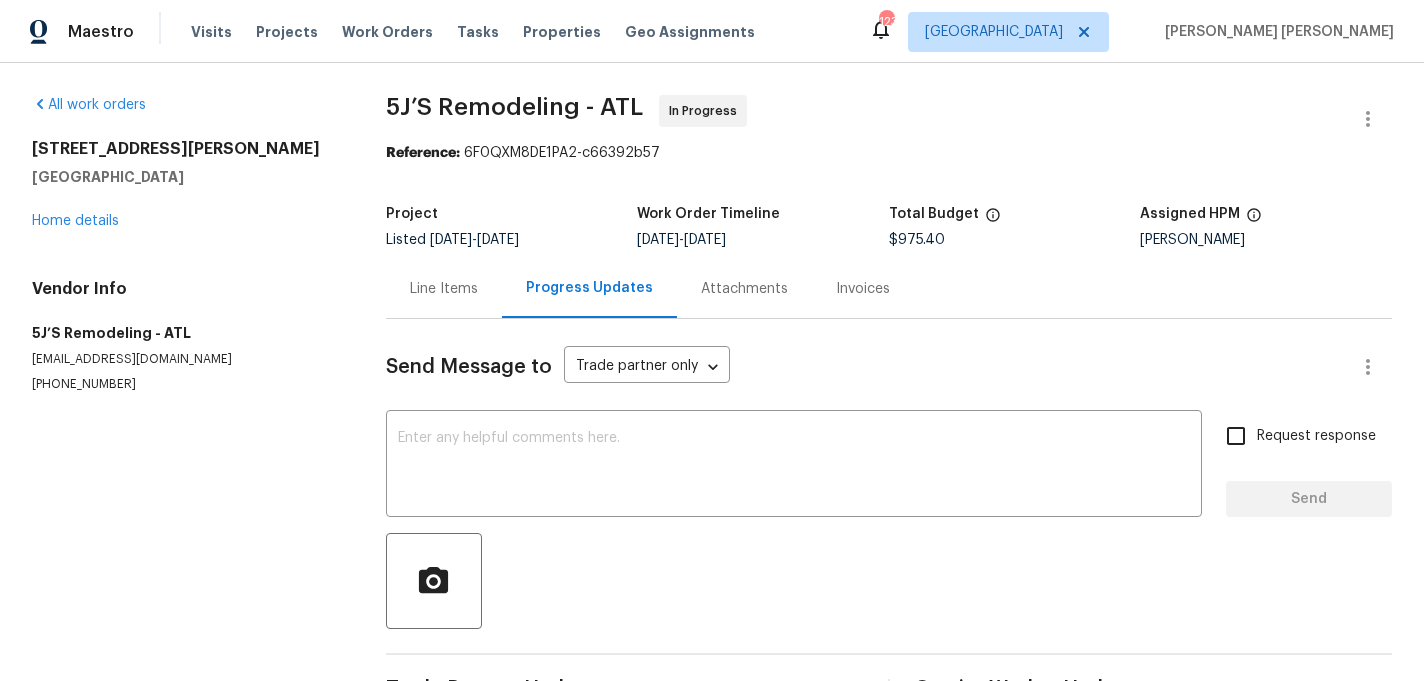 click on "Line Items" at bounding box center (444, 289) 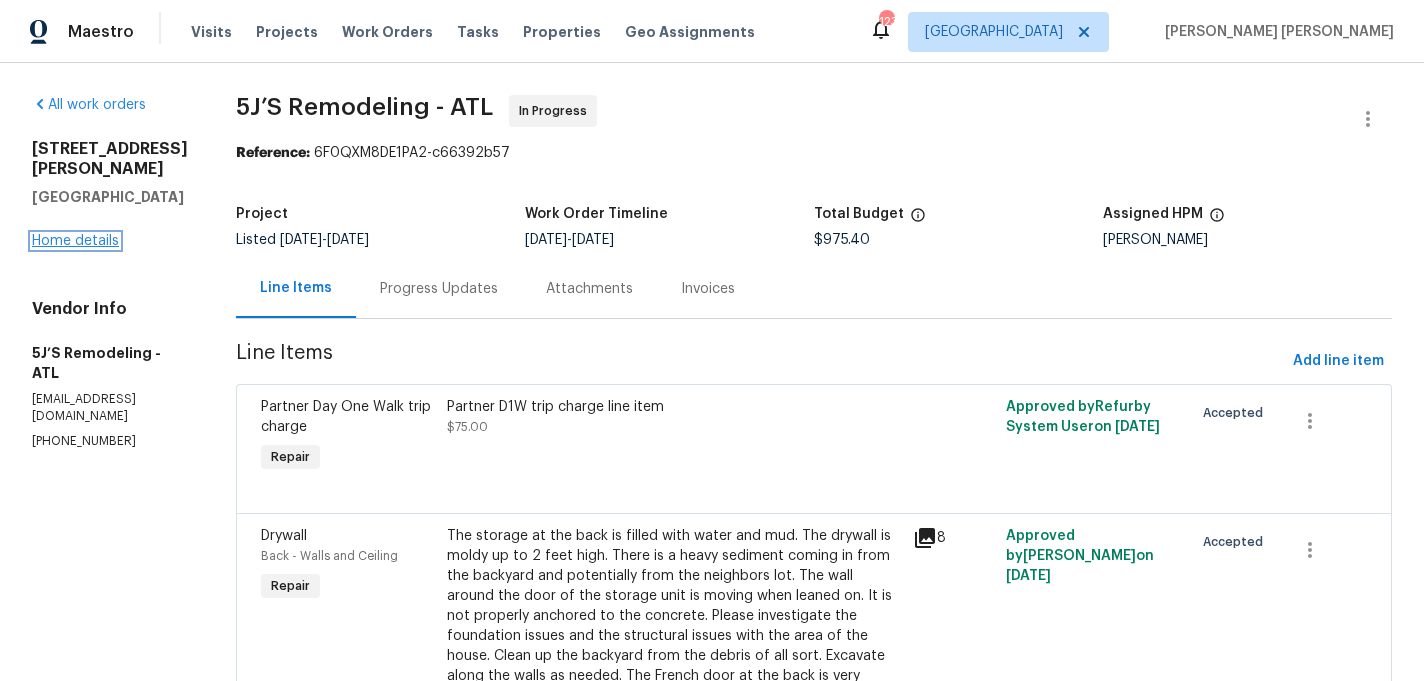 click on "Home details" at bounding box center [75, 241] 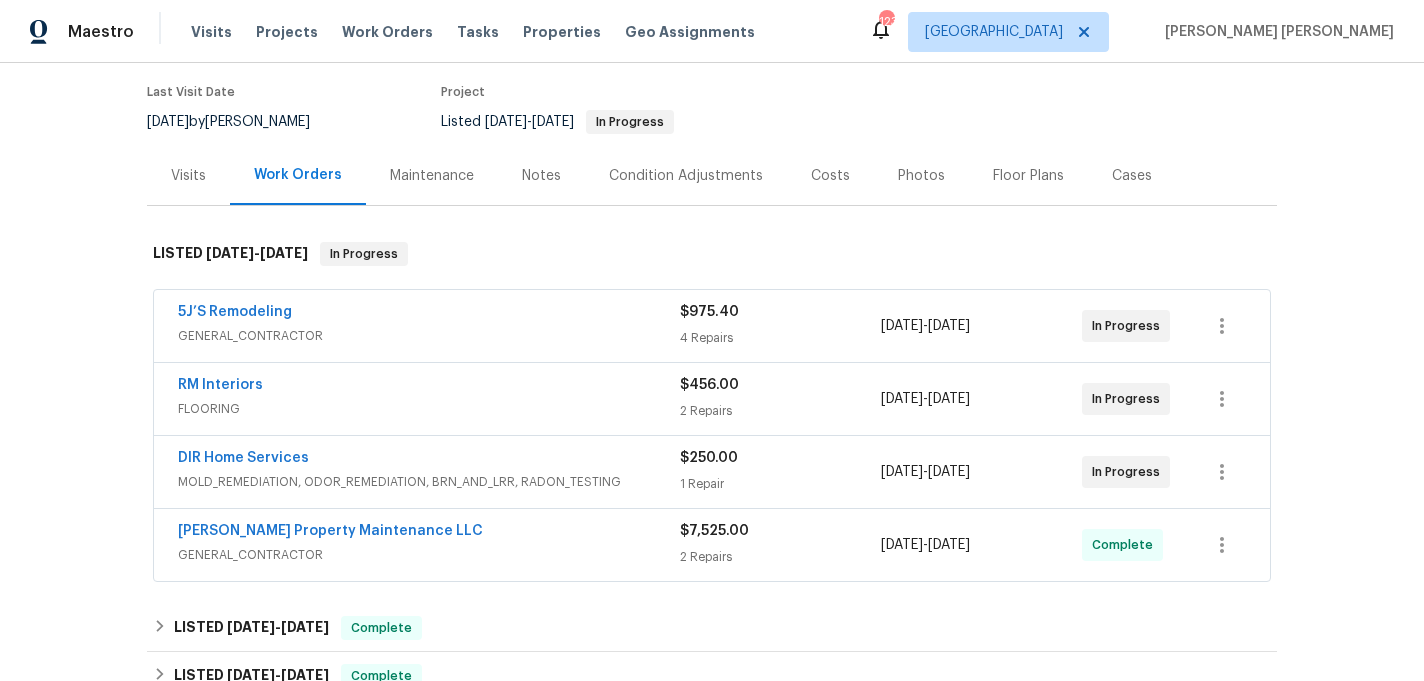 scroll, scrollTop: 152, scrollLeft: 0, axis: vertical 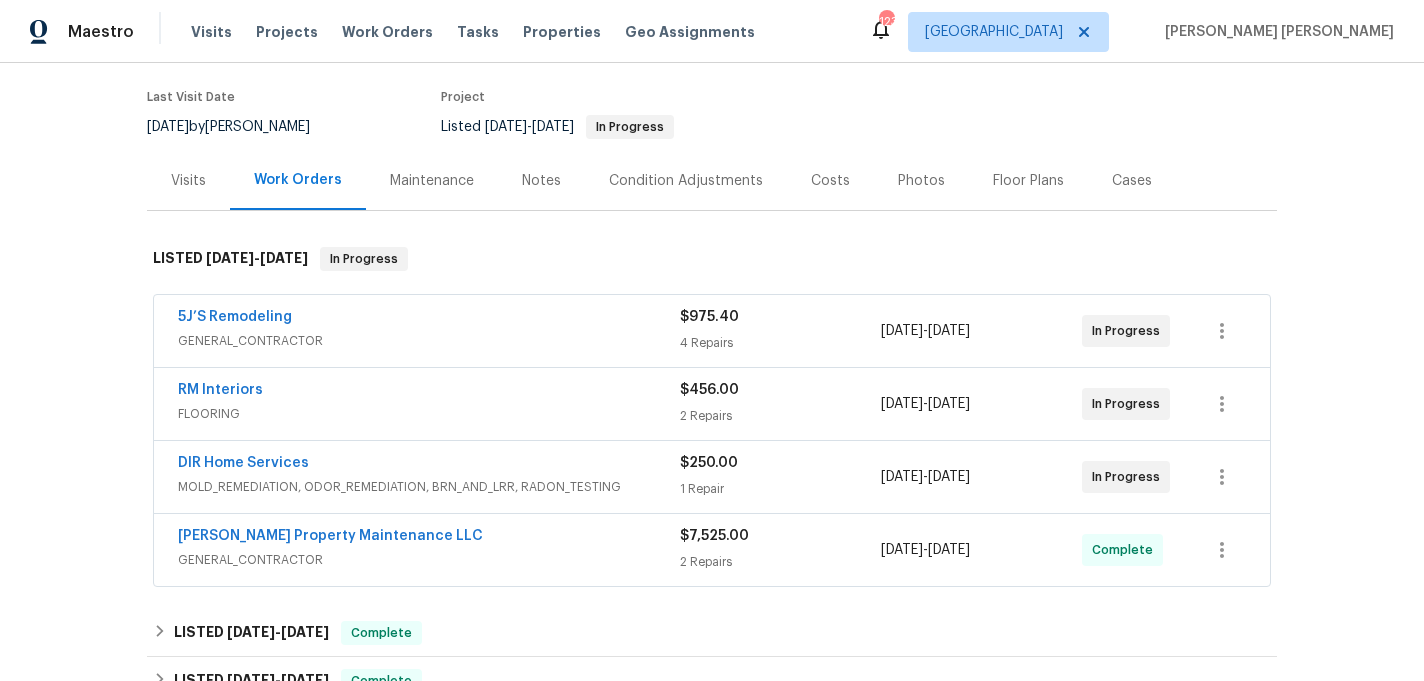click on "Visits" at bounding box center (188, 181) 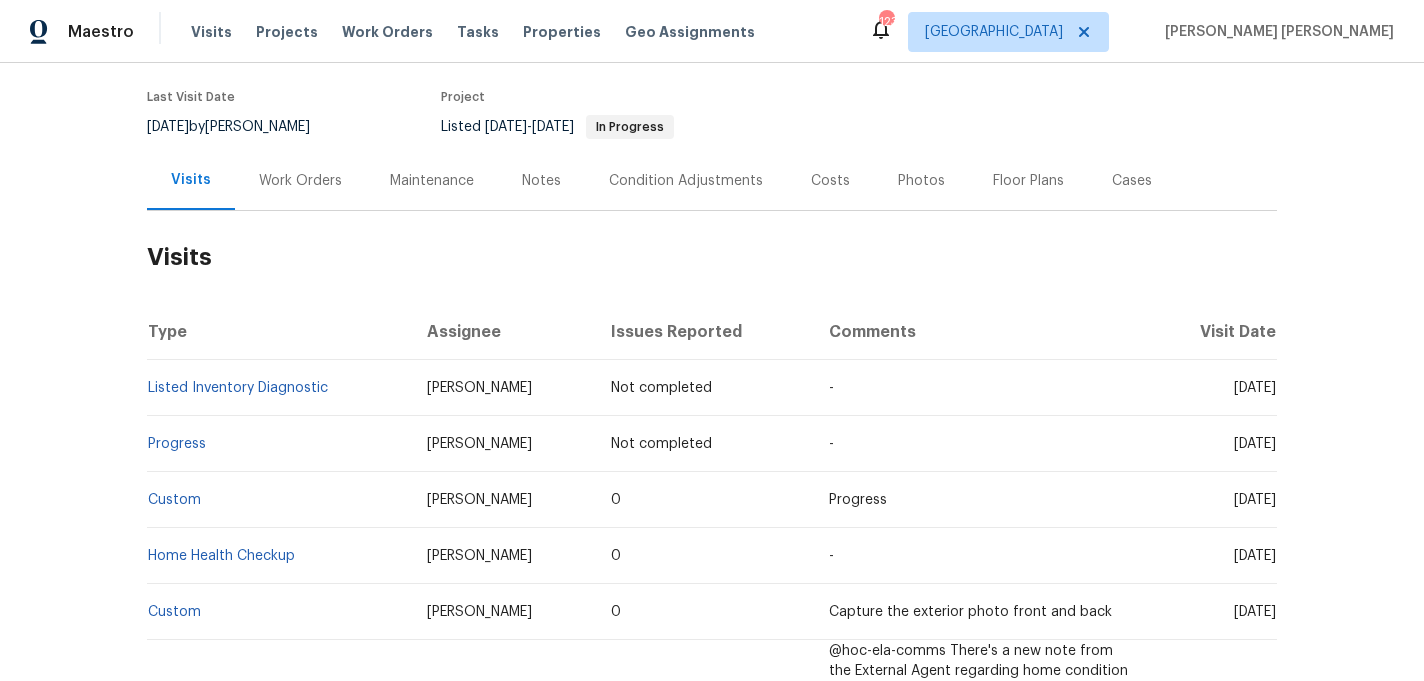 scroll, scrollTop: 181, scrollLeft: 0, axis: vertical 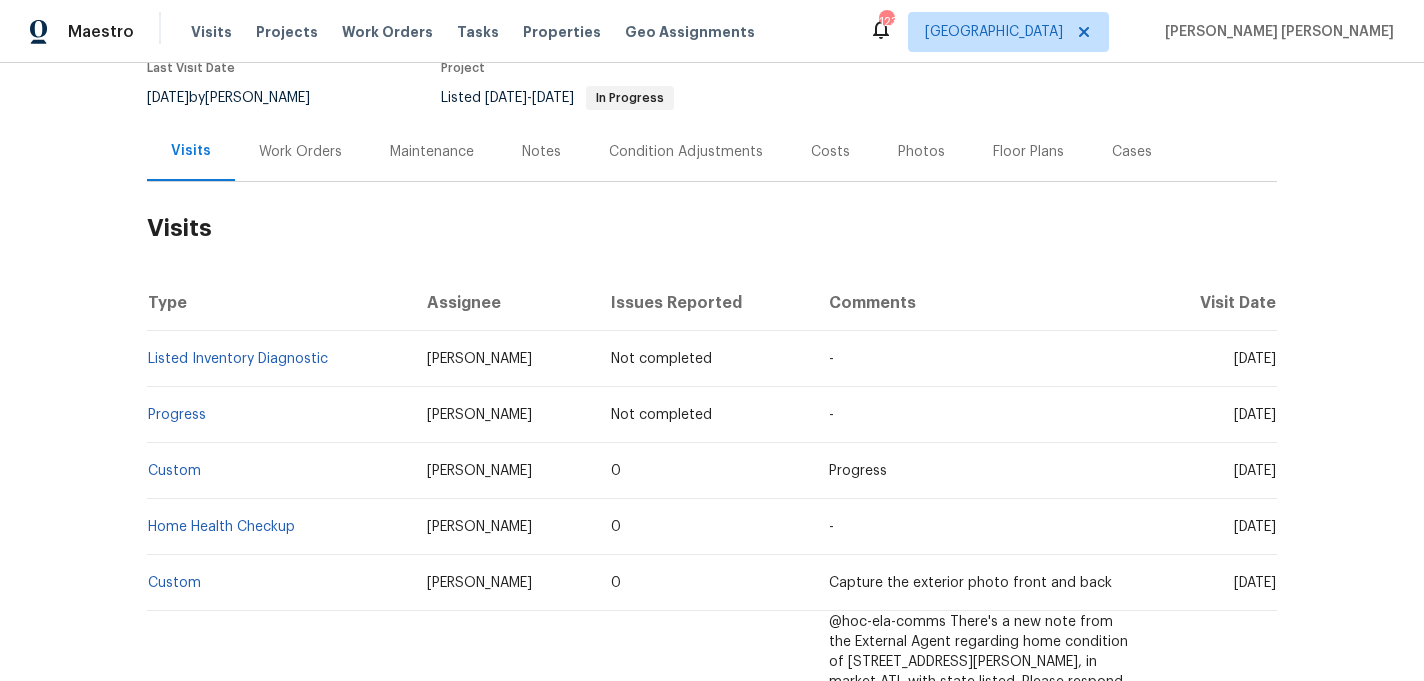 click on "Notes" at bounding box center [541, 152] 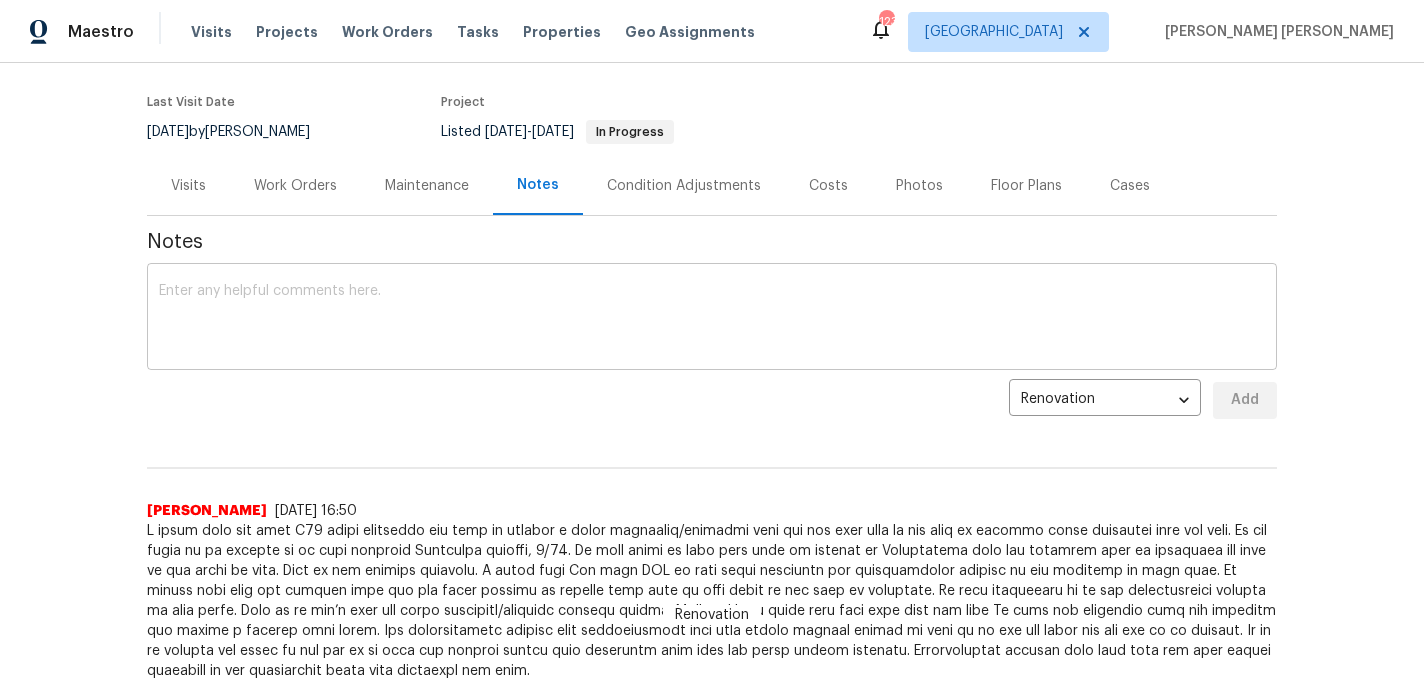 scroll, scrollTop: 0, scrollLeft: 0, axis: both 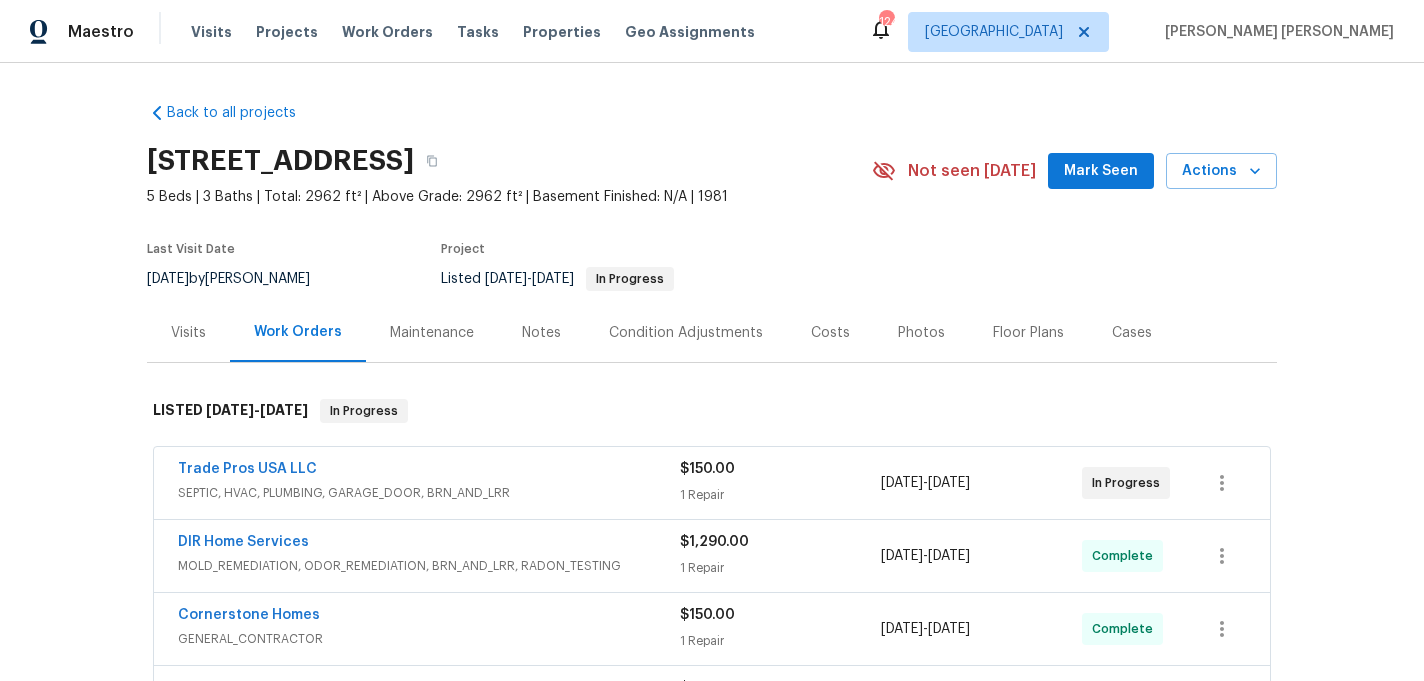 click on "Visits" at bounding box center (188, 332) 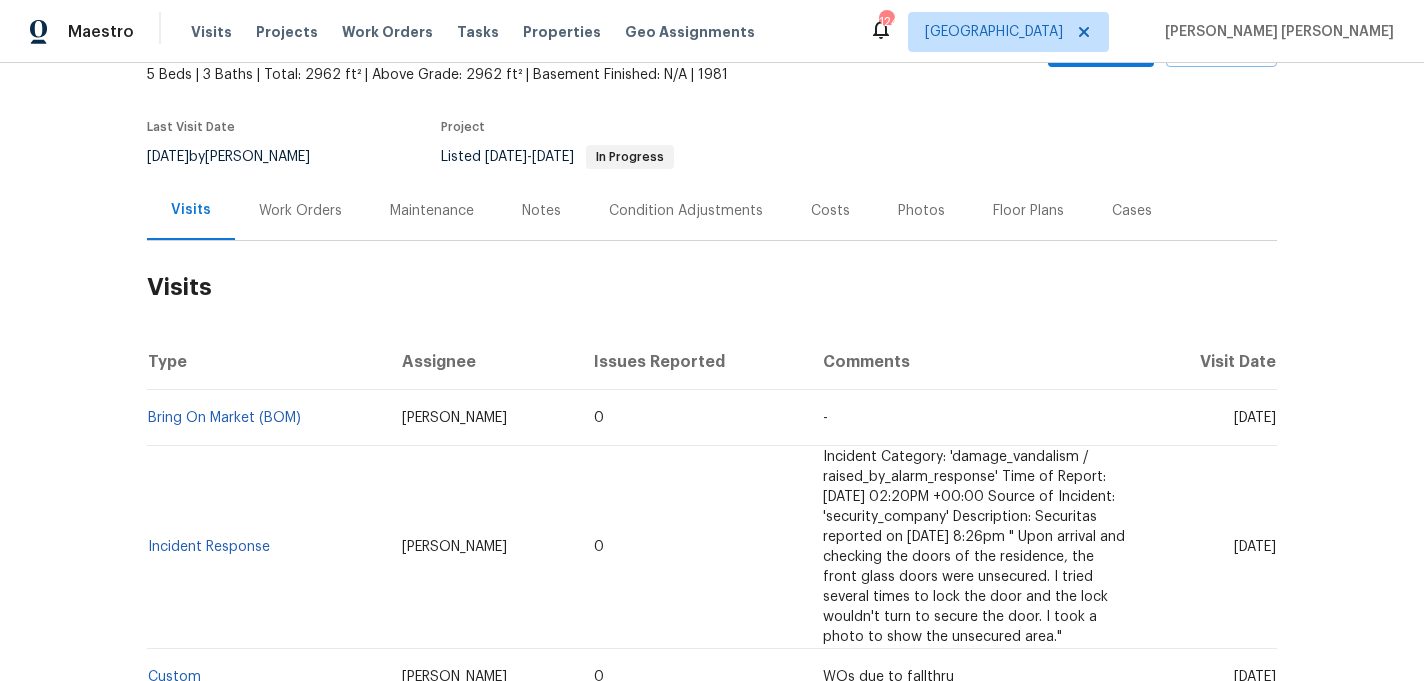 scroll, scrollTop: 123, scrollLeft: 0, axis: vertical 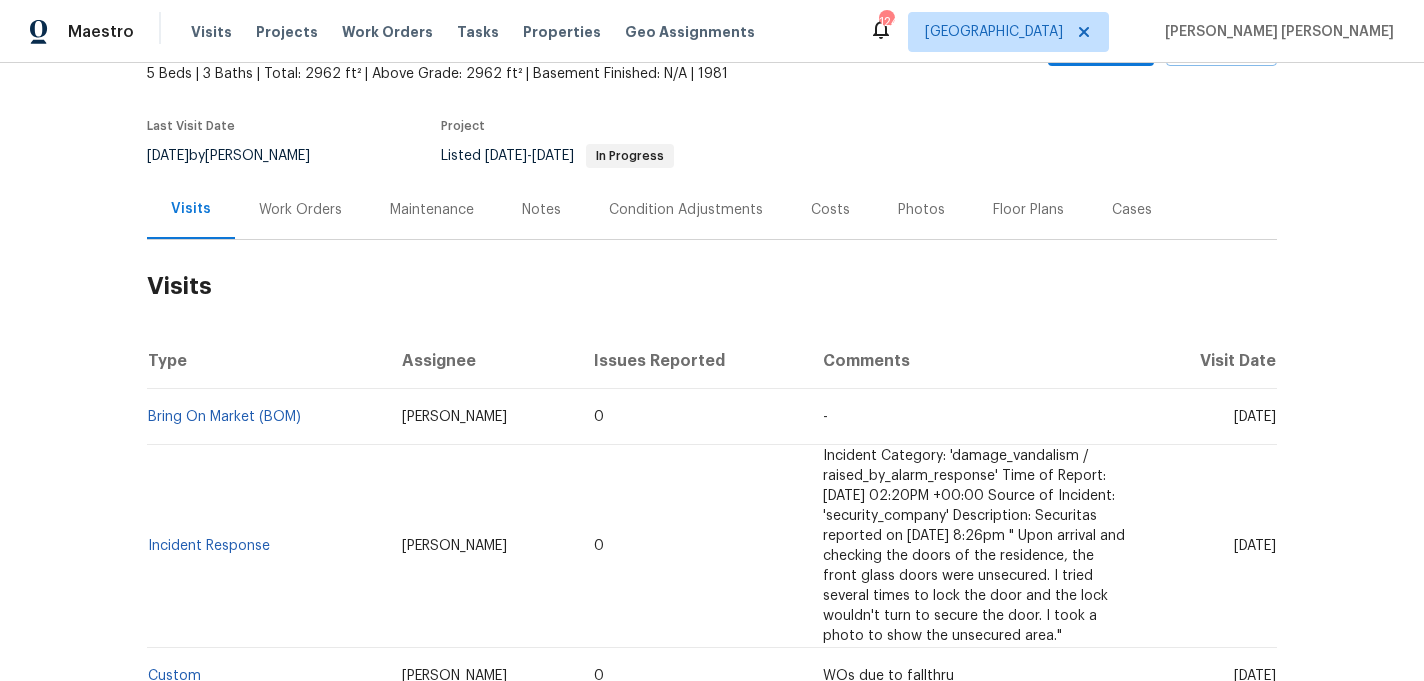 click on "Work Orders" at bounding box center [300, 210] 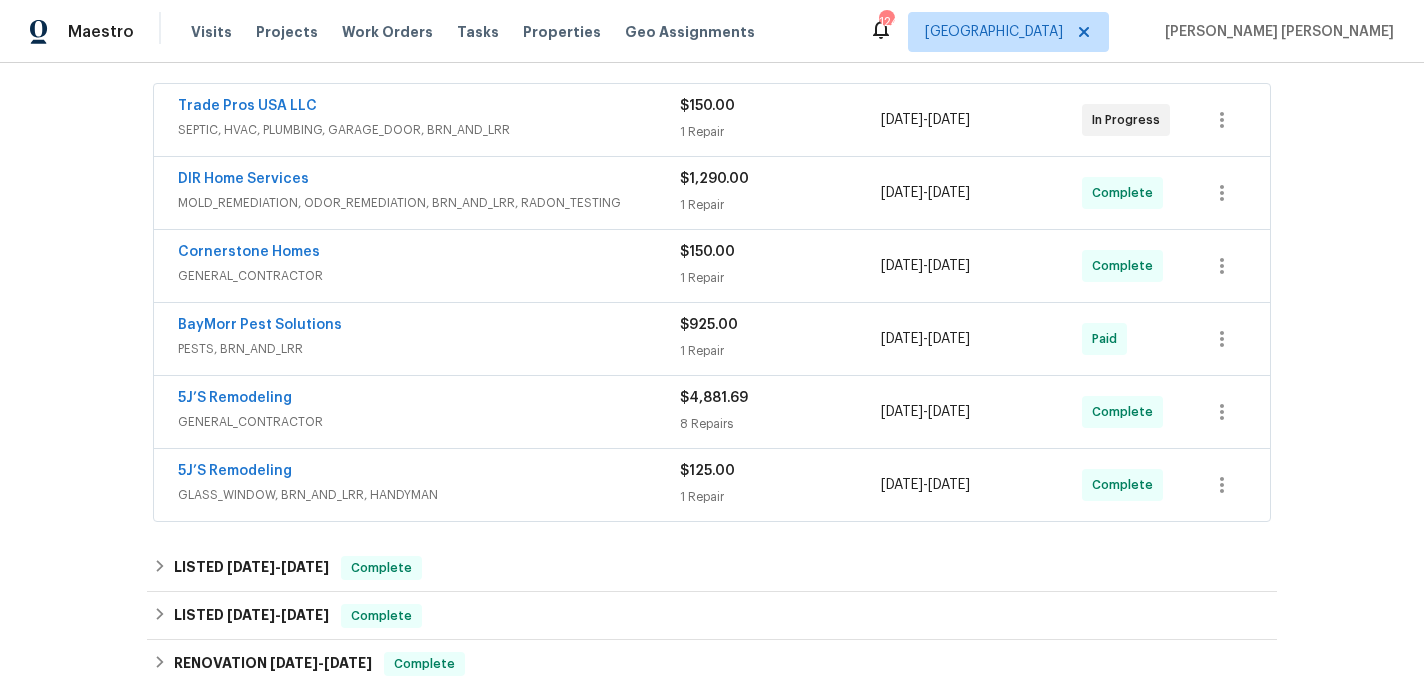 scroll, scrollTop: 364, scrollLeft: 0, axis: vertical 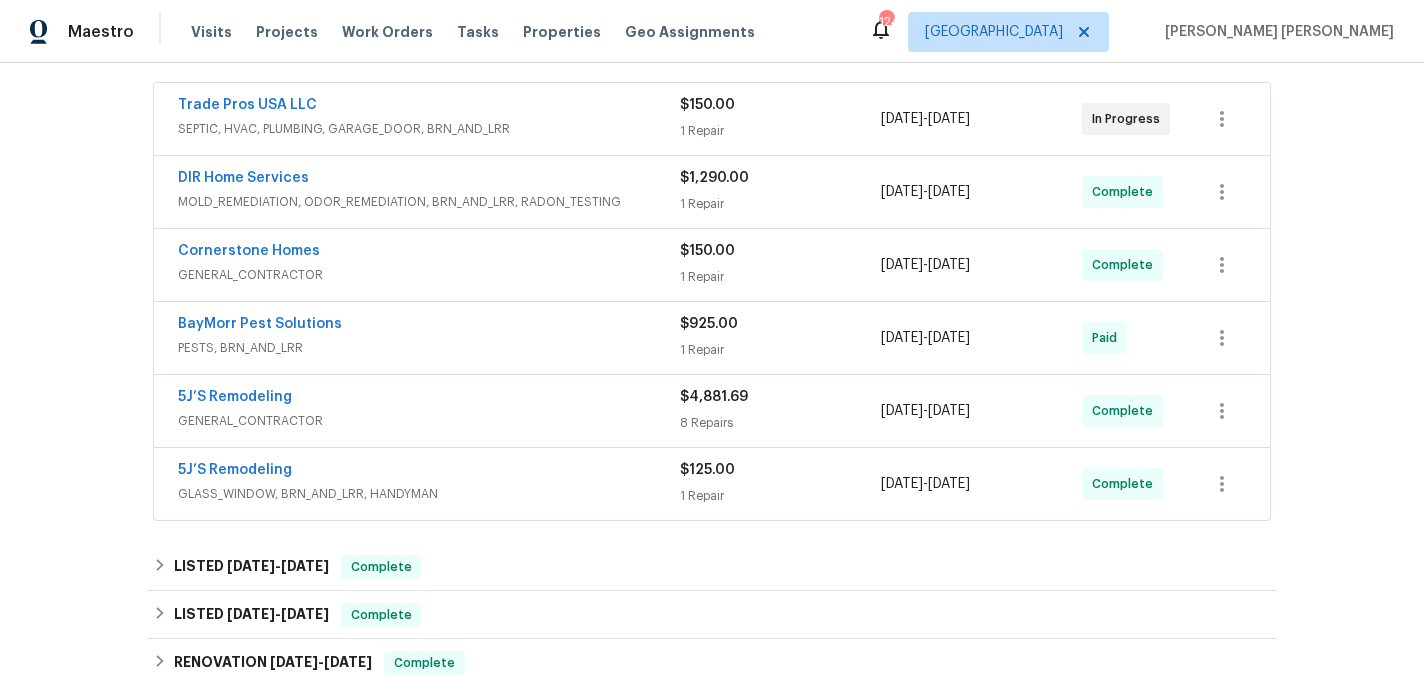 click on "SEPTIC, HVAC, PLUMBING, GARAGE_DOOR, BRN_AND_LRR" at bounding box center [429, 129] 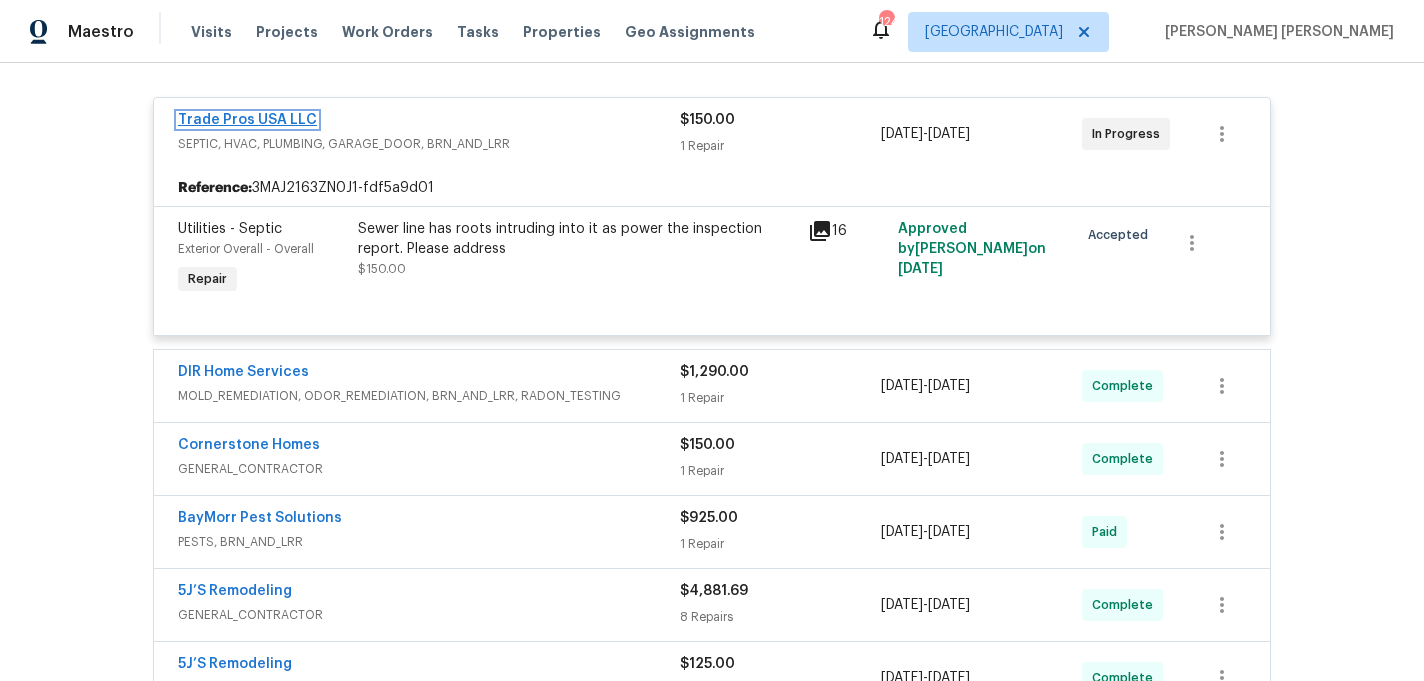 click on "Trade Pros USA LLC" at bounding box center (247, 120) 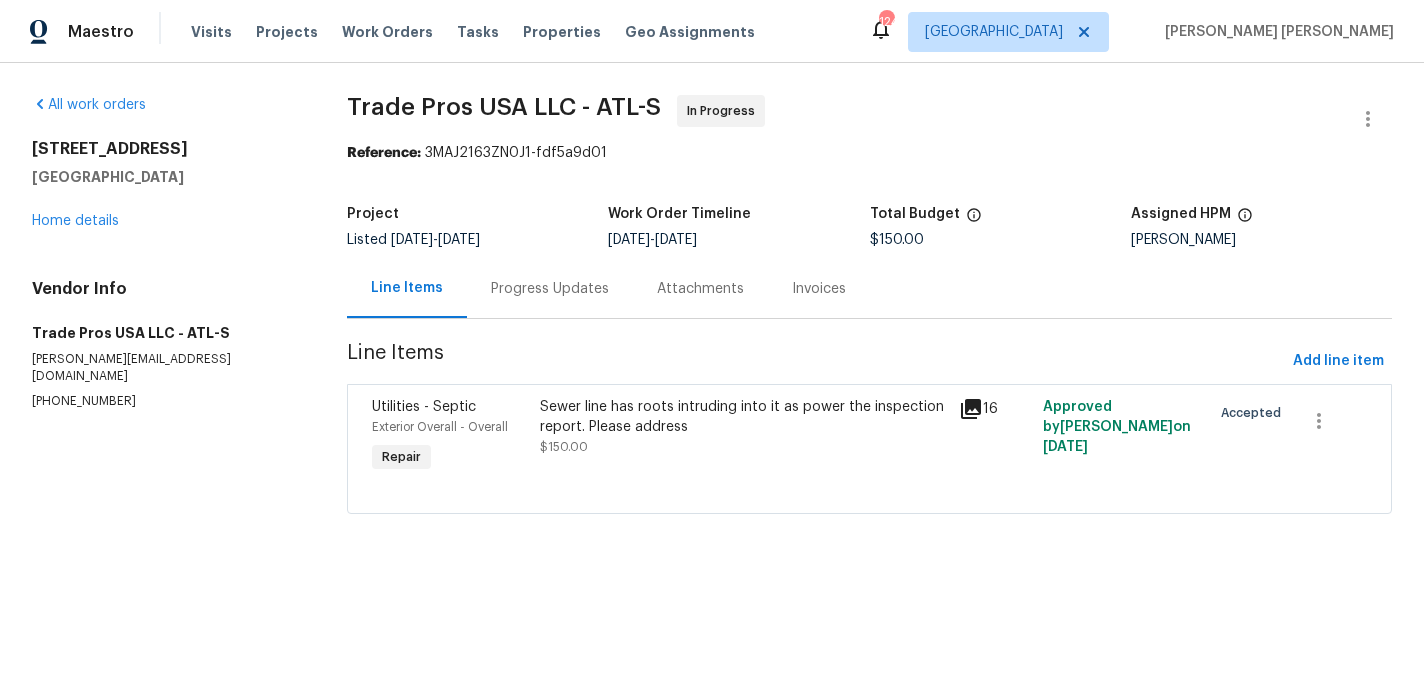 click on "Progress Updates" at bounding box center (550, 289) 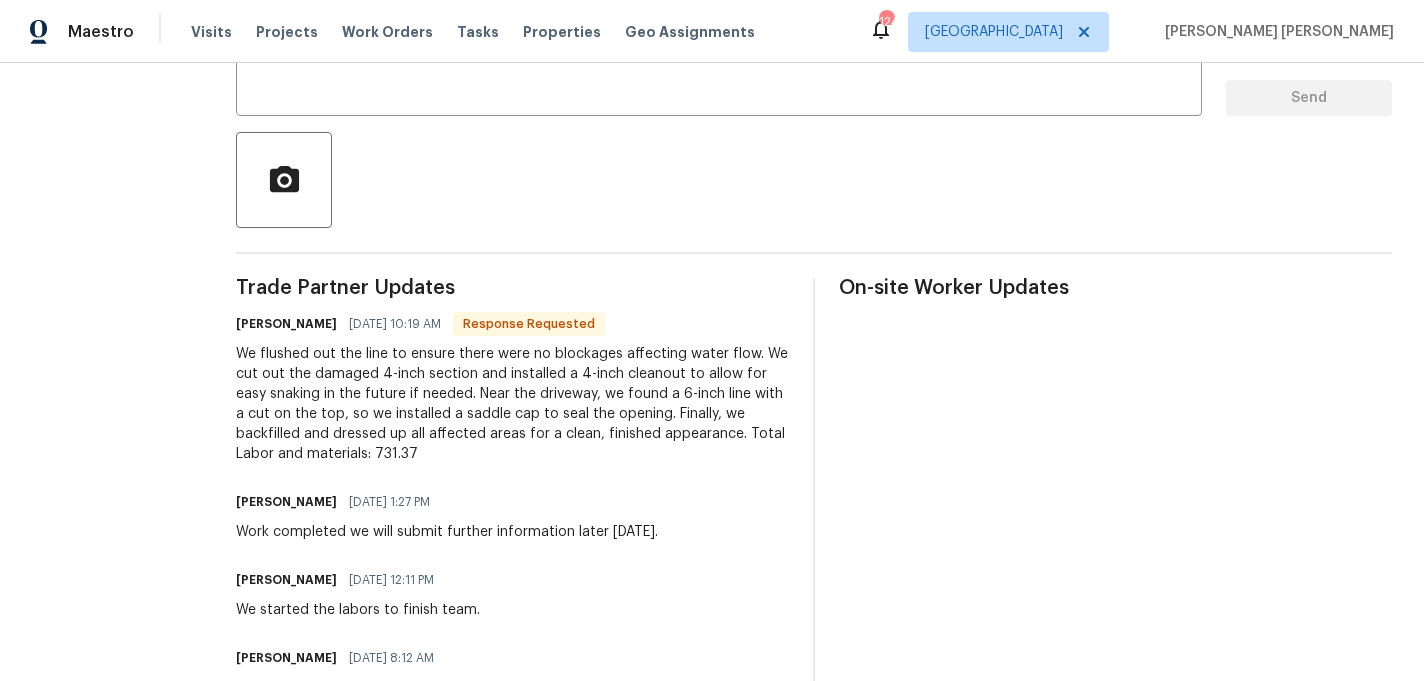 scroll, scrollTop: 403, scrollLeft: 0, axis: vertical 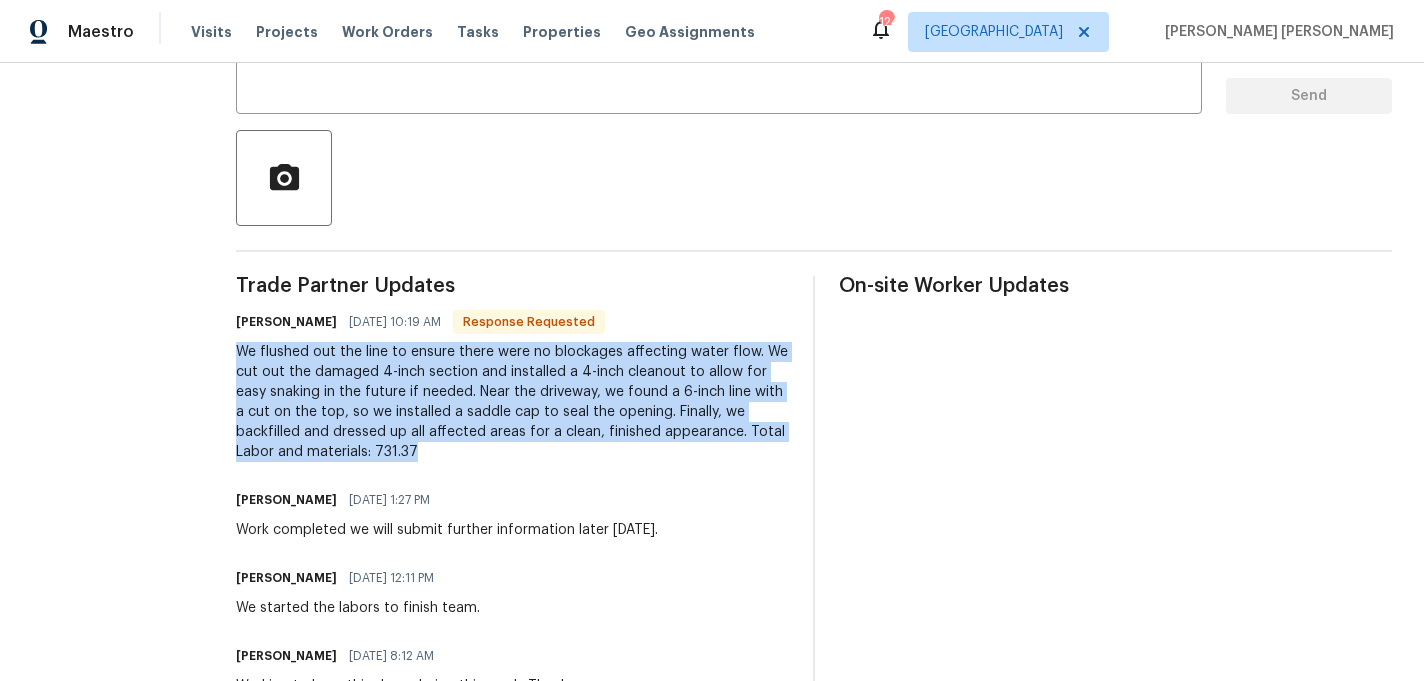 drag, startPoint x: 349, startPoint y: 447, endPoint x: 208, endPoint y: 351, distance: 170.57843 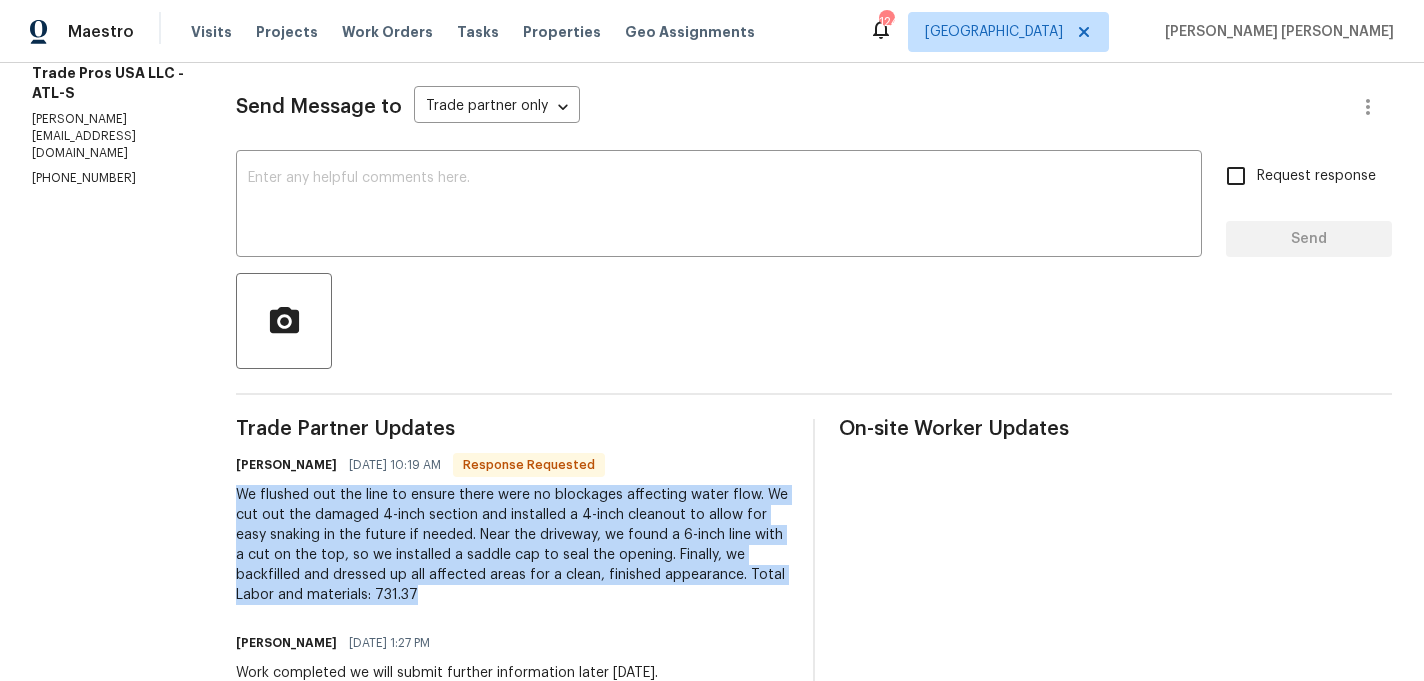 scroll, scrollTop: 211, scrollLeft: 0, axis: vertical 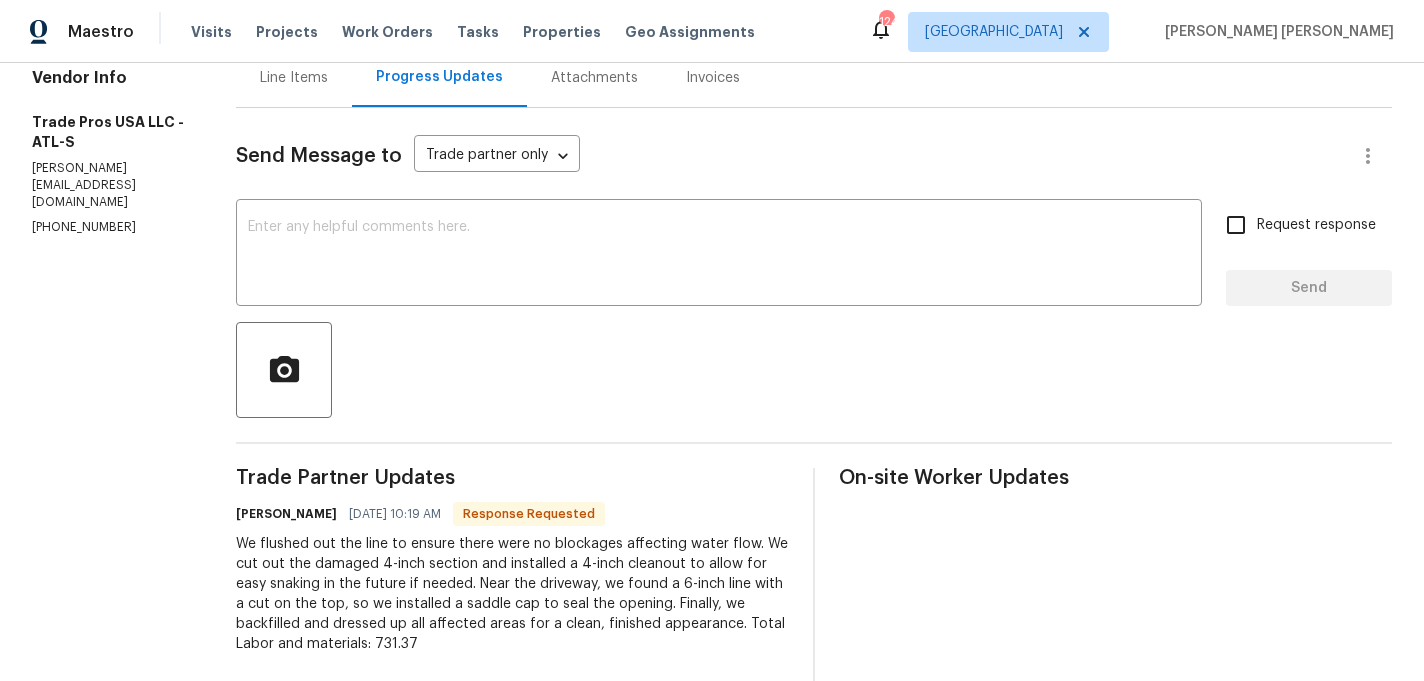 click on "Line Items" at bounding box center (294, 78) 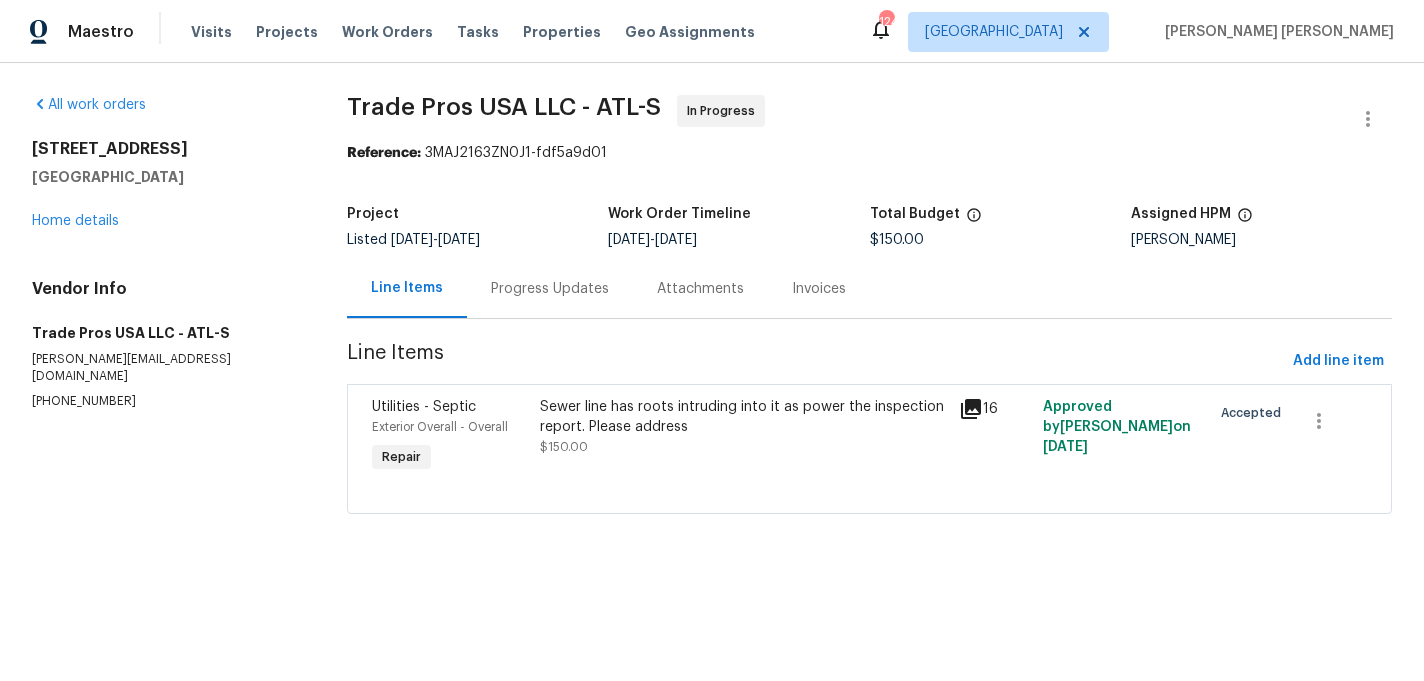 scroll, scrollTop: 0, scrollLeft: 0, axis: both 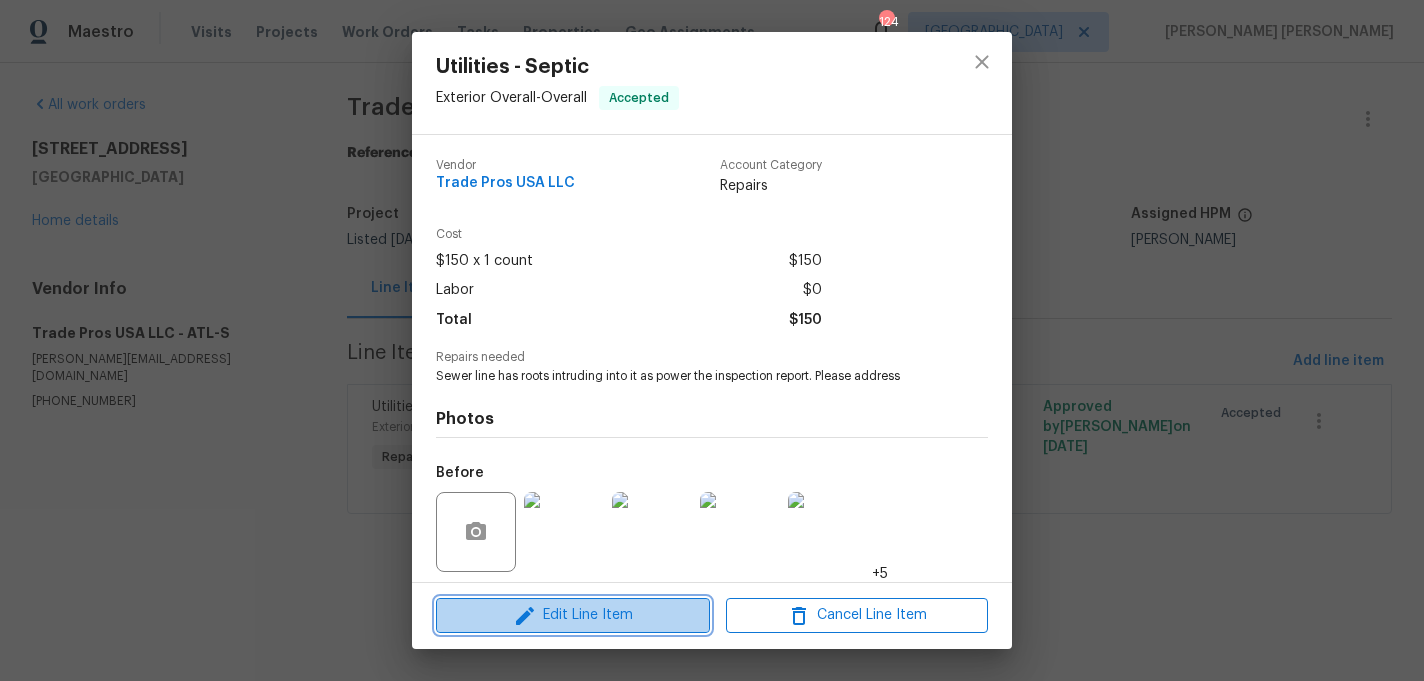 click on "Edit Line Item" at bounding box center (573, 615) 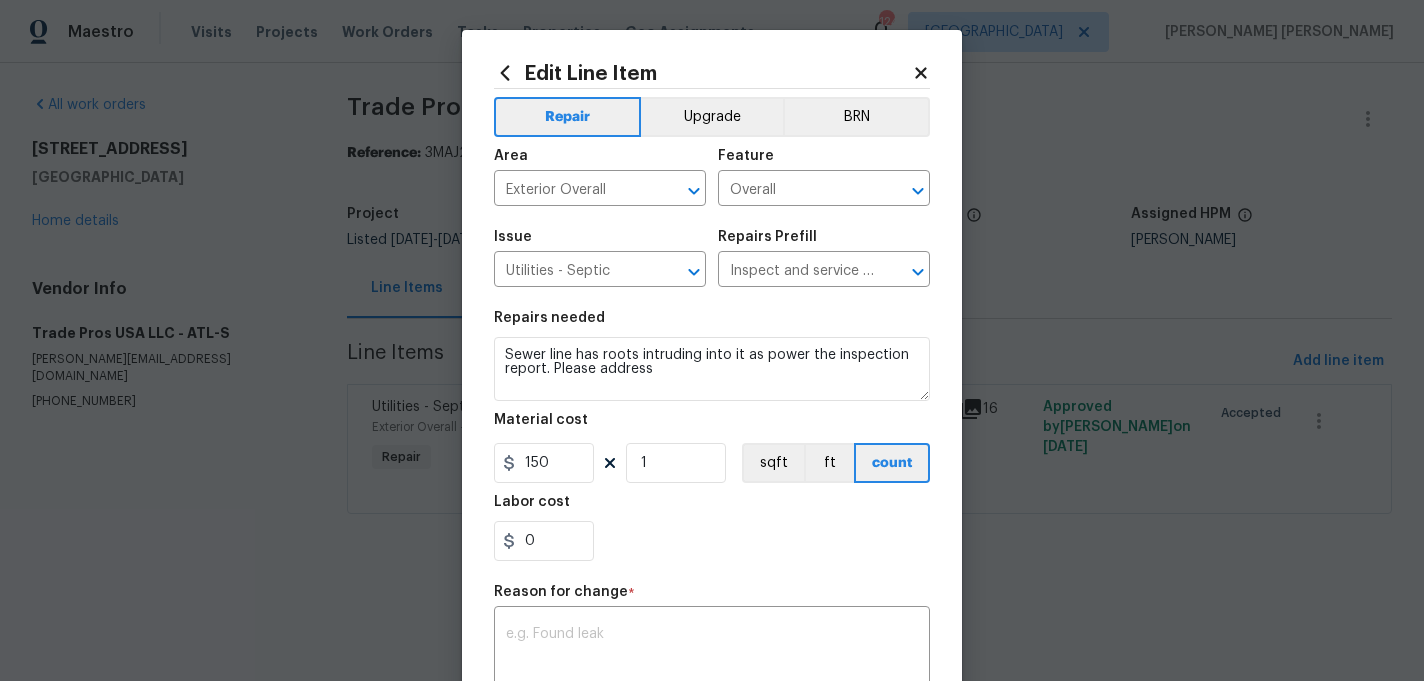 scroll, scrollTop: 287, scrollLeft: 0, axis: vertical 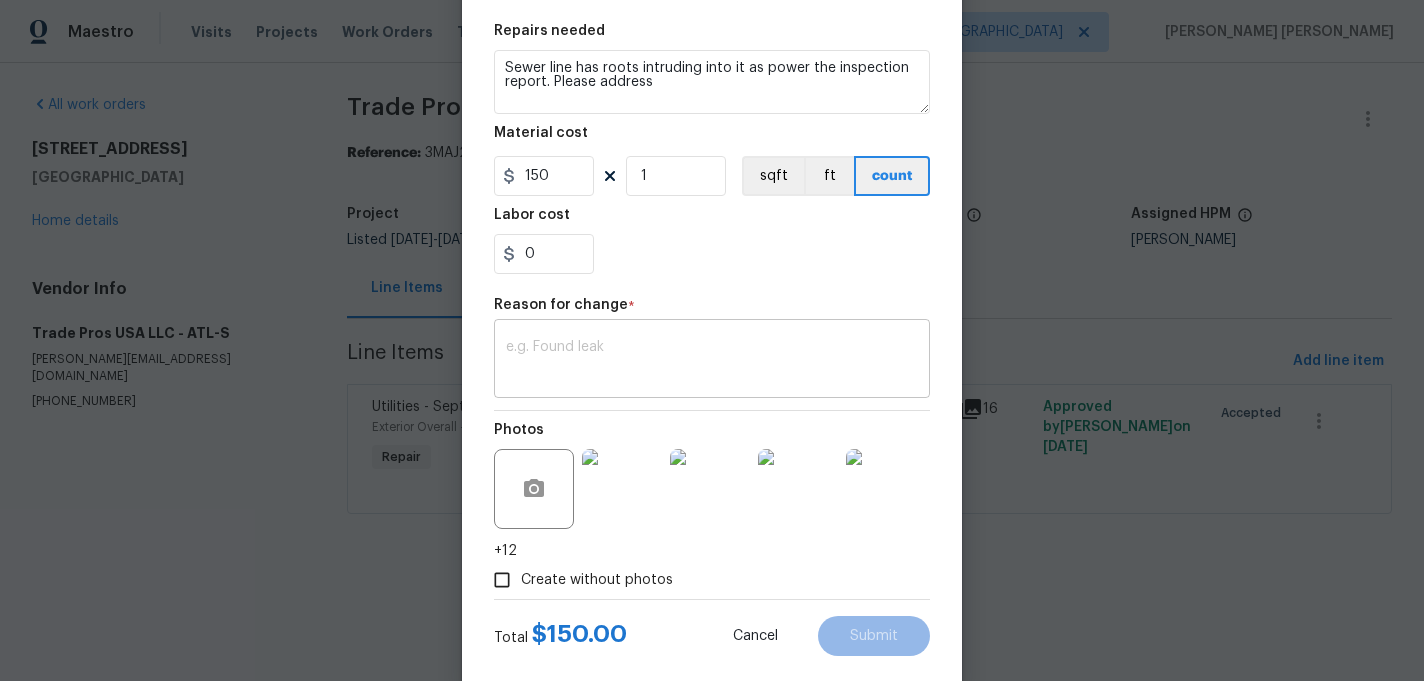 click on "x ​" at bounding box center (712, 361) 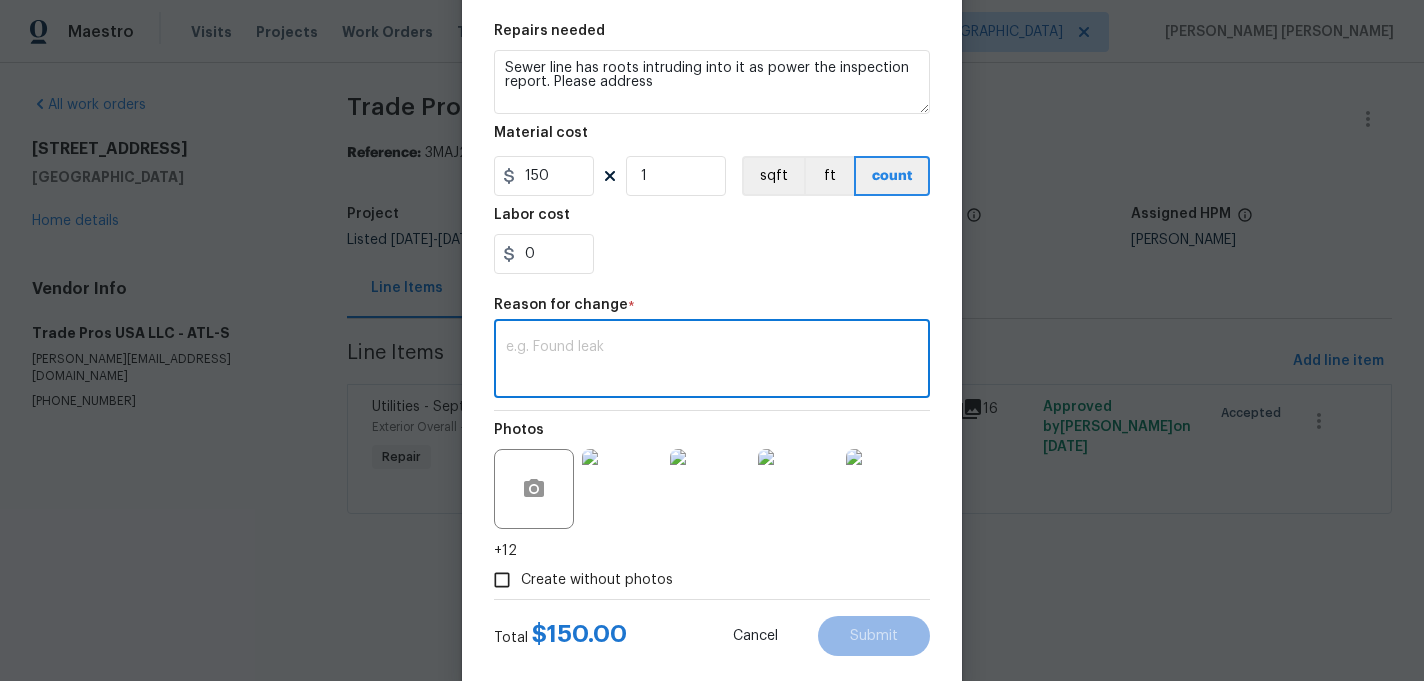 paste on "We flushed out the line to ensure there were no blockages affecting water flow. We cut out the damaged 4-inch section and installed a 4-inch cleanout to allow for easy snaking in the future if needed. Near the driveway, we found a 6-inch line with a cut on the top, so we installed a saddle cap to seal the opening. Finally, we backfilled and dressed up all affected areas for a clean, finished appearance. Total Labor and materials: 731.37" 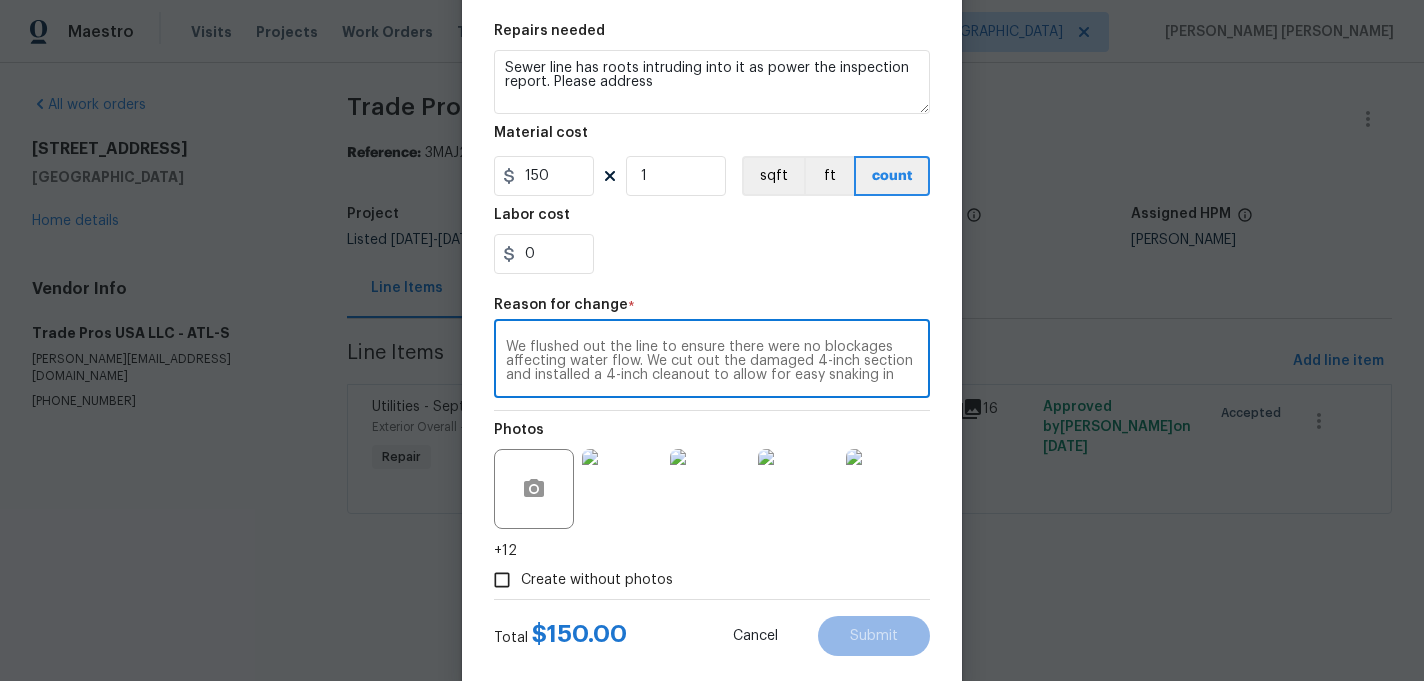 scroll, scrollTop: 70, scrollLeft: 0, axis: vertical 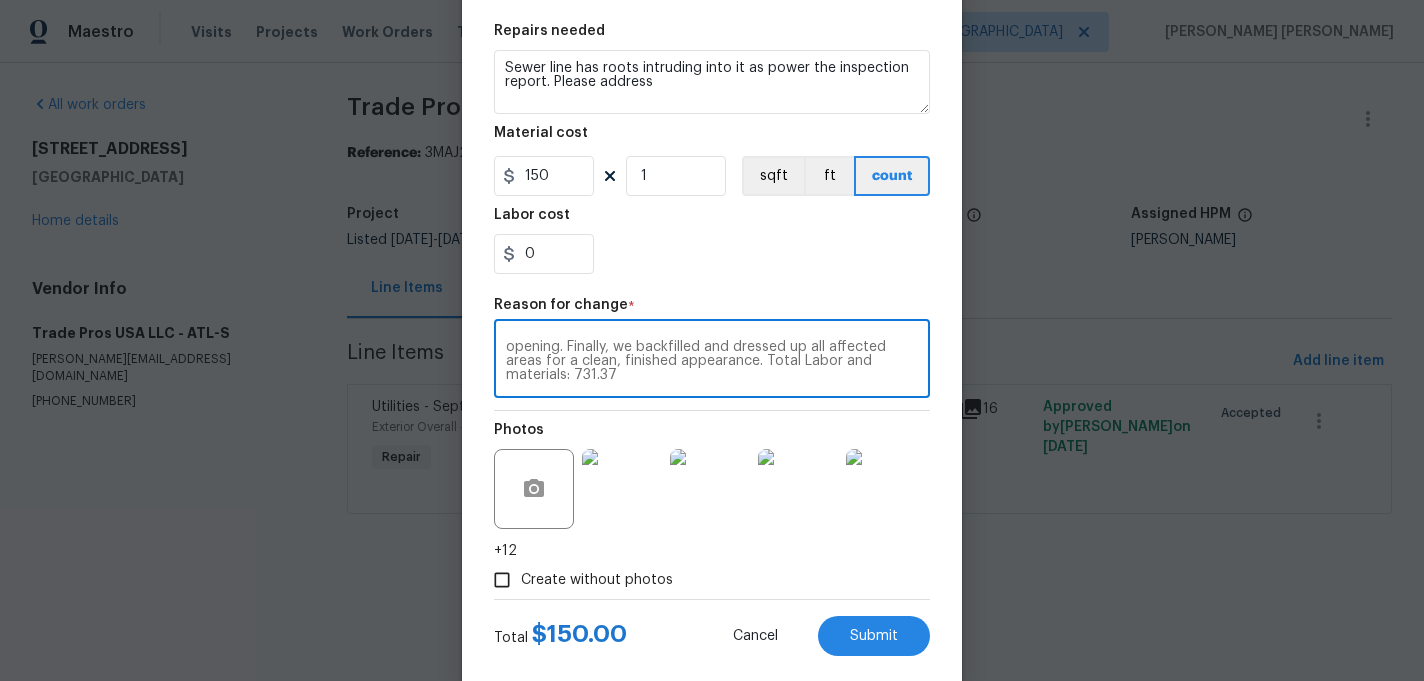 type on "We flushed out the line to ensure there were no blockages affecting water flow. We cut out the damaged 4-inch section and installed a 4-inch cleanout to allow for easy snaking in the future if needed. Near the driveway, we found a 6-inch line with a cut on the top, so we installed a saddle cap to seal the opening. Finally, we backfilled and dressed up all affected areas for a clean, finished appearance. Total Labor and materials: 731.37" 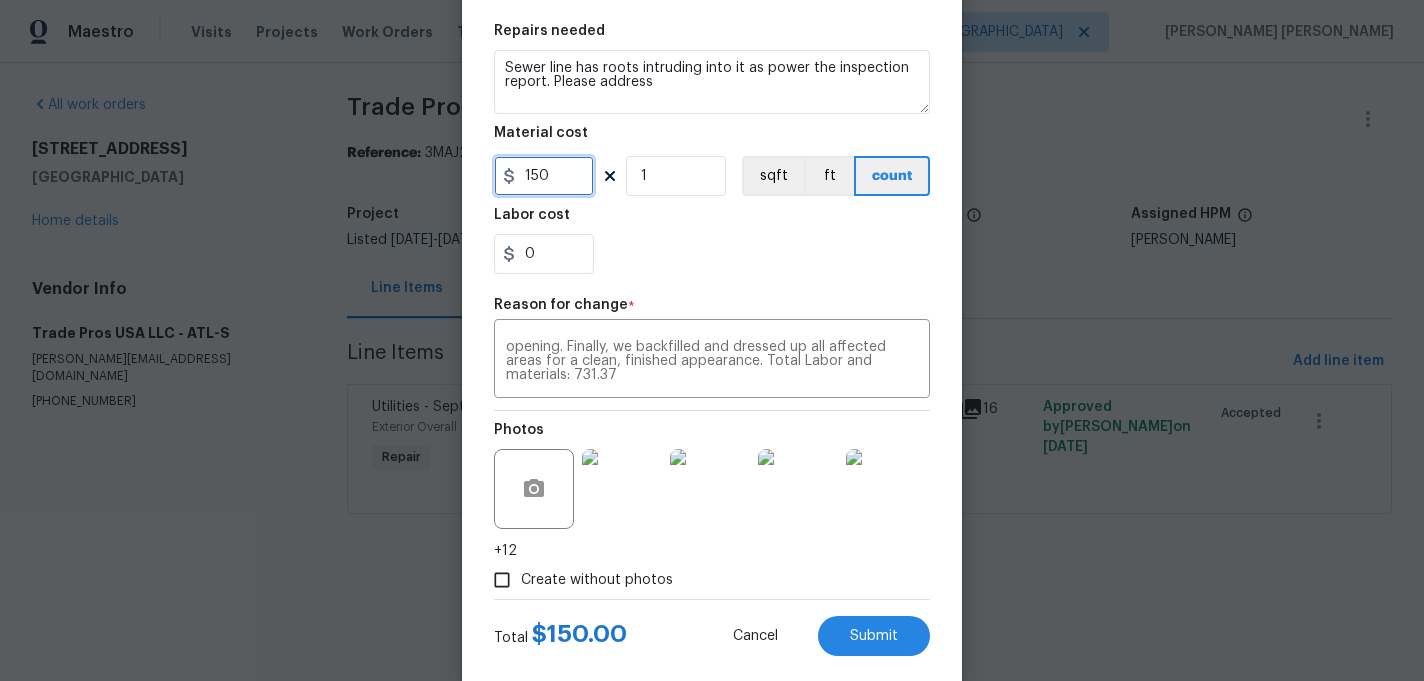 click on "150" at bounding box center (544, 176) 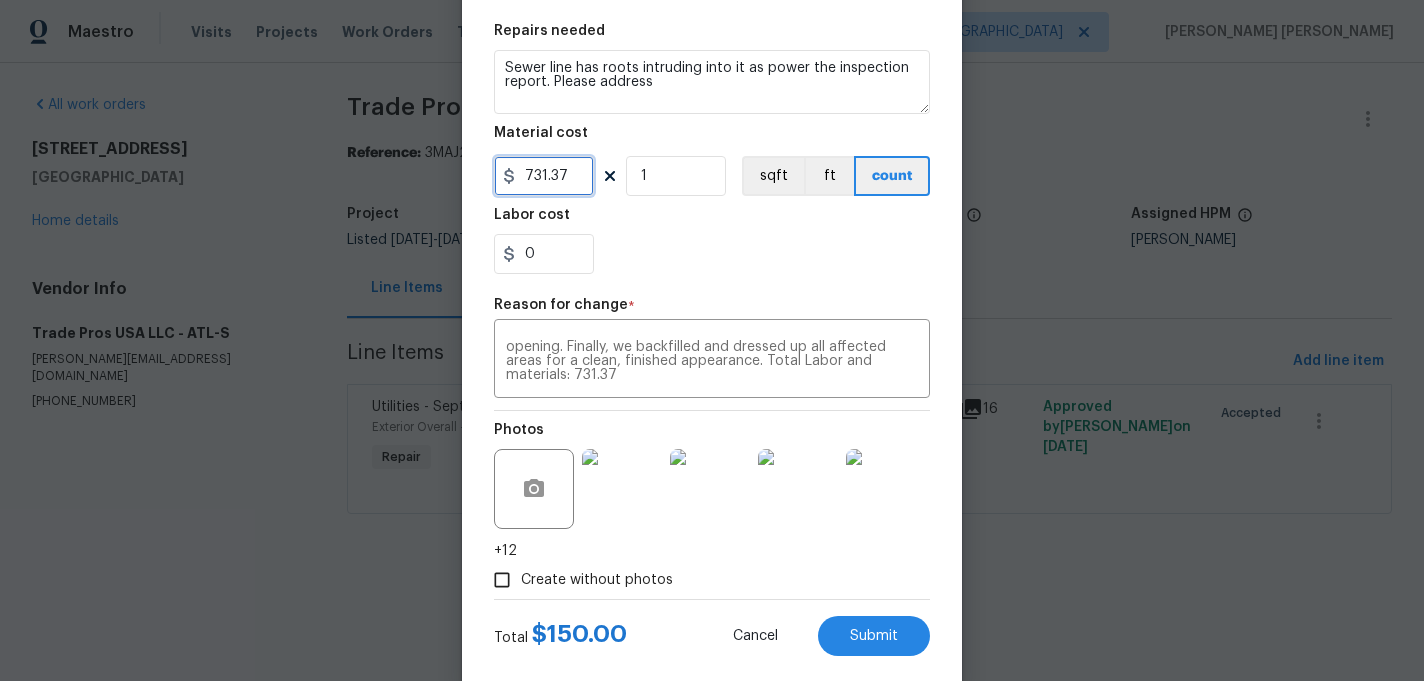 scroll, scrollTop: 325, scrollLeft: 0, axis: vertical 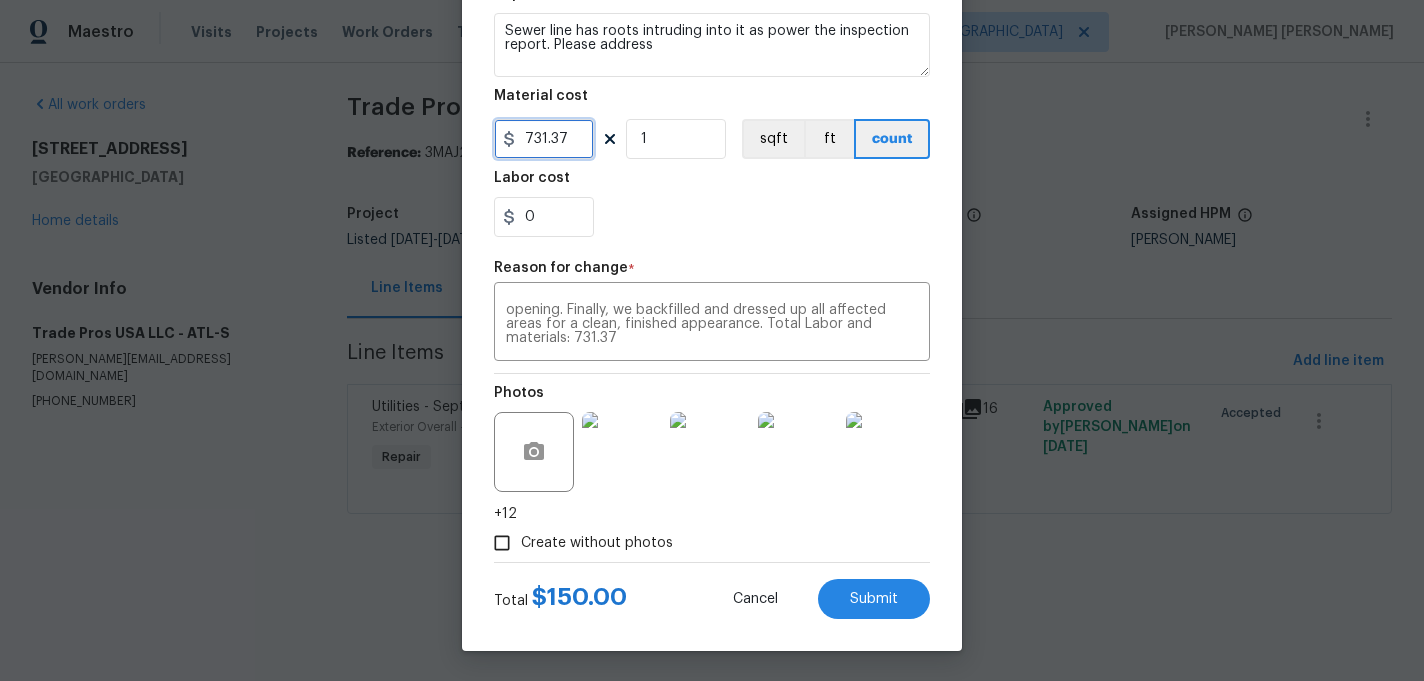 type on "731.37" 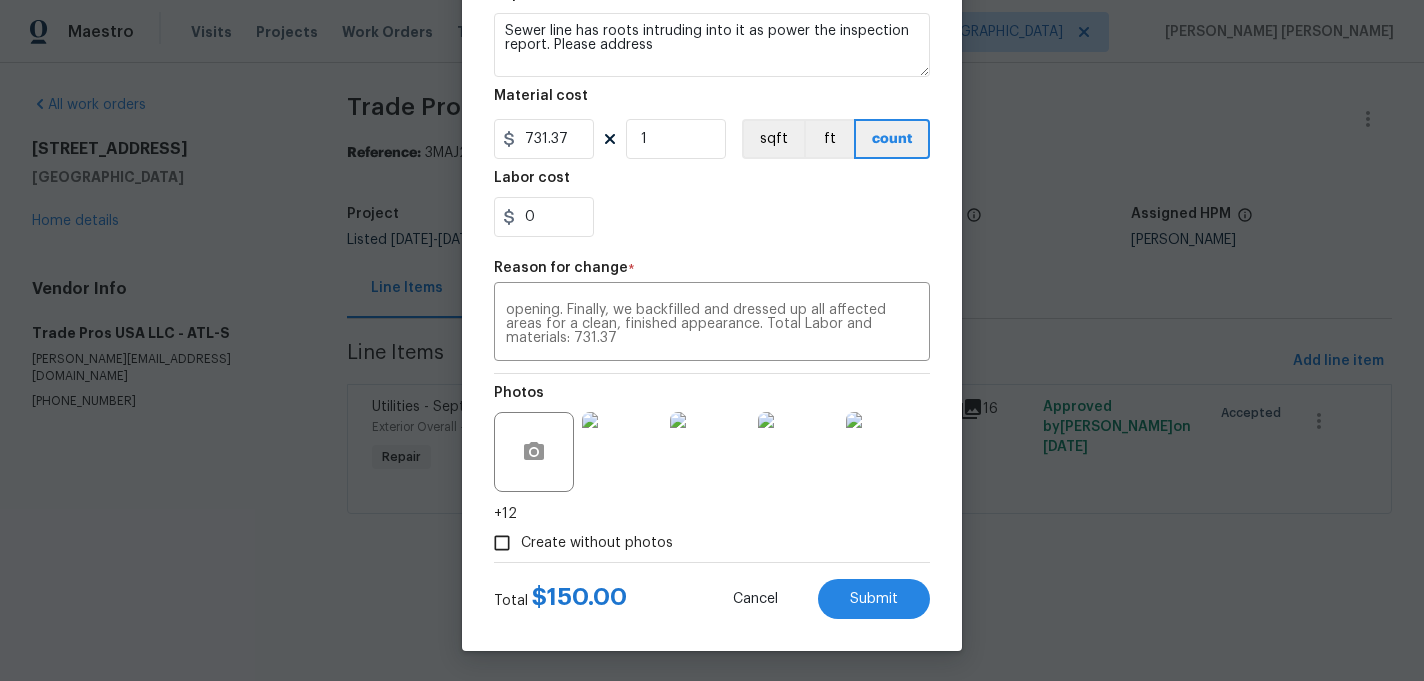 click on "Create without photos" at bounding box center [712, 543] 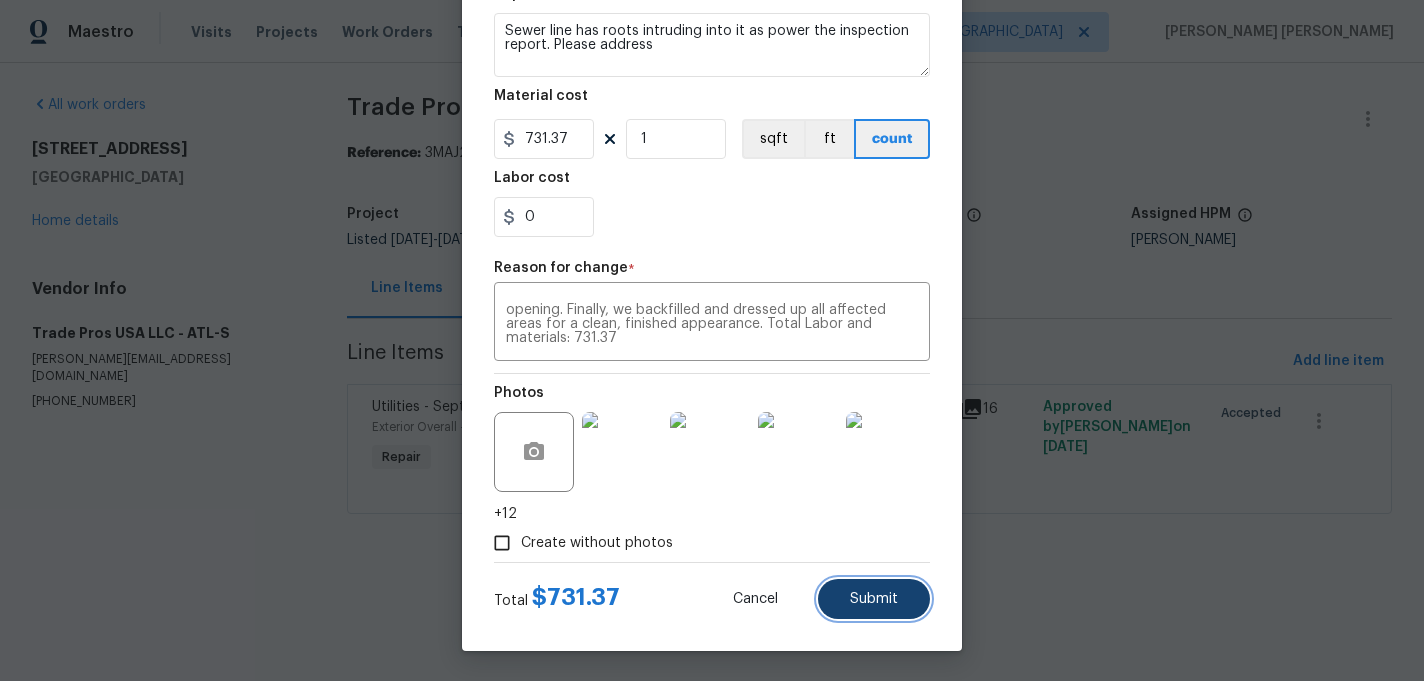 click on "Submit" at bounding box center [874, 599] 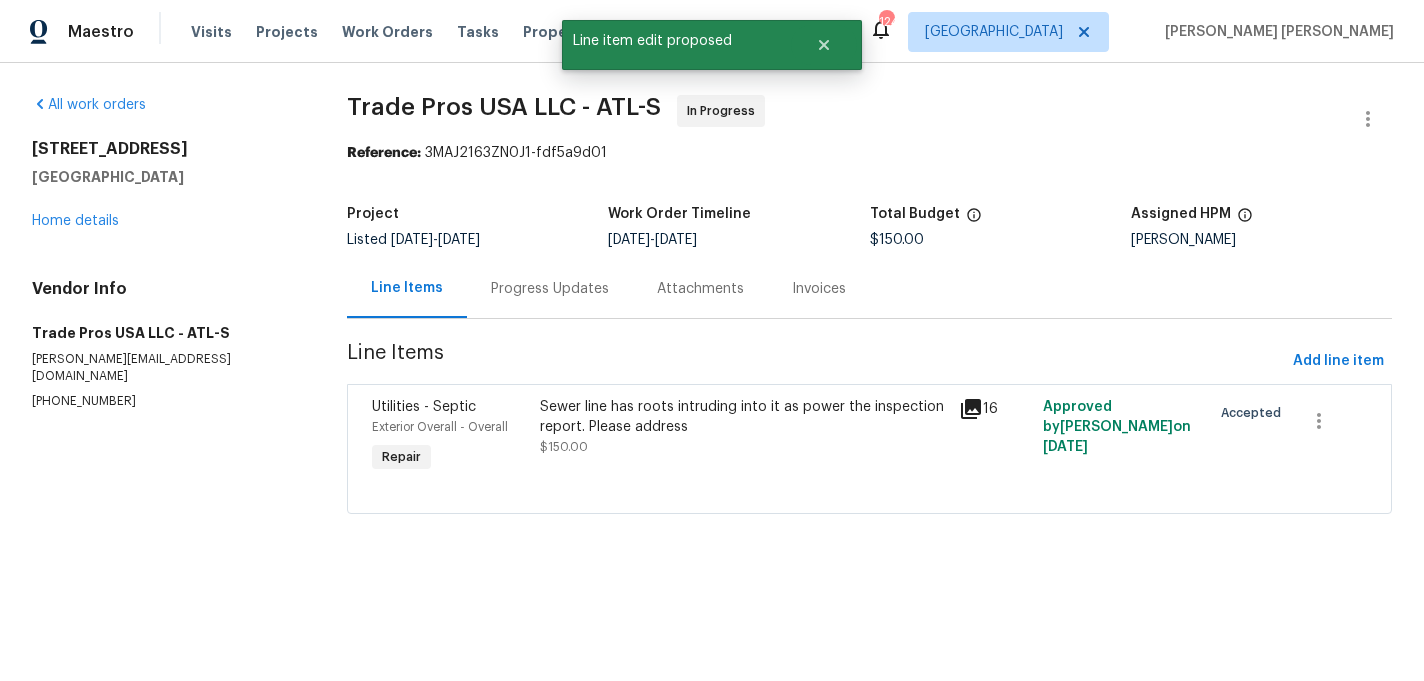 scroll, scrollTop: 0, scrollLeft: 0, axis: both 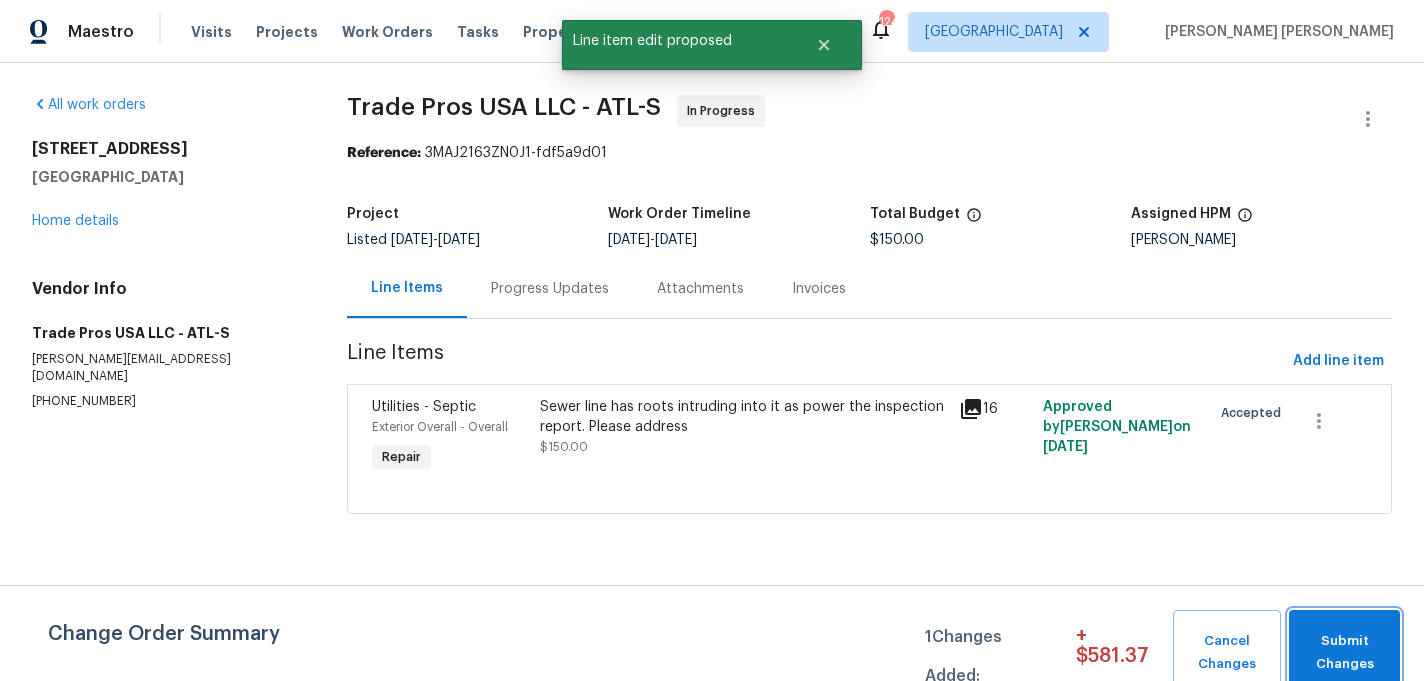 click on "Submit Changes" at bounding box center [1344, 653] 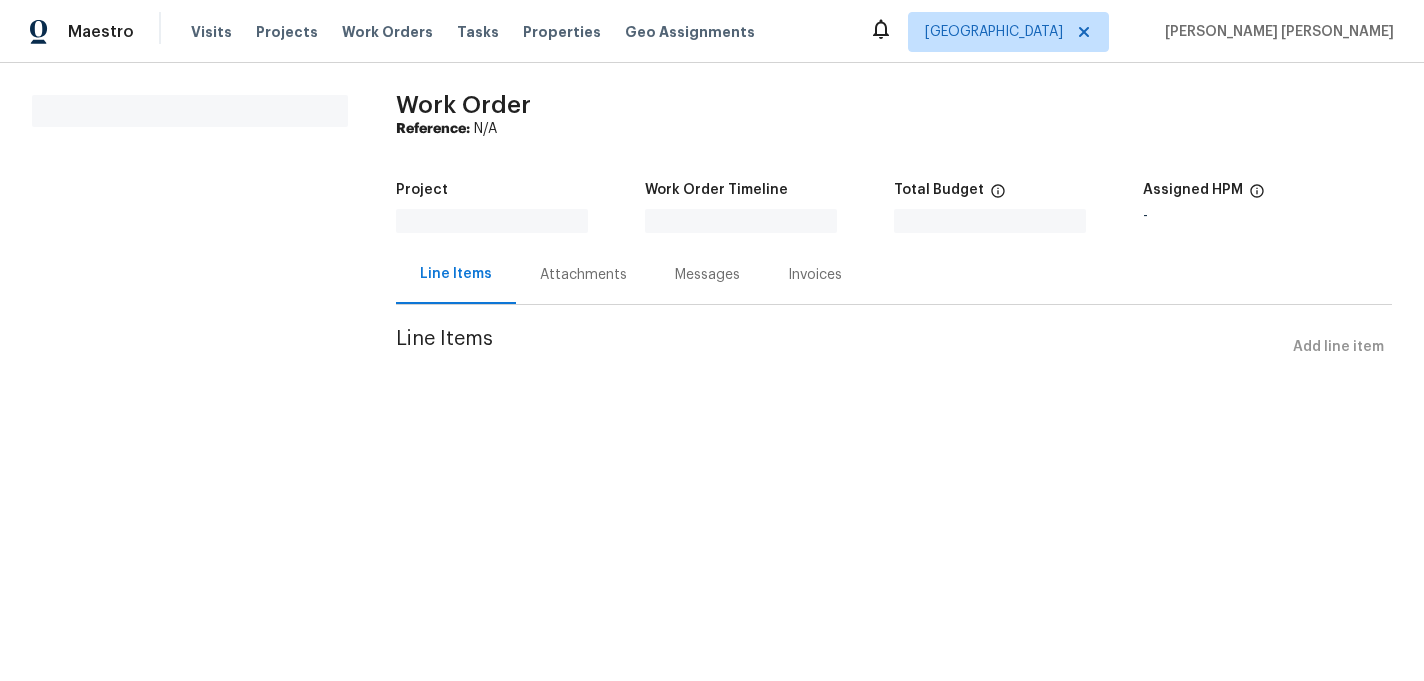 scroll, scrollTop: 0, scrollLeft: 0, axis: both 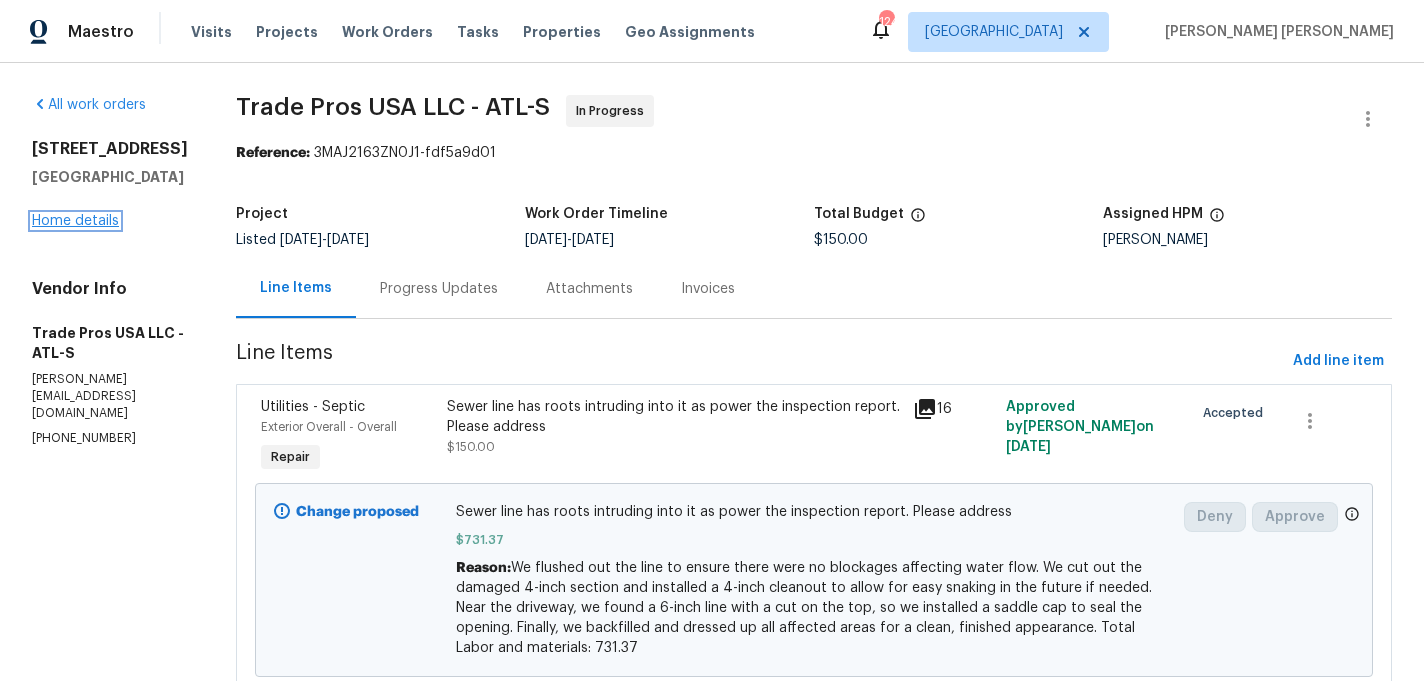 click on "Home details" at bounding box center [75, 221] 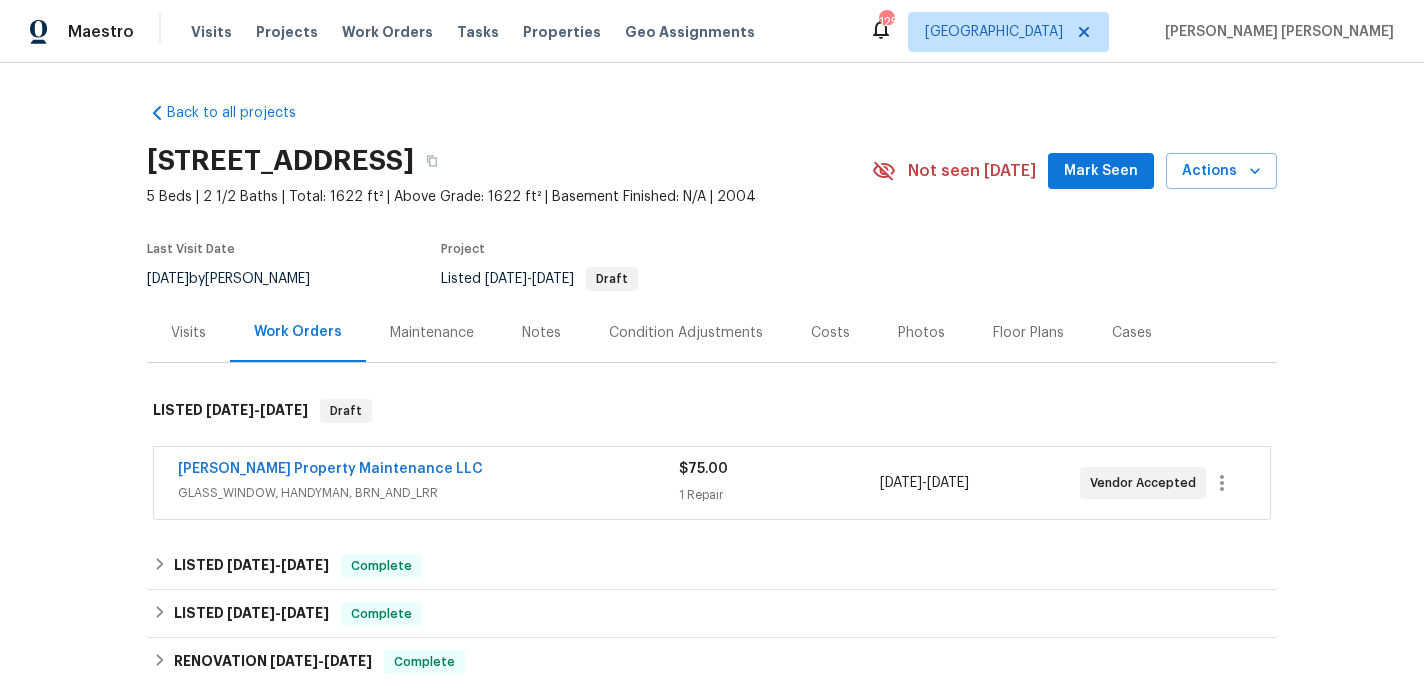 scroll, scrollTop: 0, scrollLeft: 0, axis: both 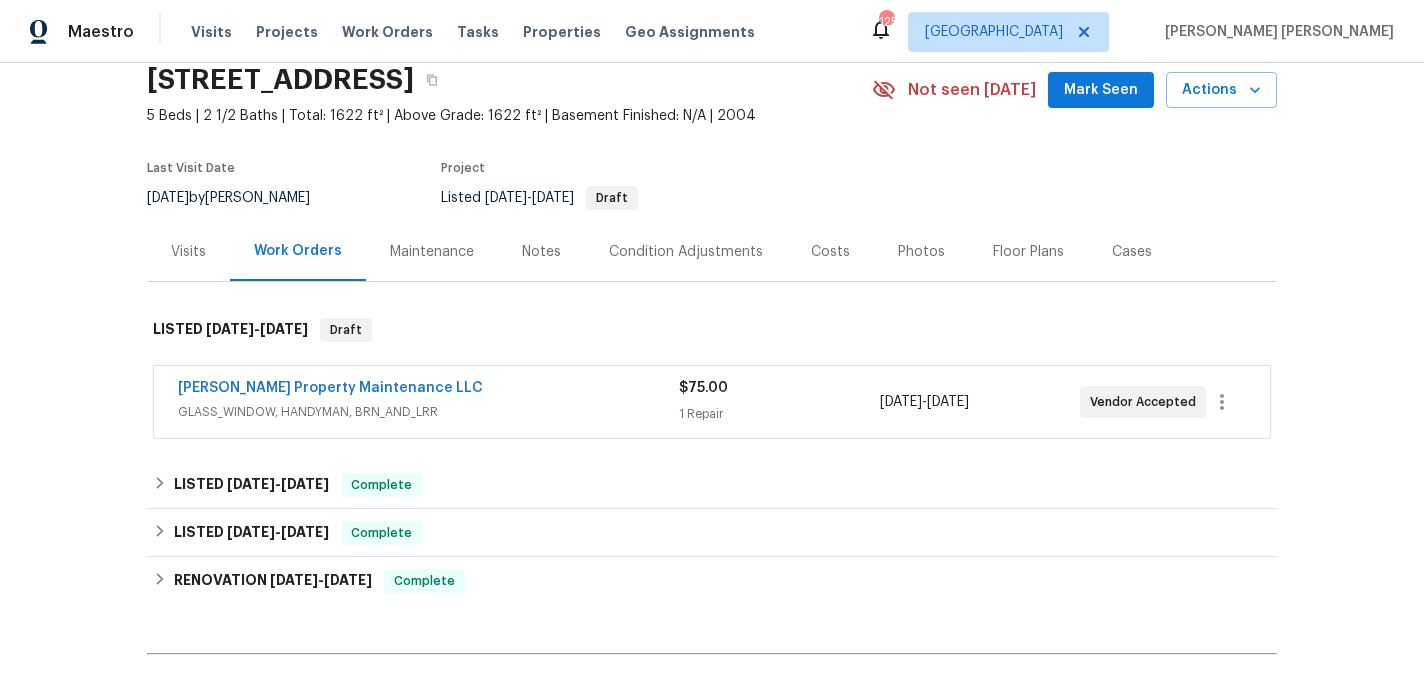 click on "GLASS_WINDOW, HANDYMAN, BRN_AND_LRR" at bounding box center (428, 412) 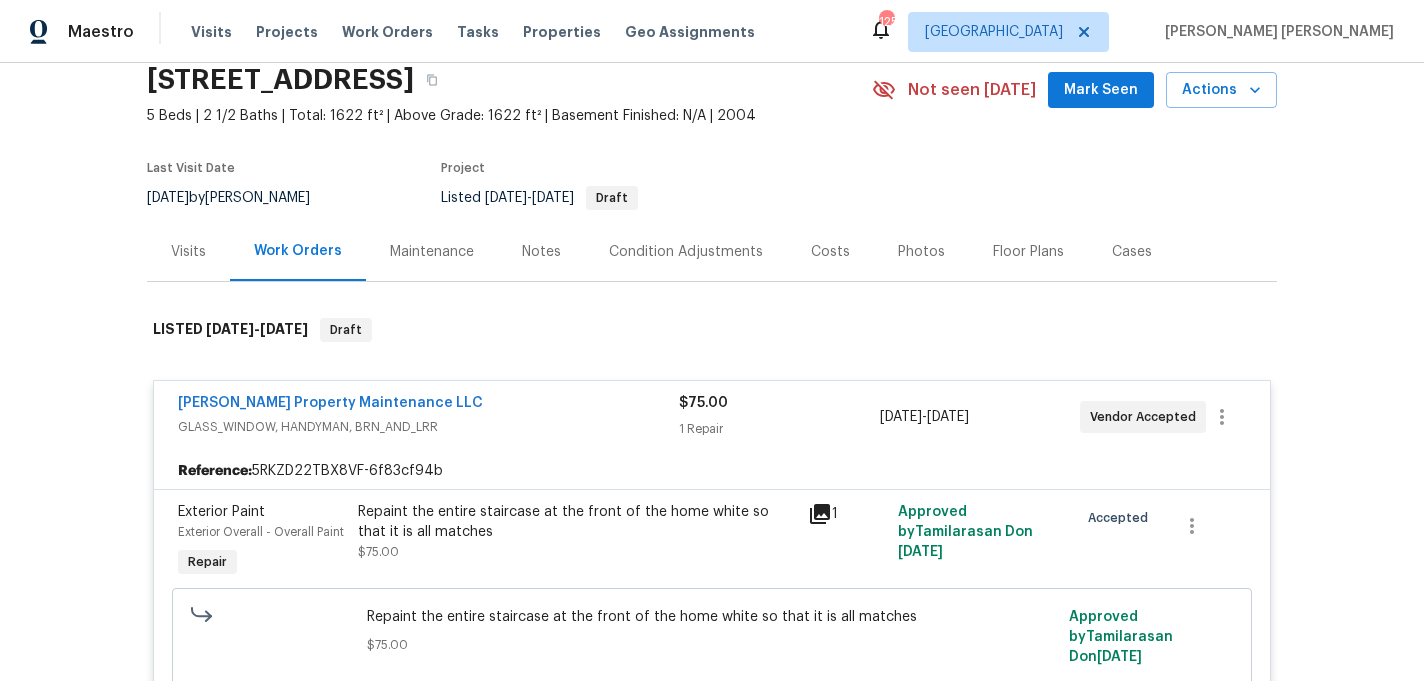 scroll, scrollTop: 184, scrollLeft: 0, axis: vertical 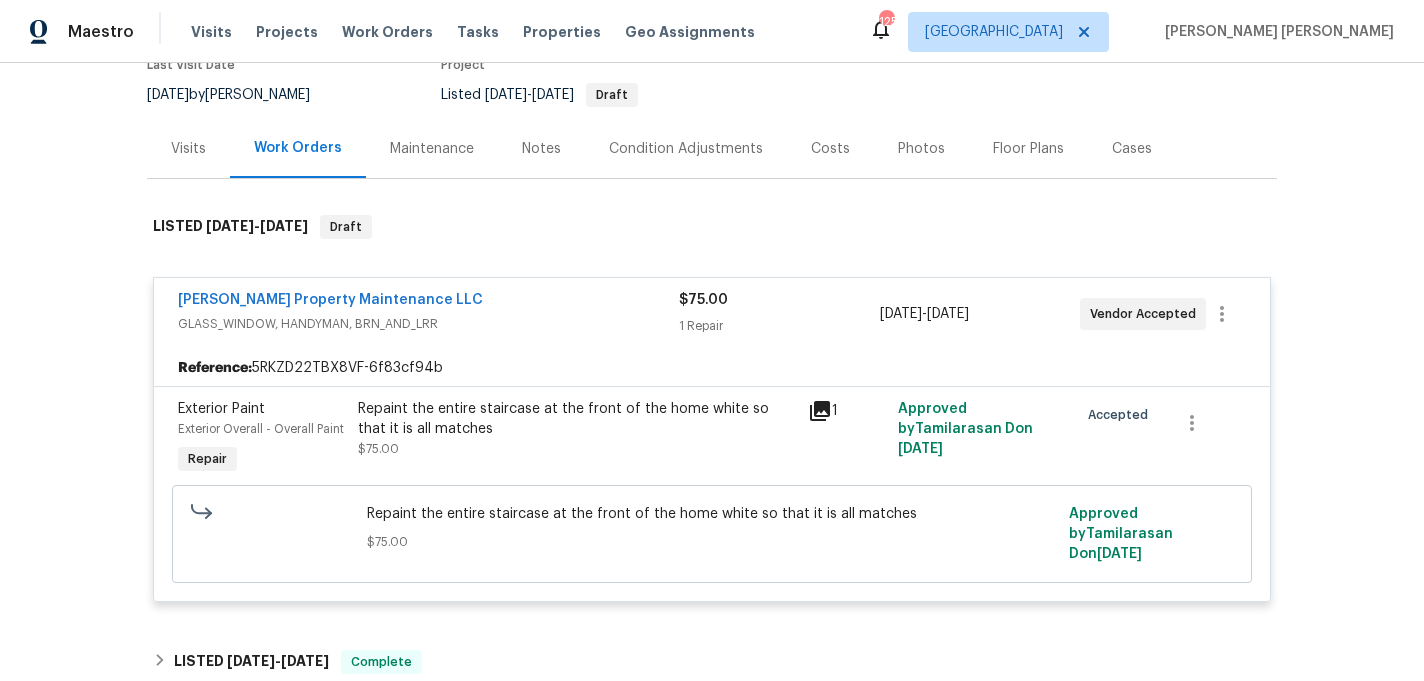click on "Notes" at bounding box center (541, 148) 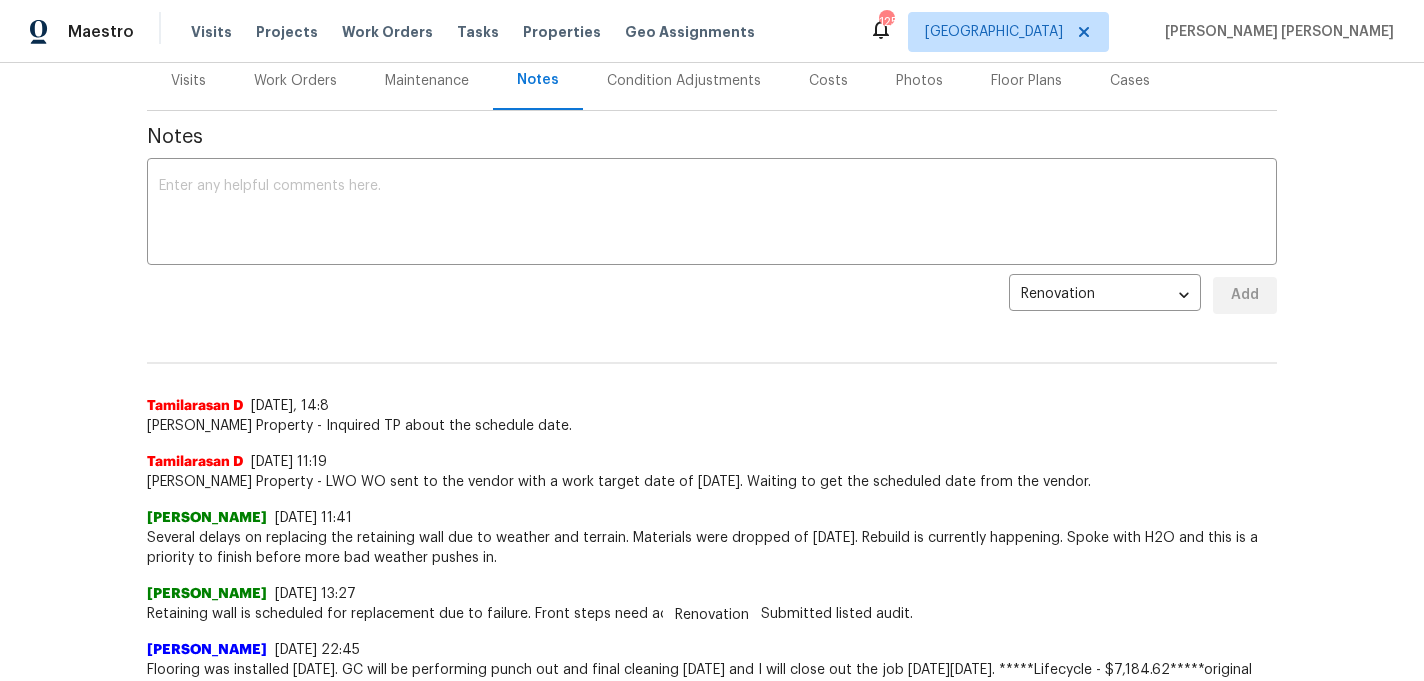 scroll, scrollTop: 262, scrollLeft: 0, axis: vertical 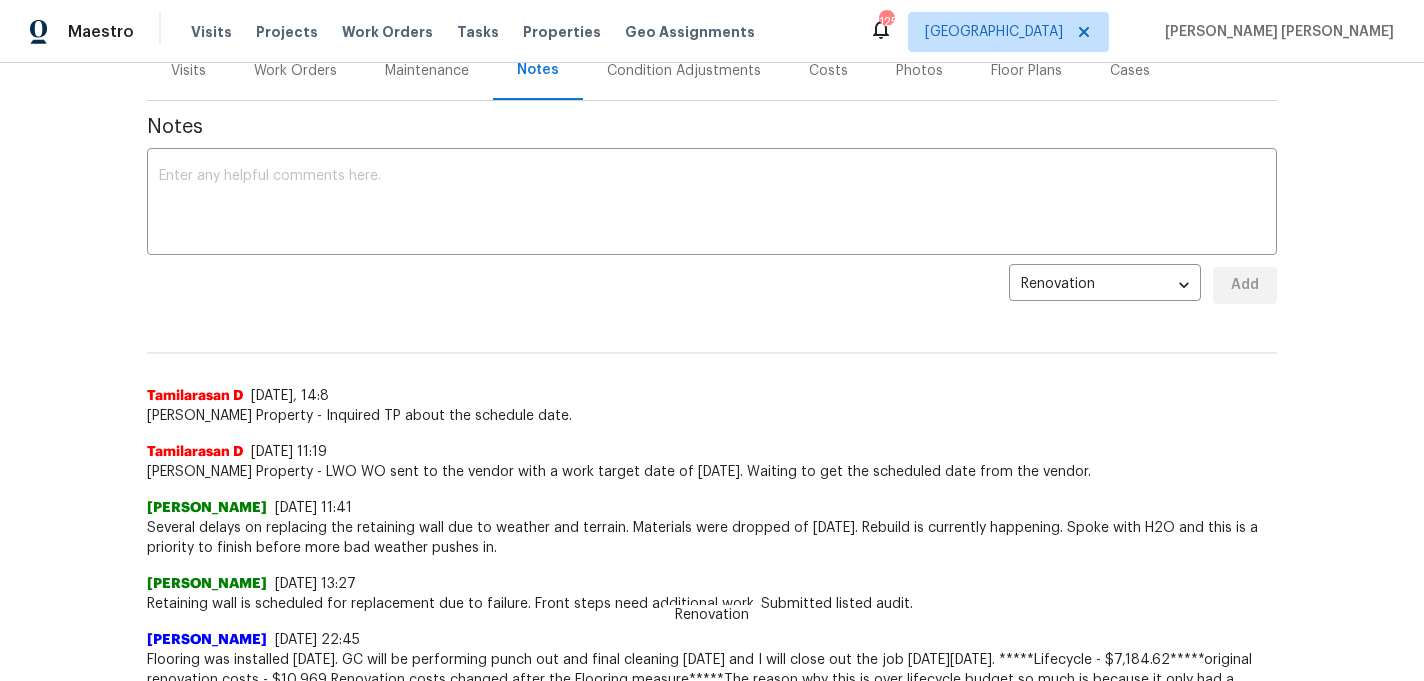 click on "Work Orders" at bounding box center [295, 70] 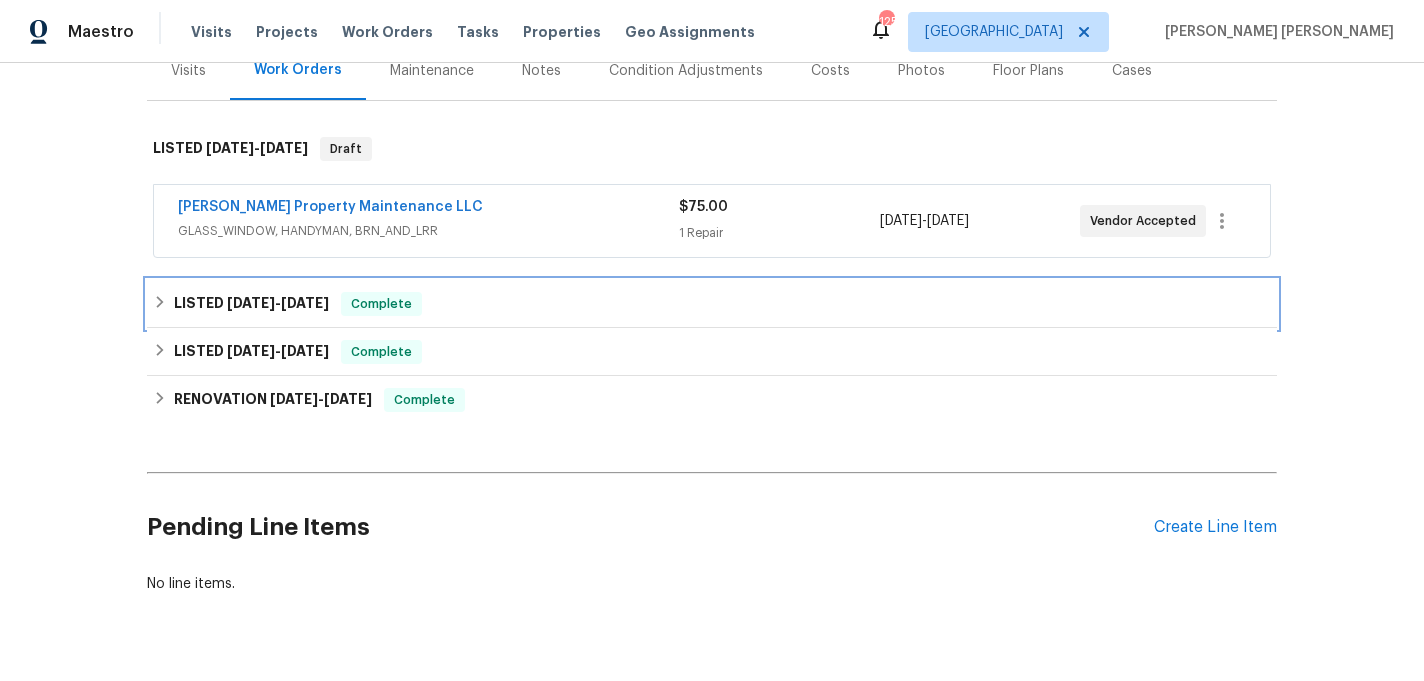 click on "[DATE]" at bounding box center [251, 303] 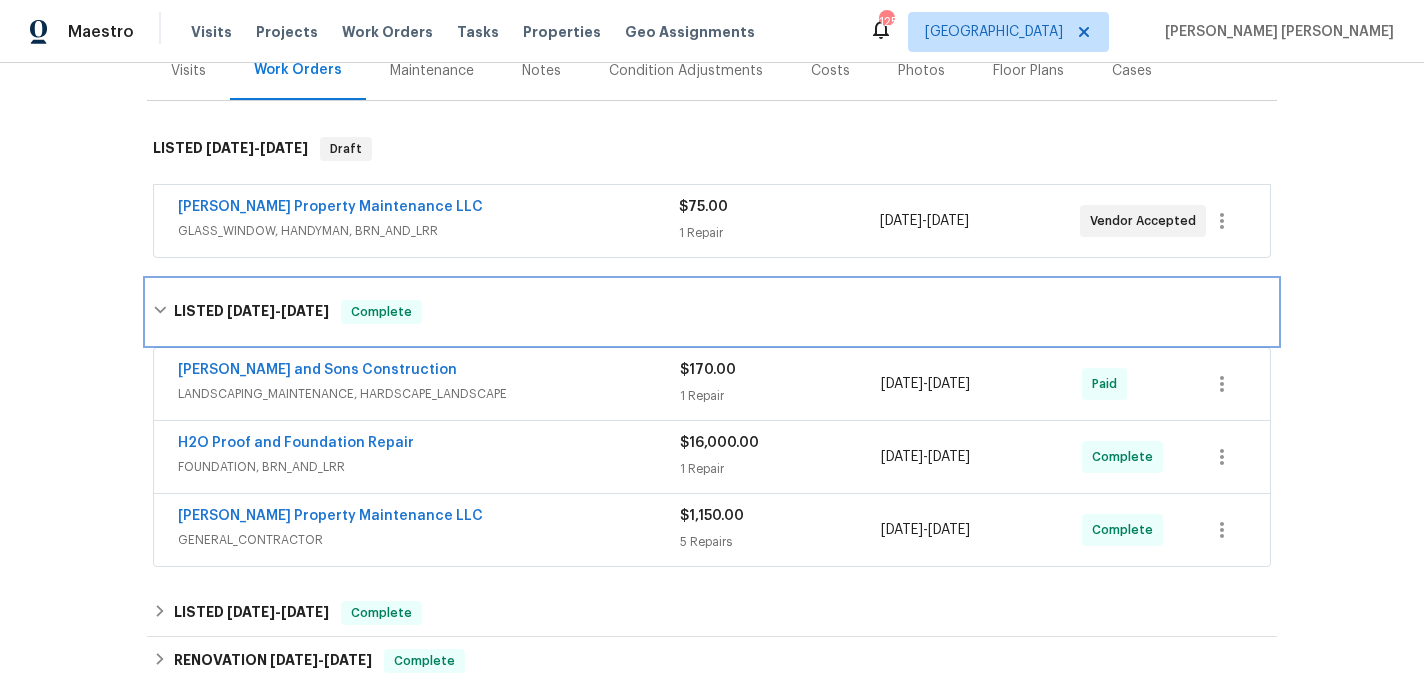 click on "4/2/25" at bounding box center (251, 311) 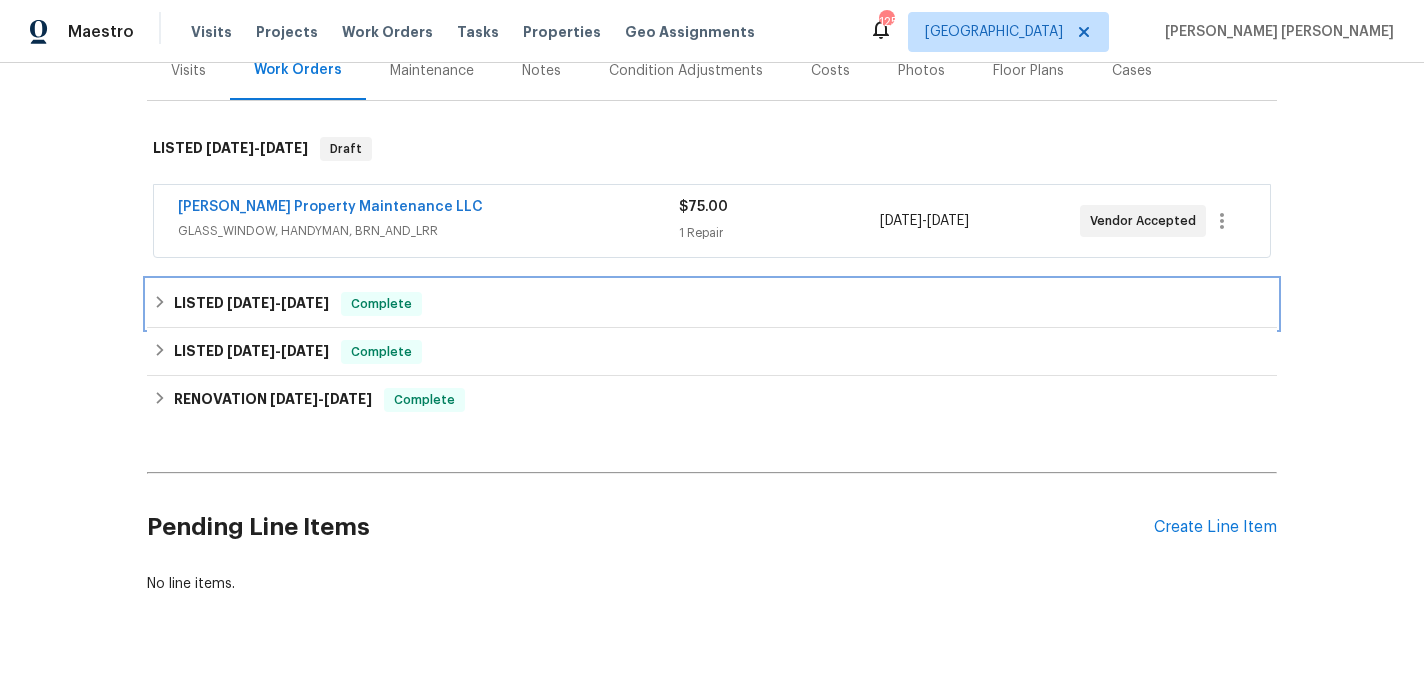 click on "4/2/25" at bounding box center (251, 303) 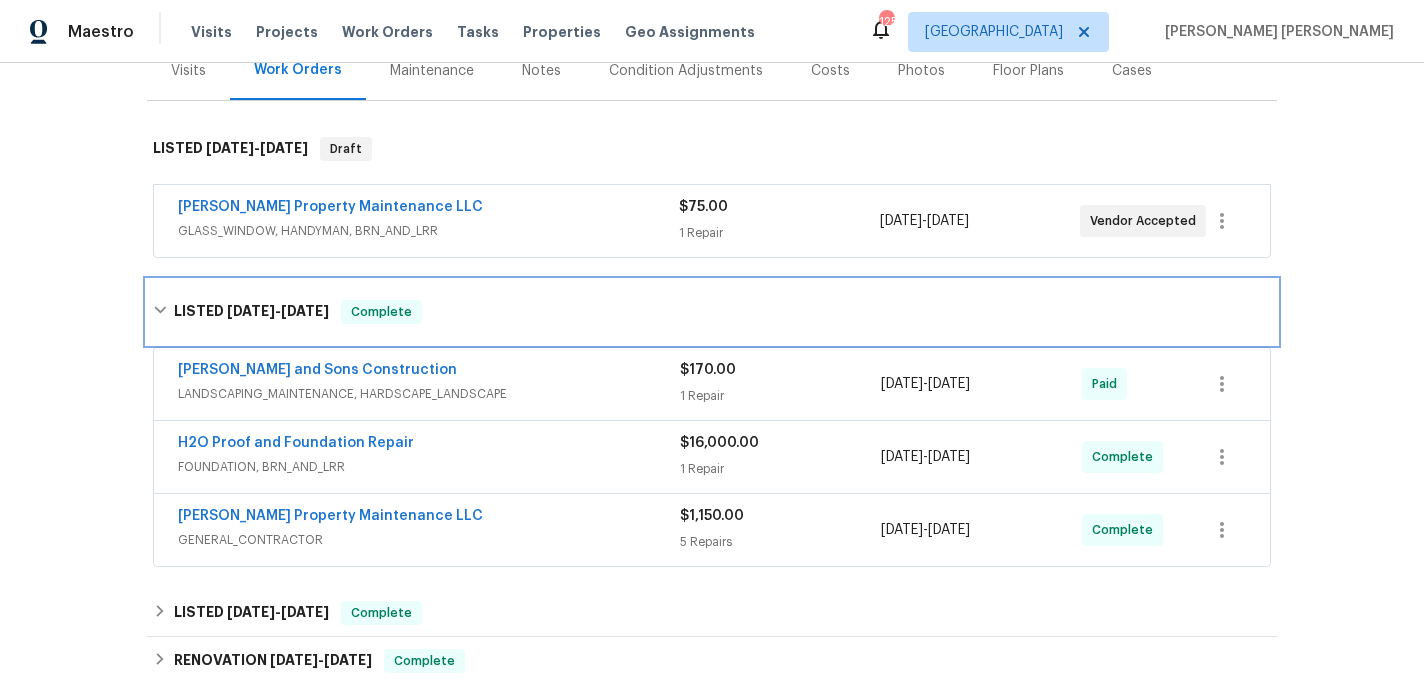 click on "4/2/25" at bounding box center [251, 311] 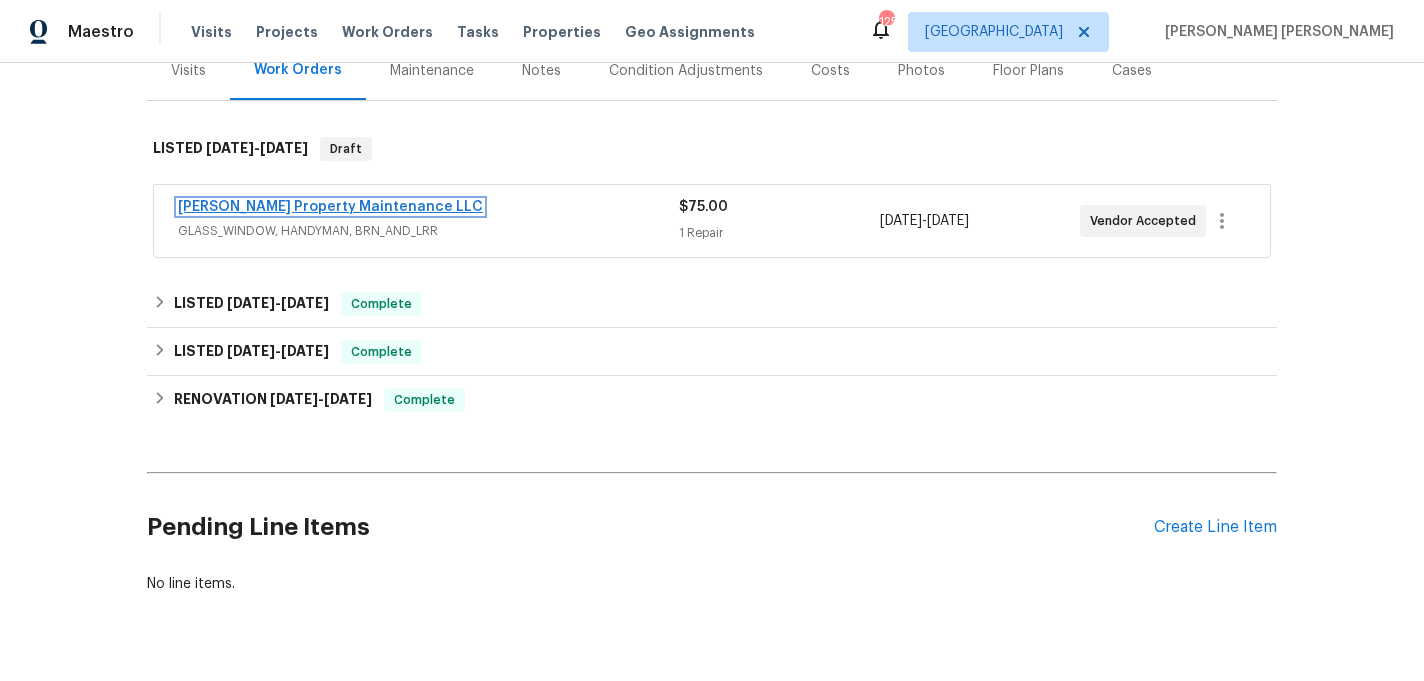 click on "Glen Property Maintenance LLC" at bounding box center (330, 207) 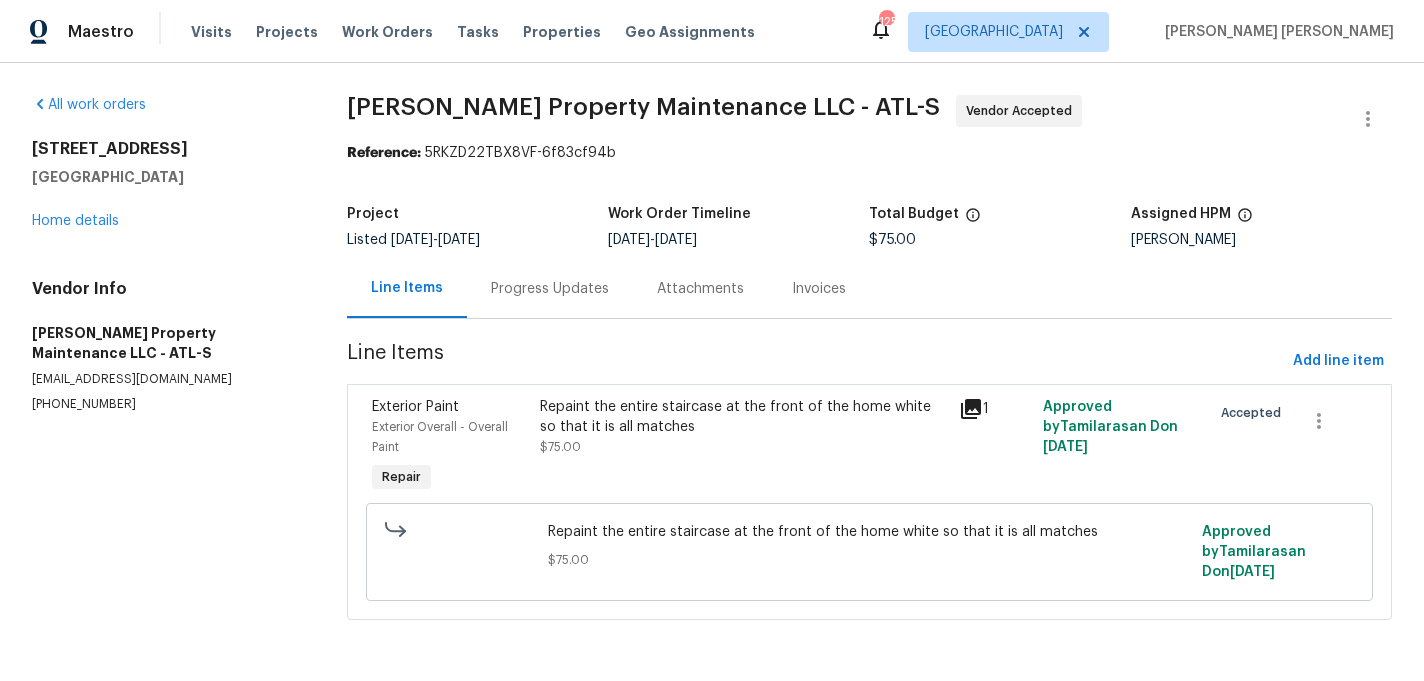 click on "Progress Updates" at bounding box center [550, 289] 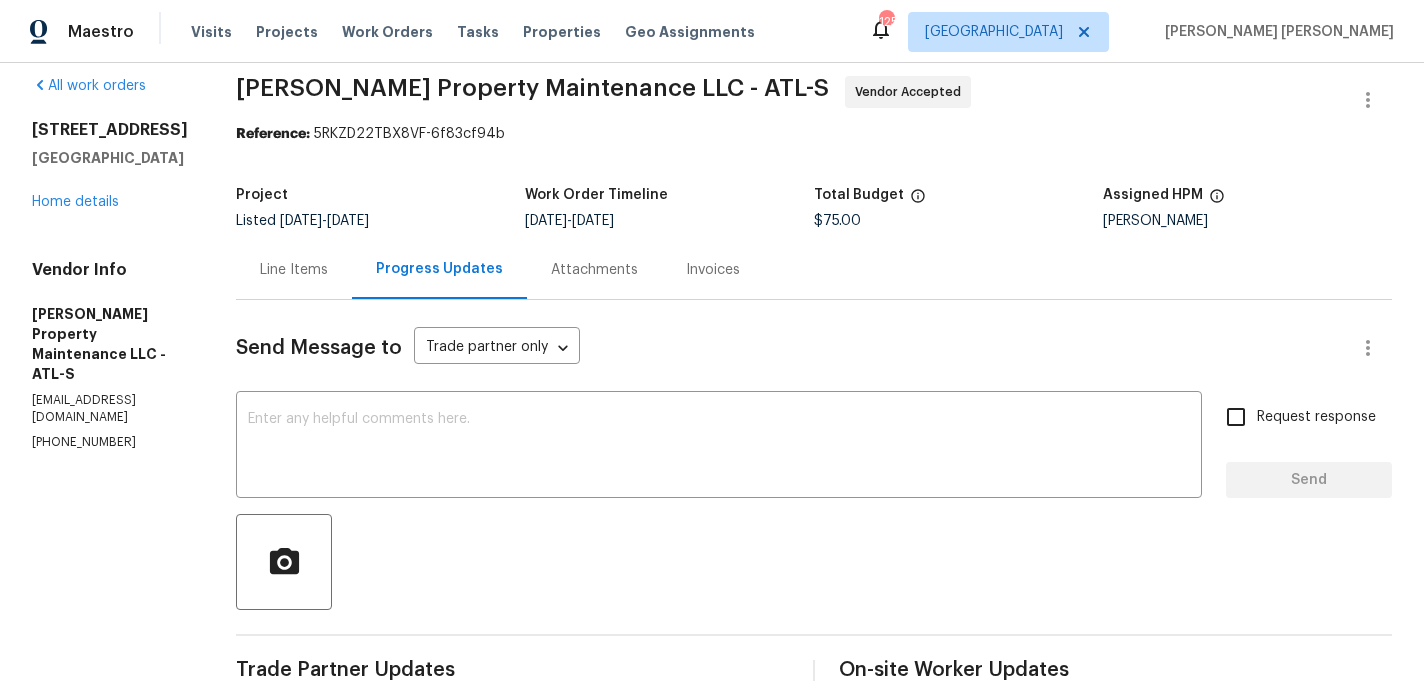 scroll, scrollTop: 0, scrollLeft: 0, axis: both 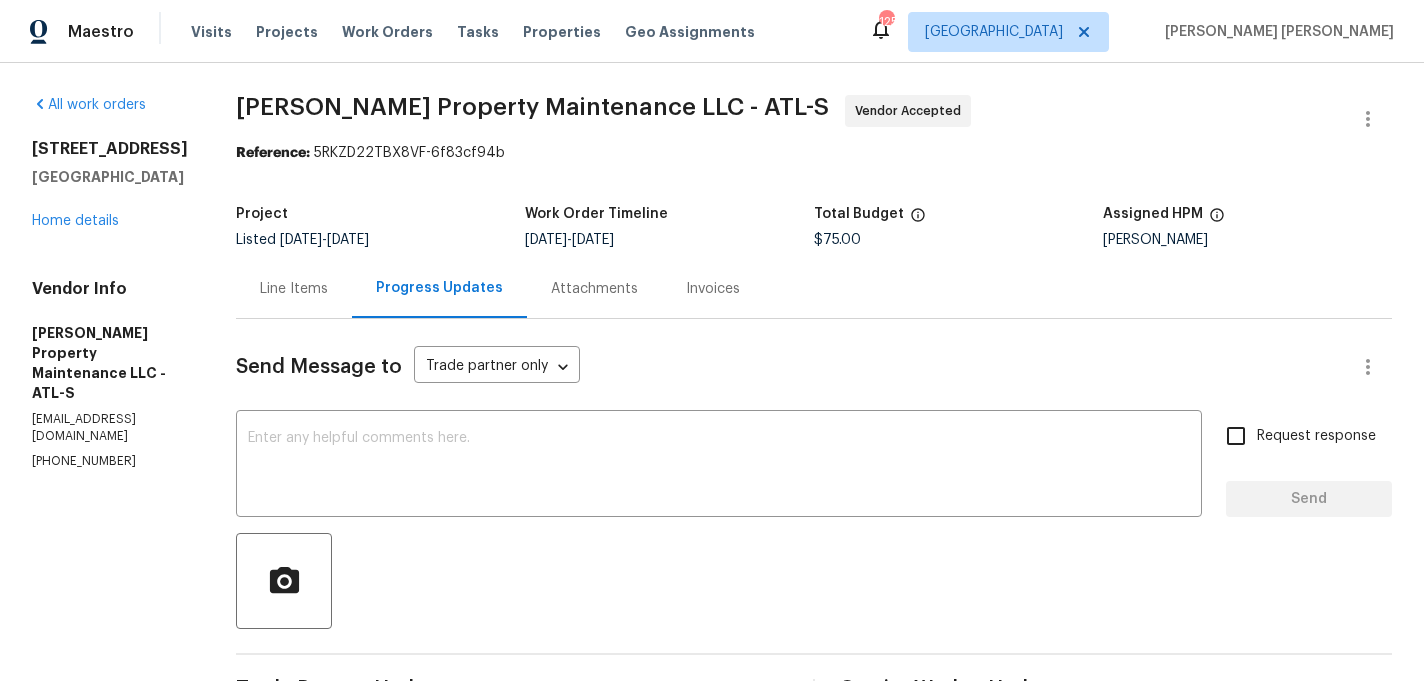 click on "Line Items" at bounding box center [294, 289] 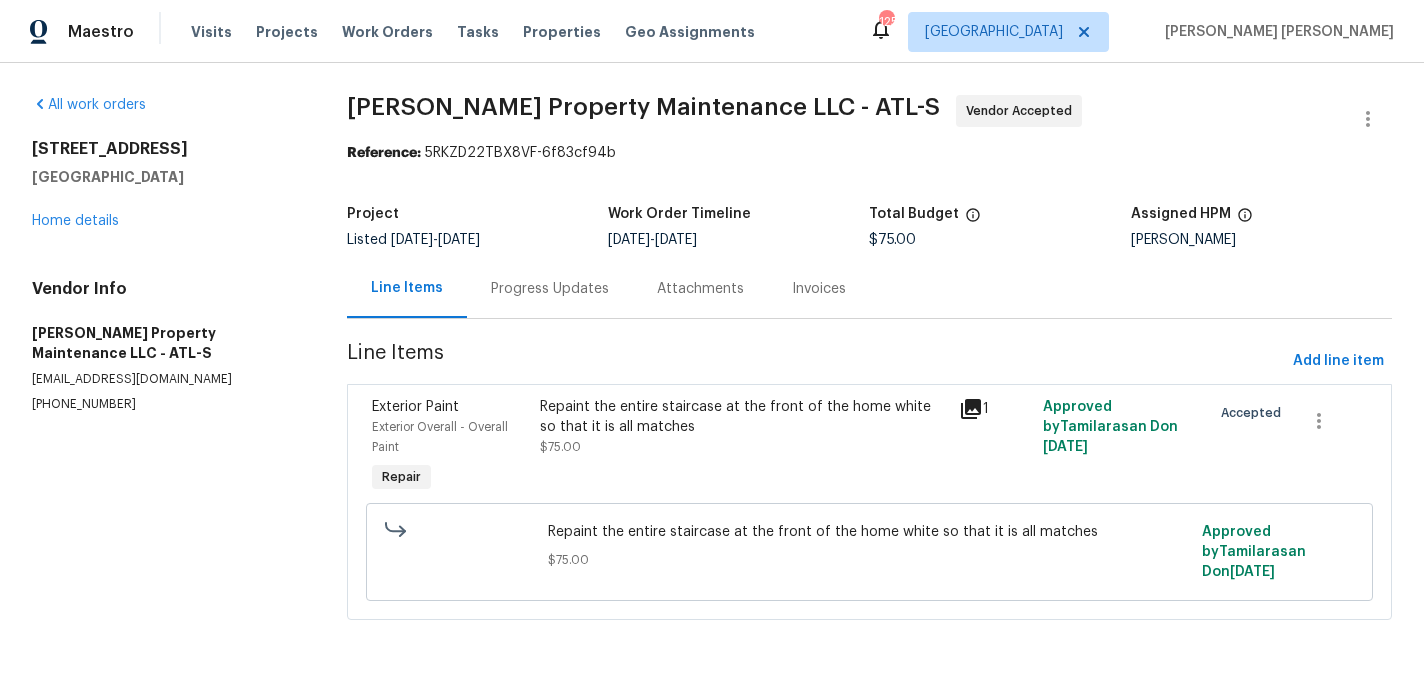 click on "Repaint the entire staircase at the front of the home white so that it is all matches" at bounding box center (744, 417) 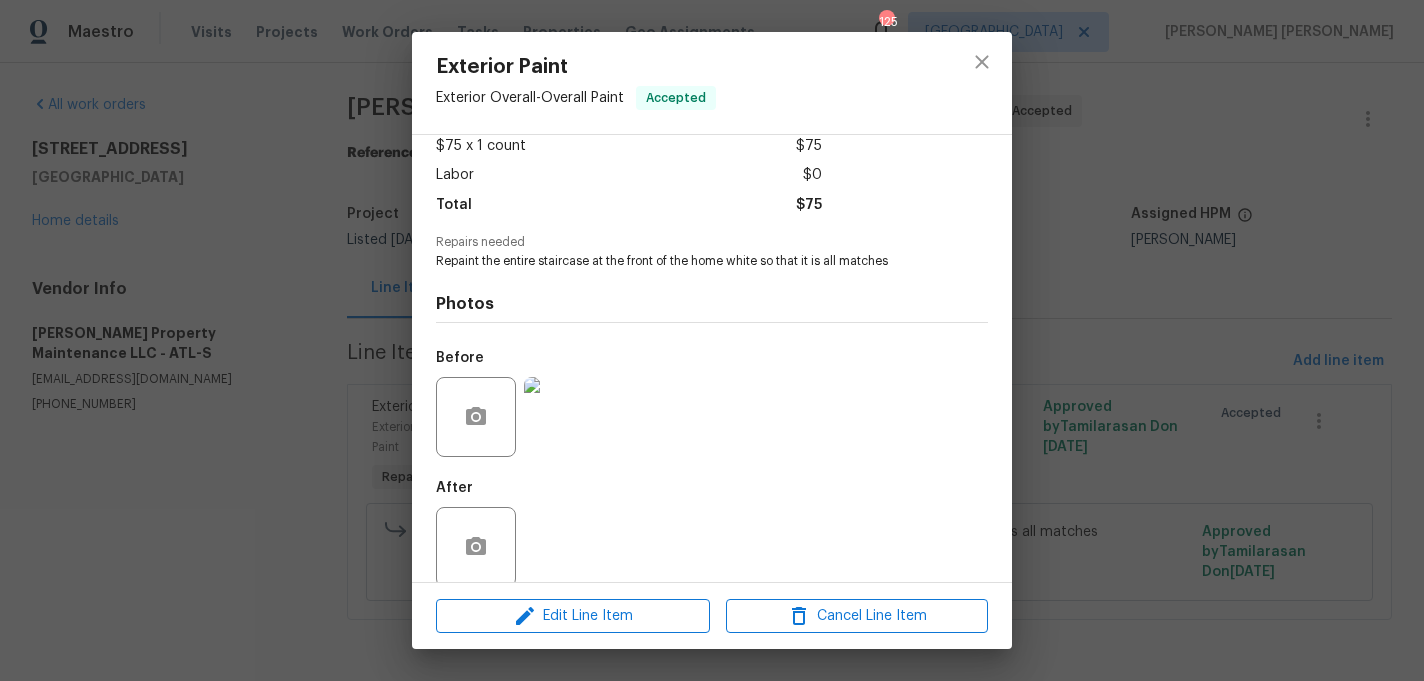 scroll, scrollTop: 140, scrollLeft: 0, axis: vertical 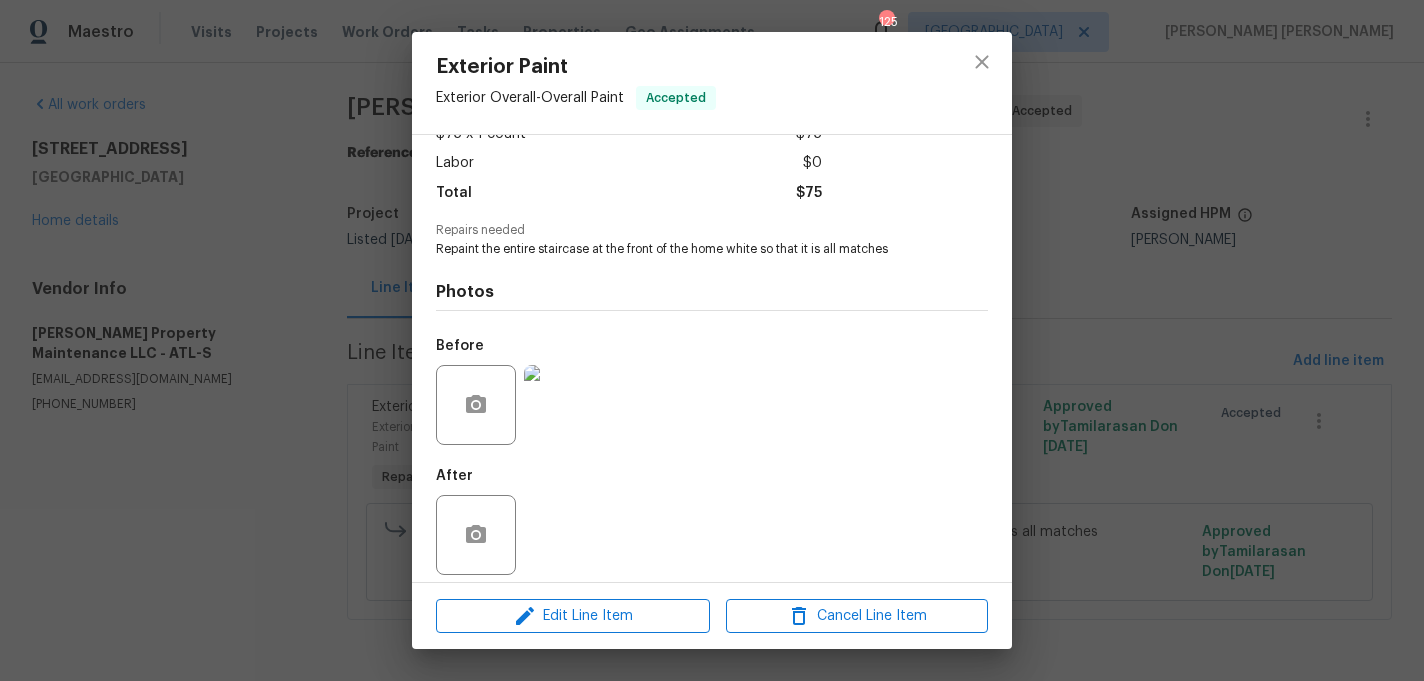 click at bounding box center [564, 405] 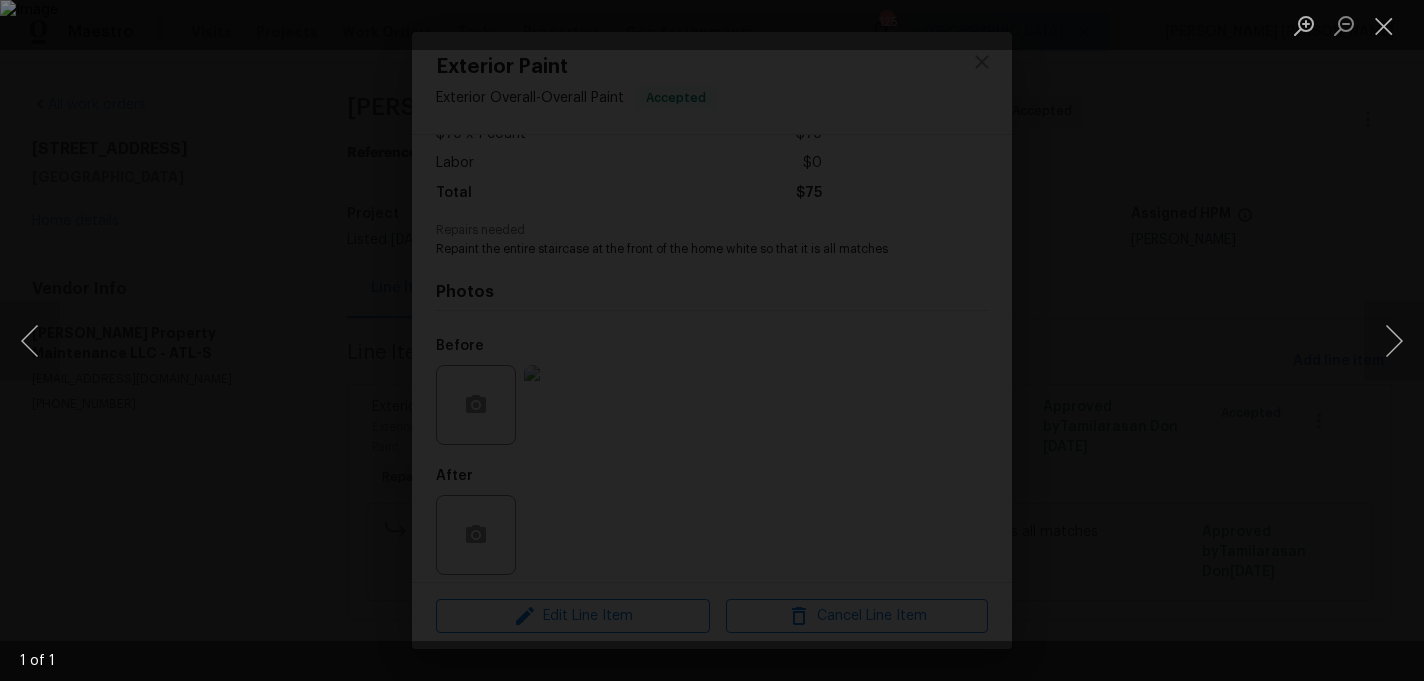 click at bounding box center (712, 340) 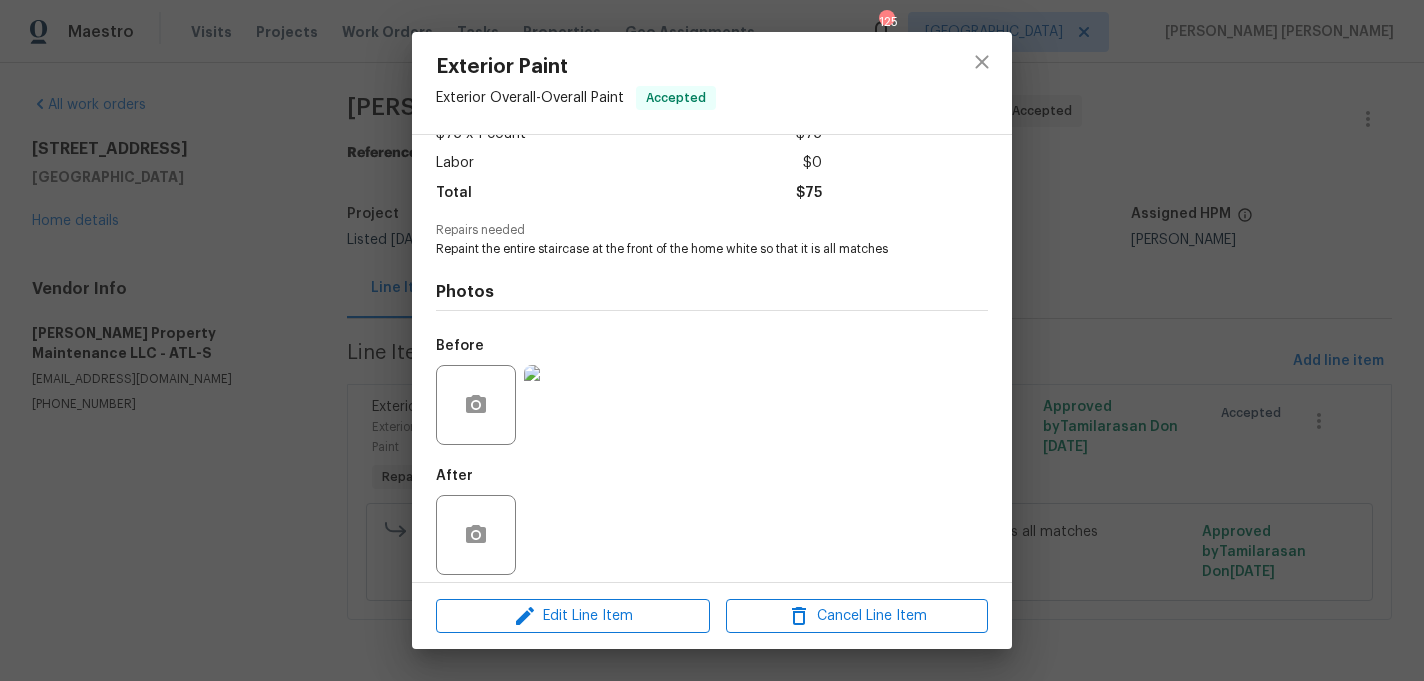 click on "Exterior Paint Exterior Overall  -  Overall Paint Accepted Vendor Glen Property Maintenance LLC Account Category Repairs Cost $75 x 1 count $75 Labor $0 Total $75 Repairs needed Repaint the entire staircase at the front of the home white so that it is all matches Photos Before After  Edit Line Item  Cancel Line Item" at bounding box center (712, 340) 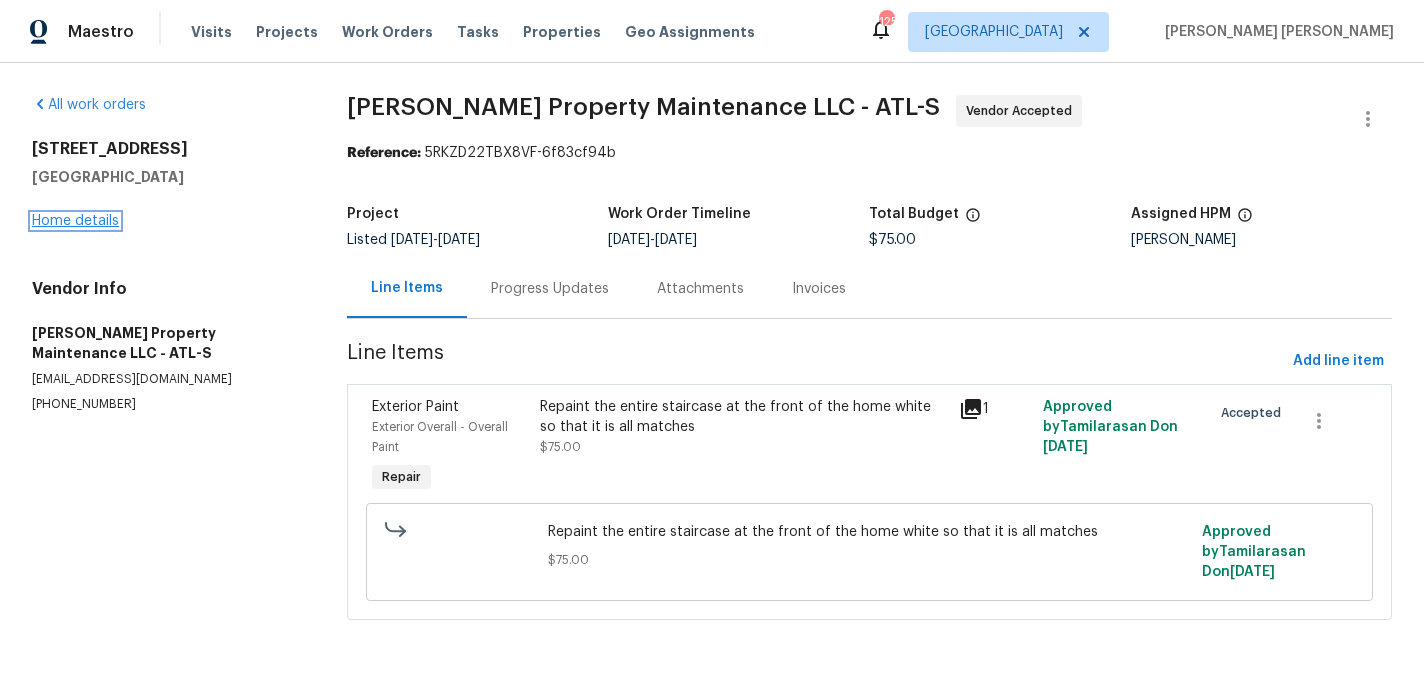 click on "Home details" at bounding box center (75, 221) 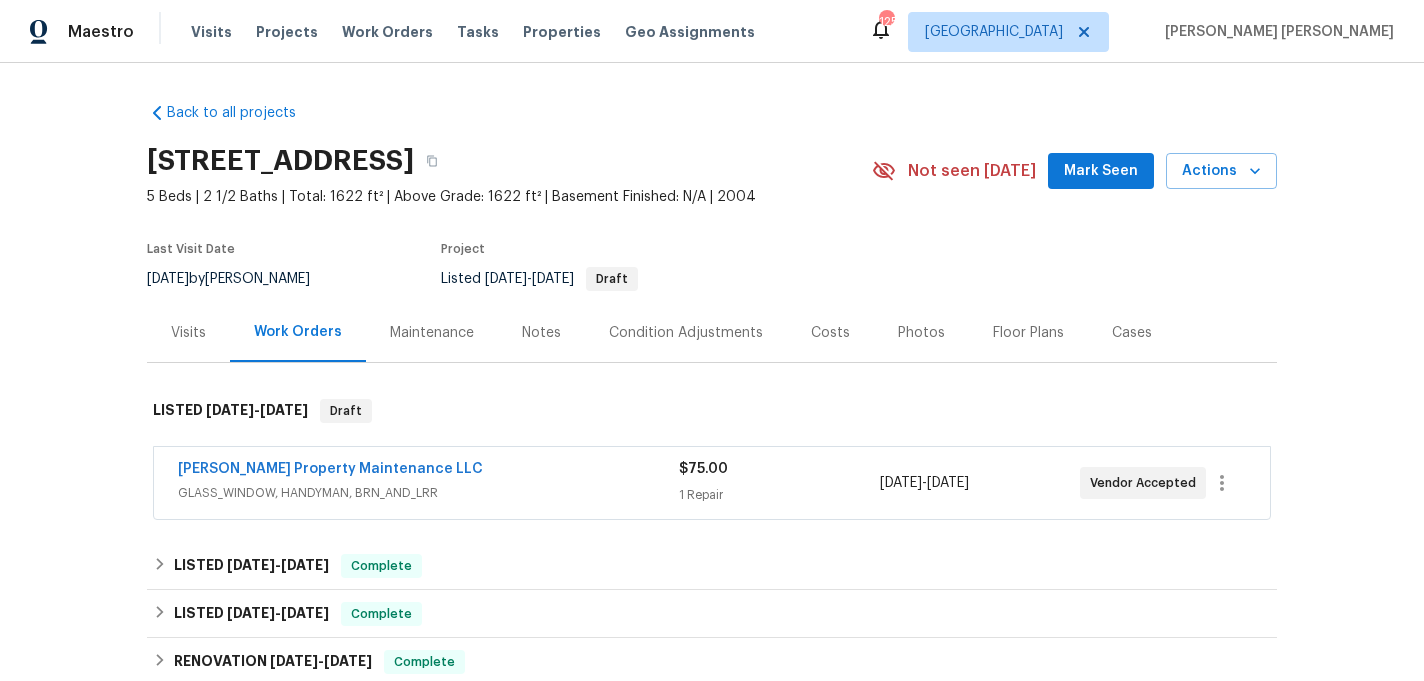 click on "Visits" at bounding box center (188, 332) 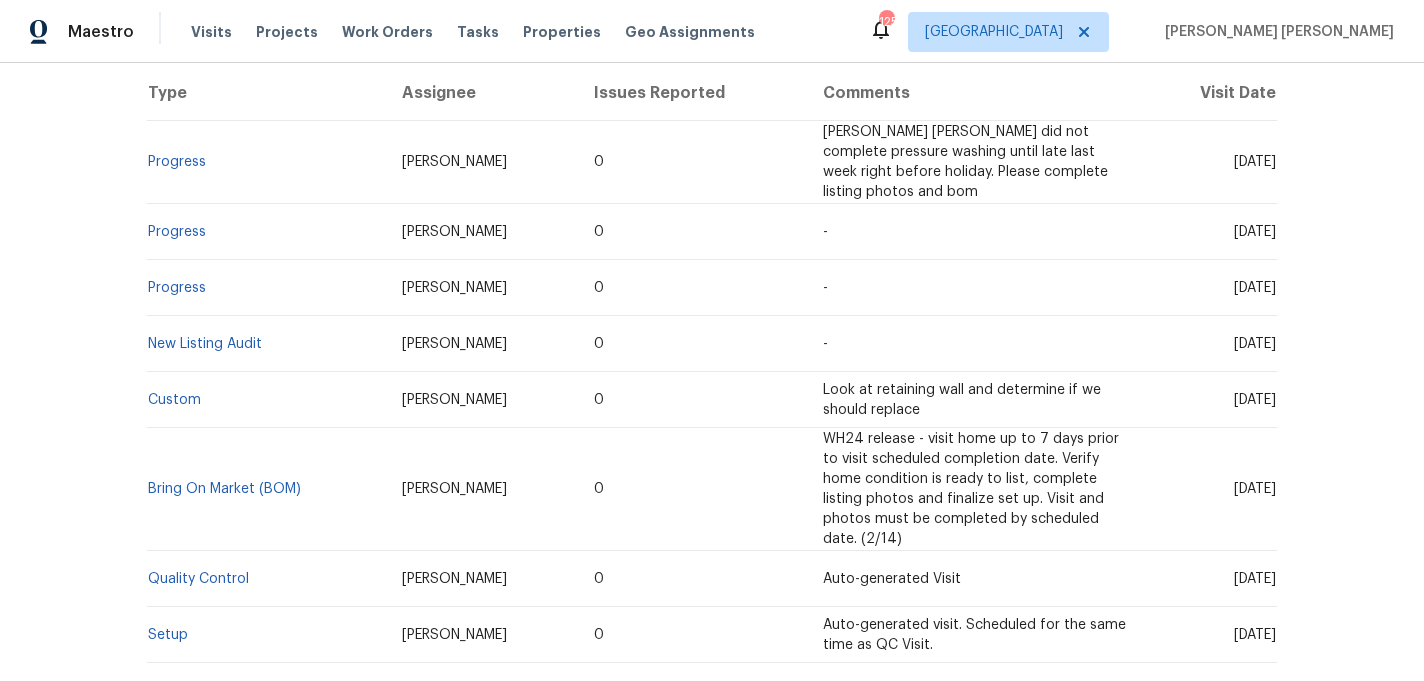 scroll, scrollTop: 0, scrollLeft: 0, axis: both 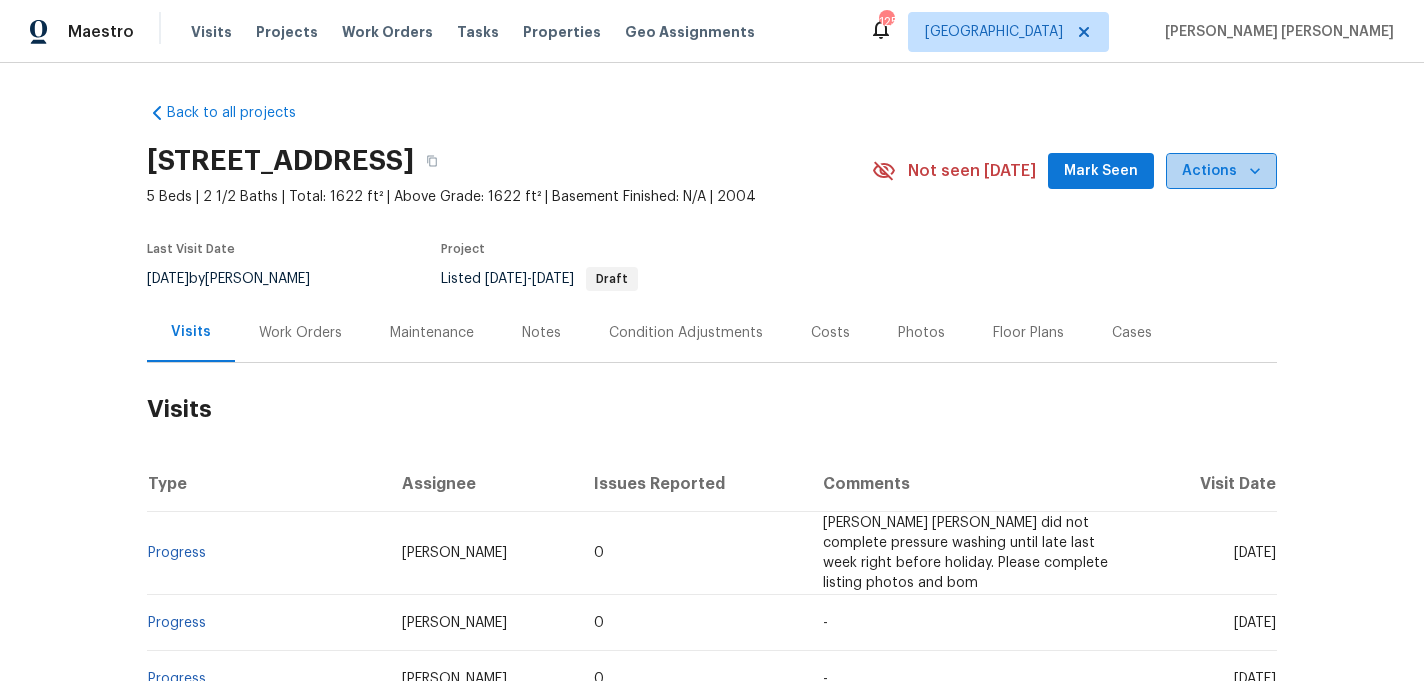 click on "Actions" at bounding box center [1221, 171] 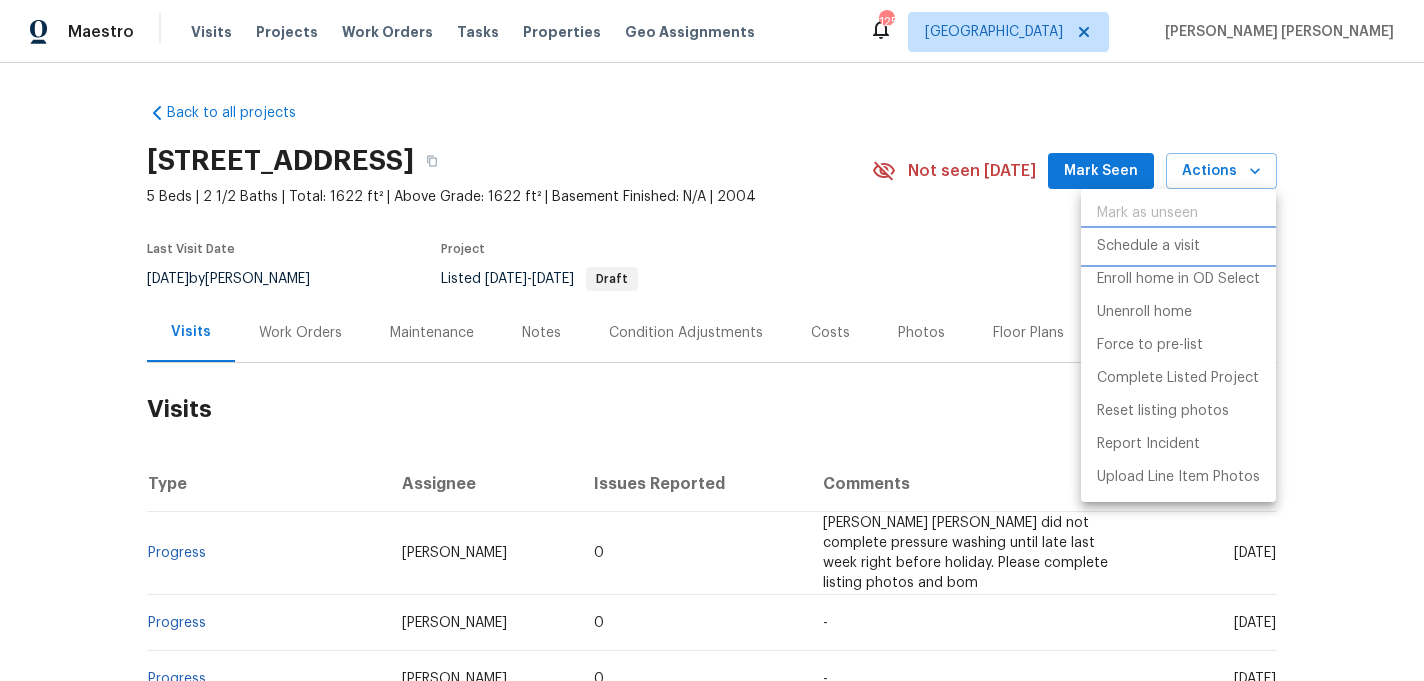 click on "Schedule a visit" at bounding box center [1148, 246] 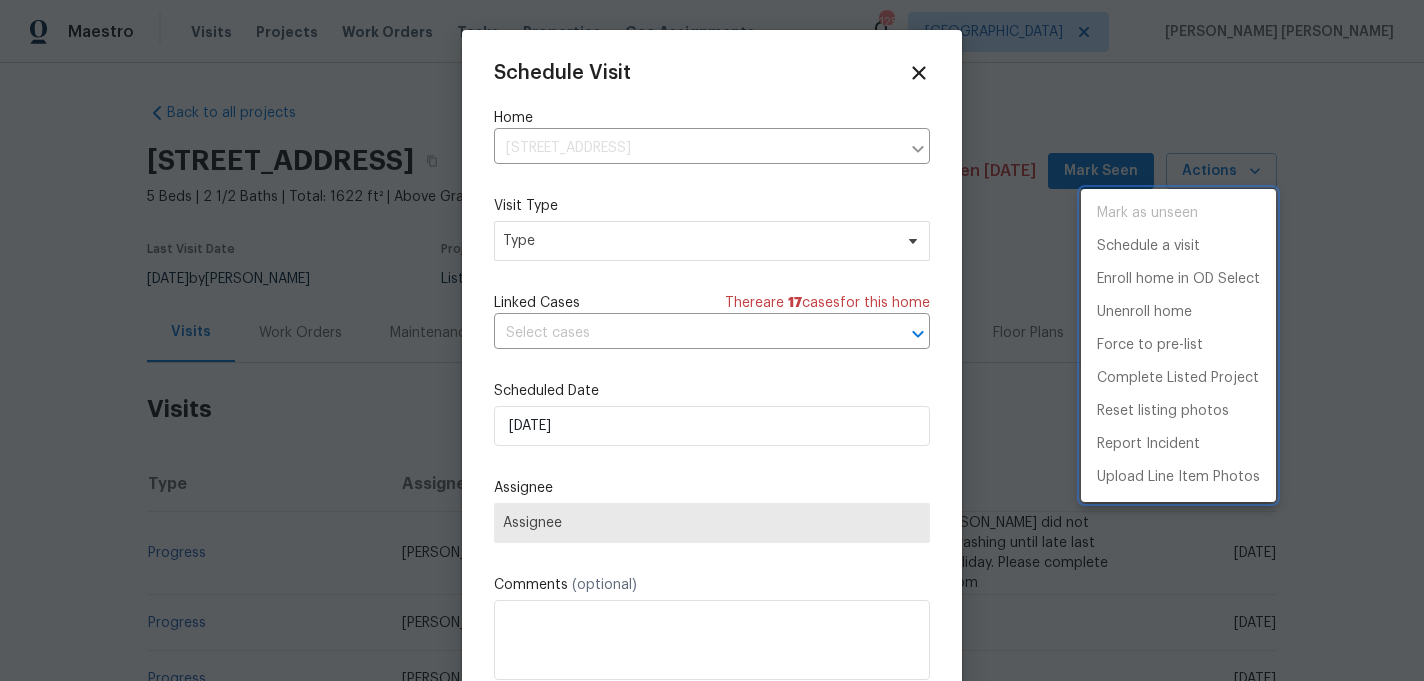 click at bounding box center (712, 340) 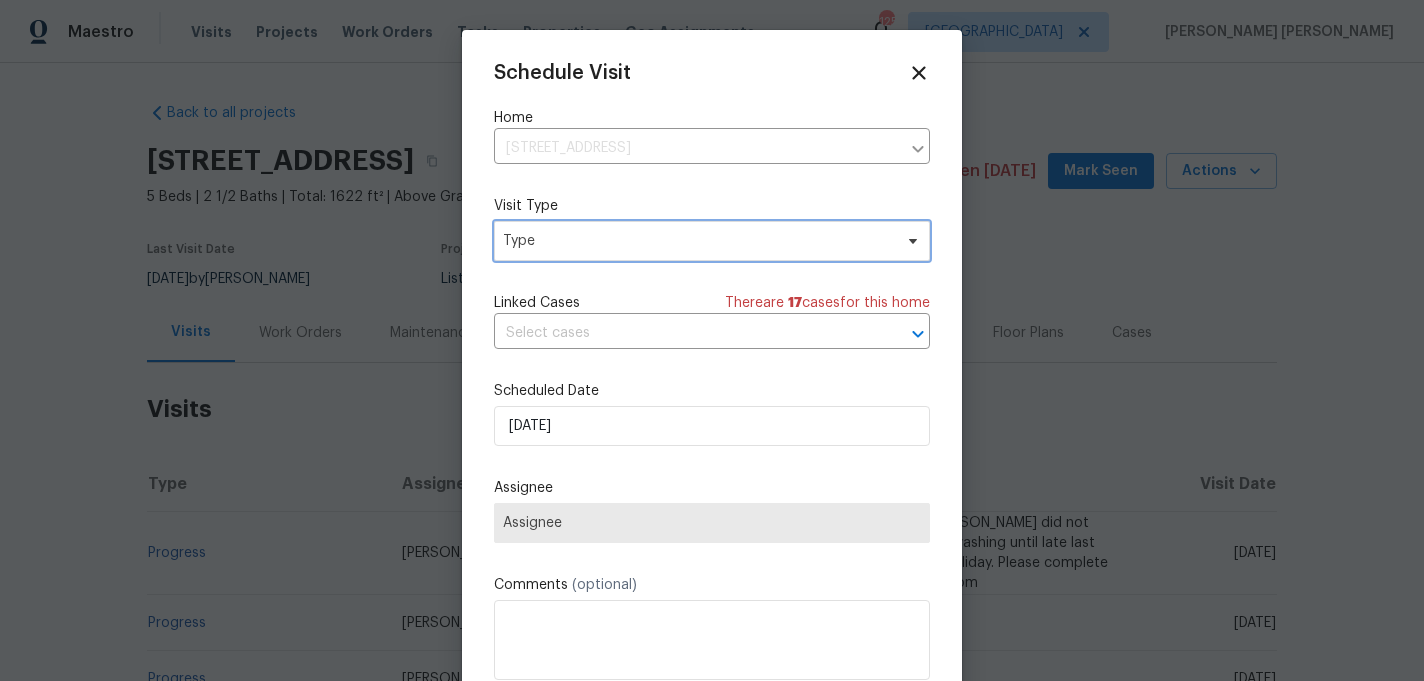 click on "Type" at bounding box center [697, 241] 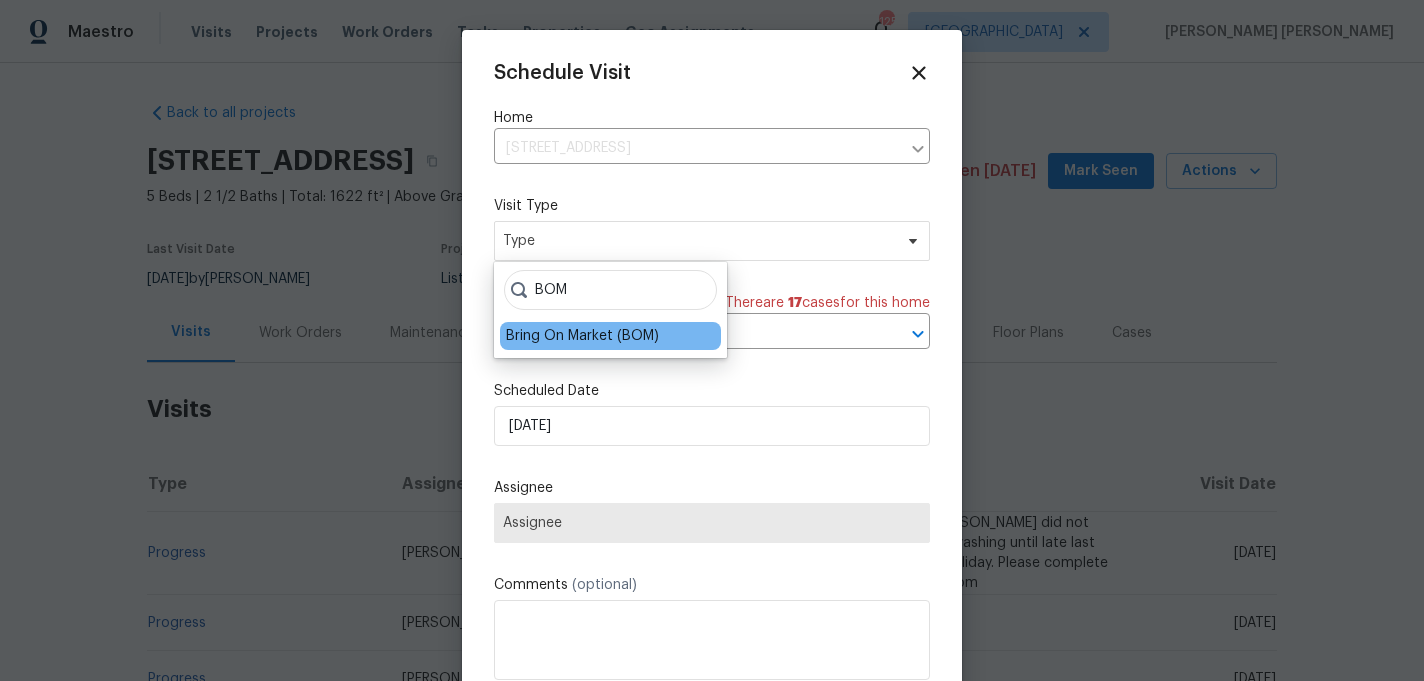 type on "BOM" 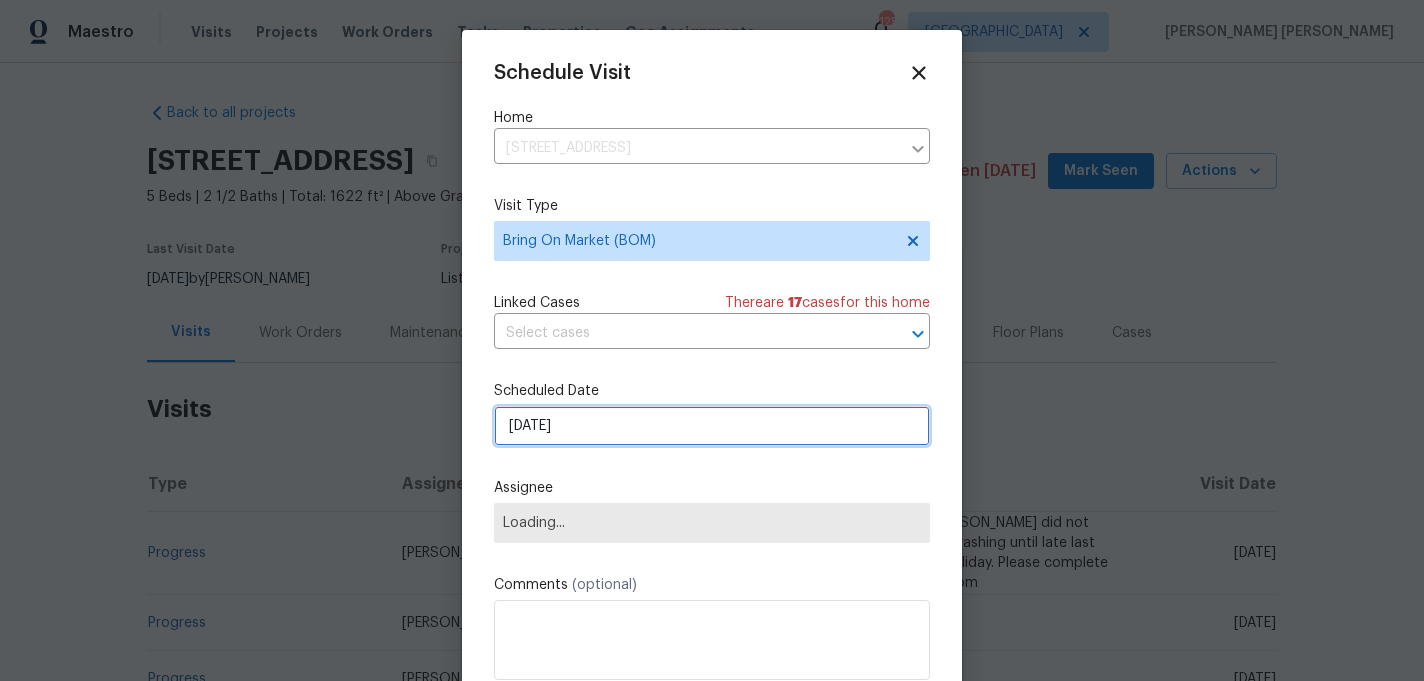 click on "[DATE]" at bounding box center [712, 426] 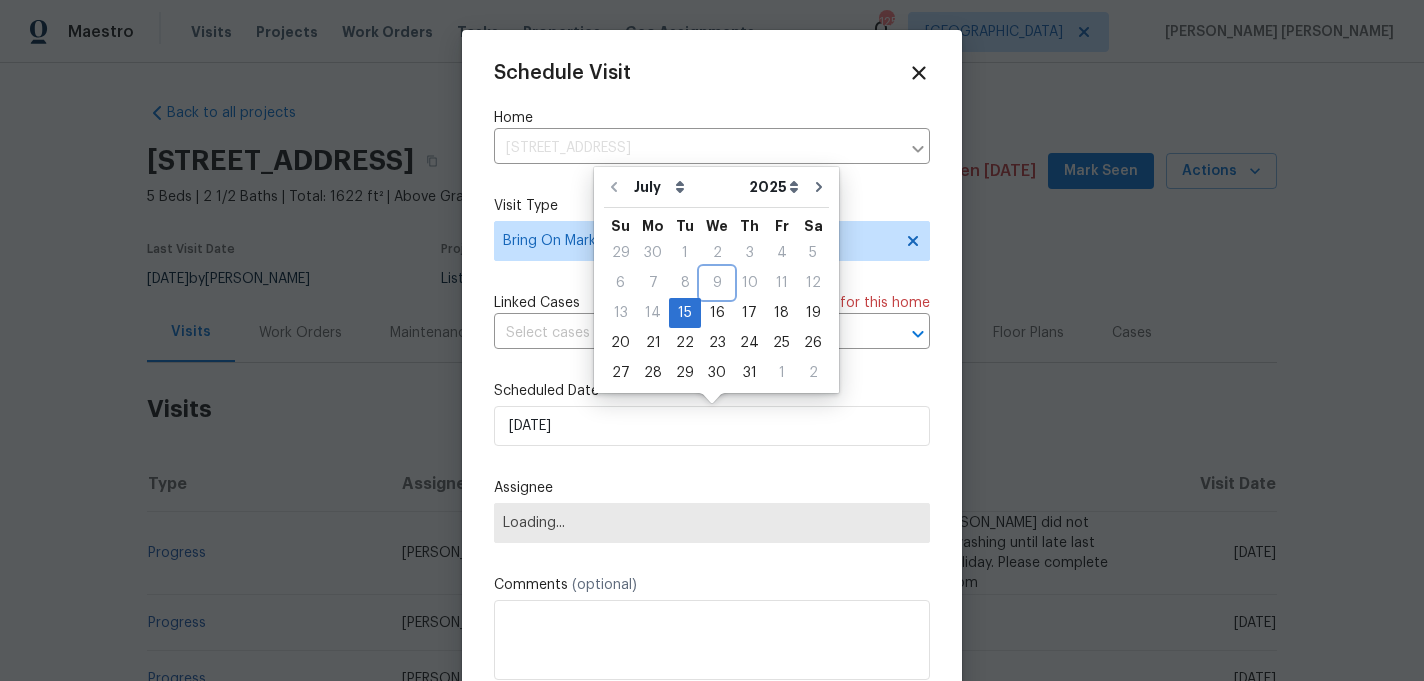 click on "9" at bounding box center [717, 283] 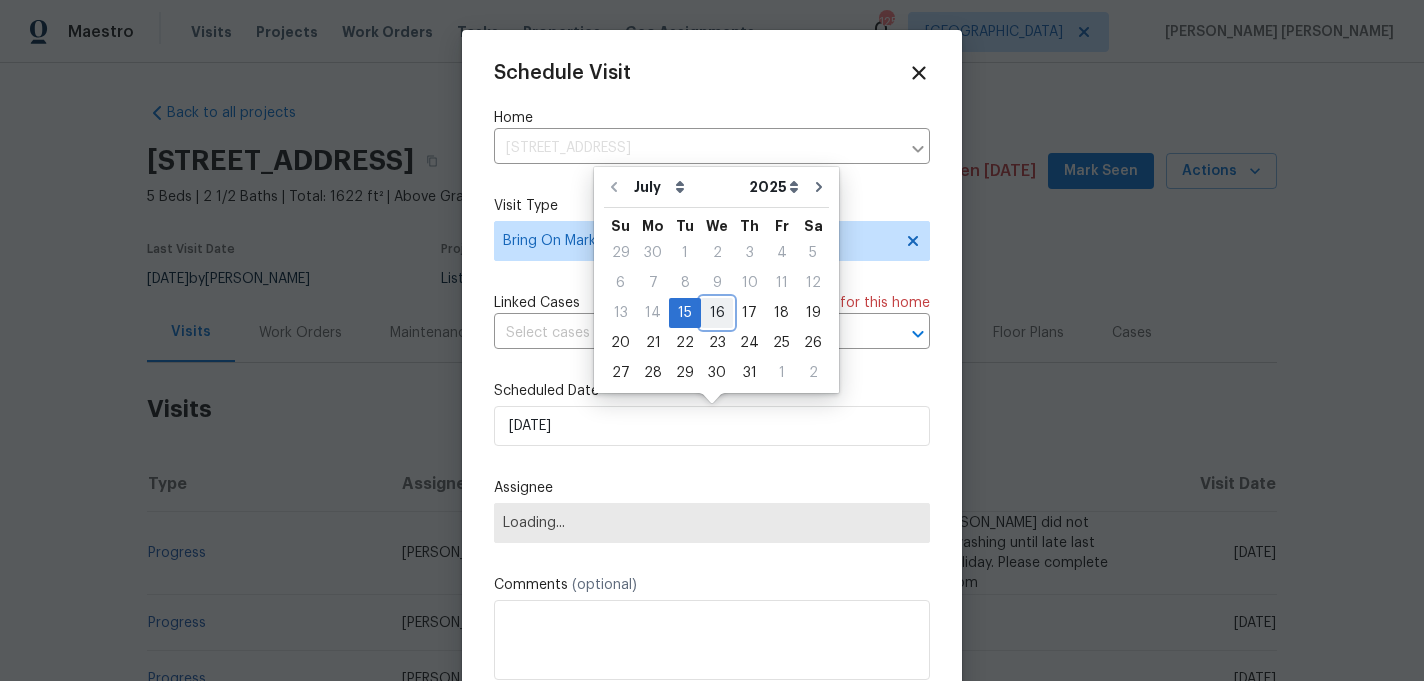 click on "16" at bounding box center [717, 313] 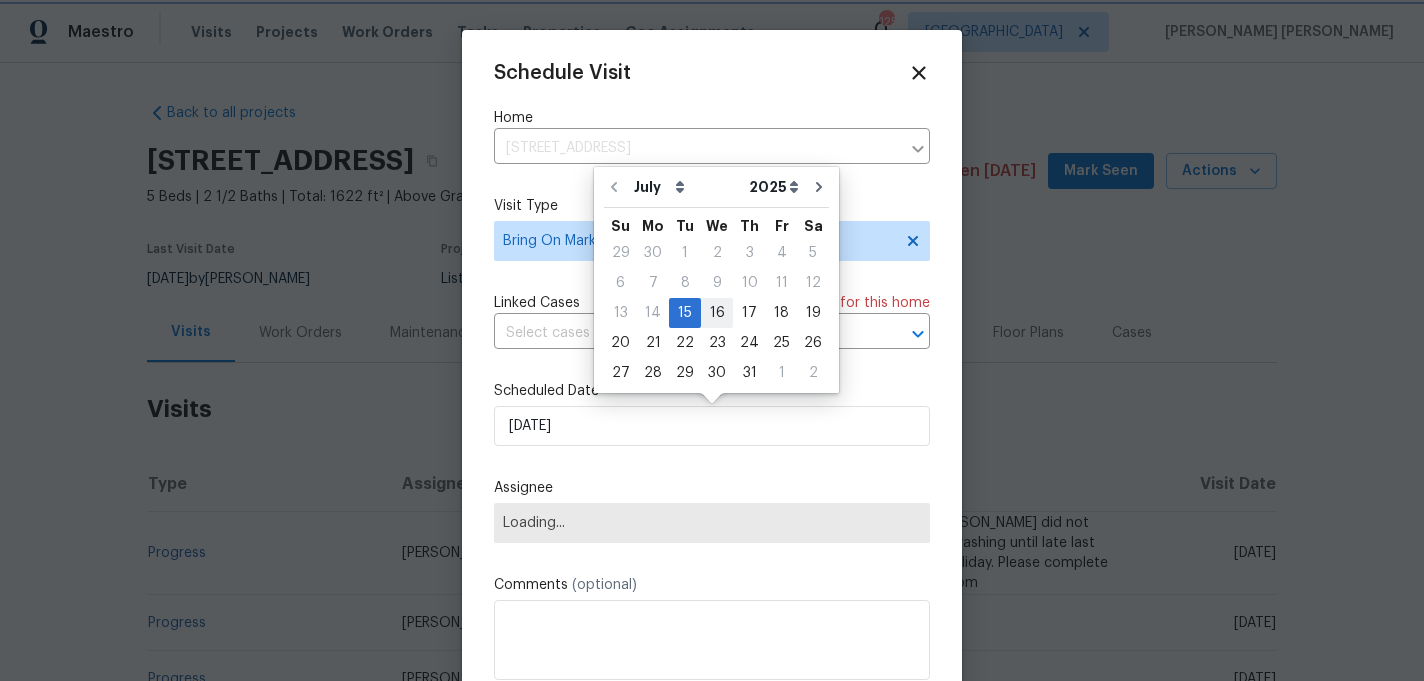 type on "7/16/2025" 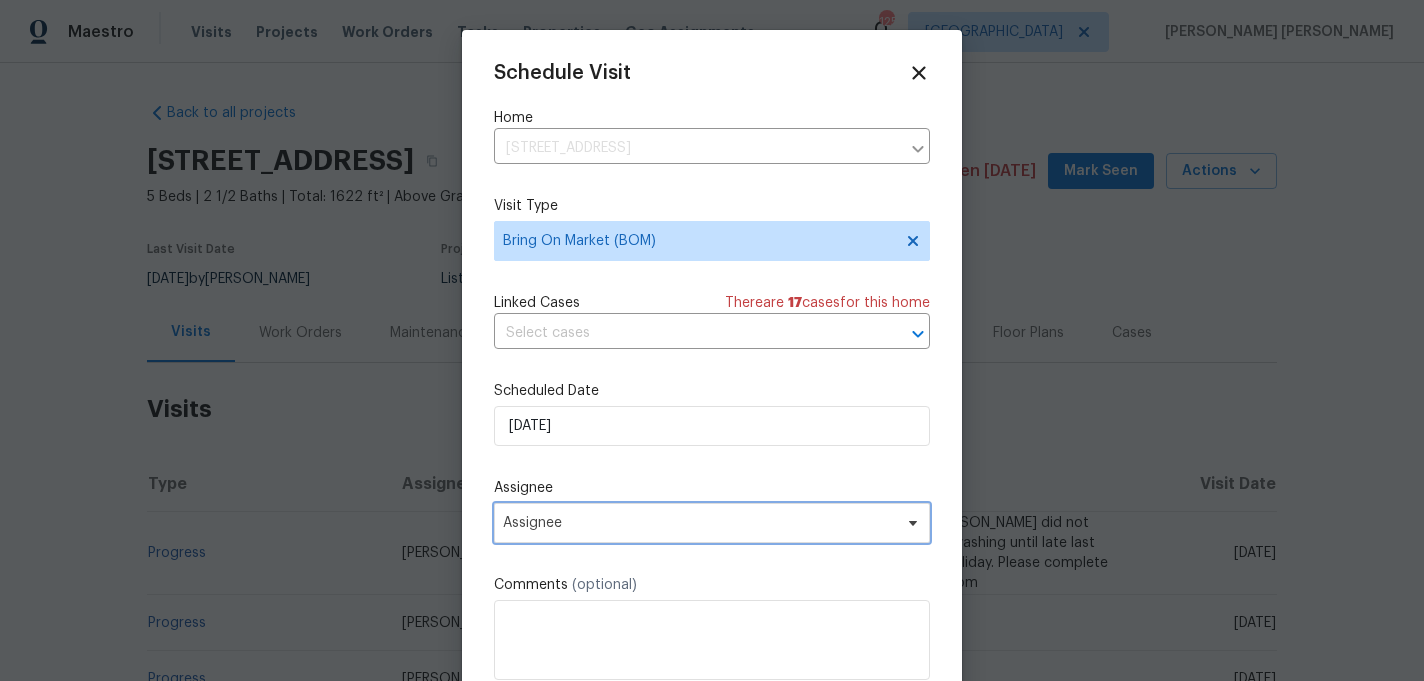 click on "Assignee" at bounding box center [712, 523] 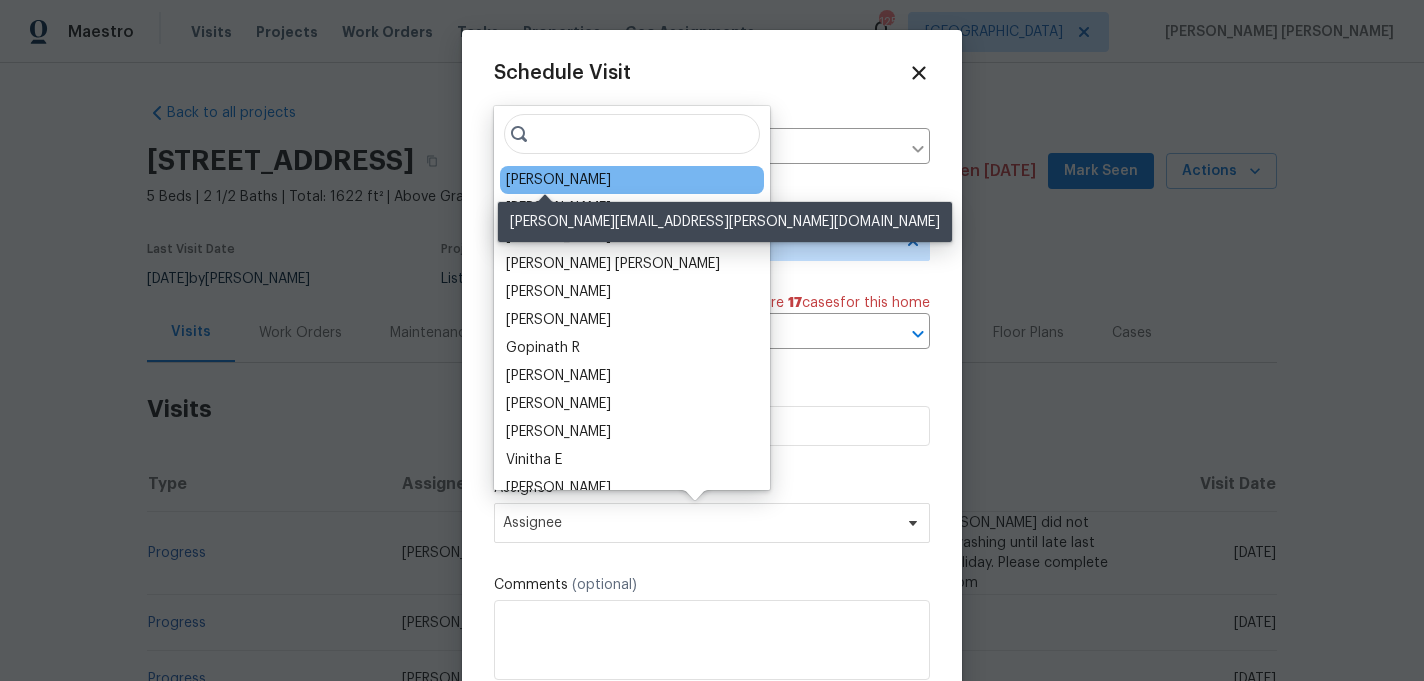 click on "Tim Godfrey" at bounding box center [558, 180] 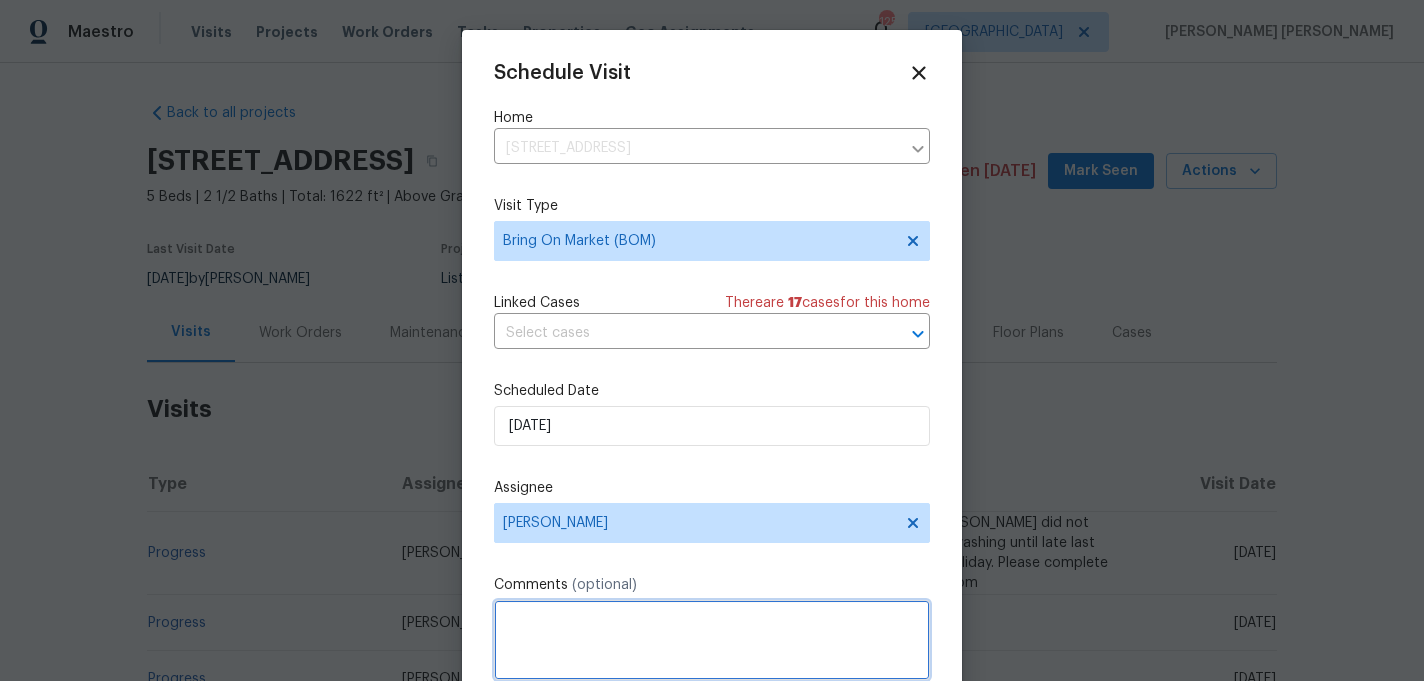 click at bounding box center [712, 640] 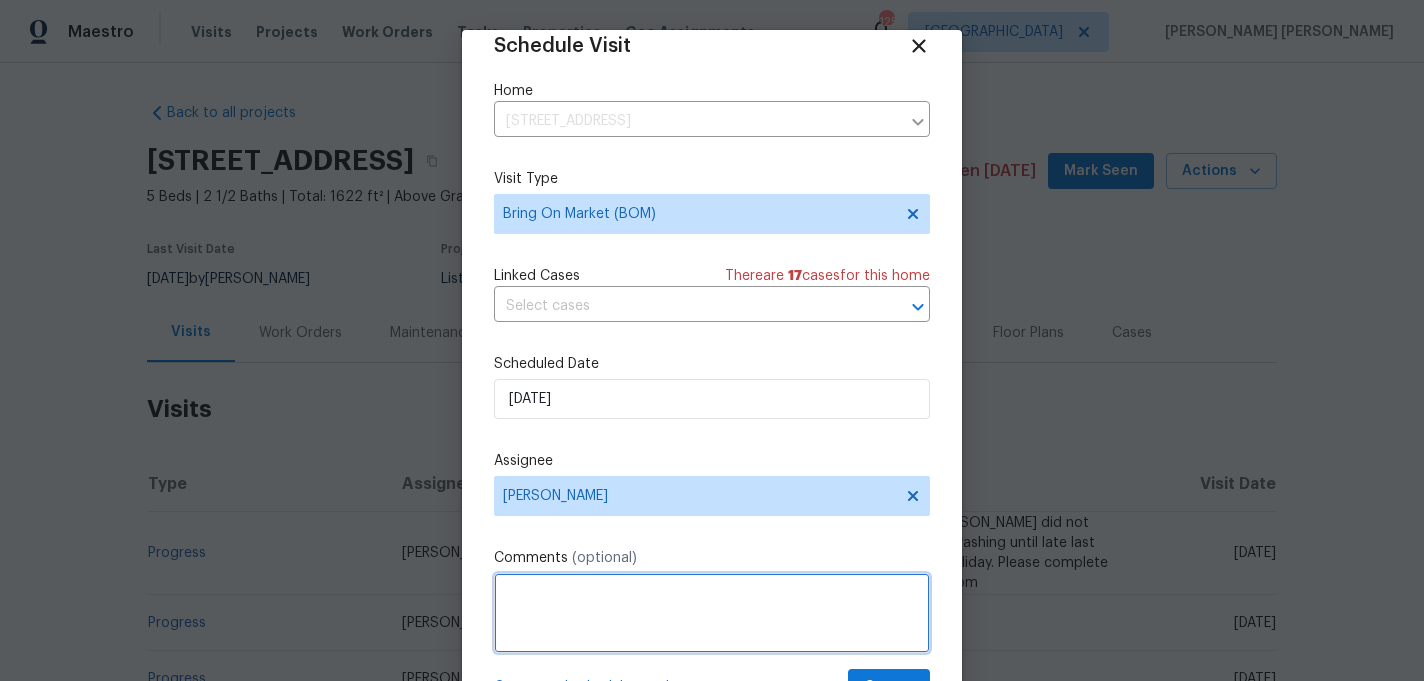 scroll, scrollTop: 32, scrollLeft: 0, axis: vertical 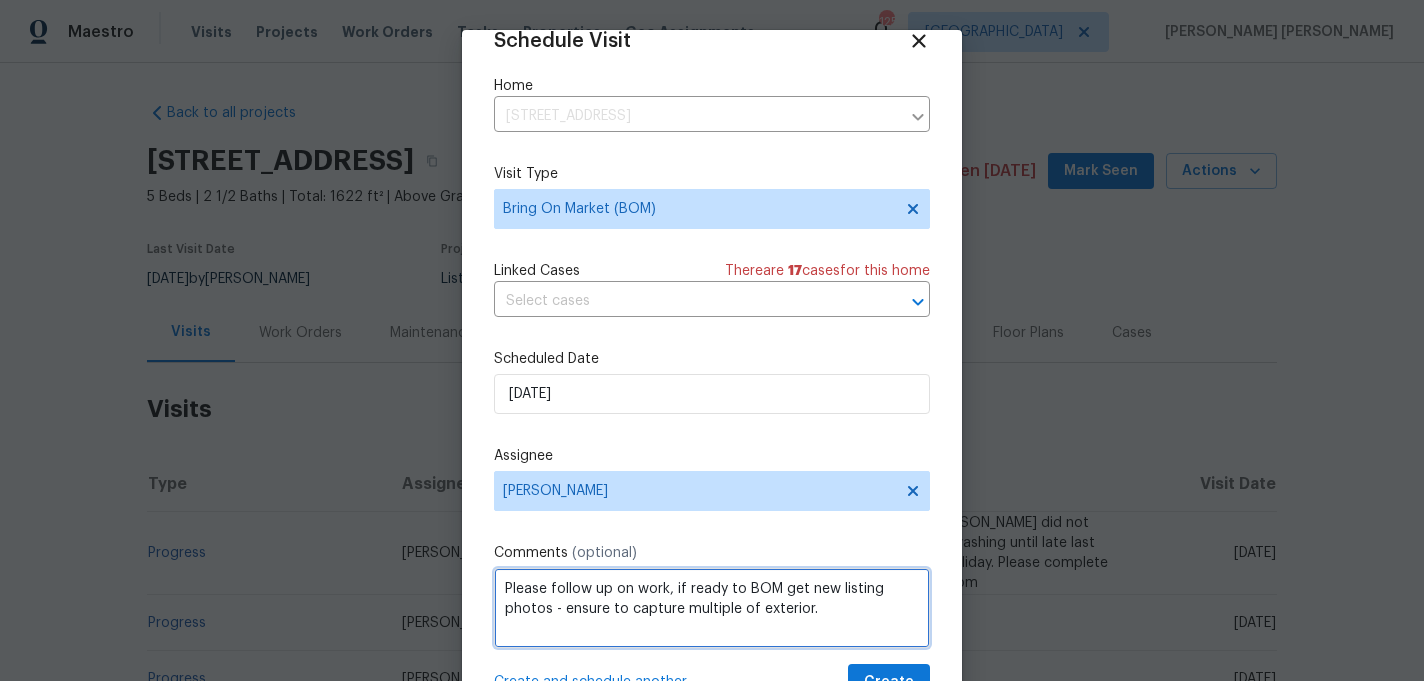 click on "Please follow up on work, if ready to BOM get new listing photos - ensure to capture multiple of exterior." at bounding box center (712, 608) 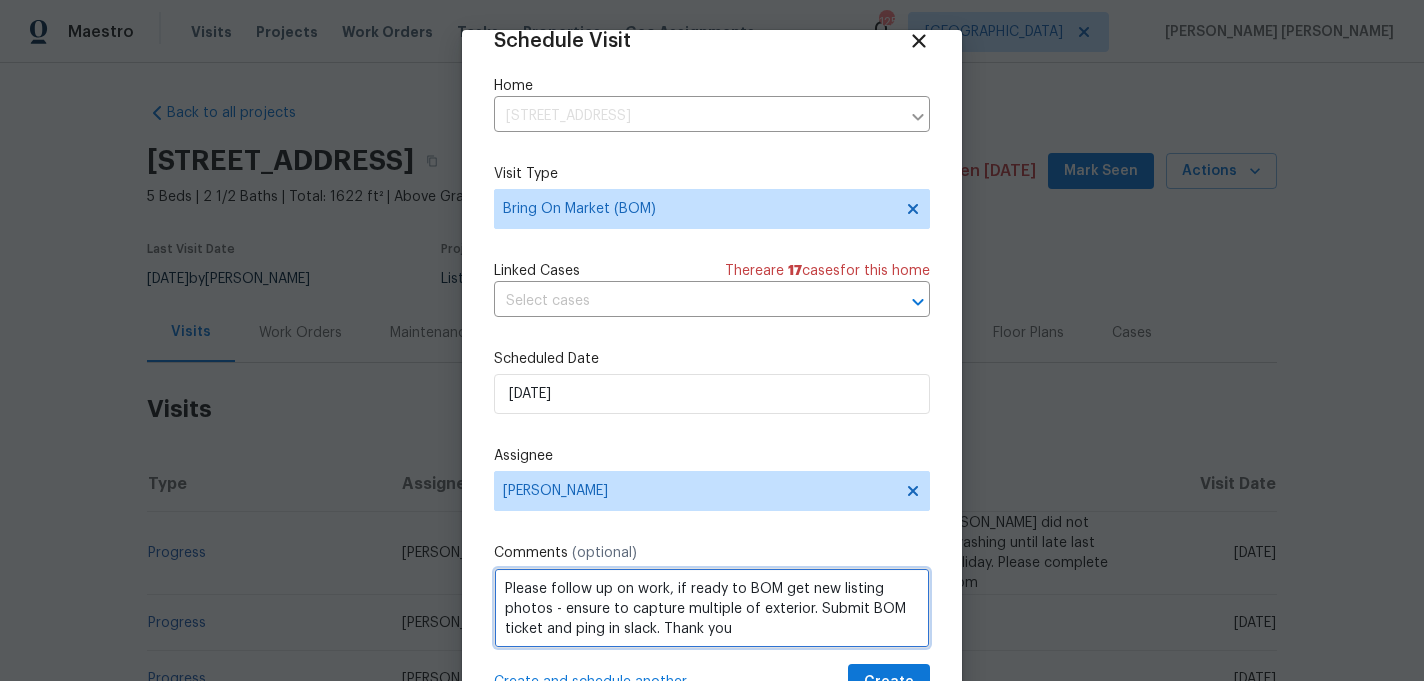 scroll, scrollTop: 2, scrollLeft: 0, axis: vertical 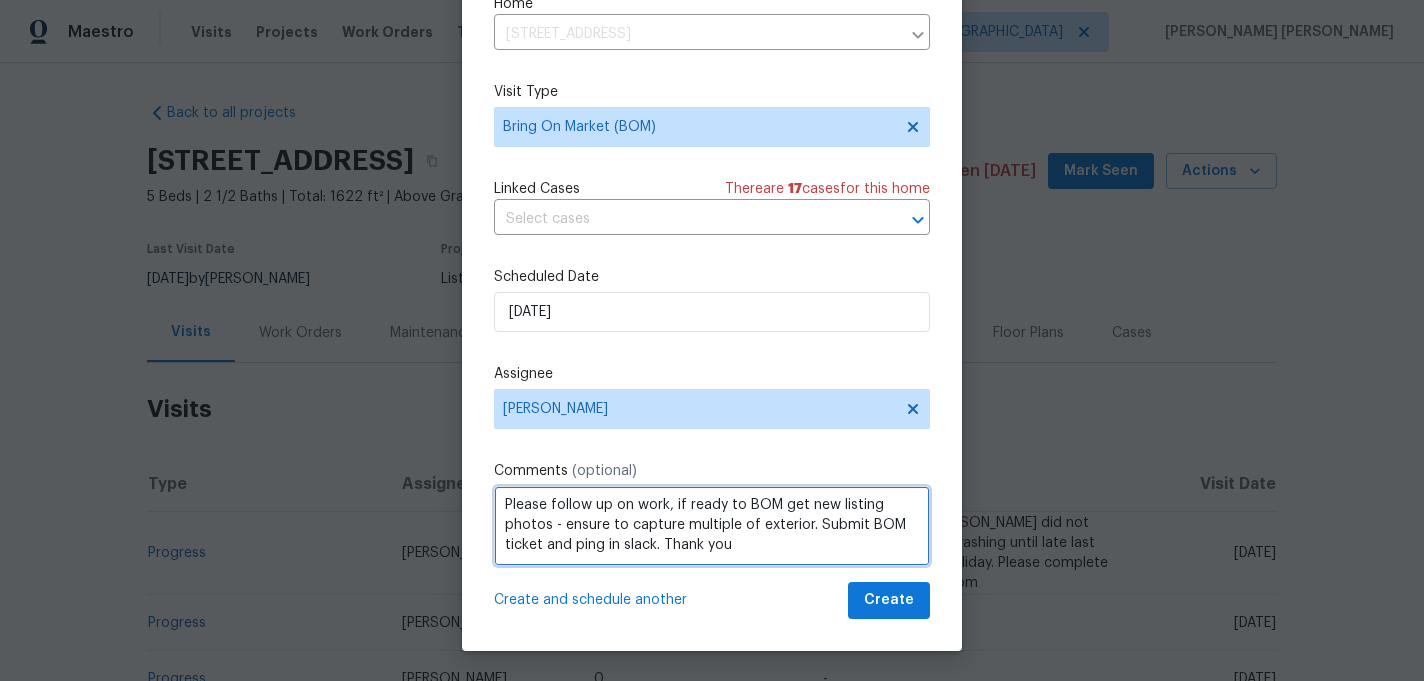 type on "Please follow up on work, if ready to BOM get new listing photos - ensure to capture multiple of exterior. Submit BOM ticket and ping in slack. Thank you" 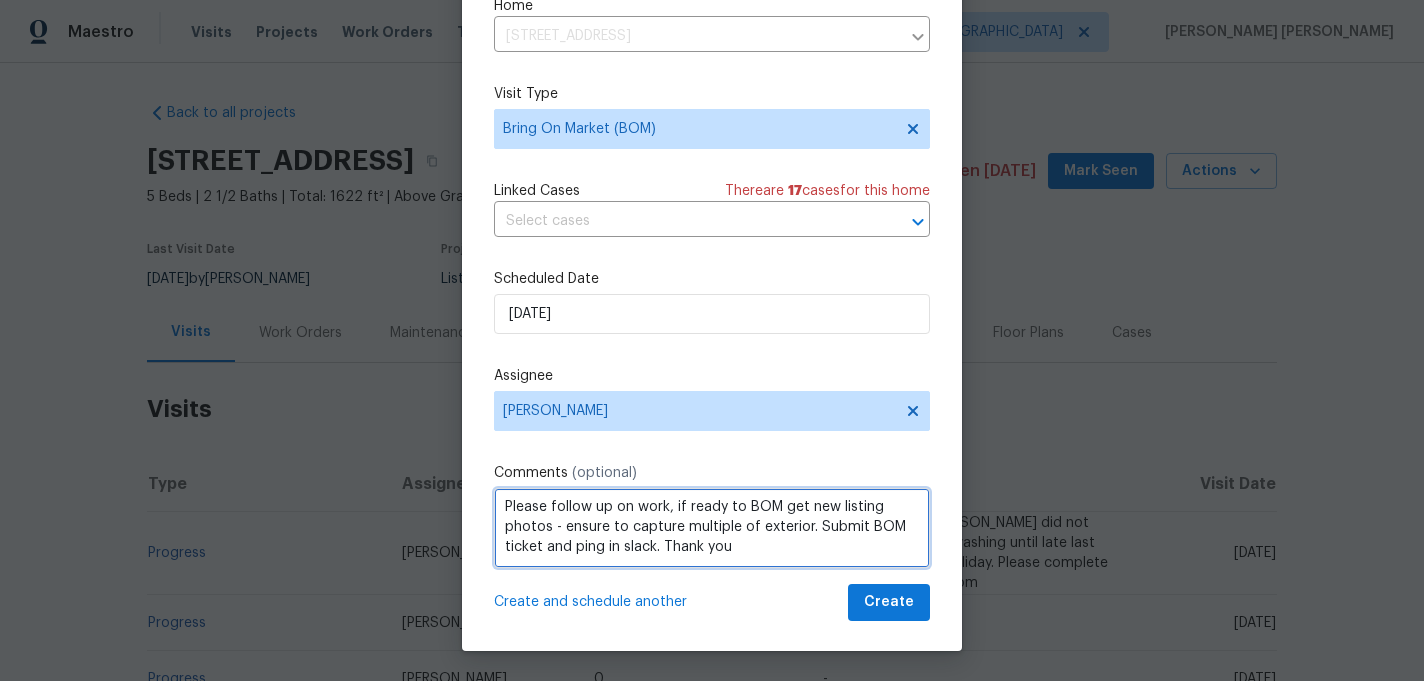 scroll, scrollTop: 36, scrollLeft: 0, axis: vertical 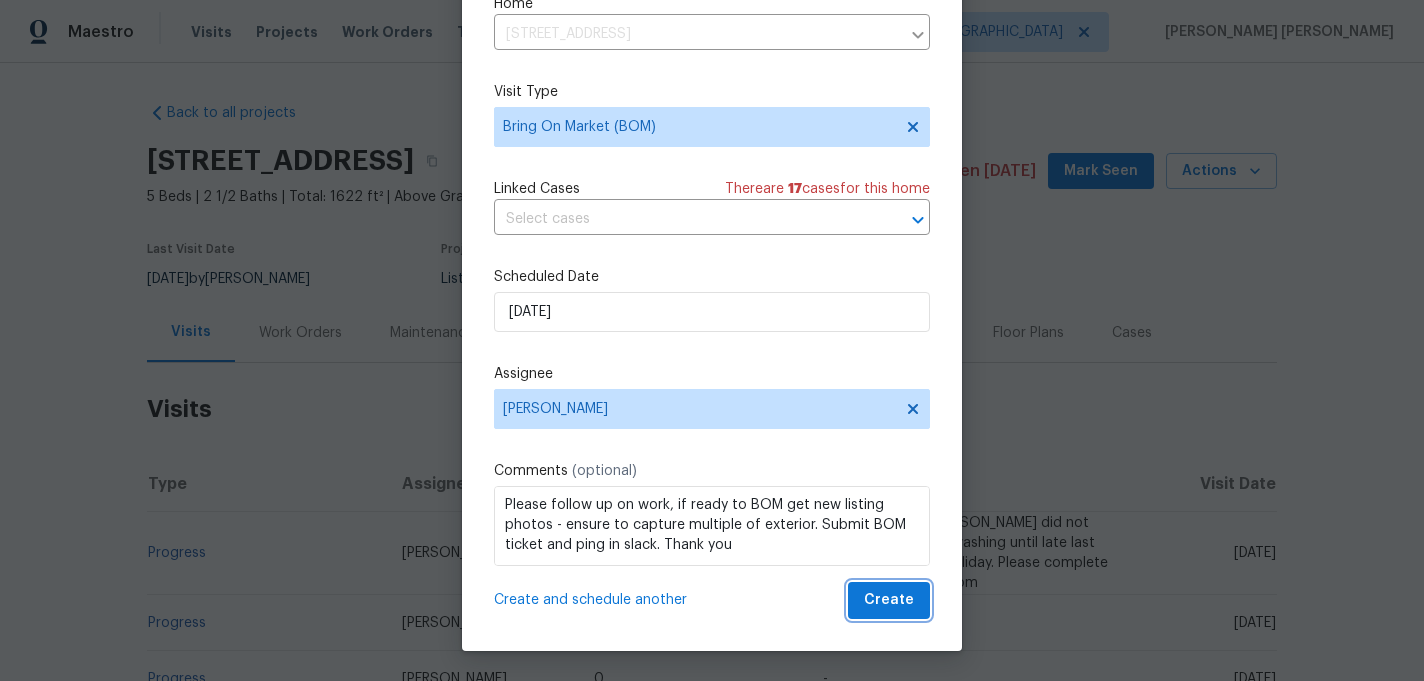 click on "Create" at bounding box center (889, 600) 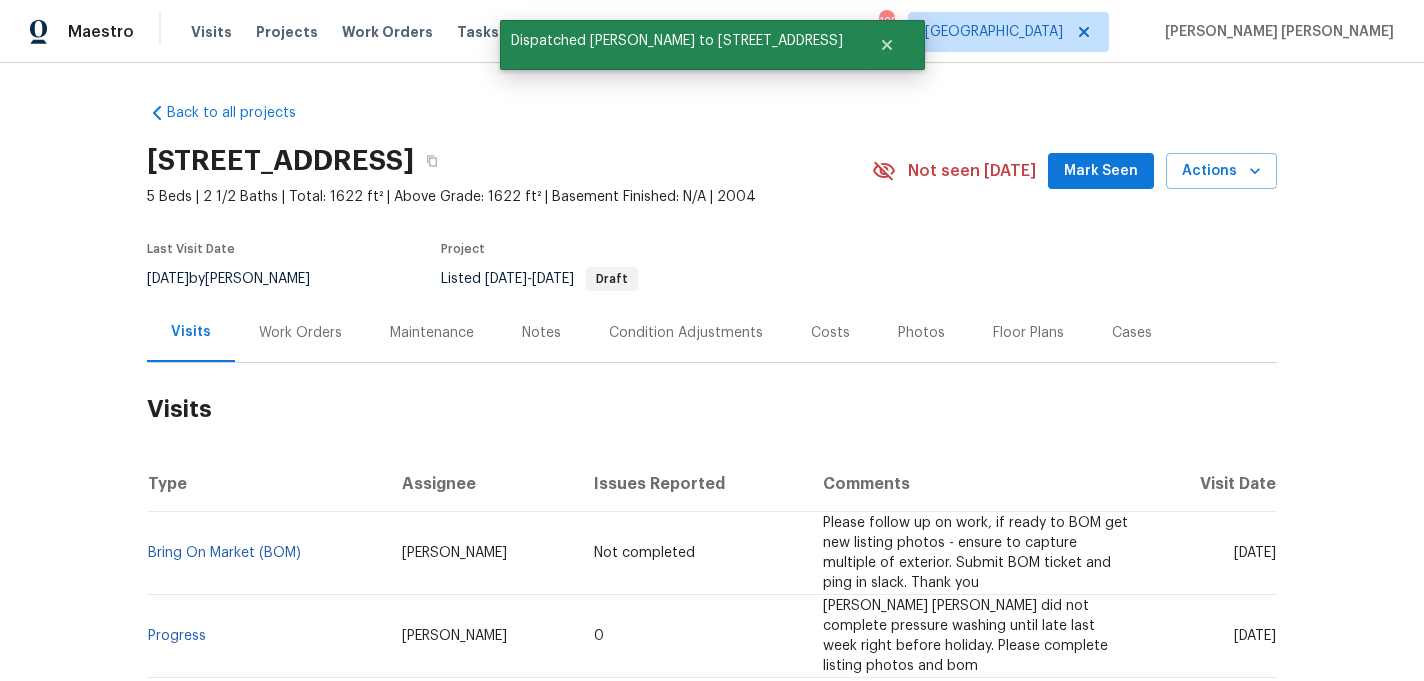 scroll, scrollTop: 0, scrollLeft: 0, axis: both 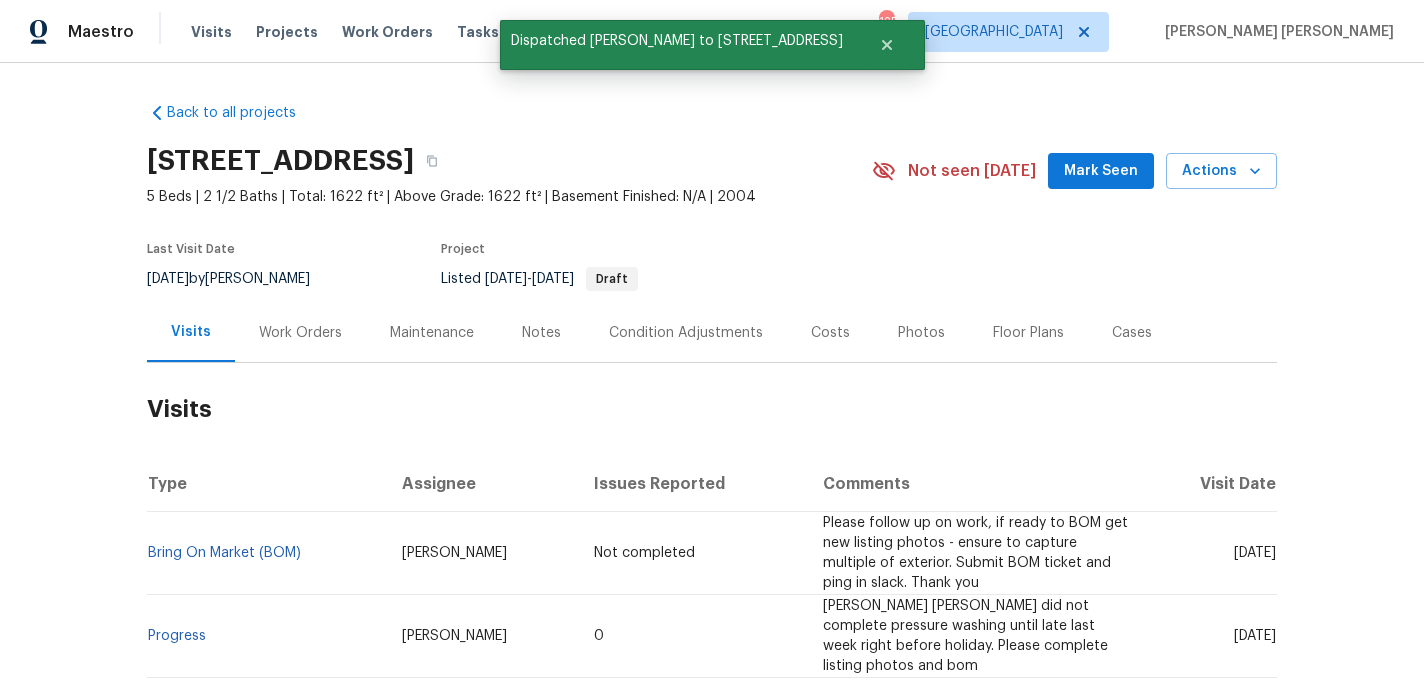click on "Work Orders" at bounding box center [300, 332] 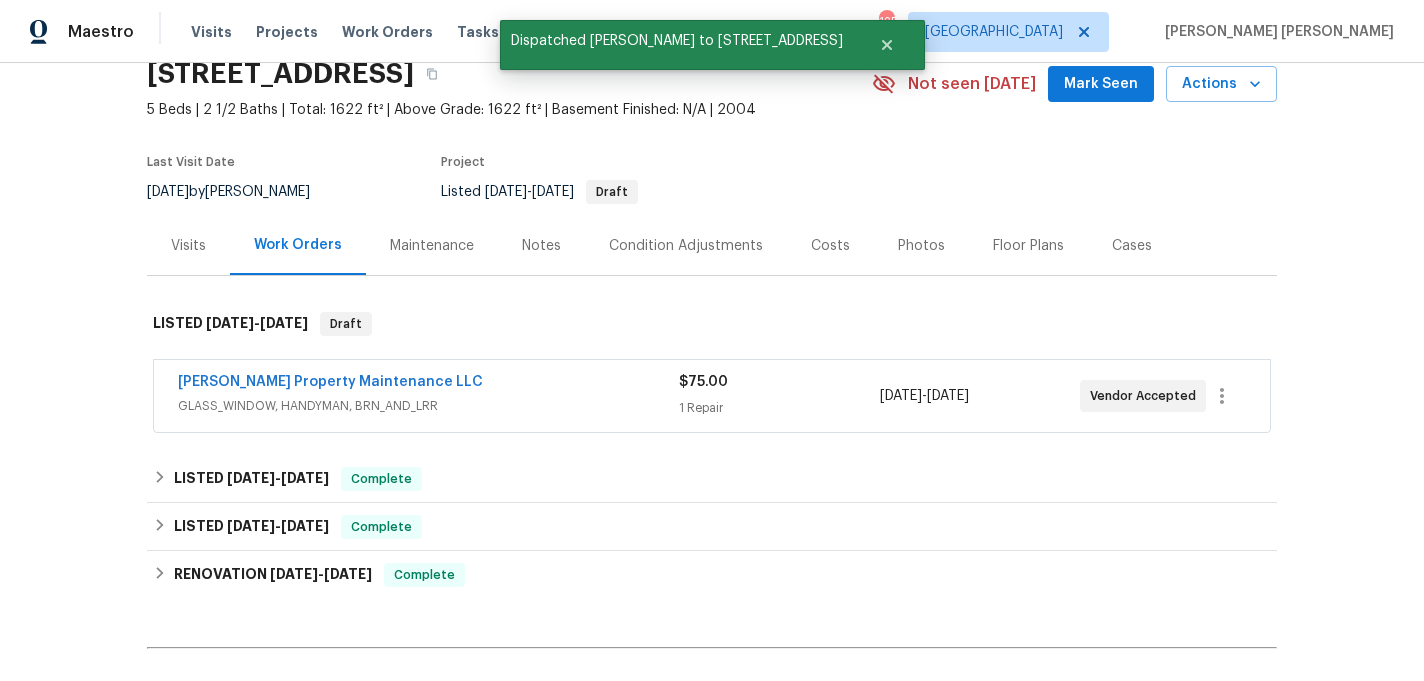 scroll, scrollTop: 89, scrollLeft: 0, axis: vertical 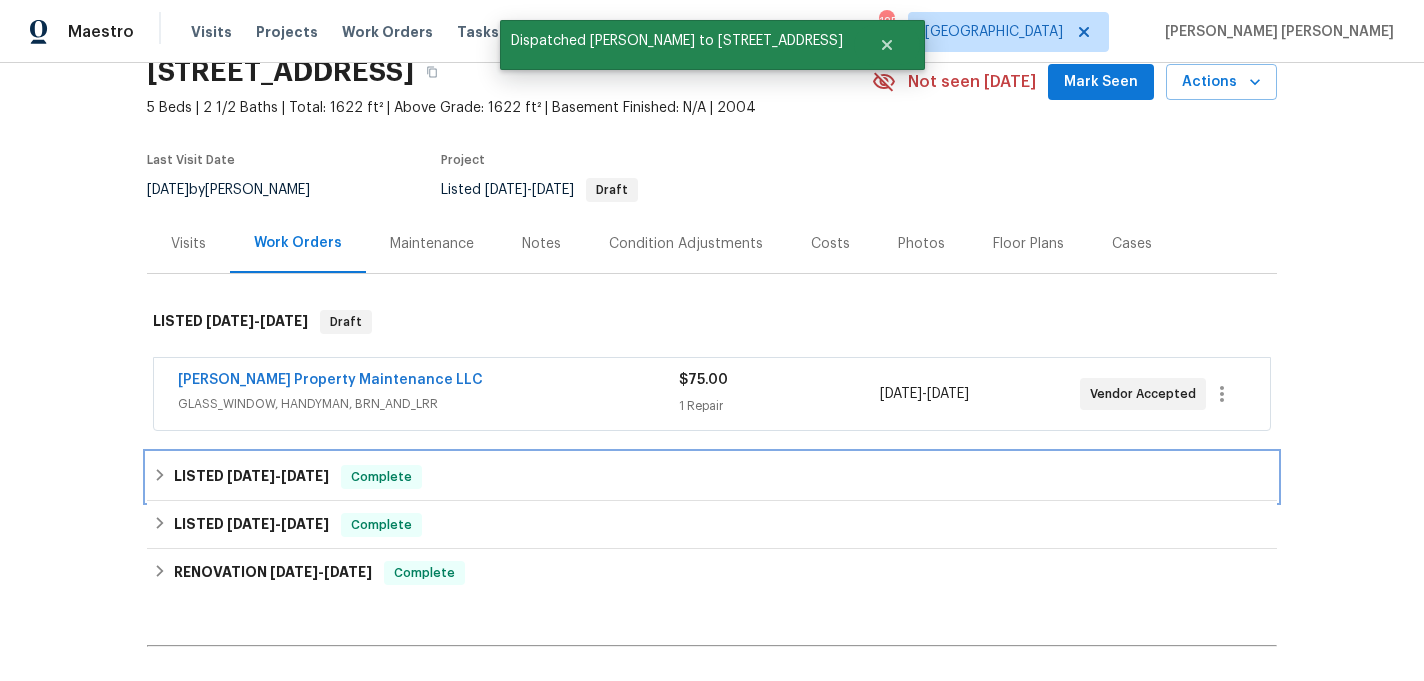 click on "LISTED   4/2/25  -  5/1/25" at bounding box center [251, 477] 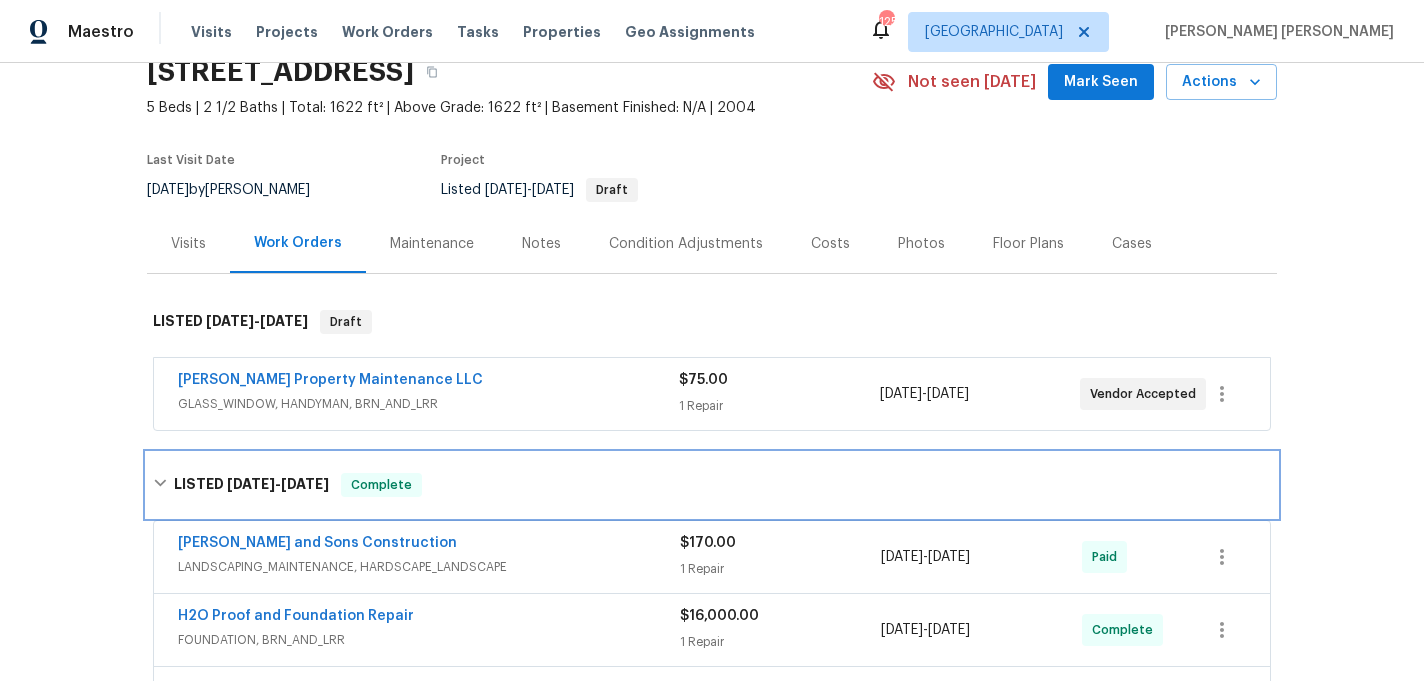 click on "[DATE]" at bounding box center (251, 484) 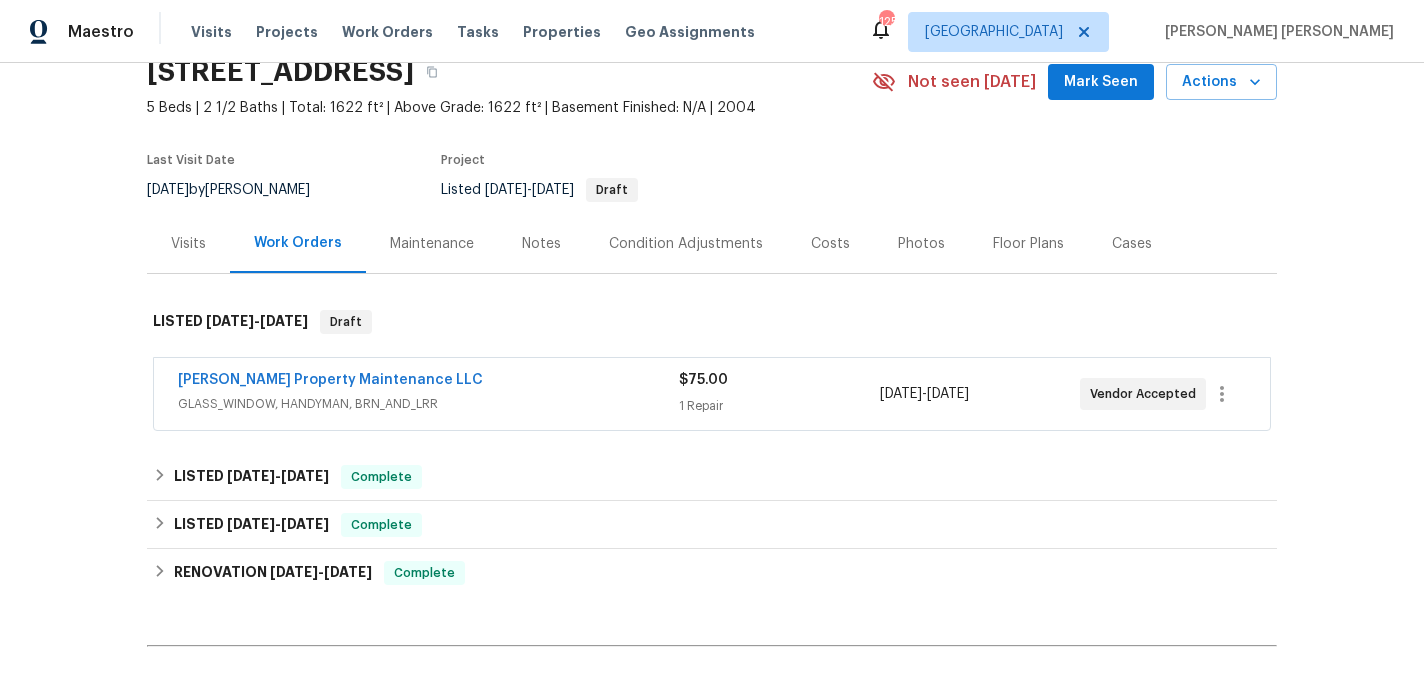 click on "Notes" at bounding box center [541, 244] 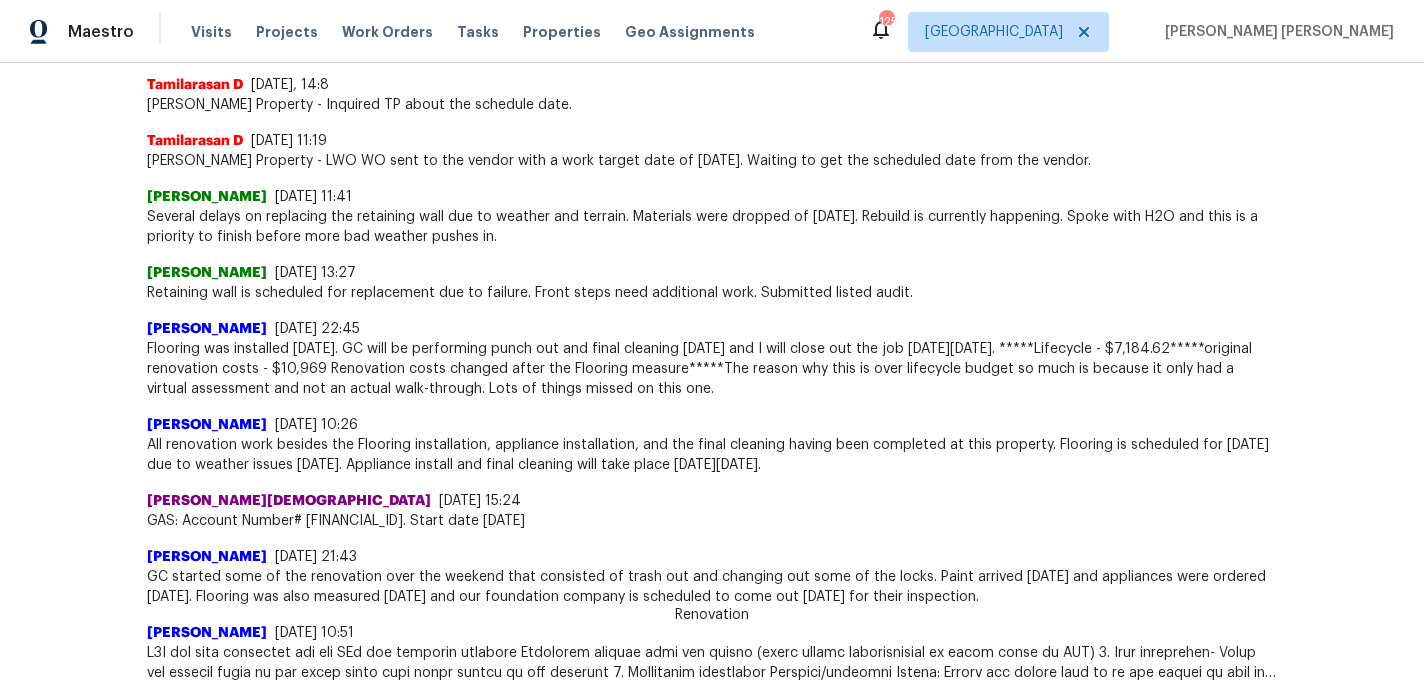 scroll, scrollTop: 0, scrollLeft: 0, axis: both 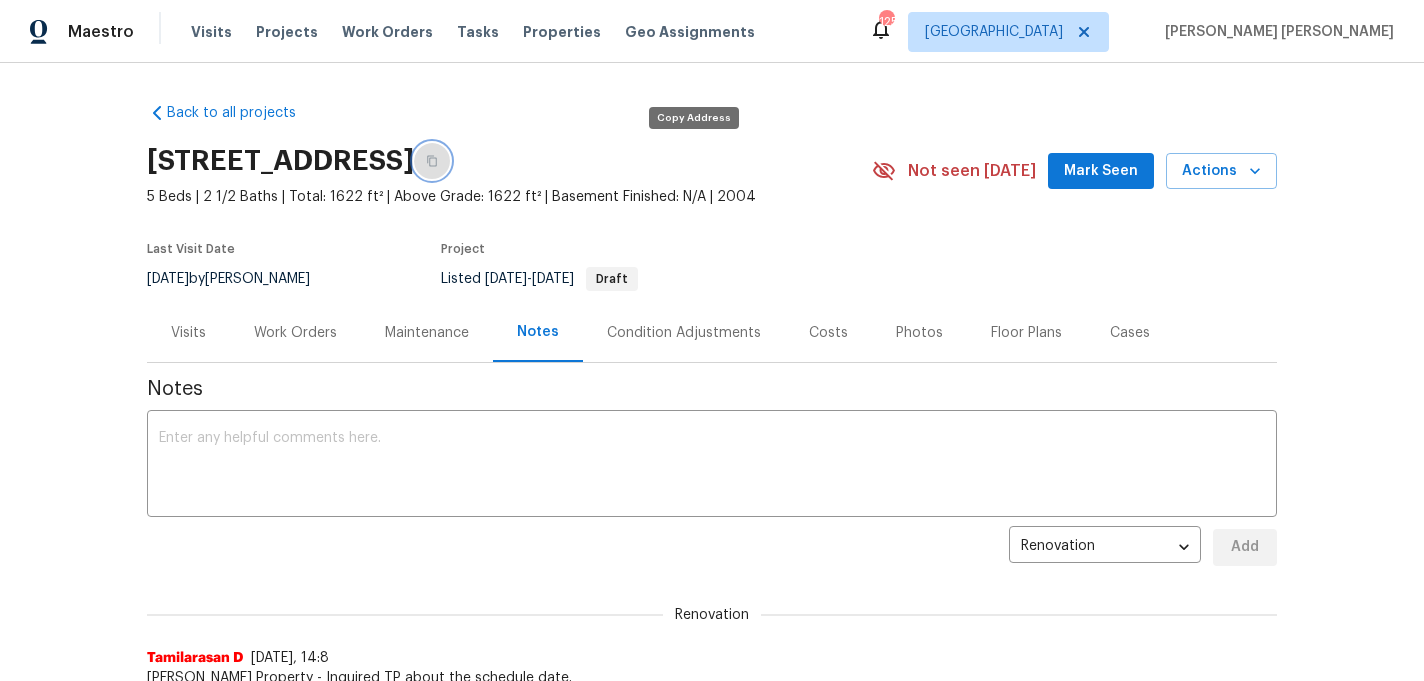 click at bounding box center [432, 161] 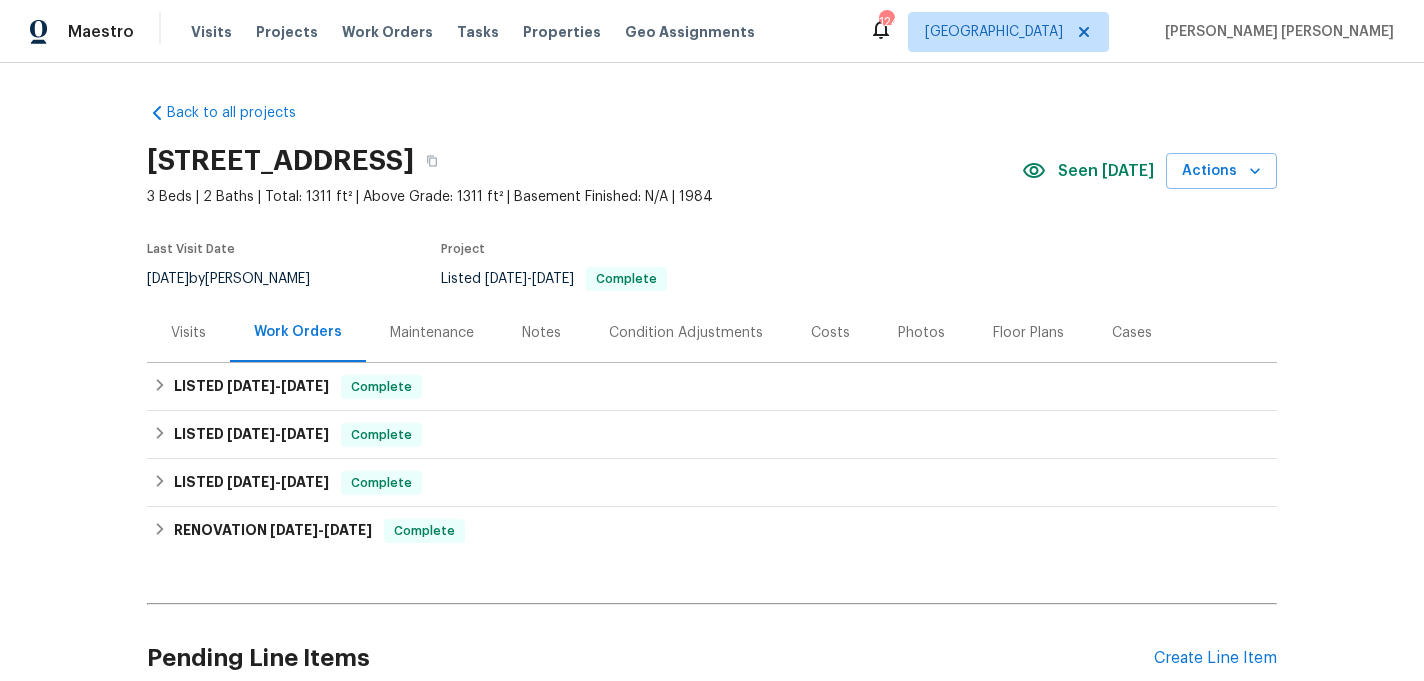 scroll, scrollTop: 0, scrollLeft: 0, axis: both 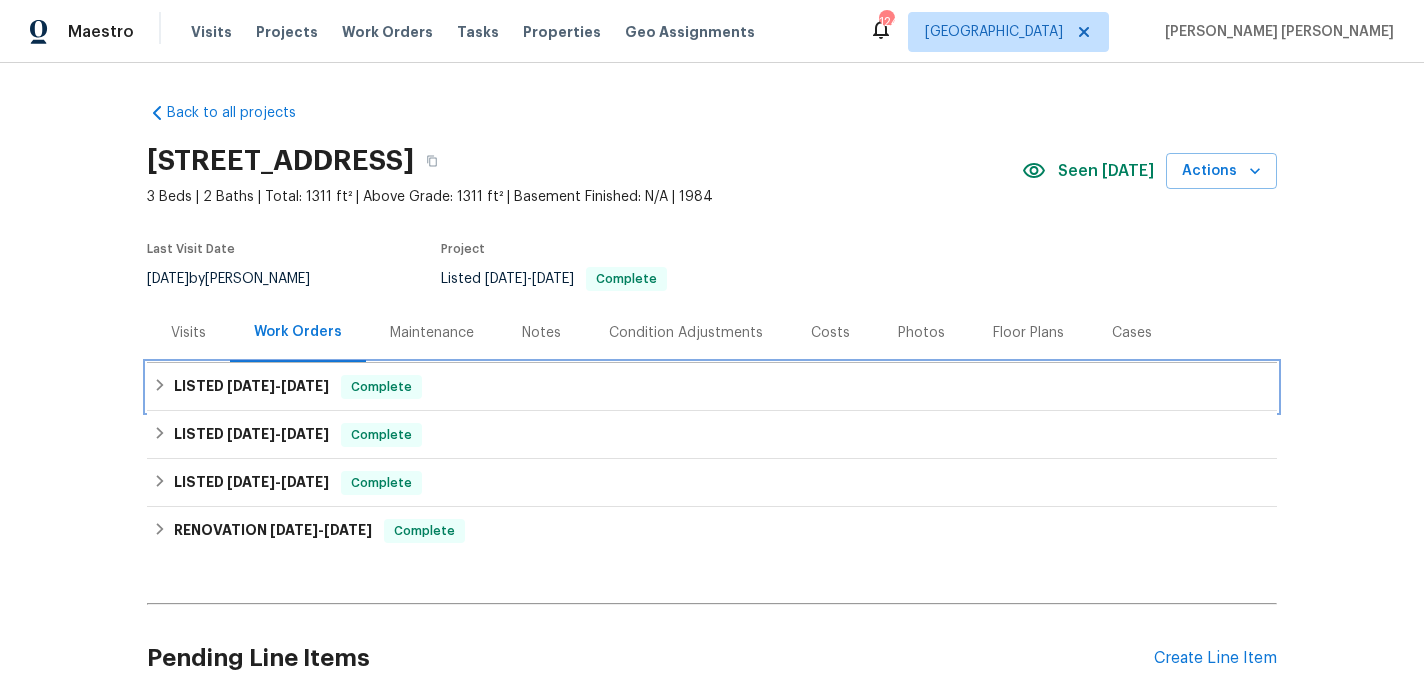 click on "LISTED   [DATE]  -  [DATE] Complete" at bounding box center [712, 387] 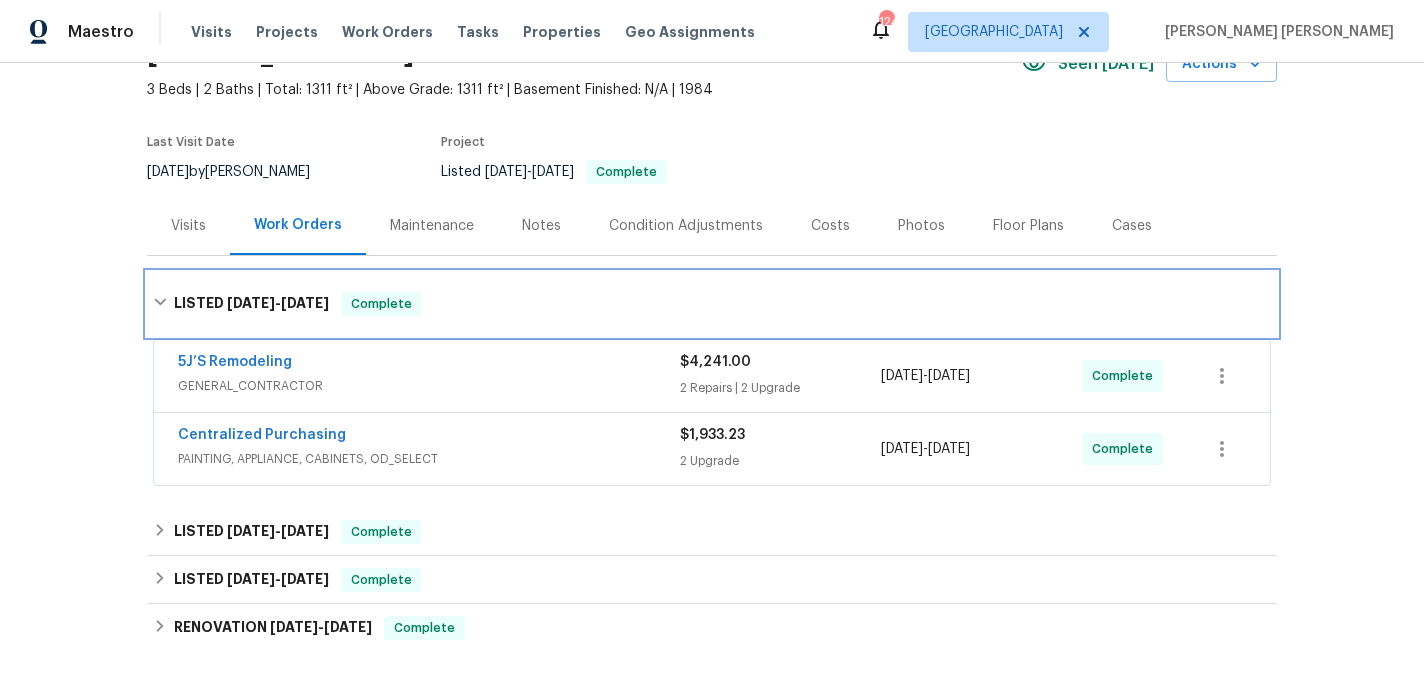 scroll, scrollTop: 113, scrollLeft: 0, axis: vertical 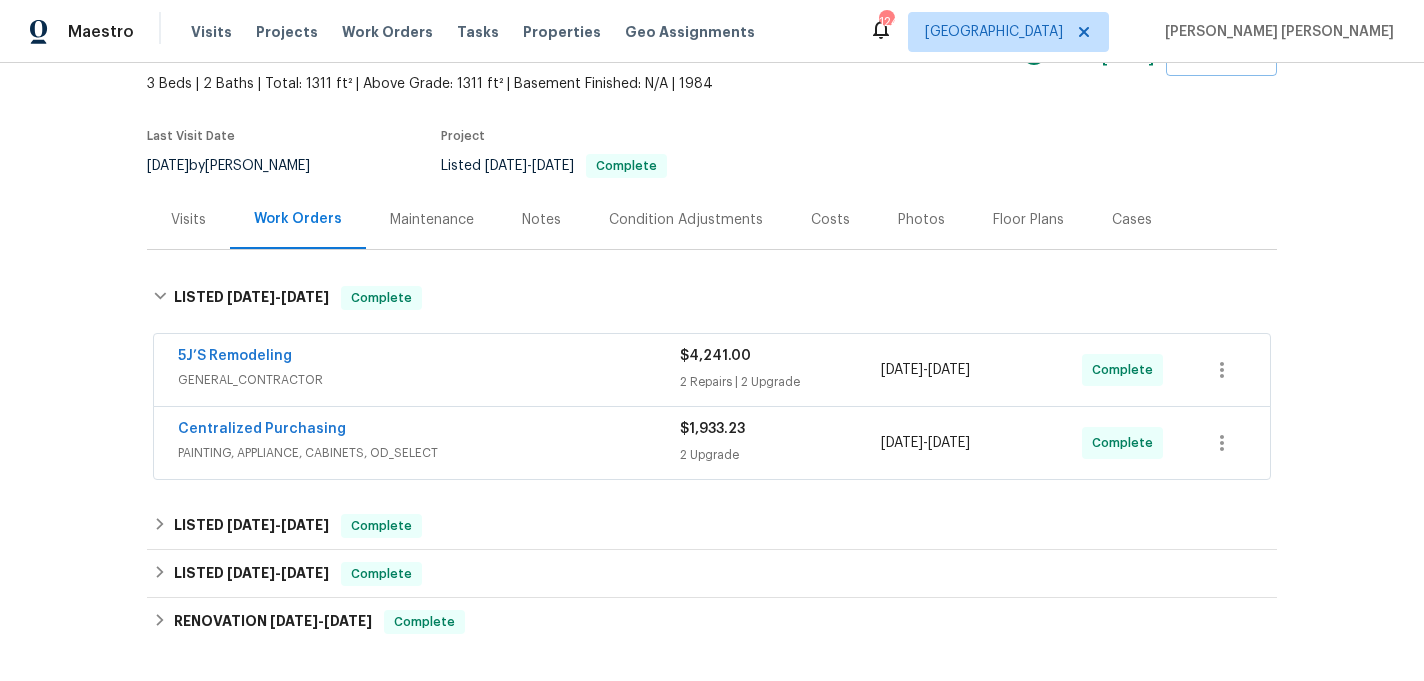 click on "GENERAL_CONTRACTOR" at bounding box center (429, 380) 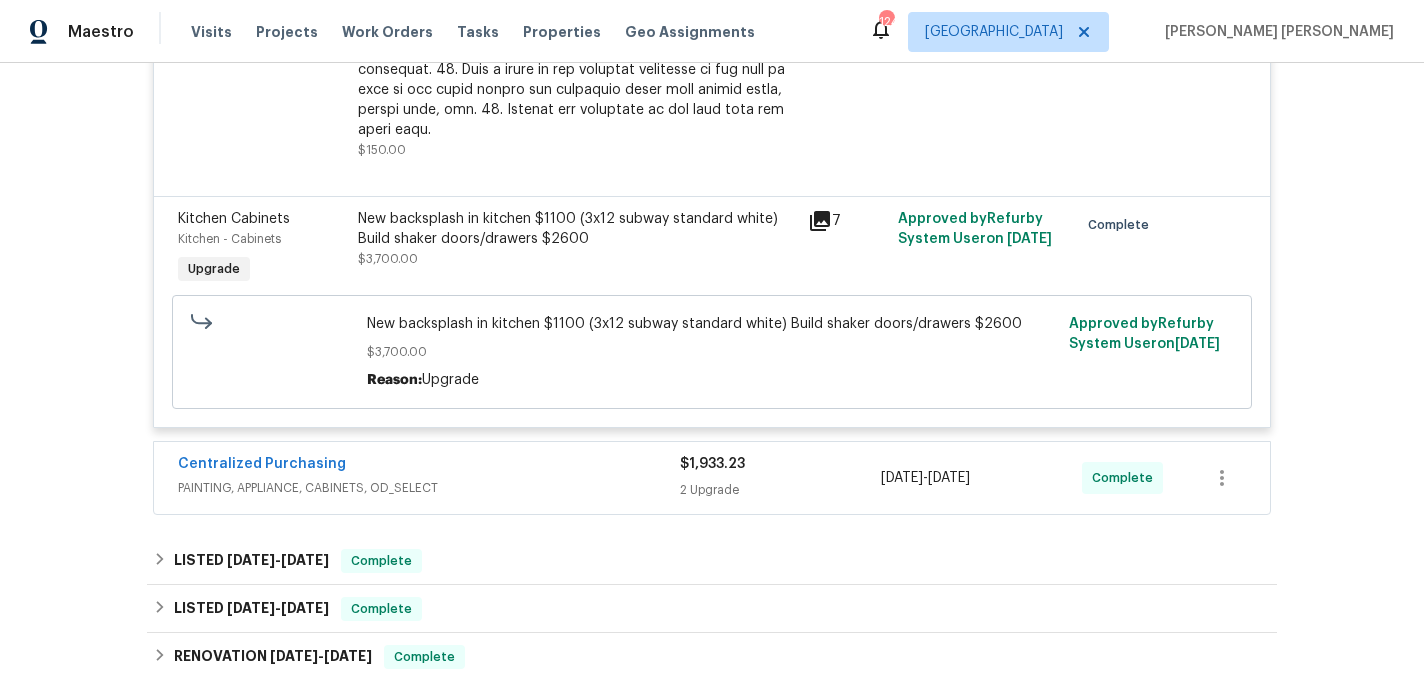 scroll, scrollTop: 1479, scrollLeft: 0, axis: vertical 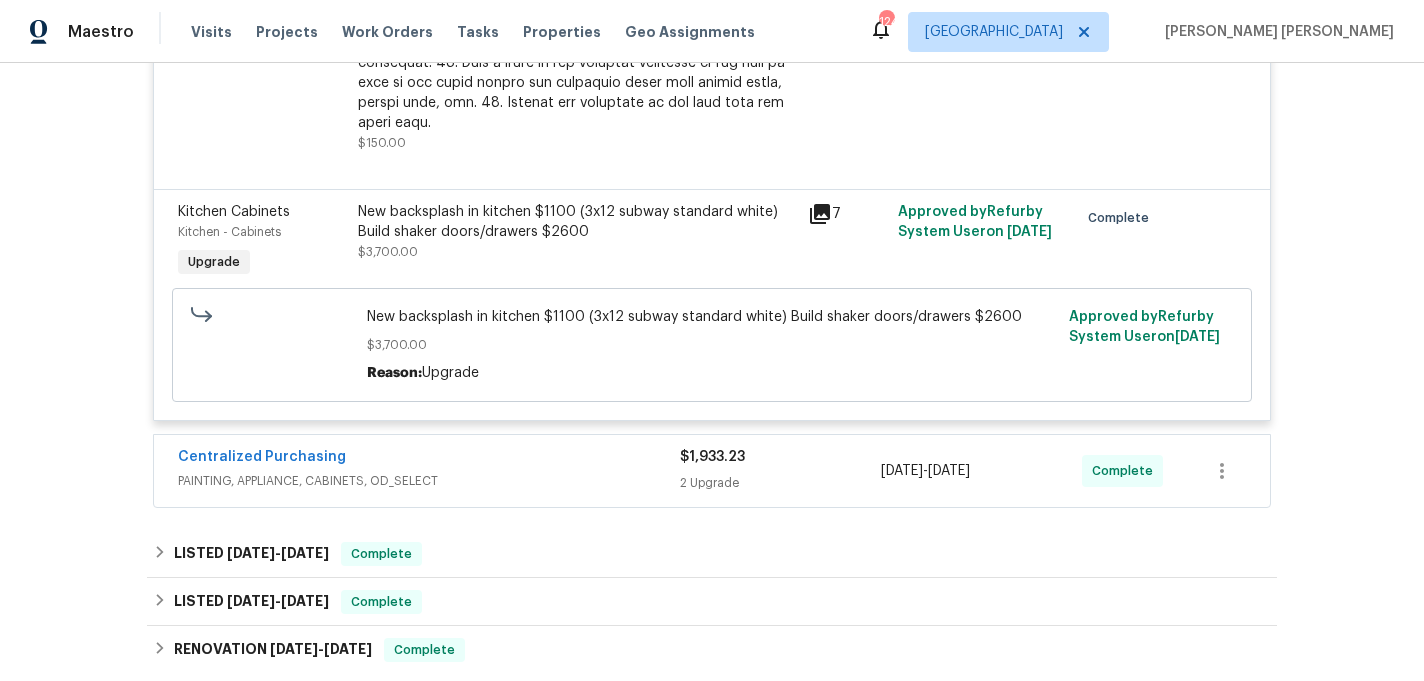 click on "New backsplash in kitchen $1100 (3x12 subway standard white) Build shaker doors/drawers $2600" at bounding box center (577, 222) 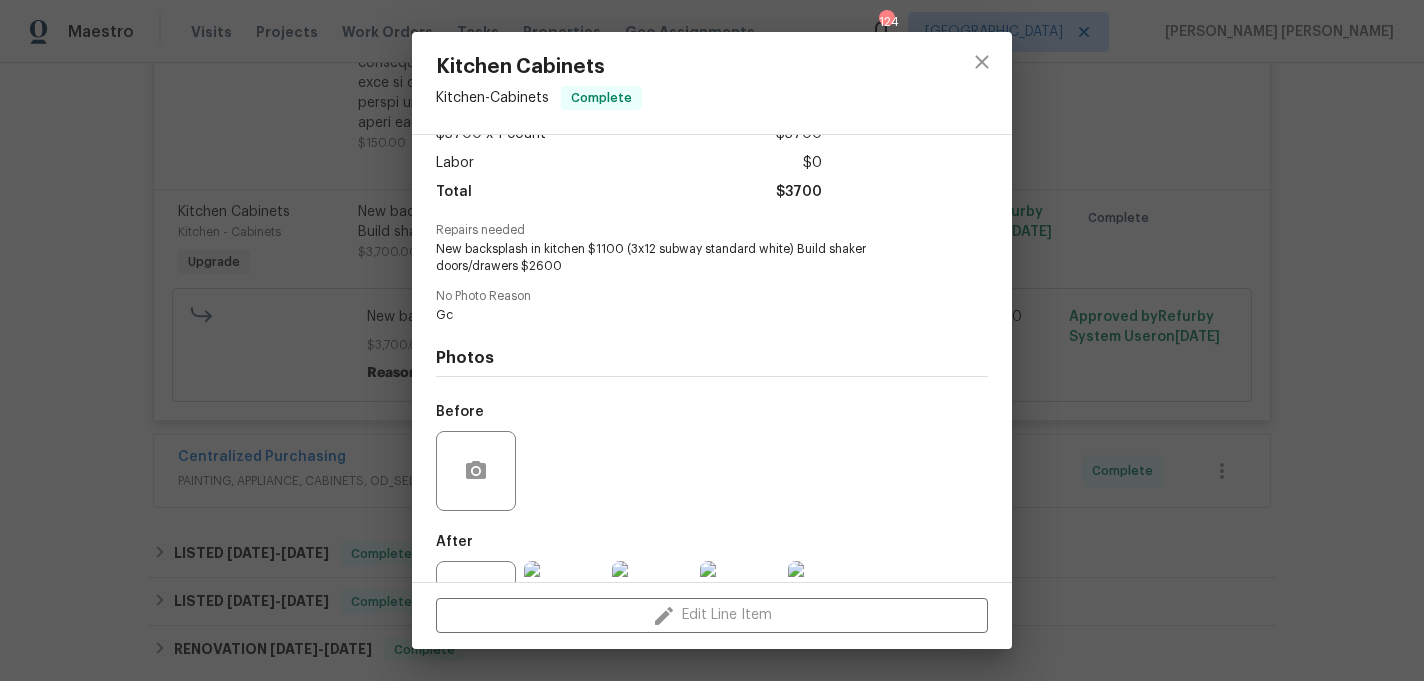 scroll, scrollTop: 206, scrollLeft: 0, axis: vertical 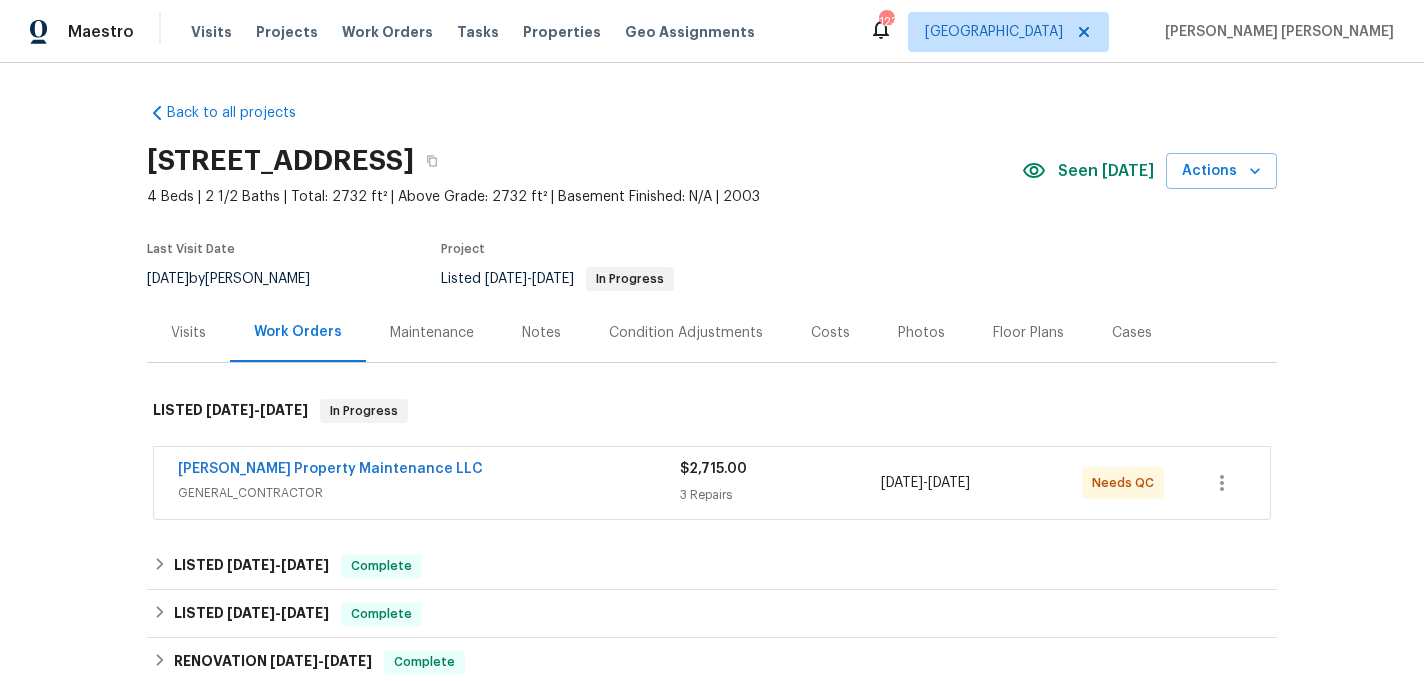 click on "Visits" at bounding box center (188, 333) 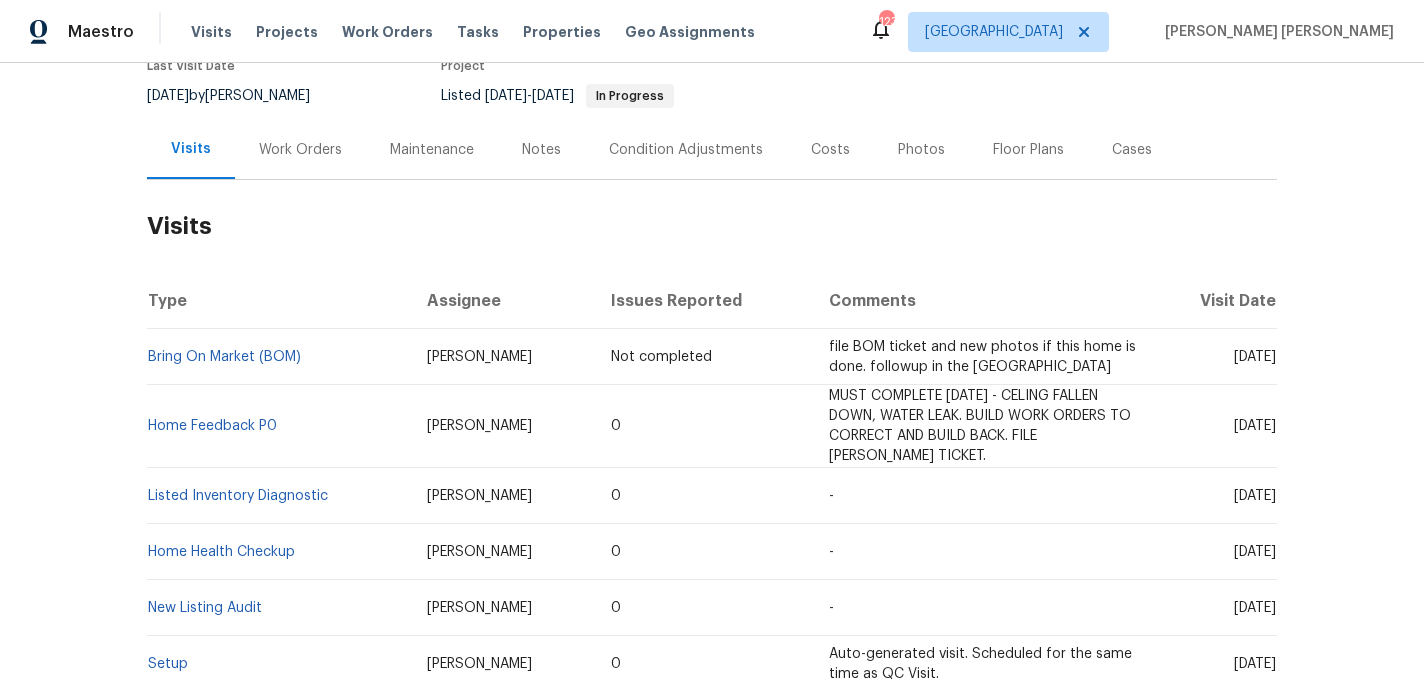 scroll, scrollTop: 187, scrollLeft: 0, axis: vertical 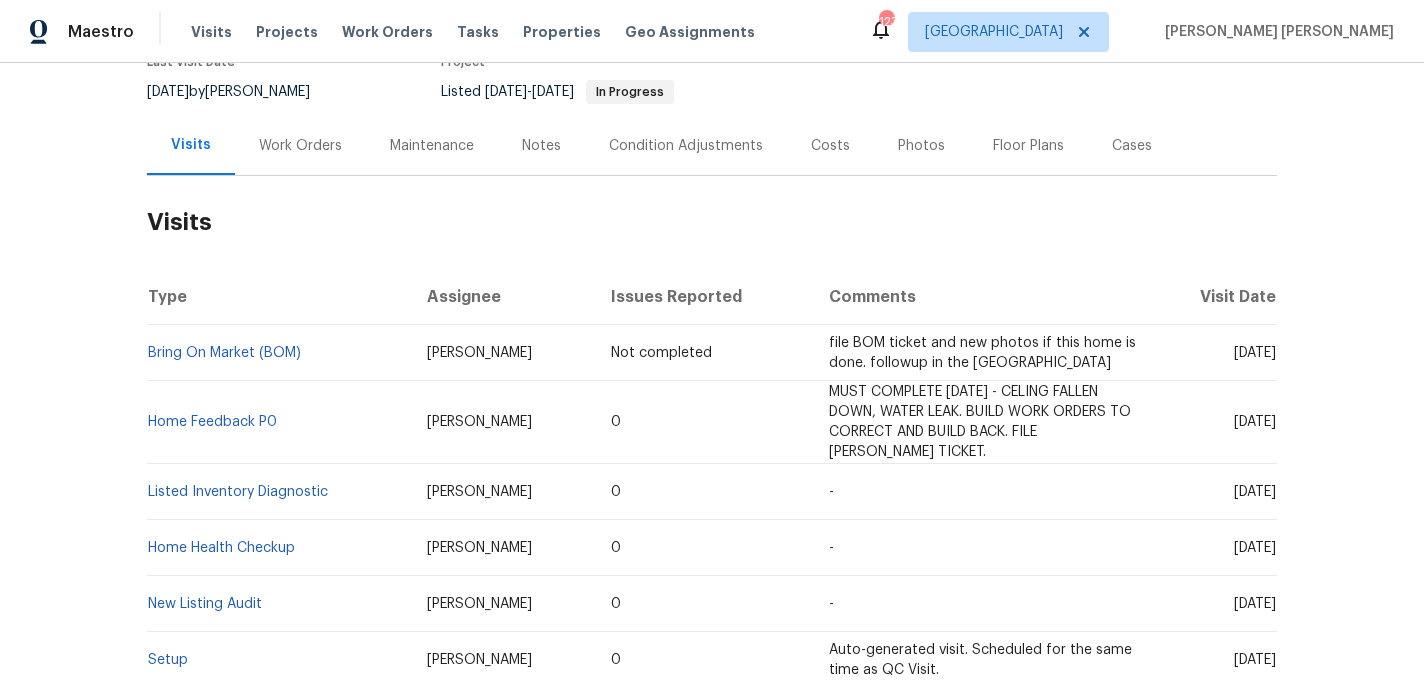 click on "Work Orders" at bounding box center [300, 145] 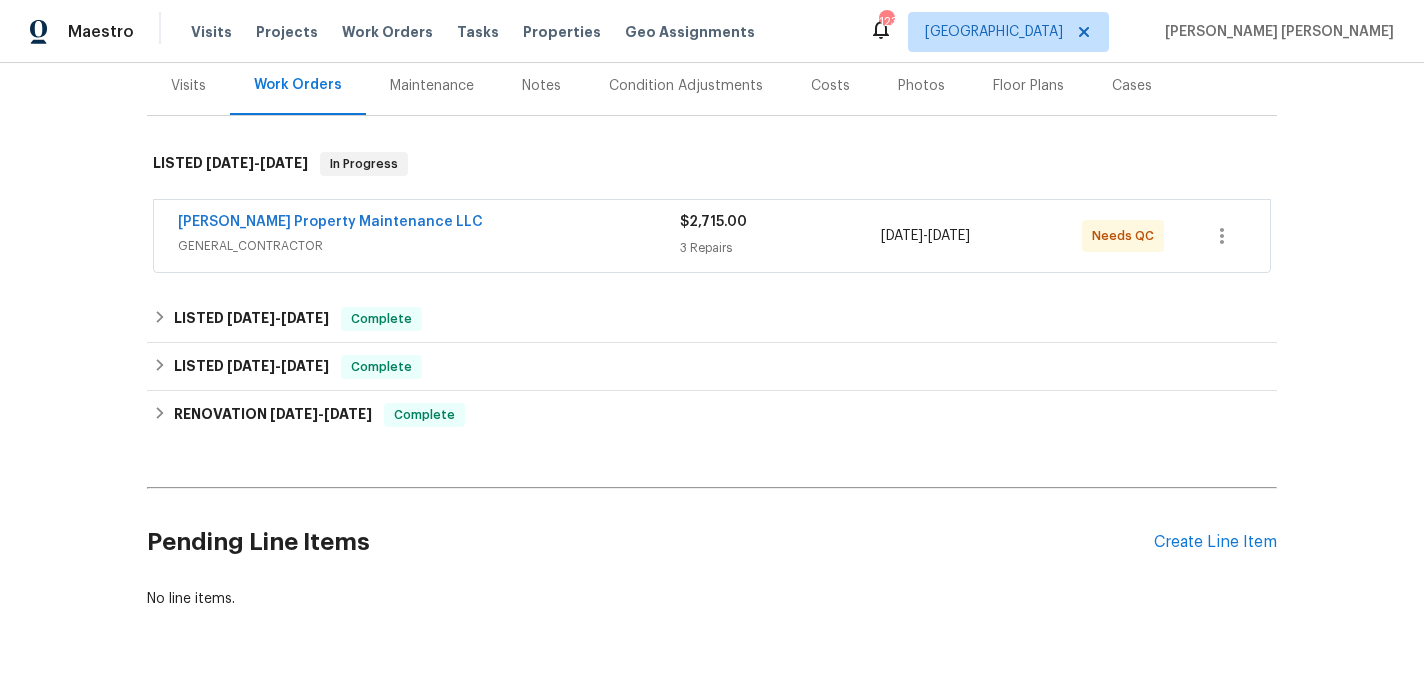 click on "Visits" at bounding box center (188, 85) 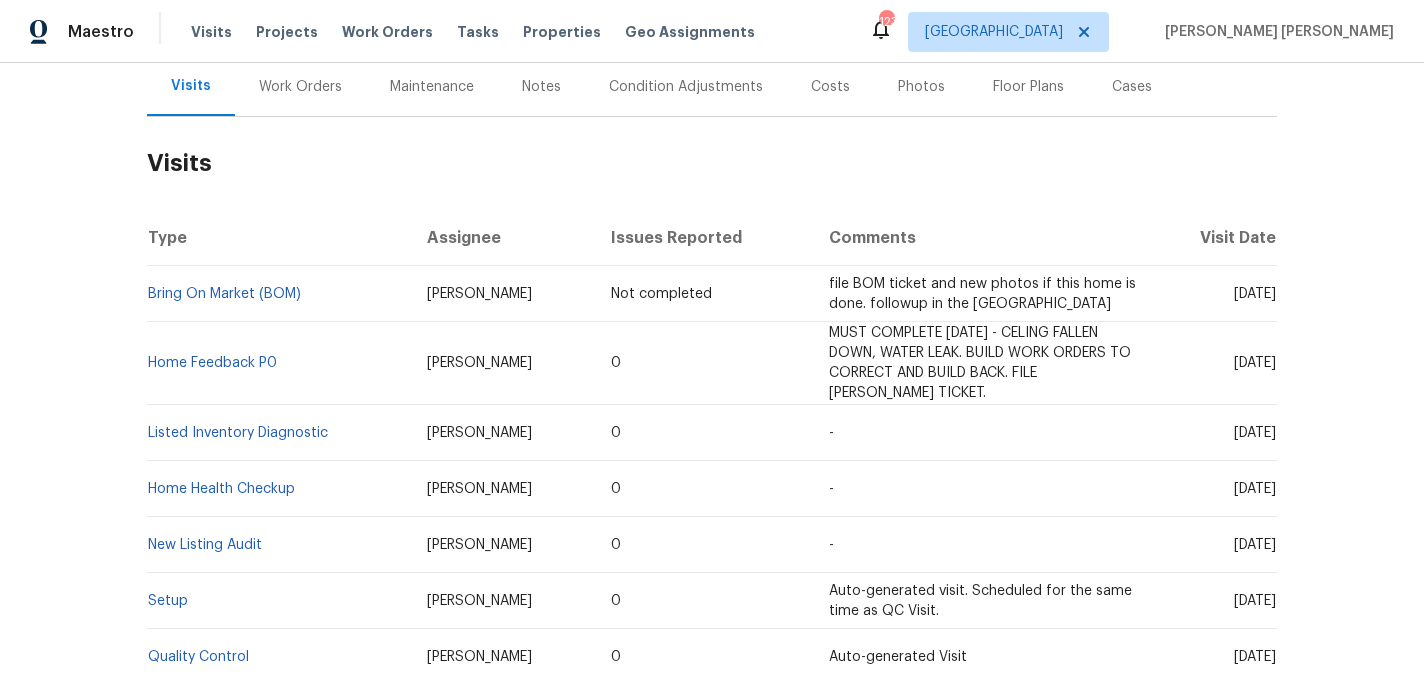 click on "Work Orders" at bounding box center (300, 86) 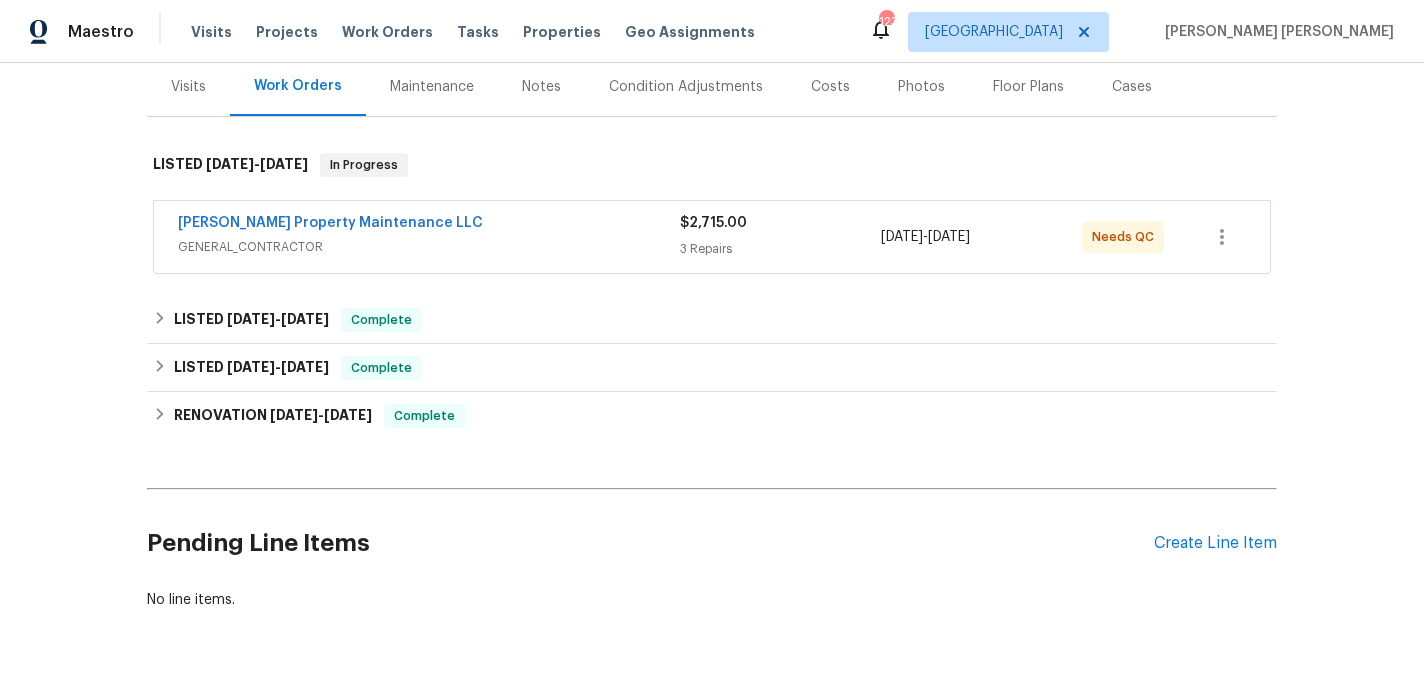 scroll, scrollTop: 247, scrollLeft: 0, axis: vertical 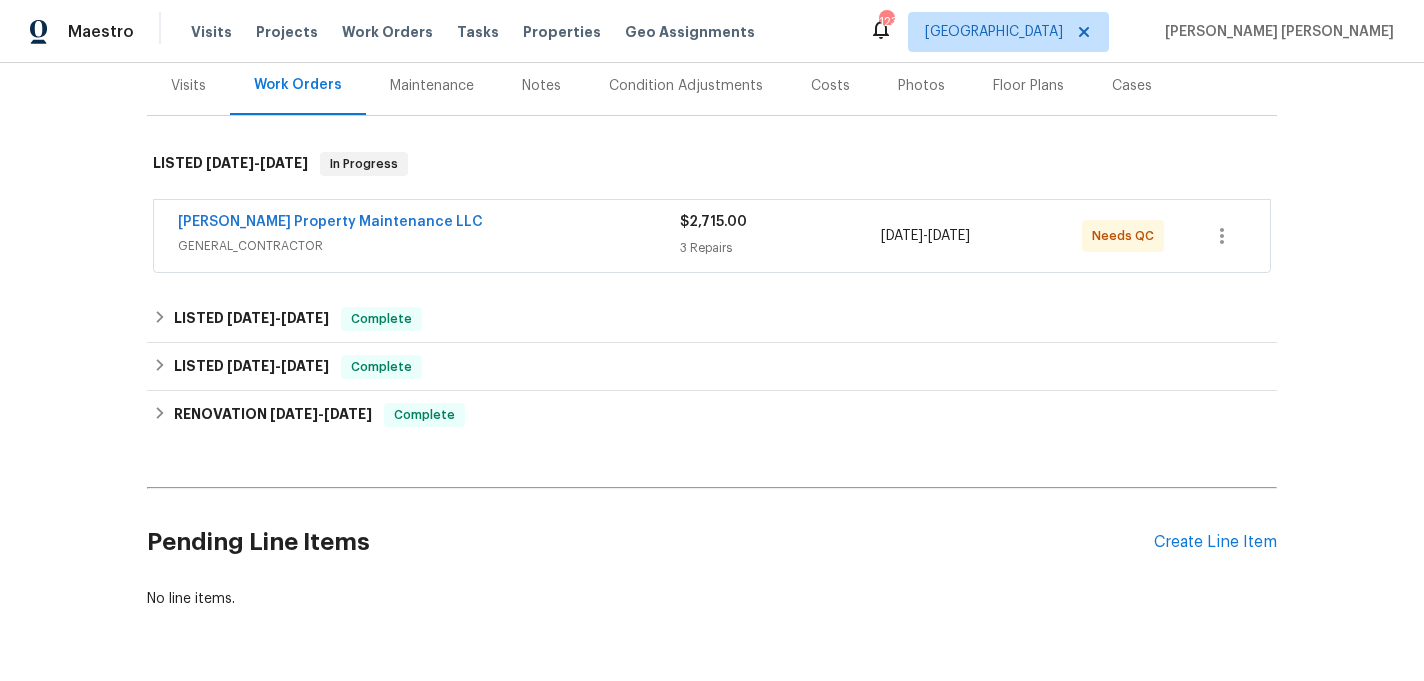 click on "[PERSON_NAME] Property Maintenance LLC" at bounding box center (429, 224) 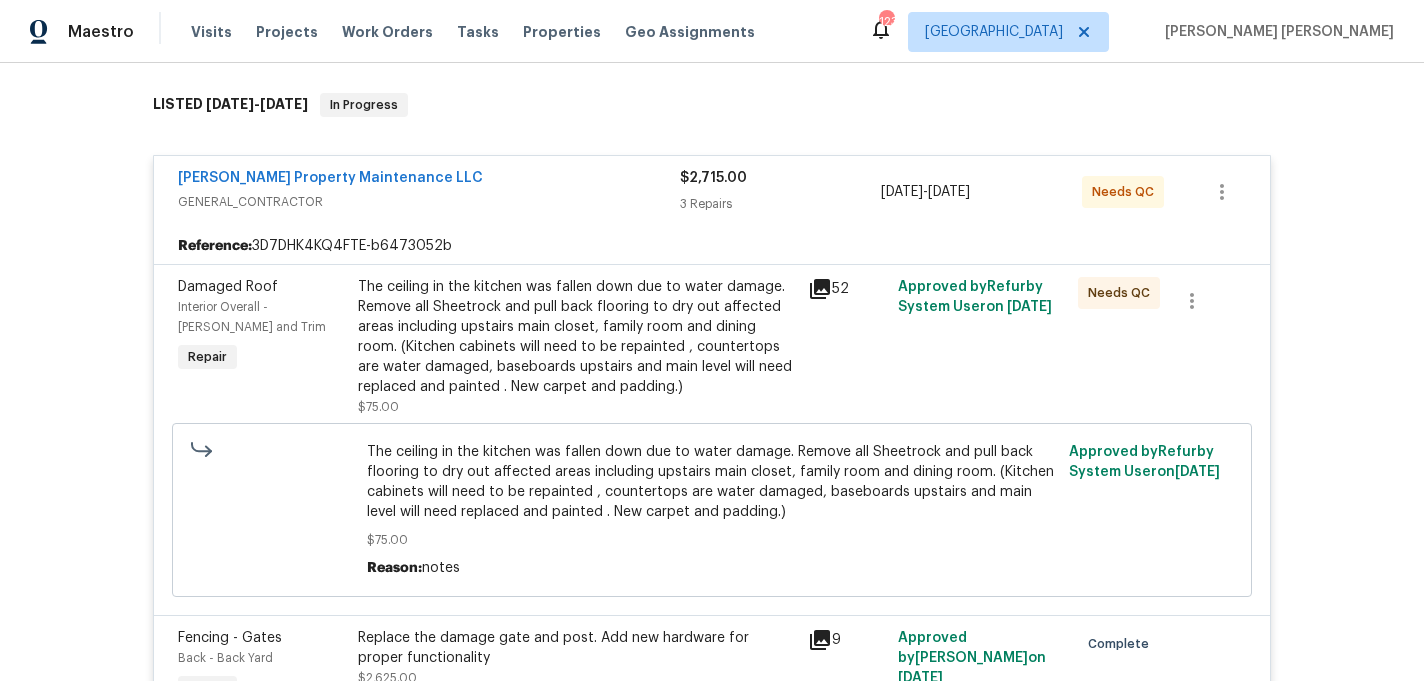 scroll, scrollTop: 323, scrollLeft: 0, axis: vertical 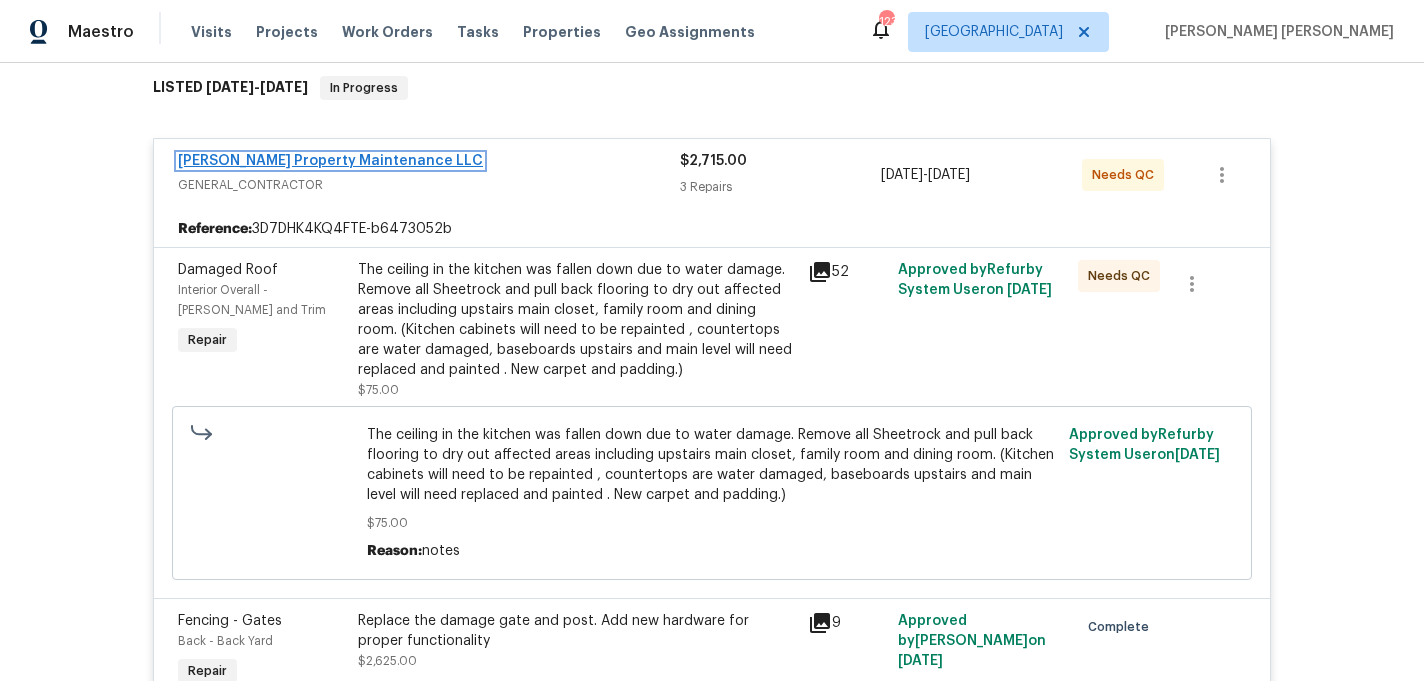 click on "[PERSON_NAME] Property Maintenance LLC" at bounding box center (330, 161) 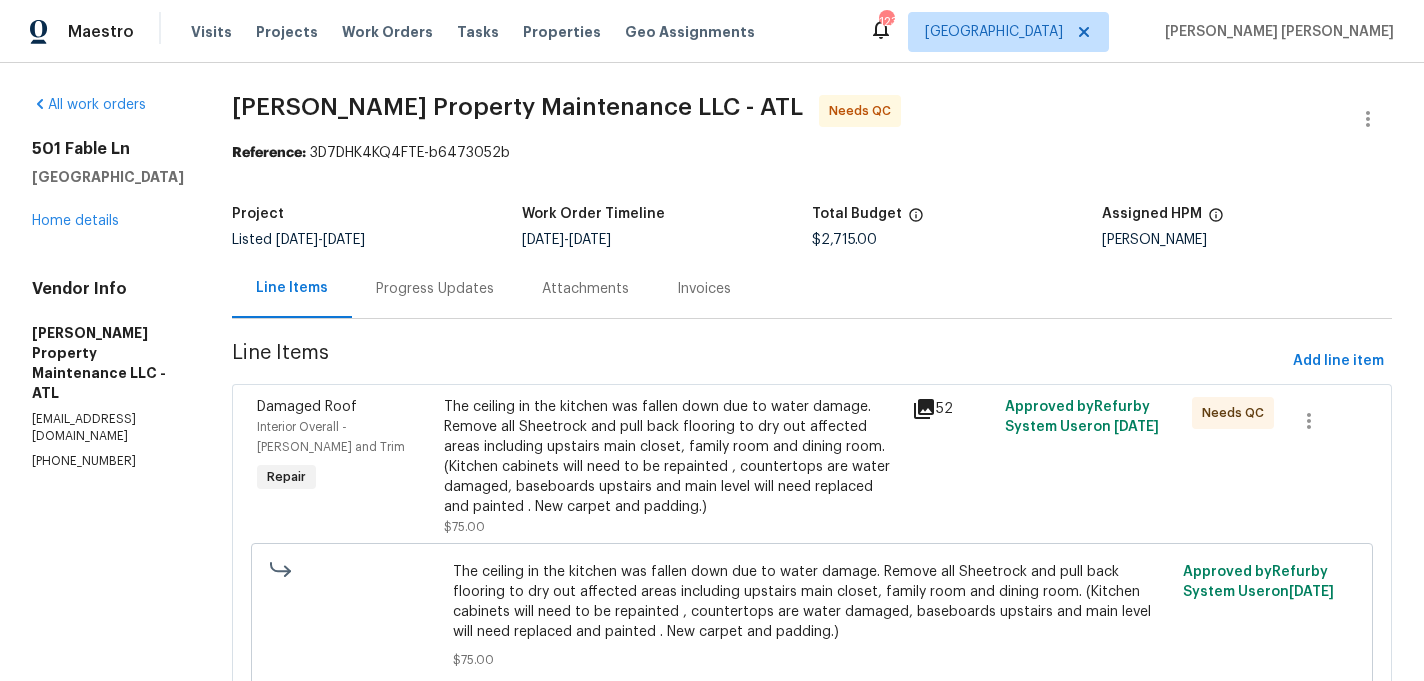 click on "Progress Updates" at bounding box center (435, 288) 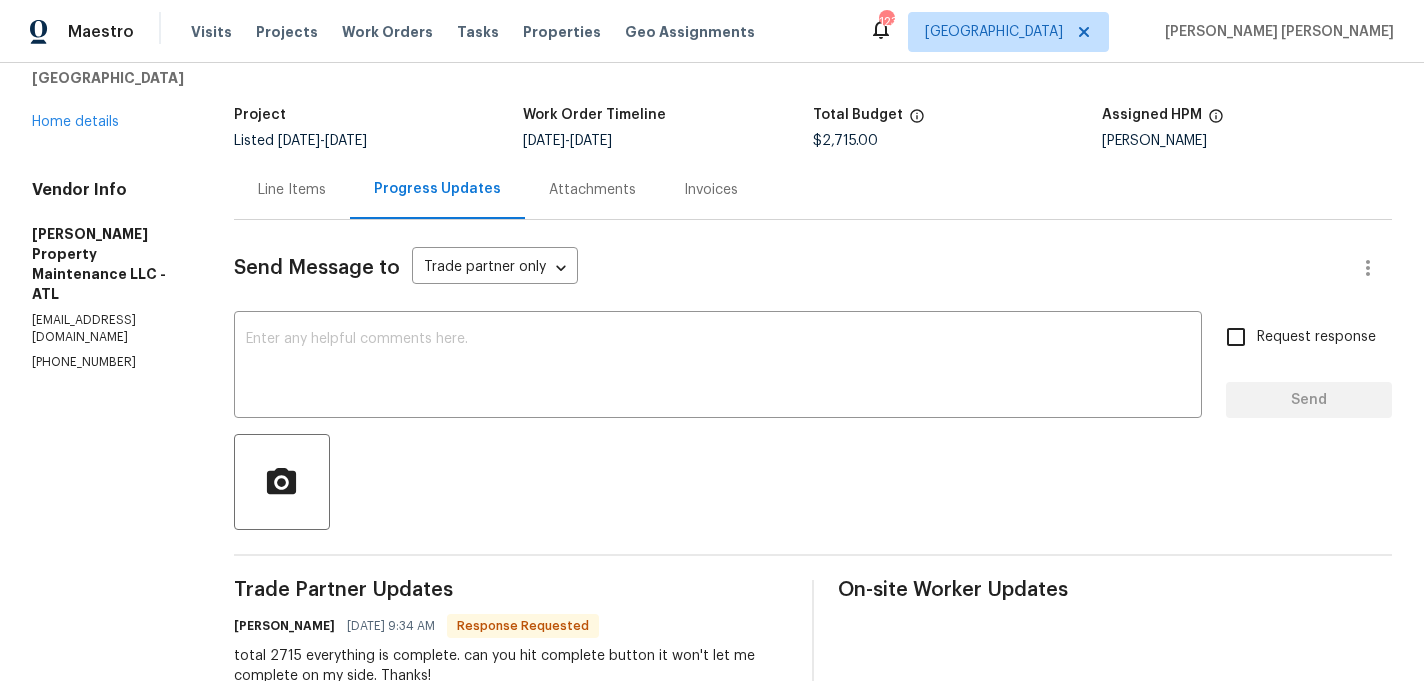 scroll, scrollTop: 36, scrollLeft: 0, axis: vertical 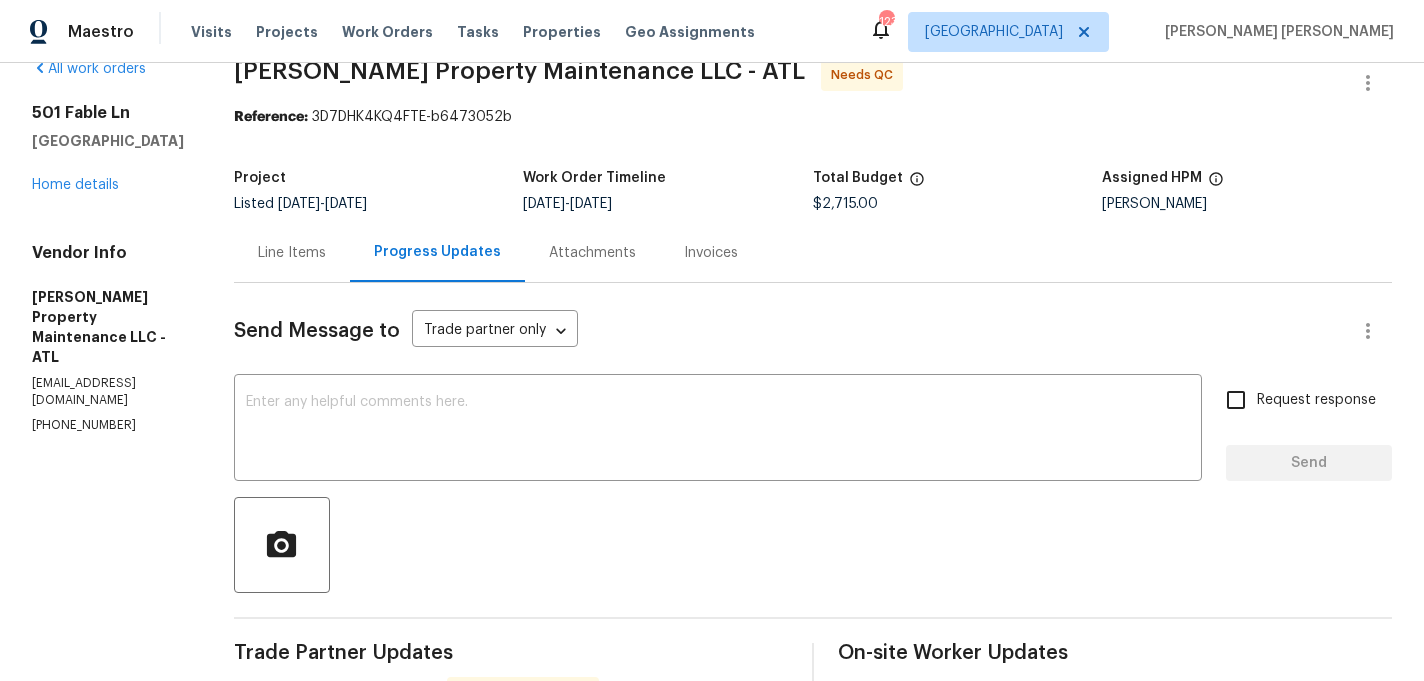click on "Line Items" at bounding box center (292, 253) 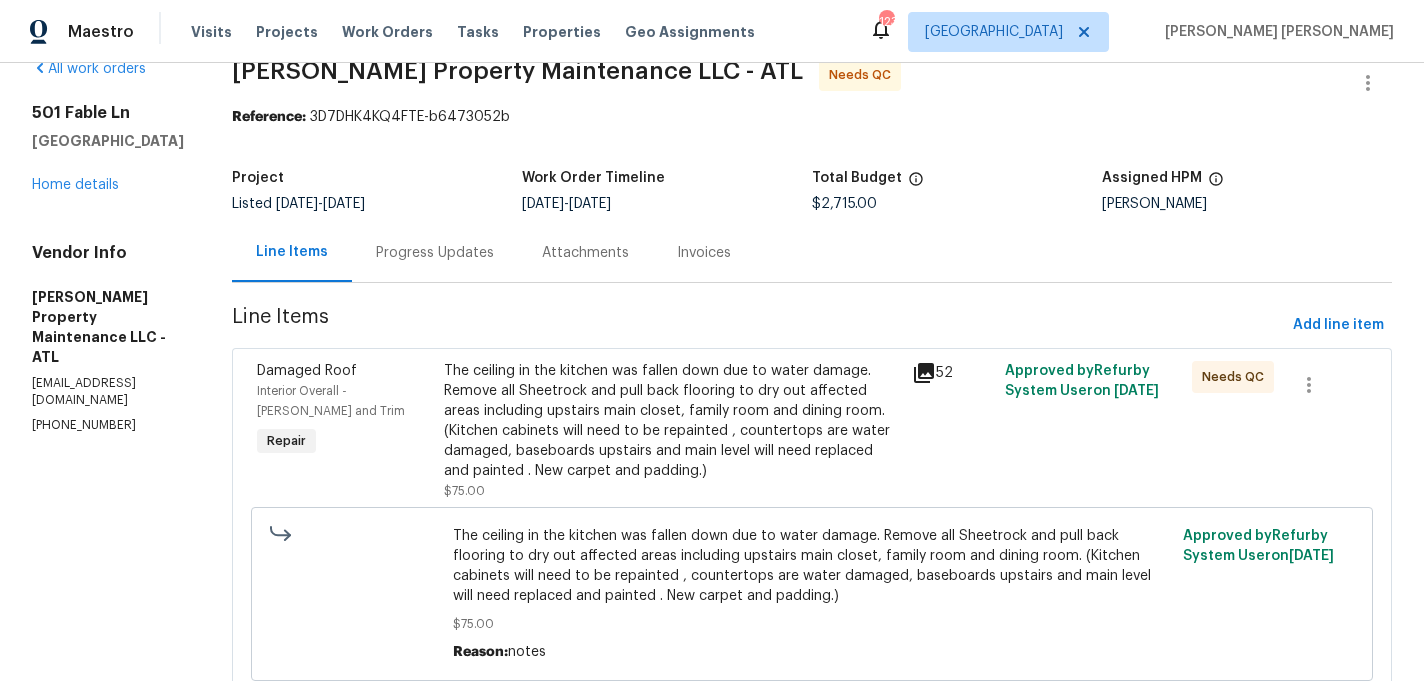 click on "The ceiling in the kitchen was fallen down due to water damage. Remove all Sheetrock and pull back flooring to dry out affected areas including upstairs main closet, family room and dining room. (Kitchen cabinets will need to be repainted , countertops are water damaged, baseboards upstairs and main level will need replaced and painted . New carpet and padding.)" at bounding box center (672, 421) 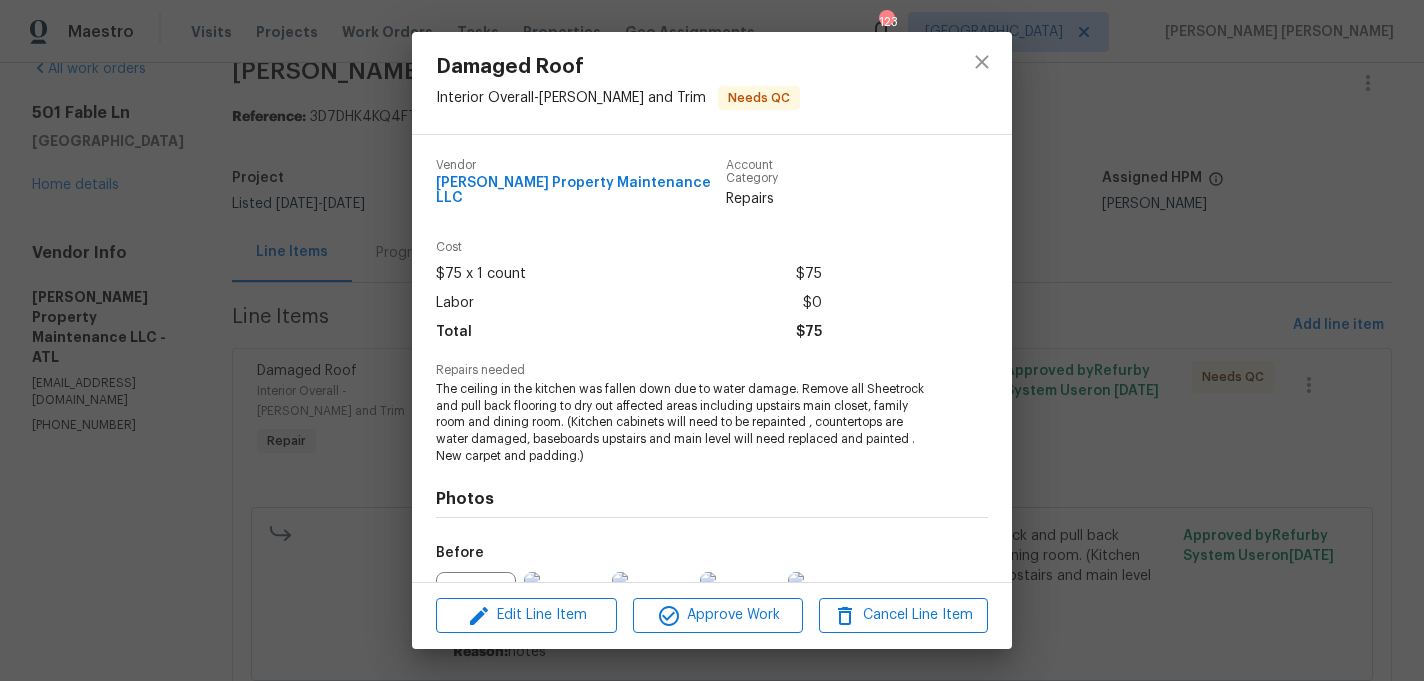 scroll, scrollTop: 207, scrollLeft: 0, axis: vertical 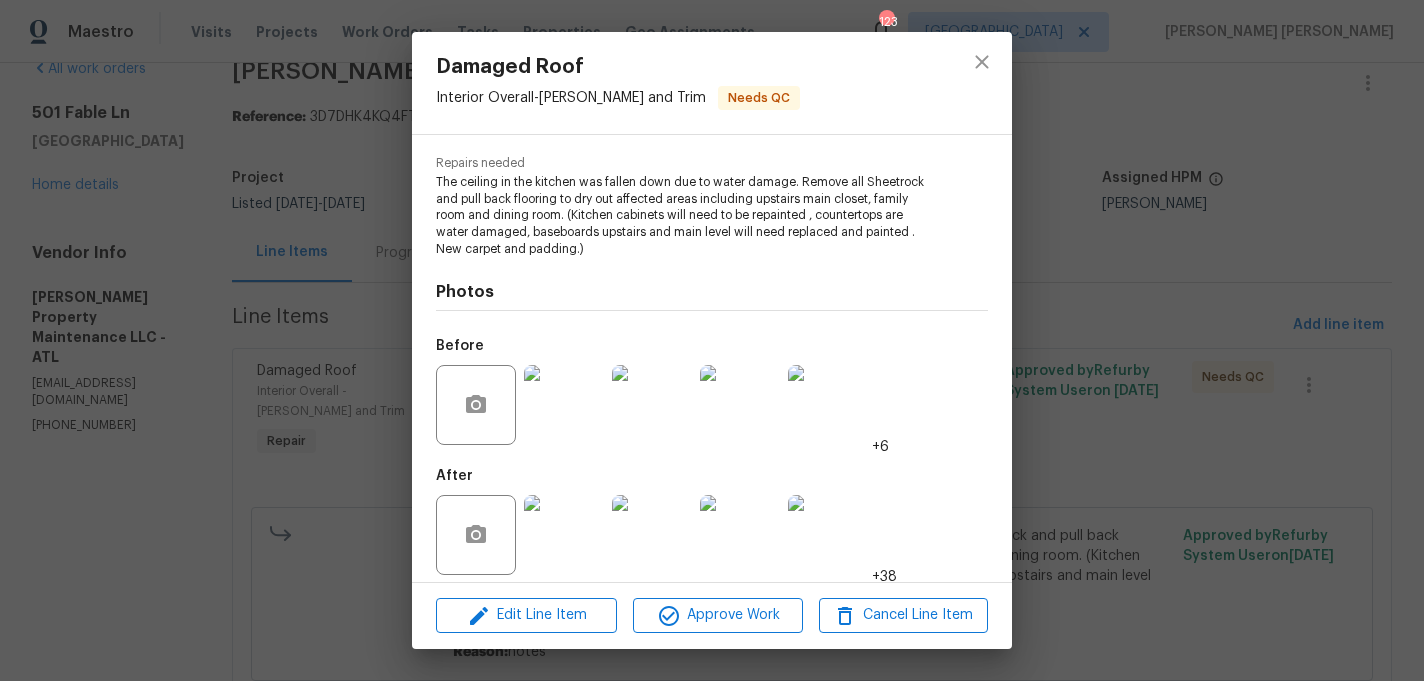 click at bounding box center [564, 535] 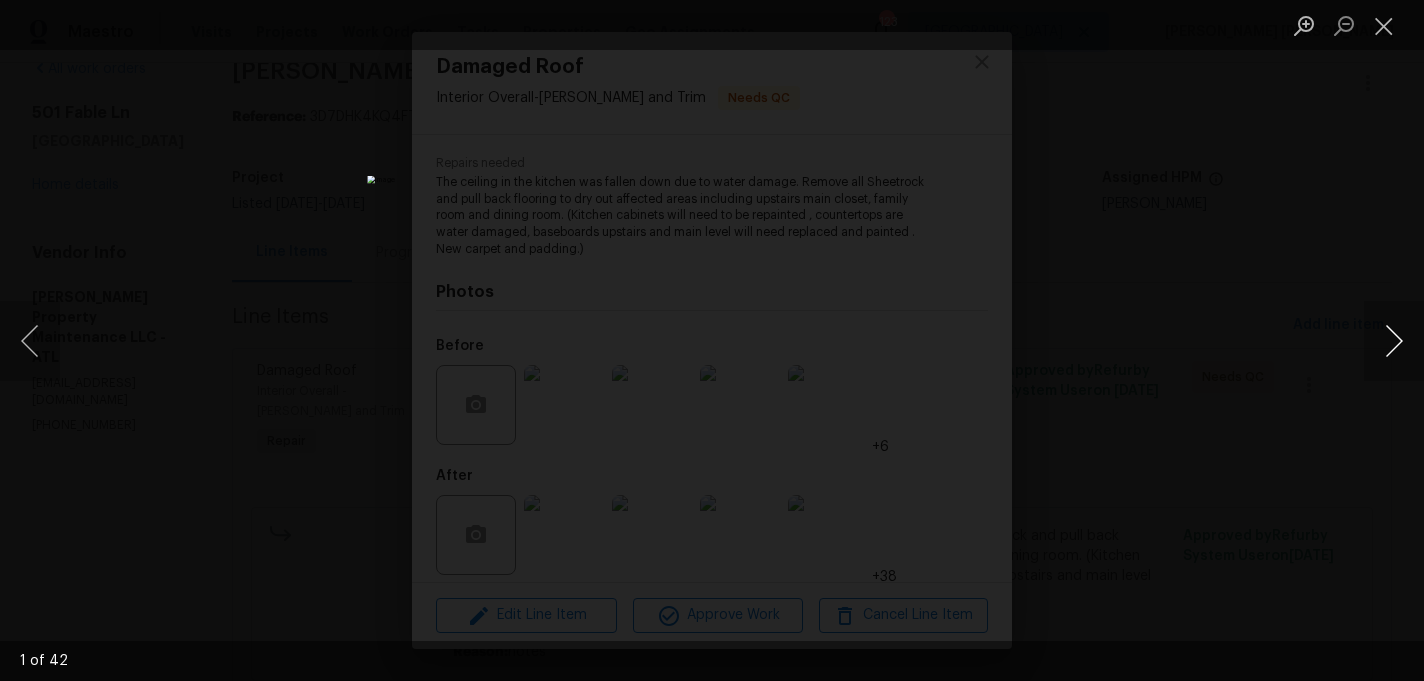 click at bounding box center (1394, 341) 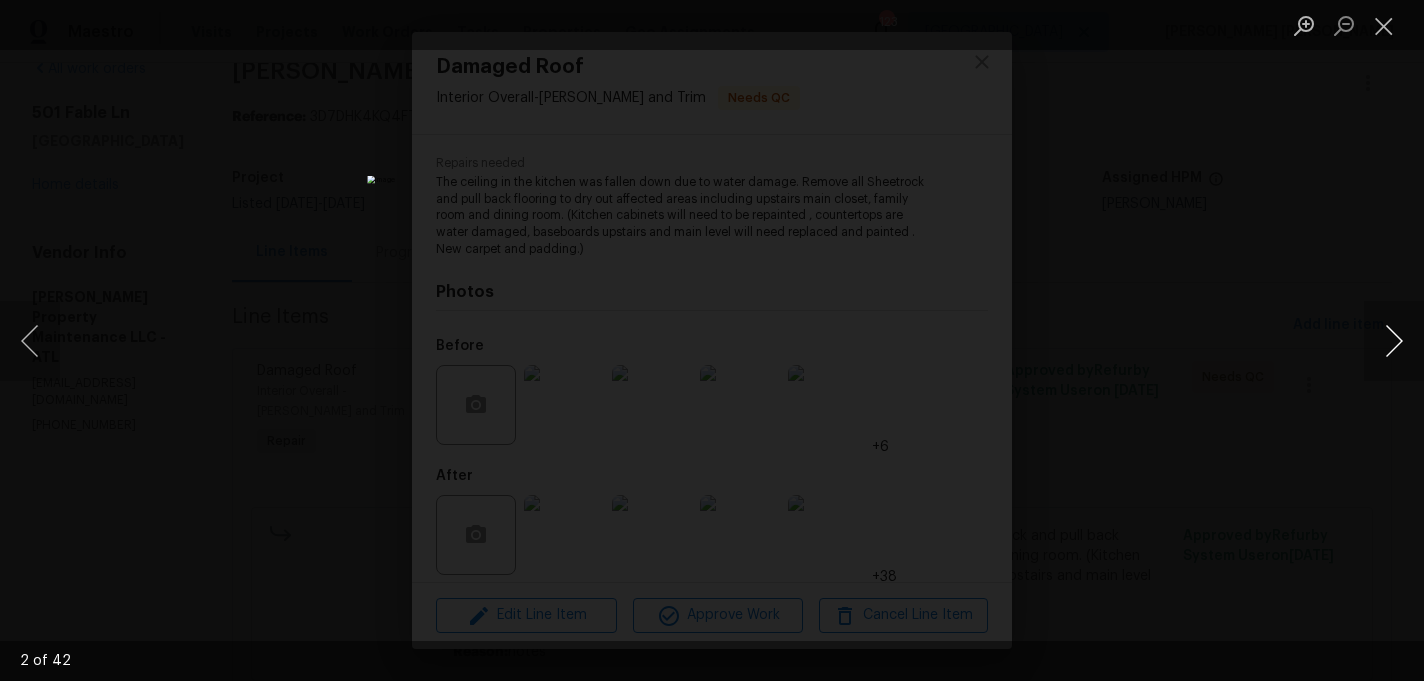 click at bounding box center (1394, 341) 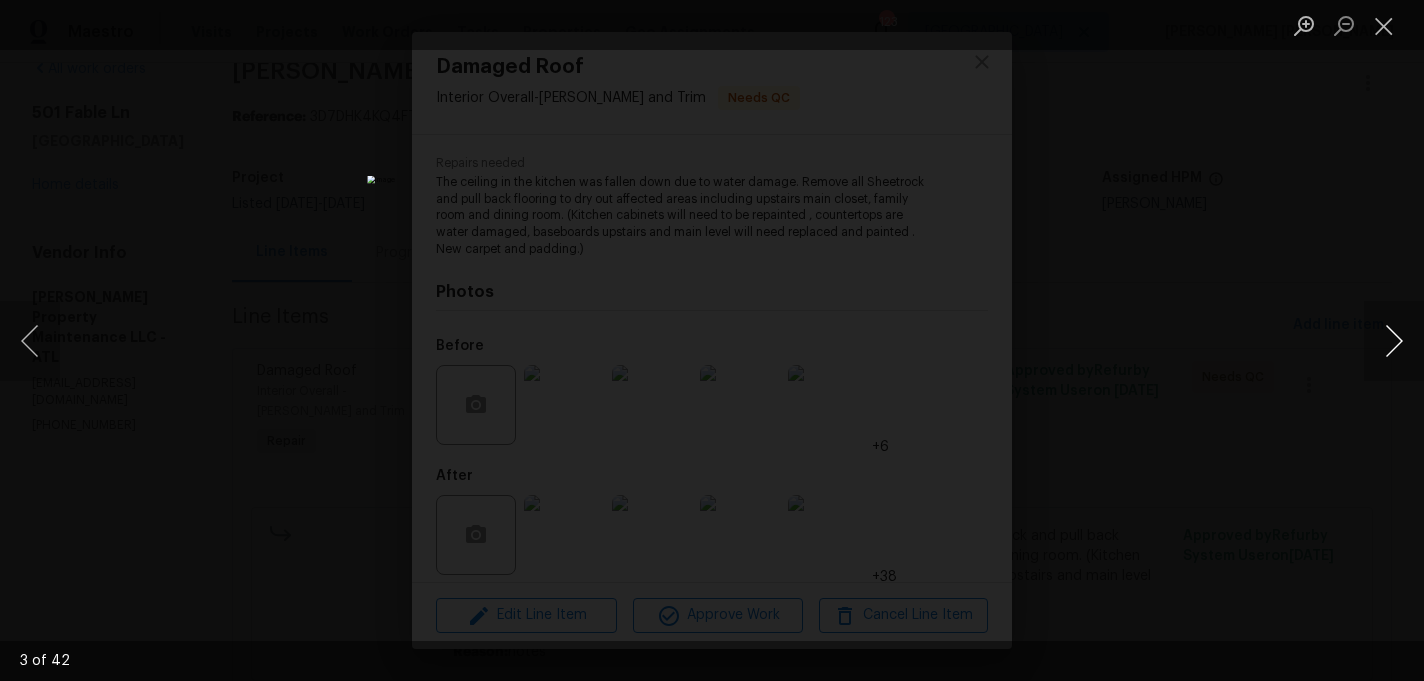 click at bounding box center (1394, 341) 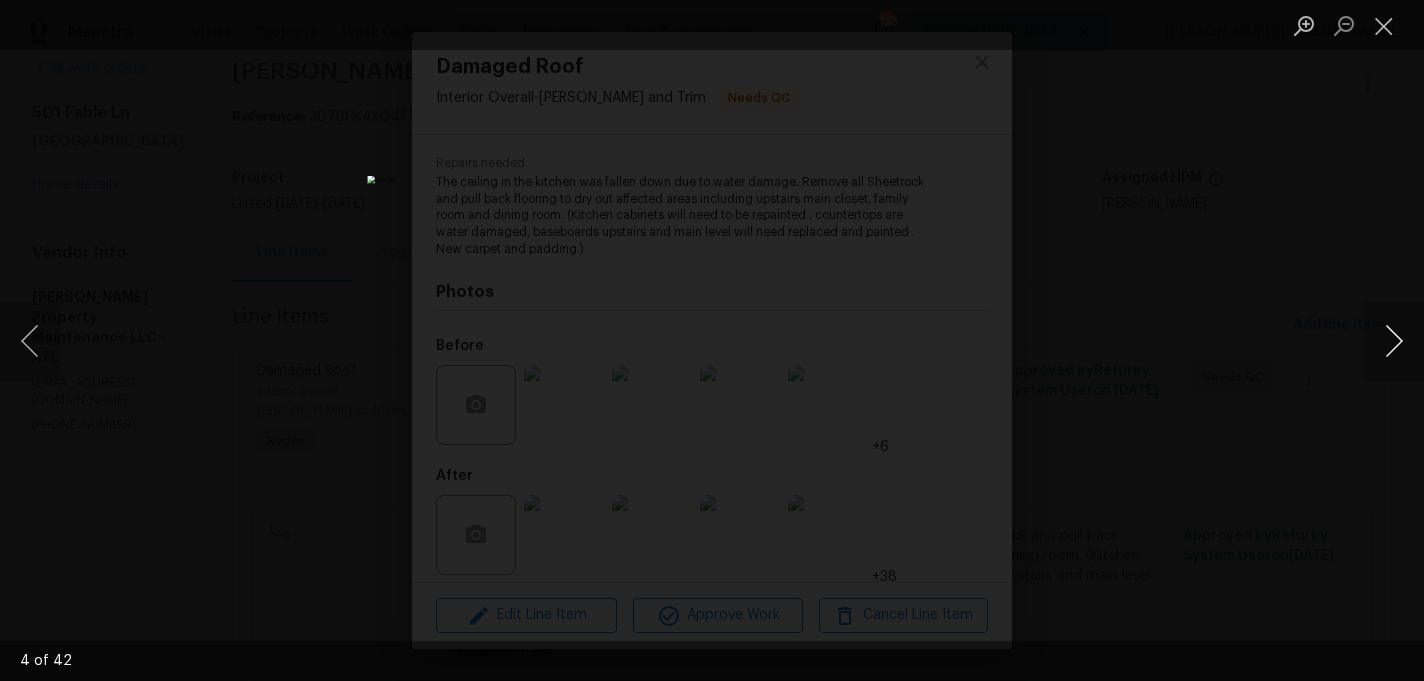 click at bounding box center (1394, 341) 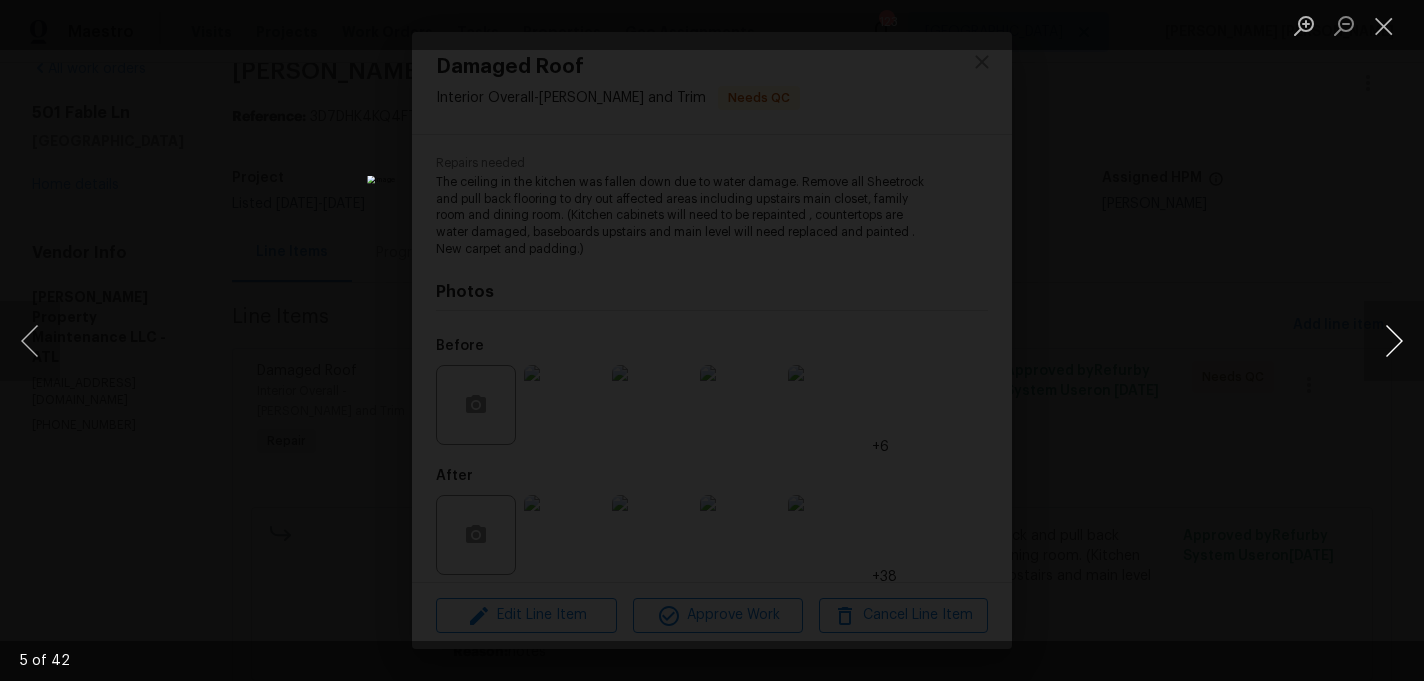 click at bounding box center (1394, 341) 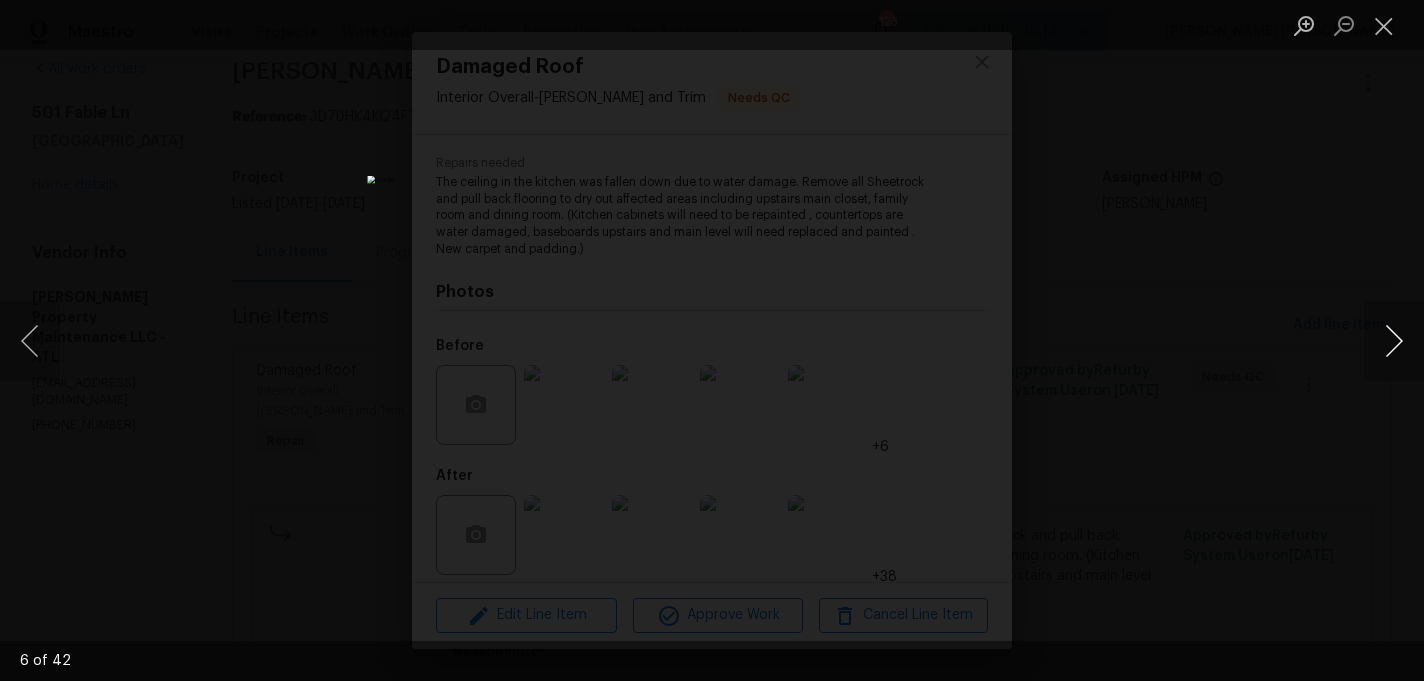 click at bounding box center [1394, 341] 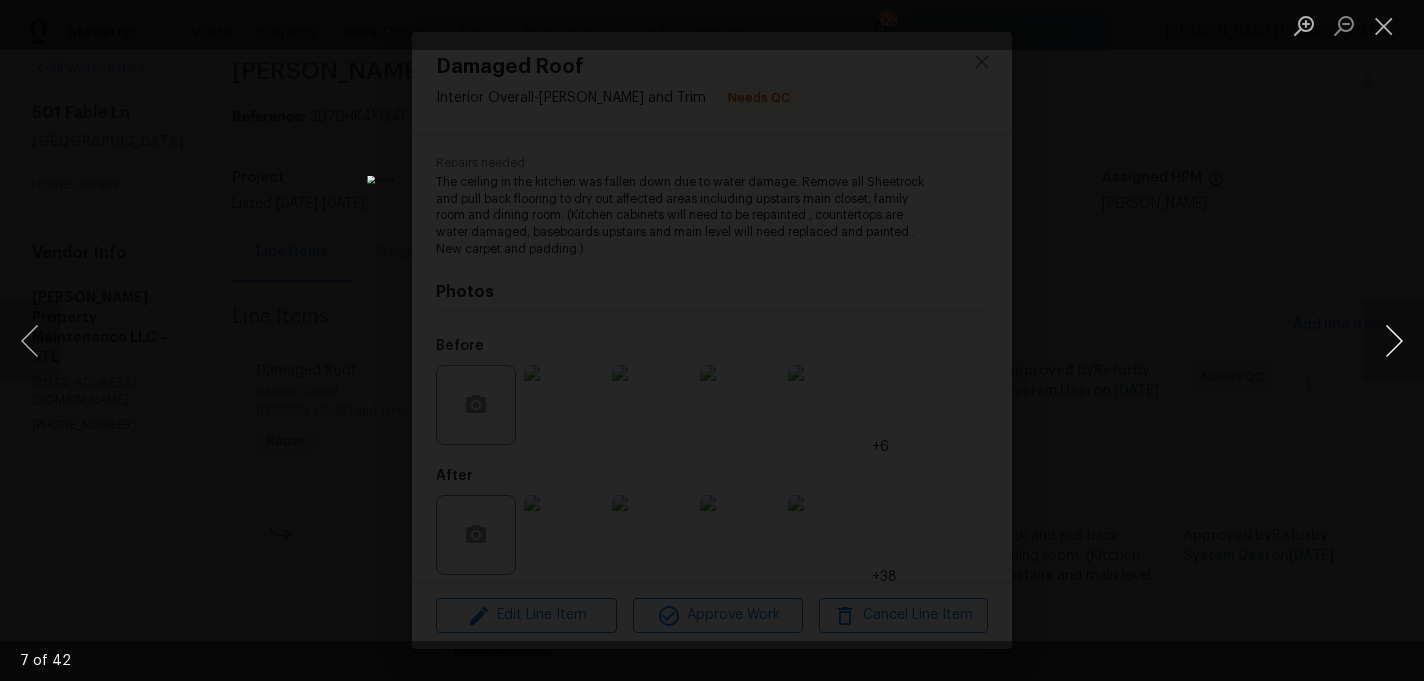 click at bounding box center [1394, 341] 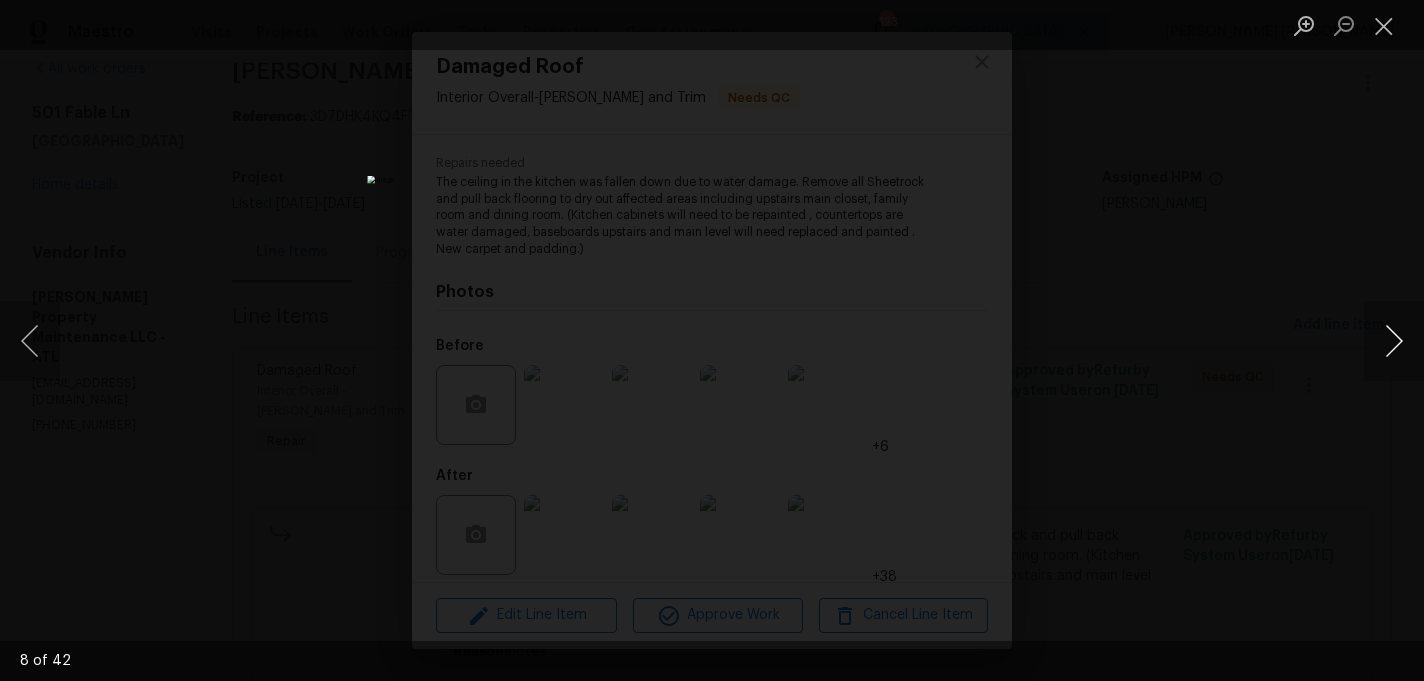 click at bounding box center (1394, 341) 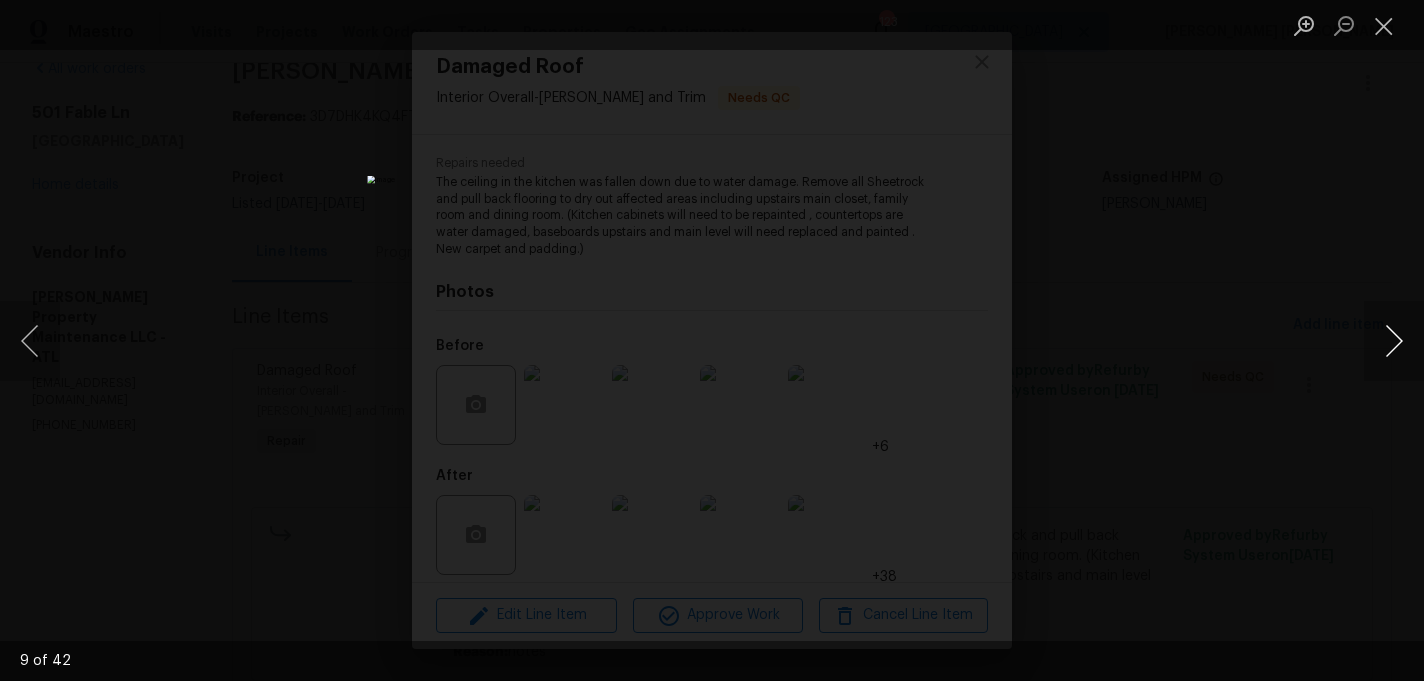 click at bounding box center [1394, 341] 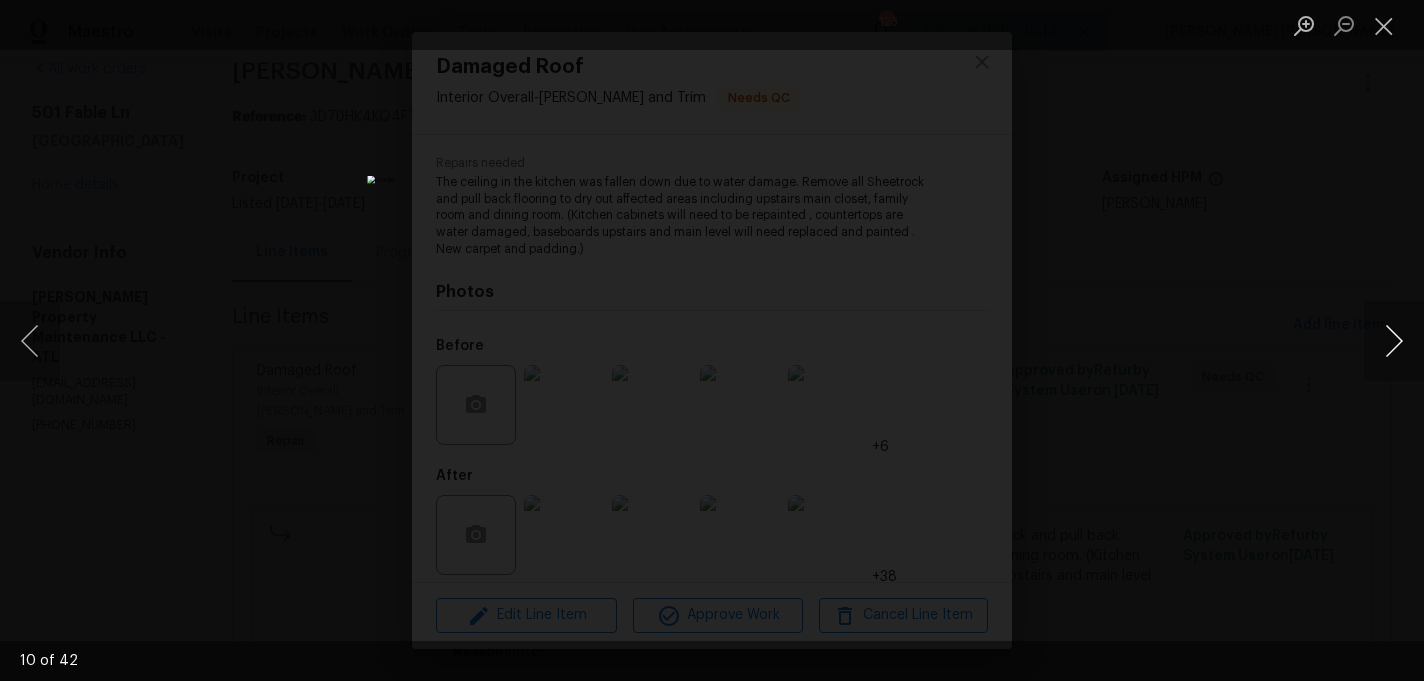 click at bounding box center [1394, 341] 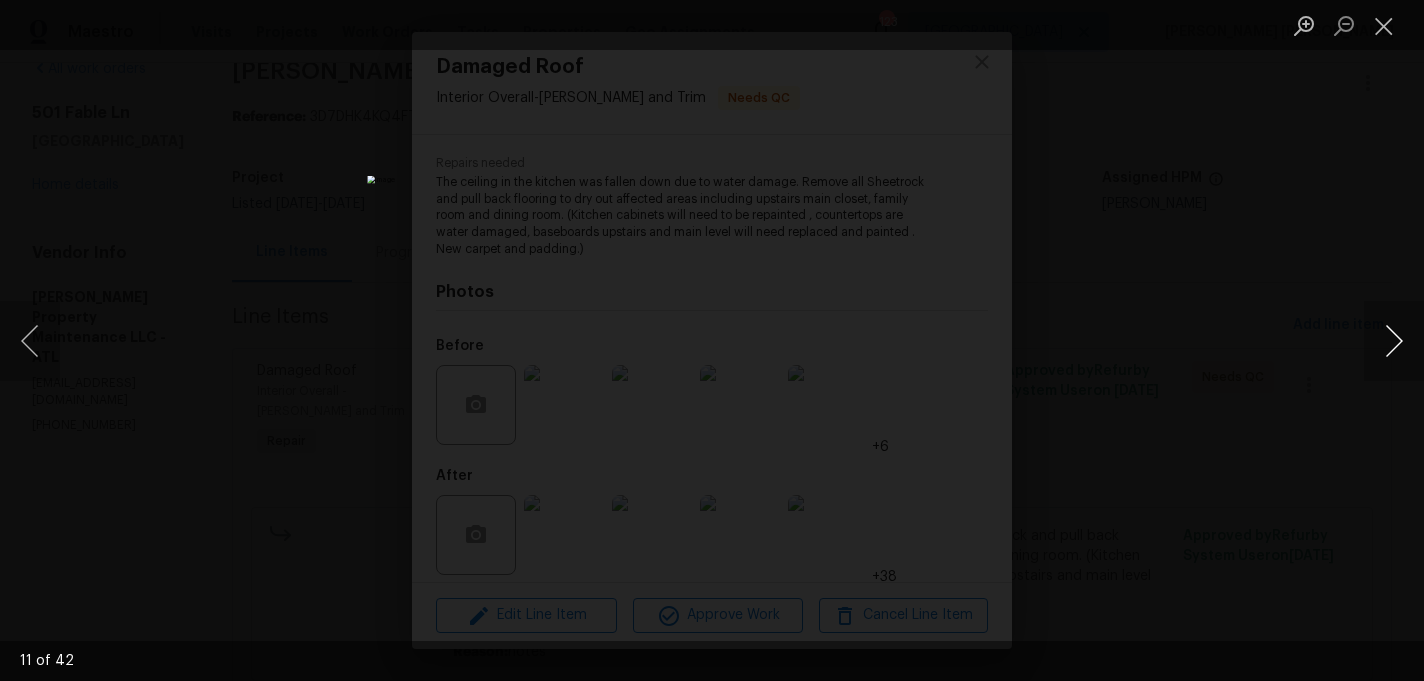 click at bounding box center (1394, 341) 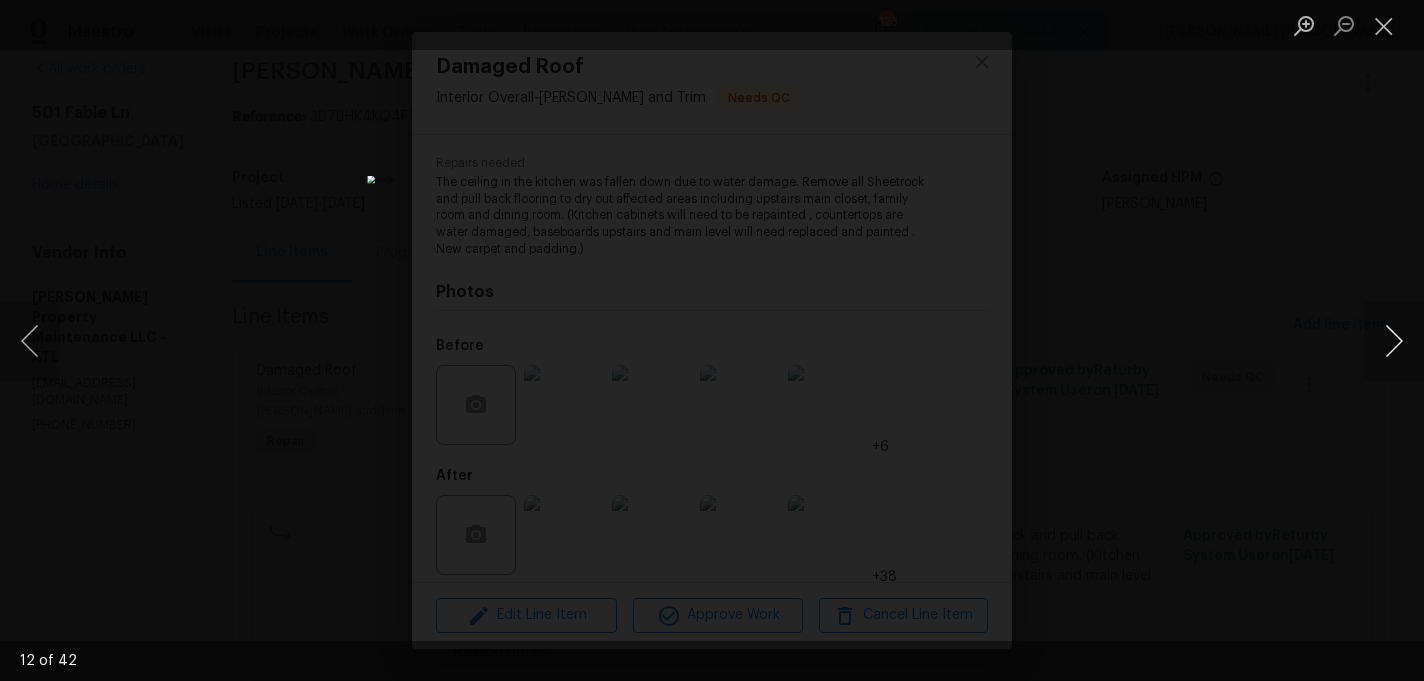 click at bounding box center [1394, 341] 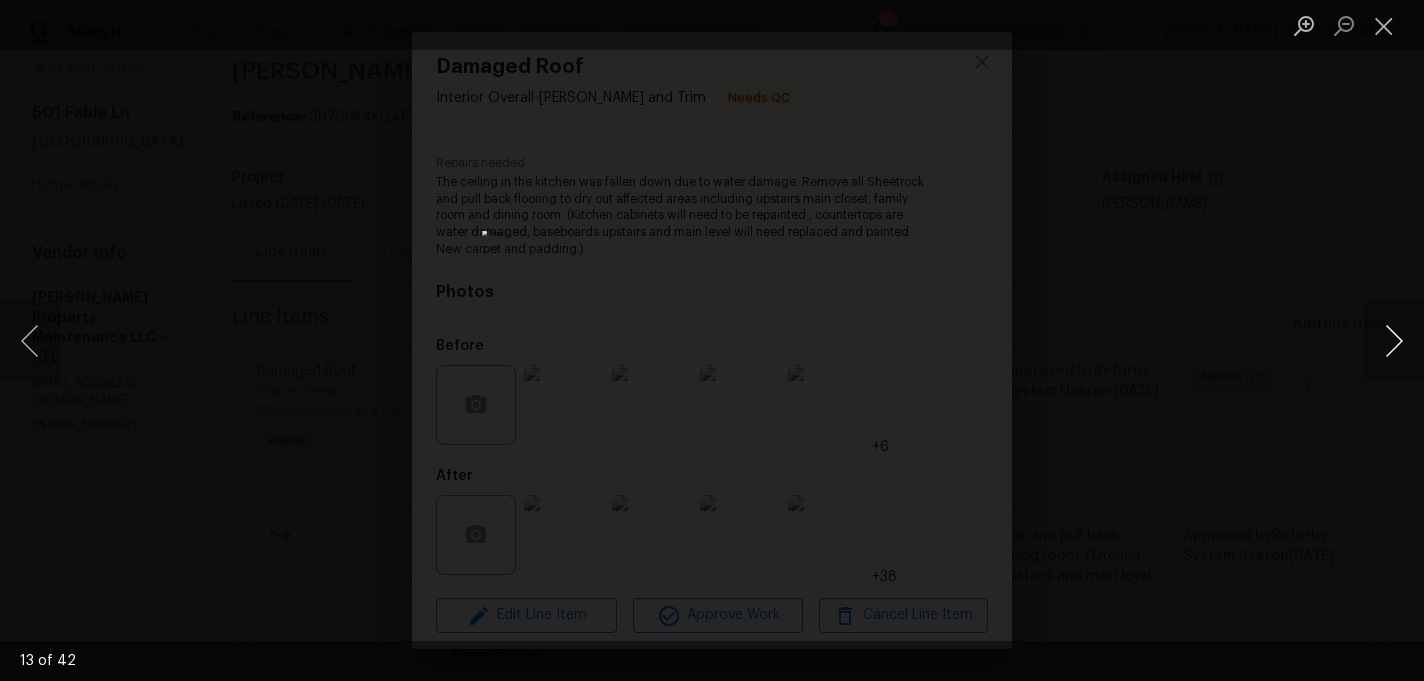 click at bounding box center (1394, 341) 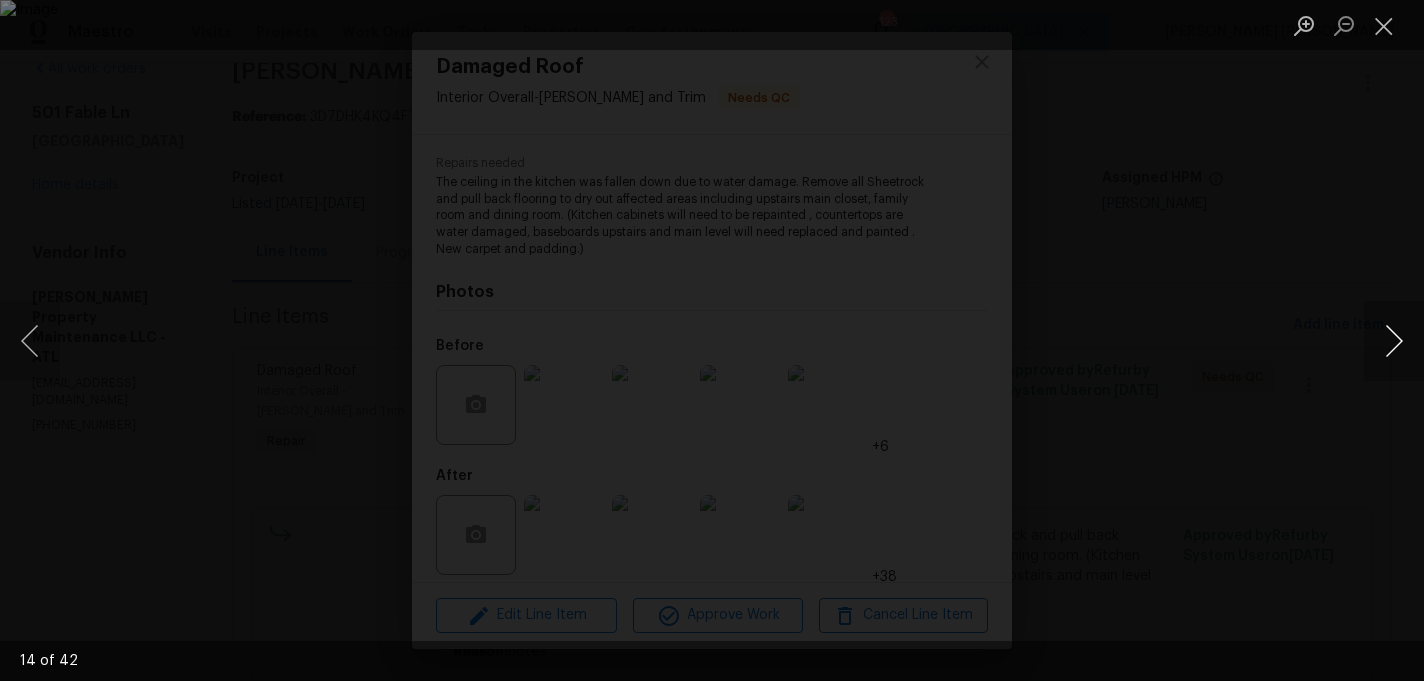 click at bounding box center [1394, 341] 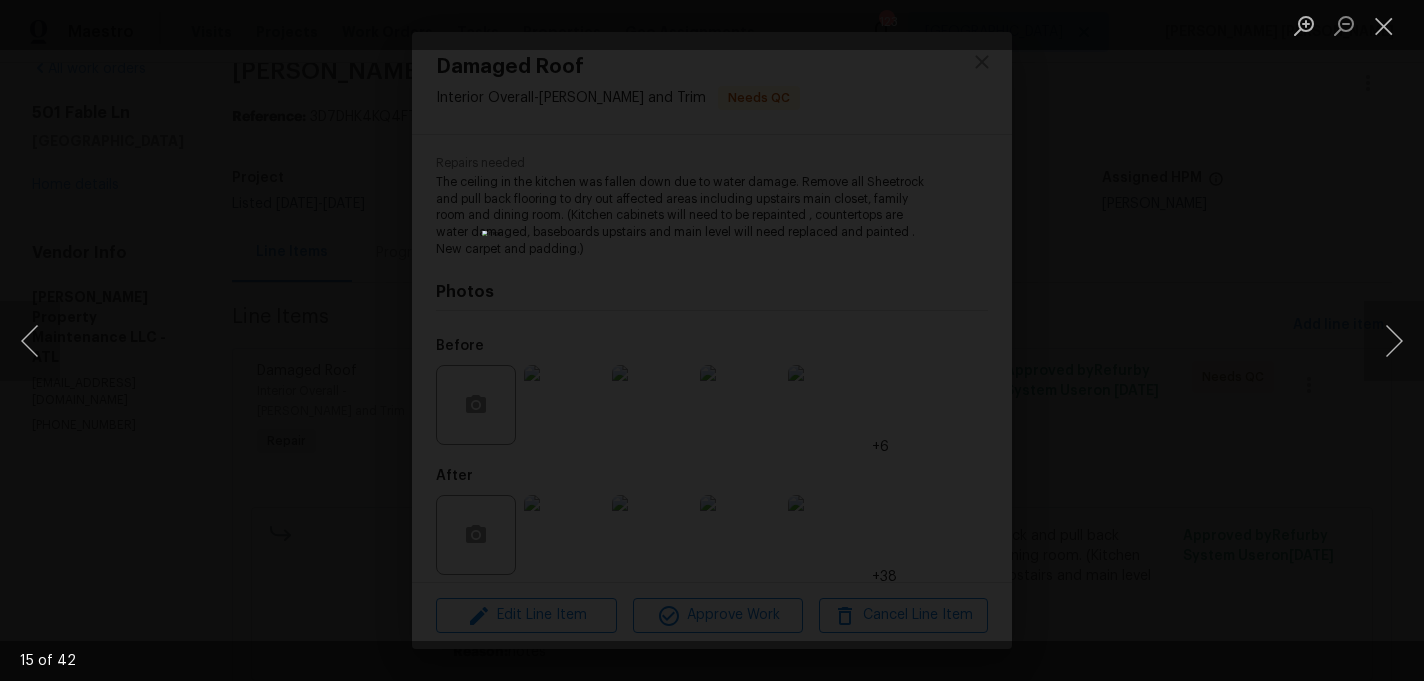 click at bounding box center [712, 340] 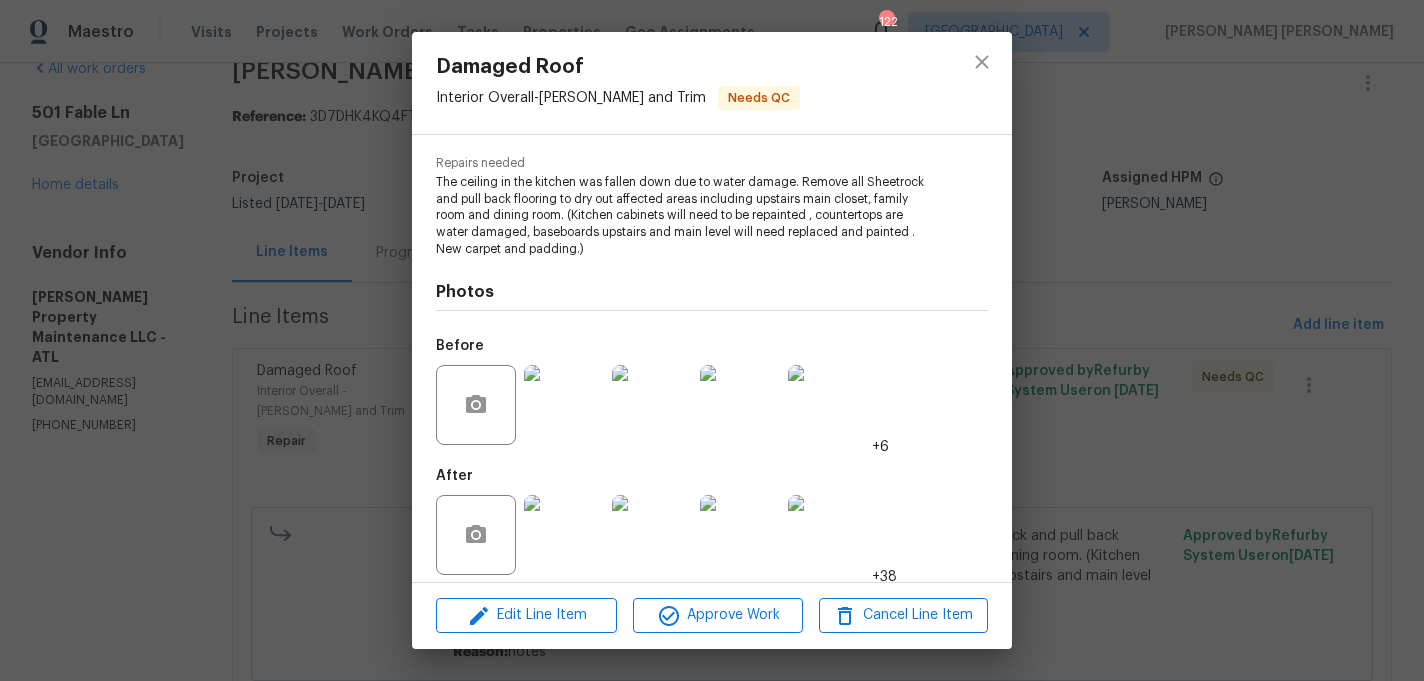 click on "Damaged Roof Interior Overall  -  Eaves and Trim Needs QC Vendor Glen Property Maintenance LLC Account Category Repairs Cost $75 x 1 count $75 Labor $0 Total $75 Repairs needed The ceiling in the kitchen was fallen down due to water damage. Remove all Sheetrock and pull back flooring to dry out affected areas including upstairs main closet, family room and dining room. (Kitchen cabinets will need to be repainted , countertops are water damaged, baseboards upstairs and main level will need replaced and painted . New carpet and padding.) Photos Before  +6 After  +38  Edit Line Item  Approve Work  Cancel Line Item" at bounding box center (712, 340) 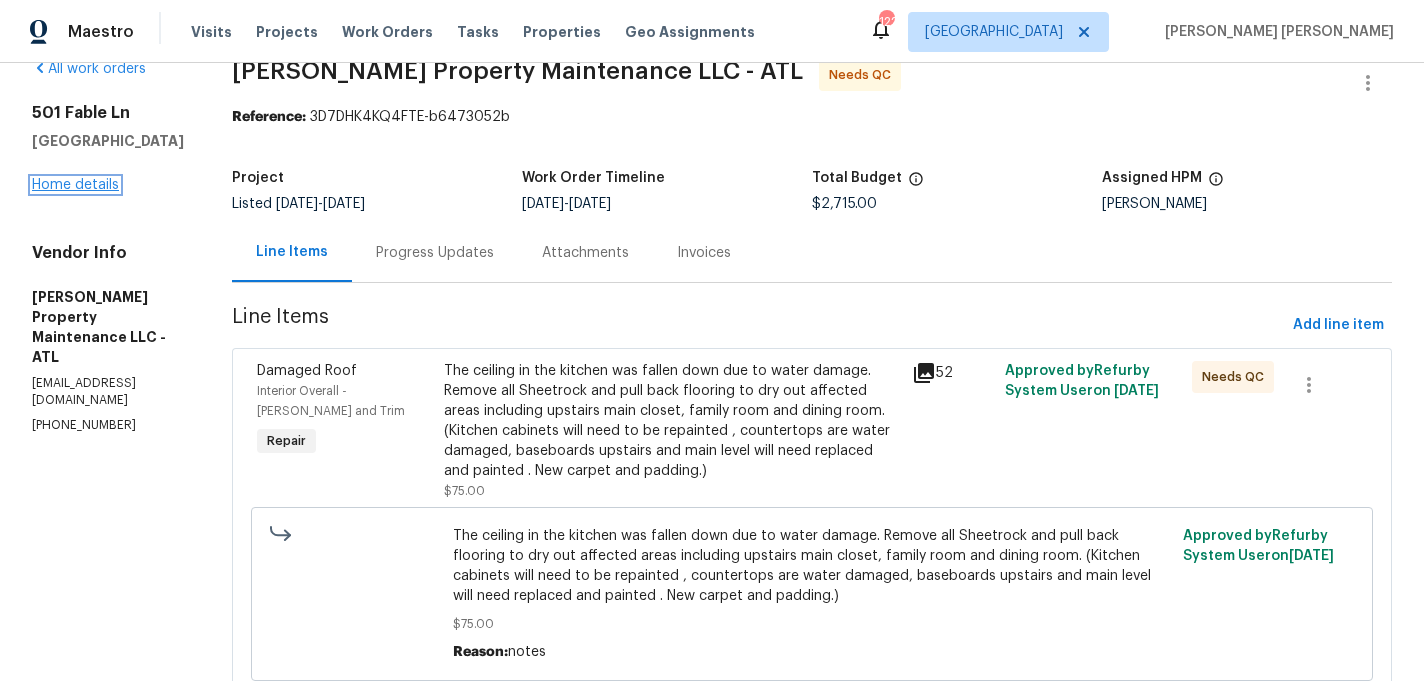click on "Home details" at bounding box center [75, 185] 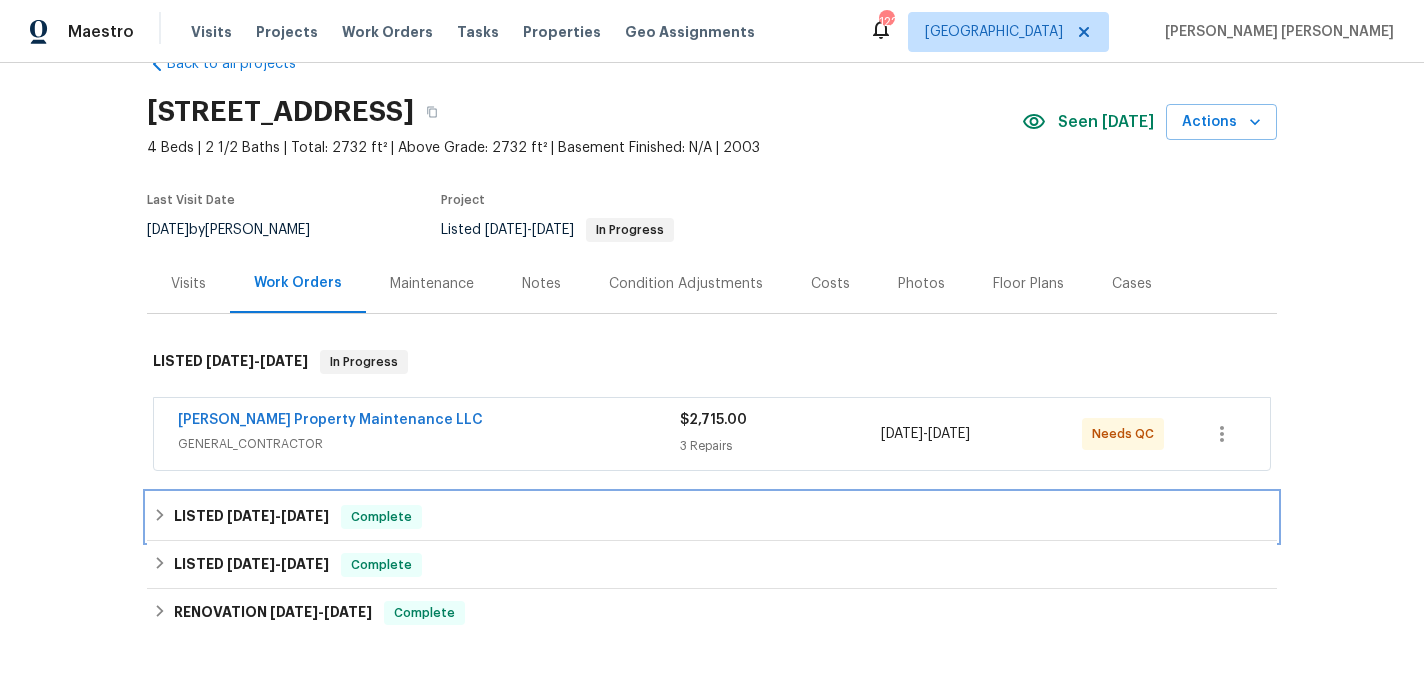 click on "5/27/25" at bounding box center (251, 516) 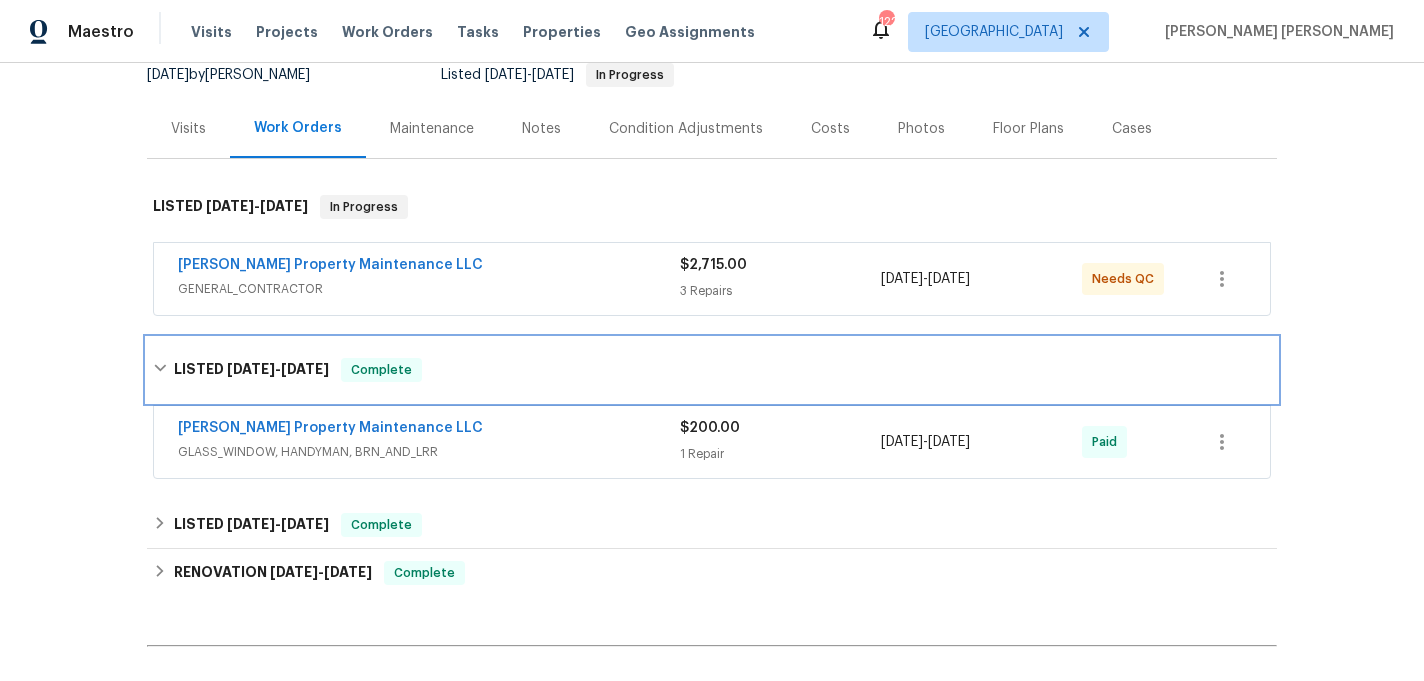 scroll, scrollTop: 0, scrollLeft: 0, axis: both 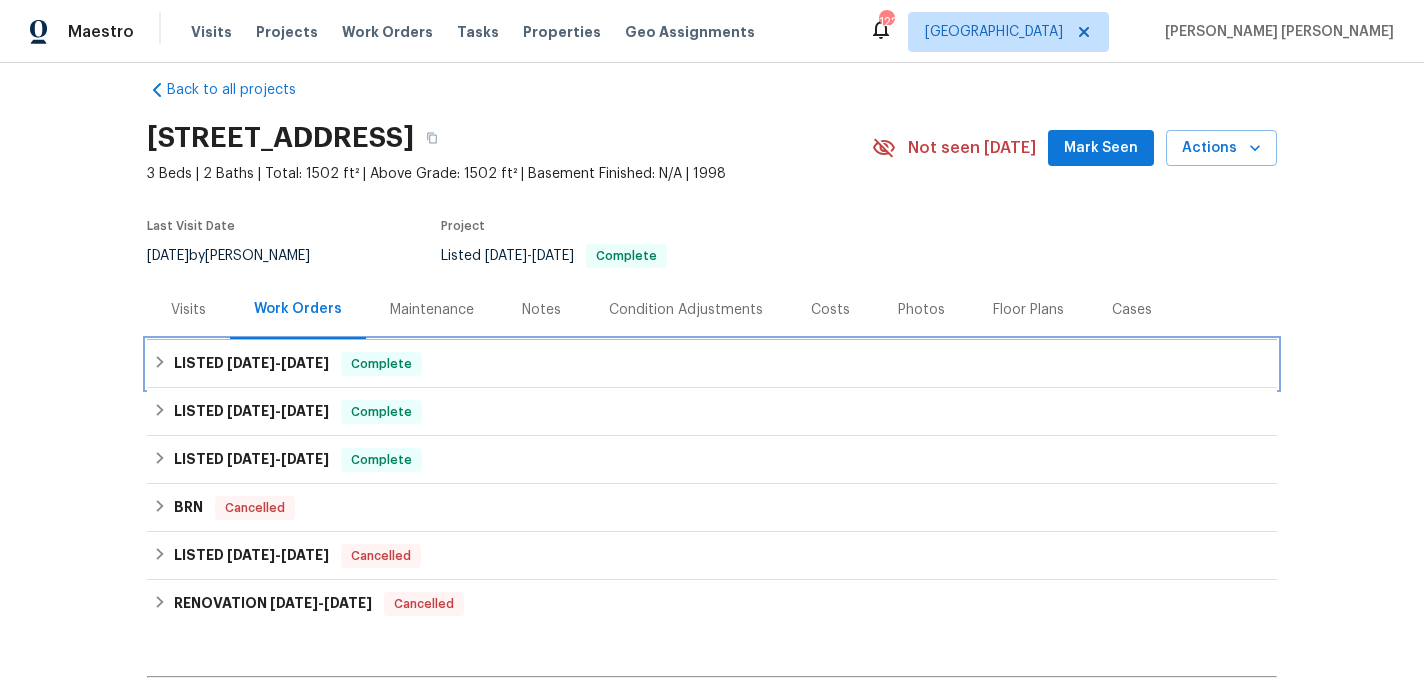 click on "LISTED   5/30/25  -  6/4/25 Complete" at bounding box center (712, 364) 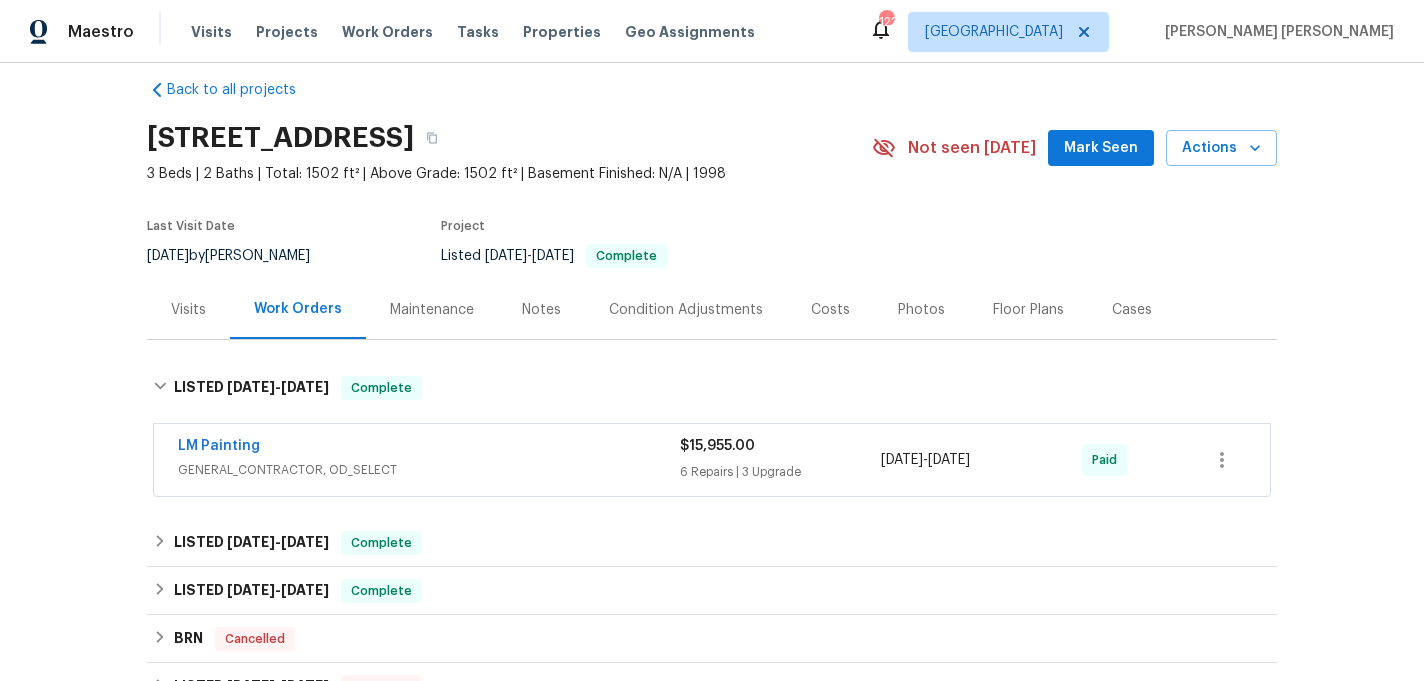 click on "LM Painting" at bounding box center (429, 448) 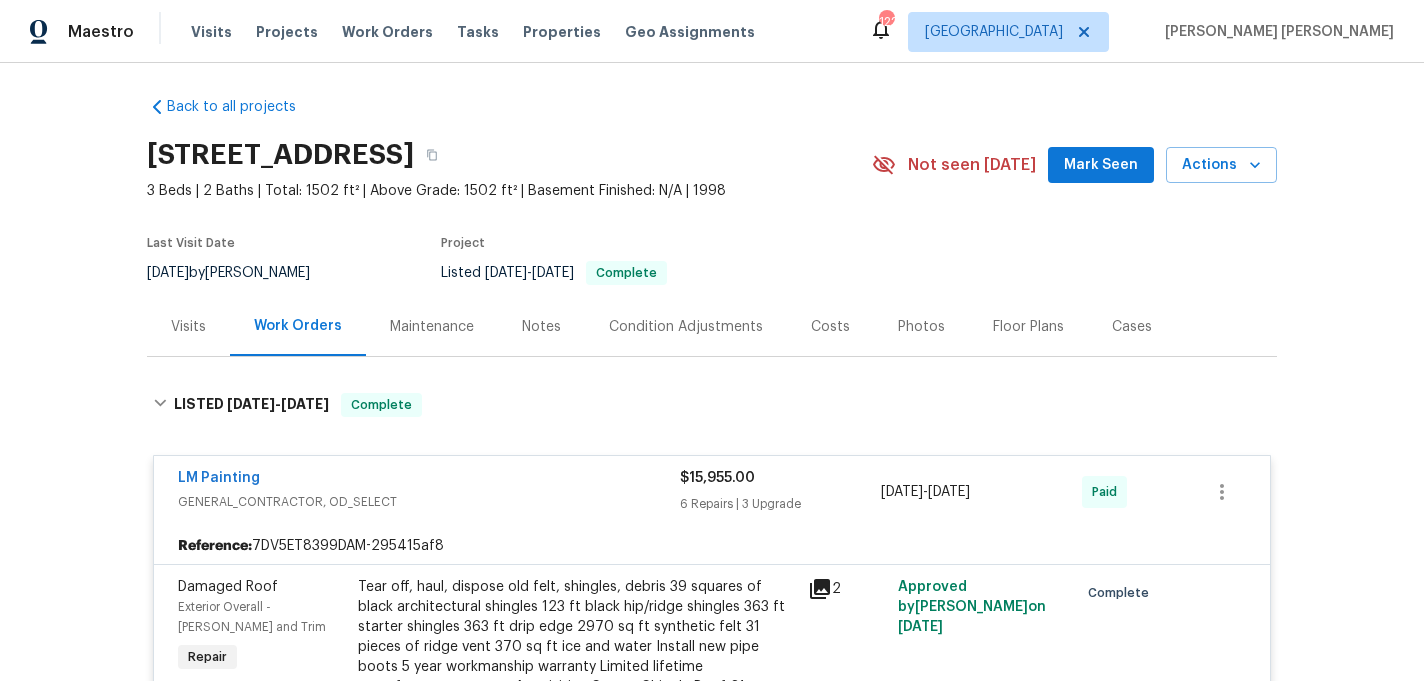 scroll, scrollTop: 0, scrollLeft: 0, axis: both 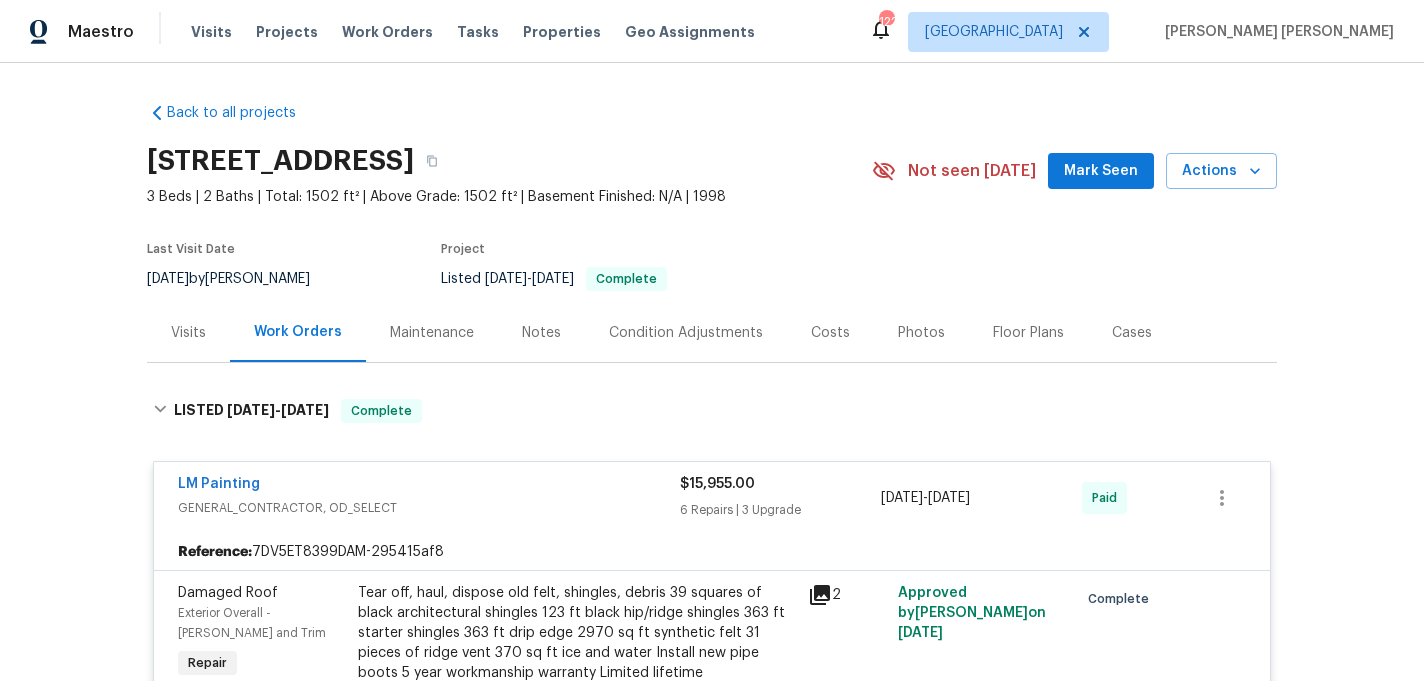 click on "Costs" at bounding box center (830, 333) 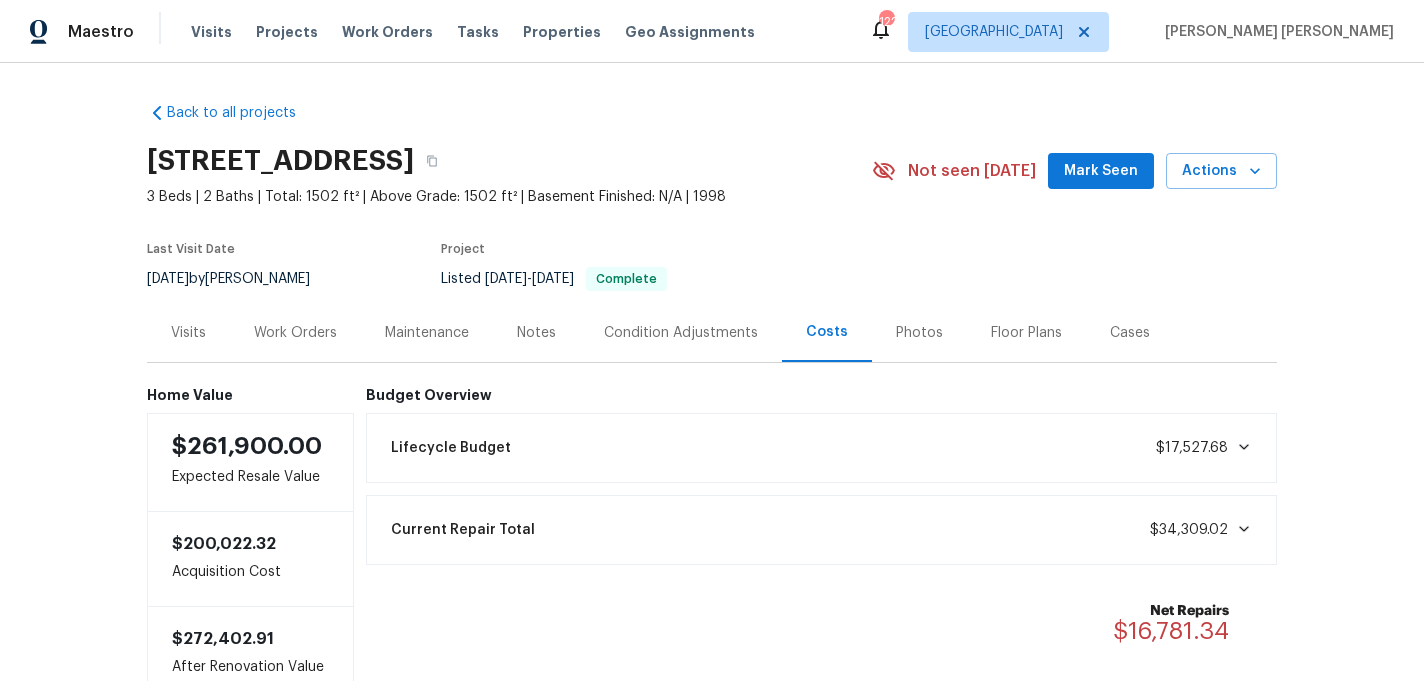 click on "Photos" at bounding box center [919, 333] 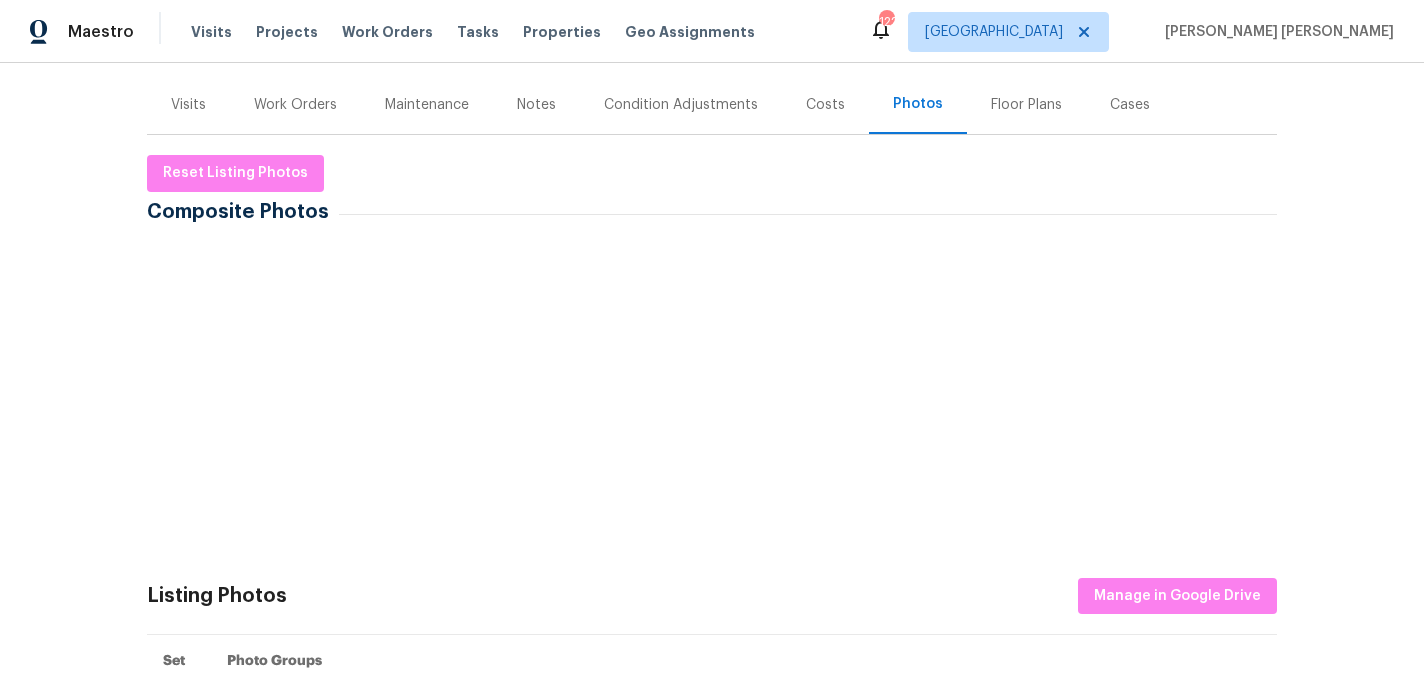 scroll, scrollTop: 261, scrollLeft: 0, axis: vertical 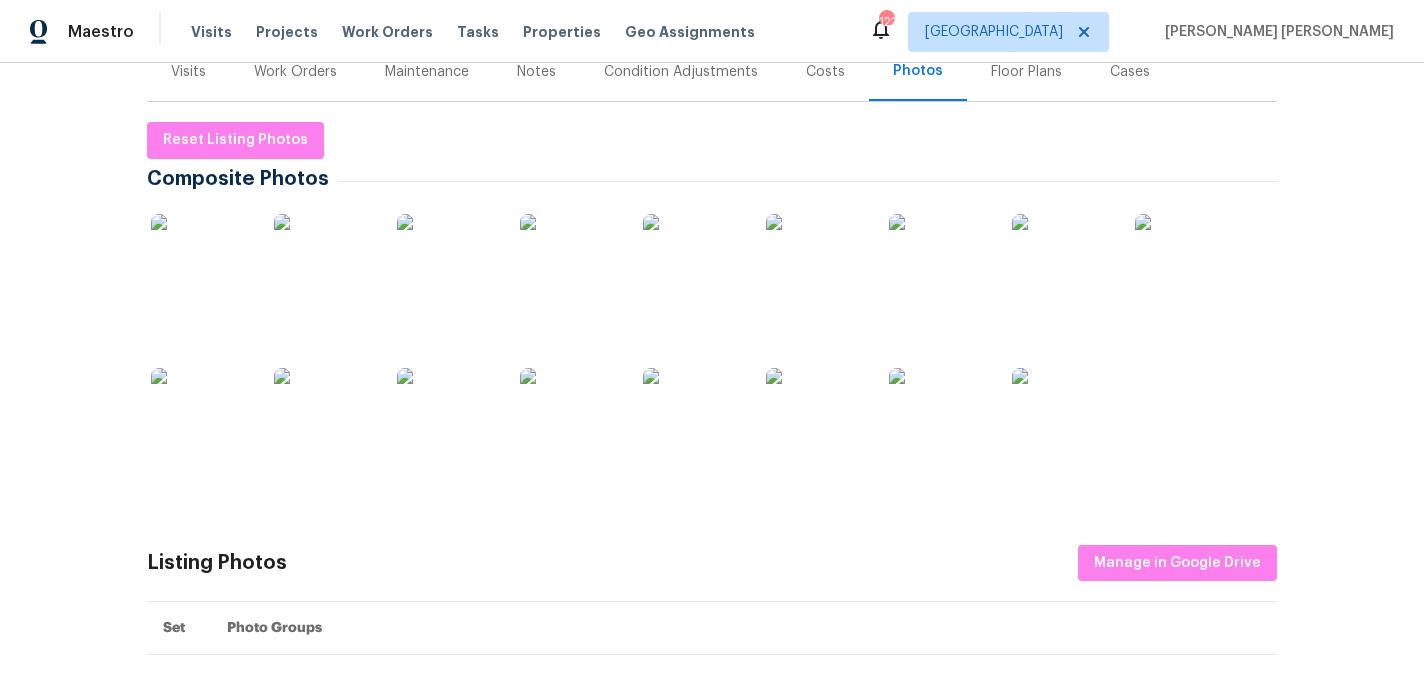 click at bounding box center [201, 264] 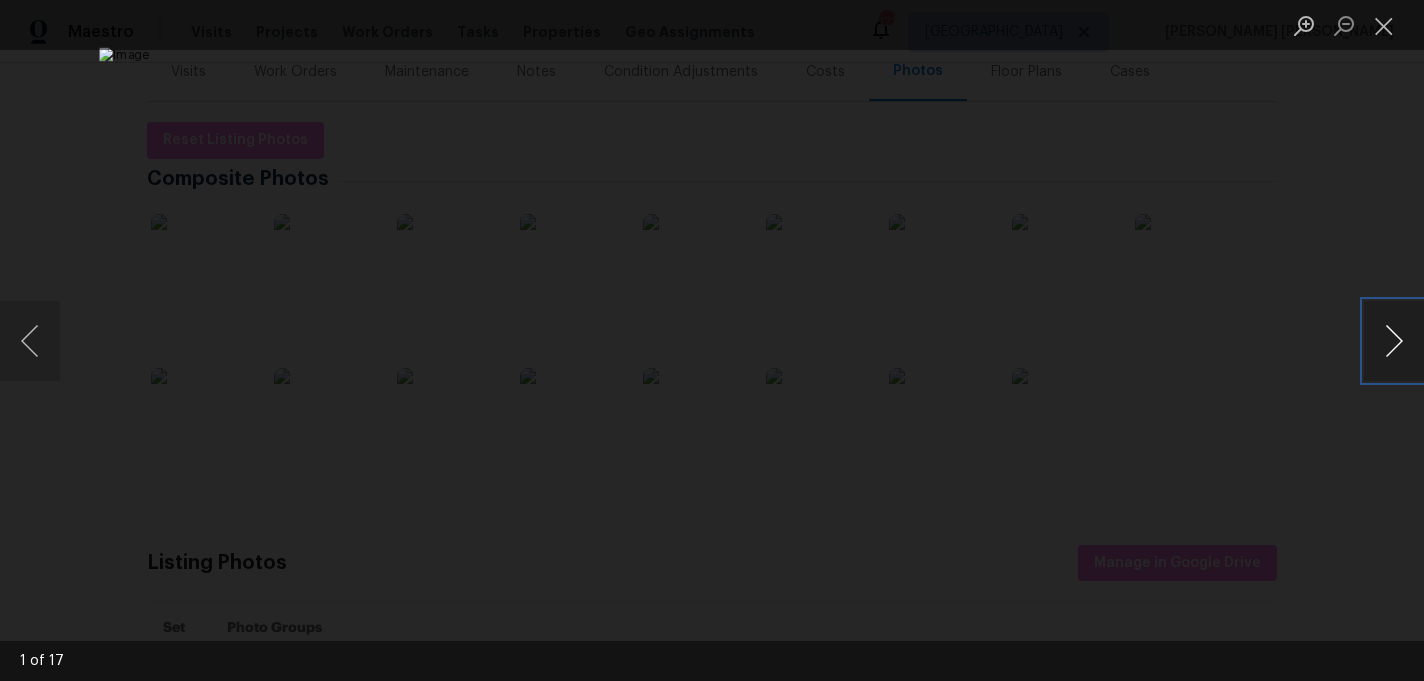 click at bounding box center [1394, 341] 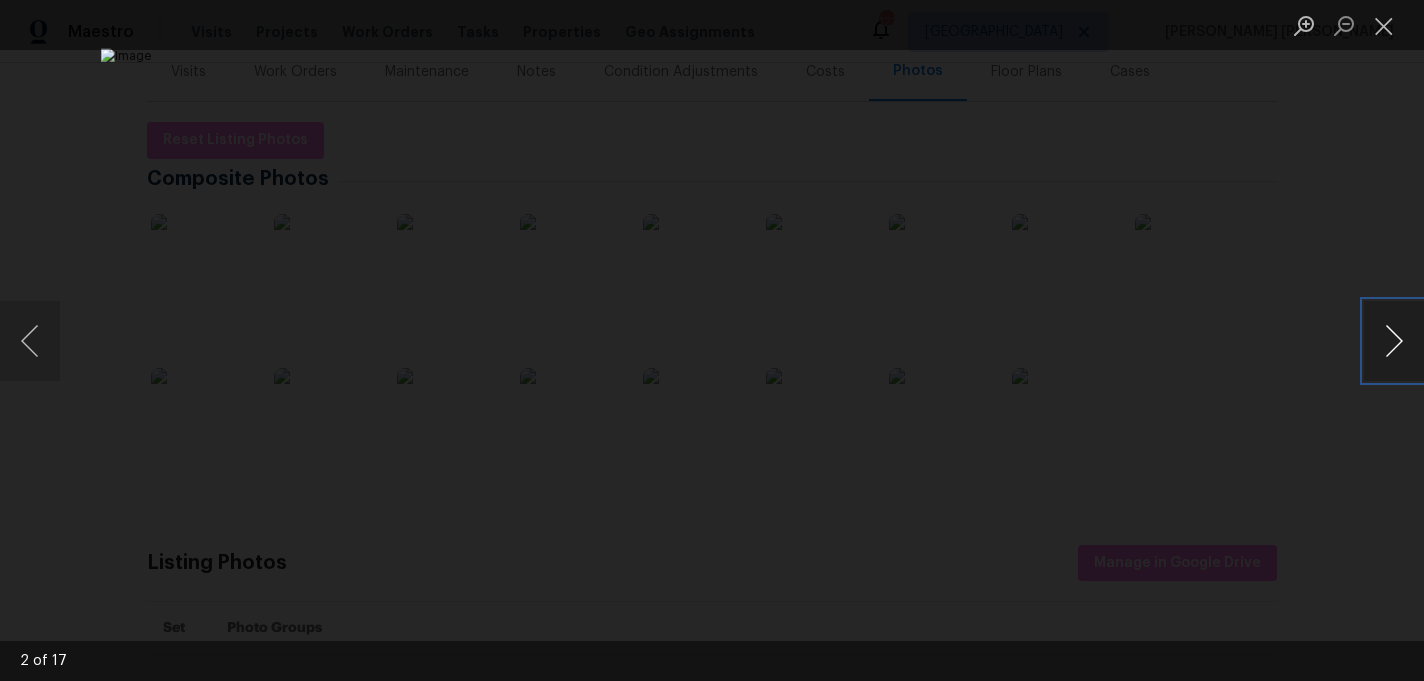 click at bounding box center (1394, 341) 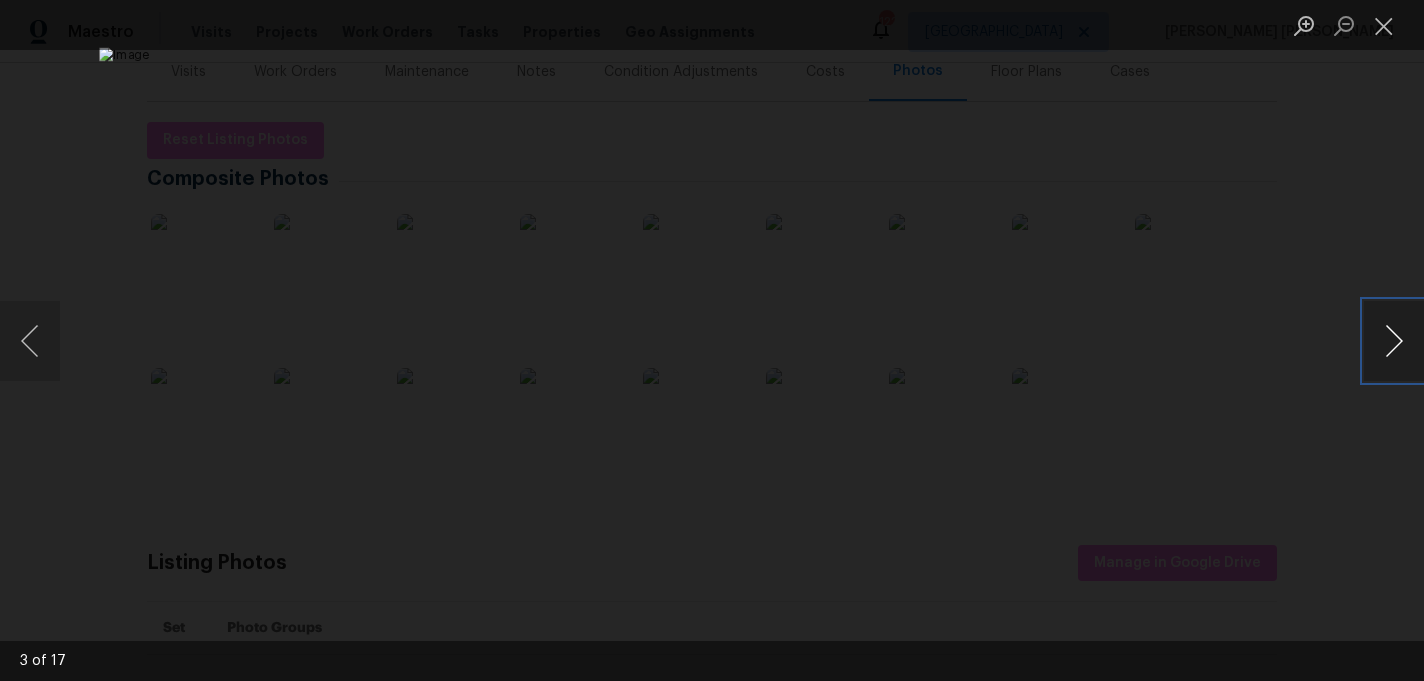 click at bounding box center (1394, 341) 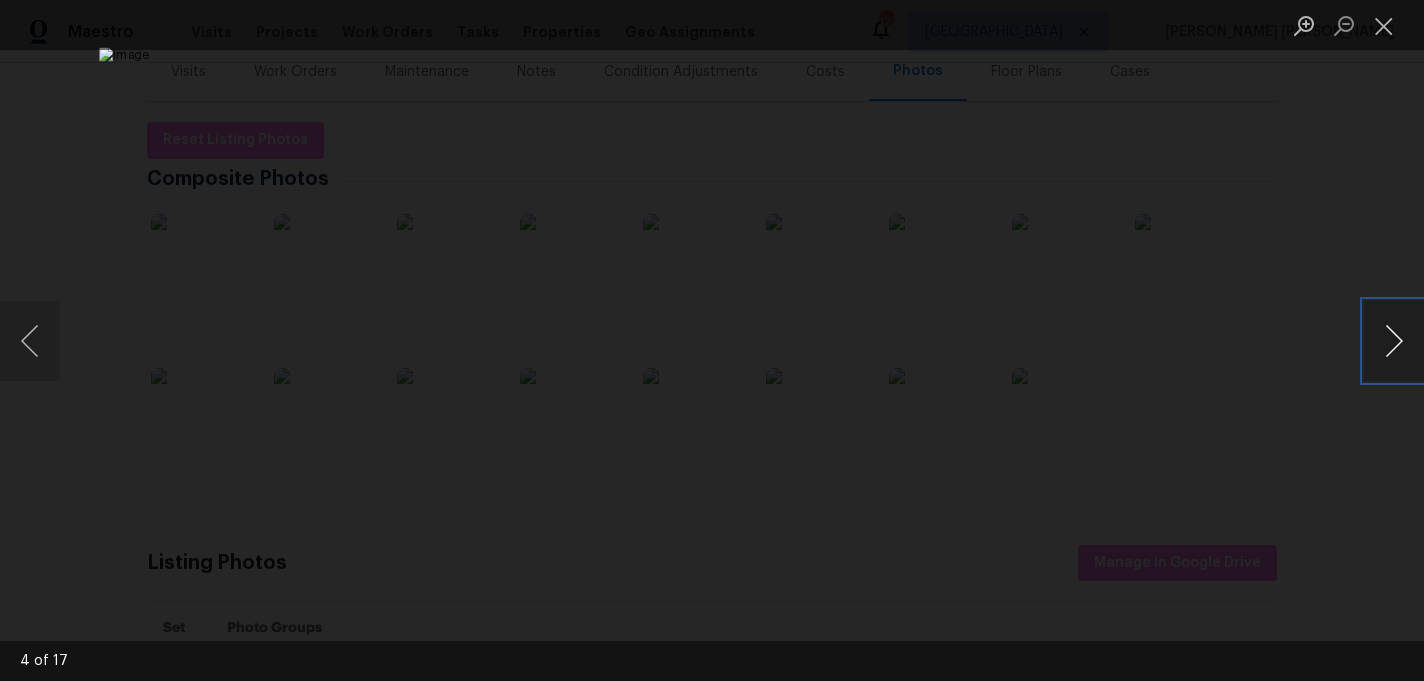 click at bounding box center (1394, 341) 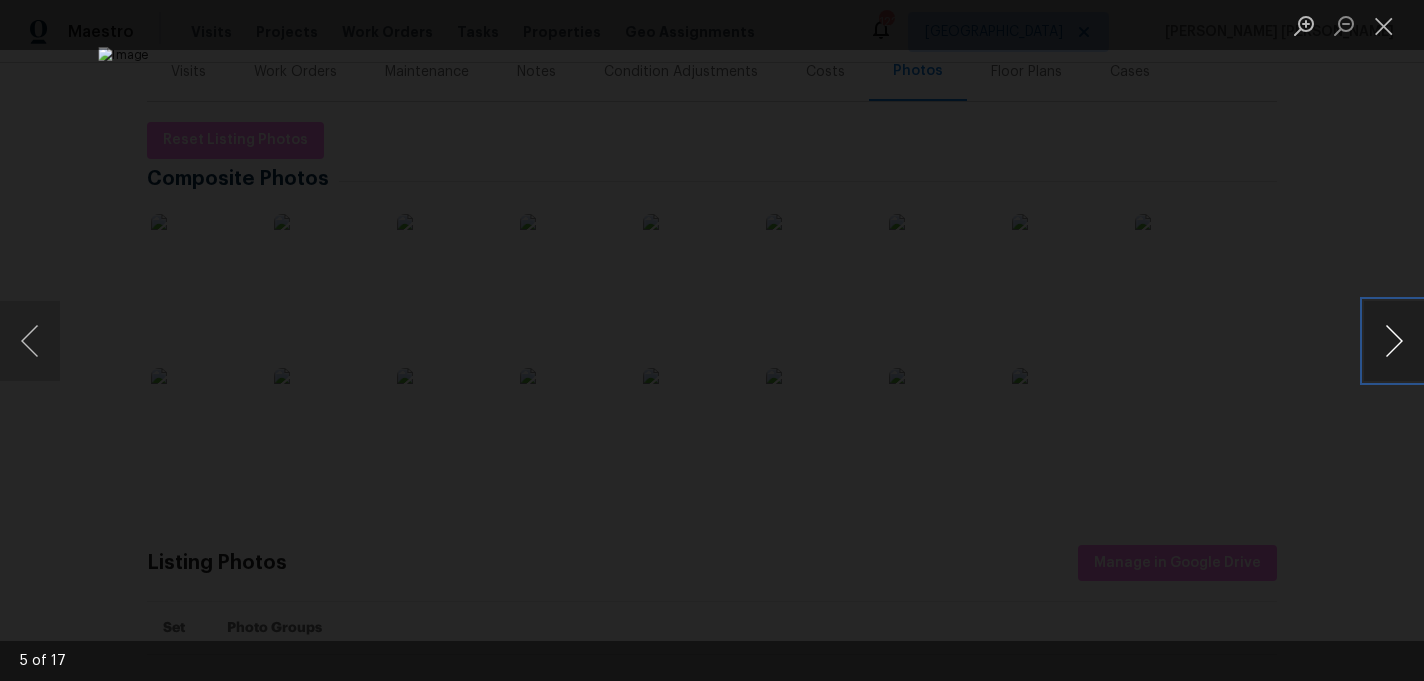 click at bounding box center [1394, 341] 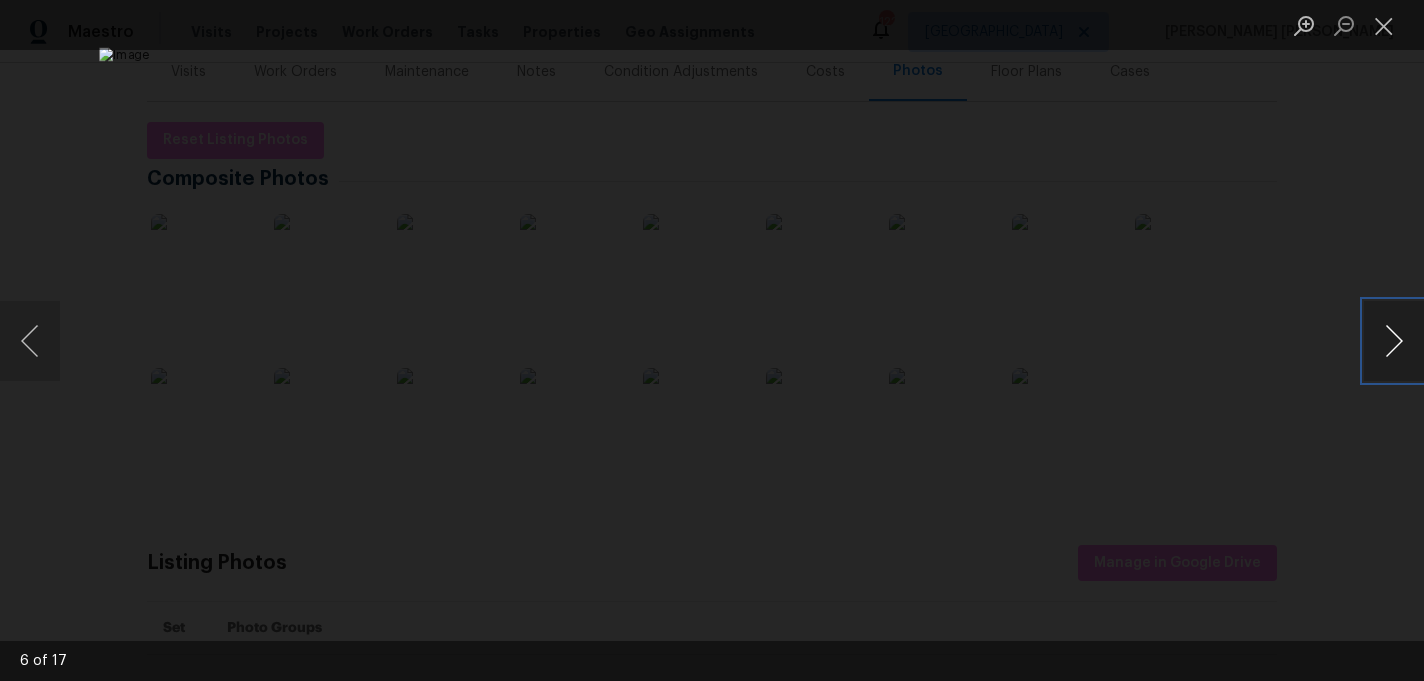 click at bounding box center (1394, 341) 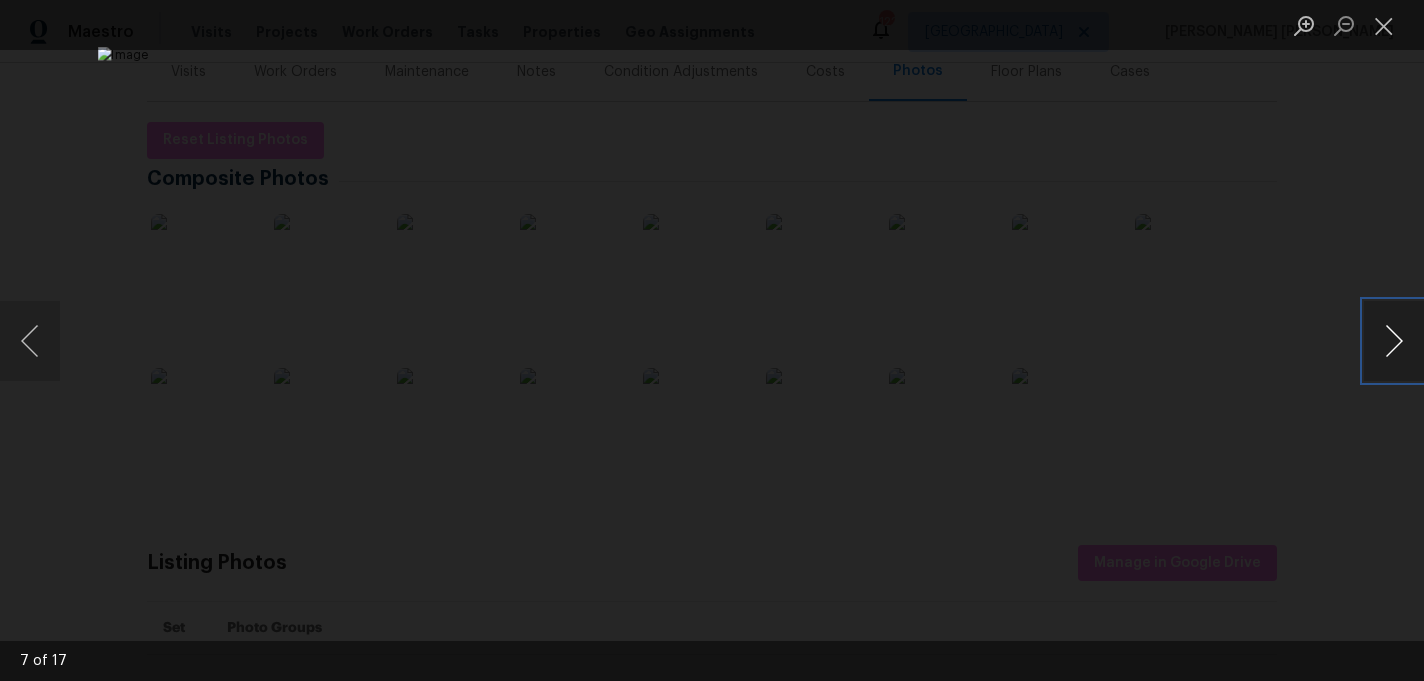 click at bounding box center (1394, 341) 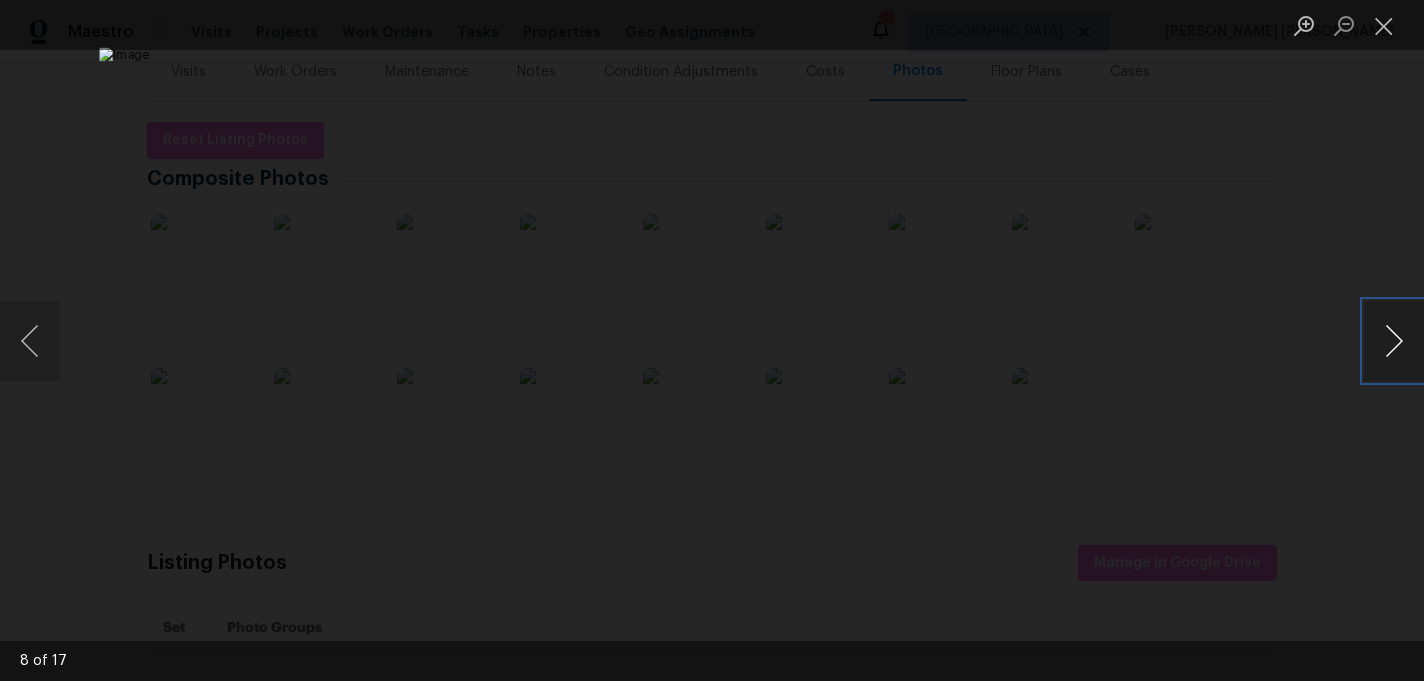 click at bounding box center [1394, 341] 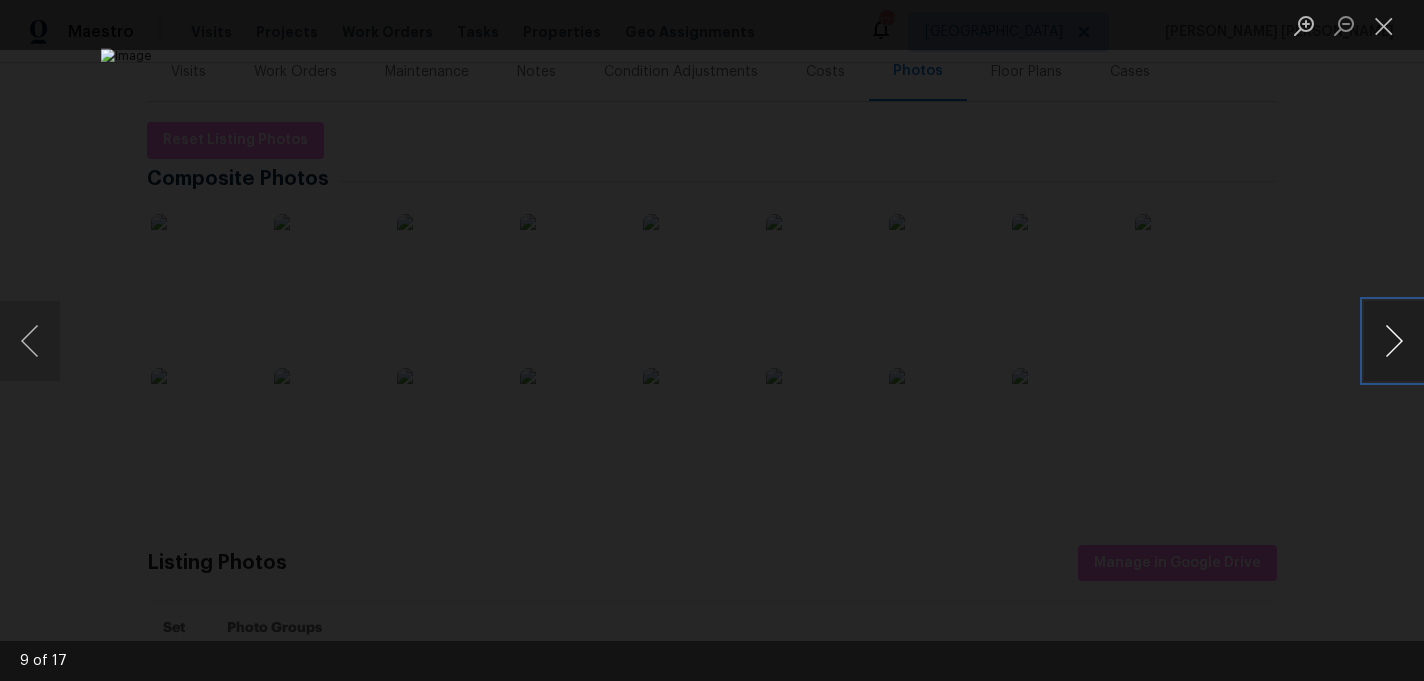 click at bounding box center (1394, 341) 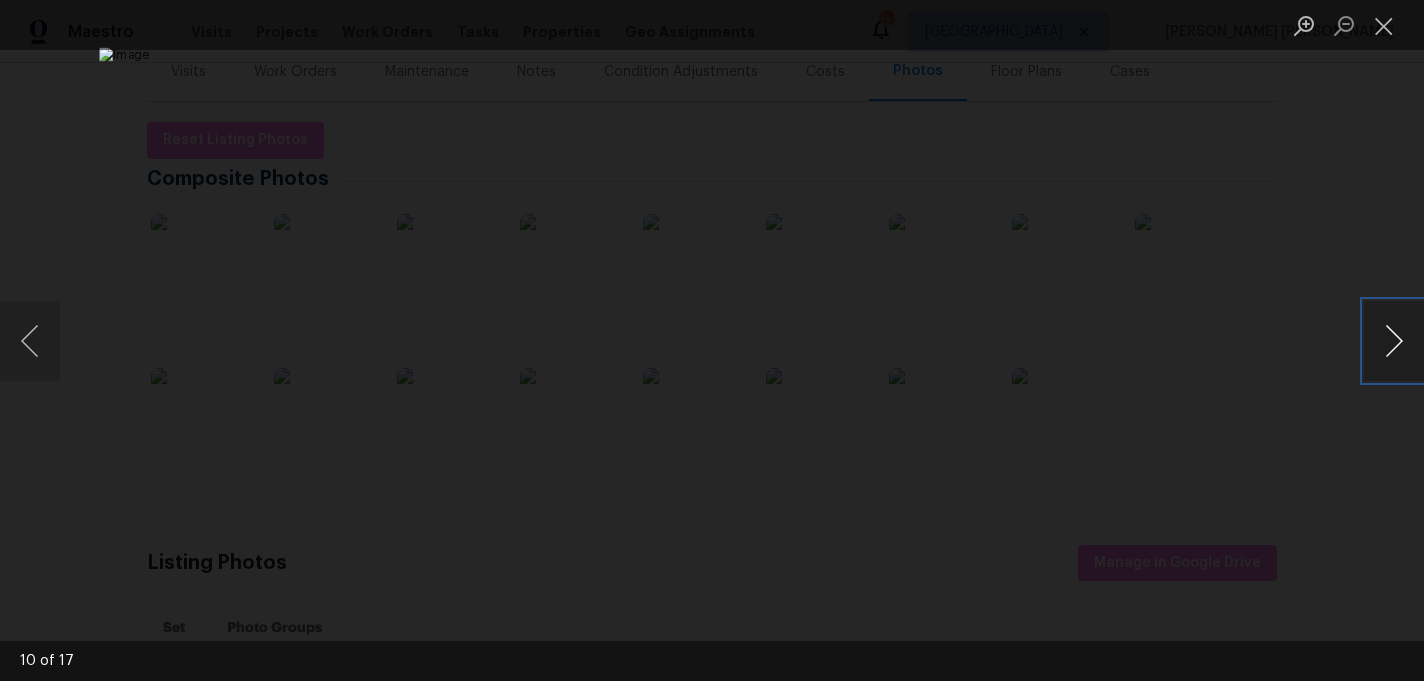 click at bounding box center (1394, 341) 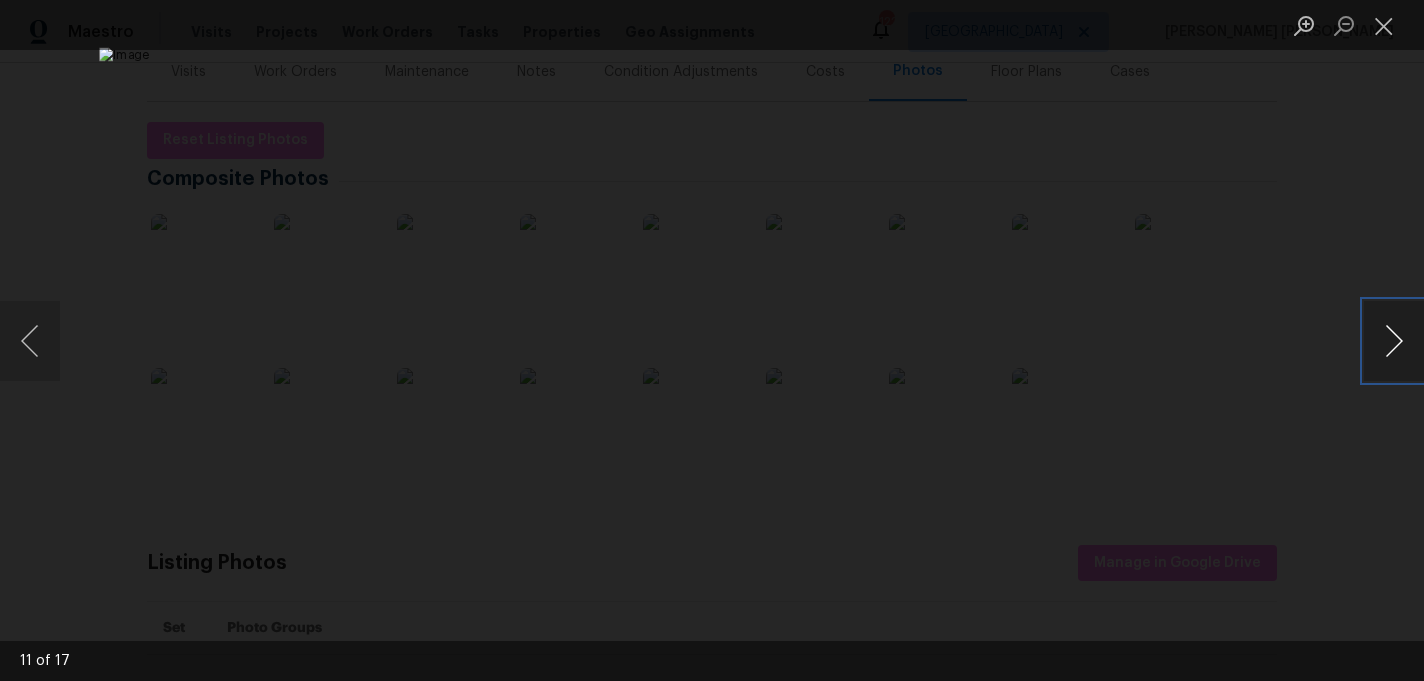 click at bounding box center (1394, 341) 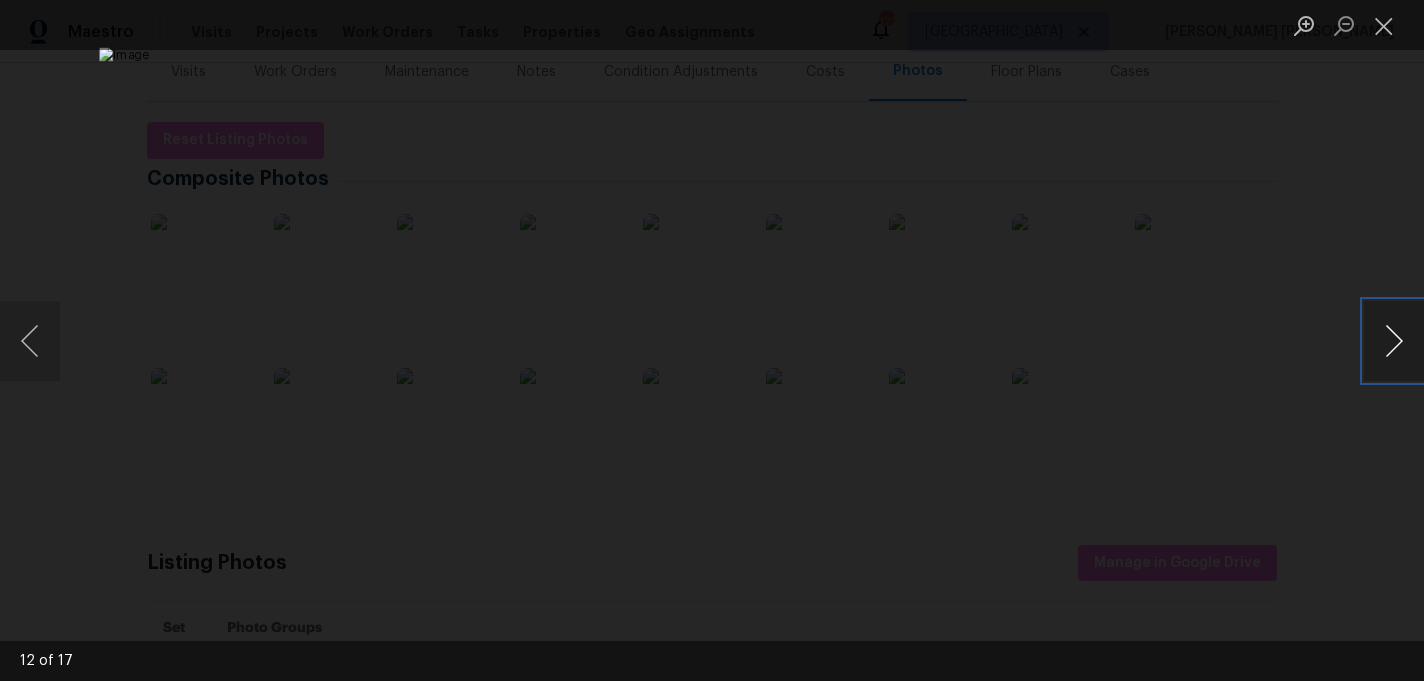 click at bounding box center (1394, 341) 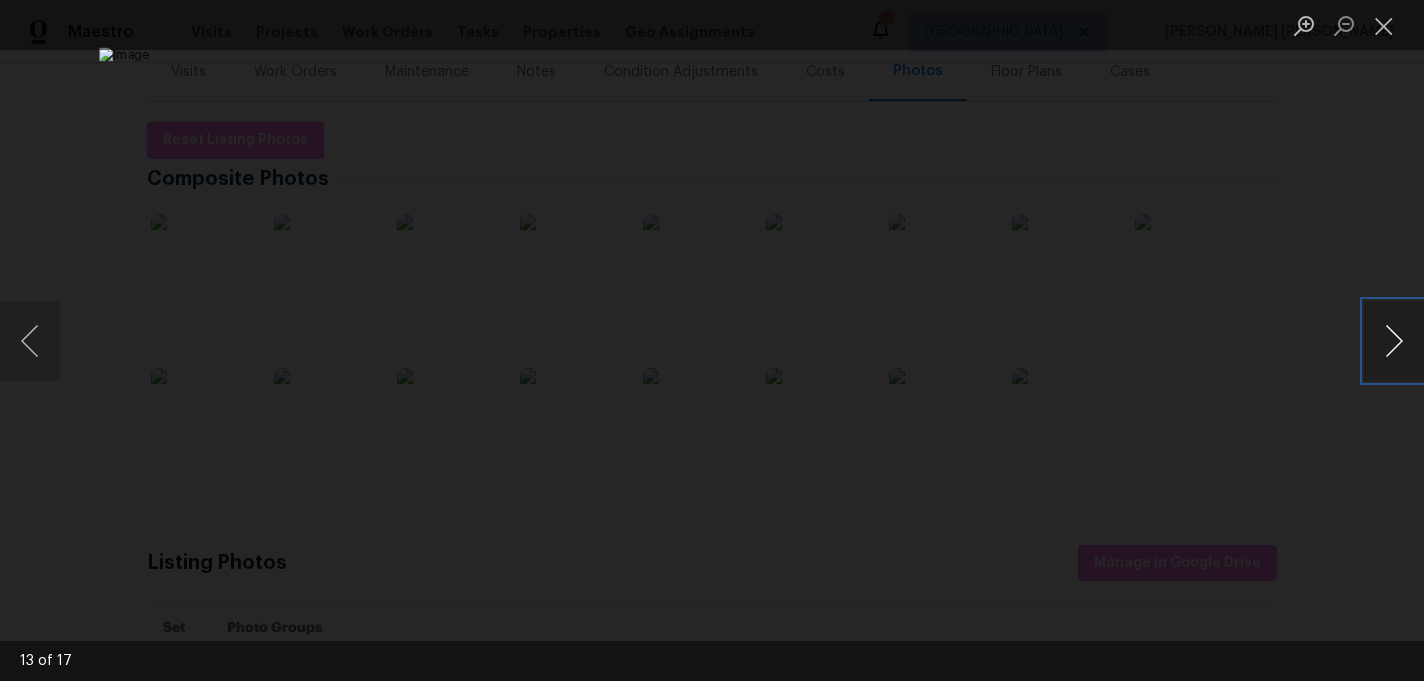 click at bounding box center (1394, 341) 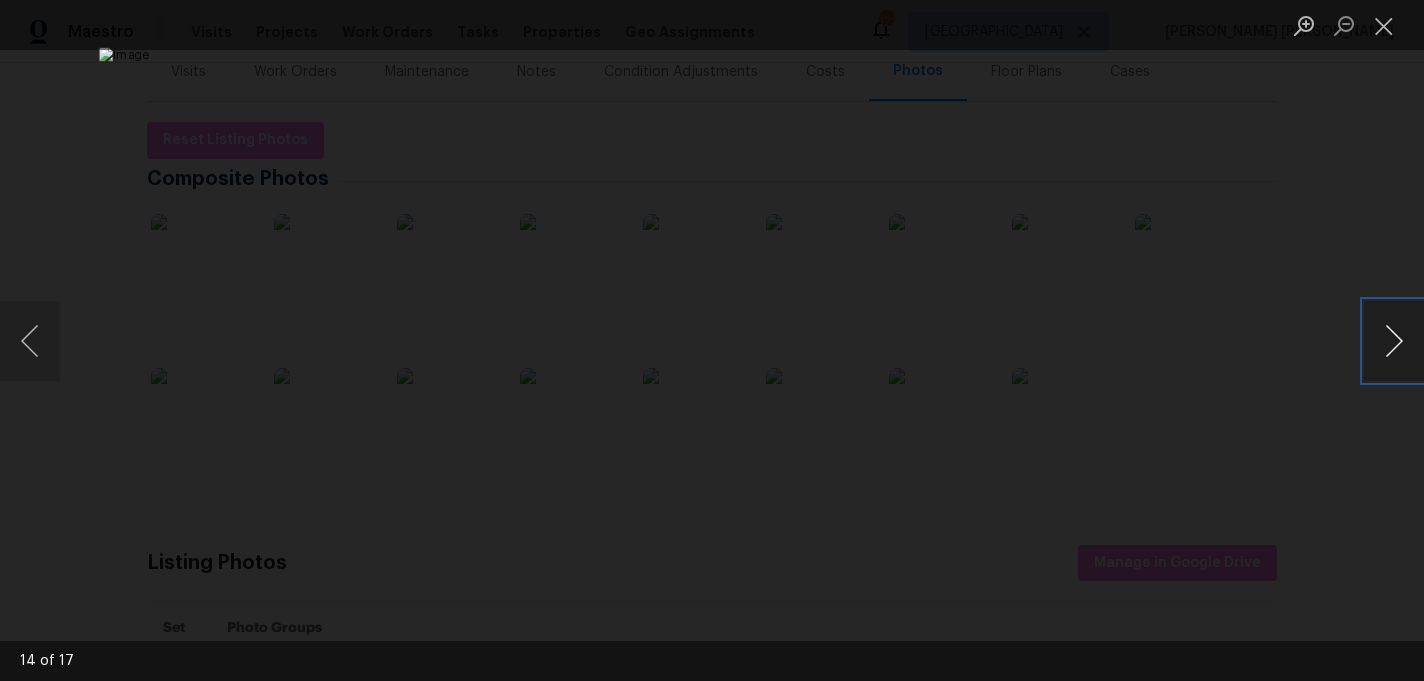 click at bounding box center [1394, 341] 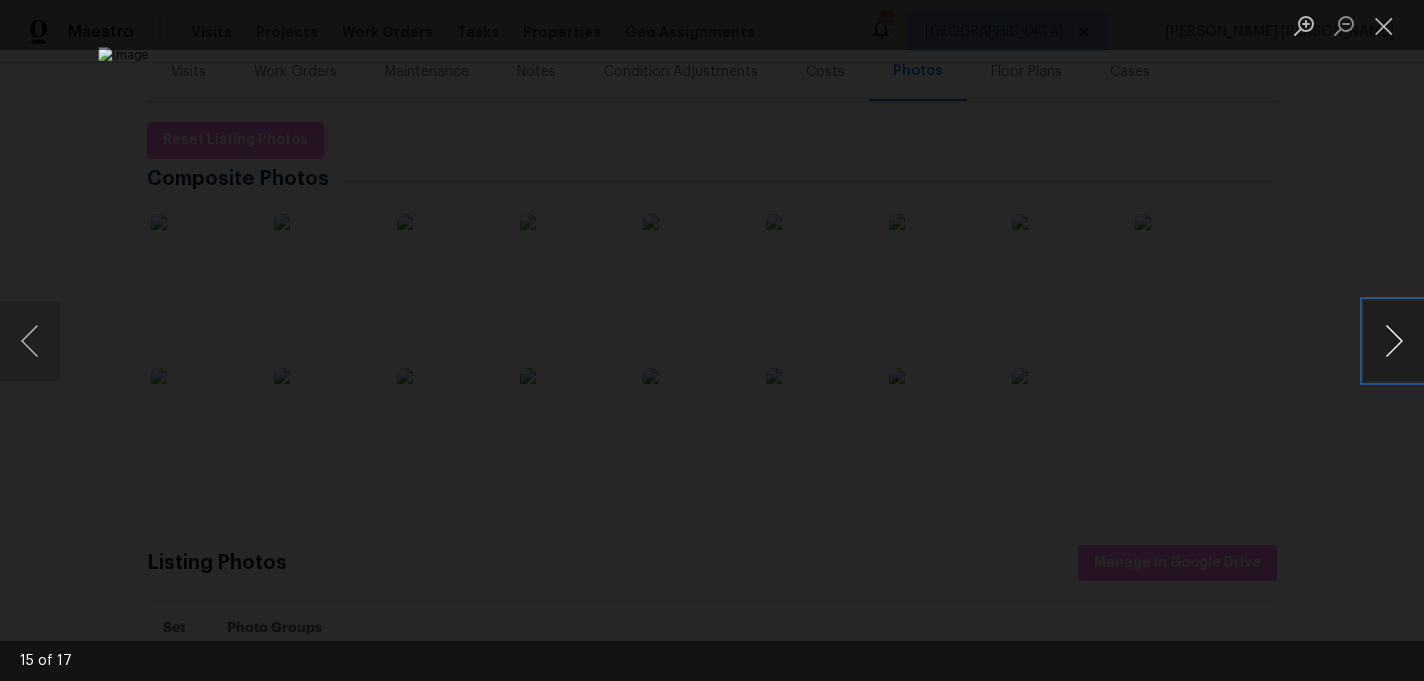 click at bounding box center [1394, 341] 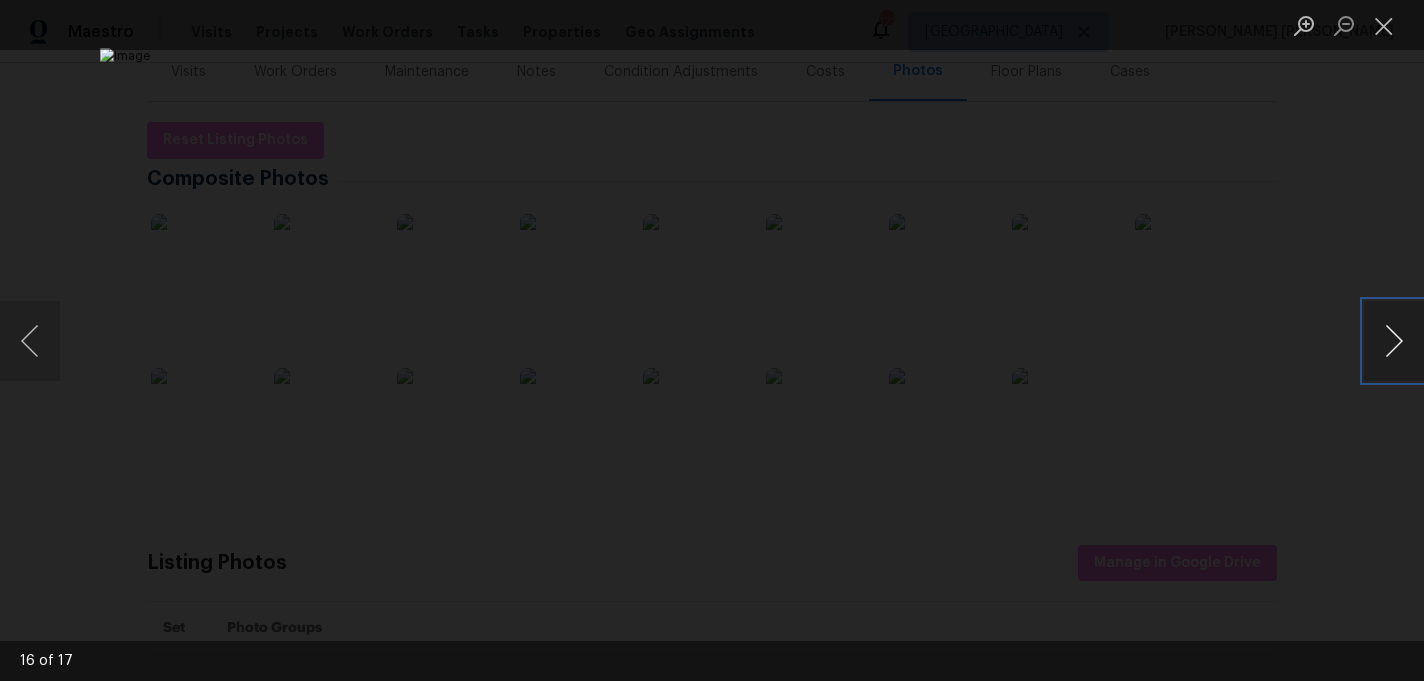 click at bounding box center (1394, 341) 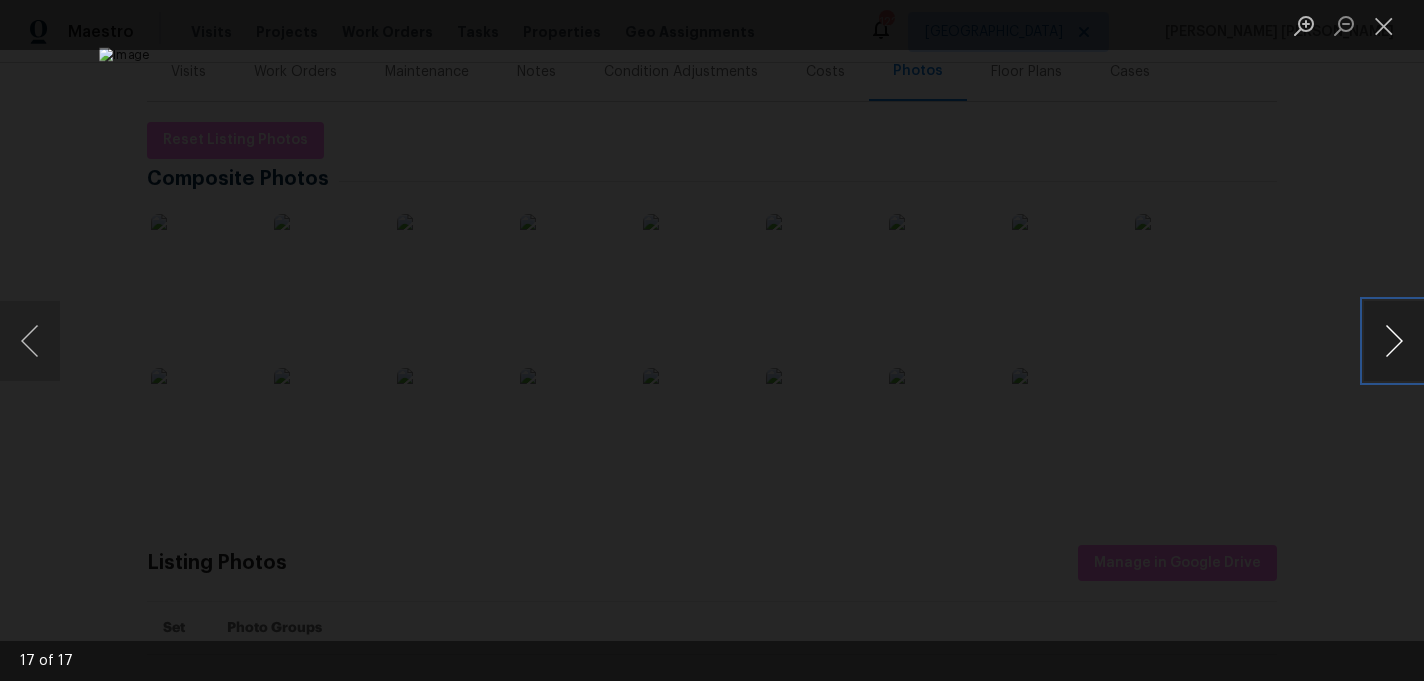 click at bounding box center (1394, 341) 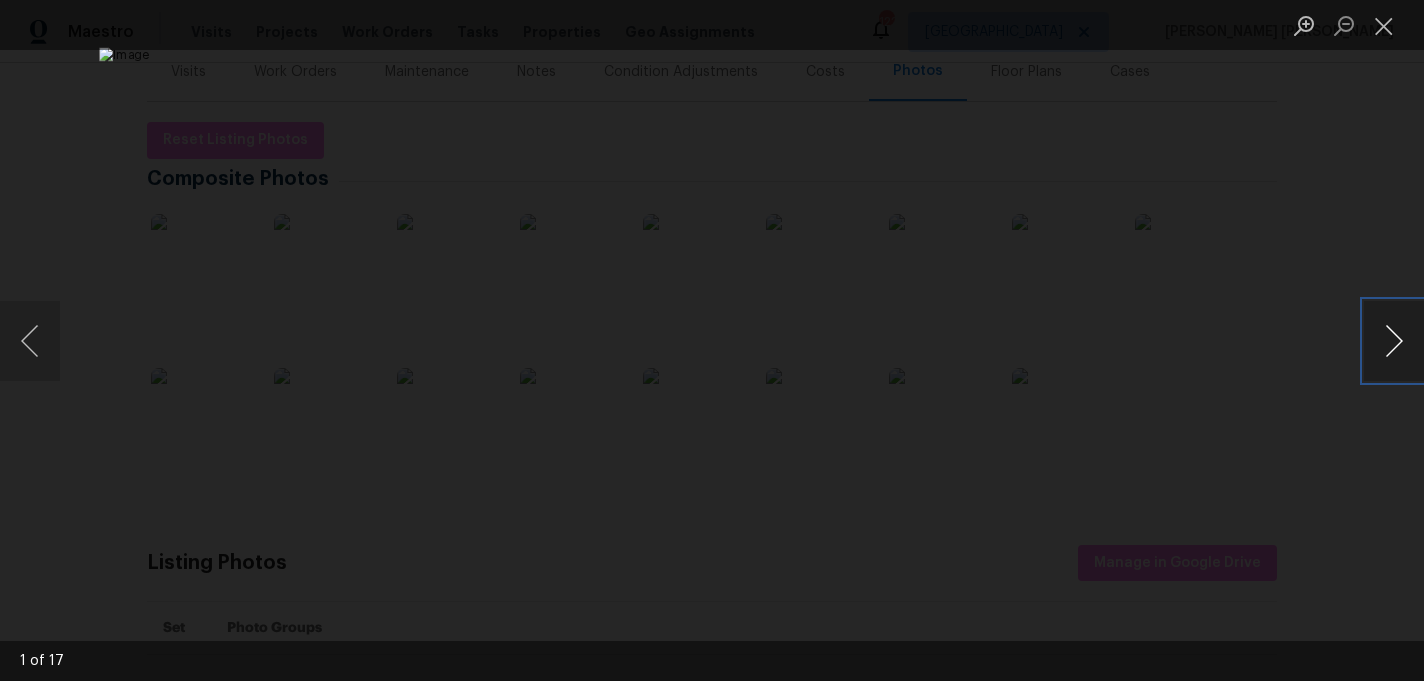 click at bounding box center (1394, 341) 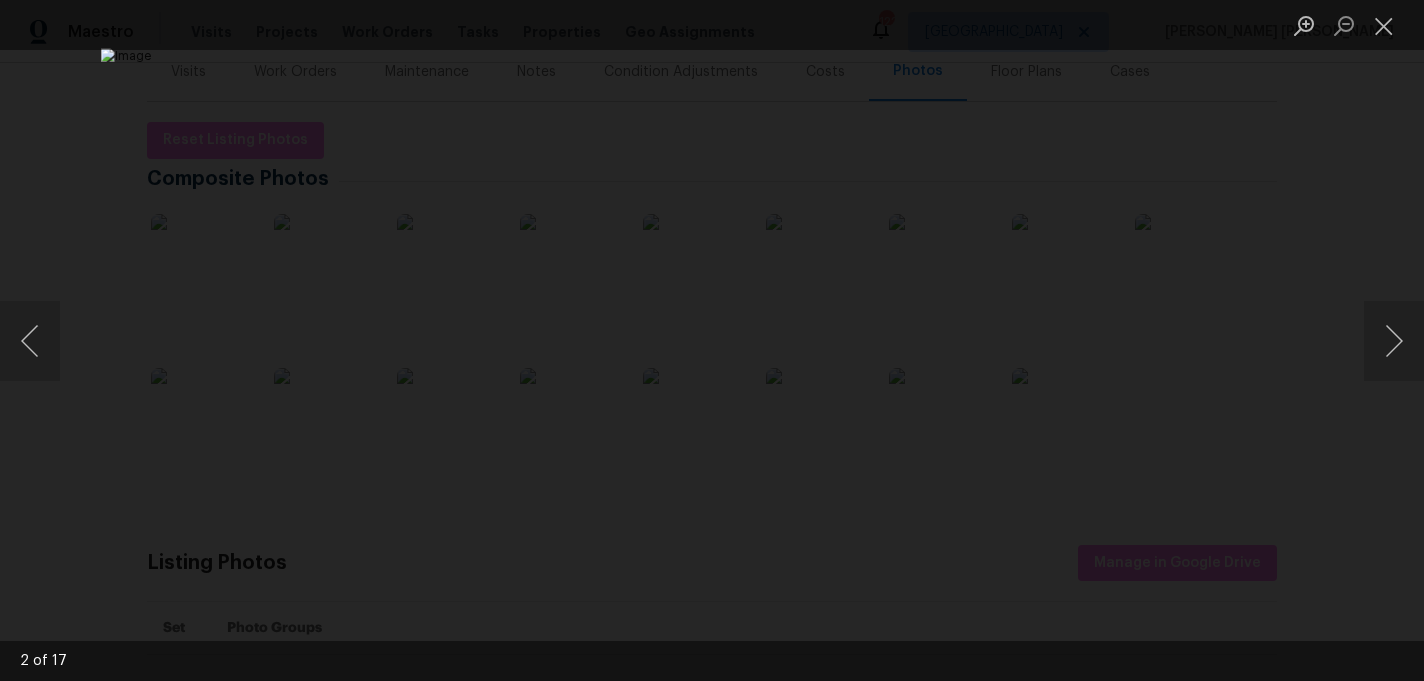 click at bounding box center (712, 340) 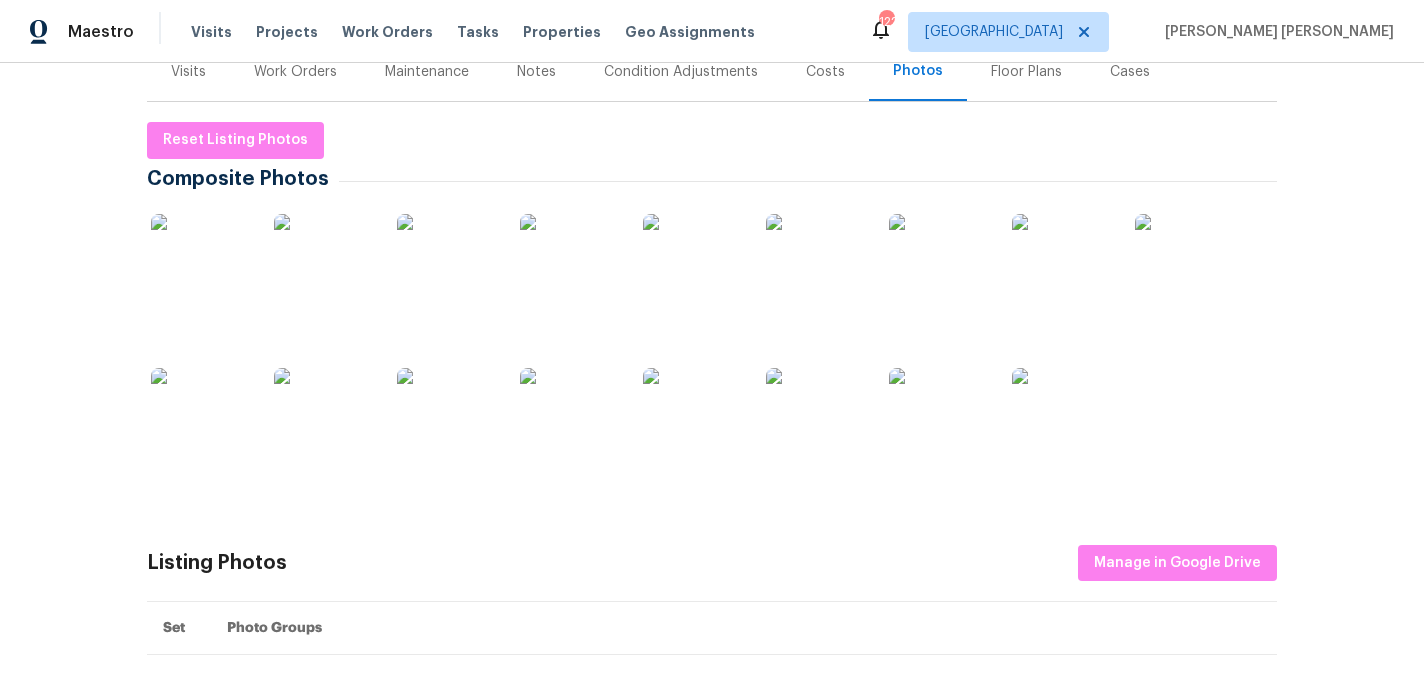 click on "Notes" at bounding box center (536, 71) 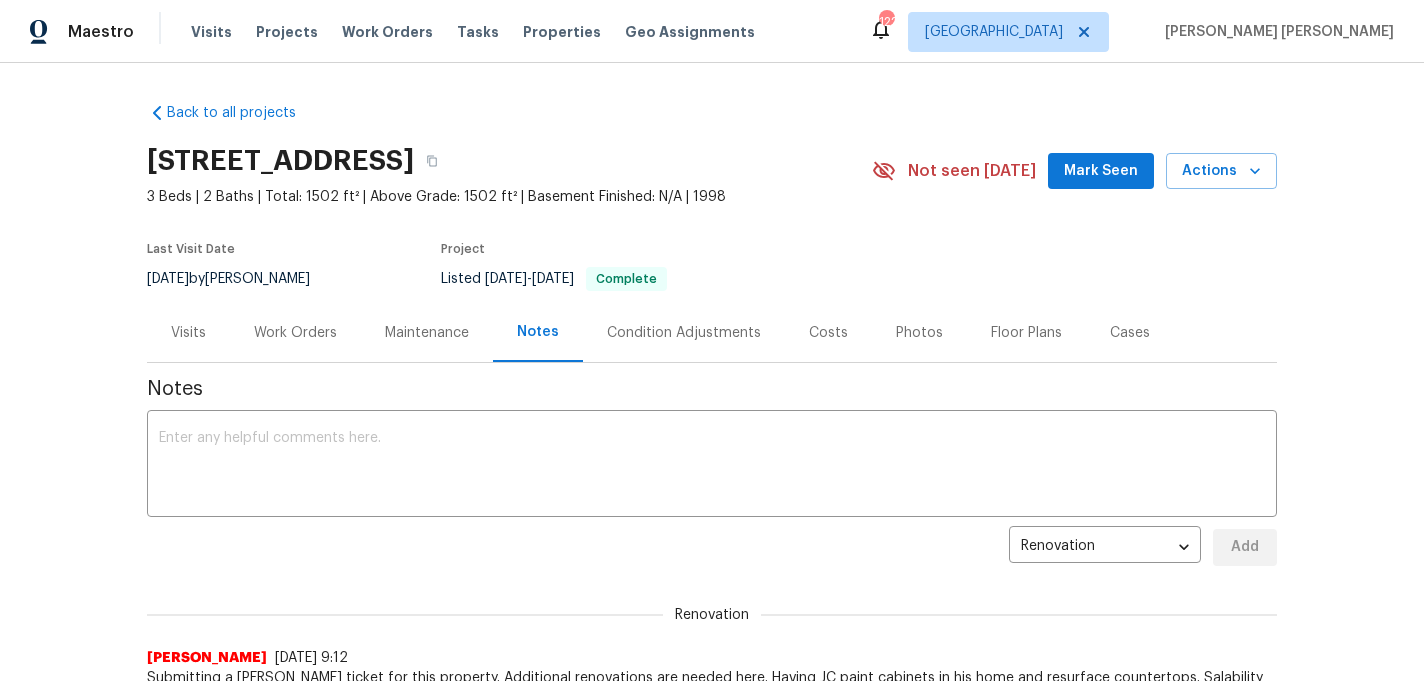scroll, scrollTop: 111, scrollLeft: 0, axis: vertical 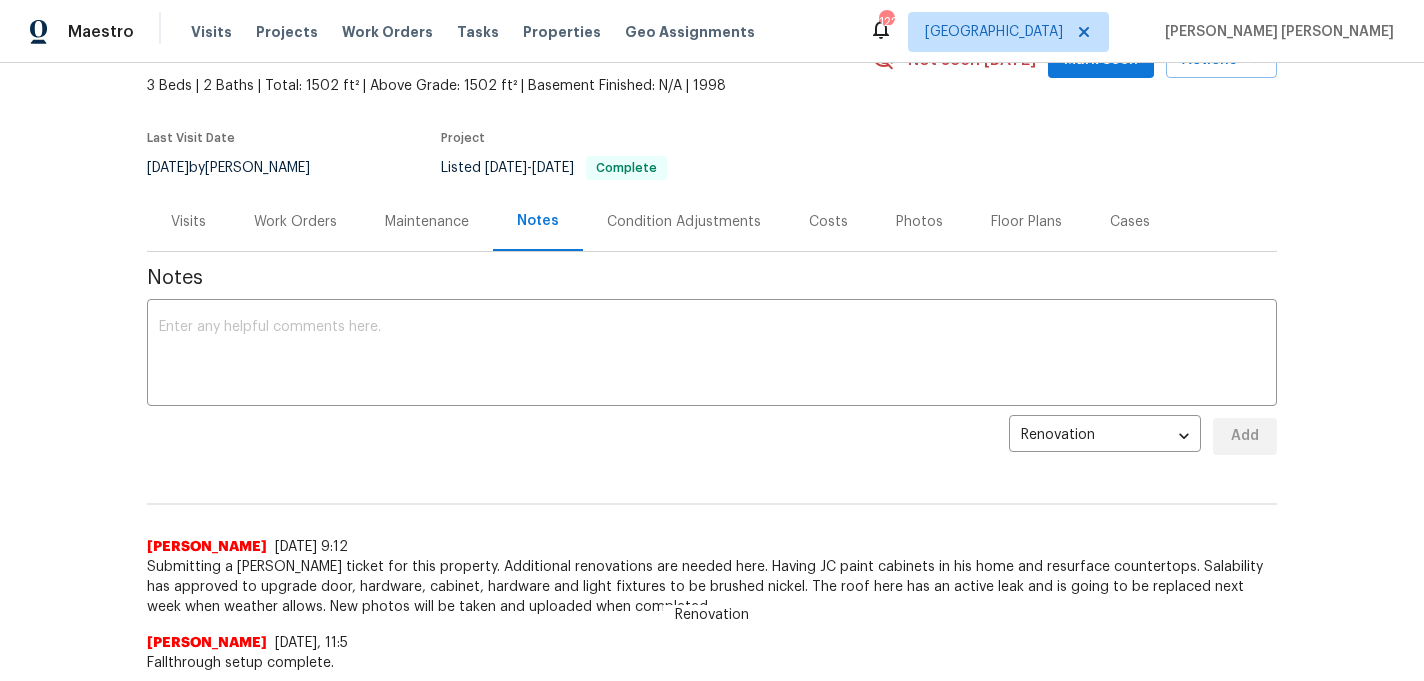 click on "Visits" at bounding box center (188, 222) 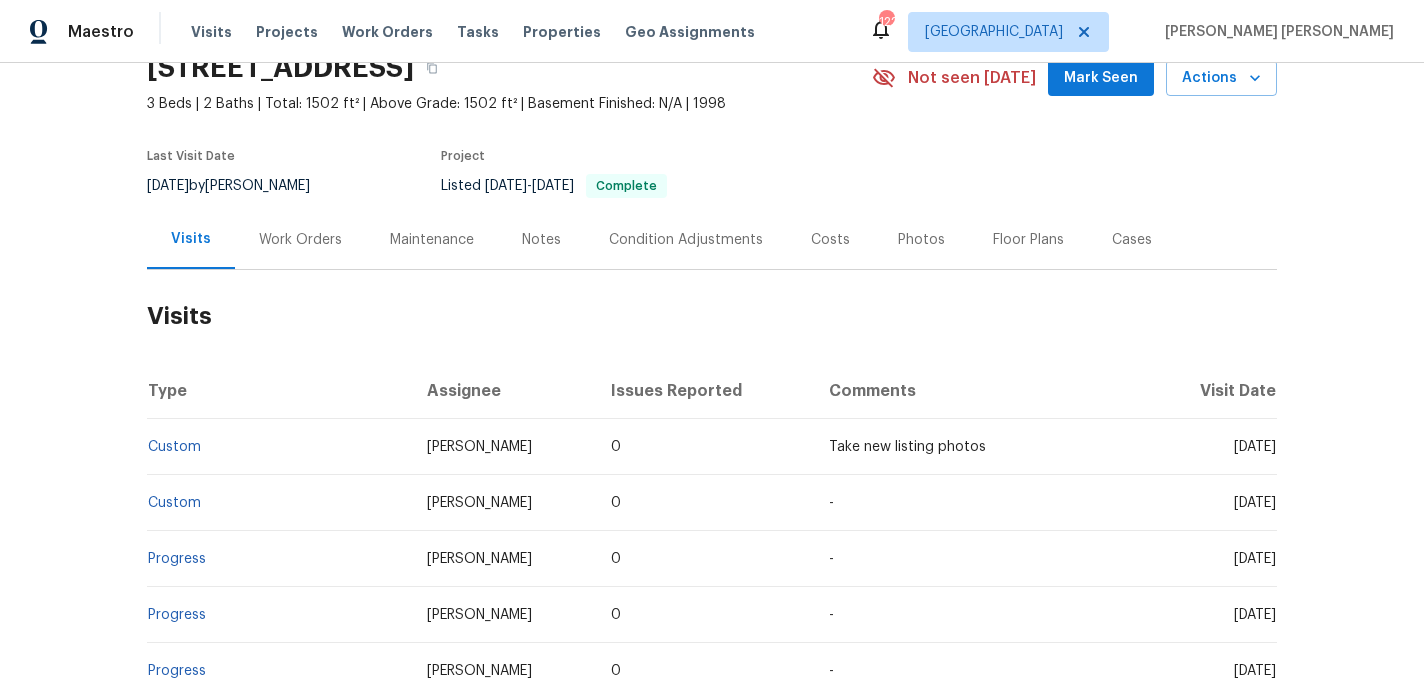 scroll, scrollTop: 0, scrollLeft: 0, axis: both 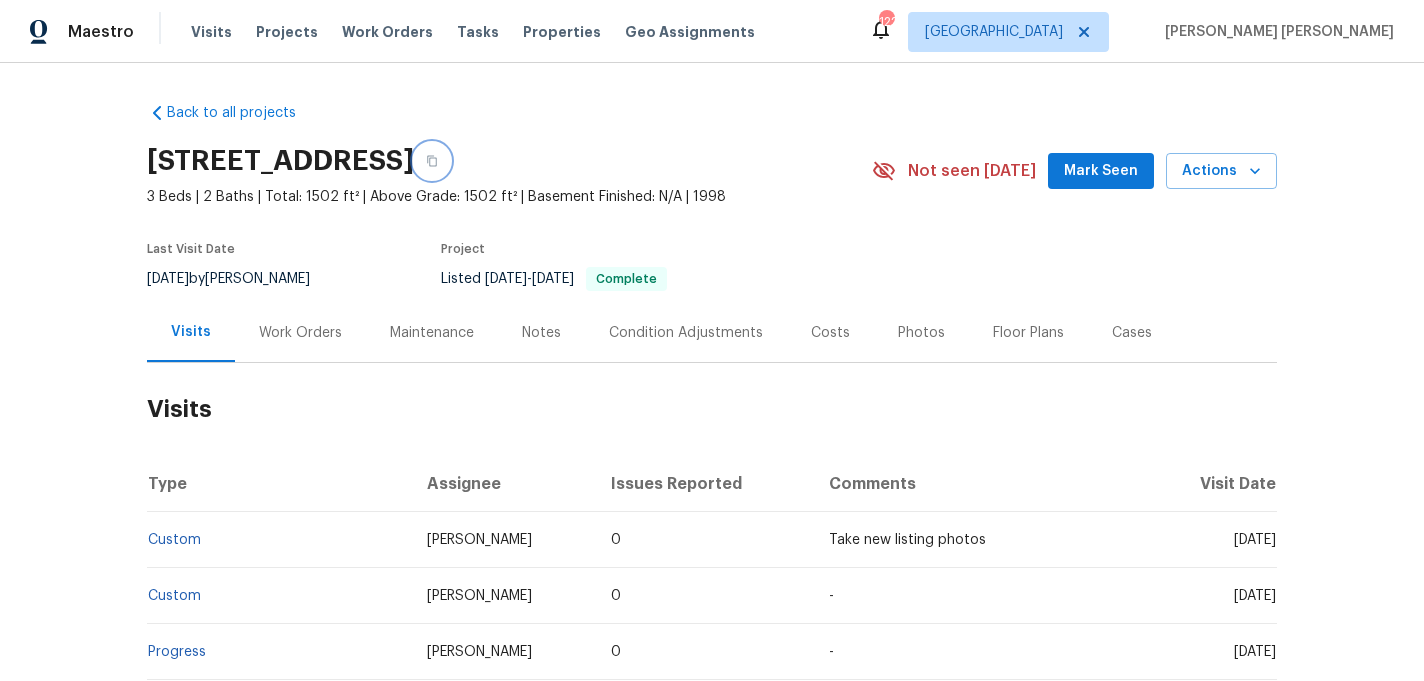 click 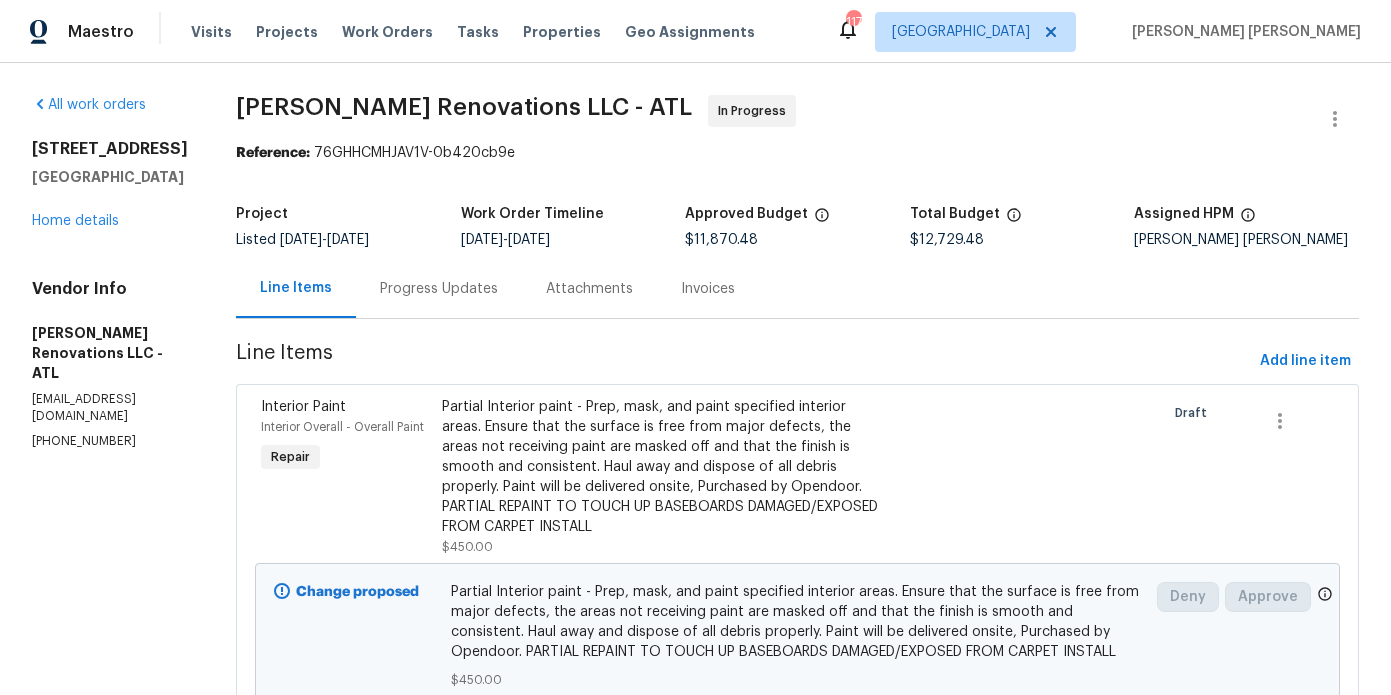 scroll, scrollTop: 0, scrollLeft: 0, axis: both 